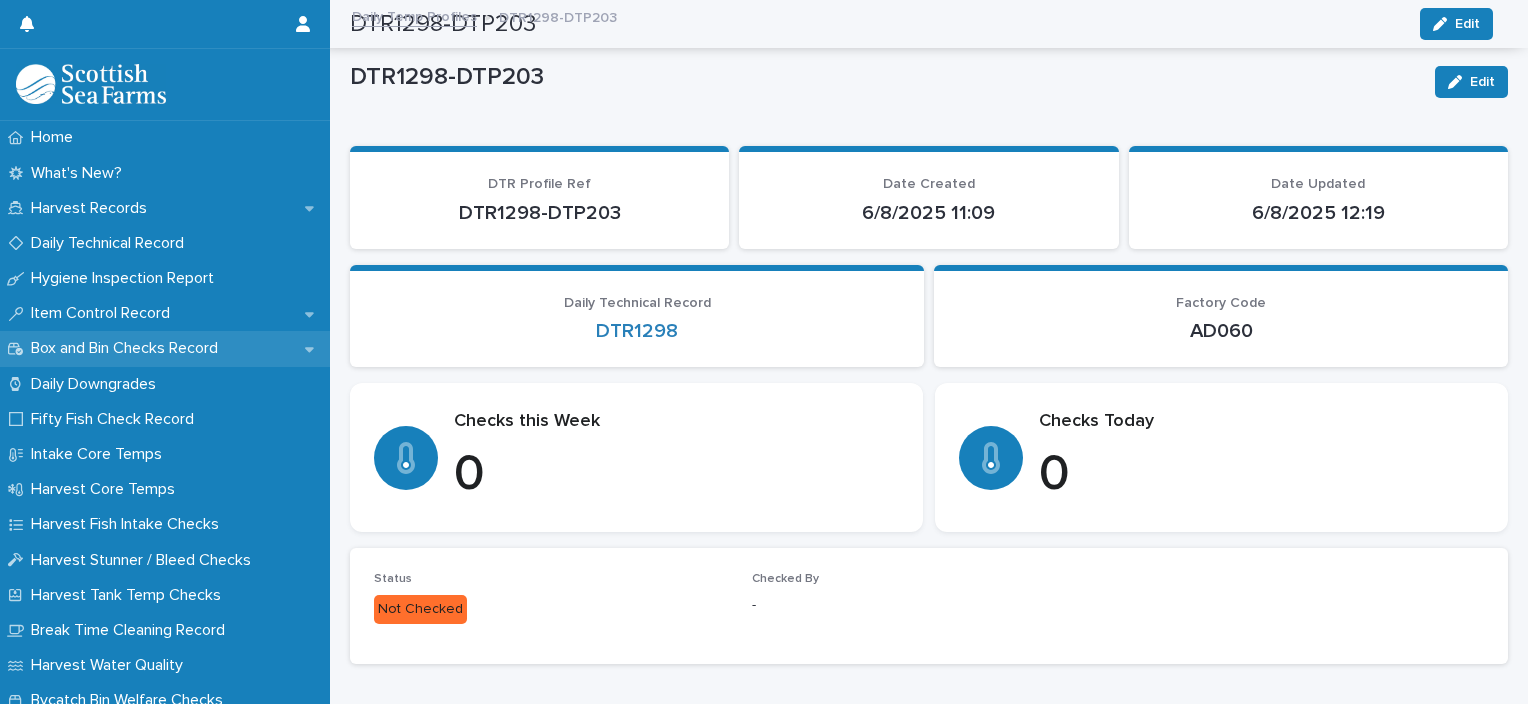 scroll, scrollTop: 0, scrollLeft: 0, axis: both 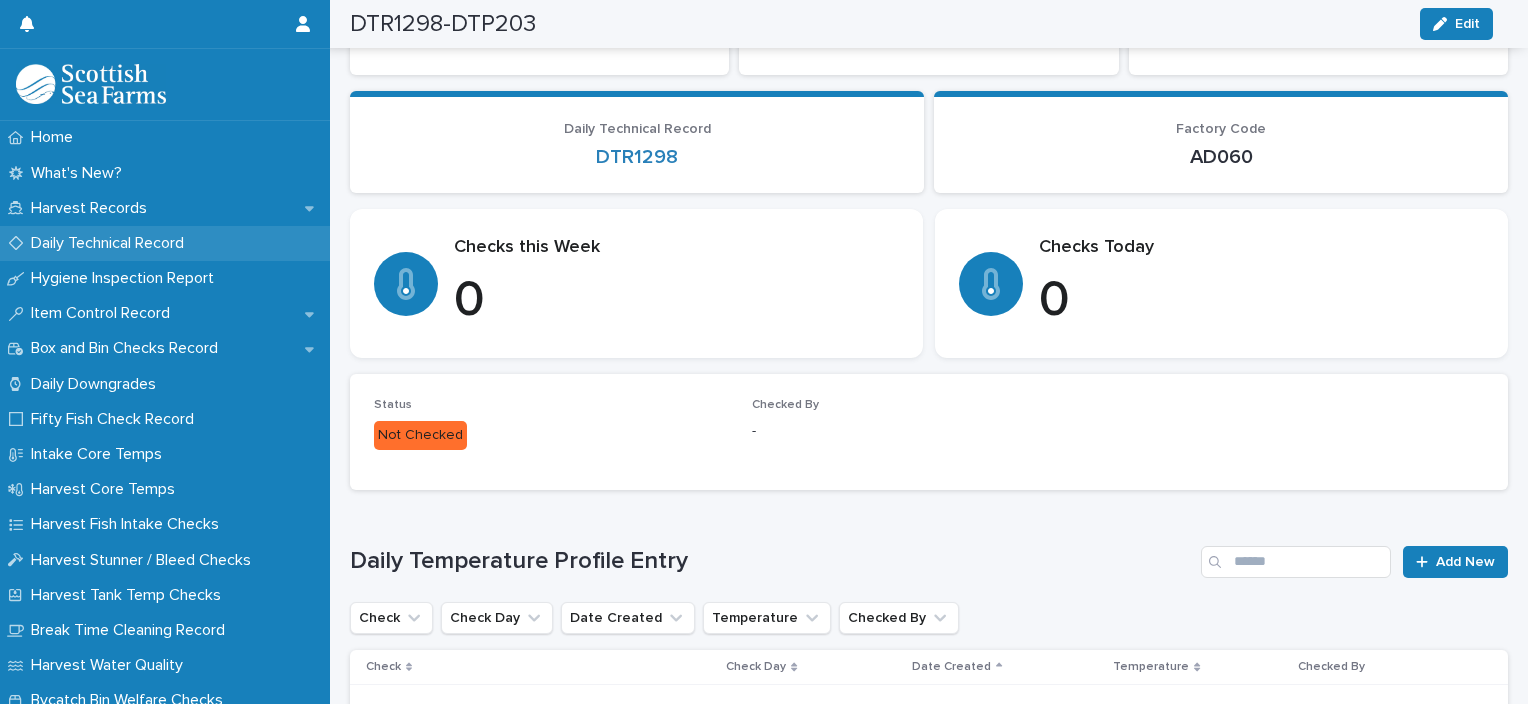 click on "Daily Technical Record" at bounding box center (111, 243) 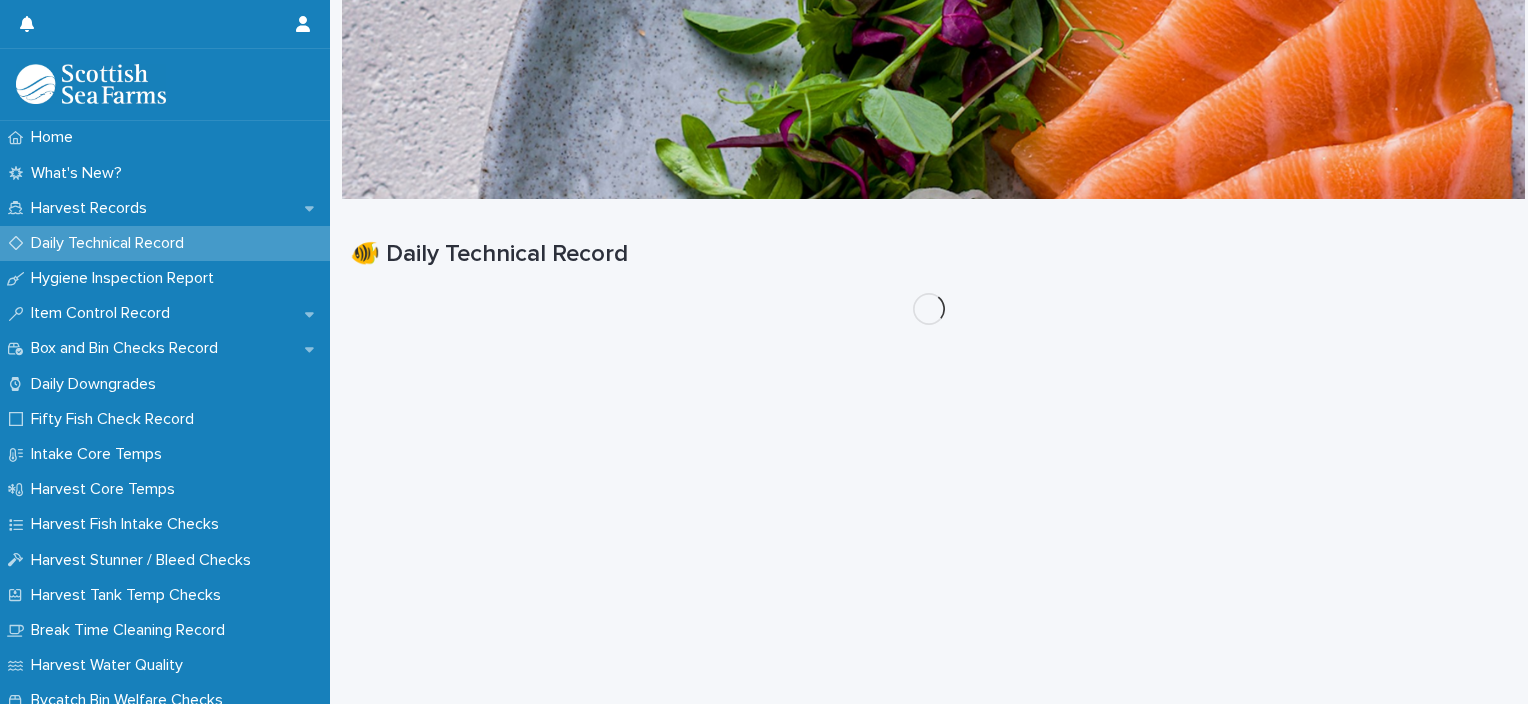 scroll, scrollTop: 0, scrollLeft: 0, axis: both 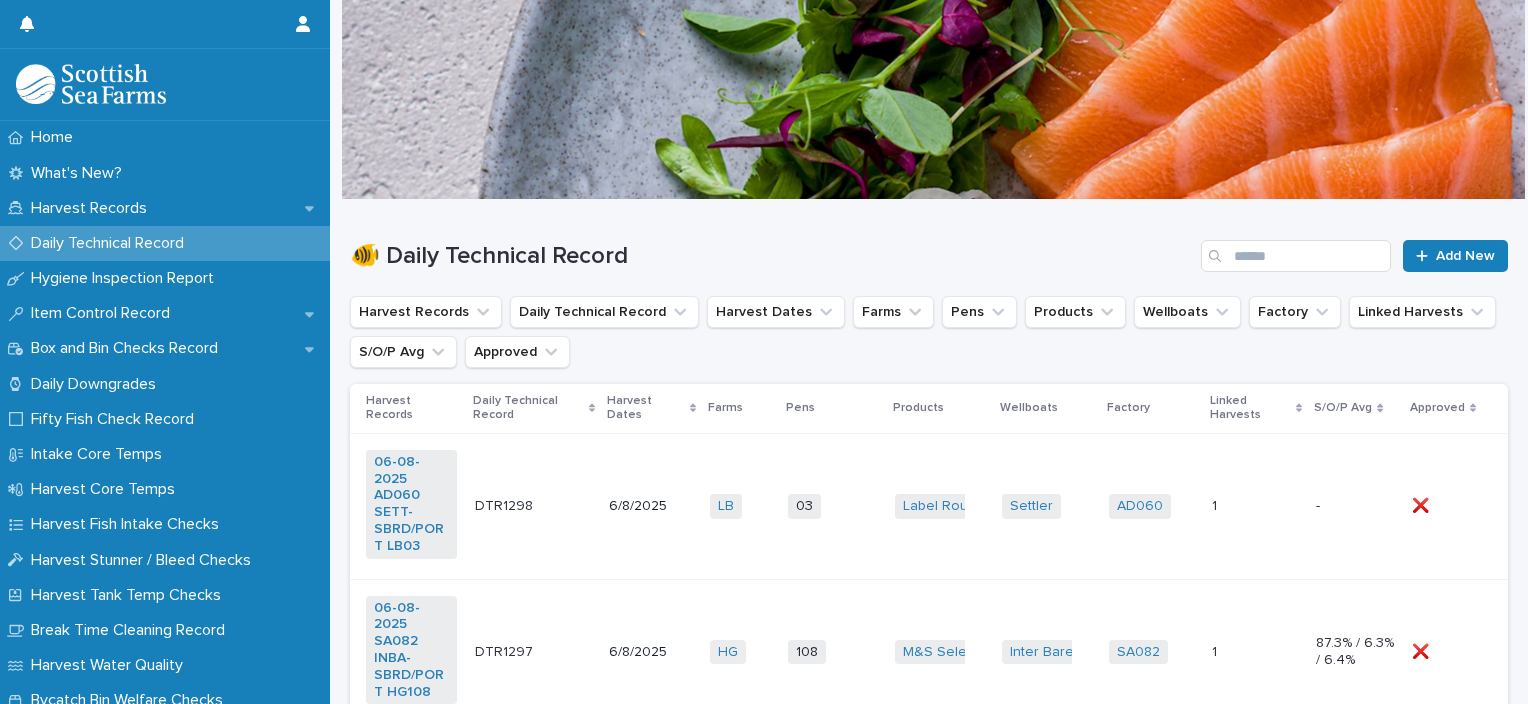 click on "03 + 0" at bounding box center (833, 506) 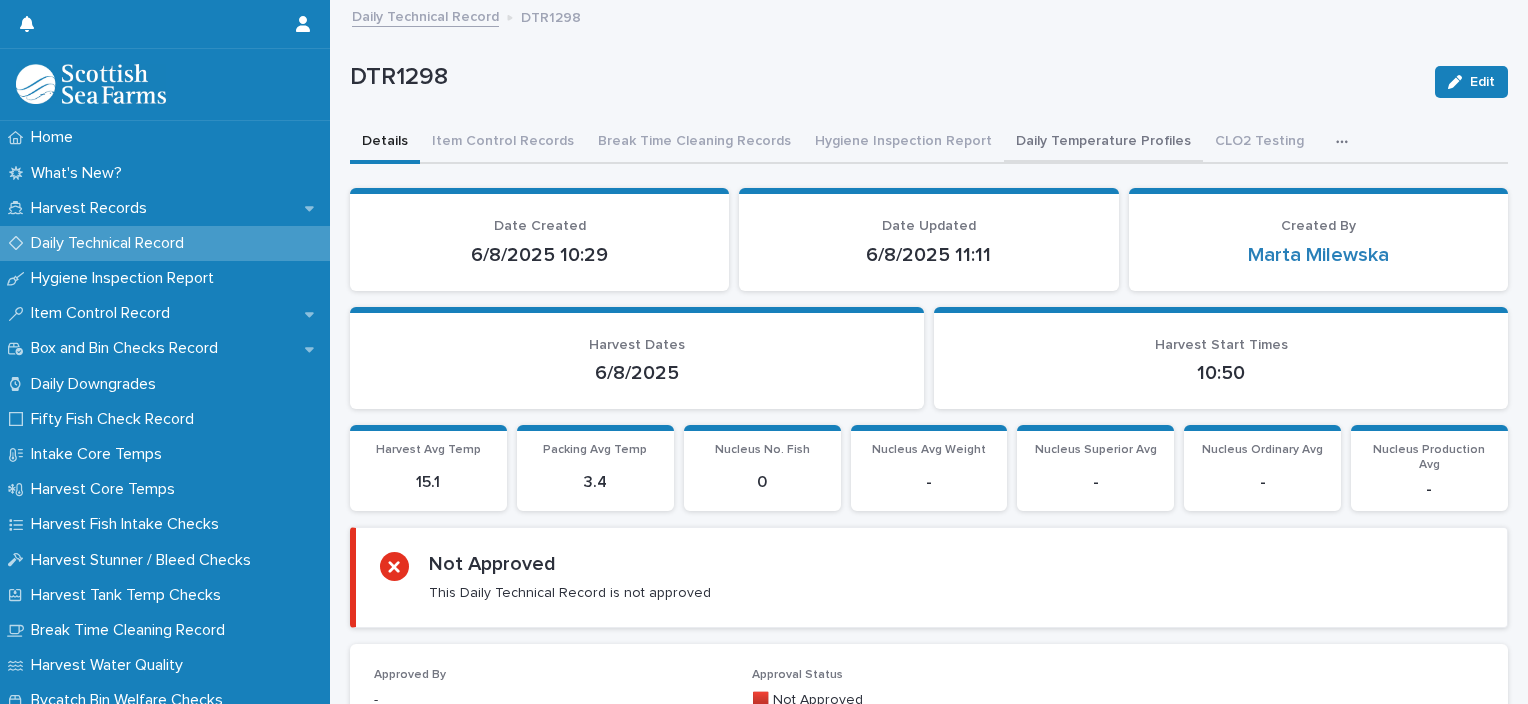 click on "Daily Temperature Profiles" at bounding box center [1103, 143] 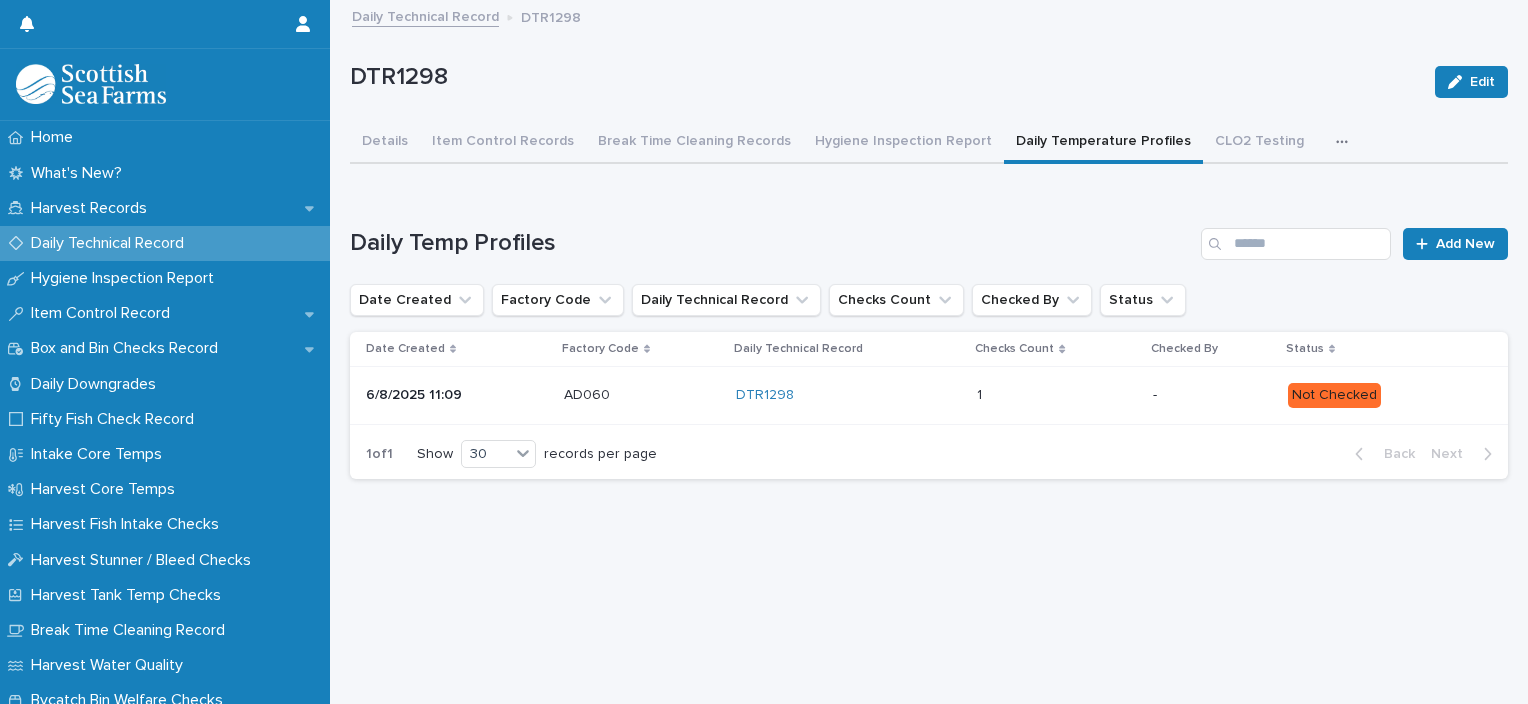 click at bounding box center [1056, 395] 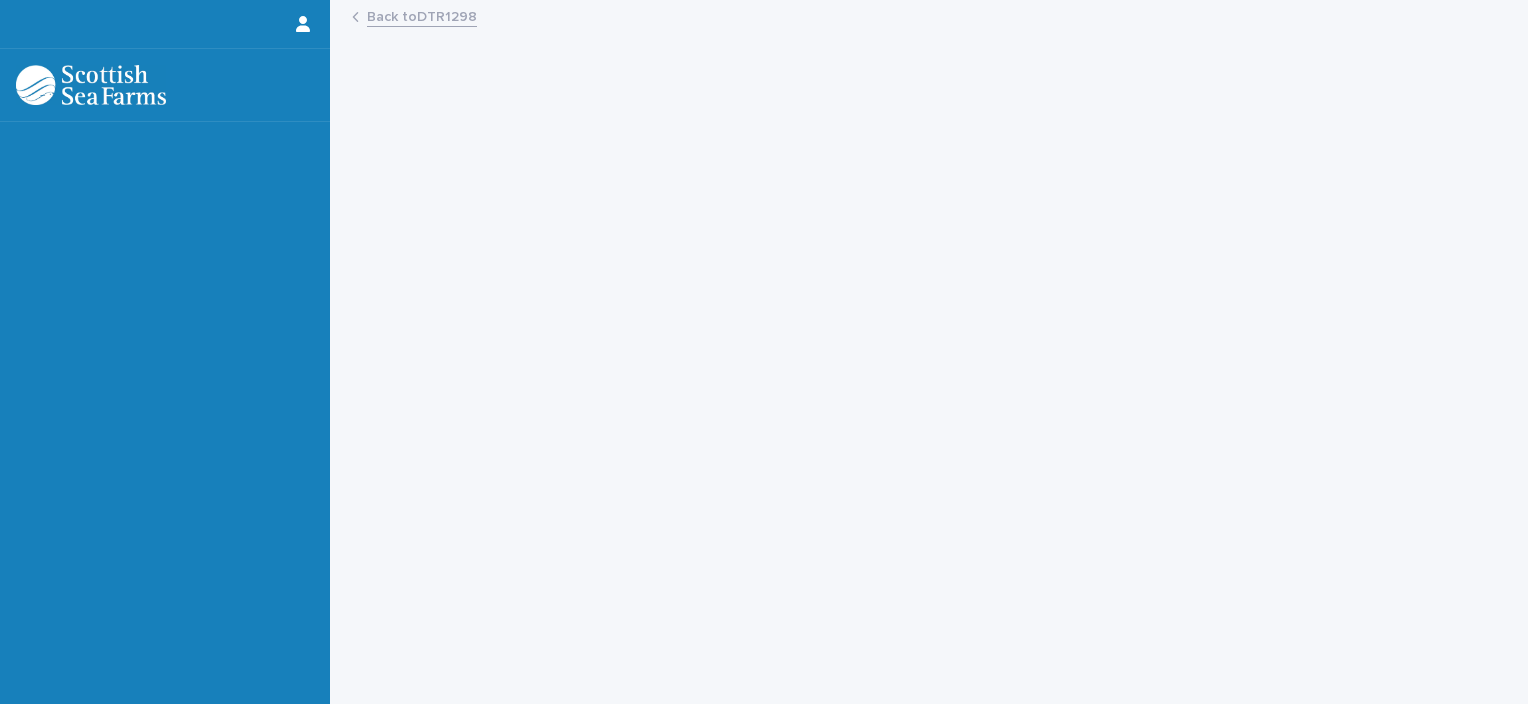 scroll, scrollTop: 0, scrollLeft: 0, axis: both 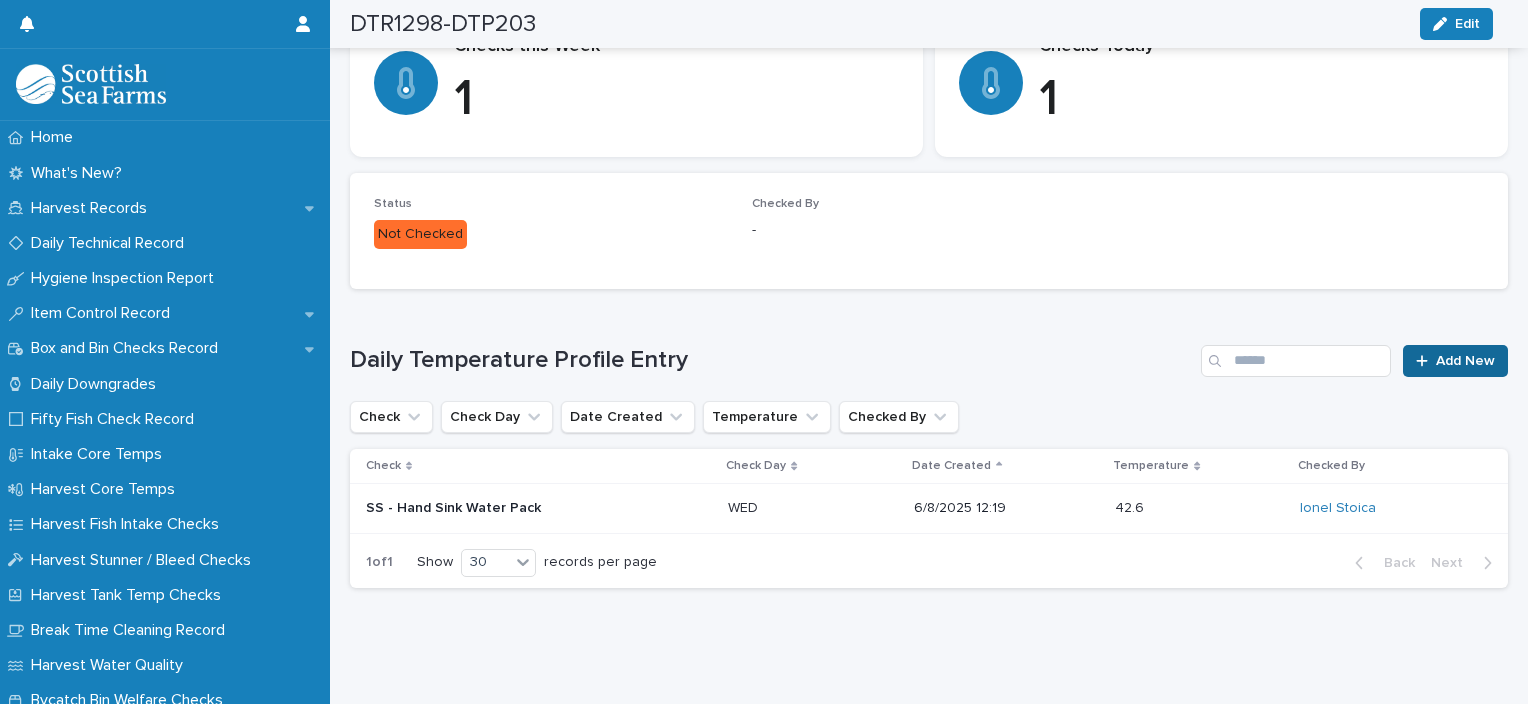 click on "Add New" at bounding box center (1465, 361) 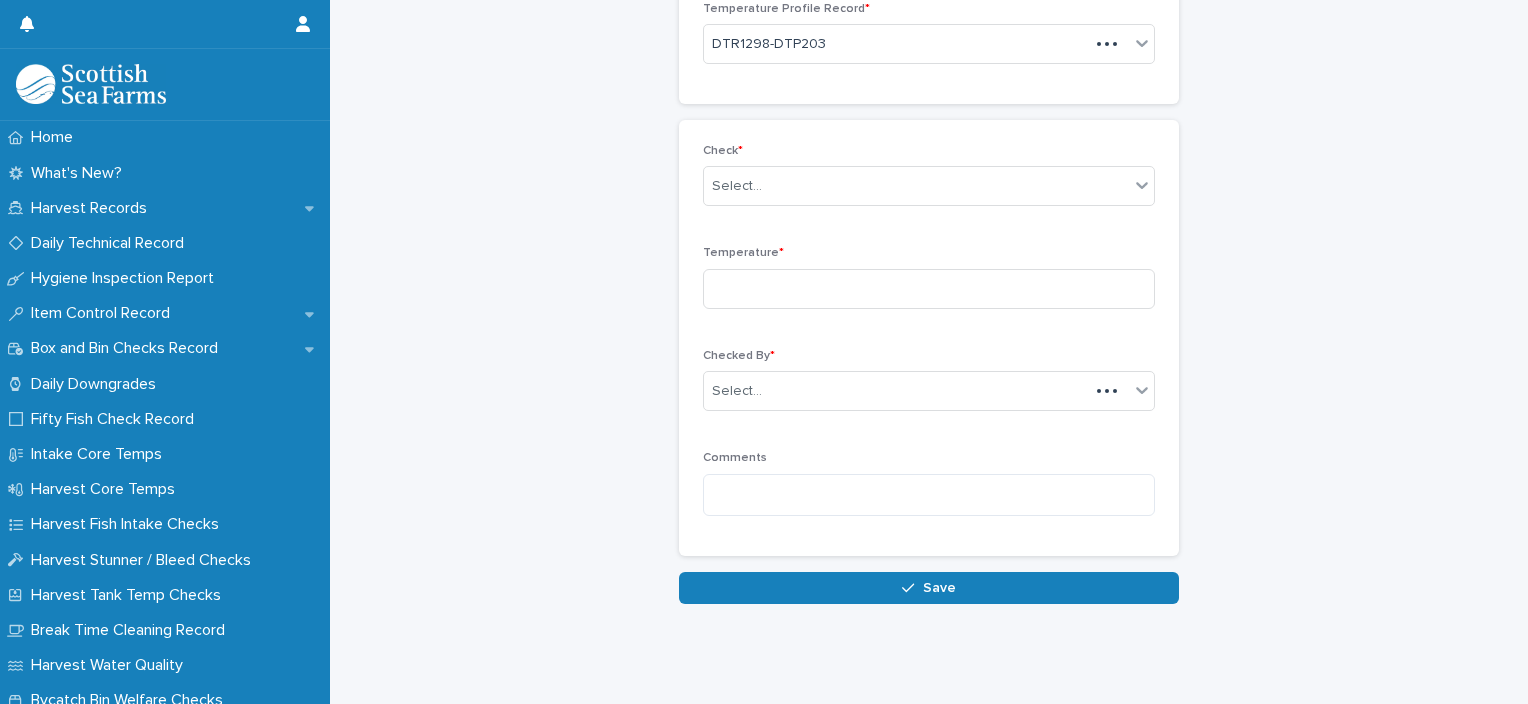 scroll, scrollTop: 136, scrollLeft: 0, axis: vertical 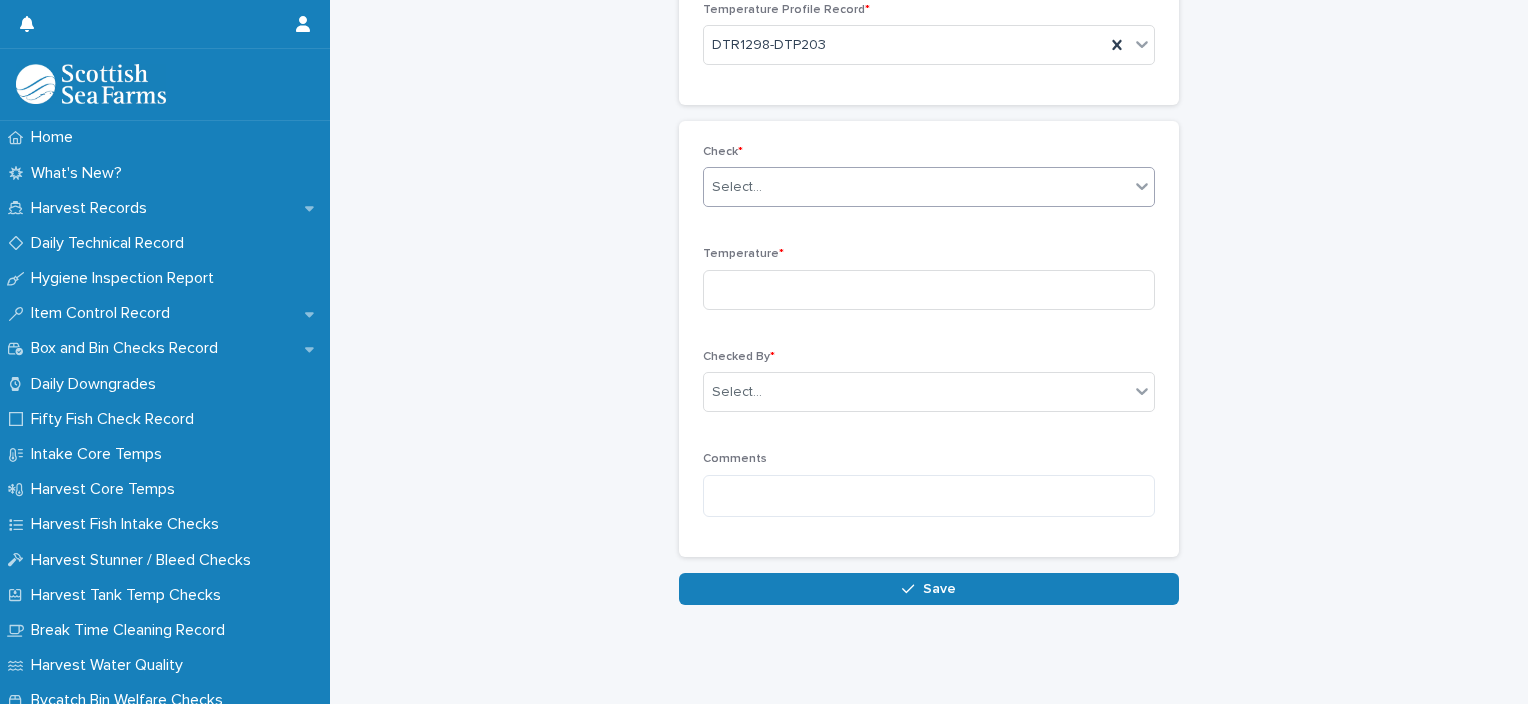 click on "Select..." at bounding box center [916, 187] 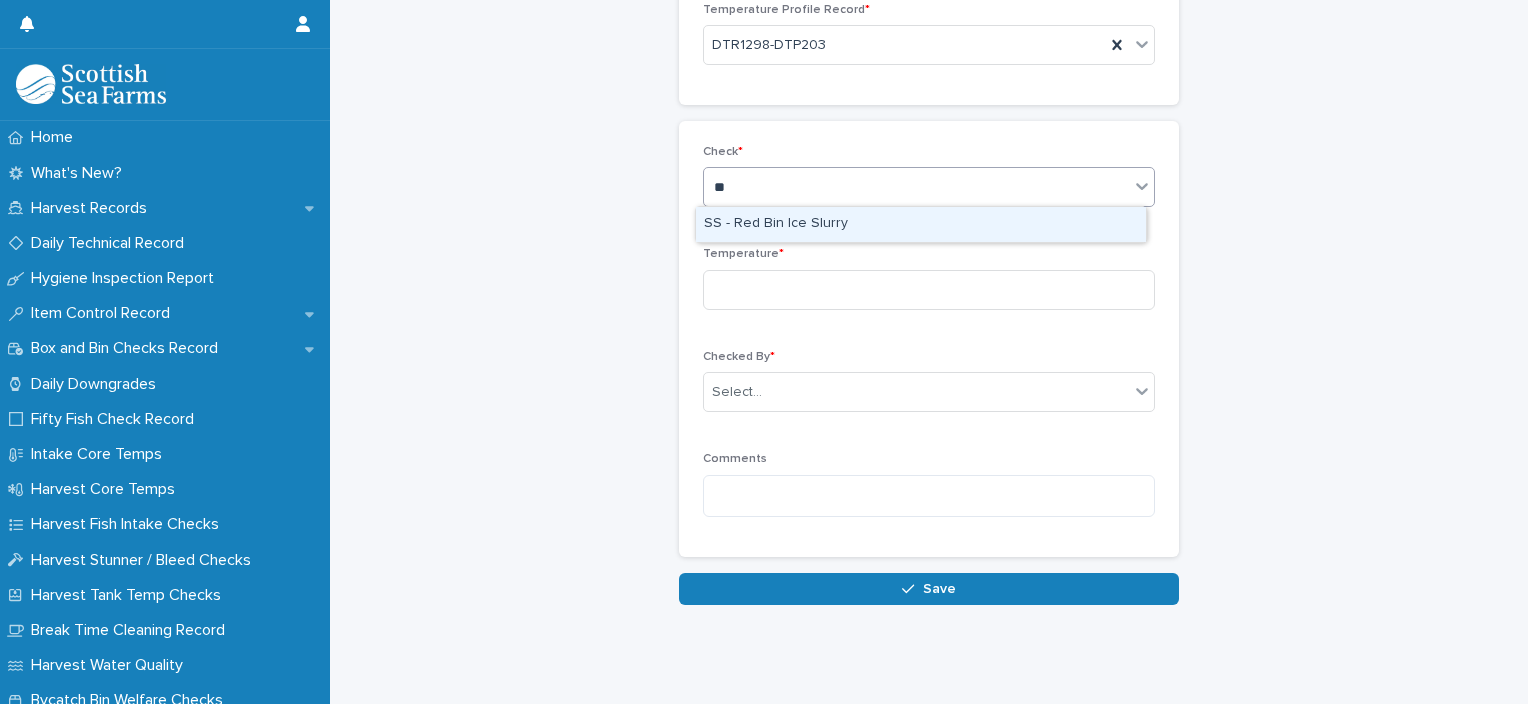 type on "***" 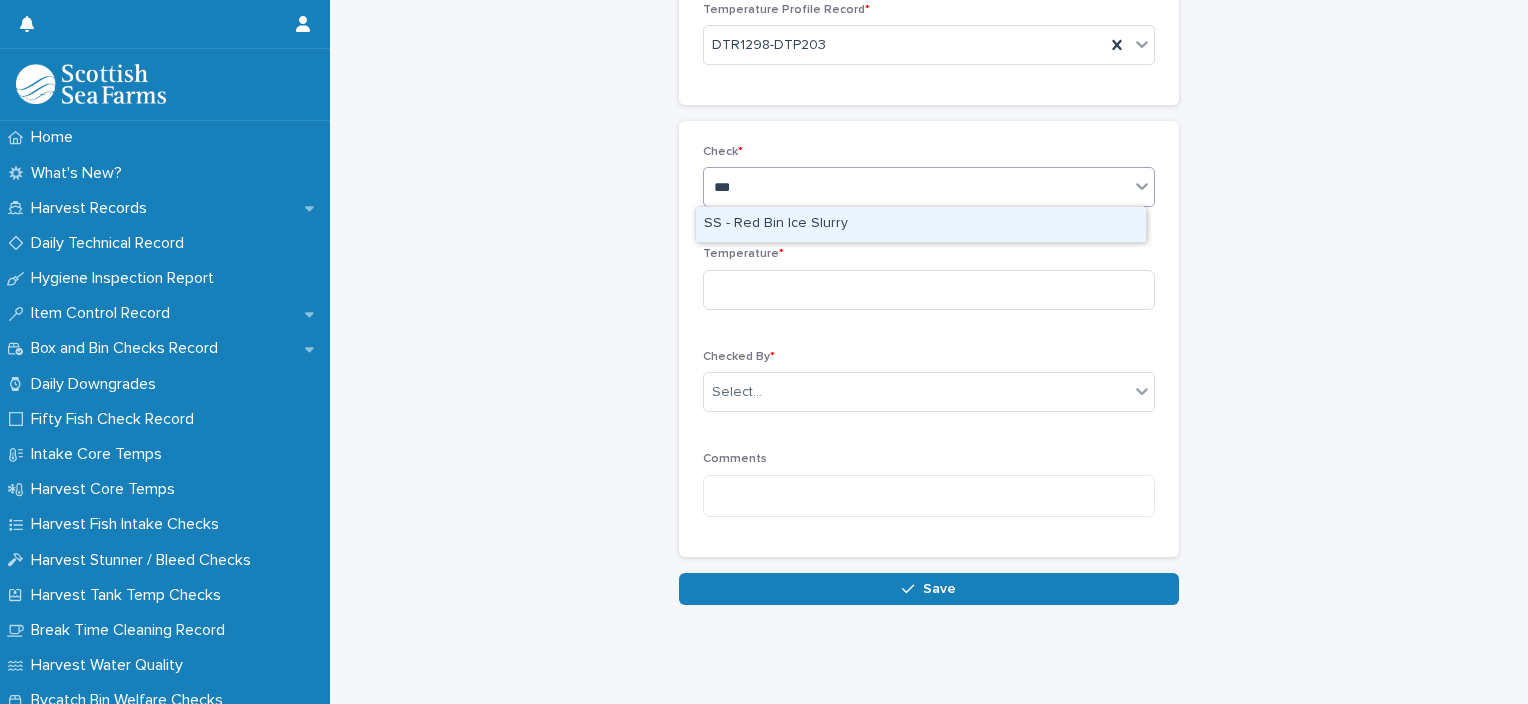 click on "SS - Red Bin Ice Slurry" at bounding box center [921, 224] 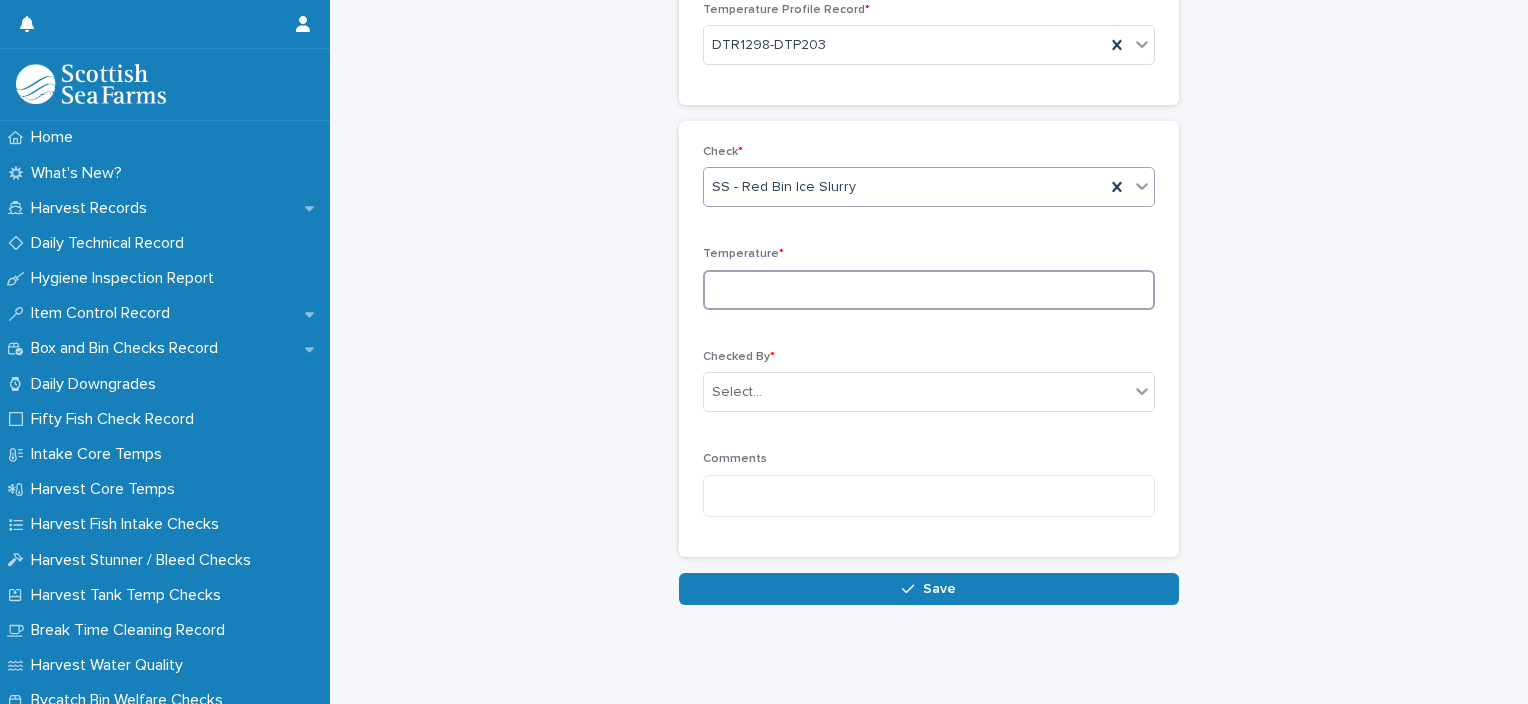 click at bounding box center [929, 290] 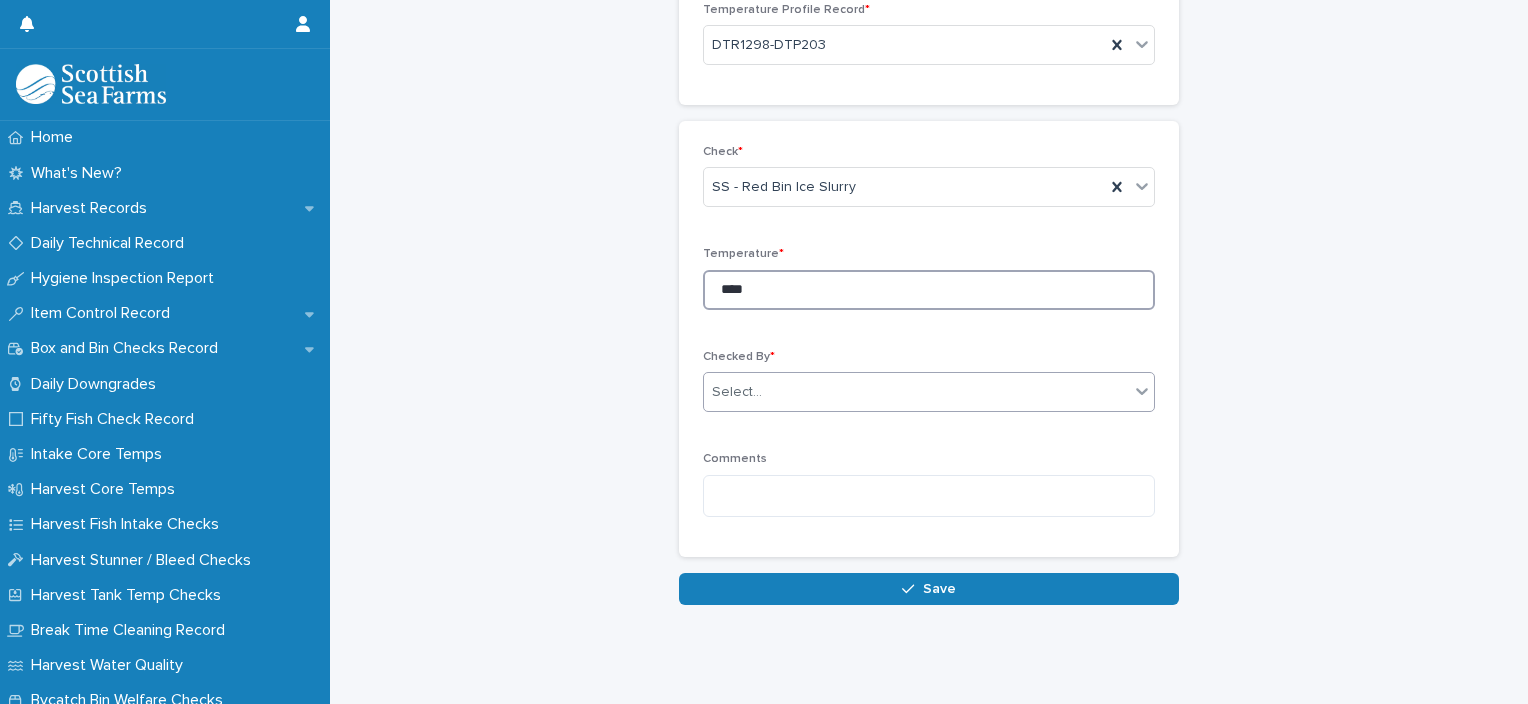 type on "****" 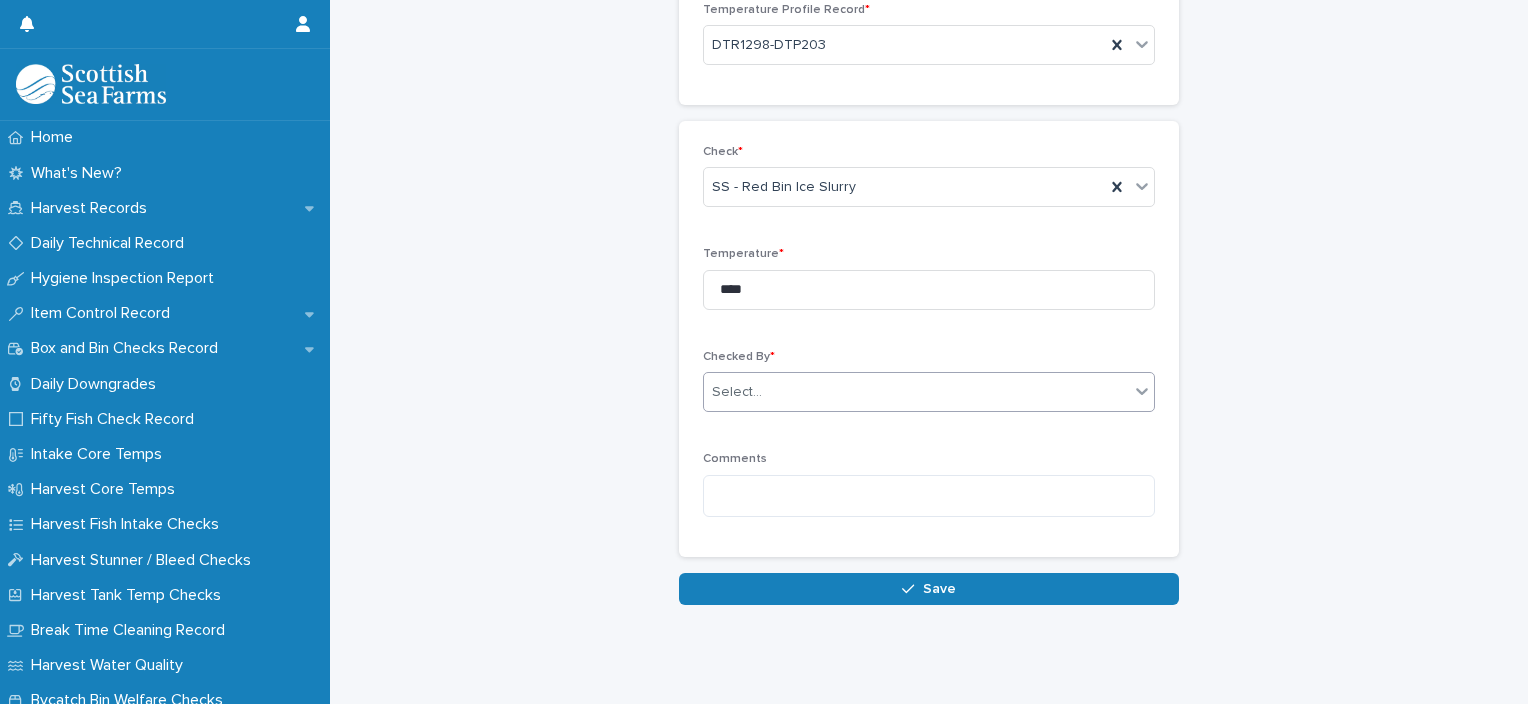 click on "Select..." at bounding box center (737, 392) 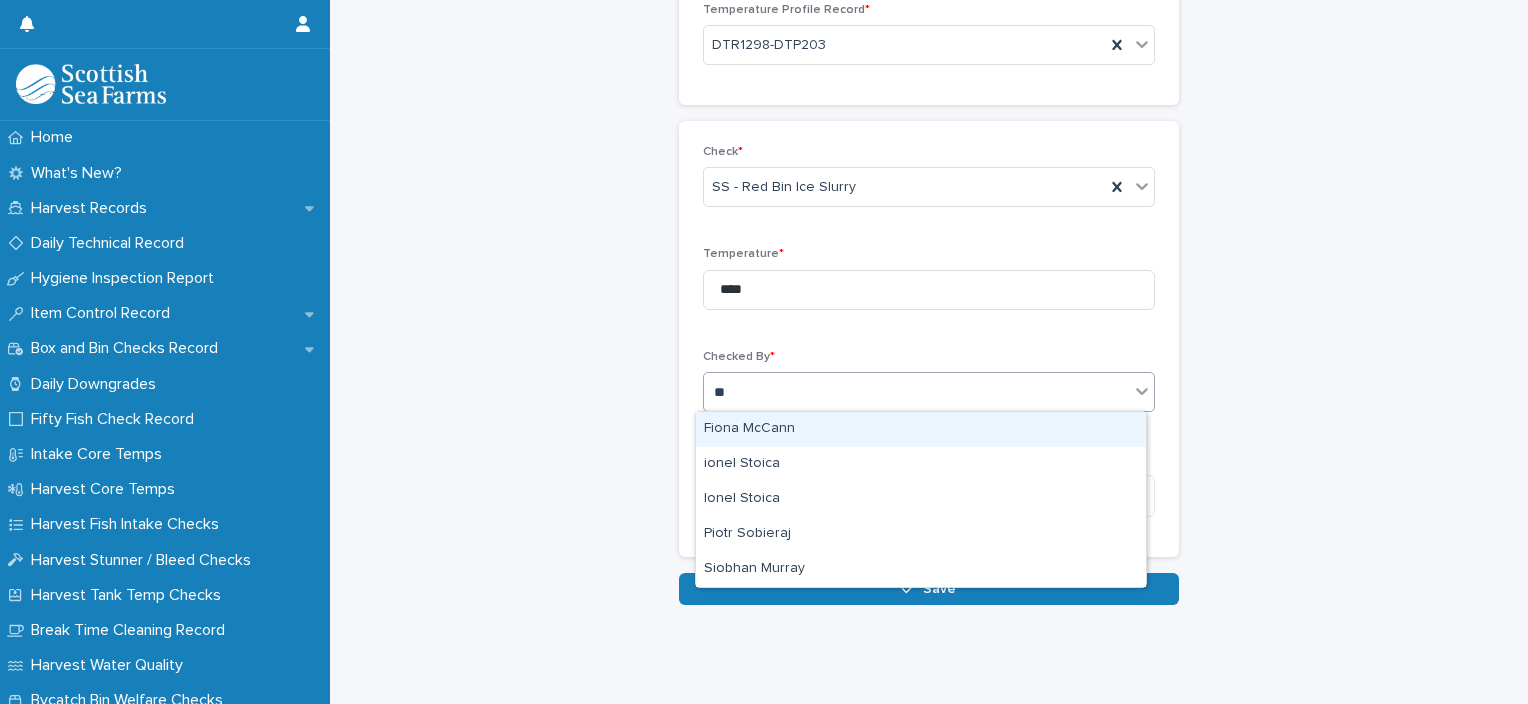 type on "***" 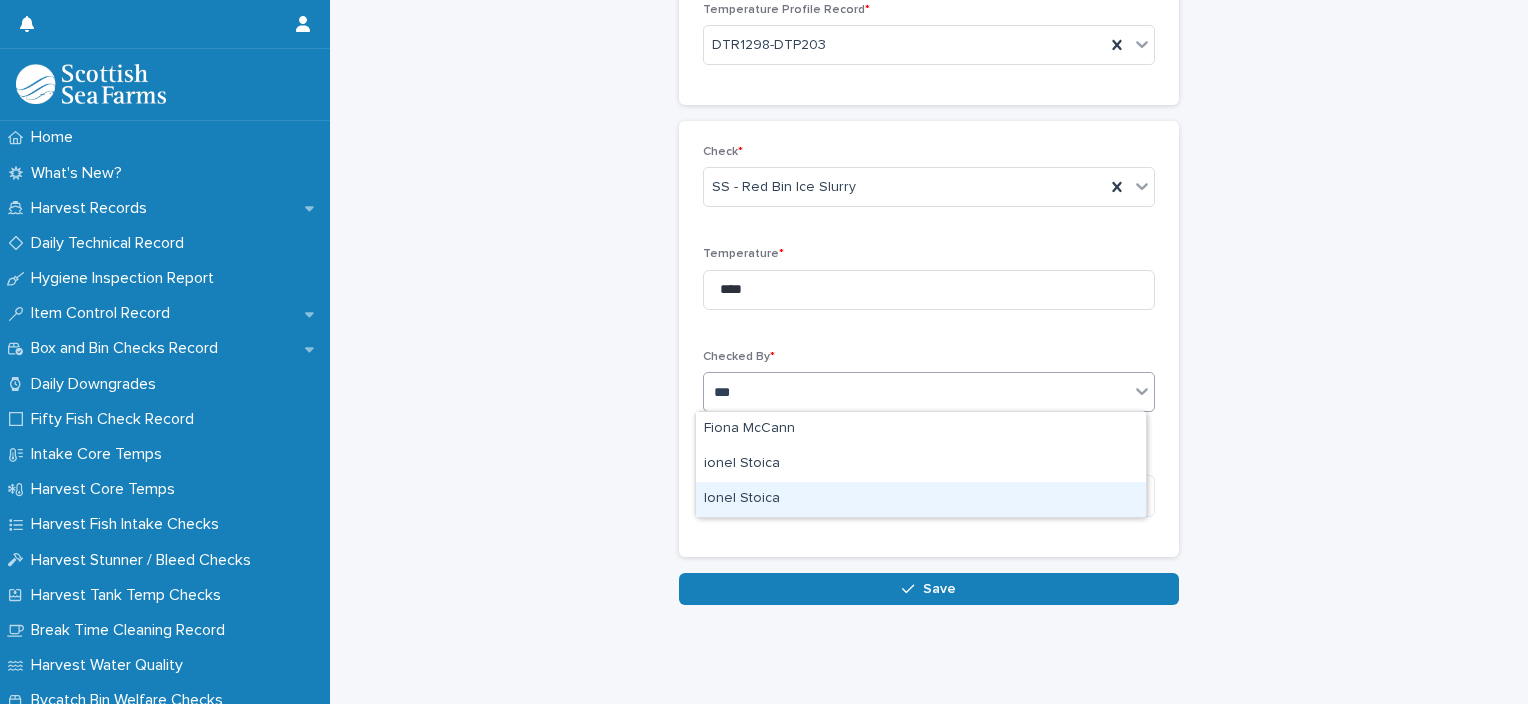 click on "Ionel Stoica" at bounding box center [921, 499] 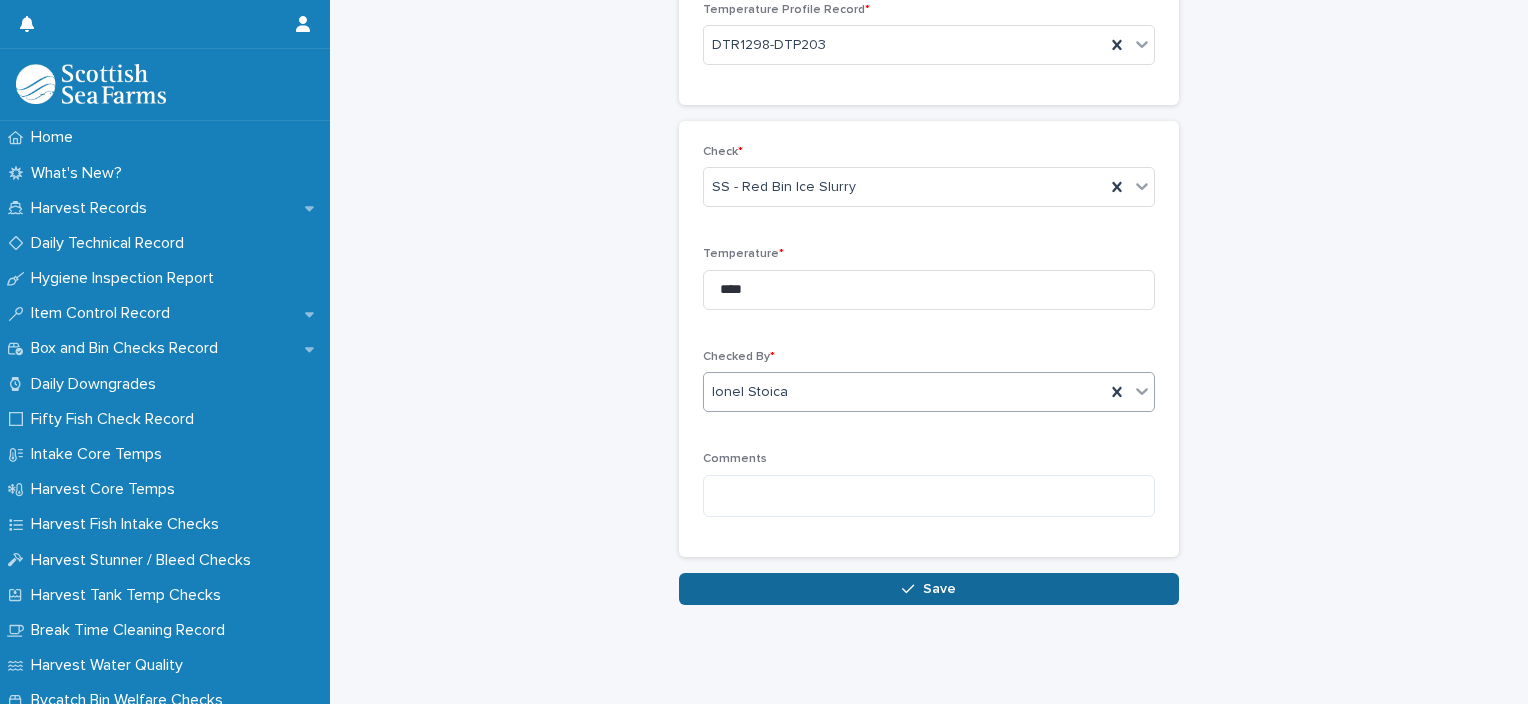 click on "Save" at bounding box center (939, 589) 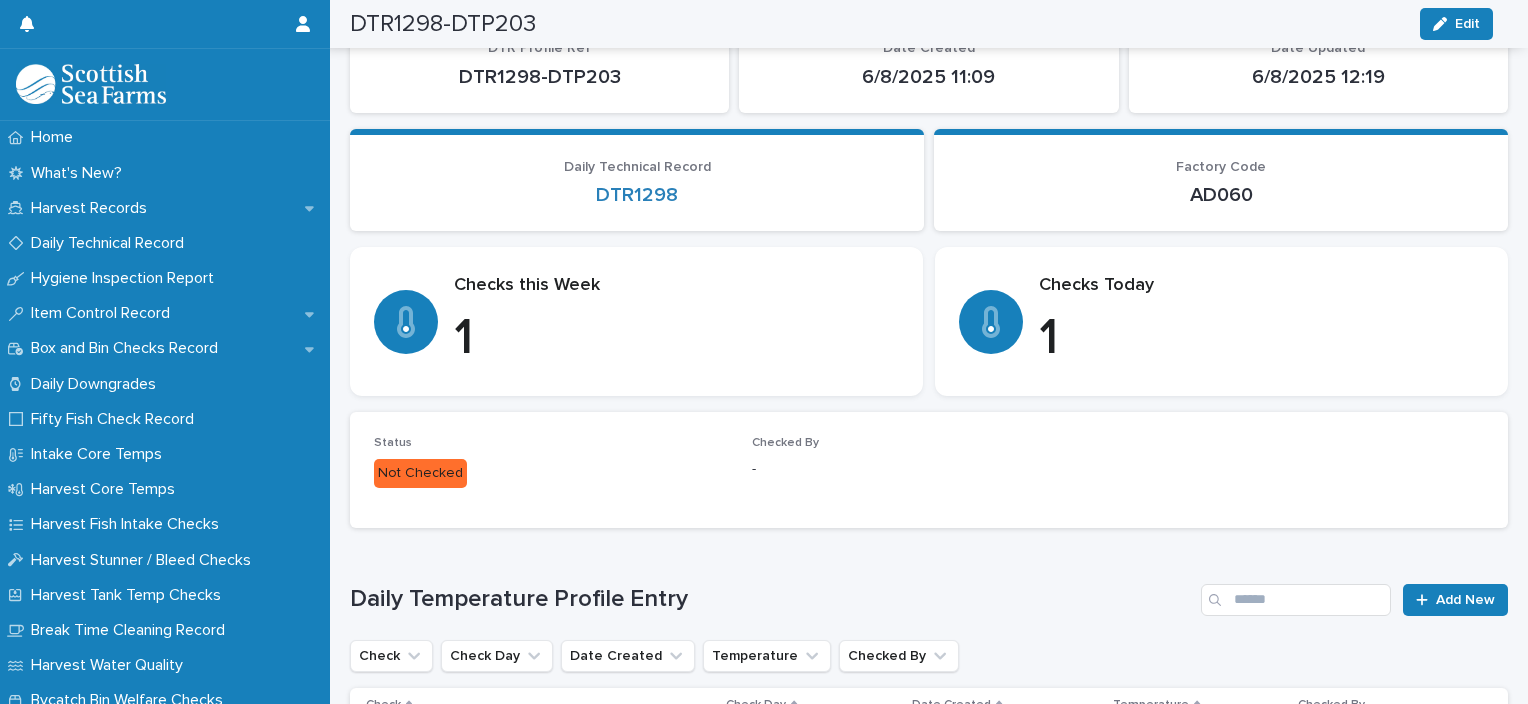 scroll, scrollTop: 174, scrollLeft: 0, axis: vertical 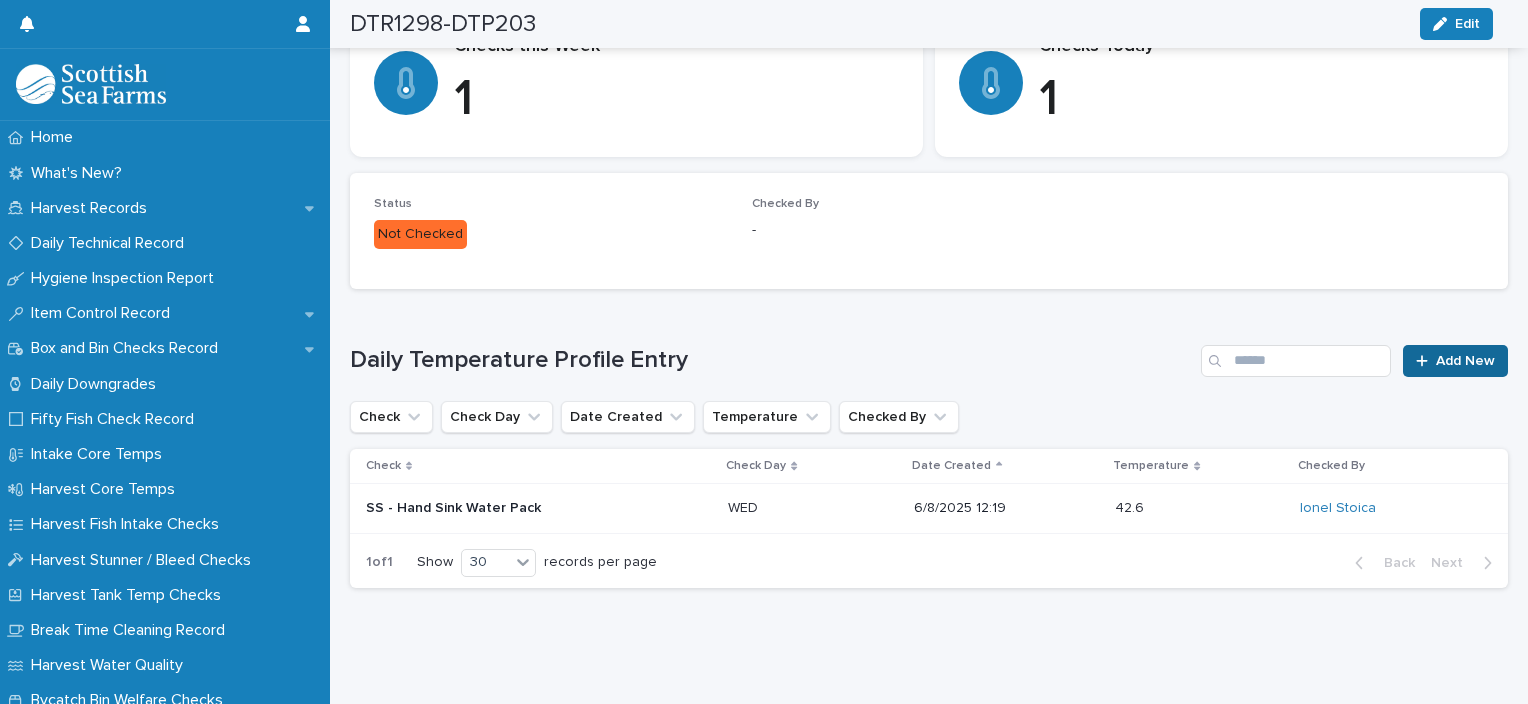 click on "Add New" at bounding box center [1465, 361] 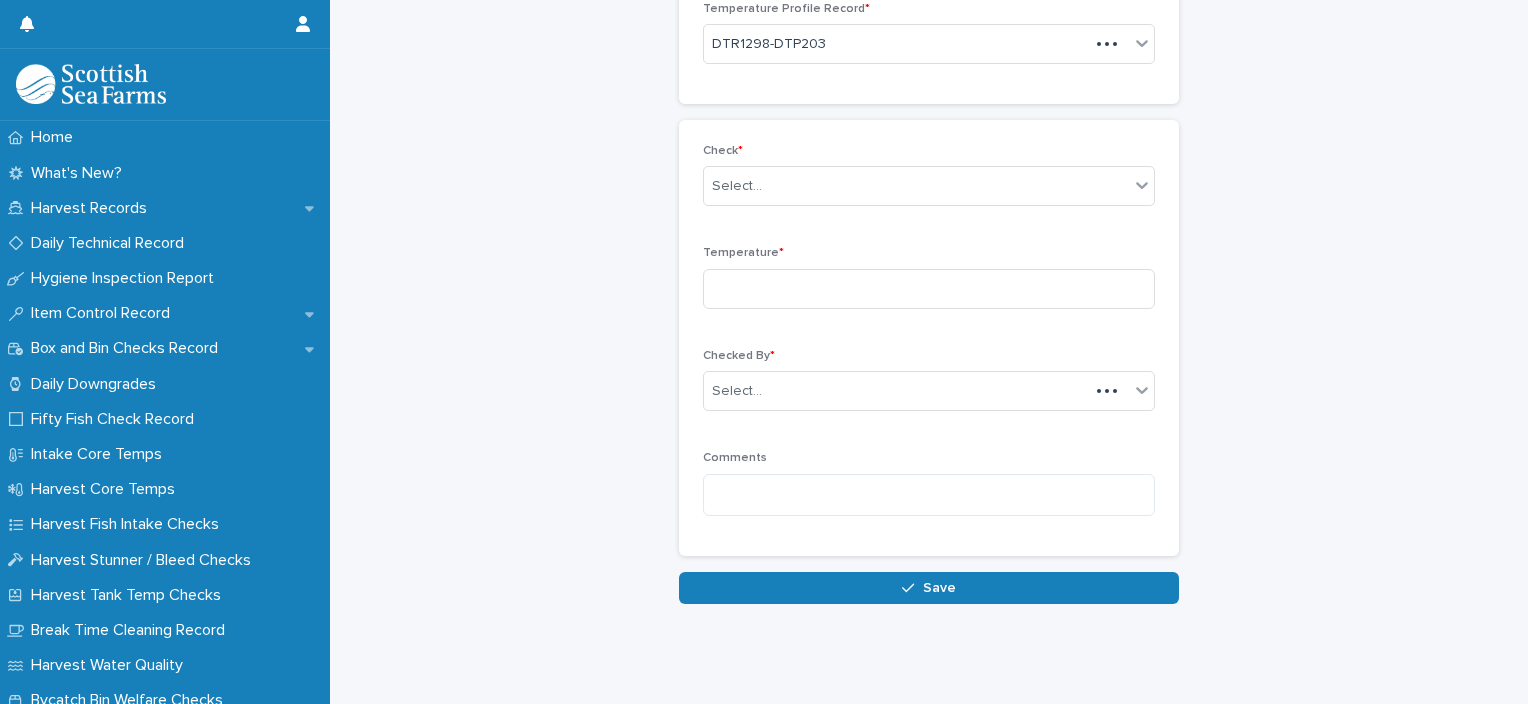 scroll, scrollTop: 136, scrollLeft: 0, axis: vertical 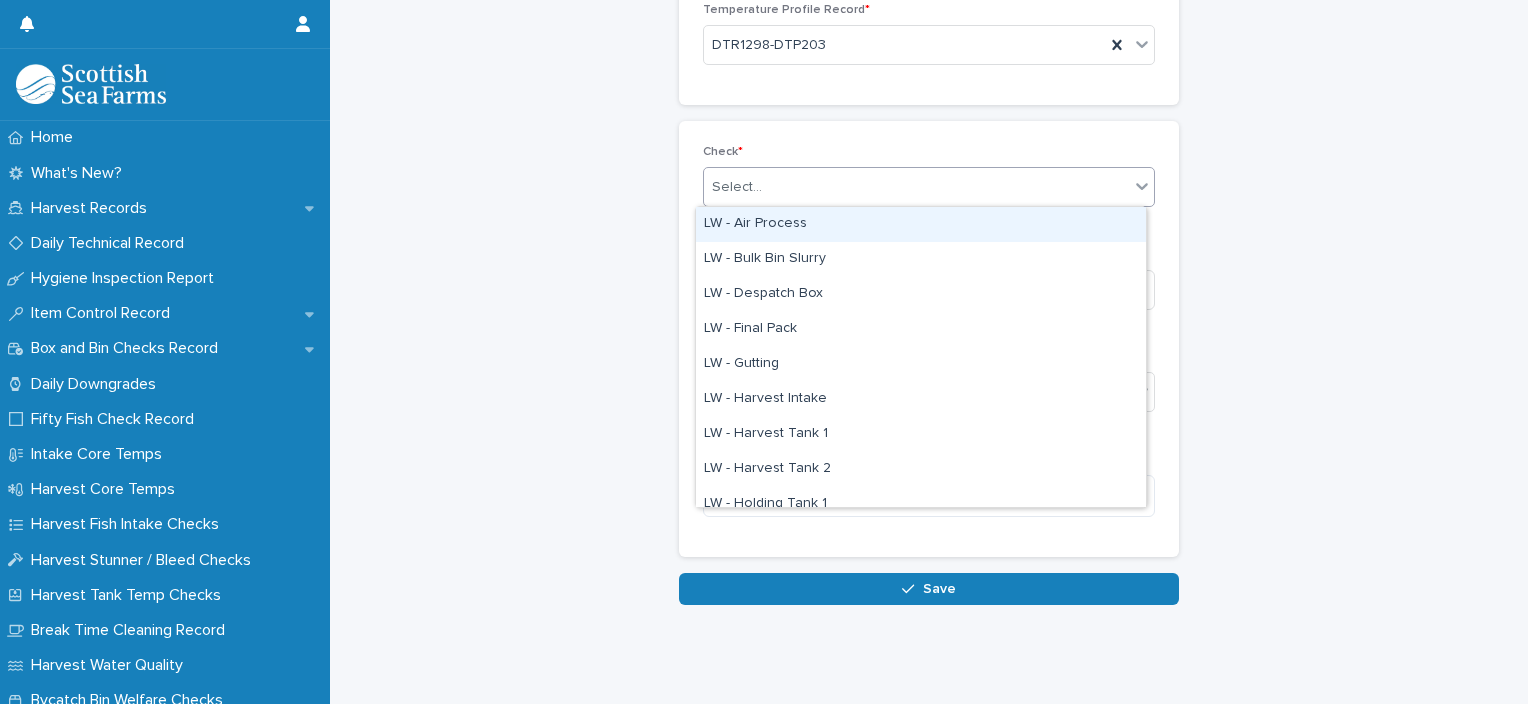 click on "Select..." at bounding box center [916, 187] 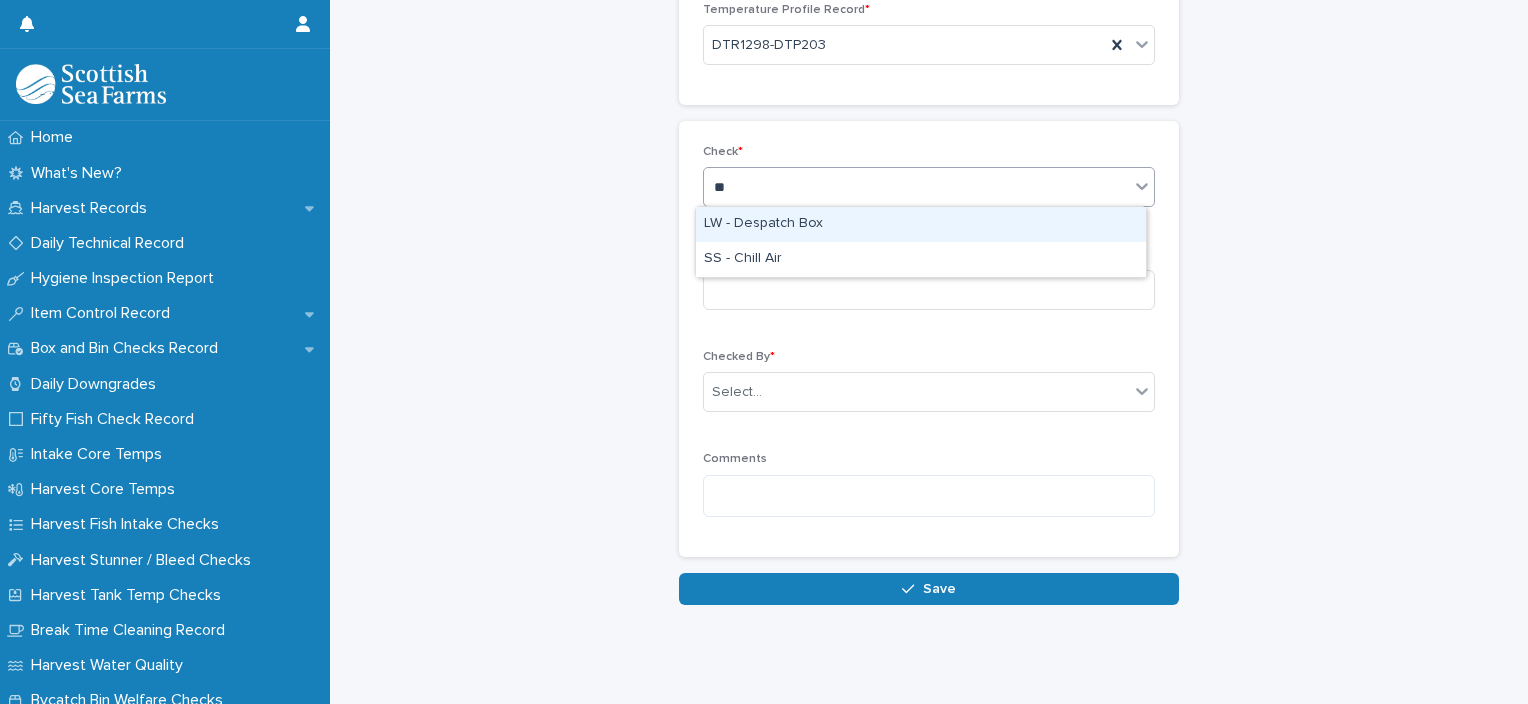 type on "***" 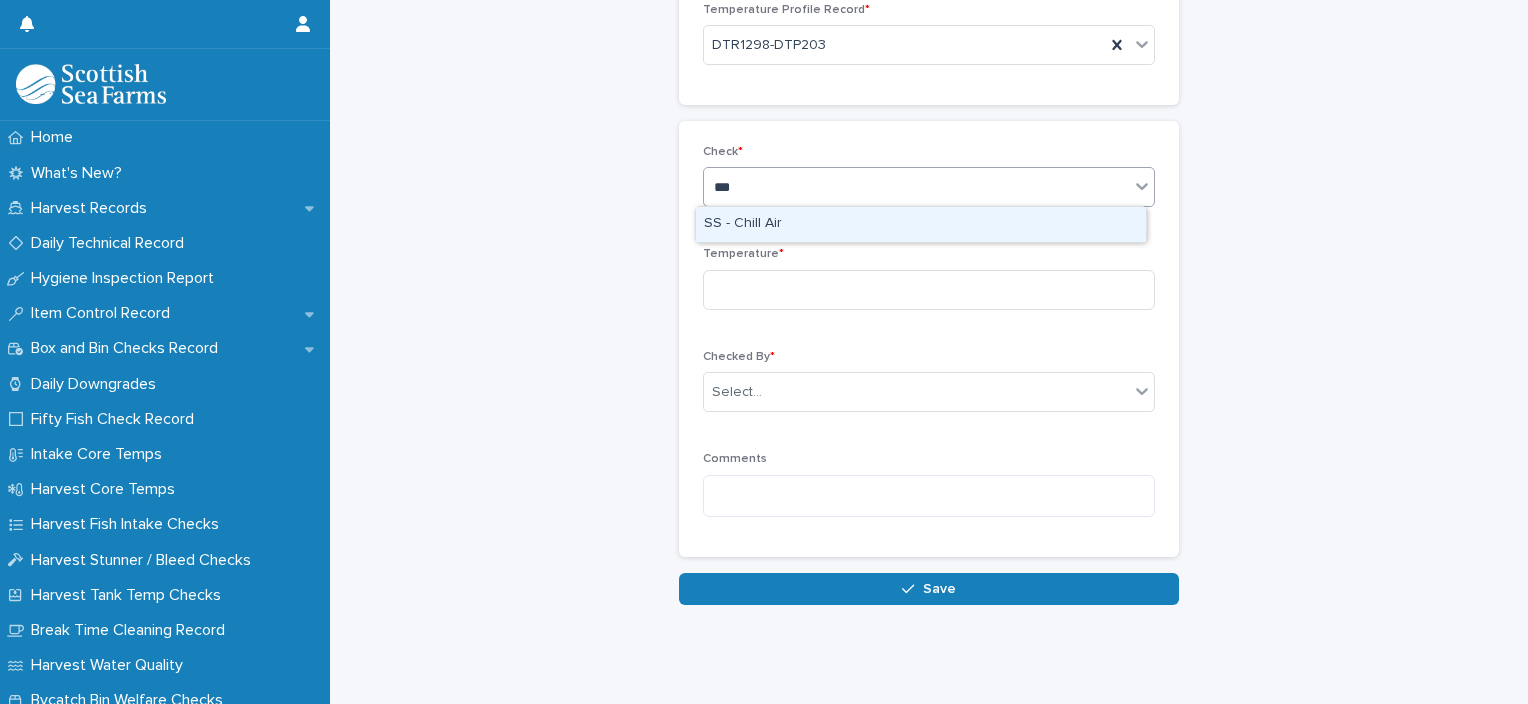 click on "SS - Chill Air" at bounding box center (921, 224) 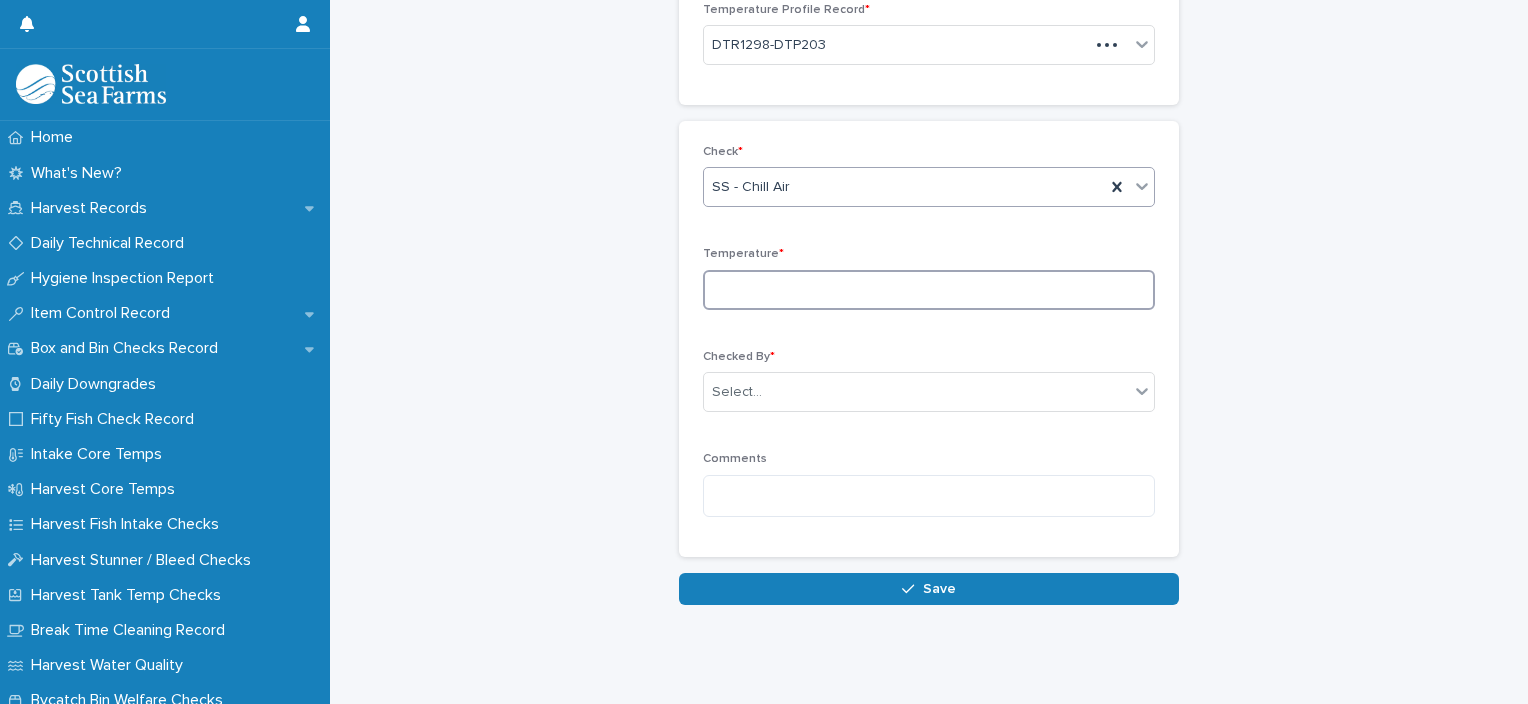 click at bounding box center [929, 290] 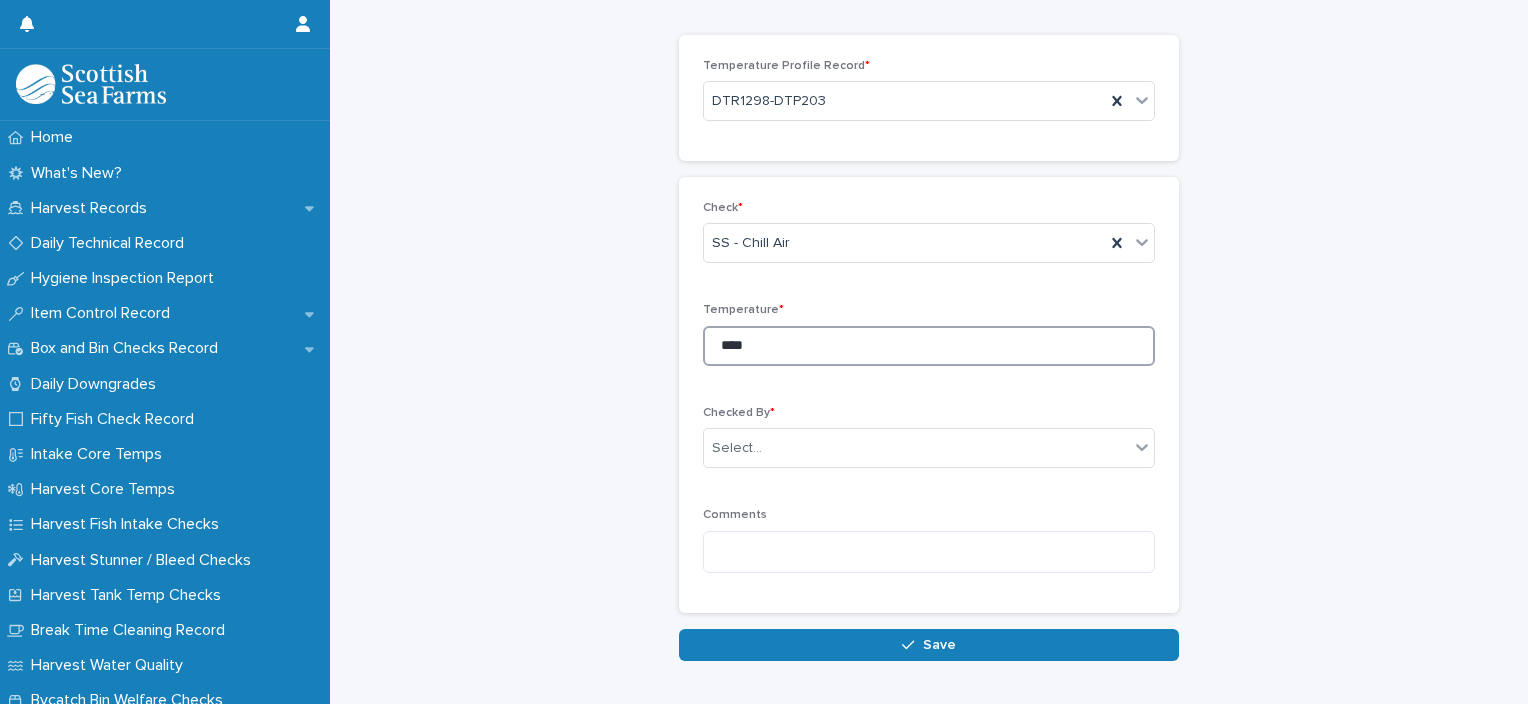 scroll, scrollTop: 36, scrollLeft: 0, axis: vertical 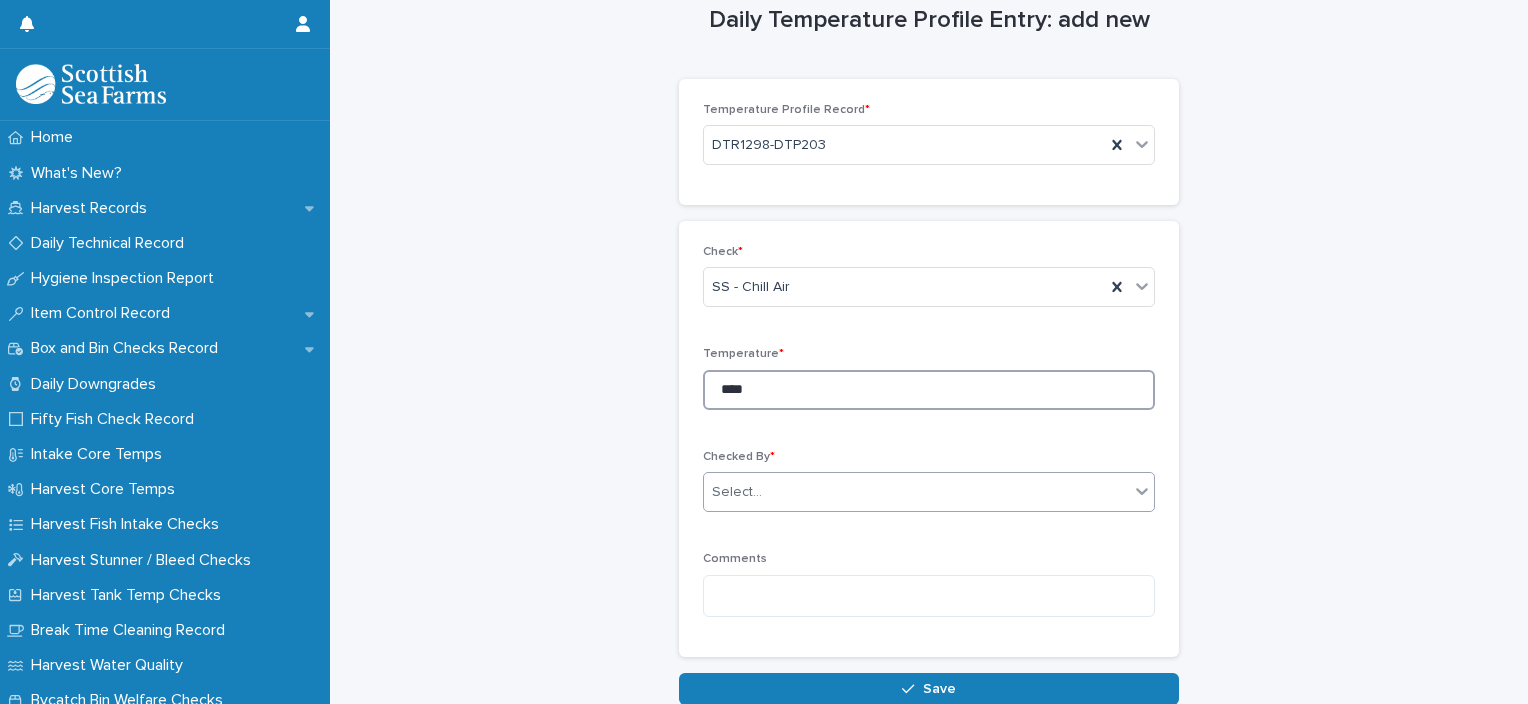 type on "****" 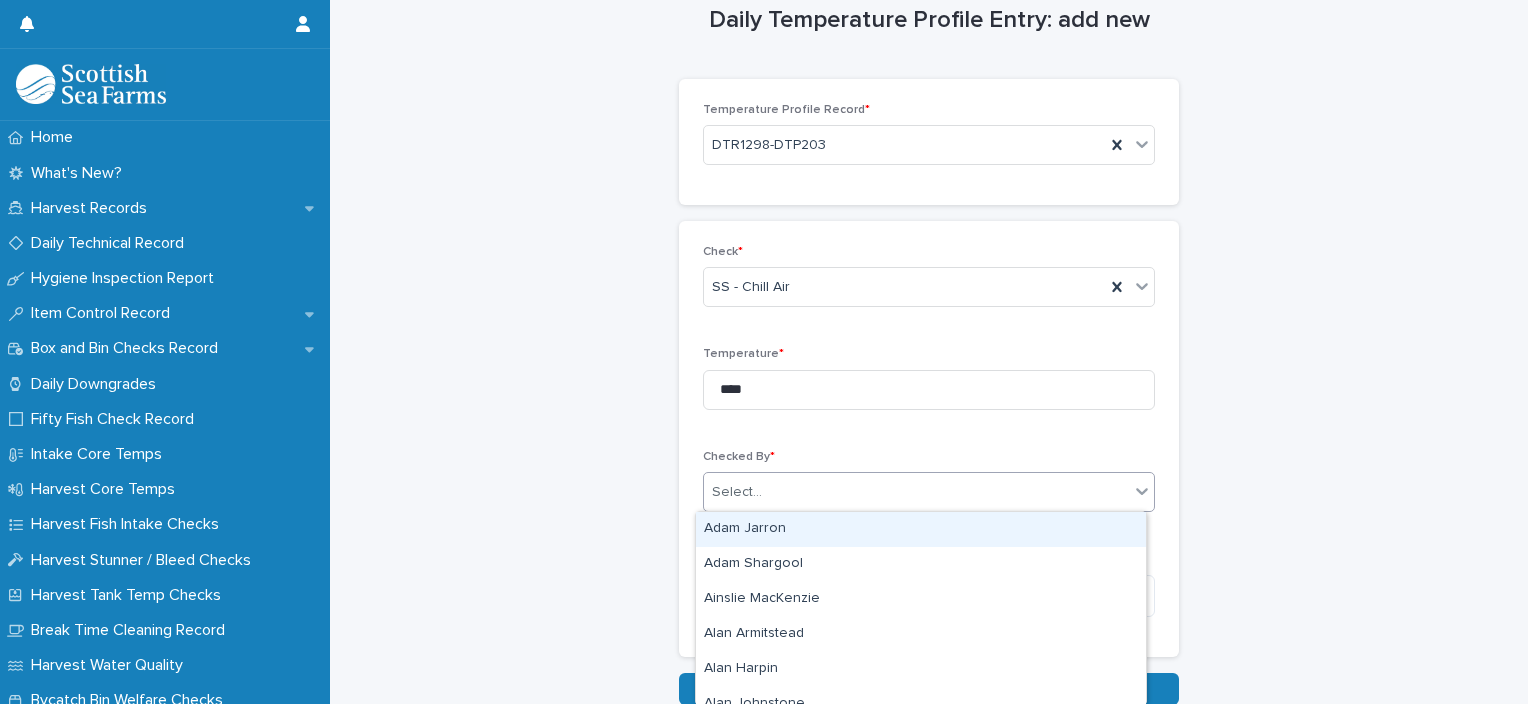 click on "Select..." at bounding box center [916, 492] 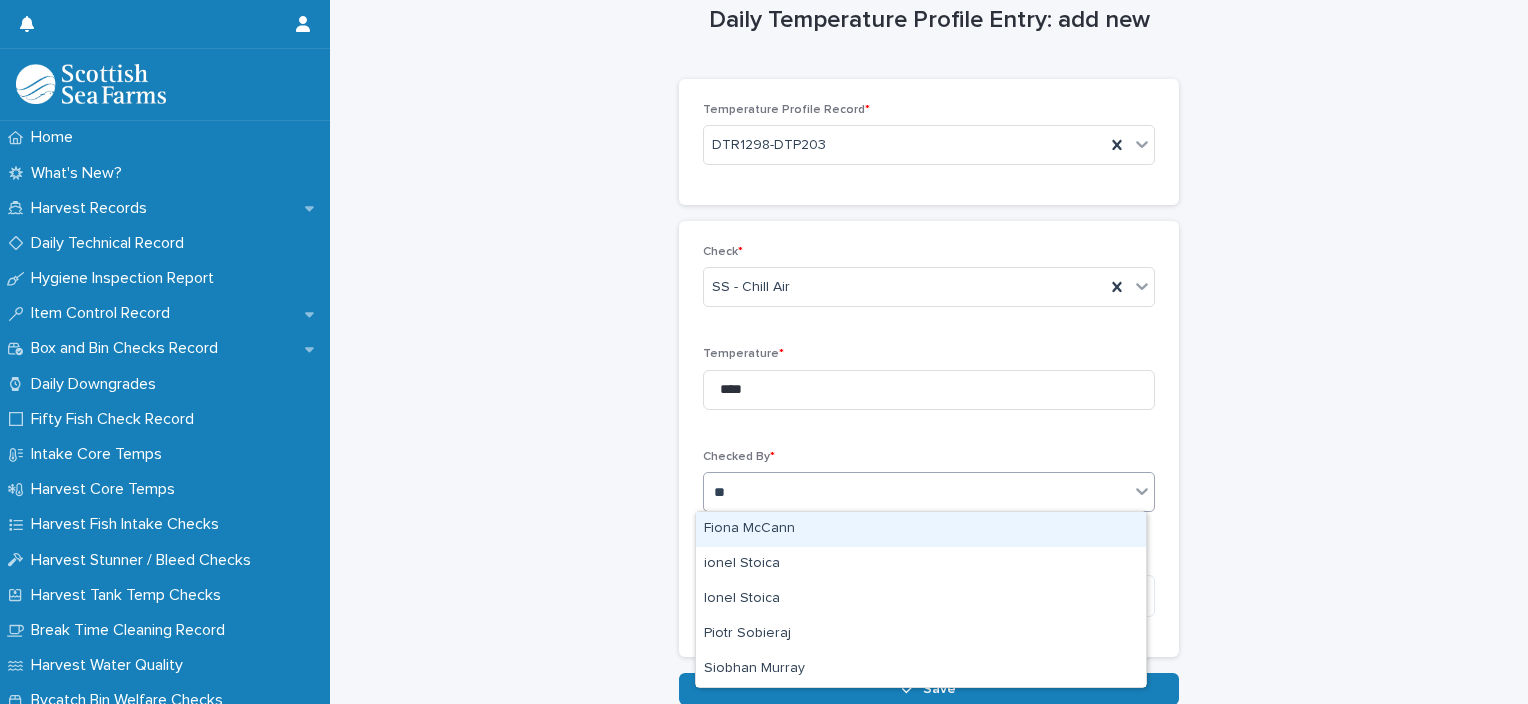 type on "***" 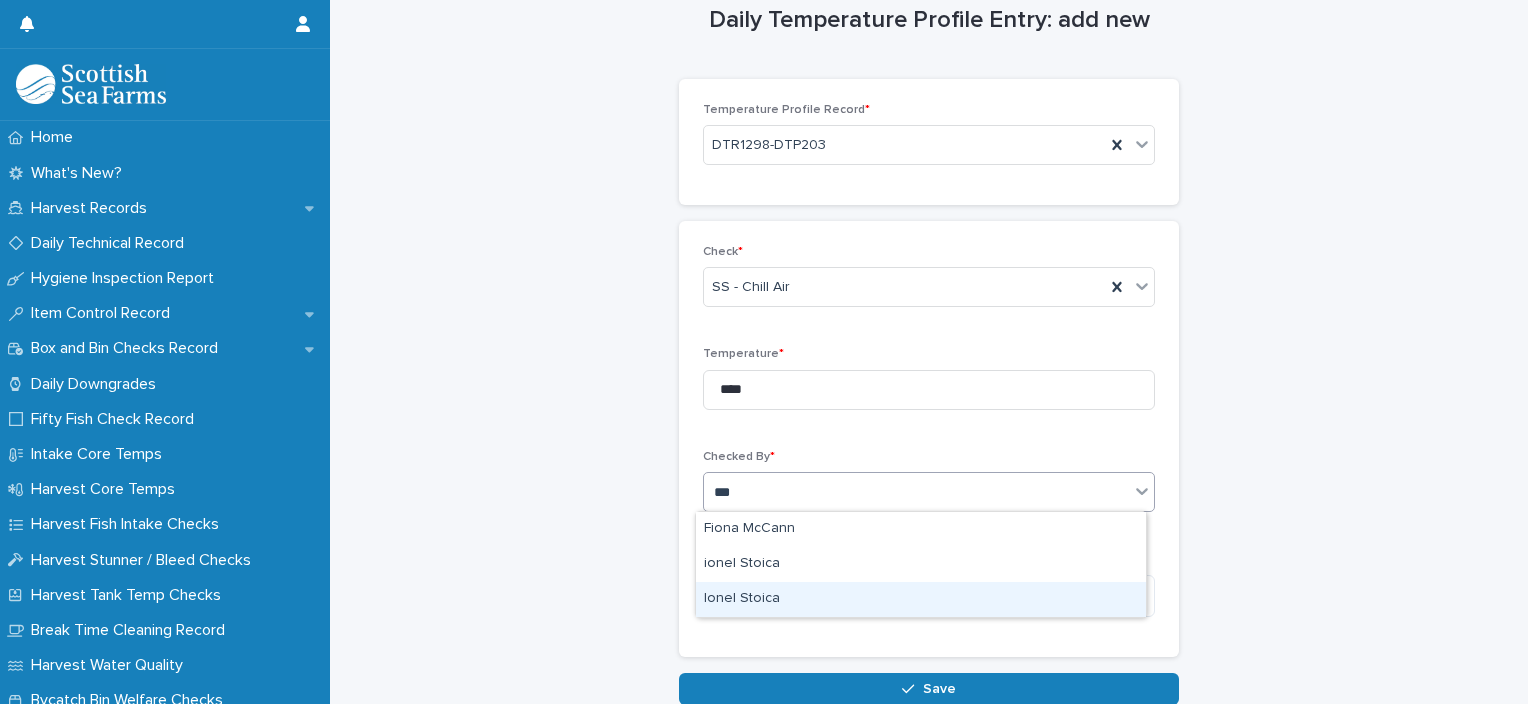 click on "Ionel Stoica" at bounding box center (921, 599) 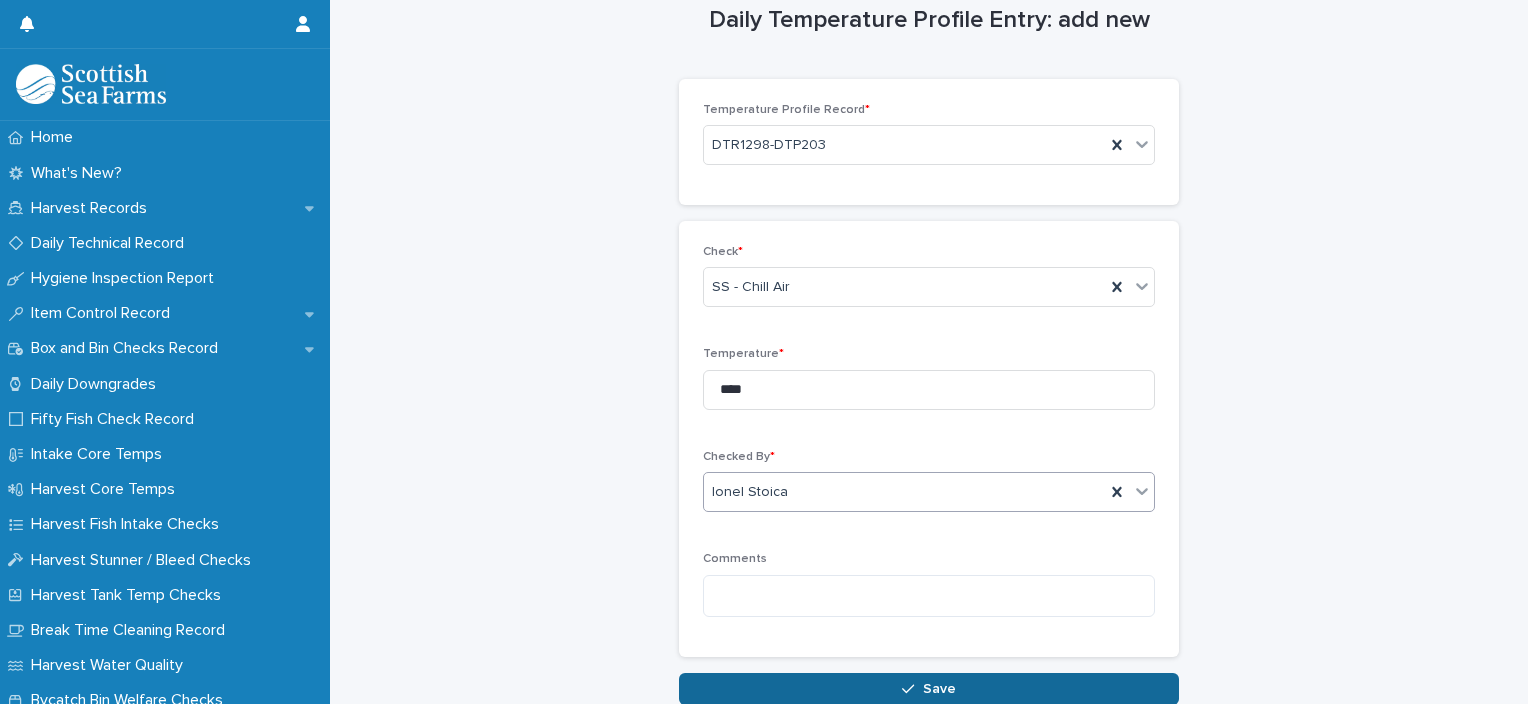 click on "Save" at bounding box center [929, 689] 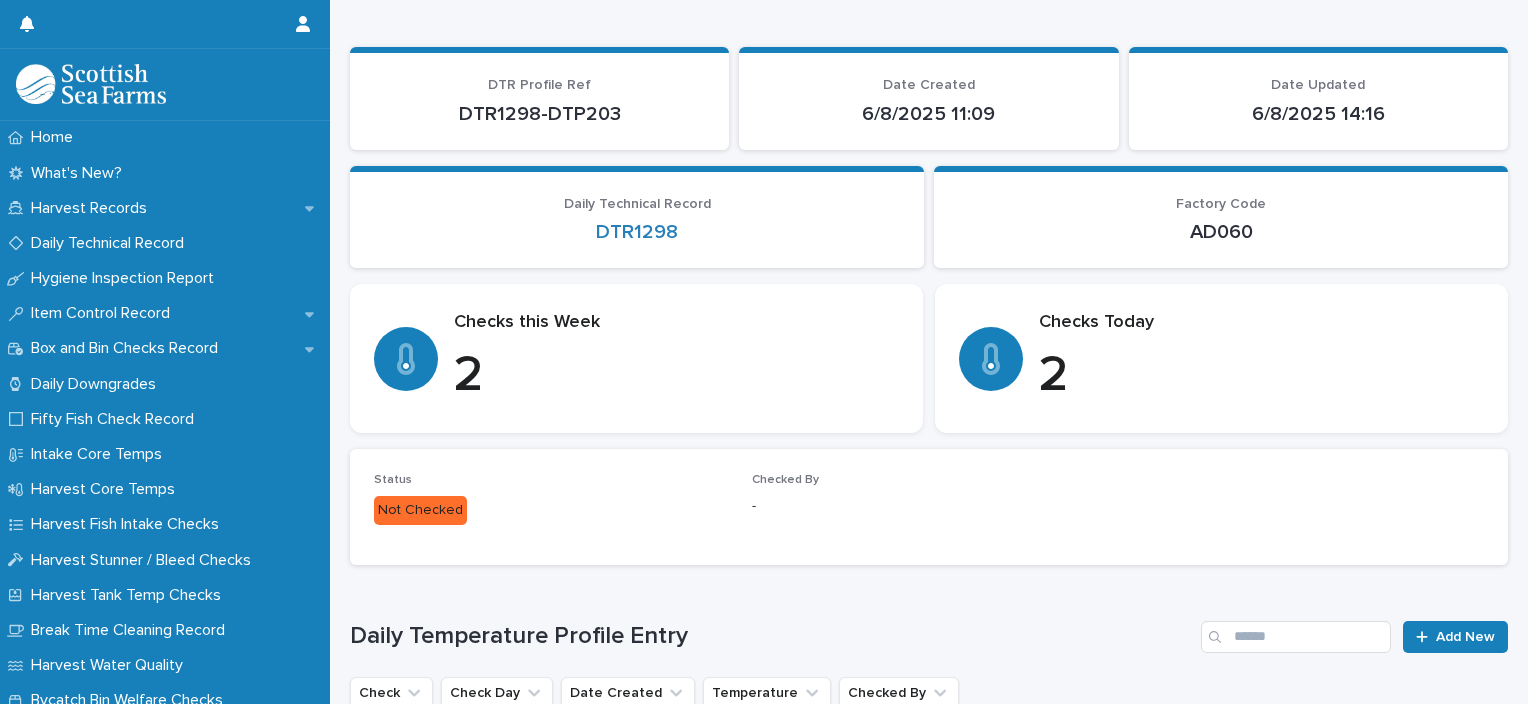 scroll, scrollTop: 437, scrollLeft: 0, axis: vertical 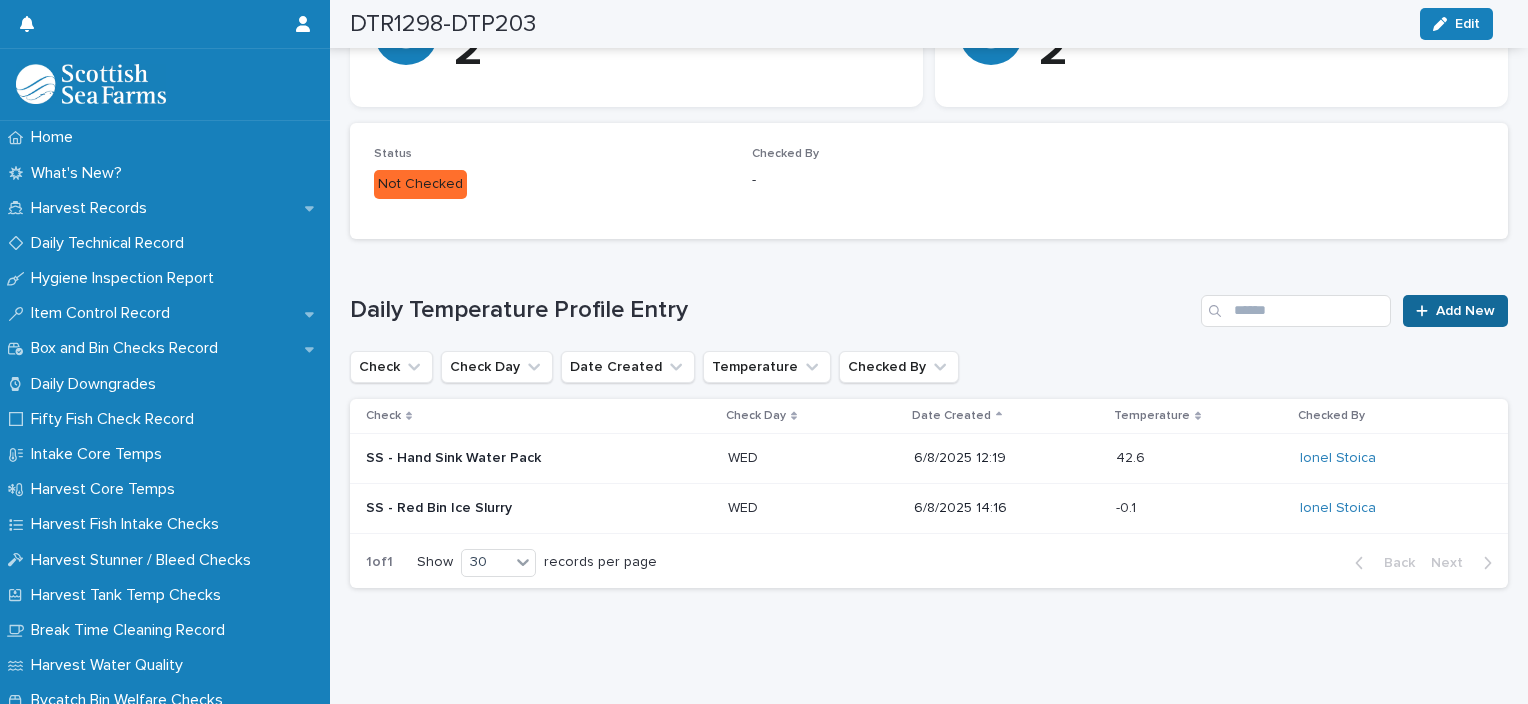 click on "Add New" at bounding box center (1455, 311) 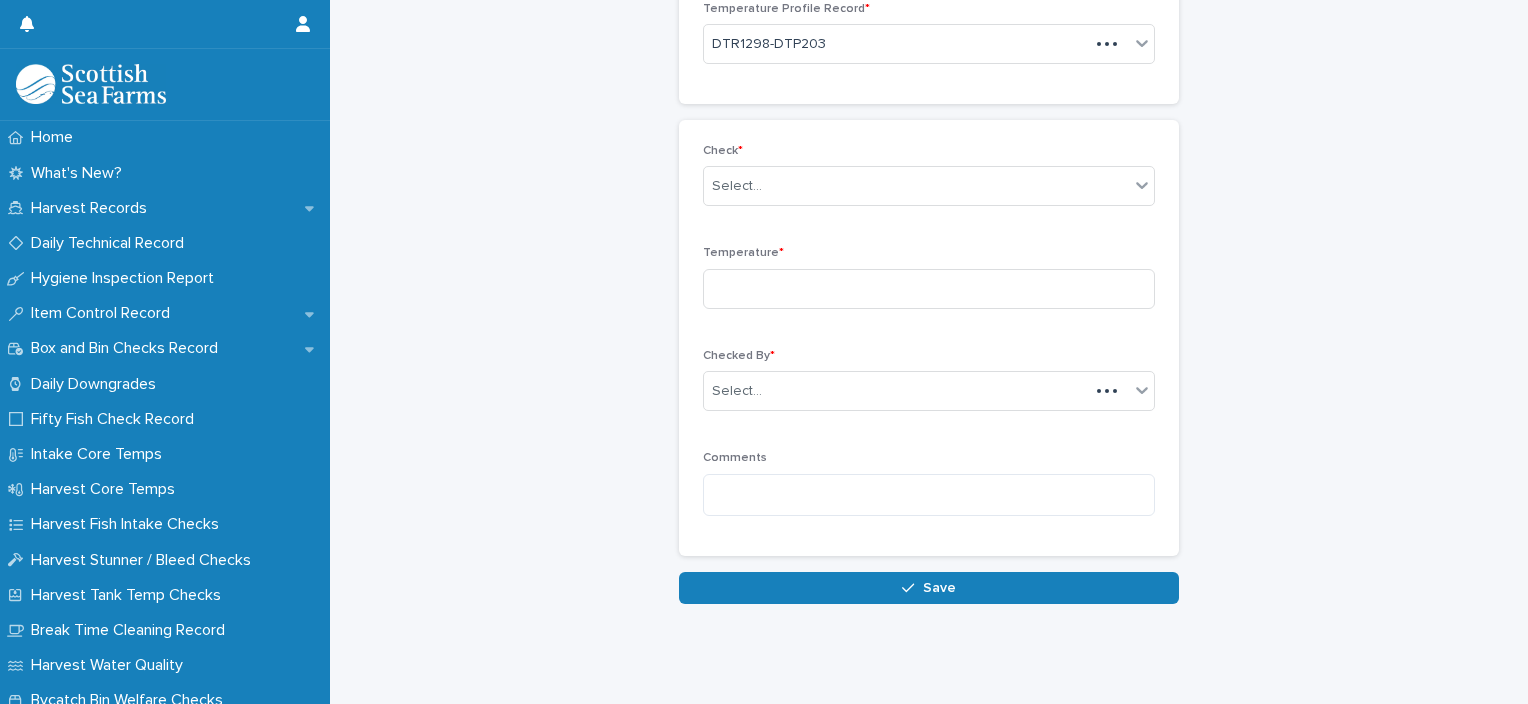 scroll, scrollTop: 136, scrollLeft: 0, axis: vertical 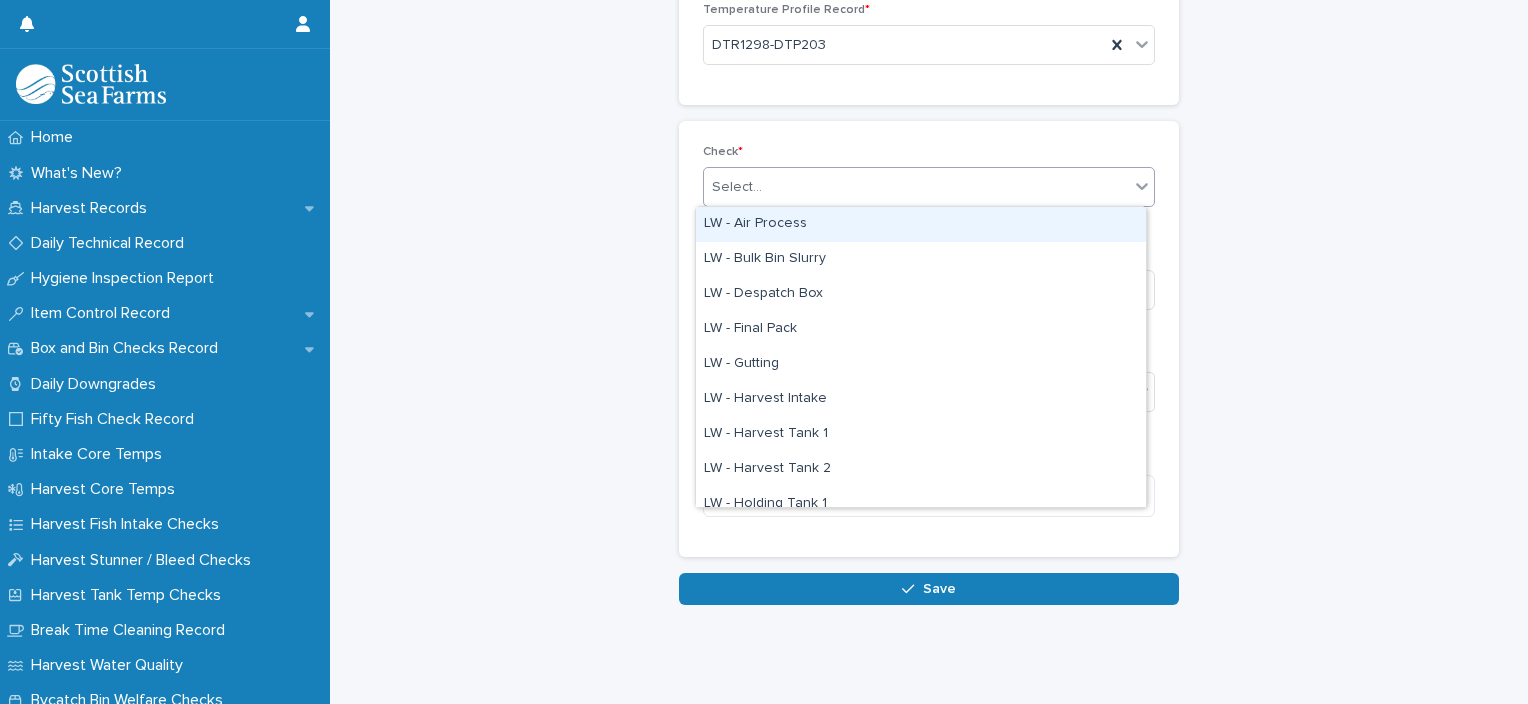click on "Select..." at bounding box center (737, 187) 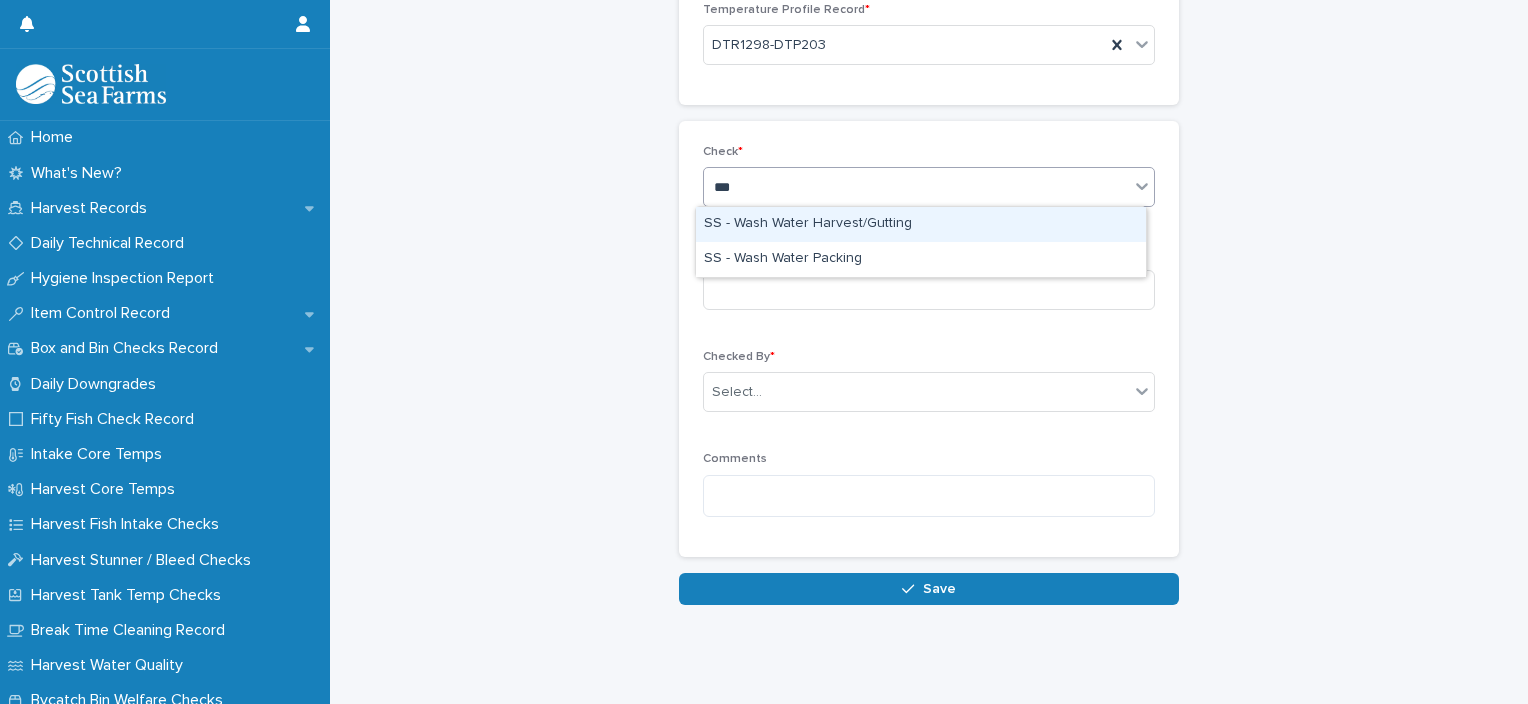 type on "****" 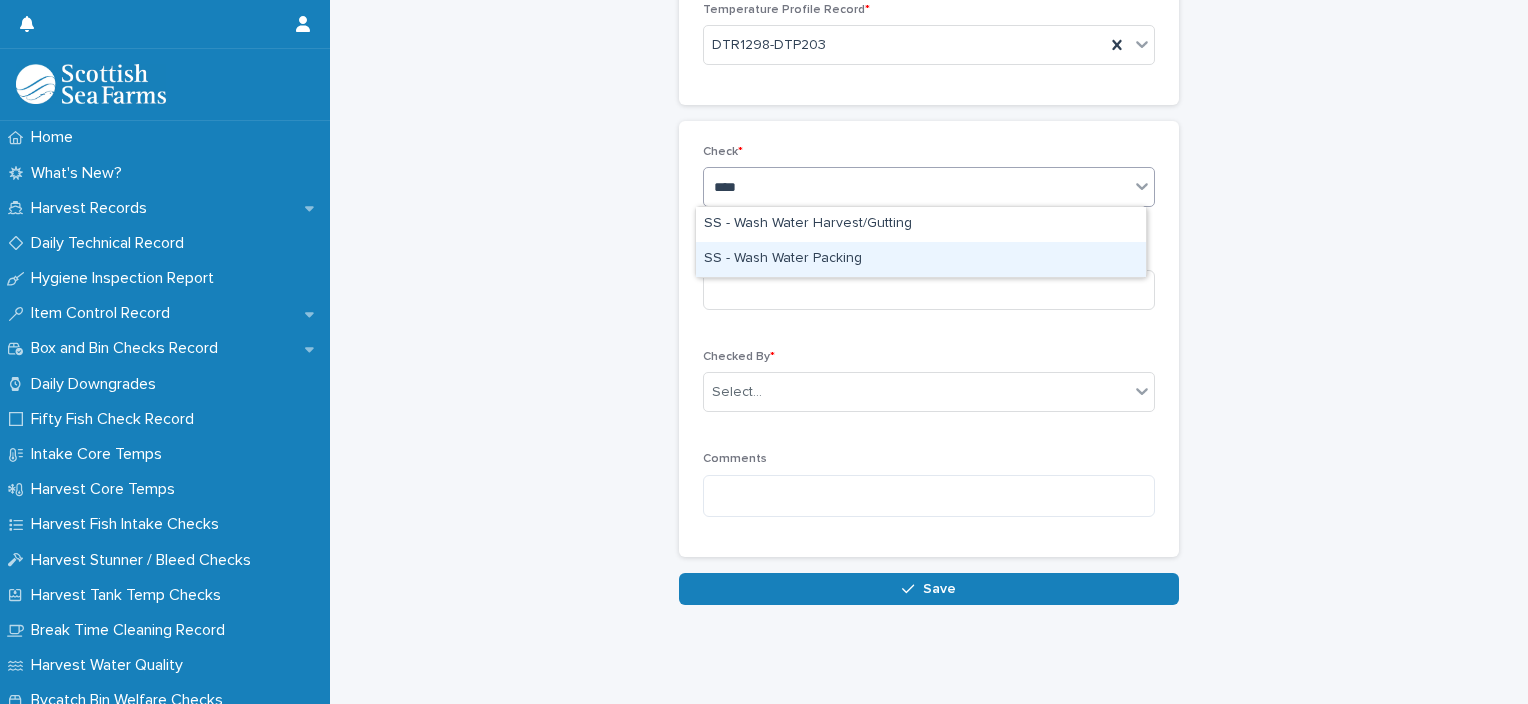 click on "SS - Wash Water Packing" at bounding box center [921, 259] 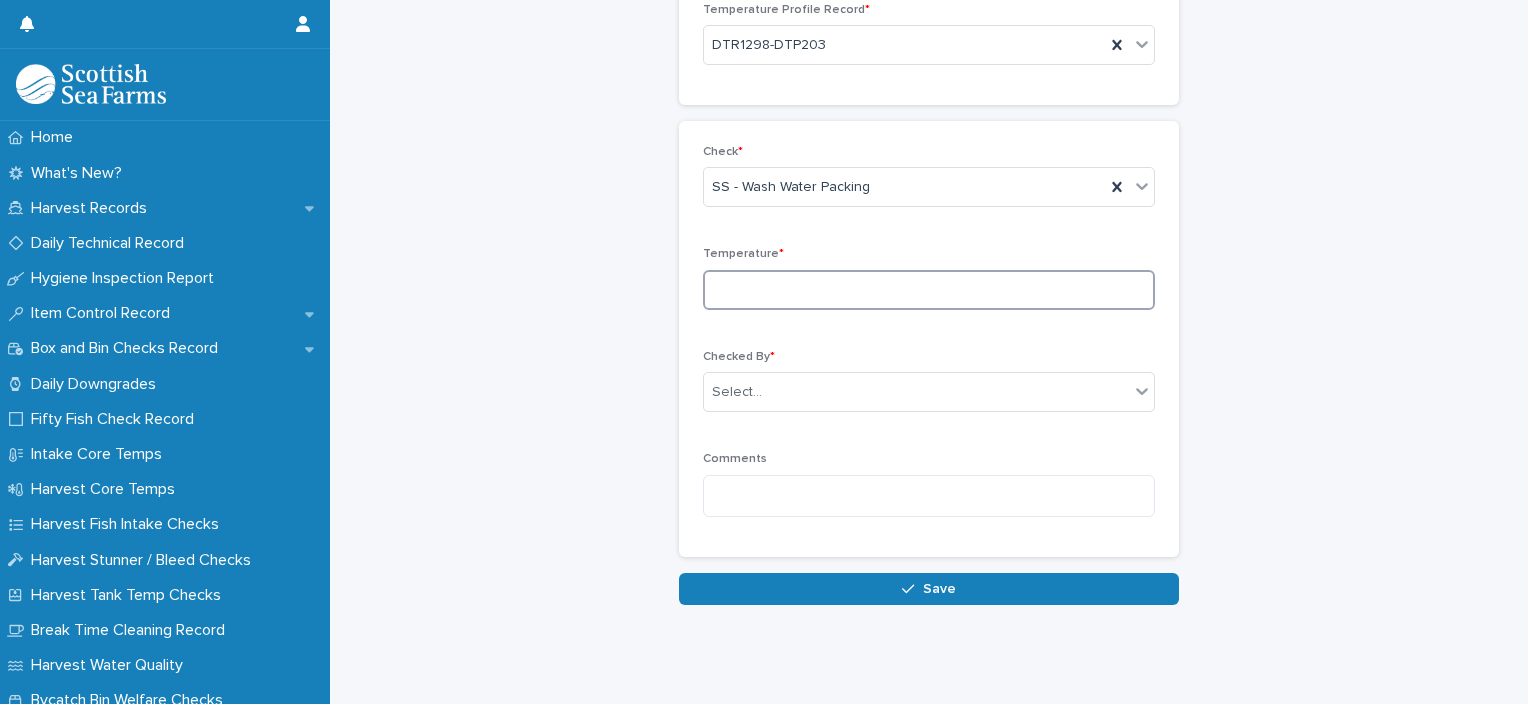 click at bounding box center [929, 290] 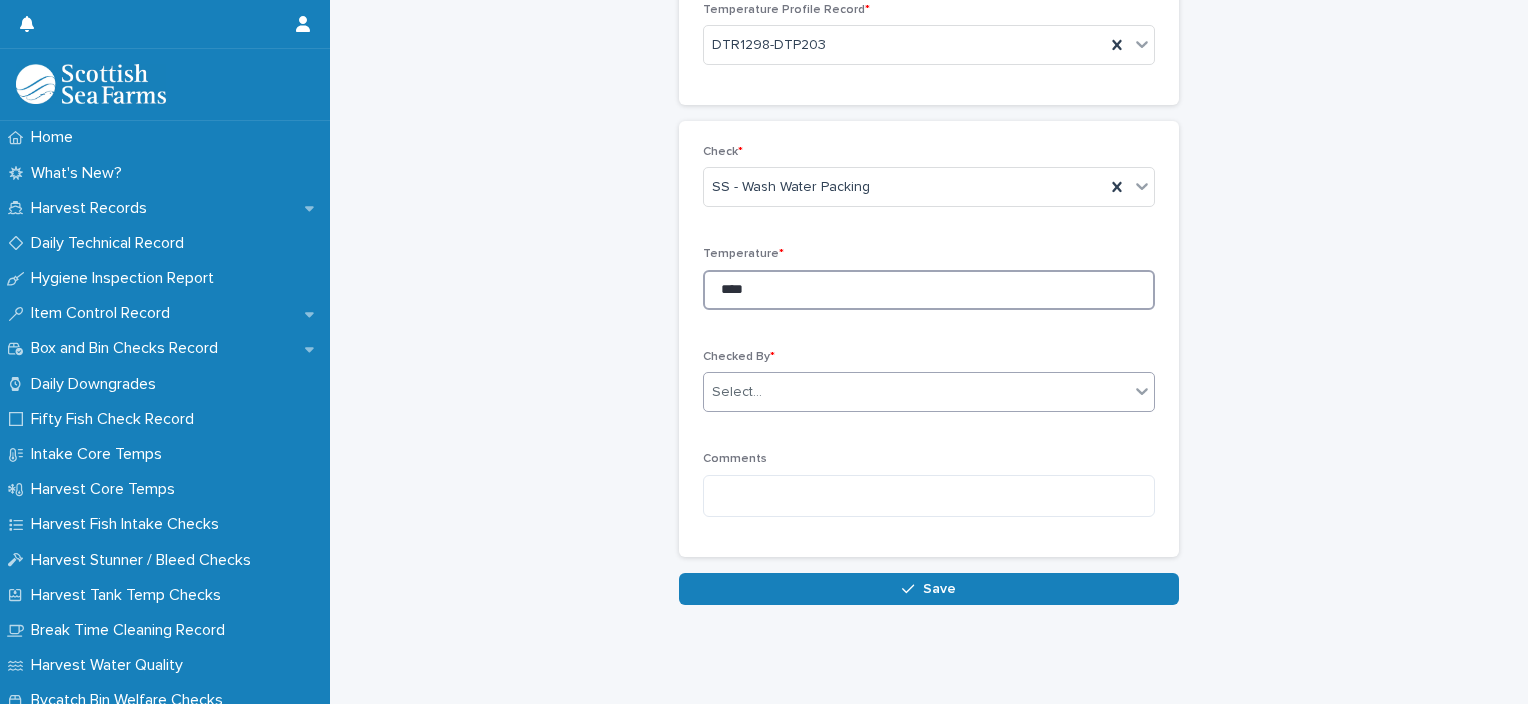 type on "****" 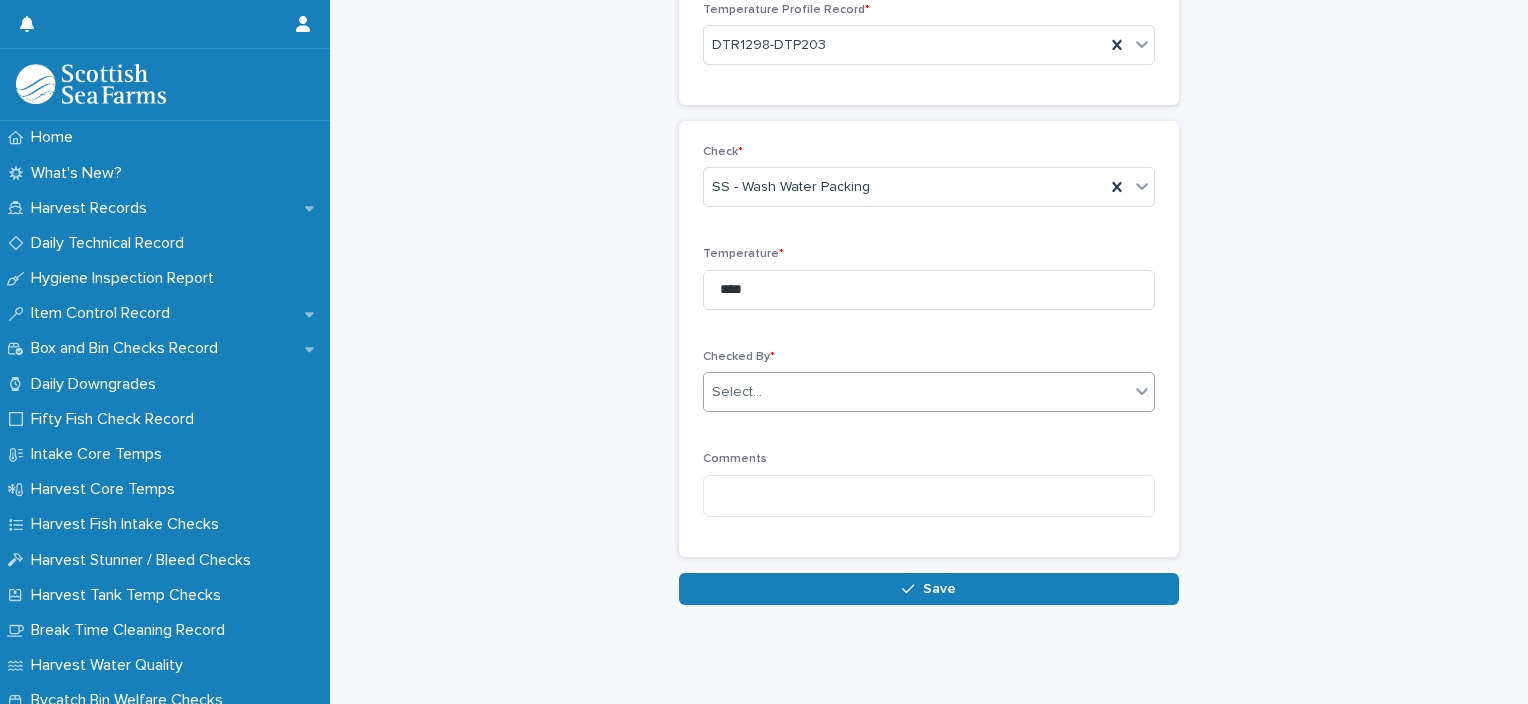 click on "Select..." at bounding box center [737, 392] 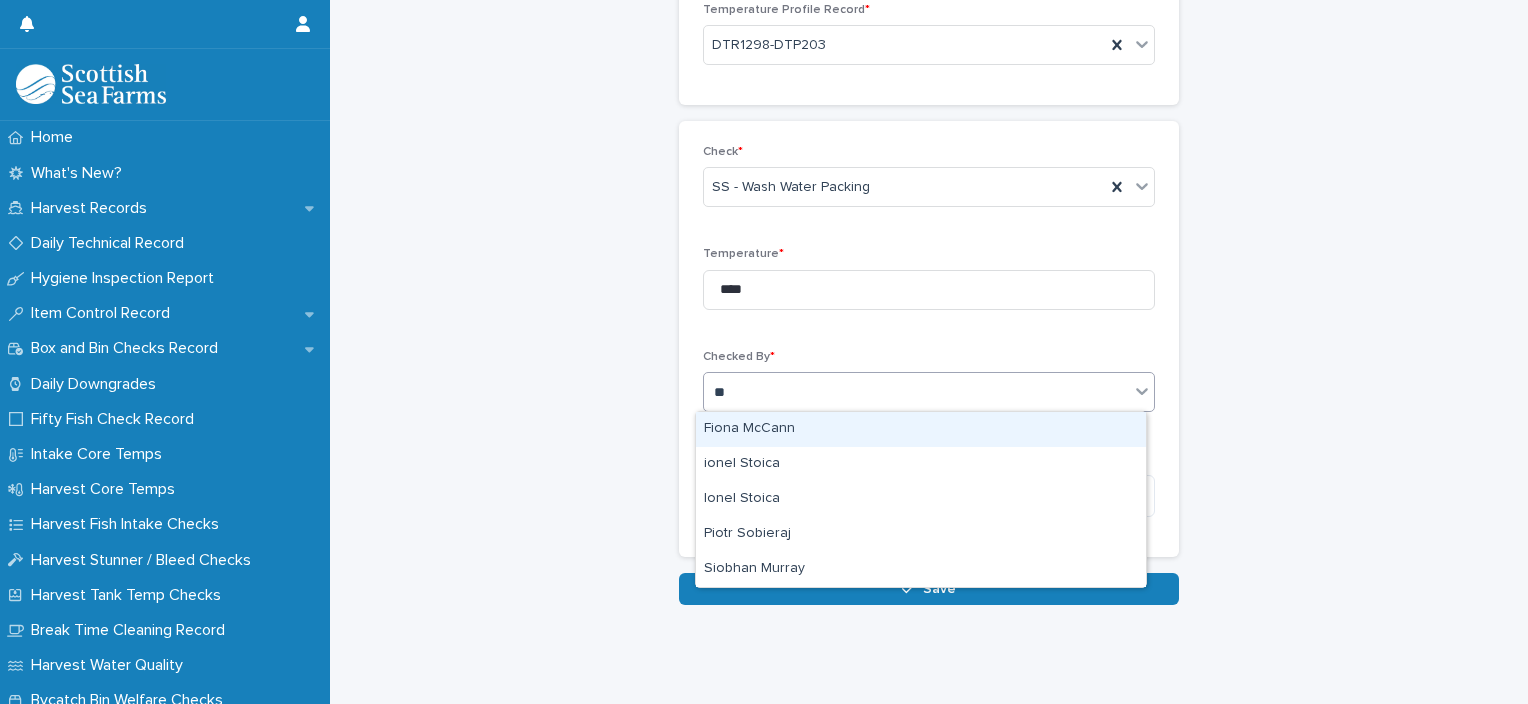 type on "***" 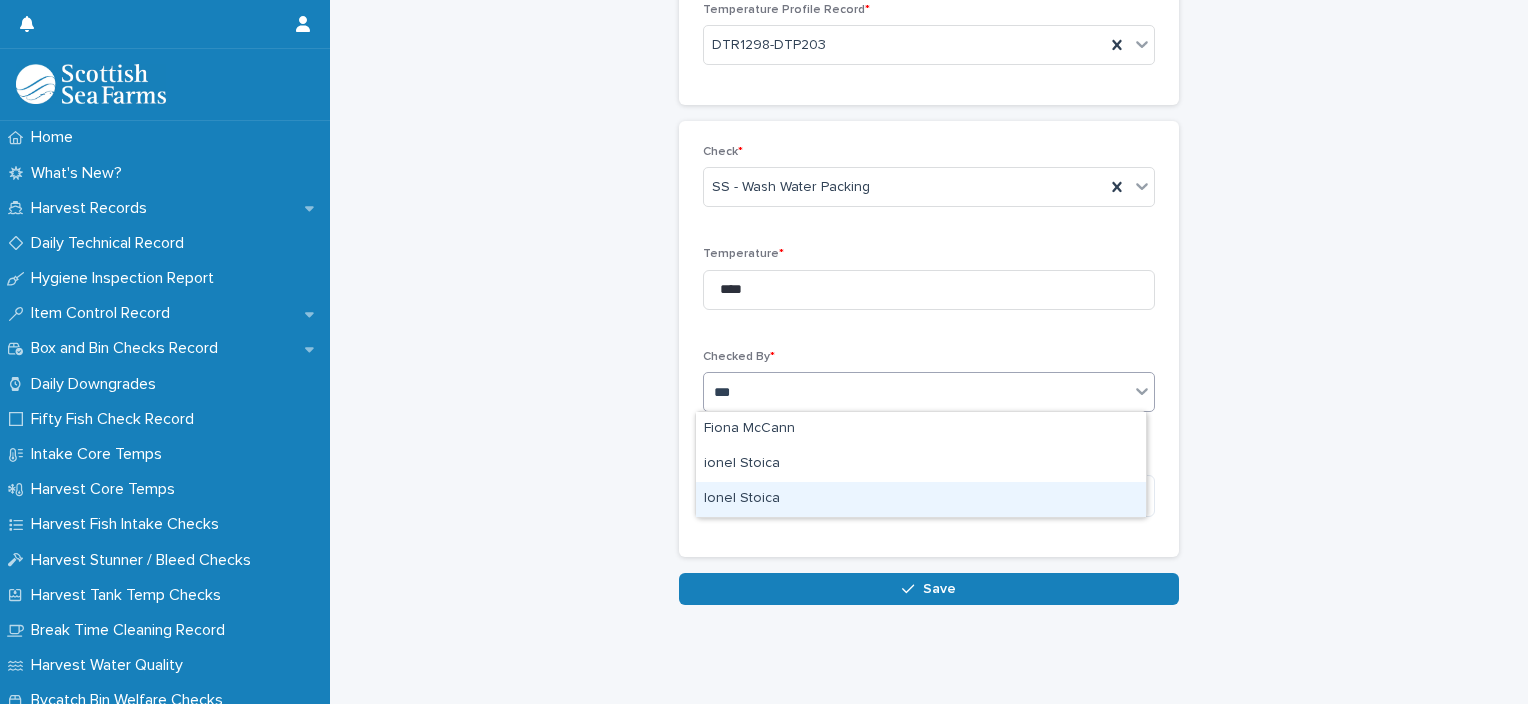 click on "Ionel Stoica" at bounding box center (921, 499) 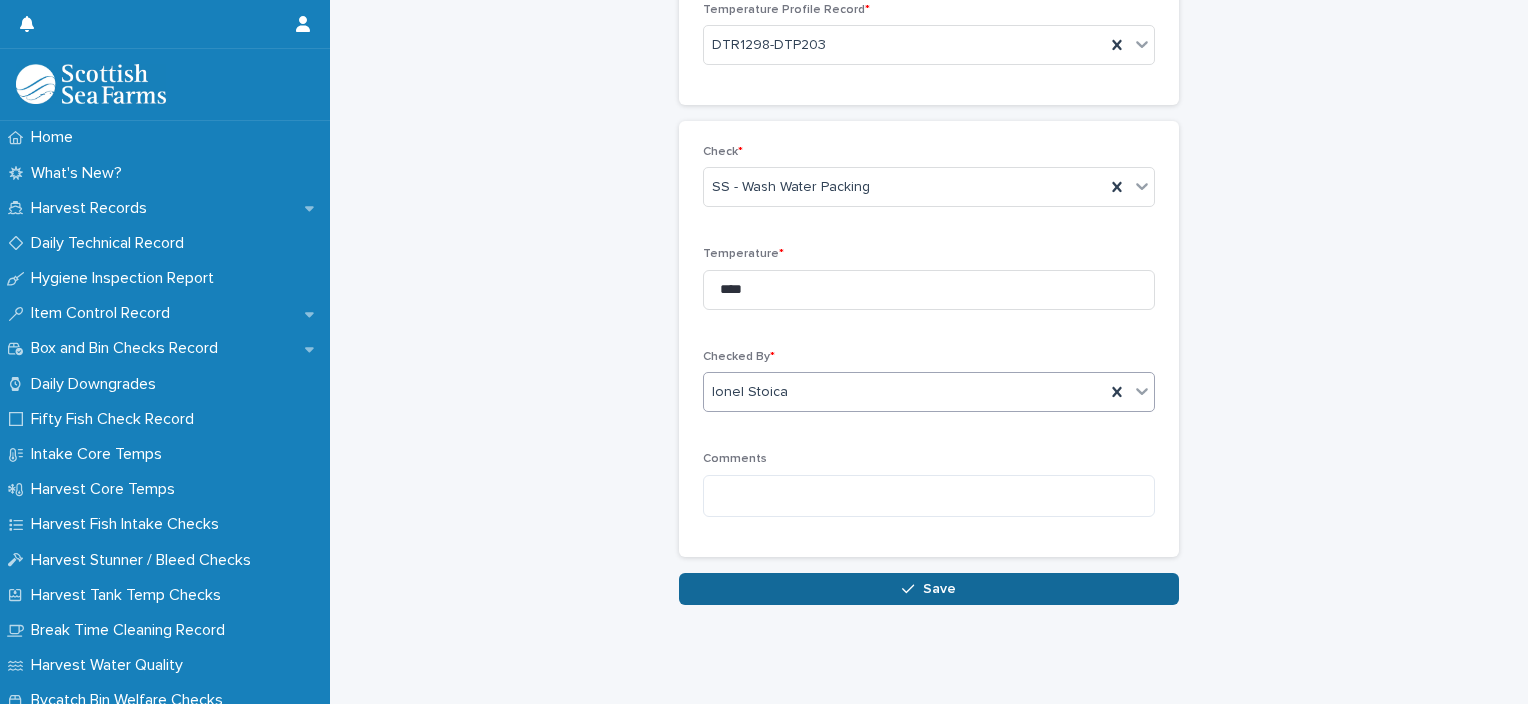 click on "Save" at bounding box center [939, 589] 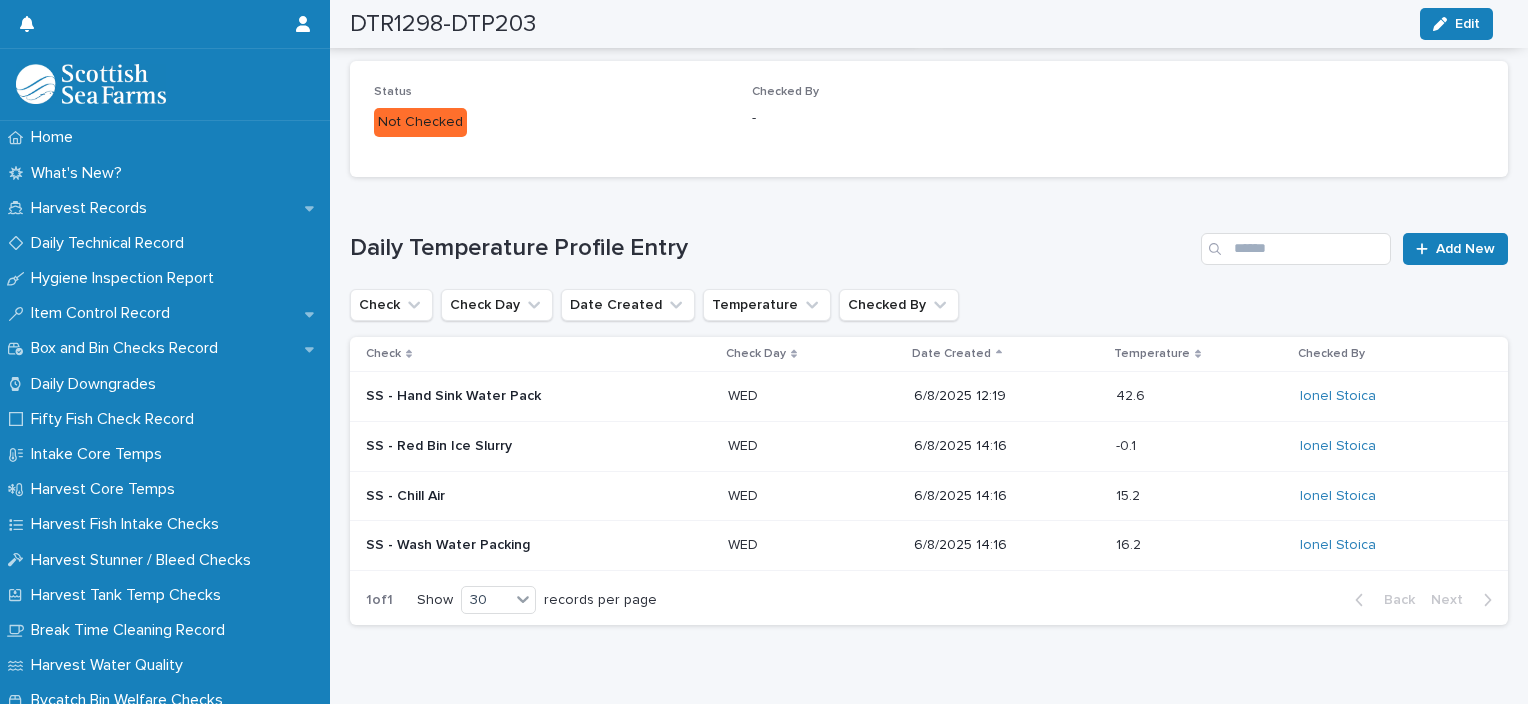 scroll, scrollTop: 512, scrollLeft: 0, axis: vertical 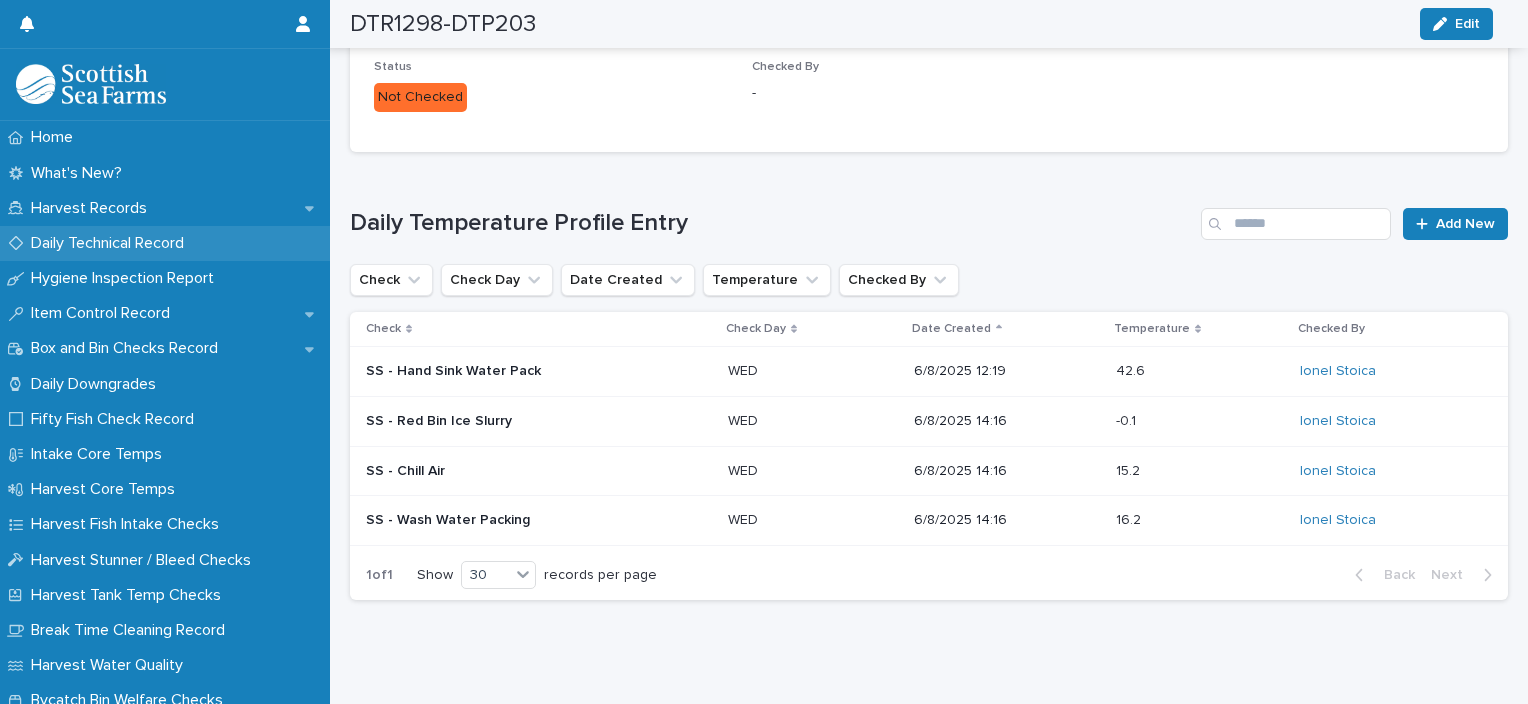 click on "Daily Technical Record" at bounding box center [111, 243] 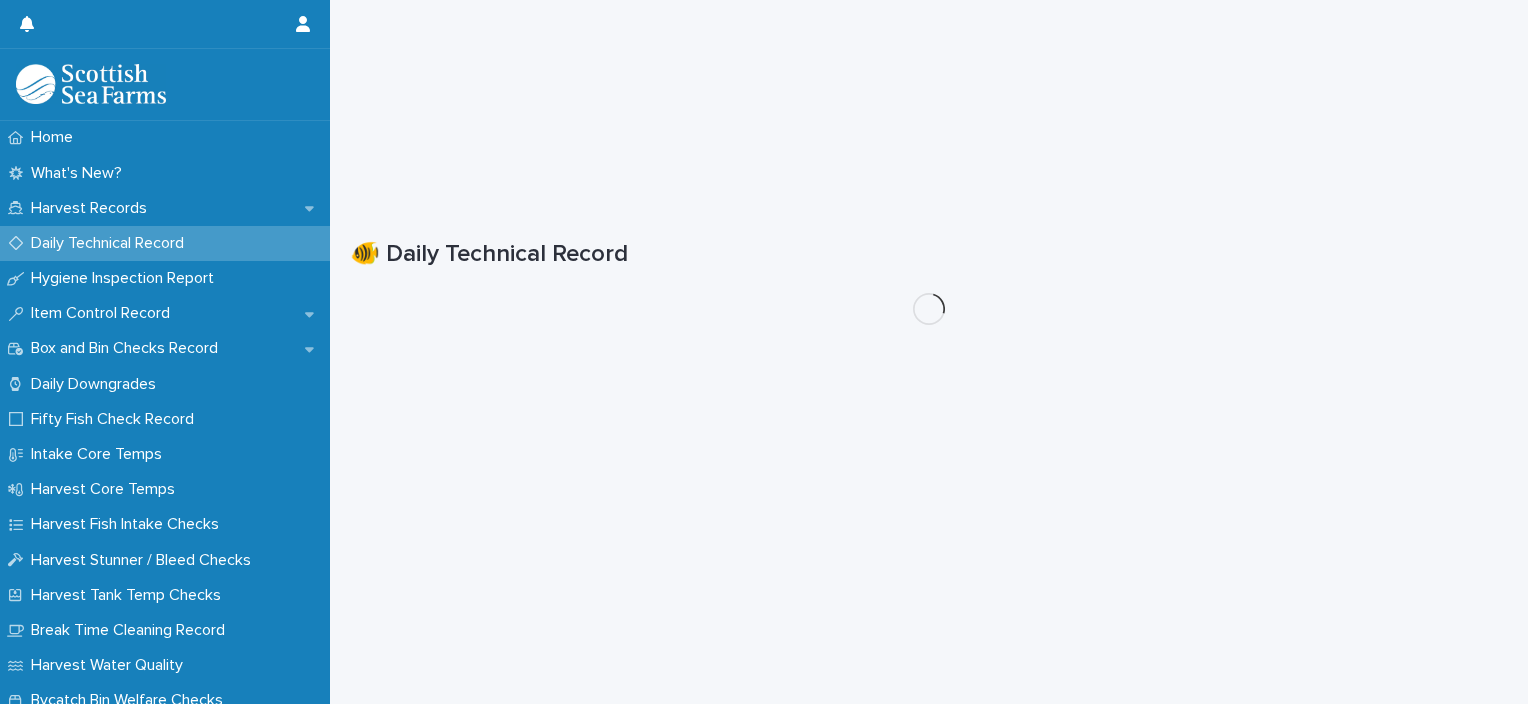scroll, scrollTop: 0, scrollLeft: 0, axis: both 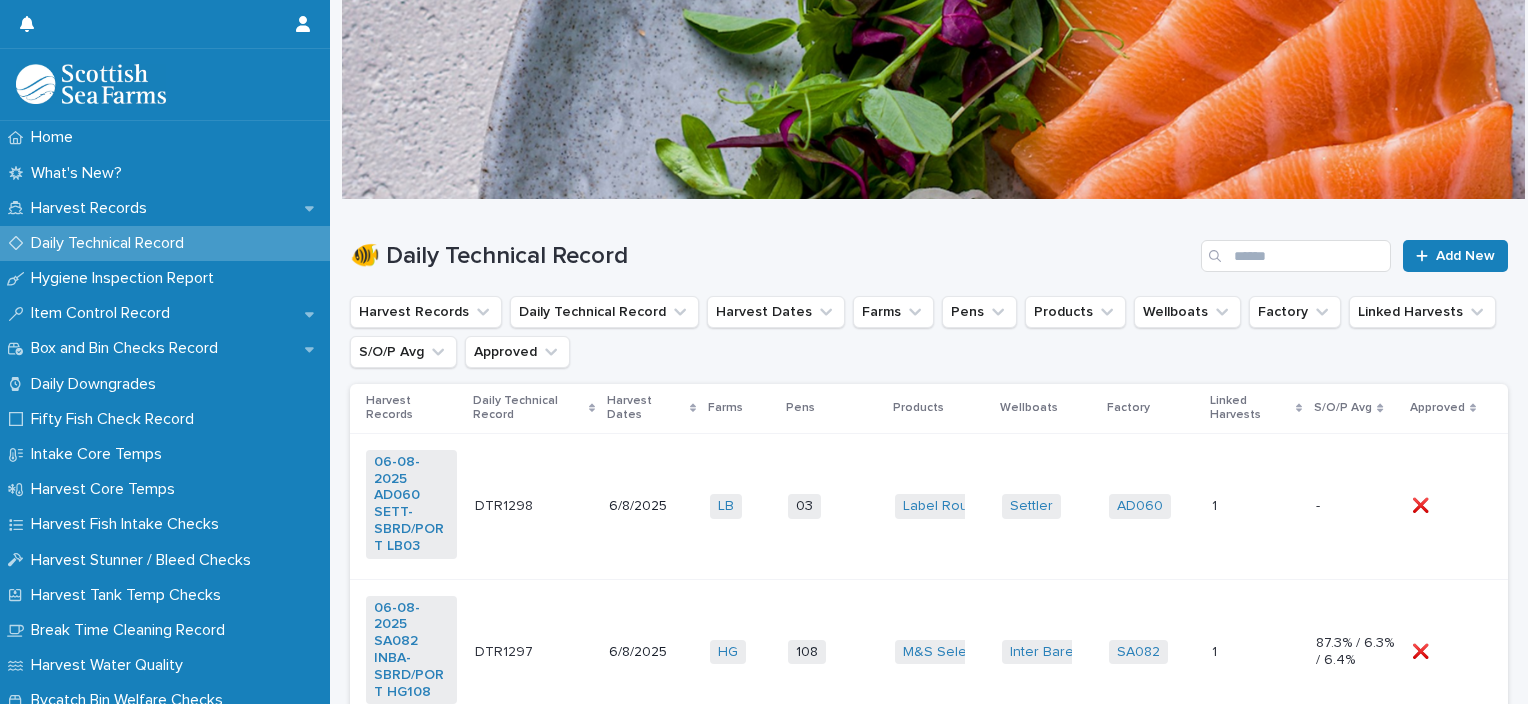 click on "6/8/2025" at bounding box center (651, 506) 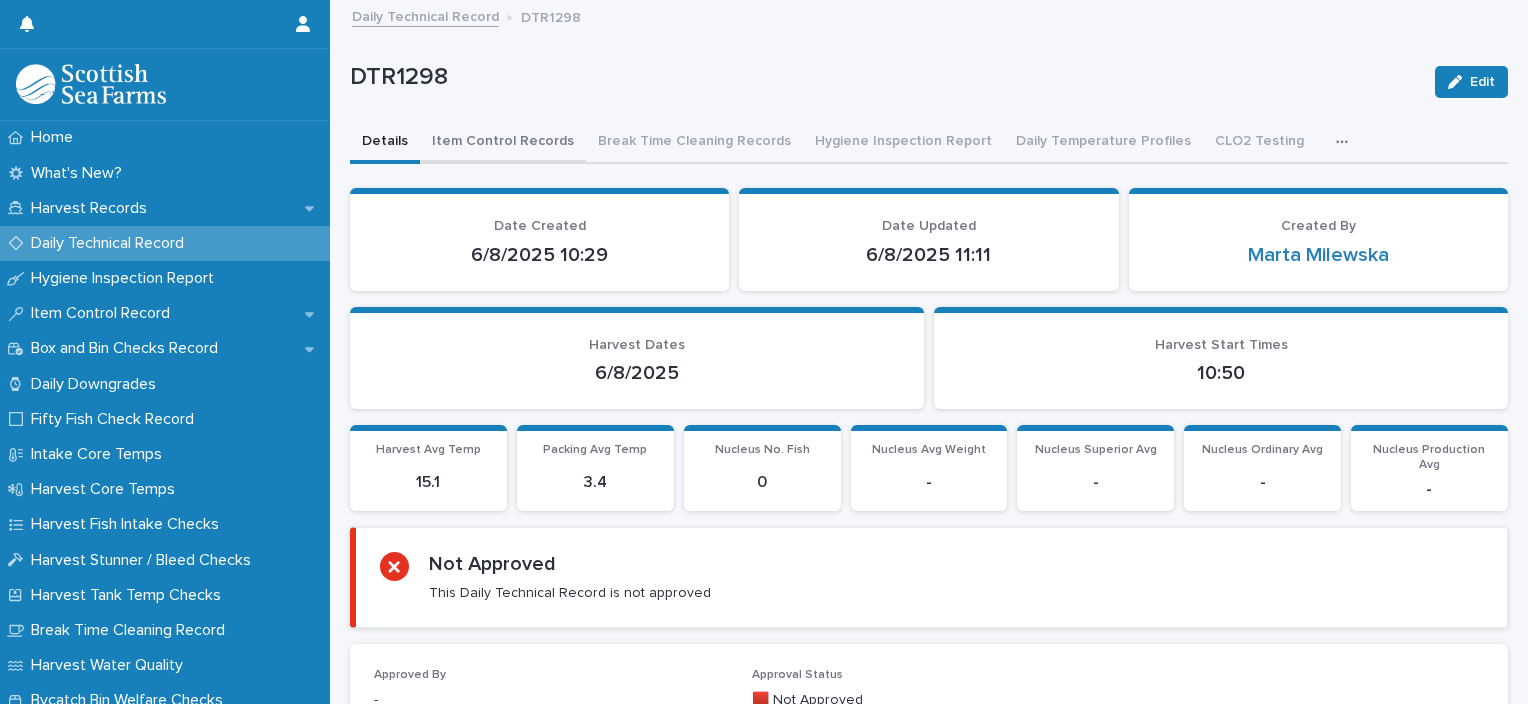 click on "Item Control Records" at bounding box center [503, 143] 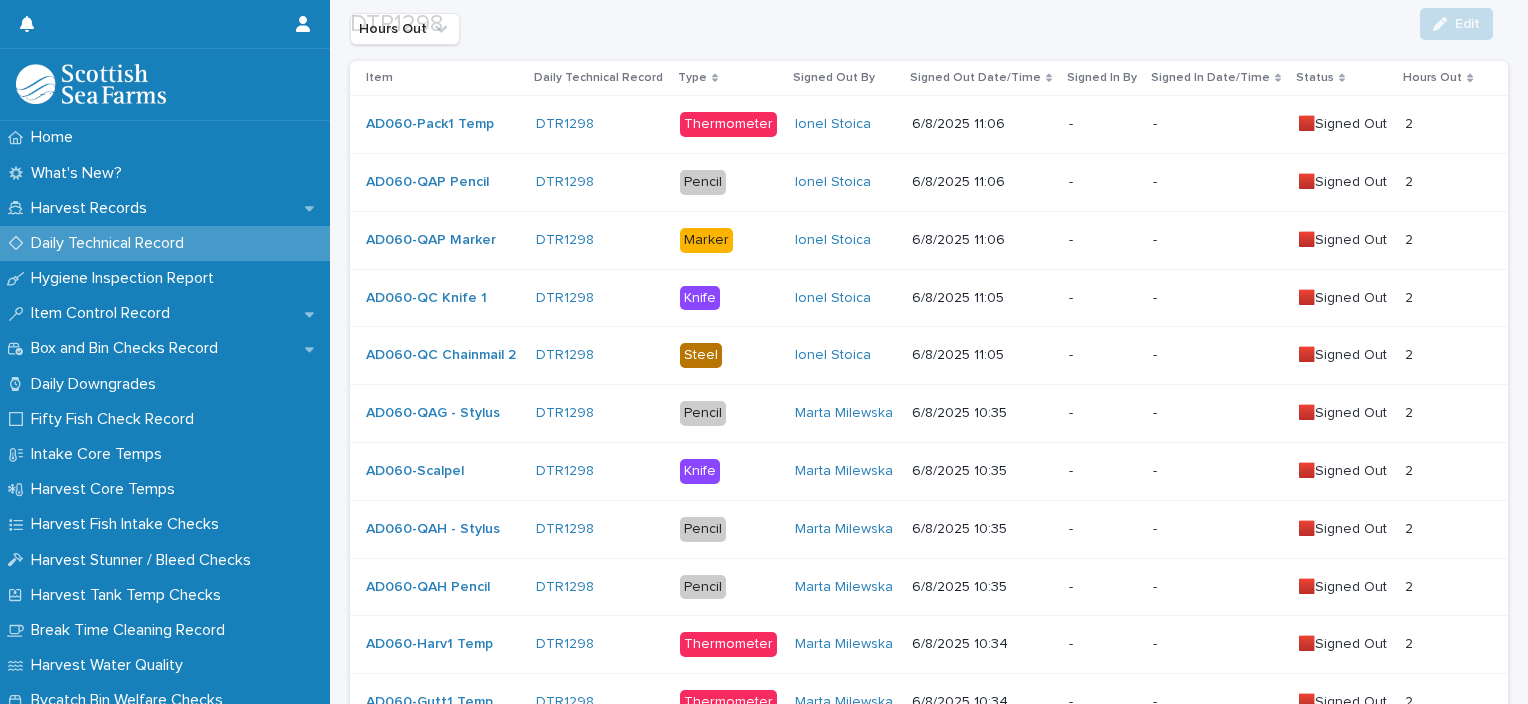 scroll, scrollTop: 510, scrollLeft: 0, axis: vertical 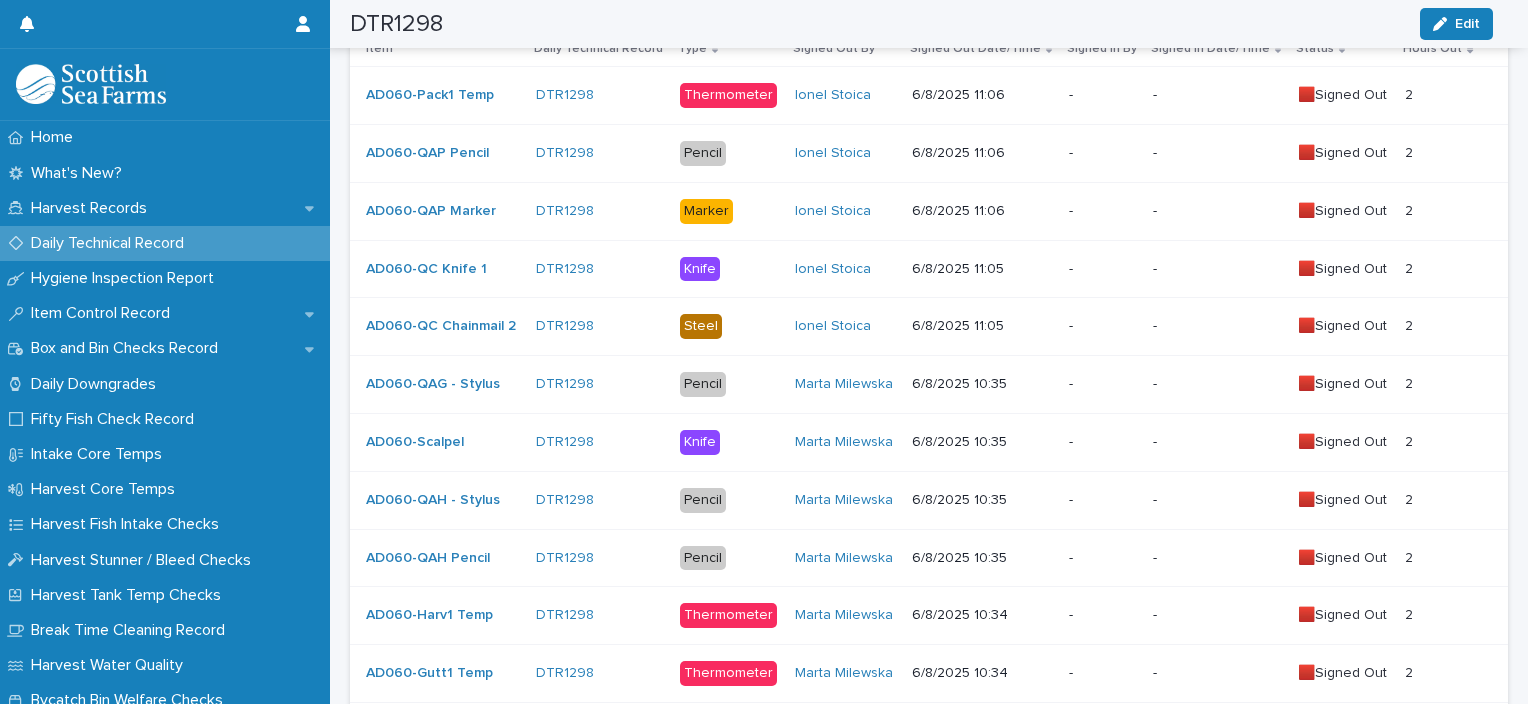 click on "-" at bounding box center (1103, 326) 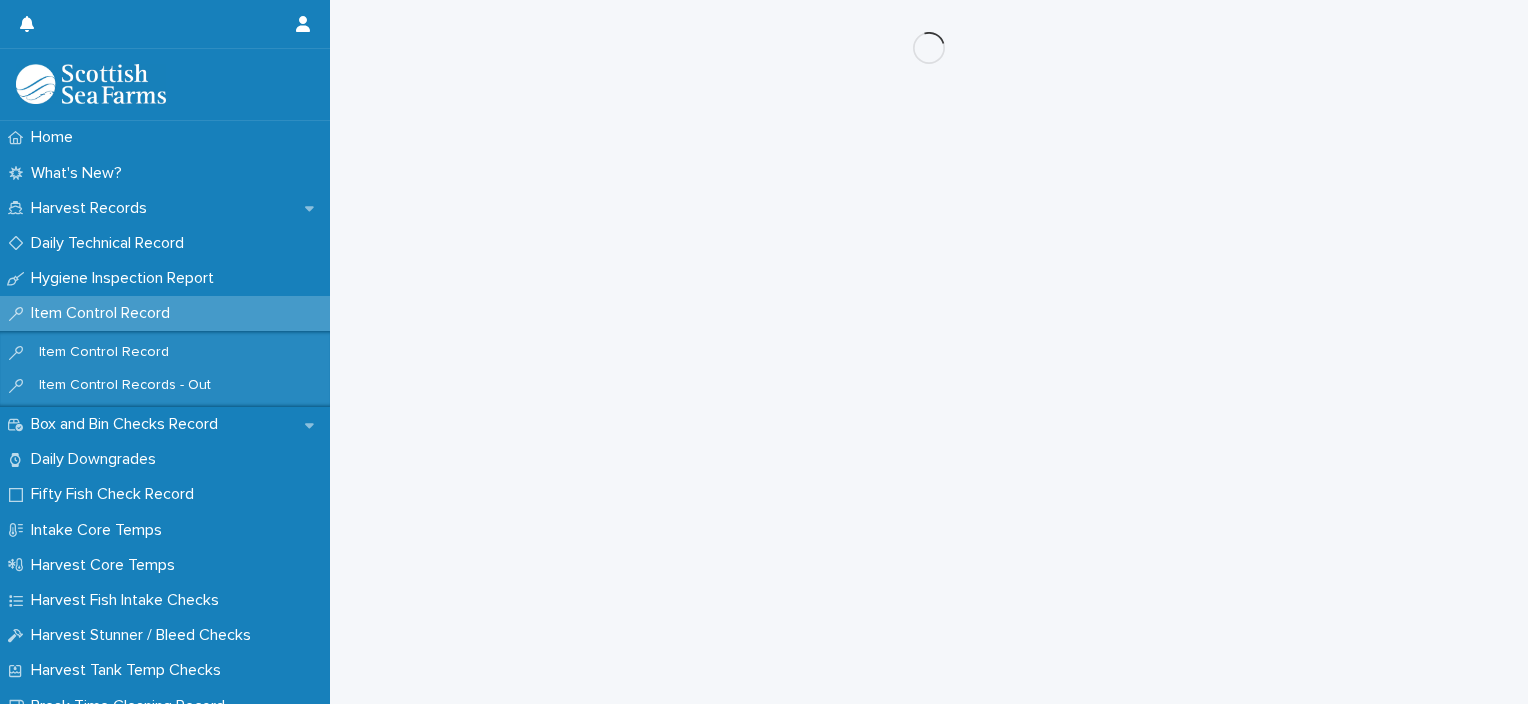 scroll, scrollTop: 0, scrollLeft: 0, axis: both 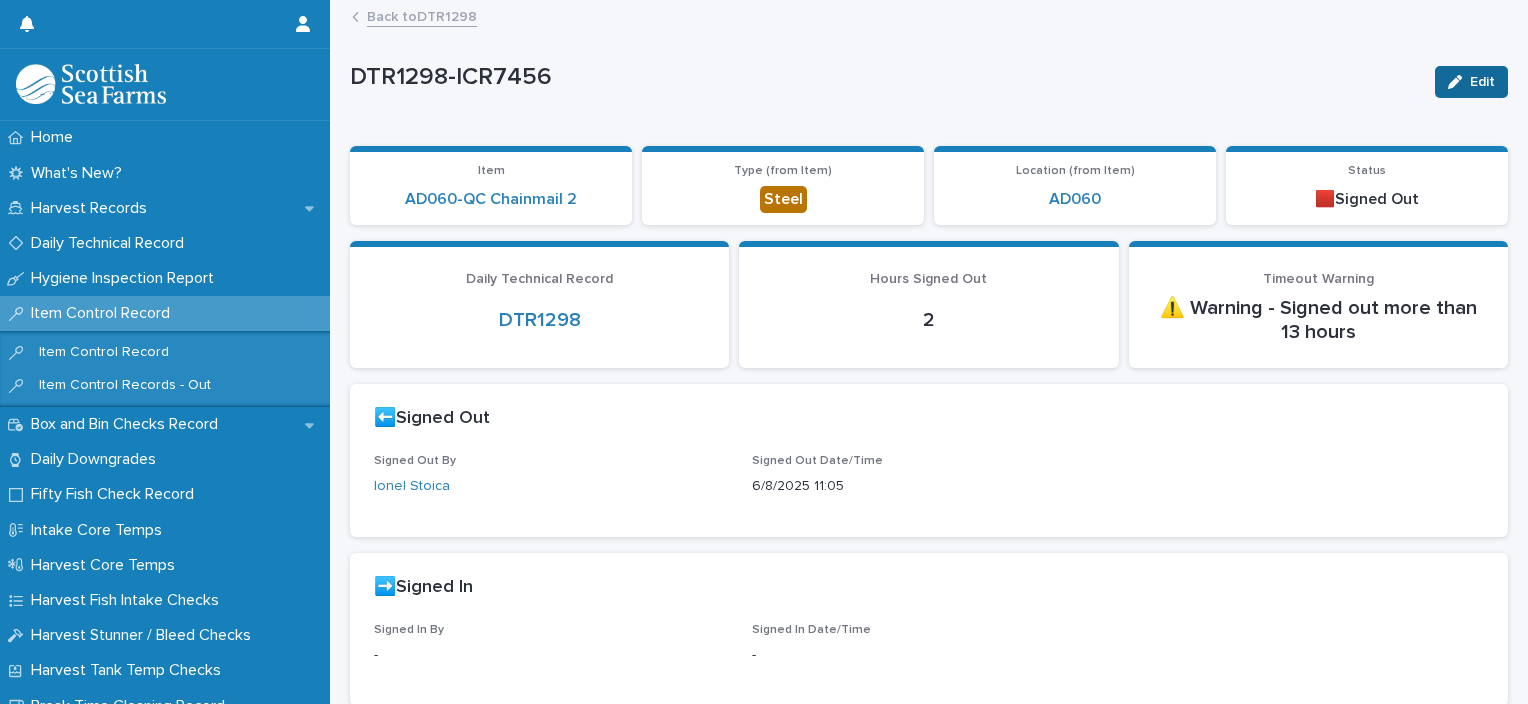 click on "Edit" at bounding box center (1471, 82) 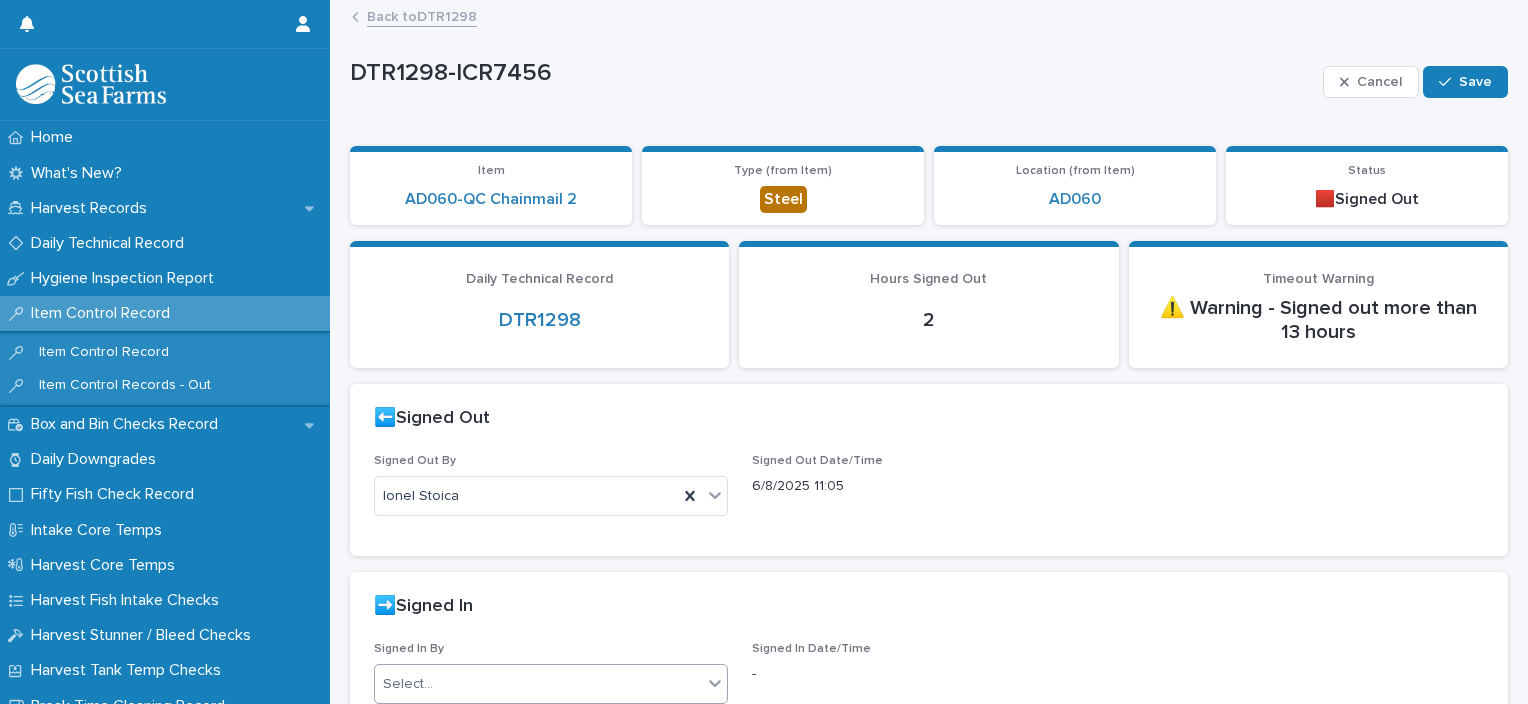 click on "Select..." at bounding box center (538, 684) 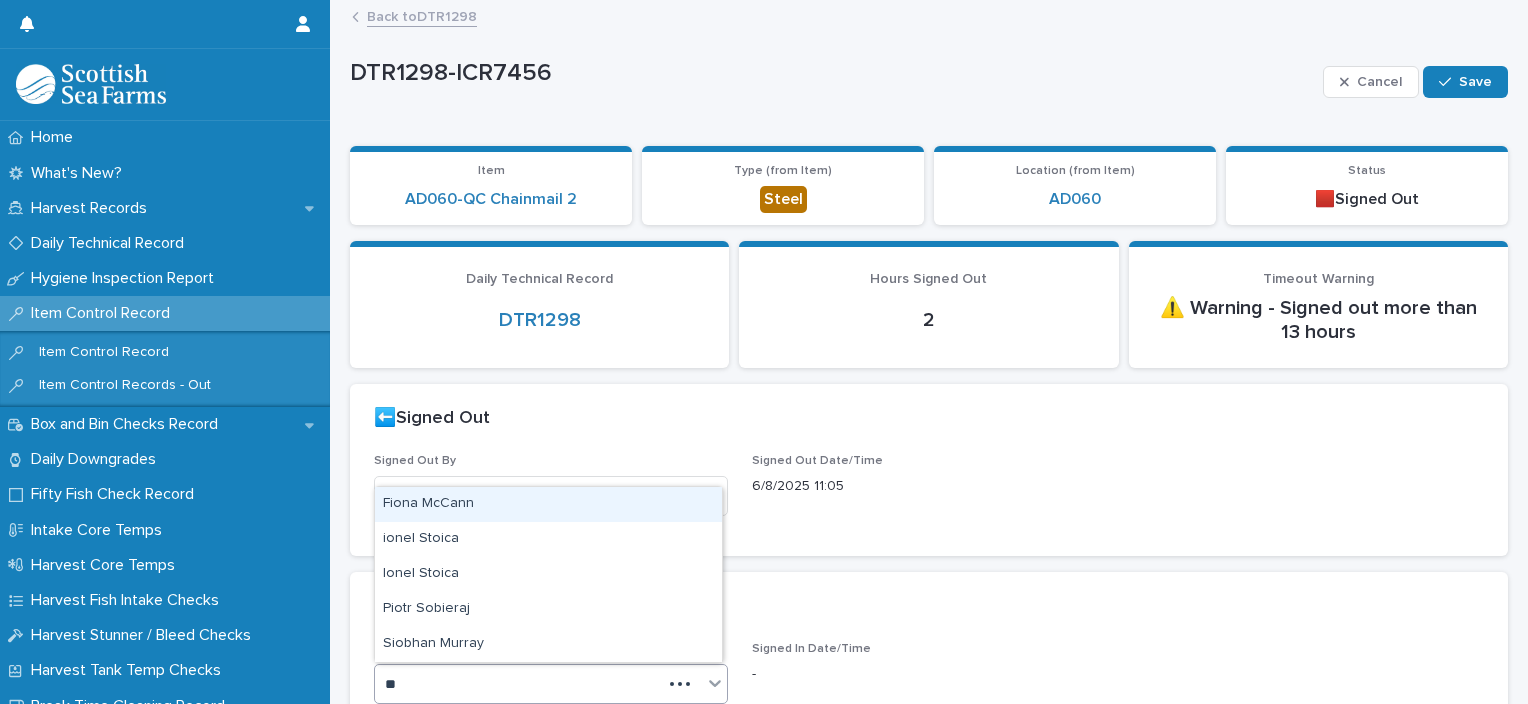 type on "***" 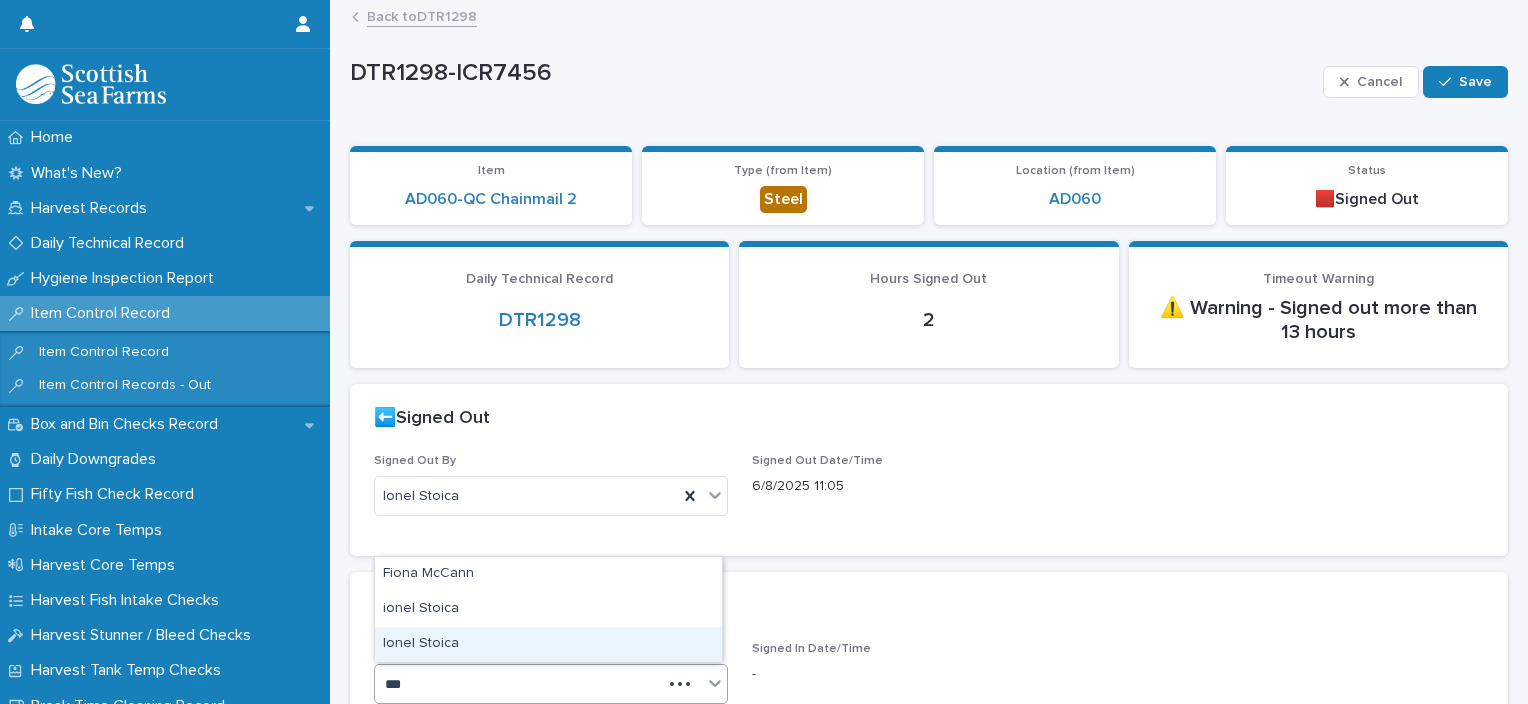 type 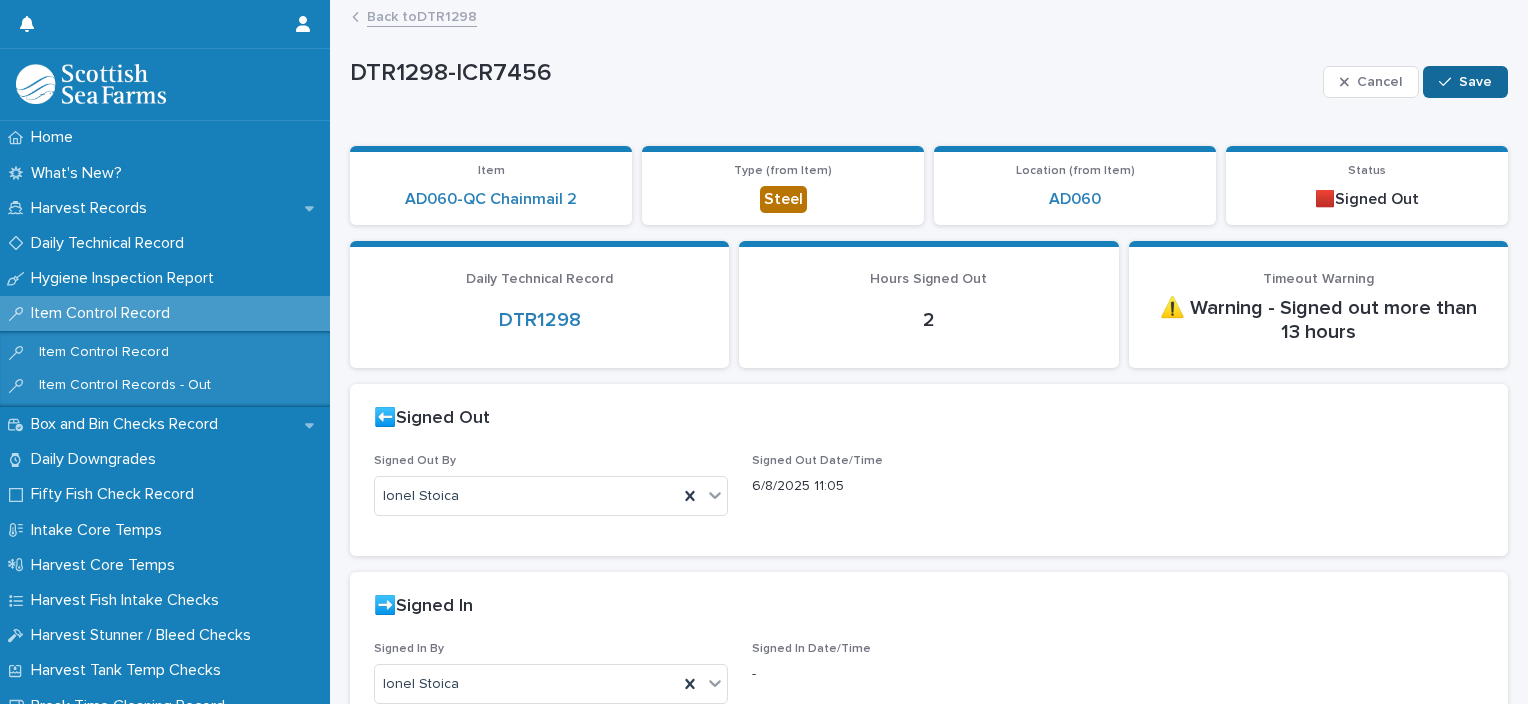 click on "Save" at bounding box center [1465, 82] 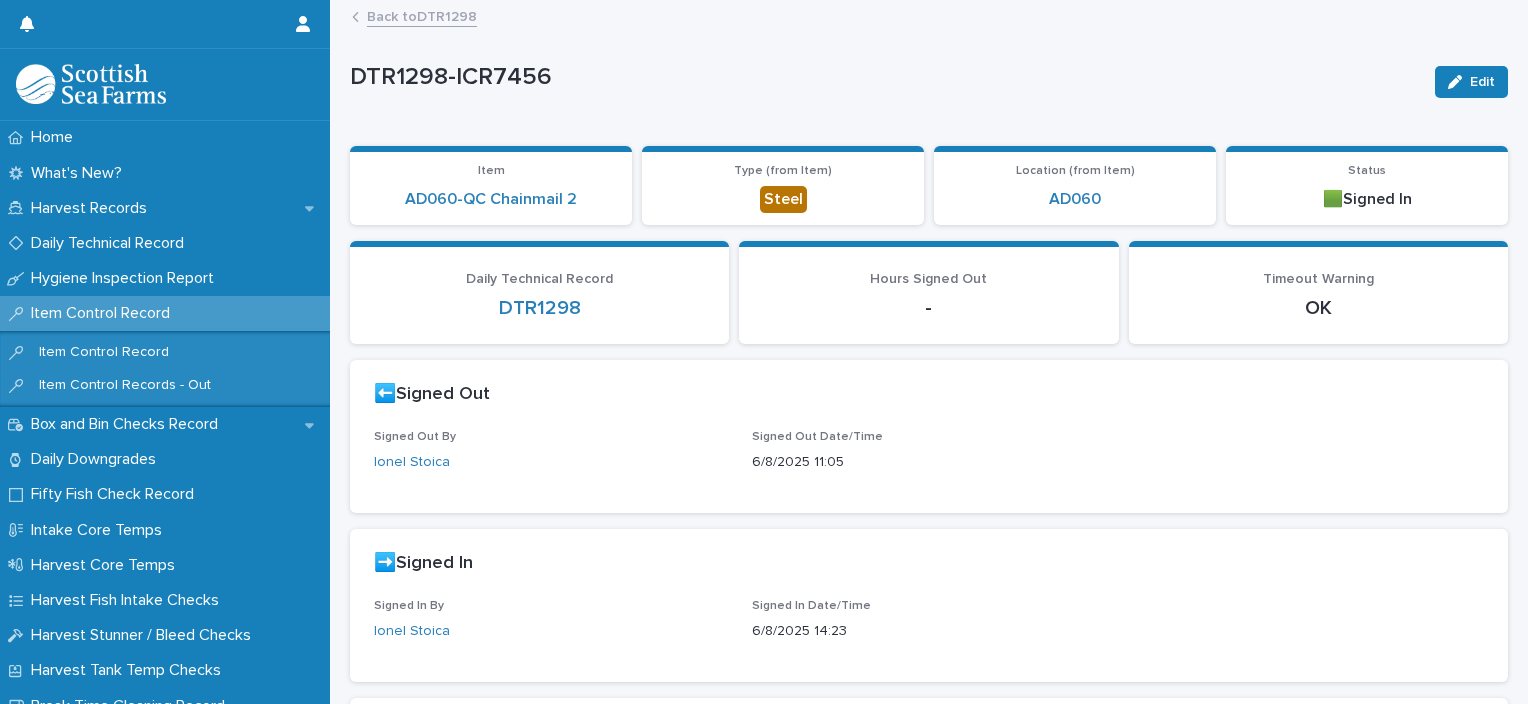 click on "Back to  DTR1298" at bounding box center (422, 15) 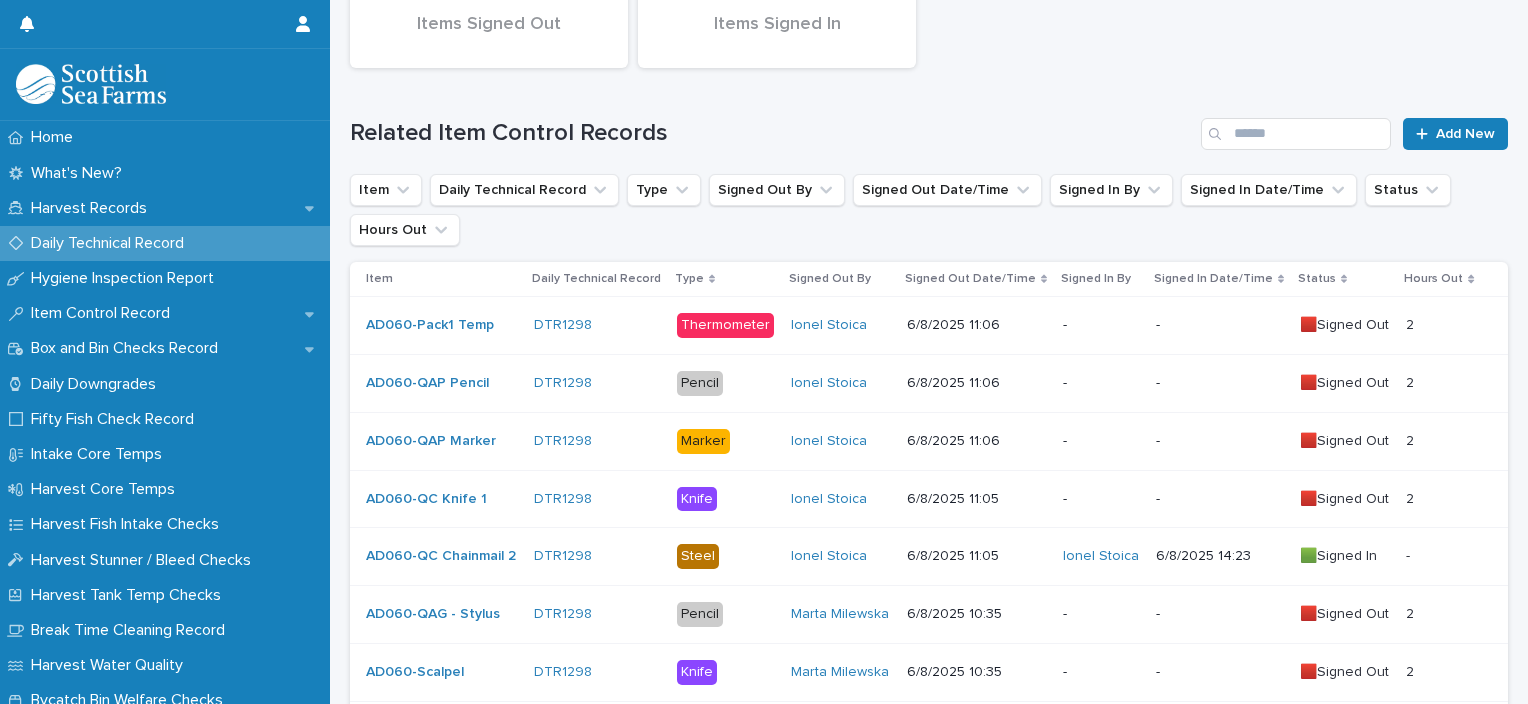 scroll, scrollTop: 300, scrollLeft: 0, axis: vertical 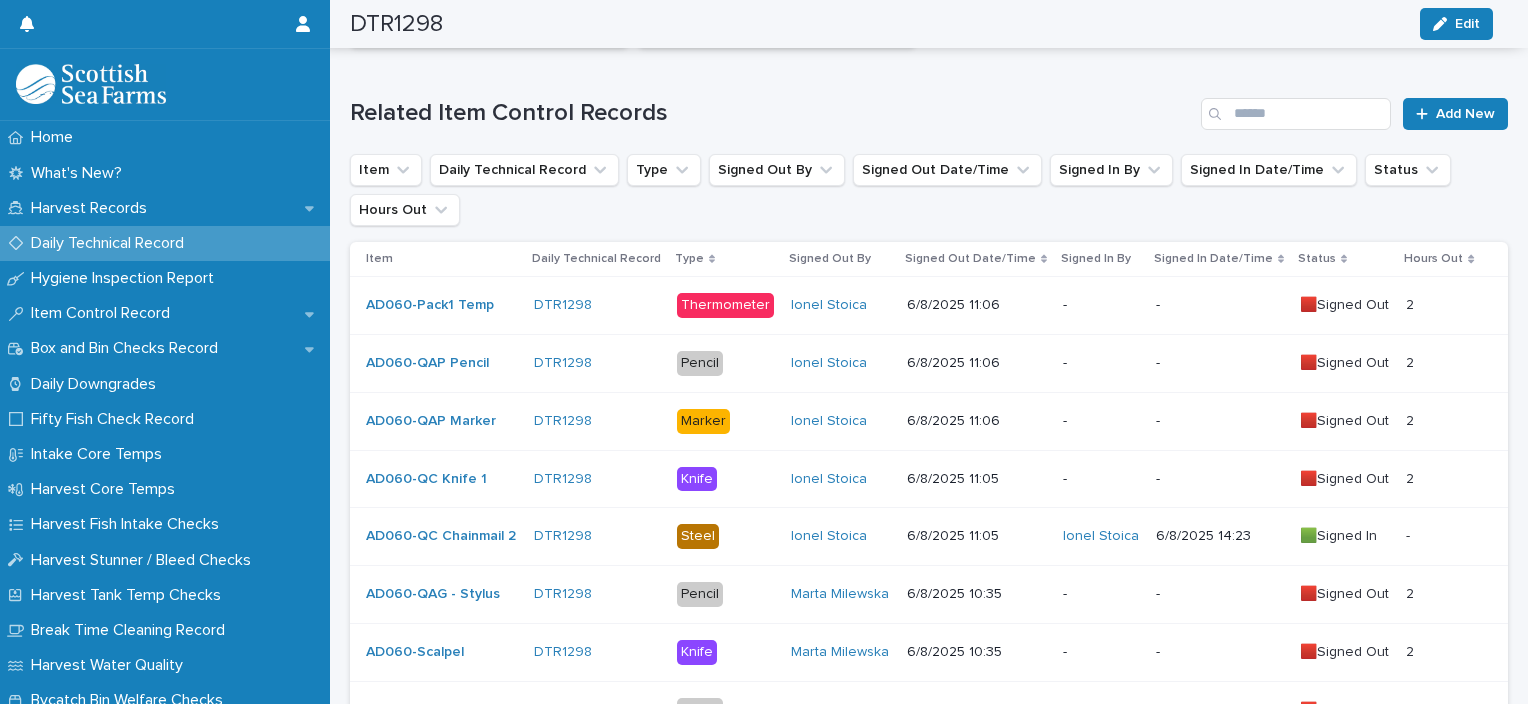click on "-" at bounding box center [1101, 479] 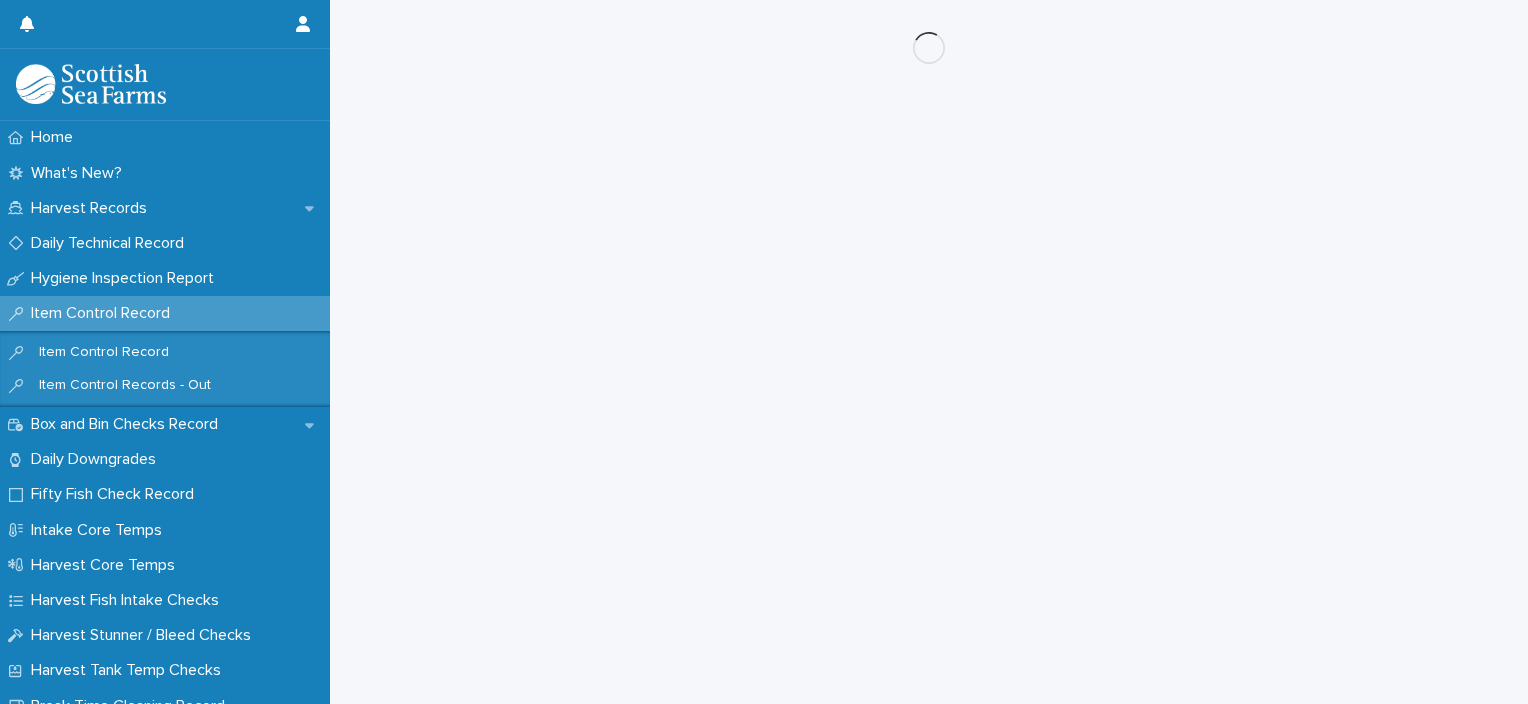 scroll, scrollTop: 0, scrollLeft: 0, axis: both 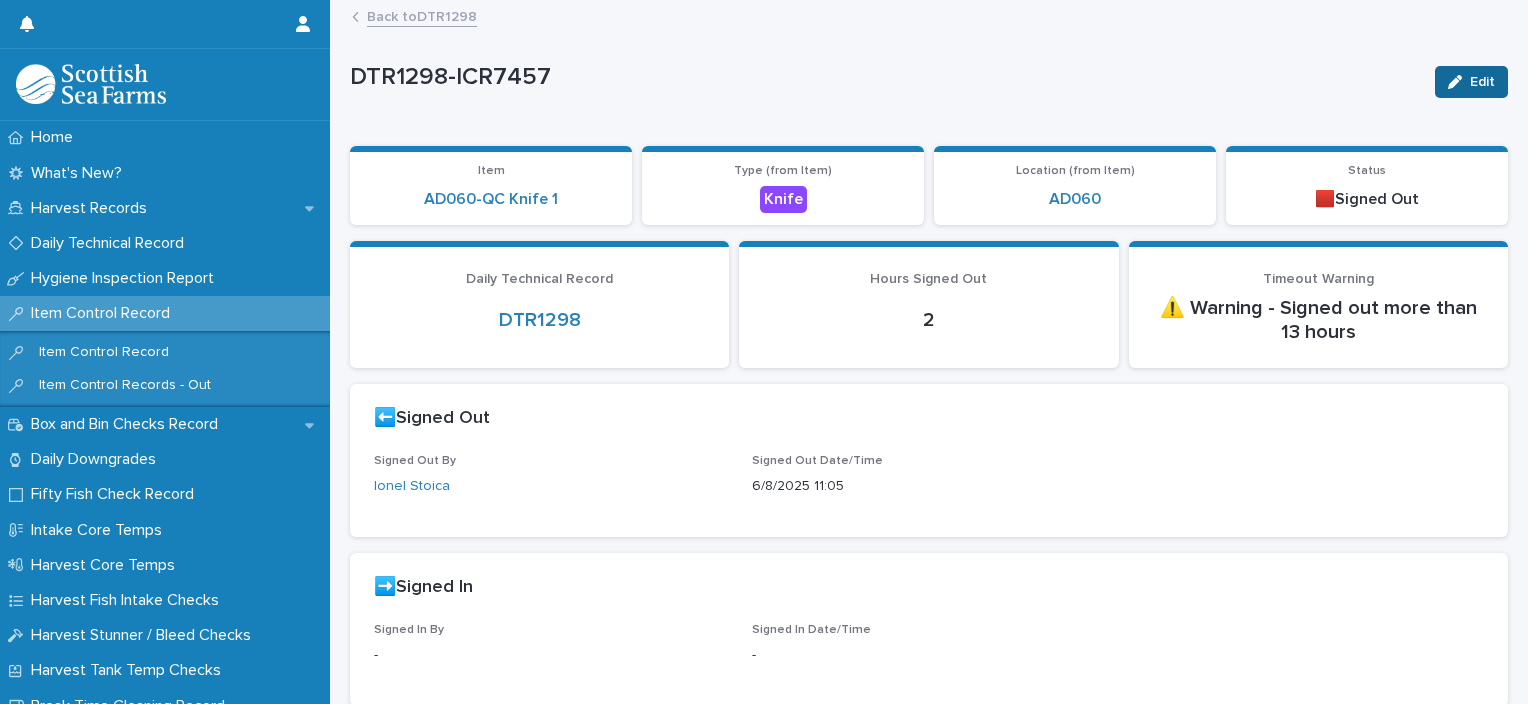 click on "Edit" at bounding box center [1471, 82] 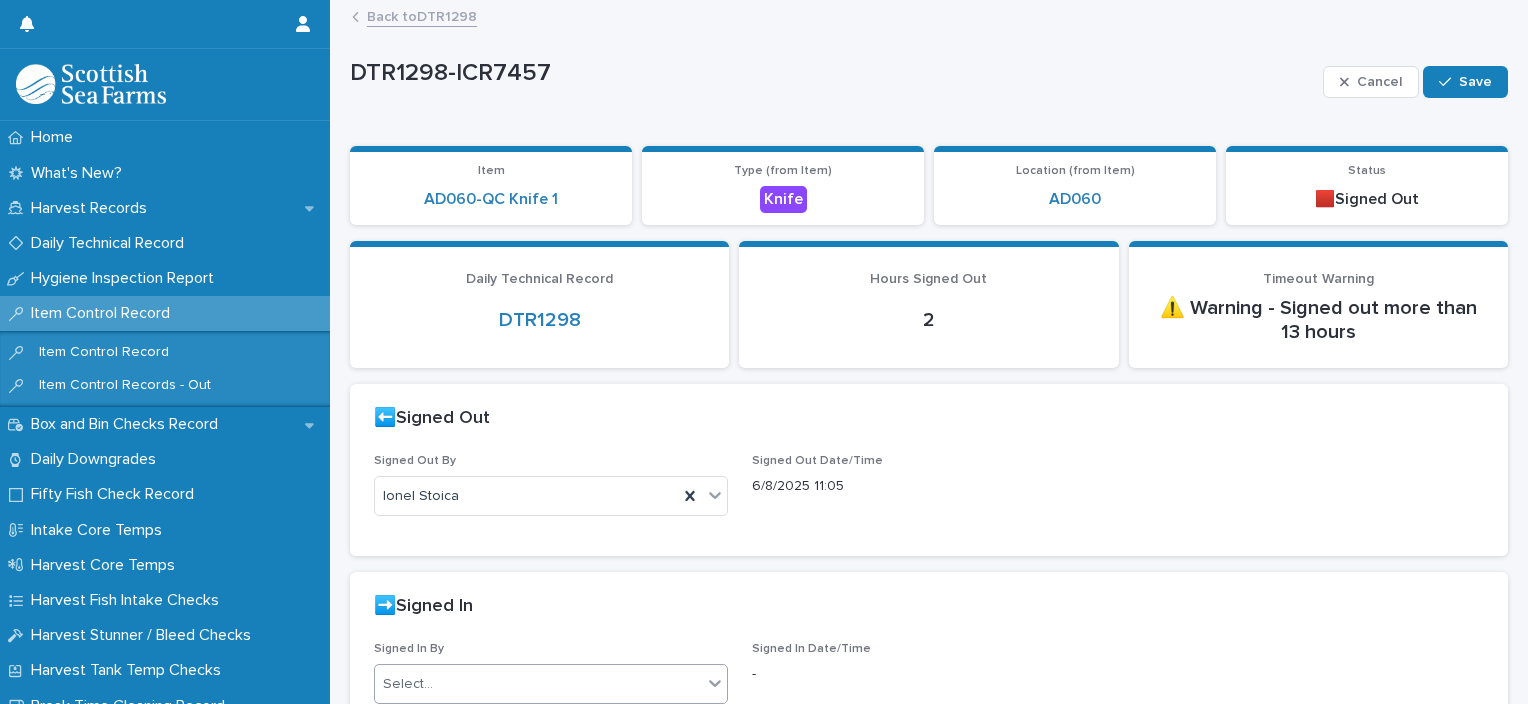 click on "Select..." at bounding box center (538, 684) 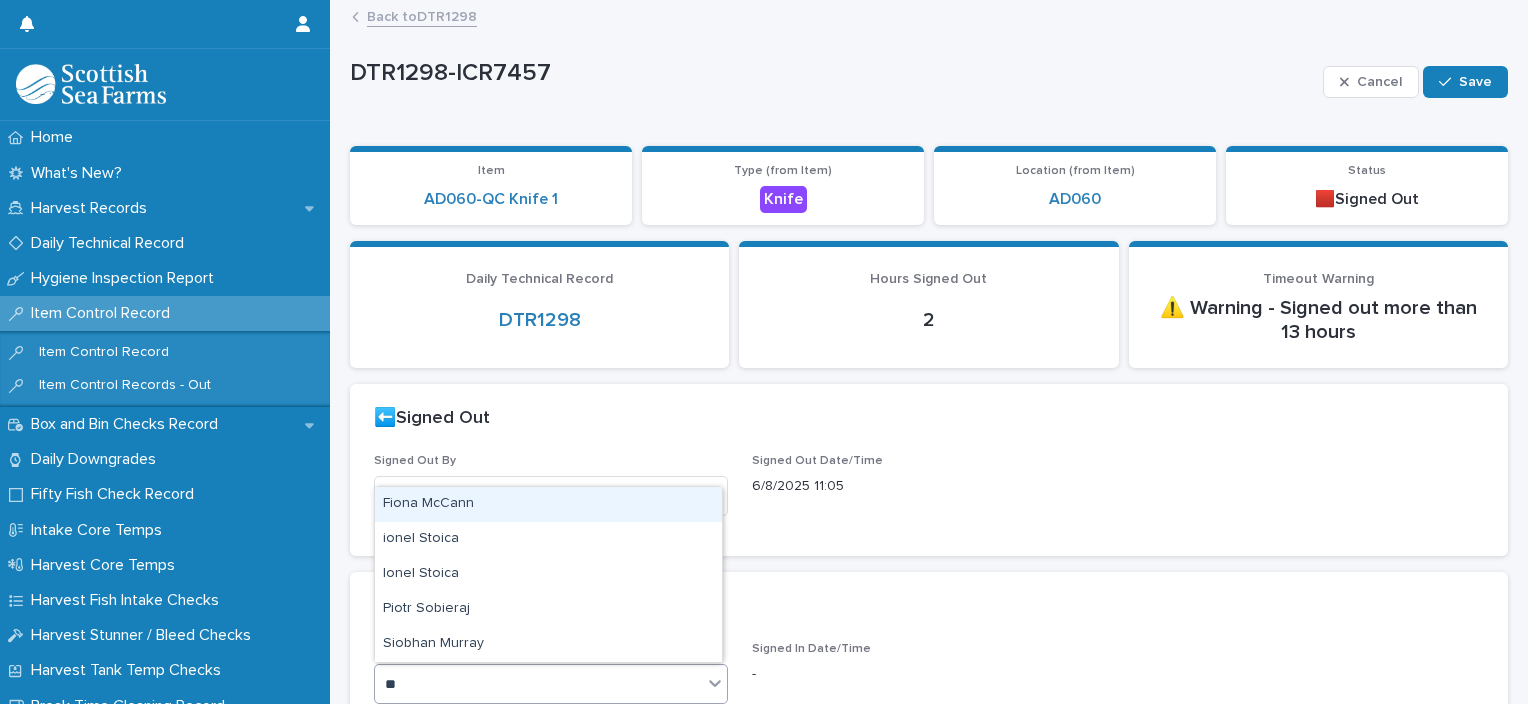 type on "***" 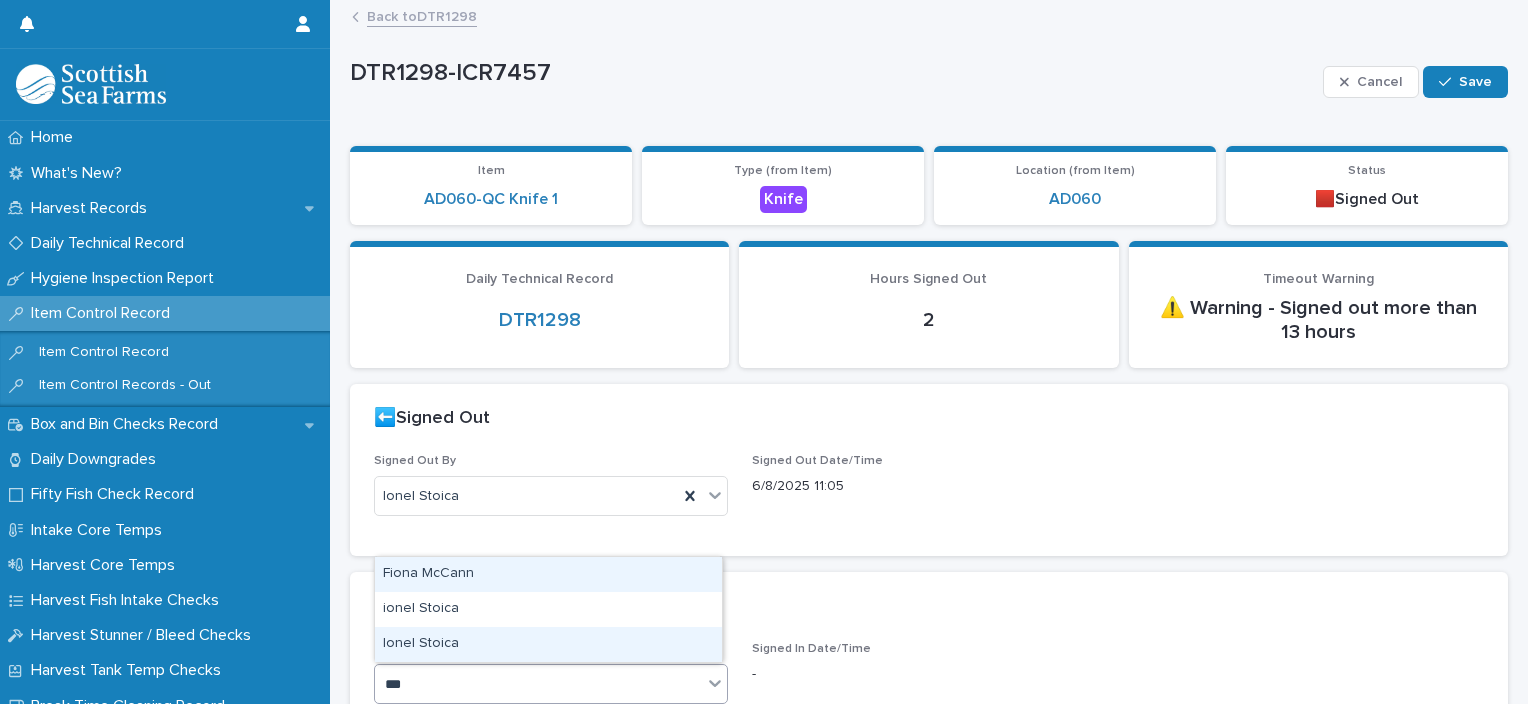 type 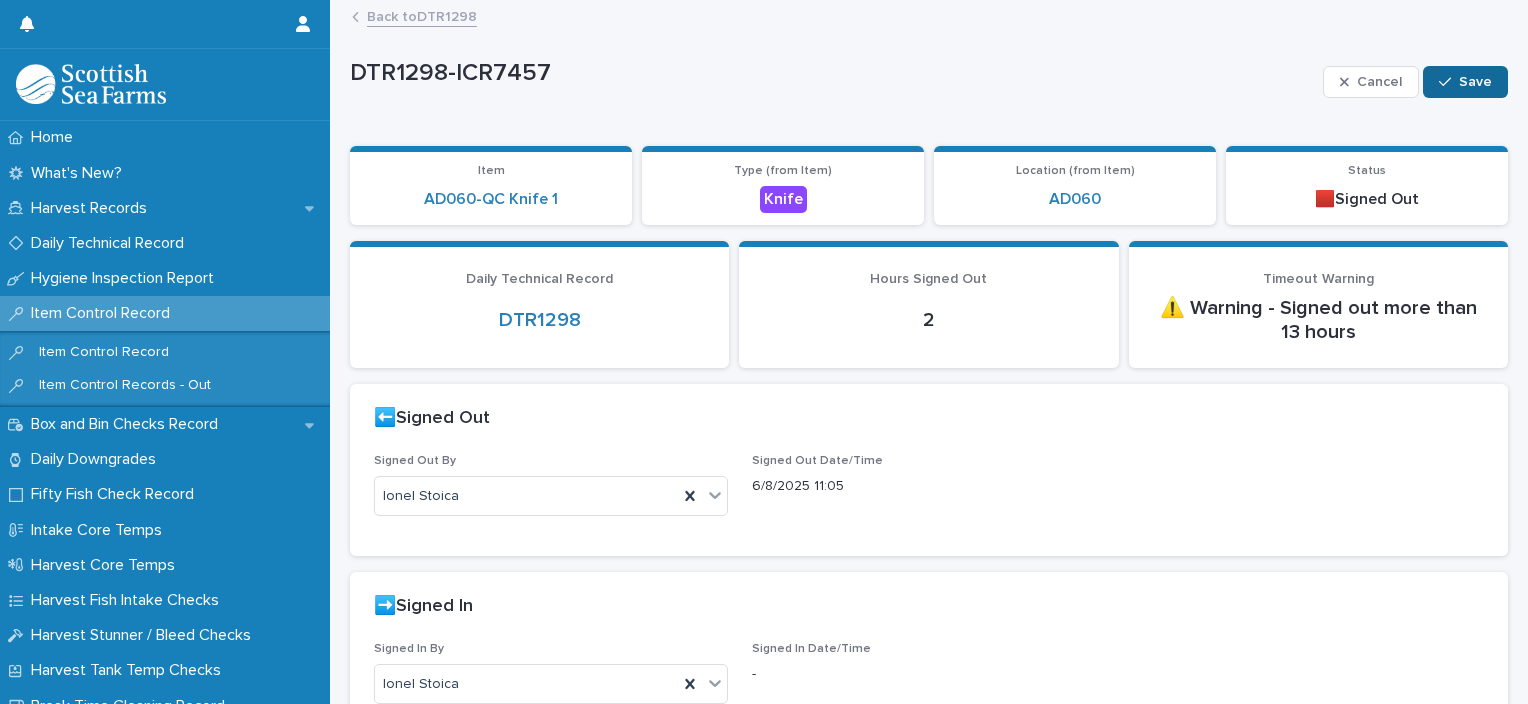 click on "Save" at bounding box center [1475, 82] 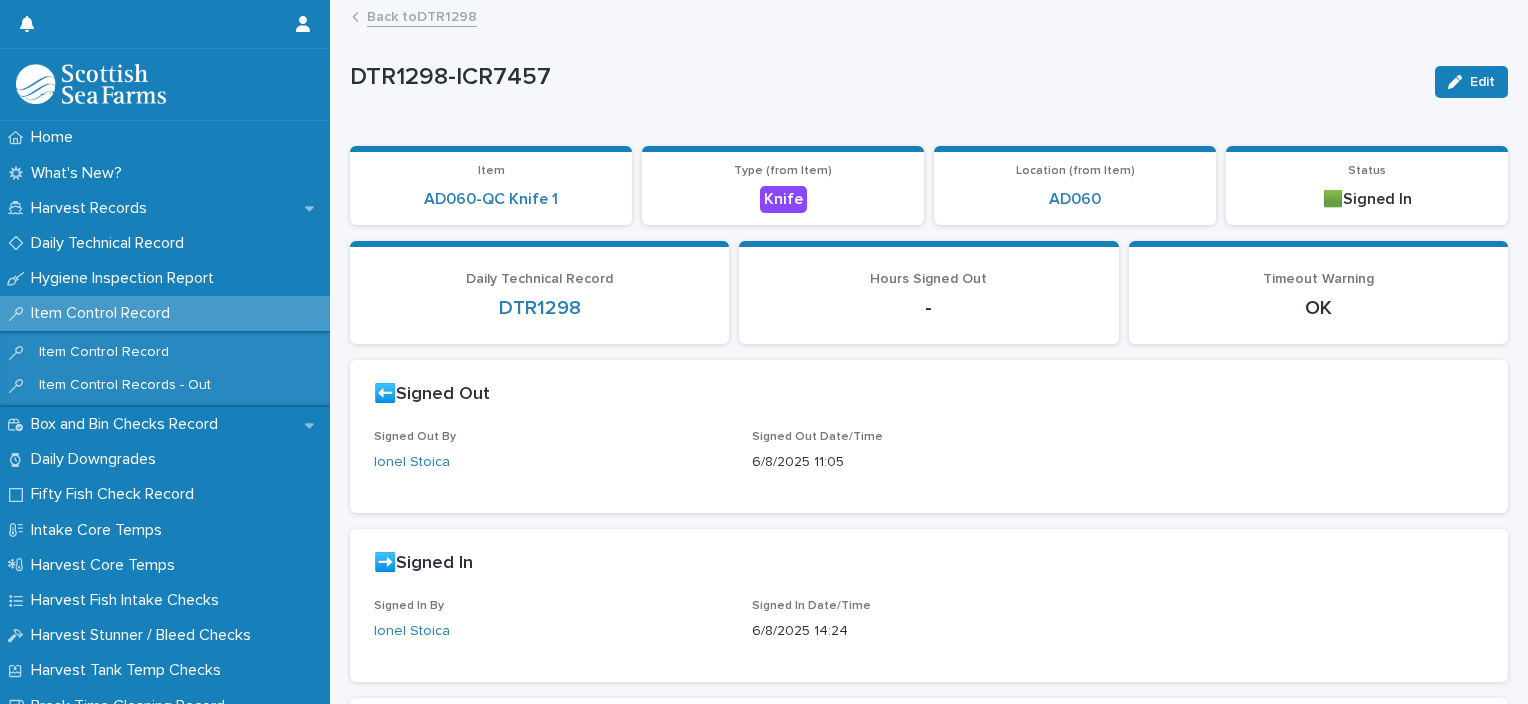 click on "Back to  DTR1298" at bounding box center [422, 15] 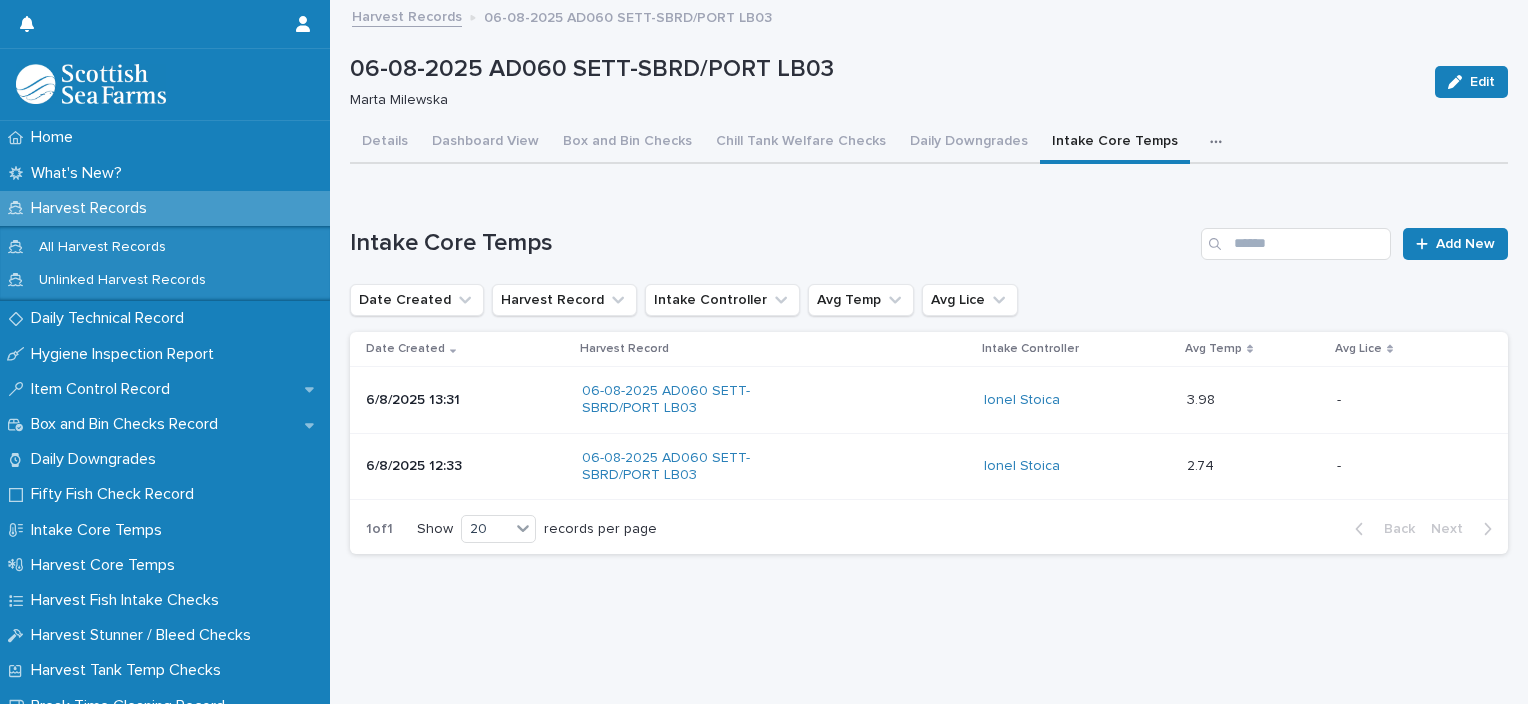 scroll, scrollTop: 0, scrollLeft: 0, axis: both 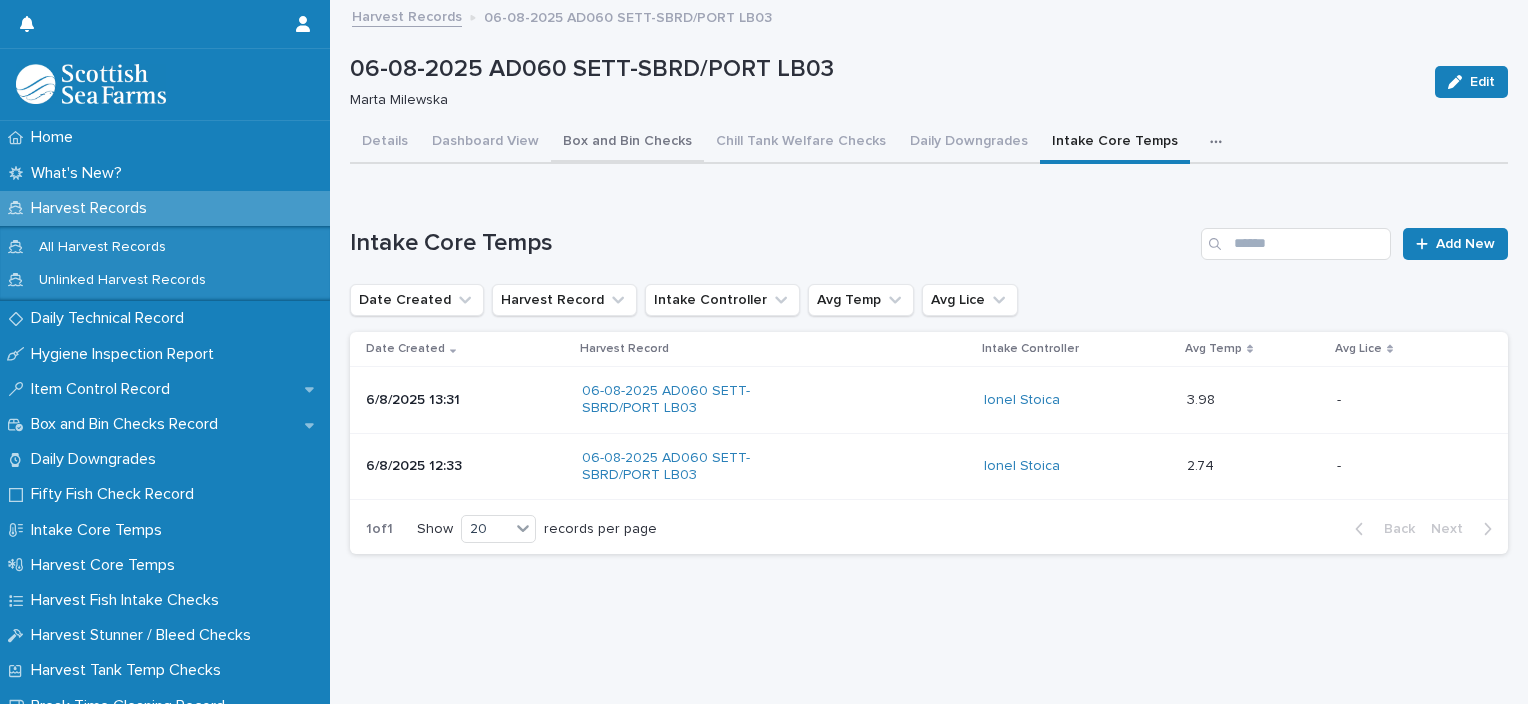 click on "Box and Bin Checks" at bounding box center [627, 143] 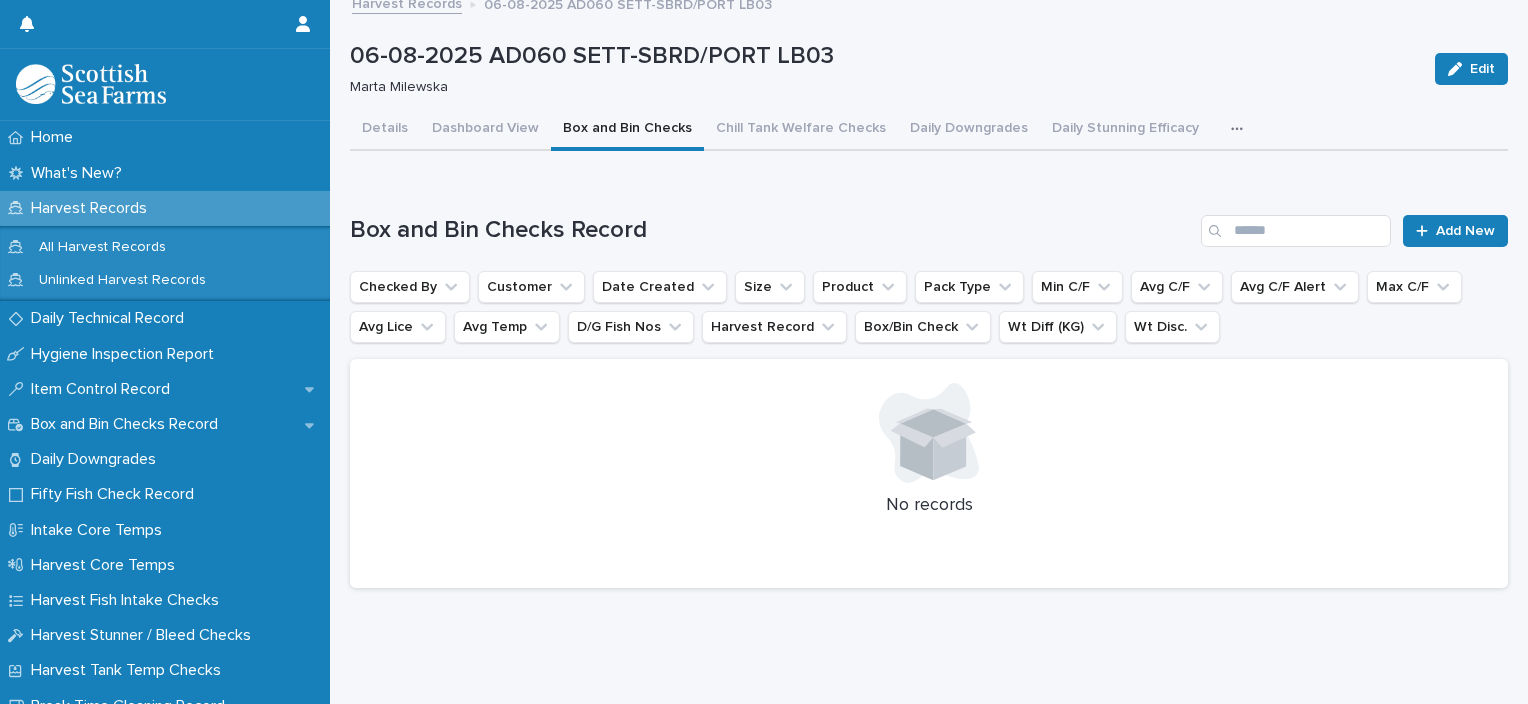 drag, startPoint x: 1396, startPoint y: 216, endPoint x: 1304, endPoint y: 192, distance: 95.07891 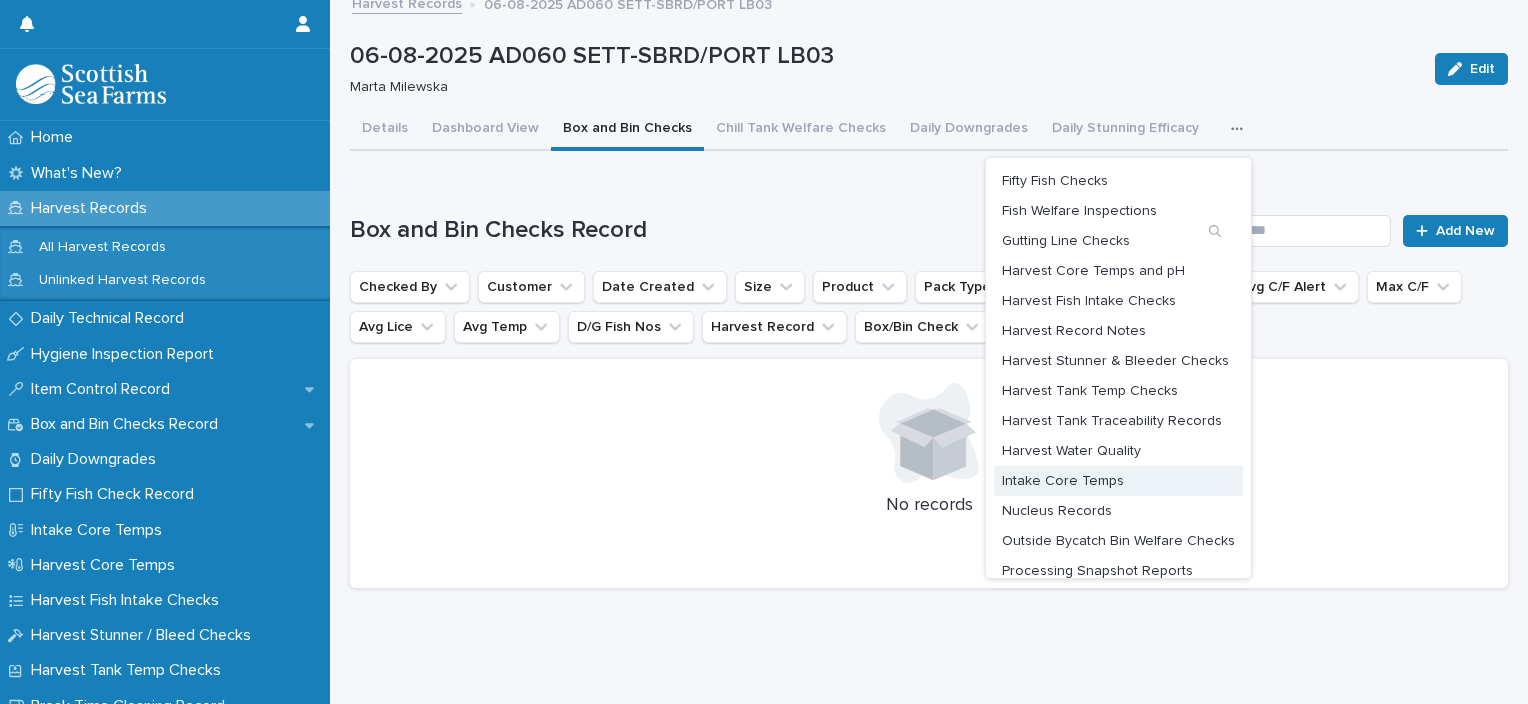 click on "Intake Core Temps" at bounding box center [1063, 481] 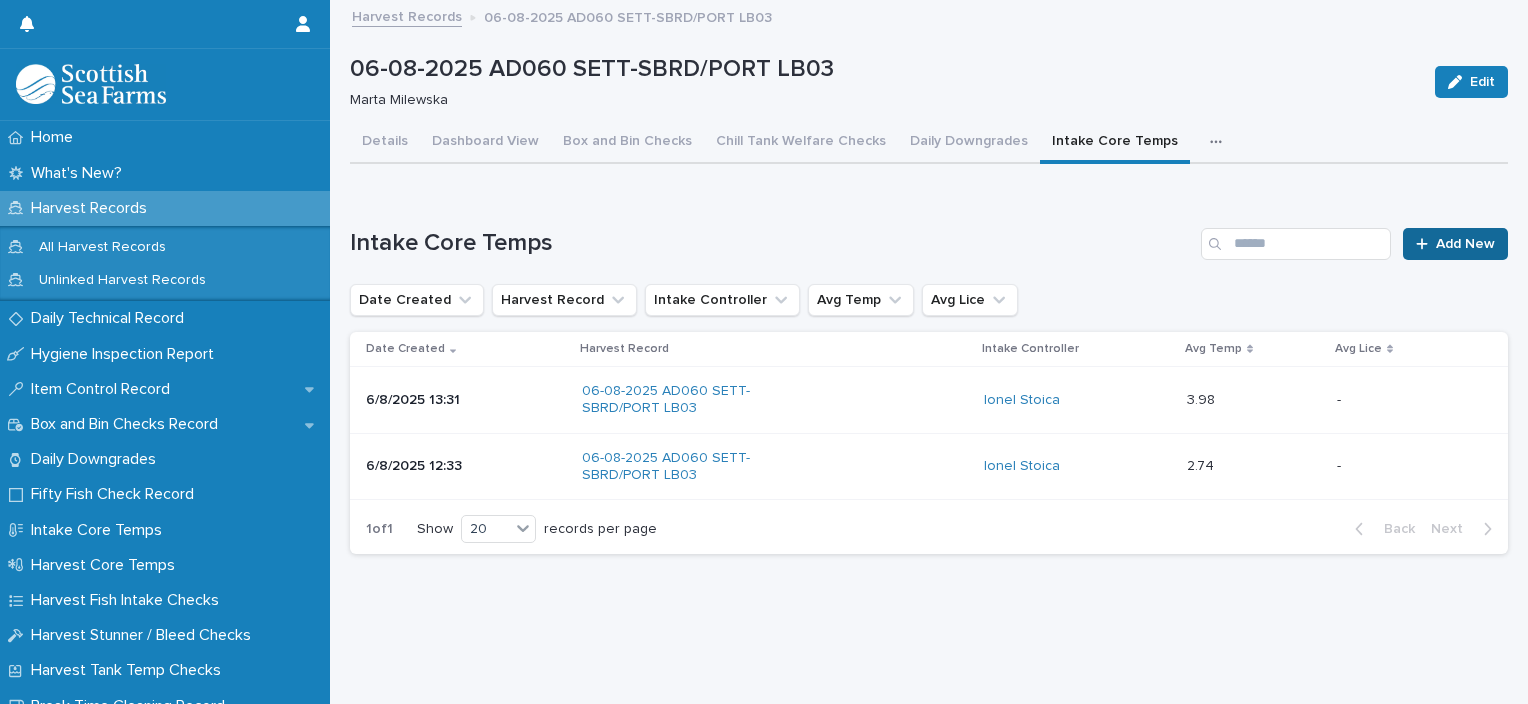 click on "Add New" at bounding box center [1455, 244] 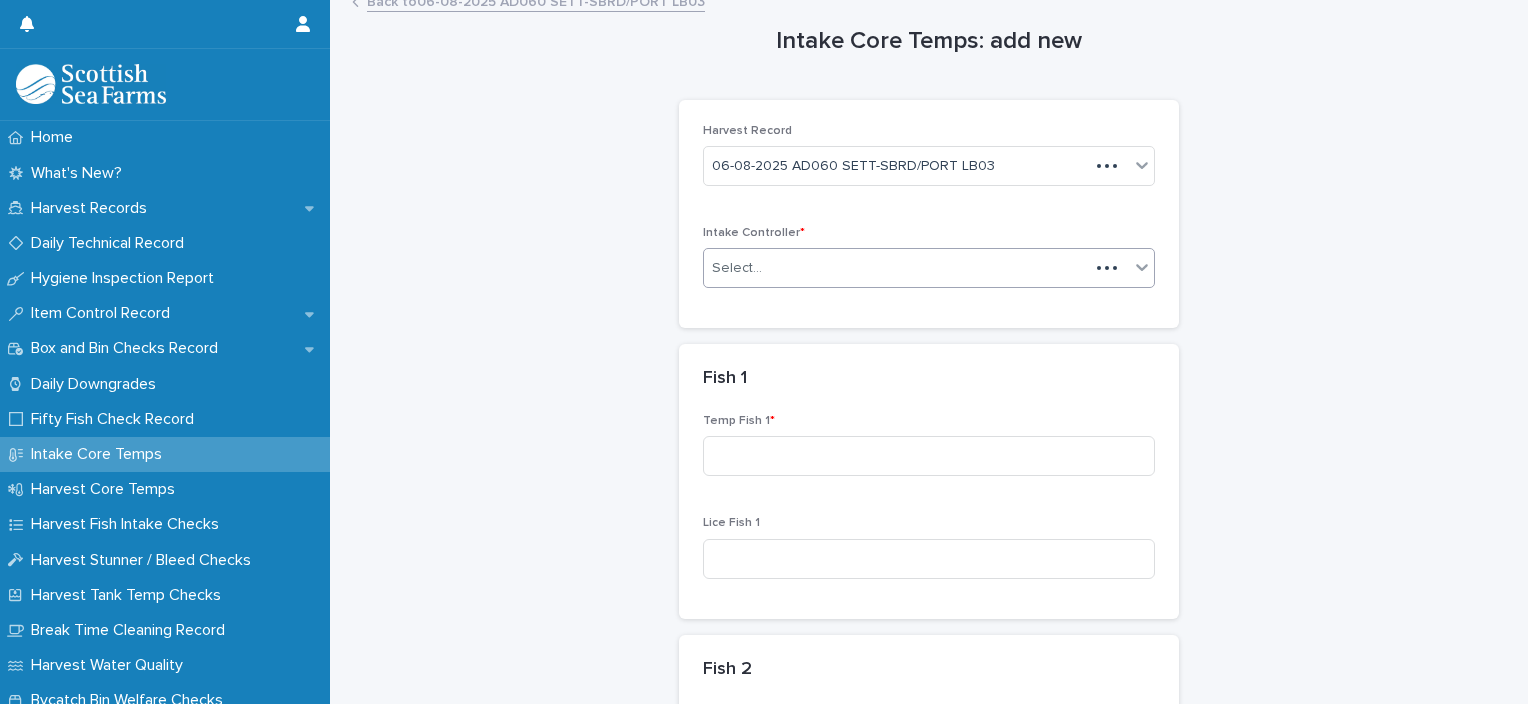 scroll, scrollTop: 16, scrollLeft: 0, axis: vertical 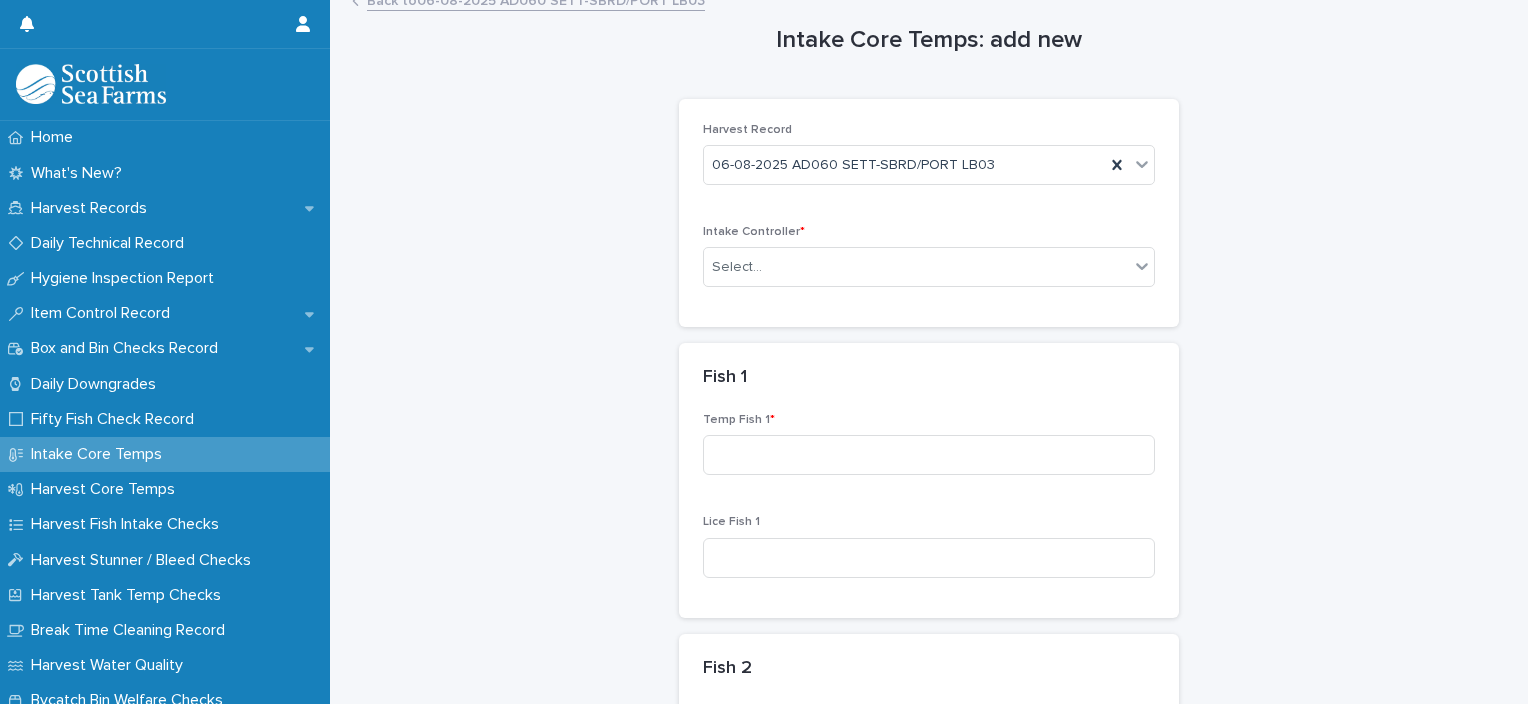 click on "Intake Controller * Select..." at bounding box center (929, 264) 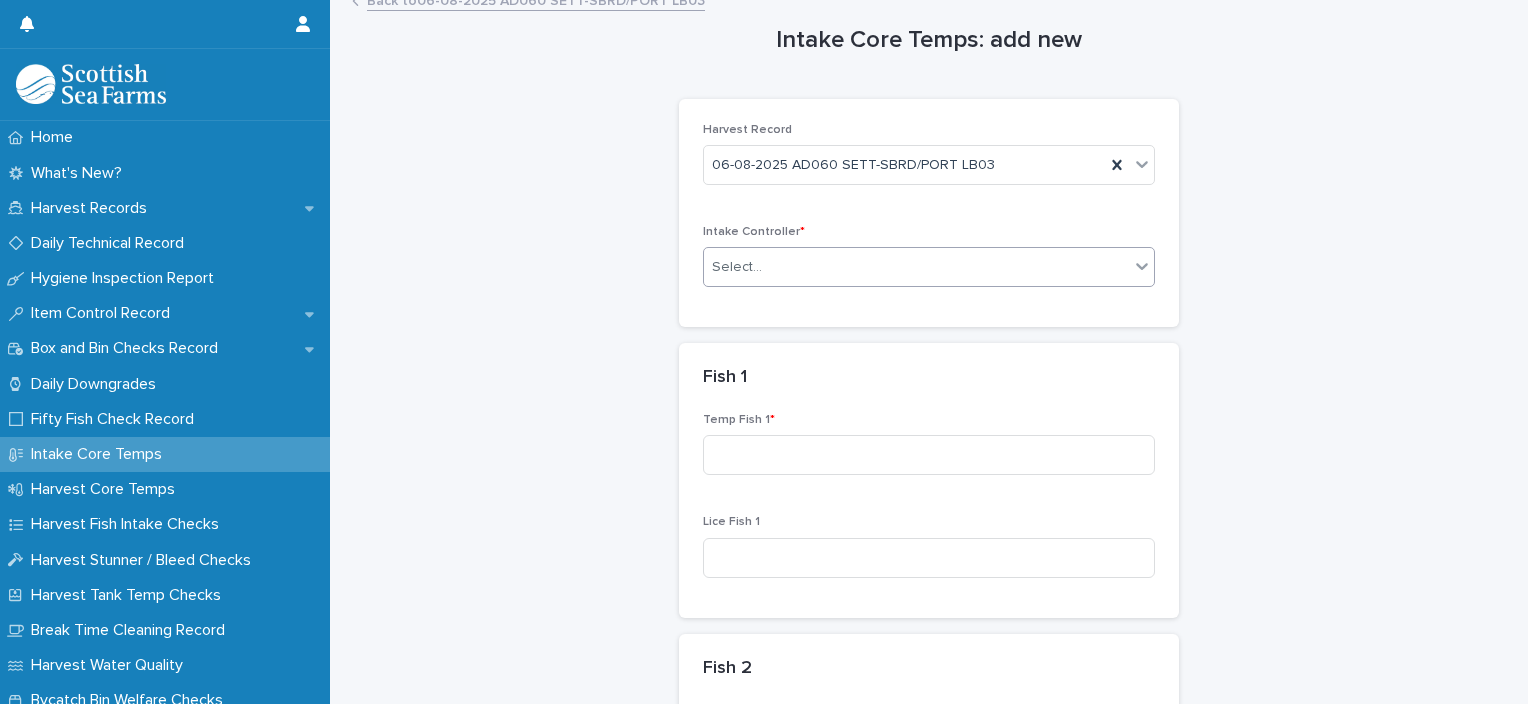 click on "Select..." at bounding box center [916, 267] 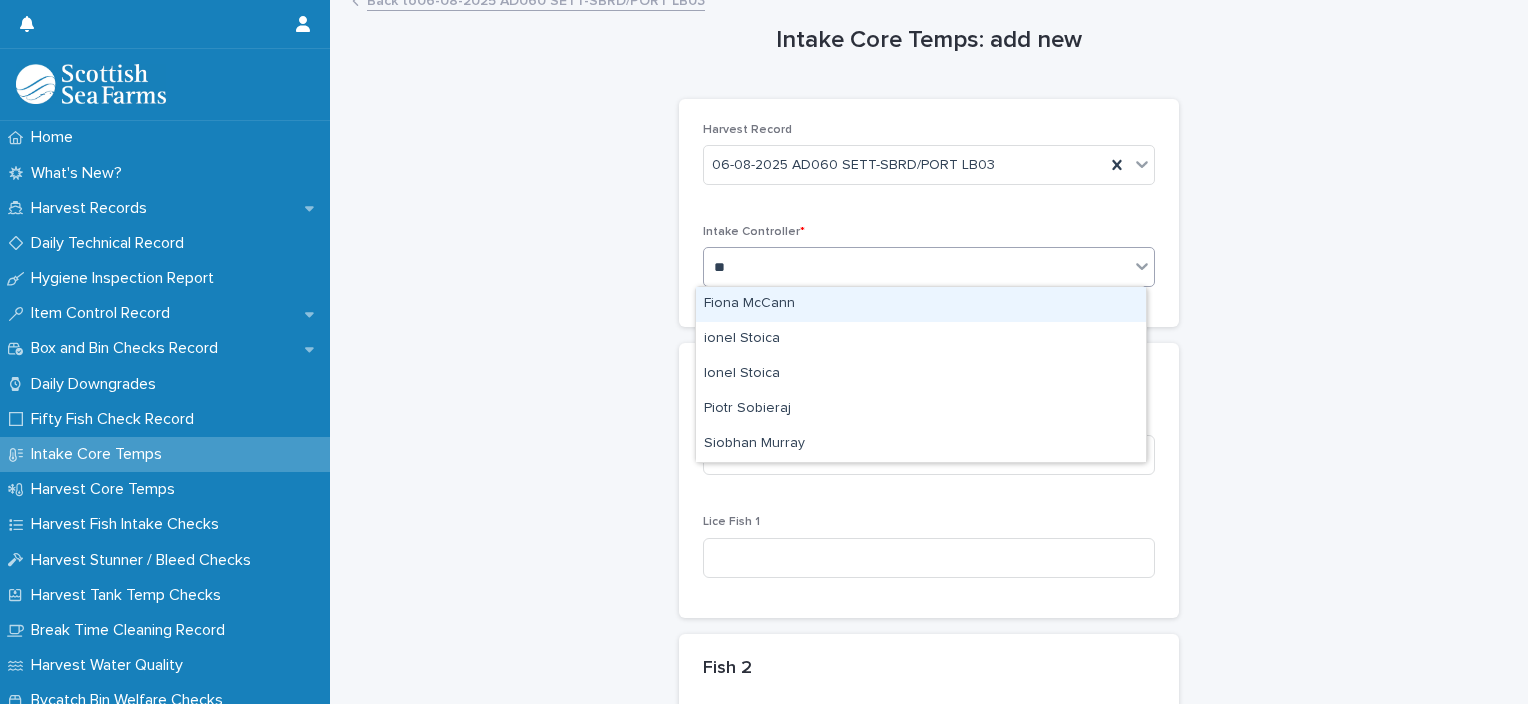 type on "***" 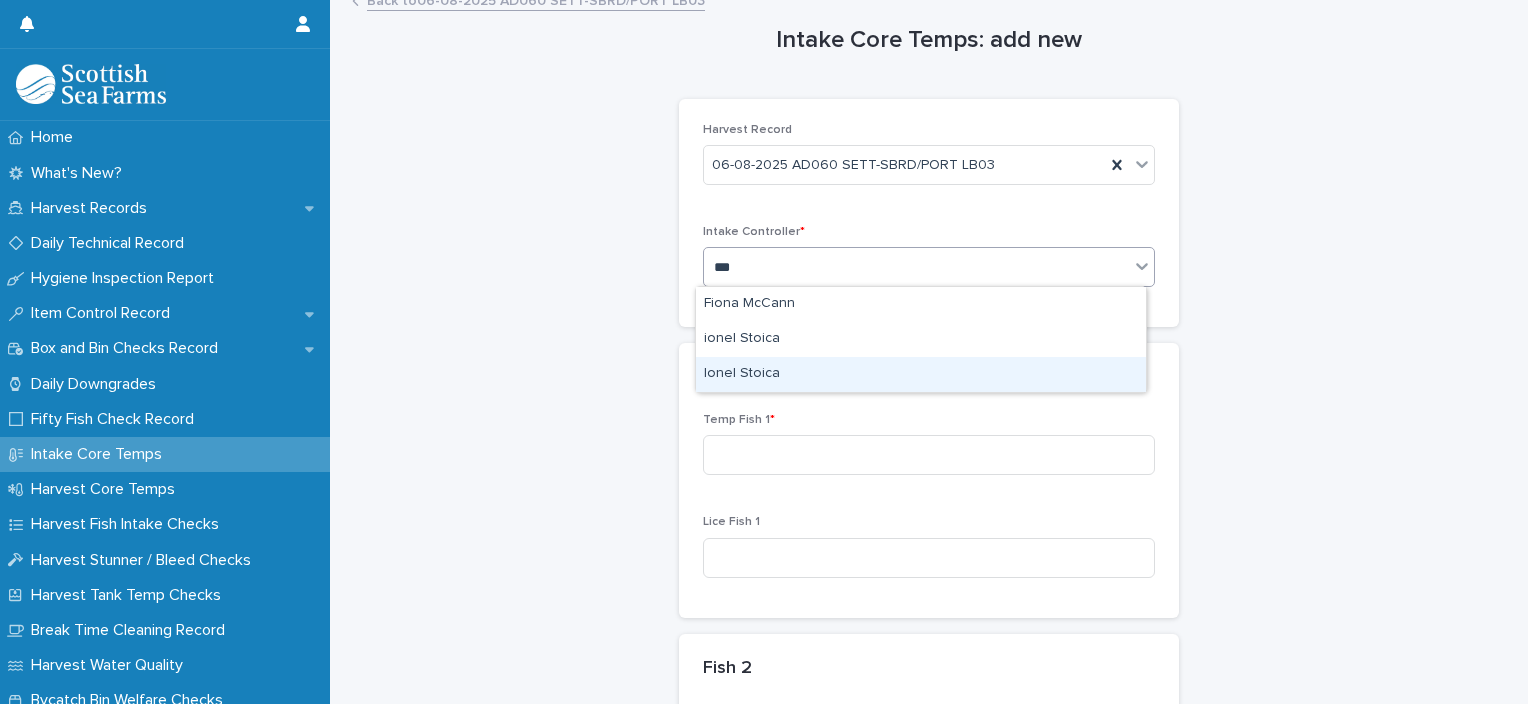 click on "Ionel Stoica" at bounding box center [921, 374] 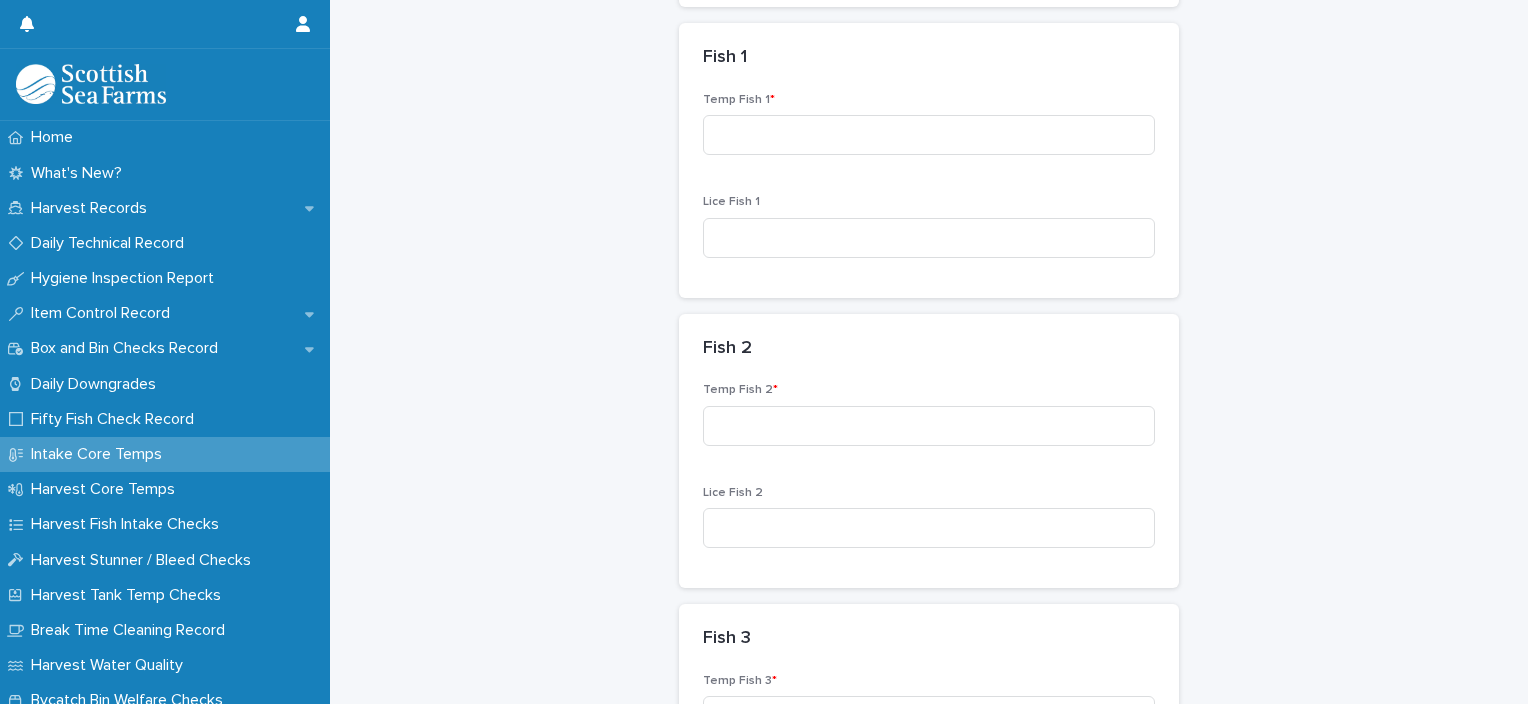 scroll, scrollTop: 384, scrollLeft: 0, axis: vertical 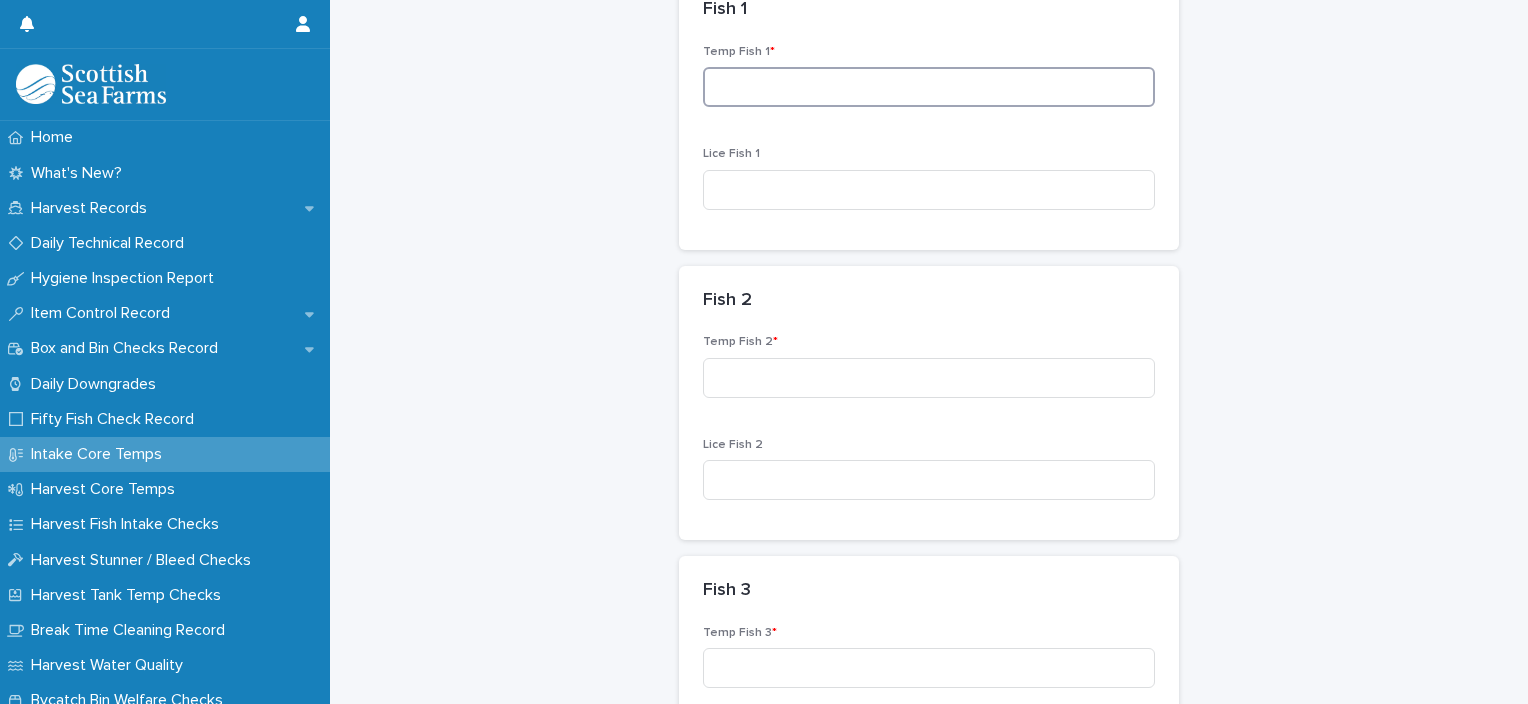 click at bounding box center [929, 87] 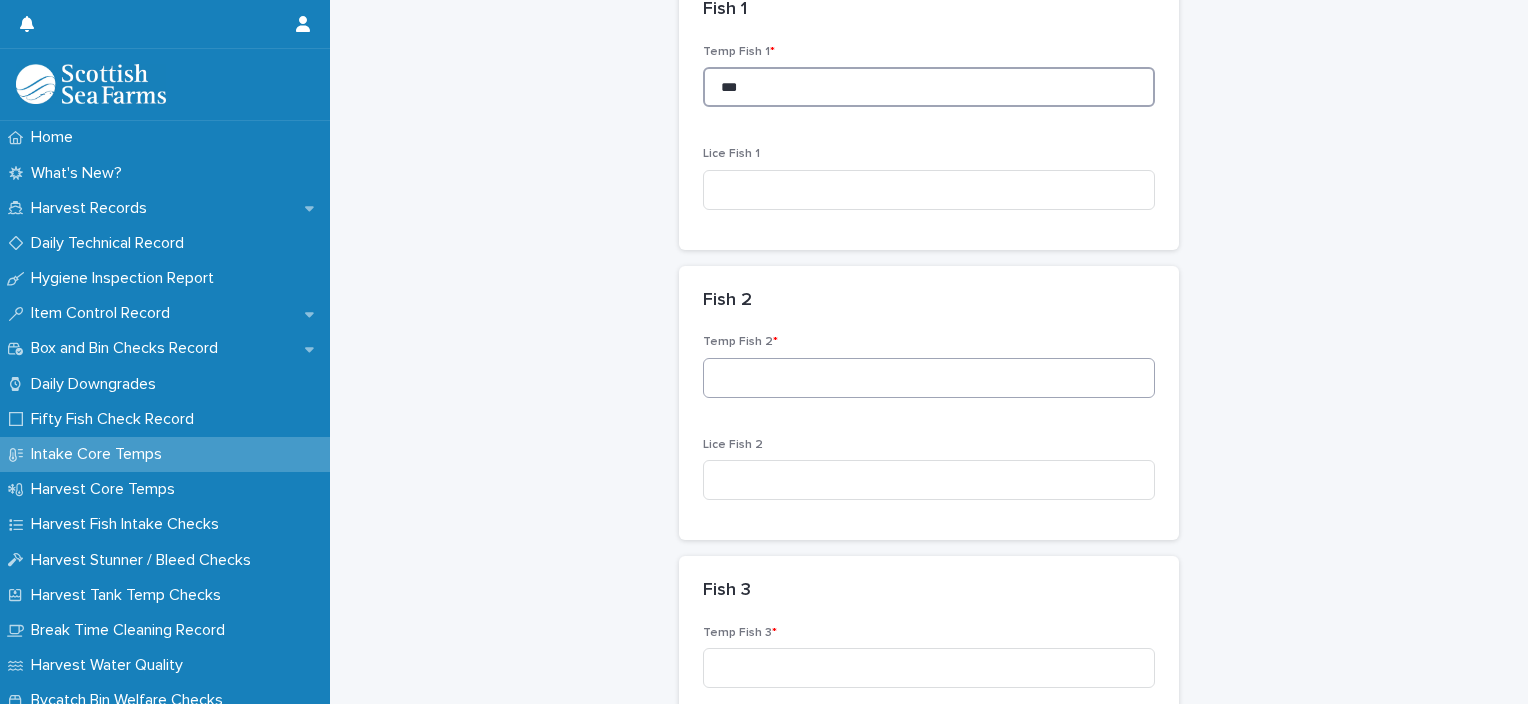 type on "***" 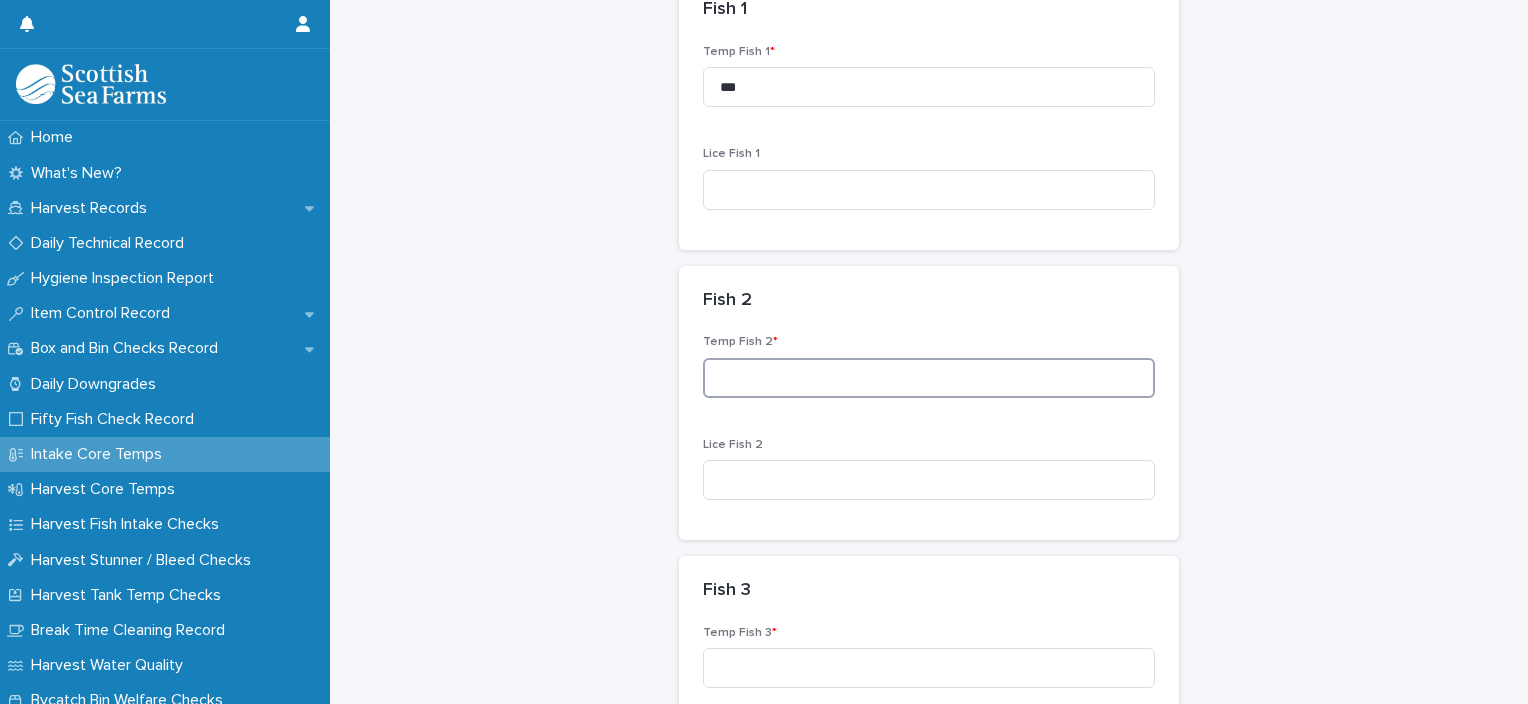 click at bounding box center [929, 378] 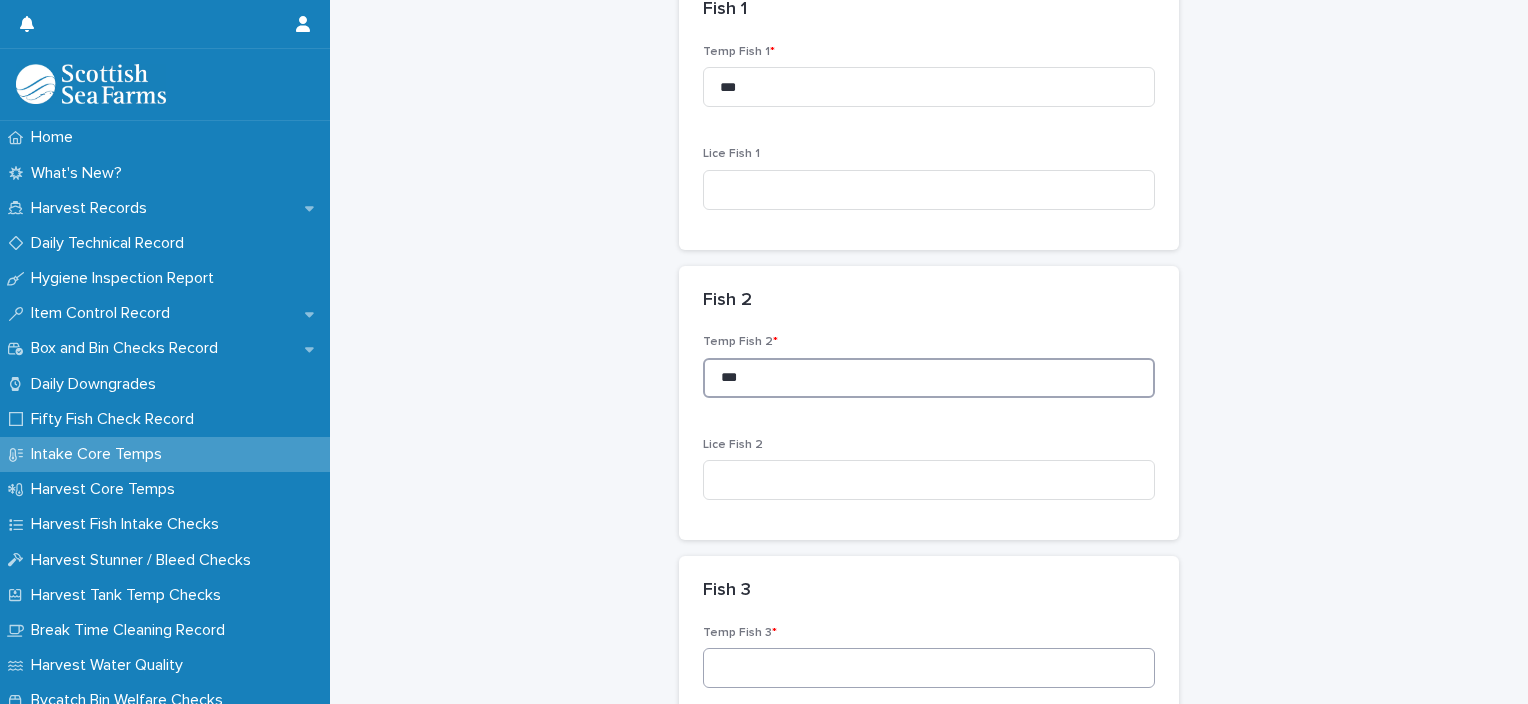 type on "***" 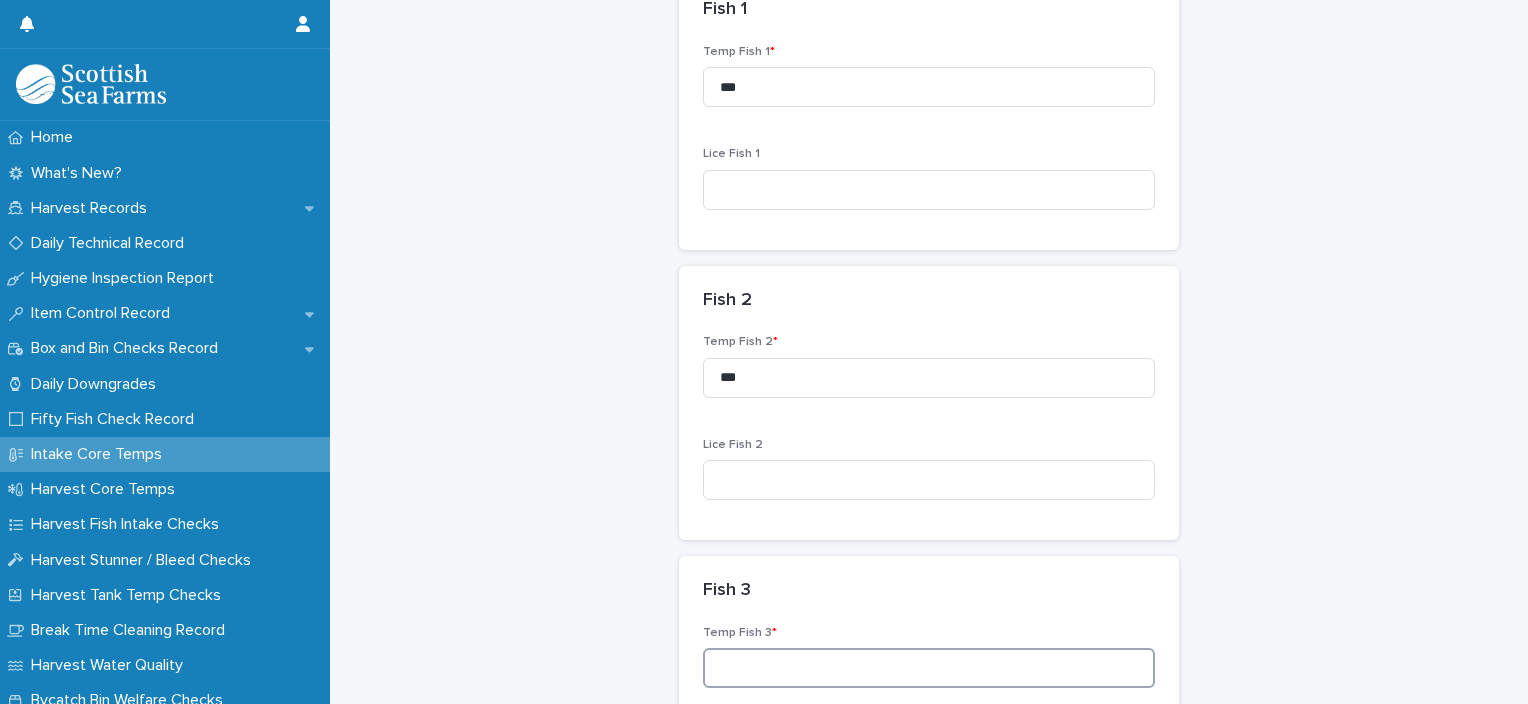 click at bounding box center [929, 668] 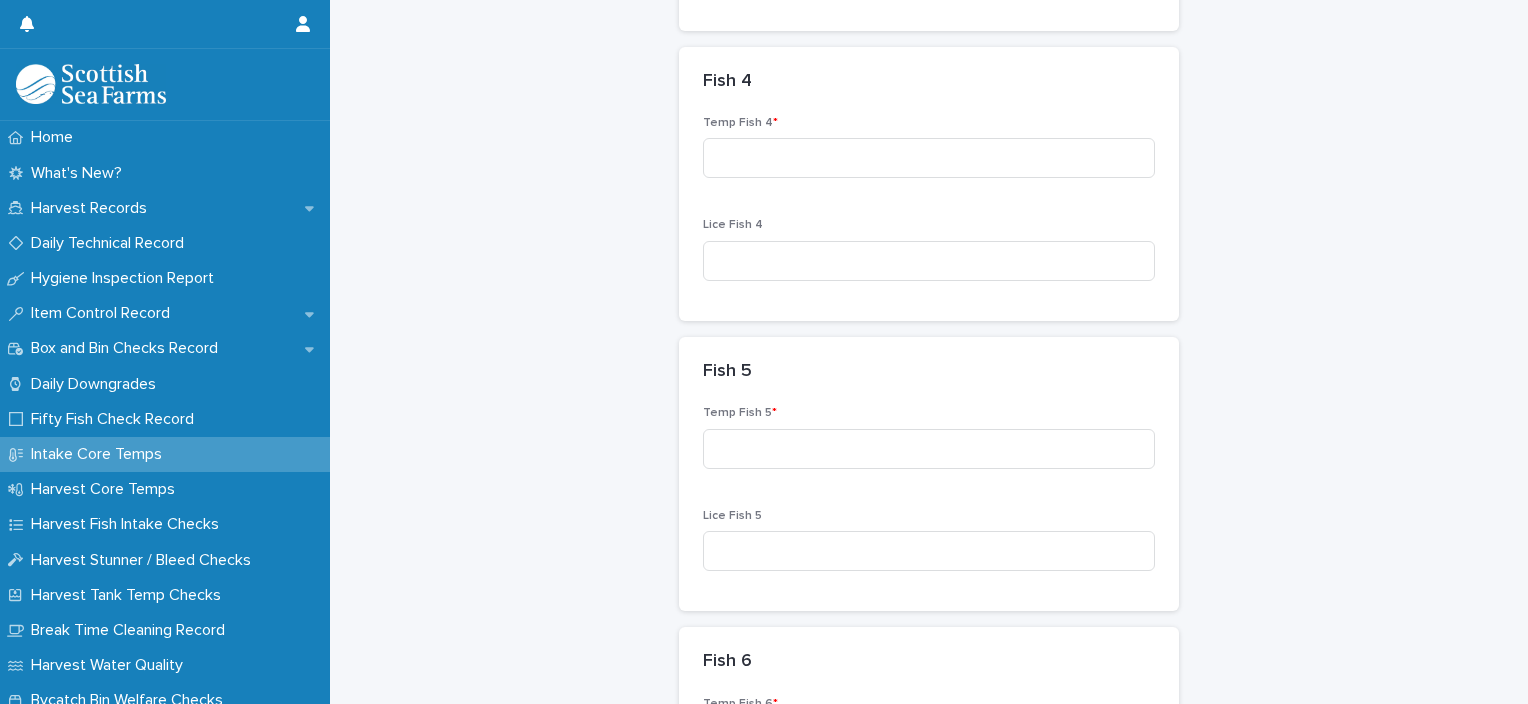scroll, scrollTop: 1201, scrollLeft: 0, axis: vertical 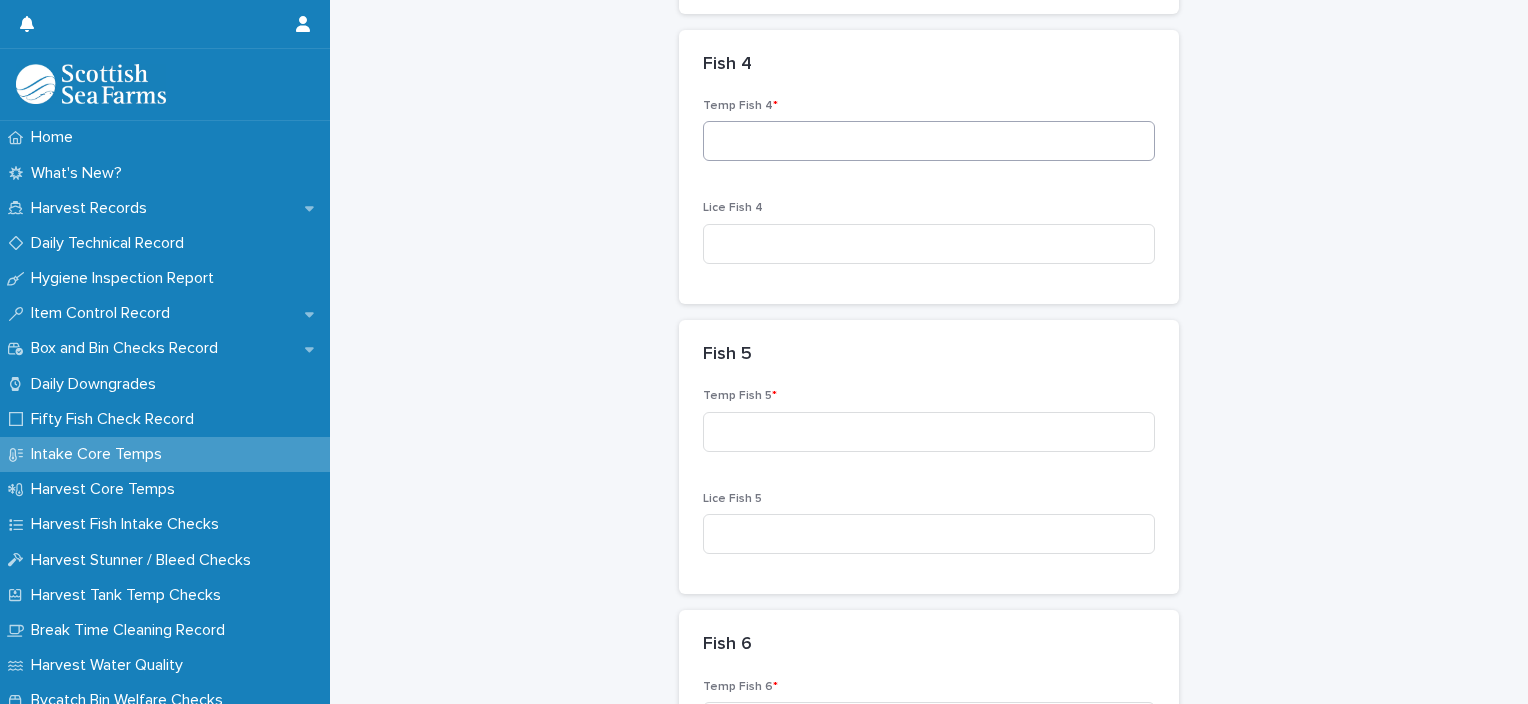 type on "***" 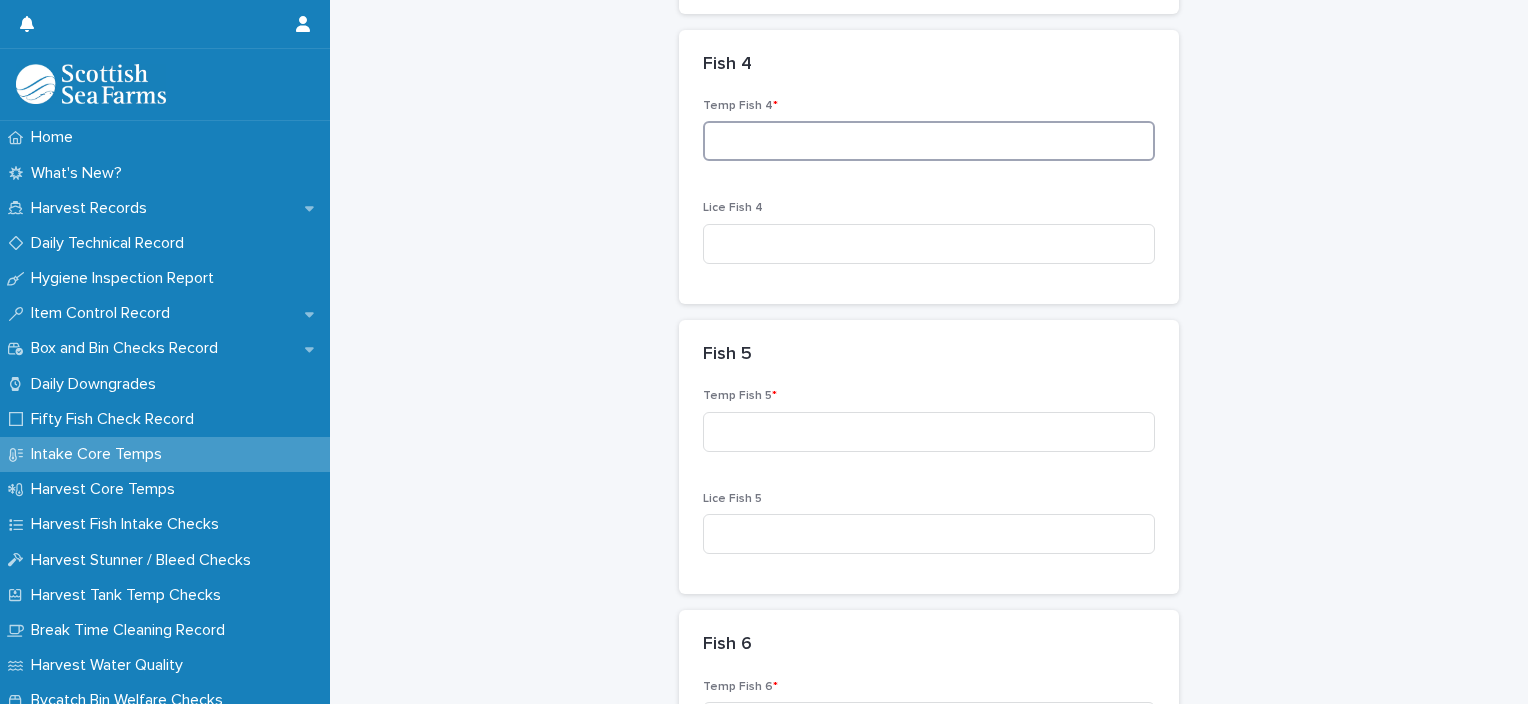 click at bounding box center [929, 141] 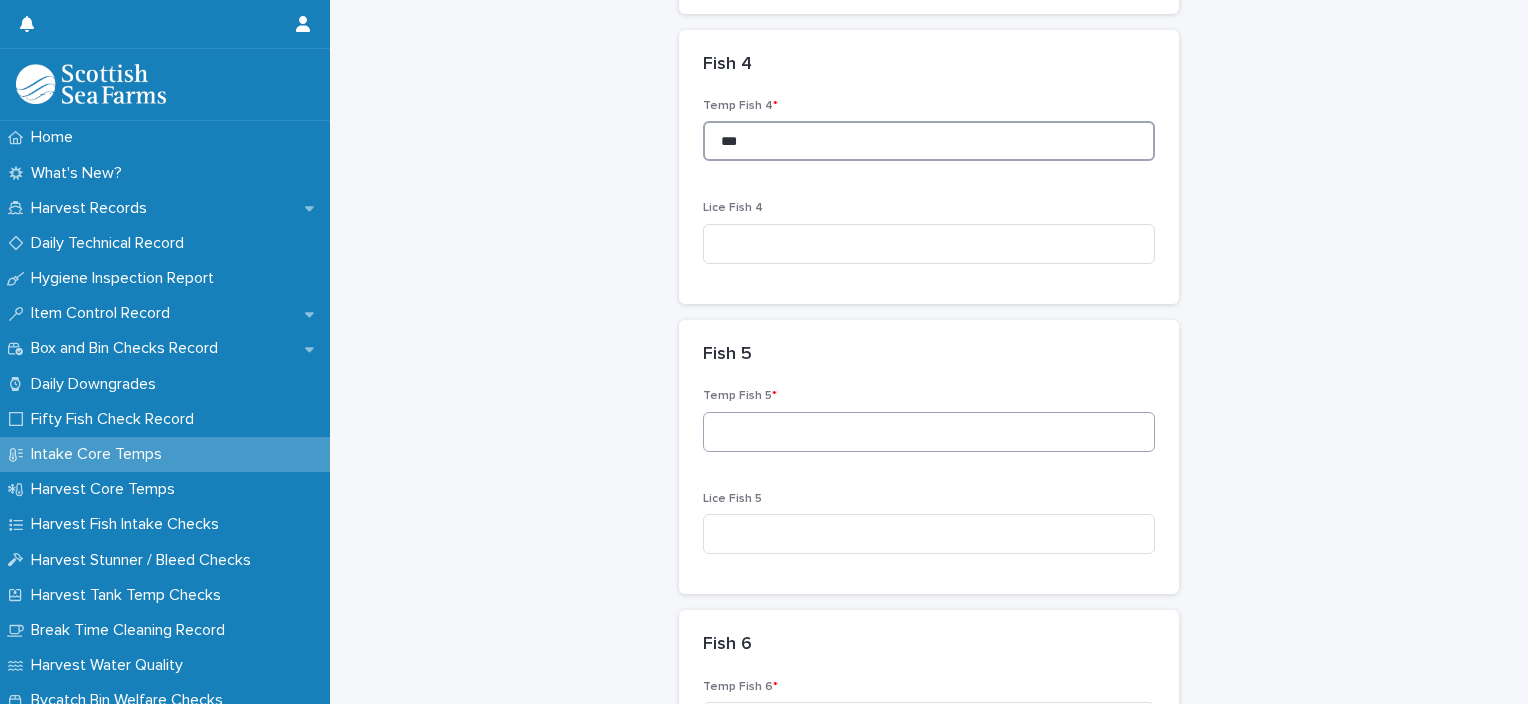 type on "***" 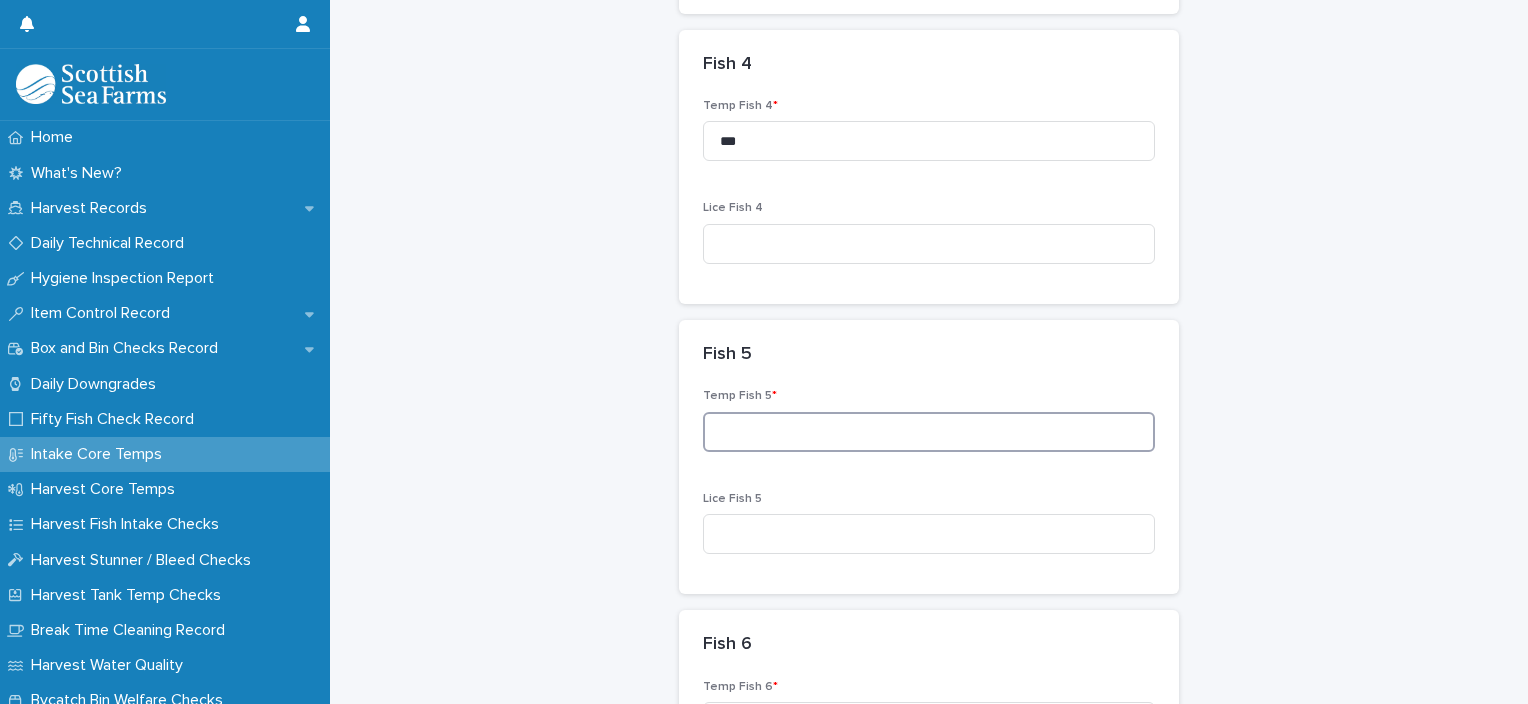 click at bounding box center (929, 432) 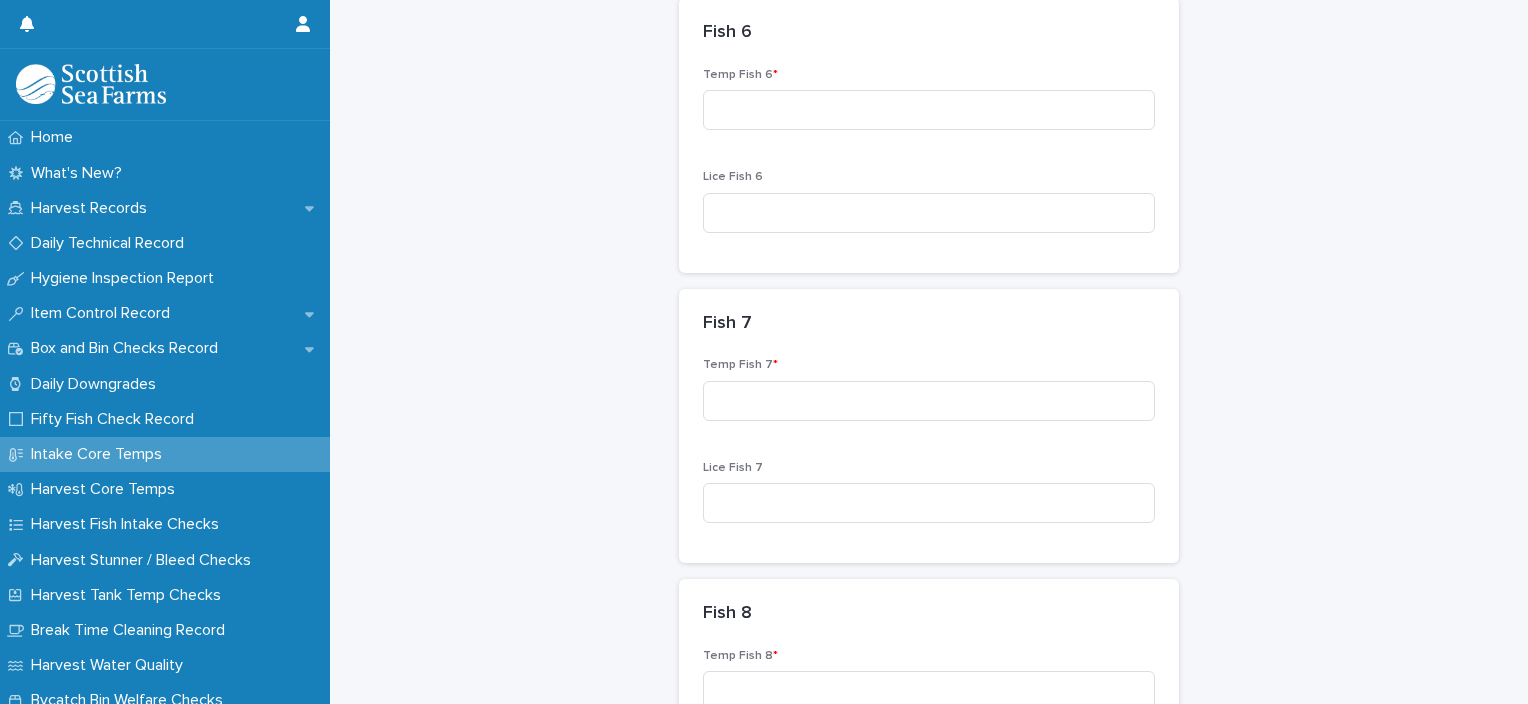 scroll, scrollTop: 1840, scrollLeft: 0, axis: vertical 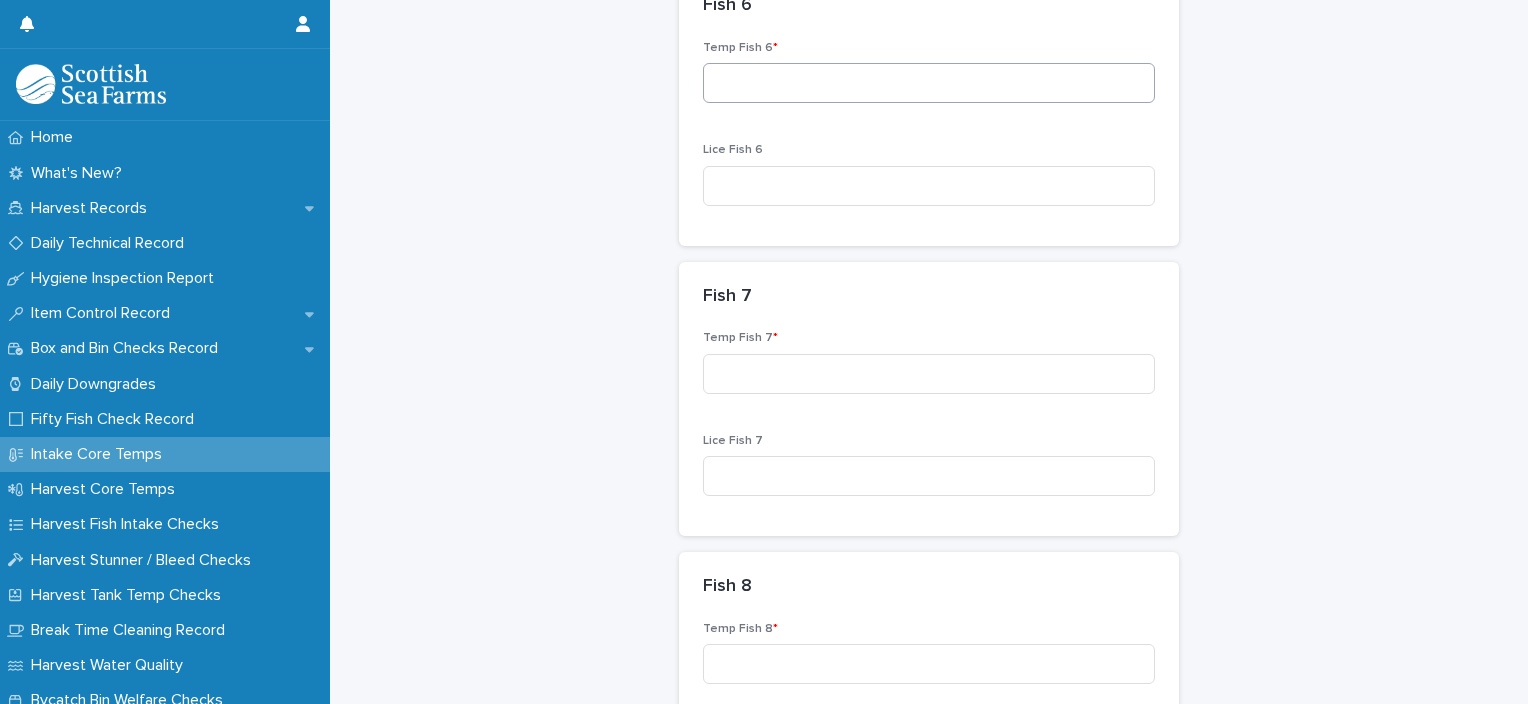 type on "***" 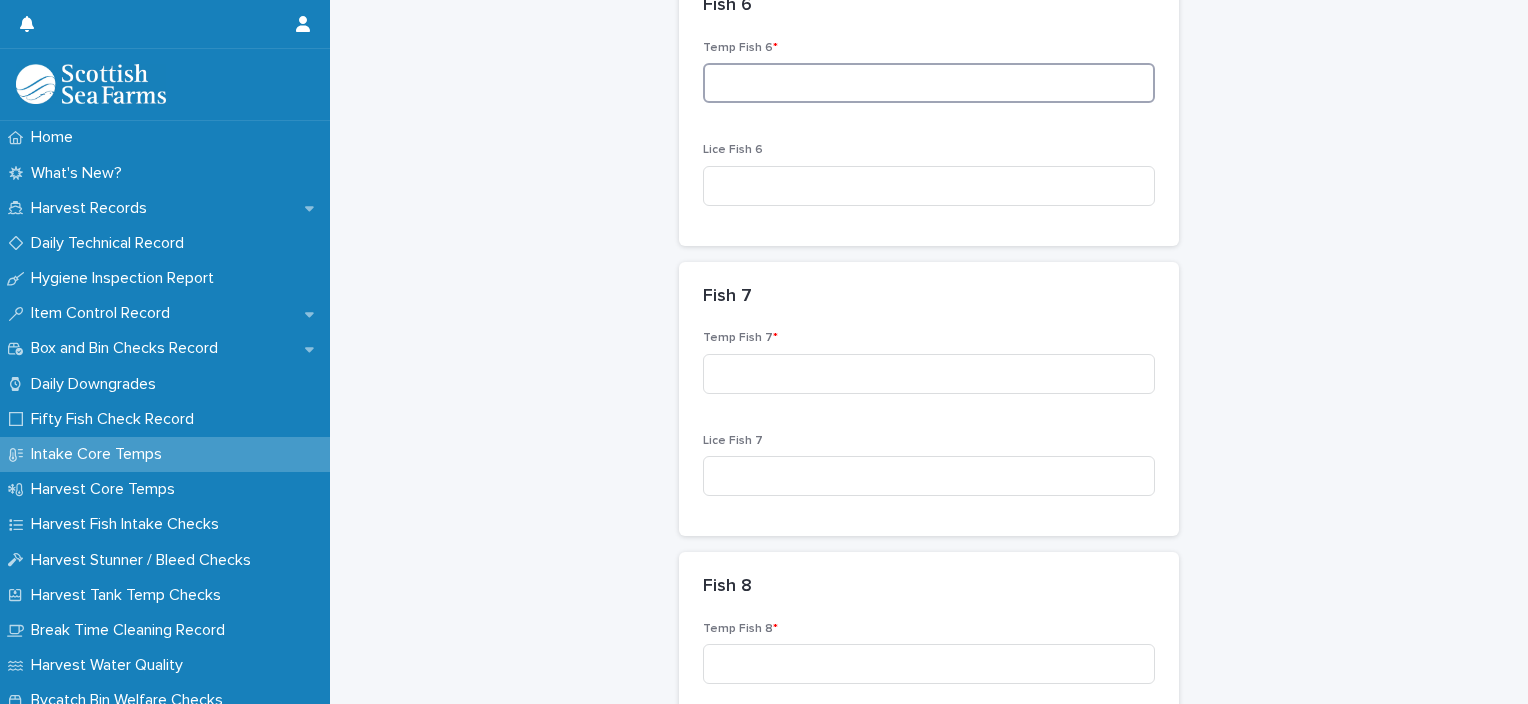 click at bounding box center (929, 83) 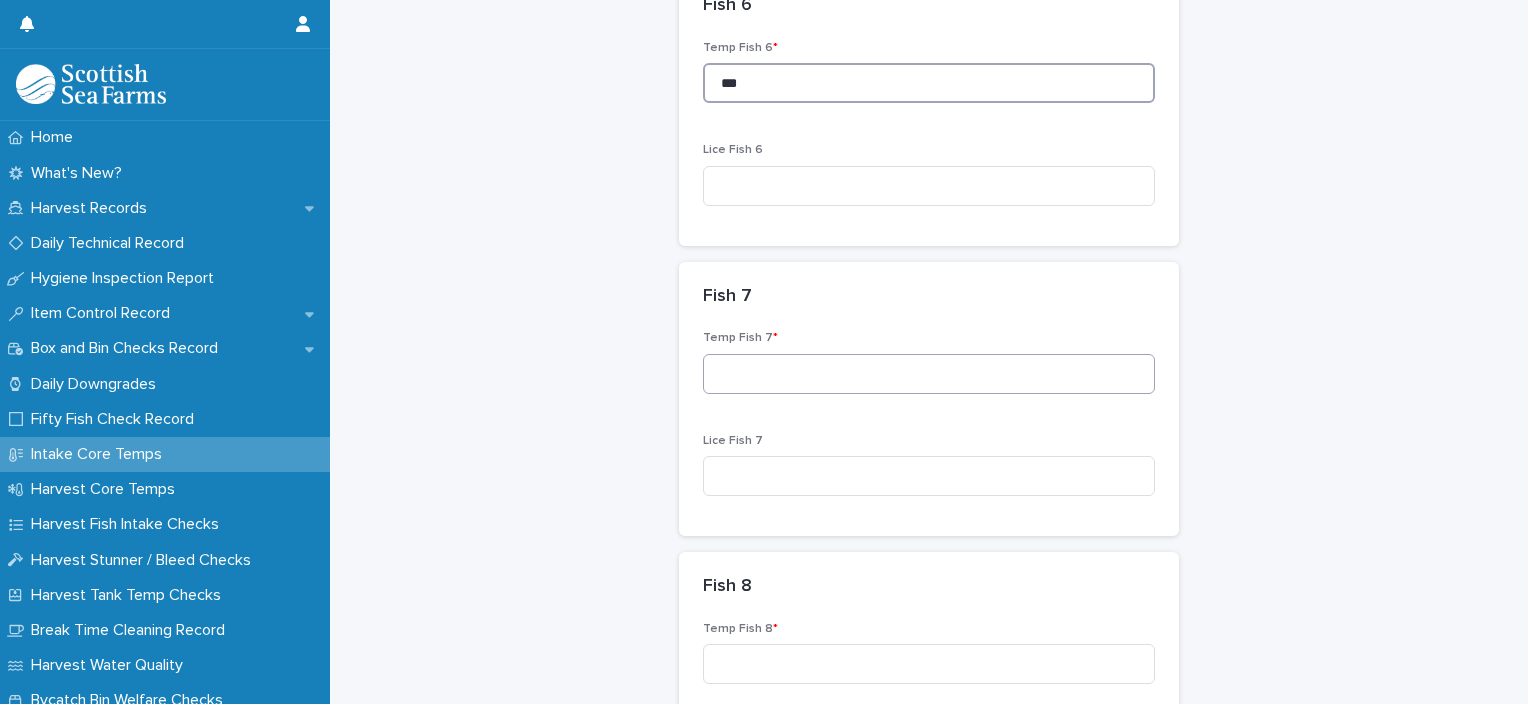 type on "***" 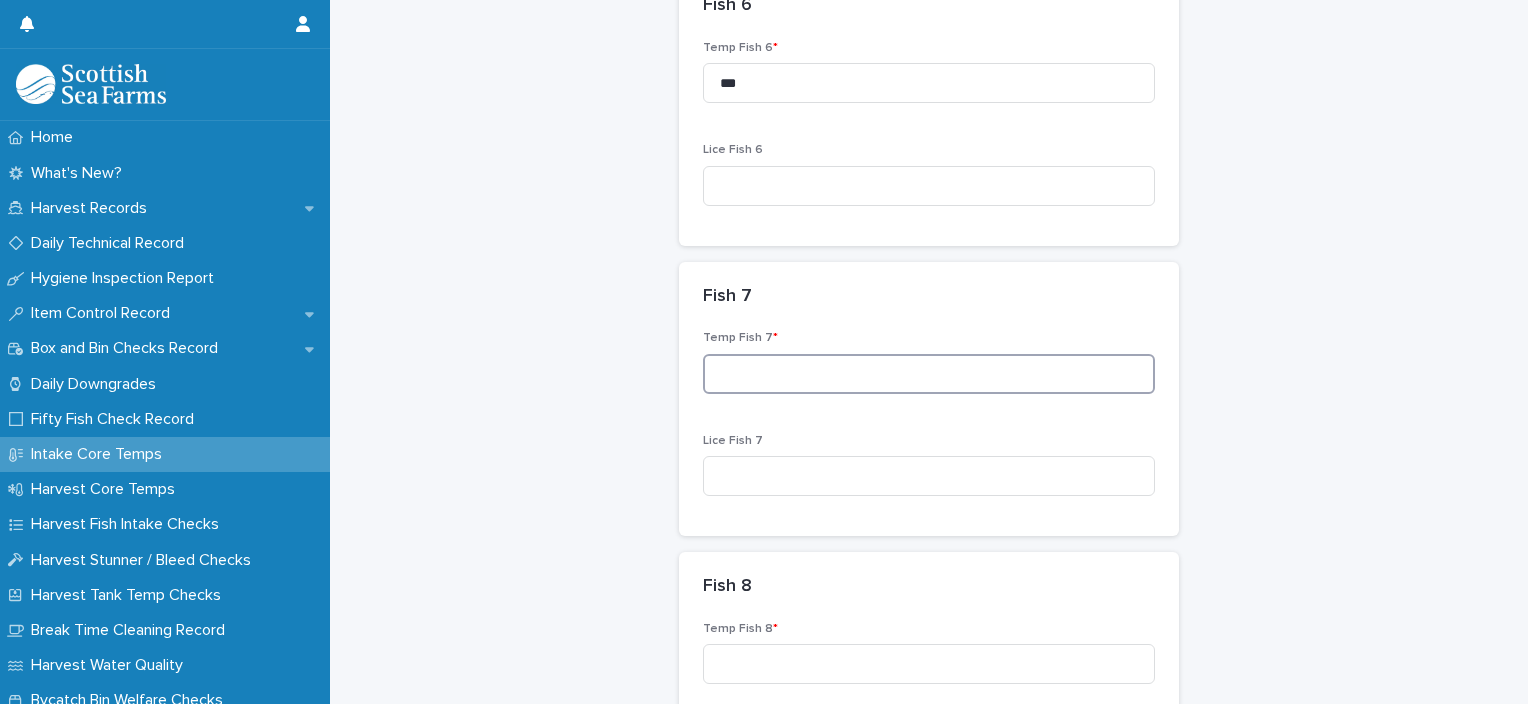 click at bounding box center [929, 374] 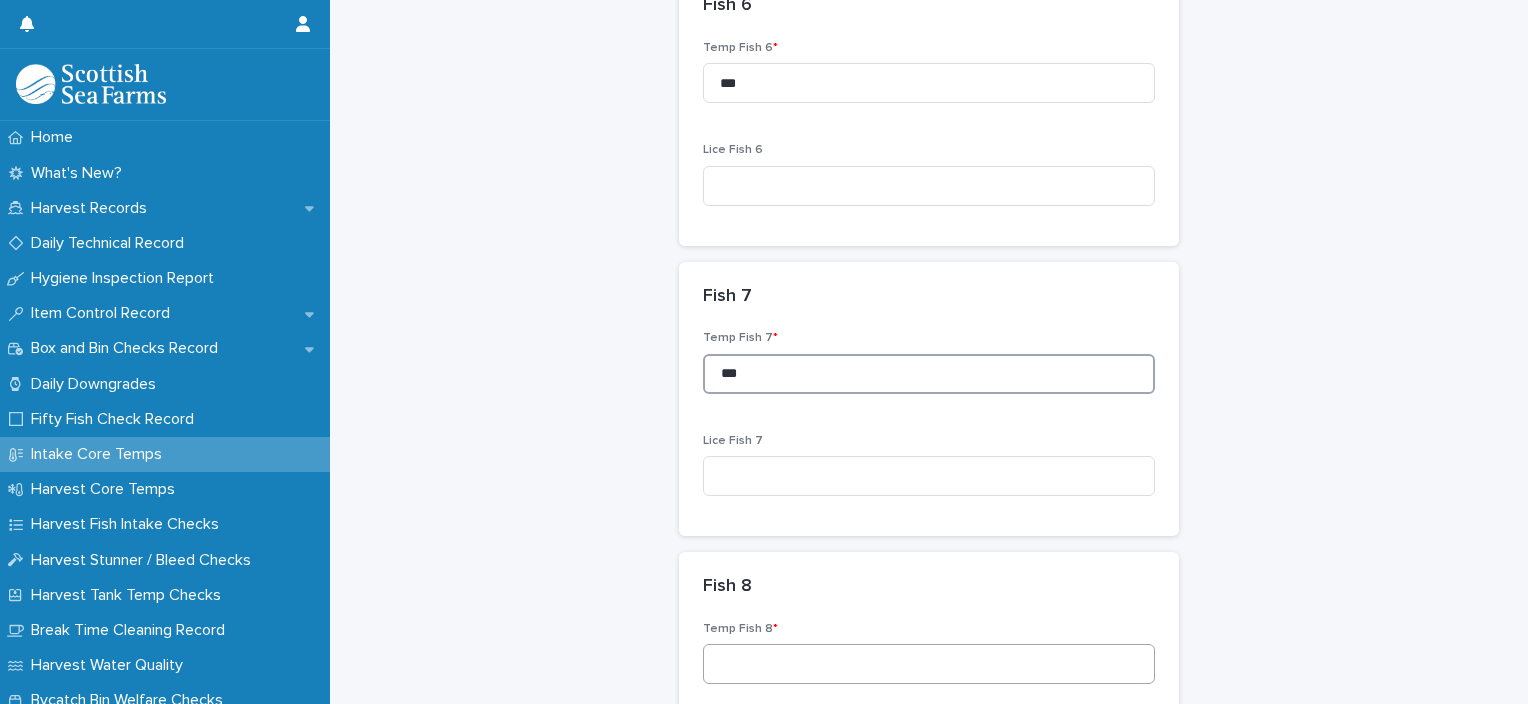 type on "***" 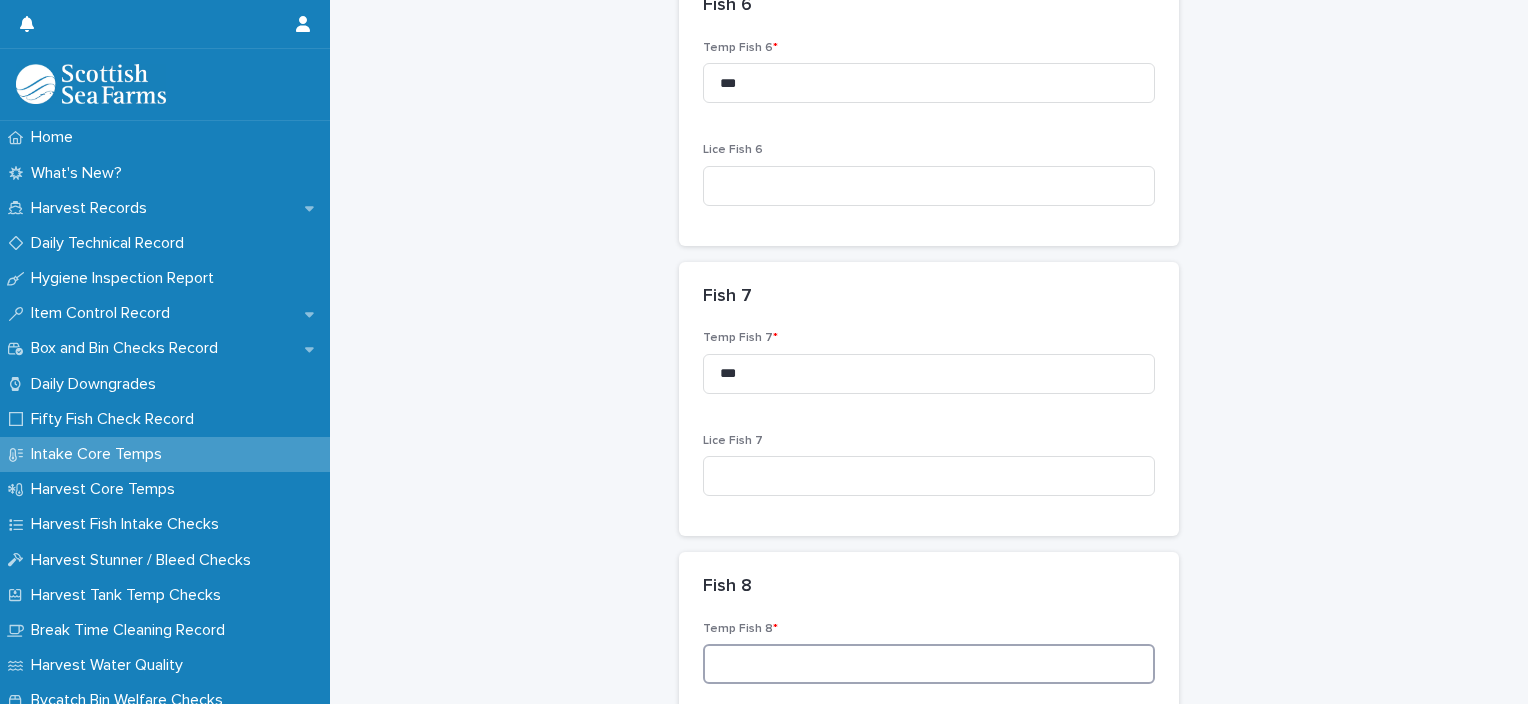 click at bounding box center [929, 664] 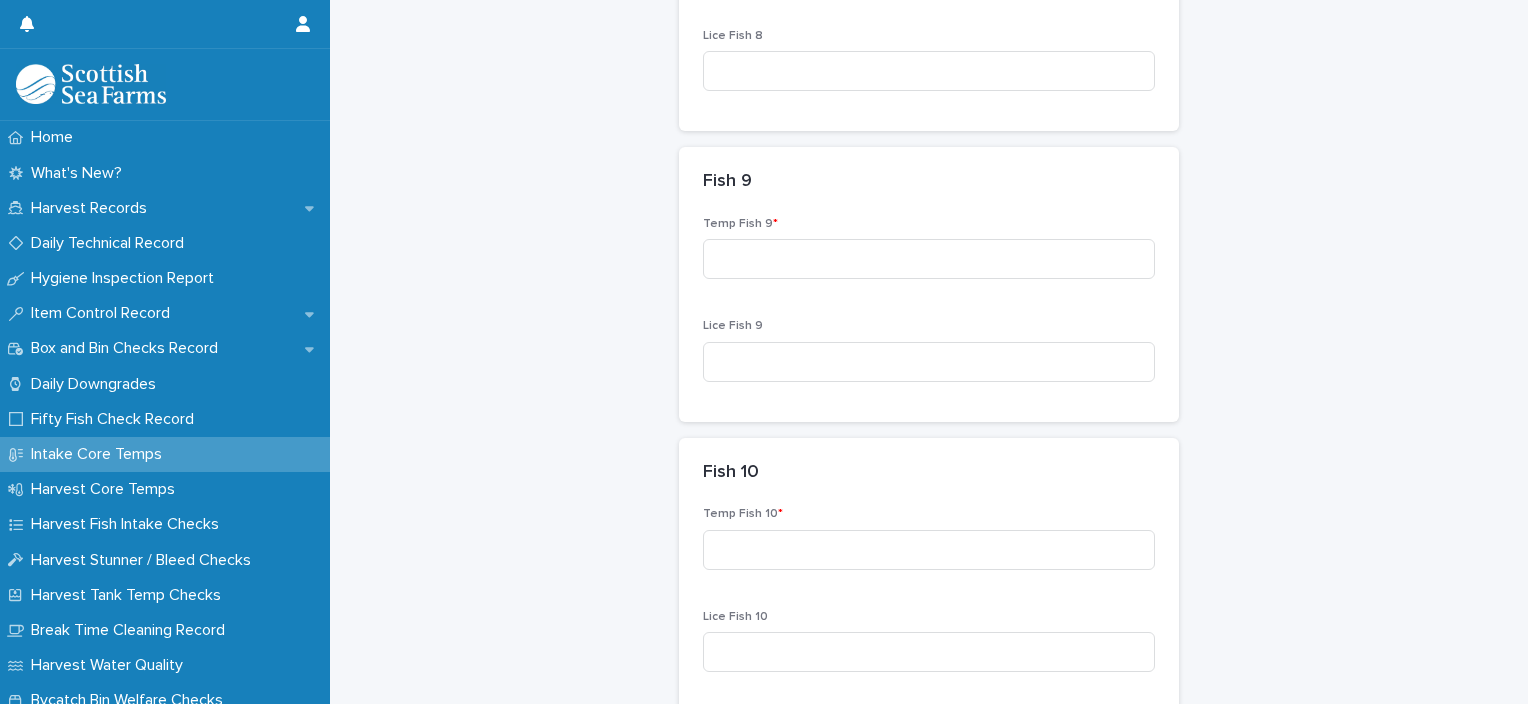 scroll, scrollTop: 2557, scrollLeft: 0, axis: vertical 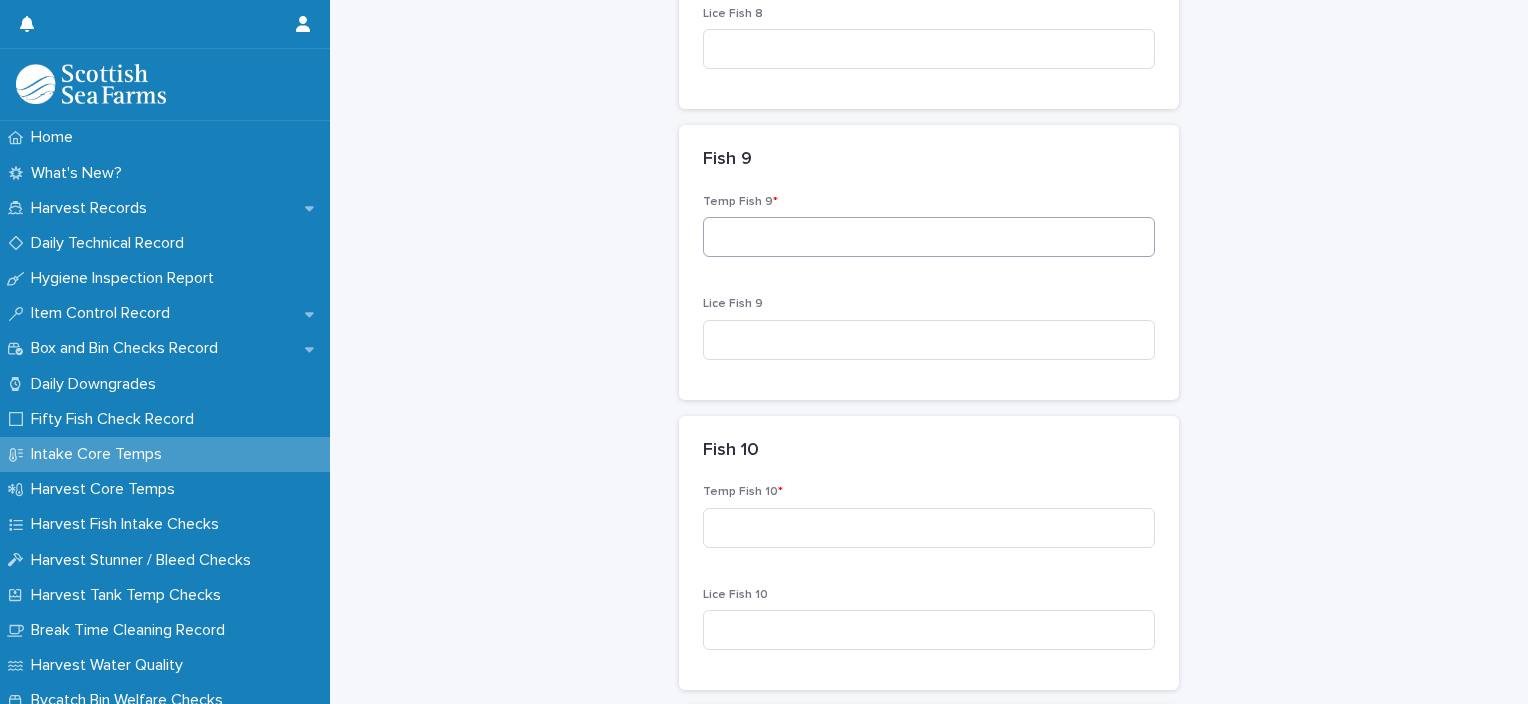 type on "***" 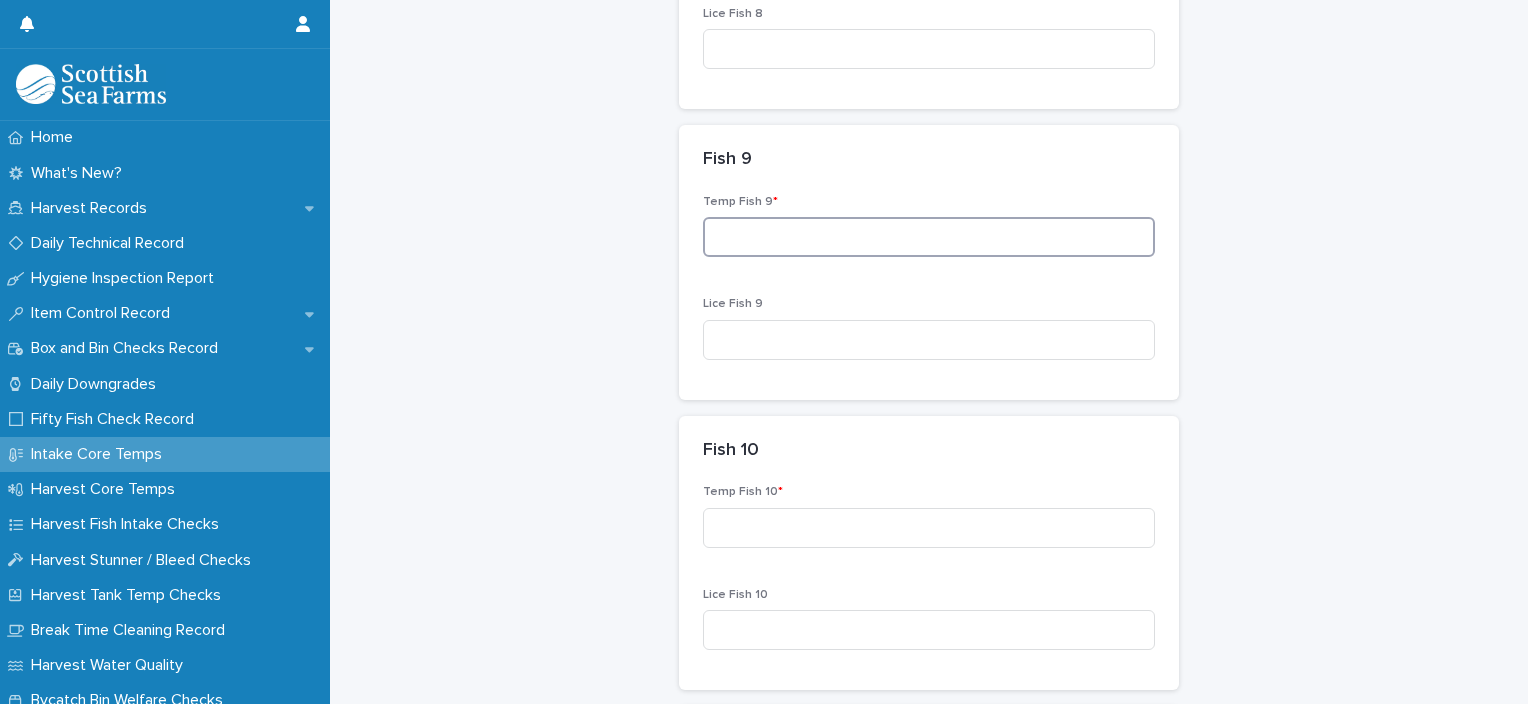 click at bounding box center (929, 237) 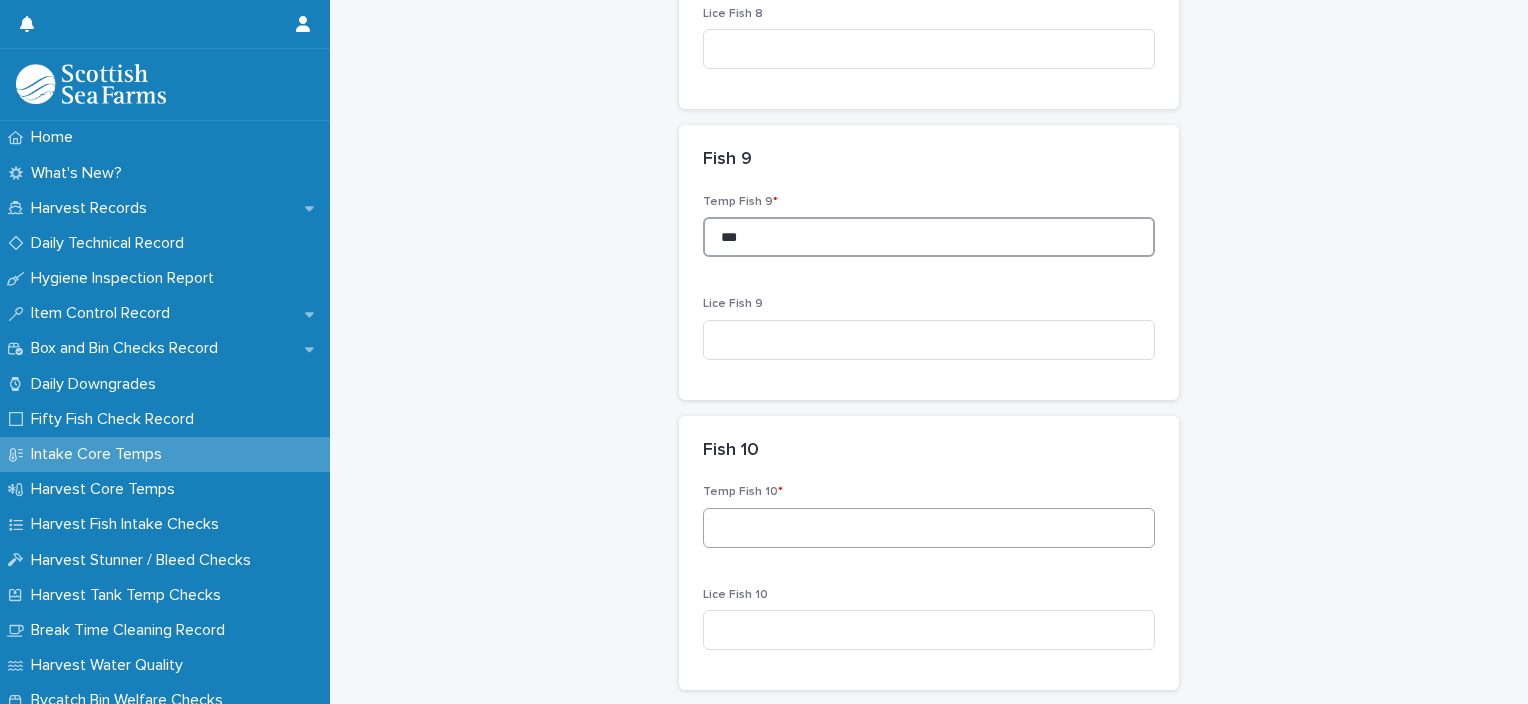 type on "***" 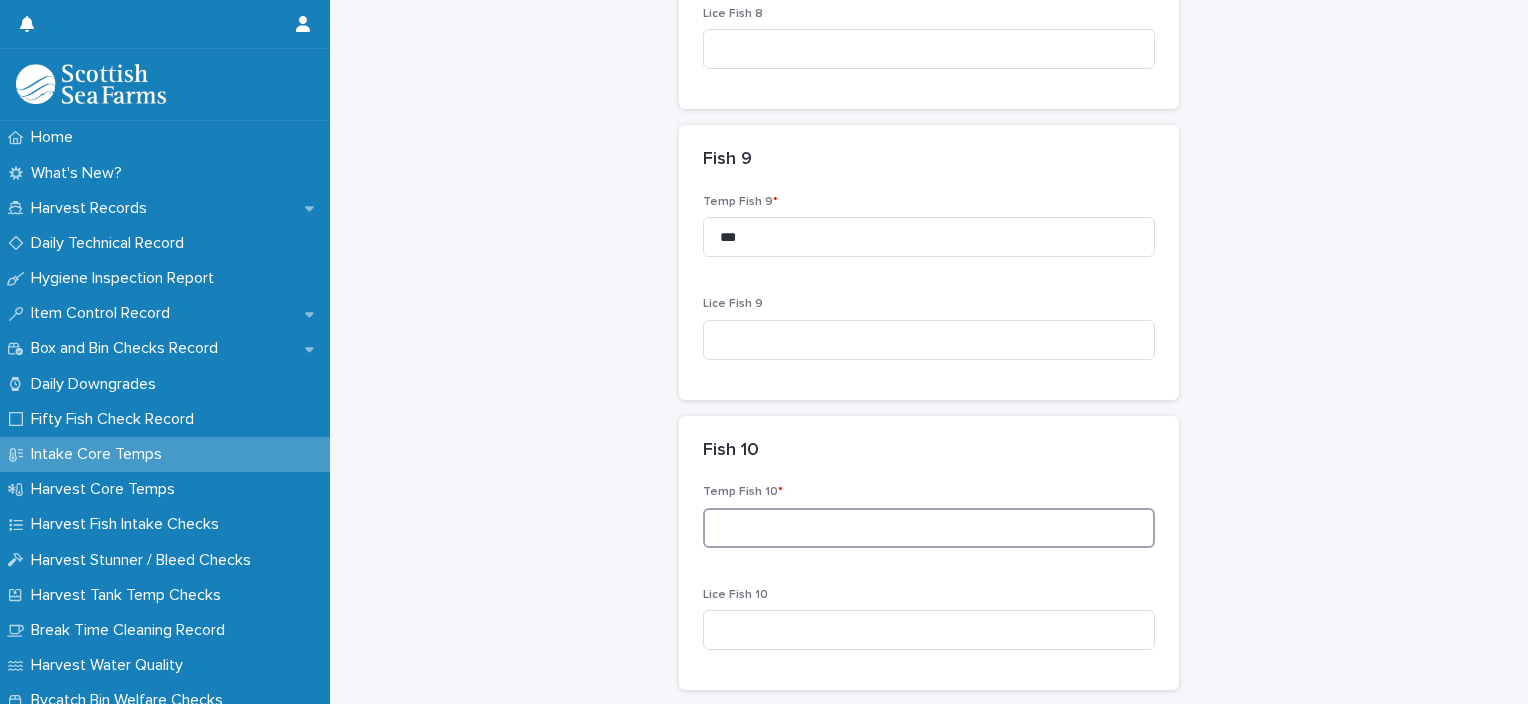 click at bounding box center [929, 528] 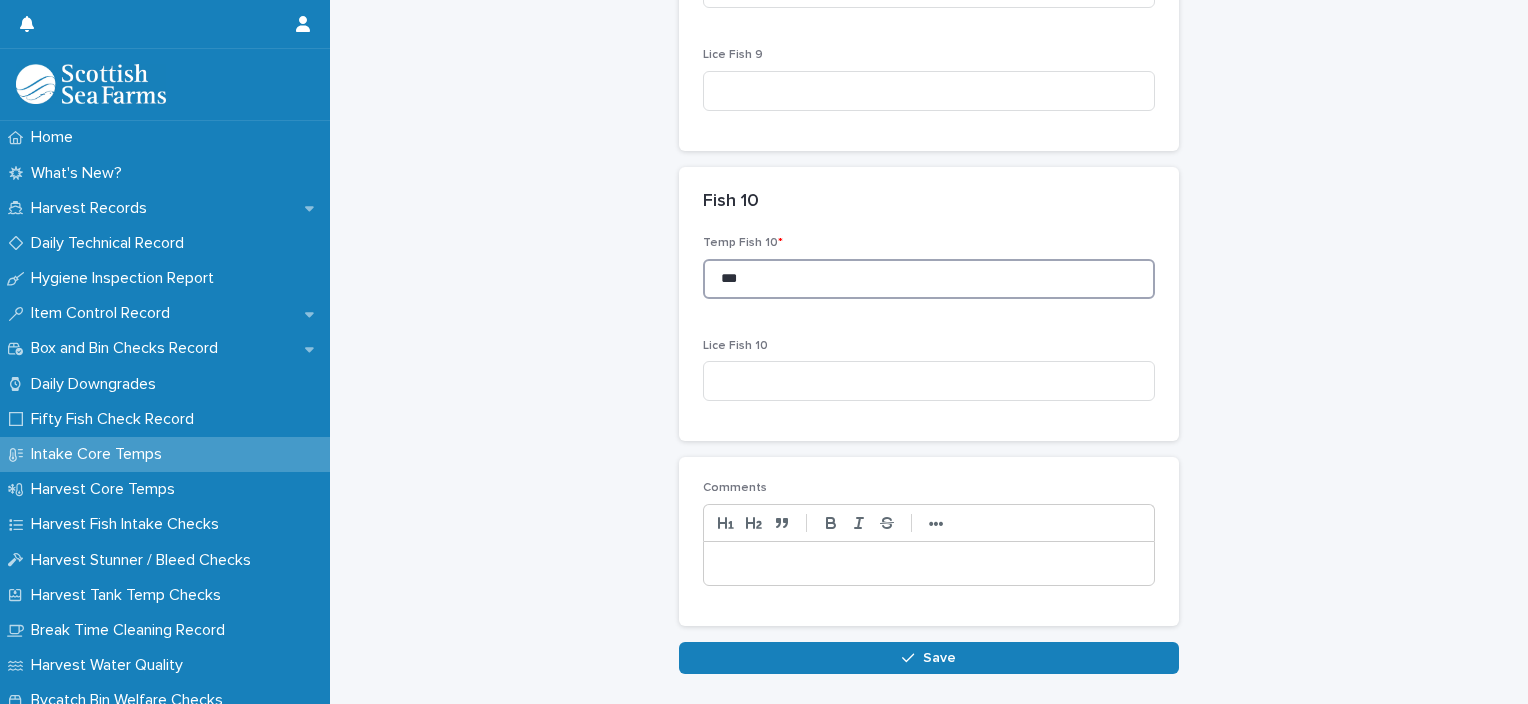 scroll, scrollTop: 2890, scrollLeft: 0, axis: vertical 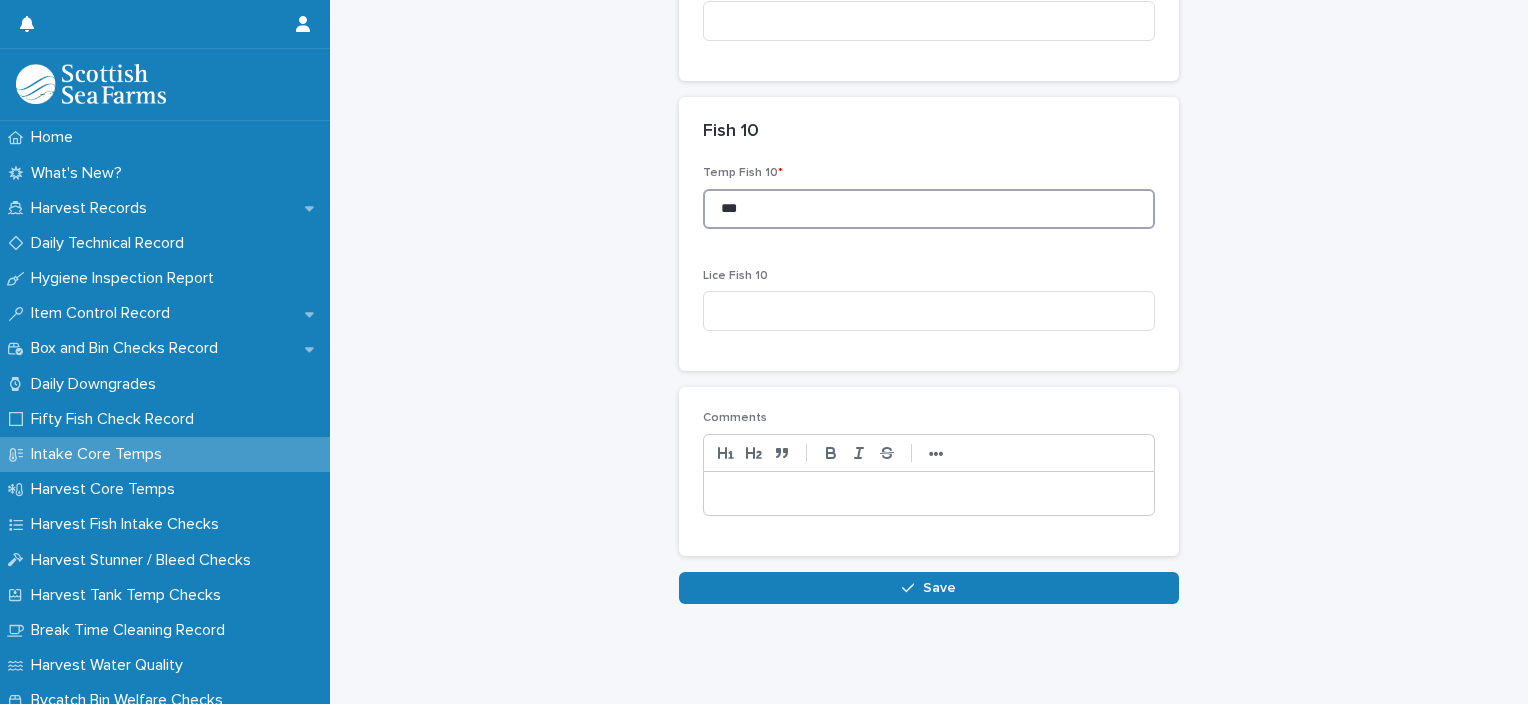 type on "***" 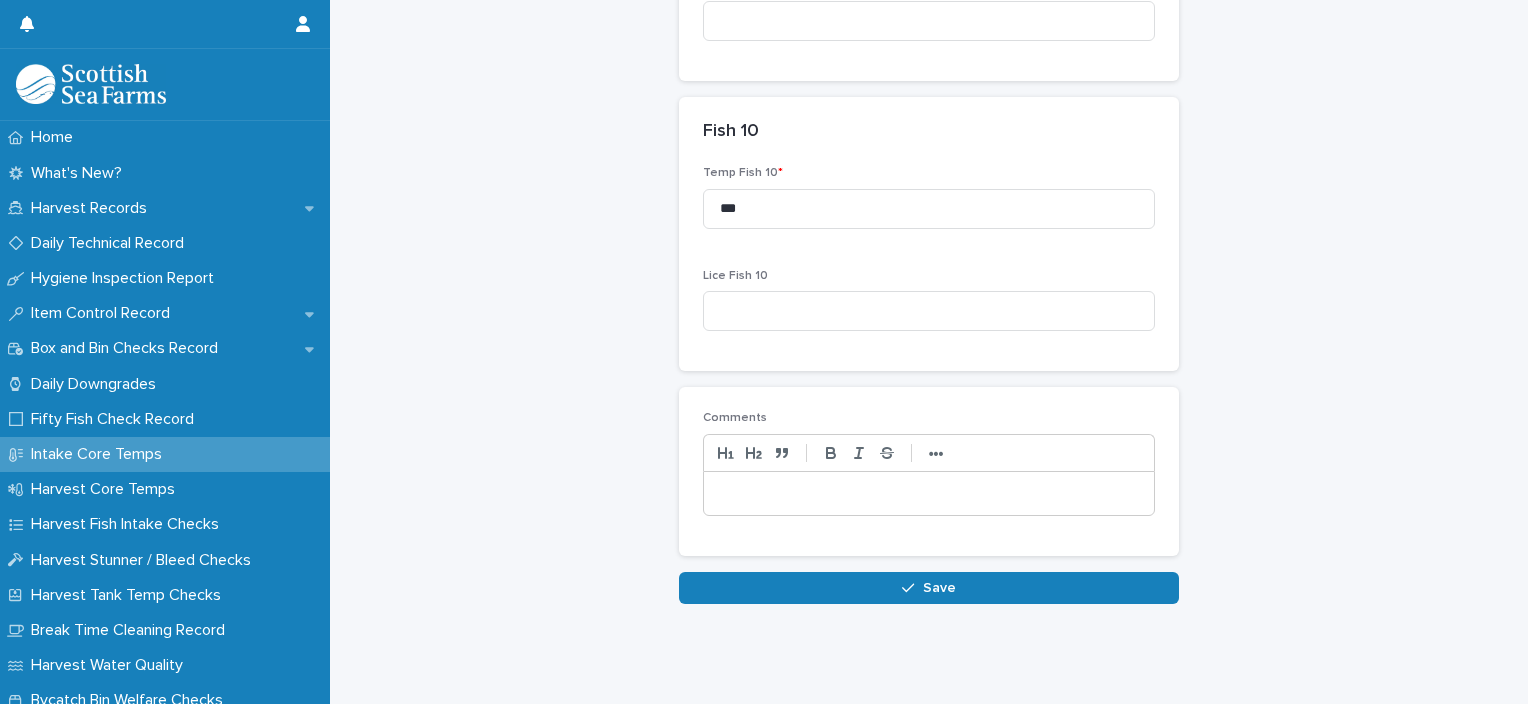 click at bounding box center [929, 494] 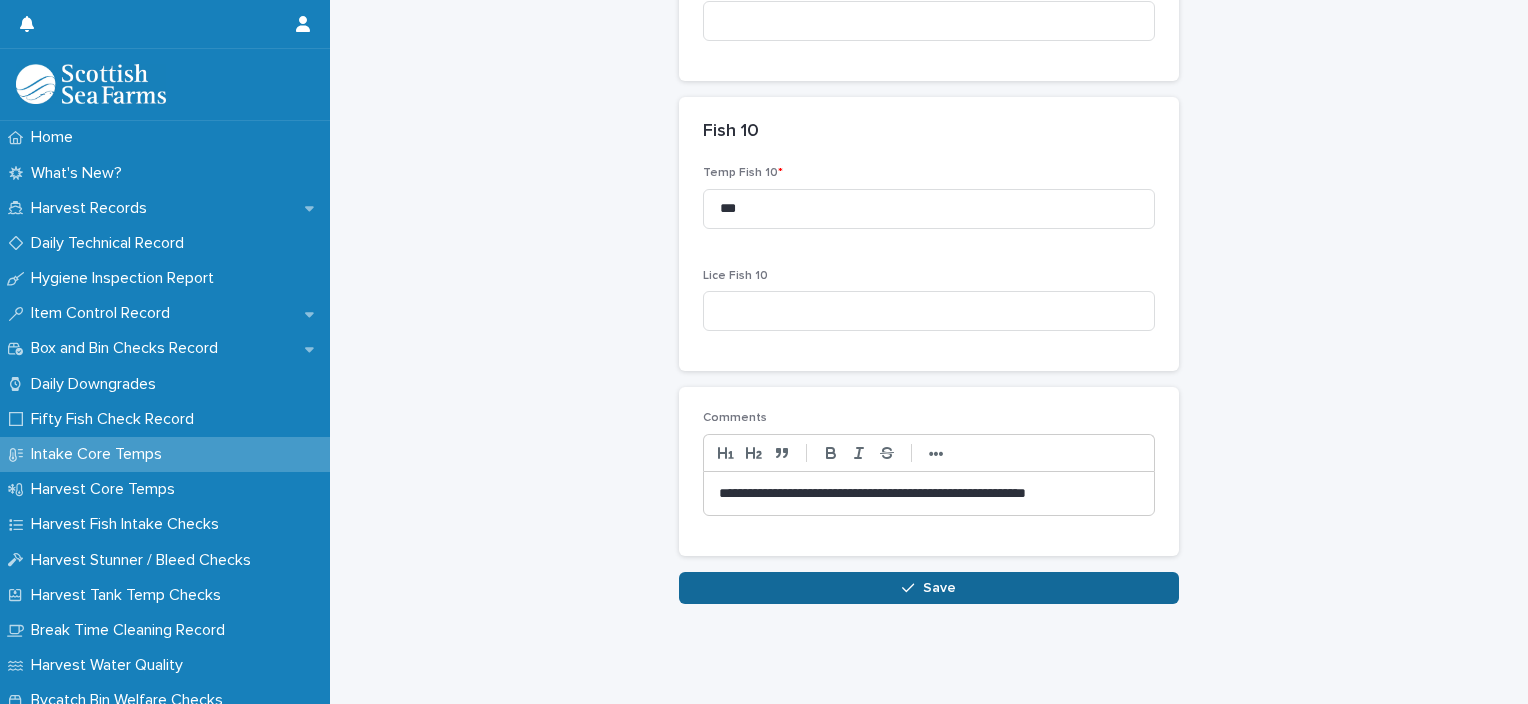 click on "**********" at bounding box center (929, -1110) 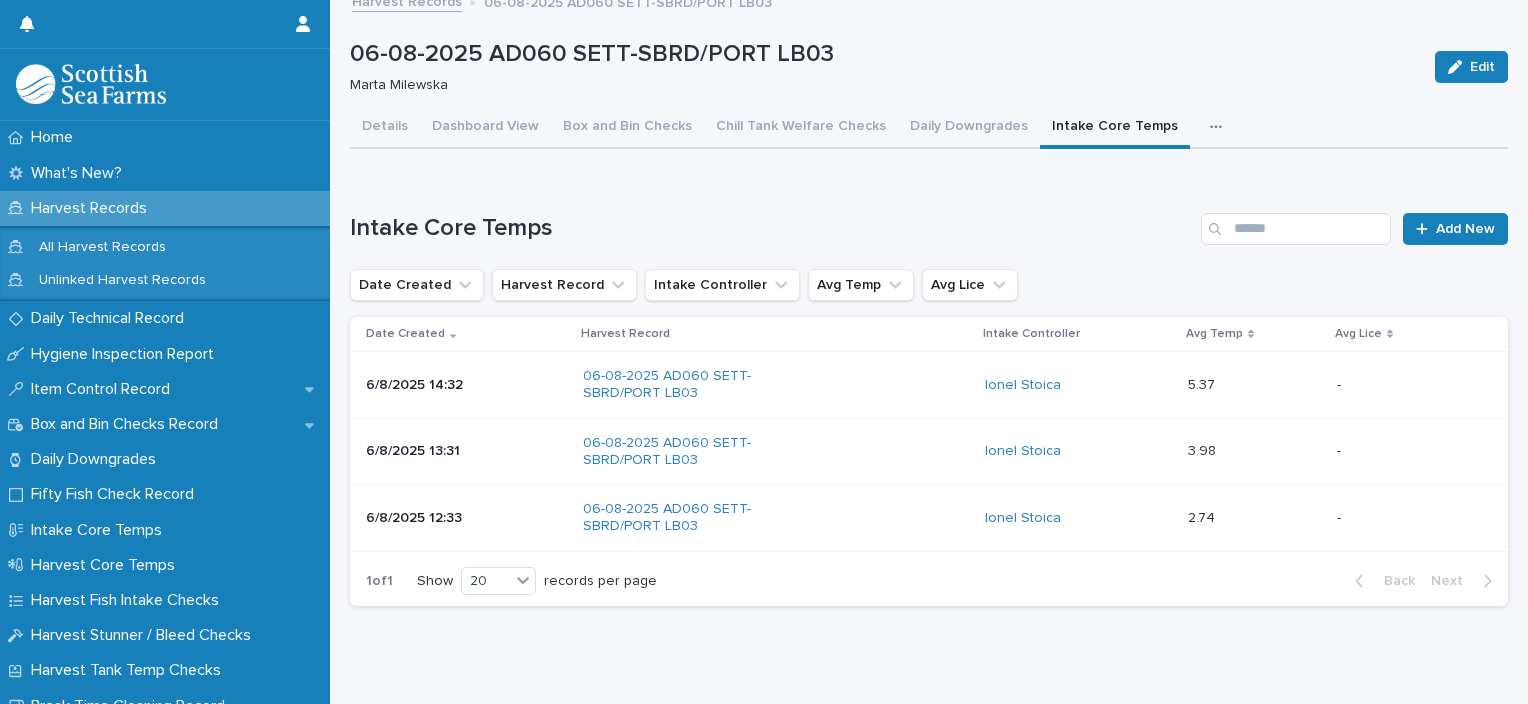 scroll, scrollTop: 46, scrollLeft: 0, axis: vertical 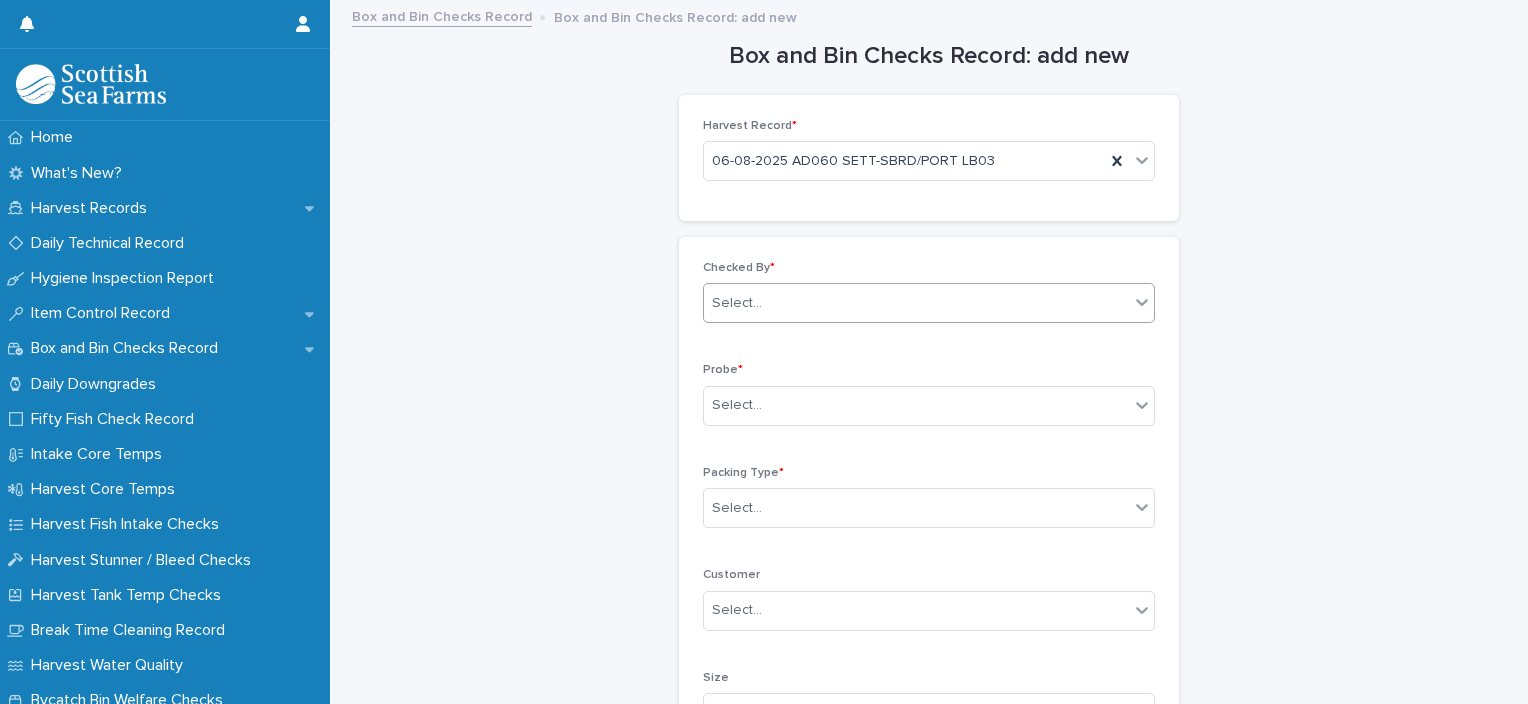 click on "Select..." at bounding box center (916, 303) 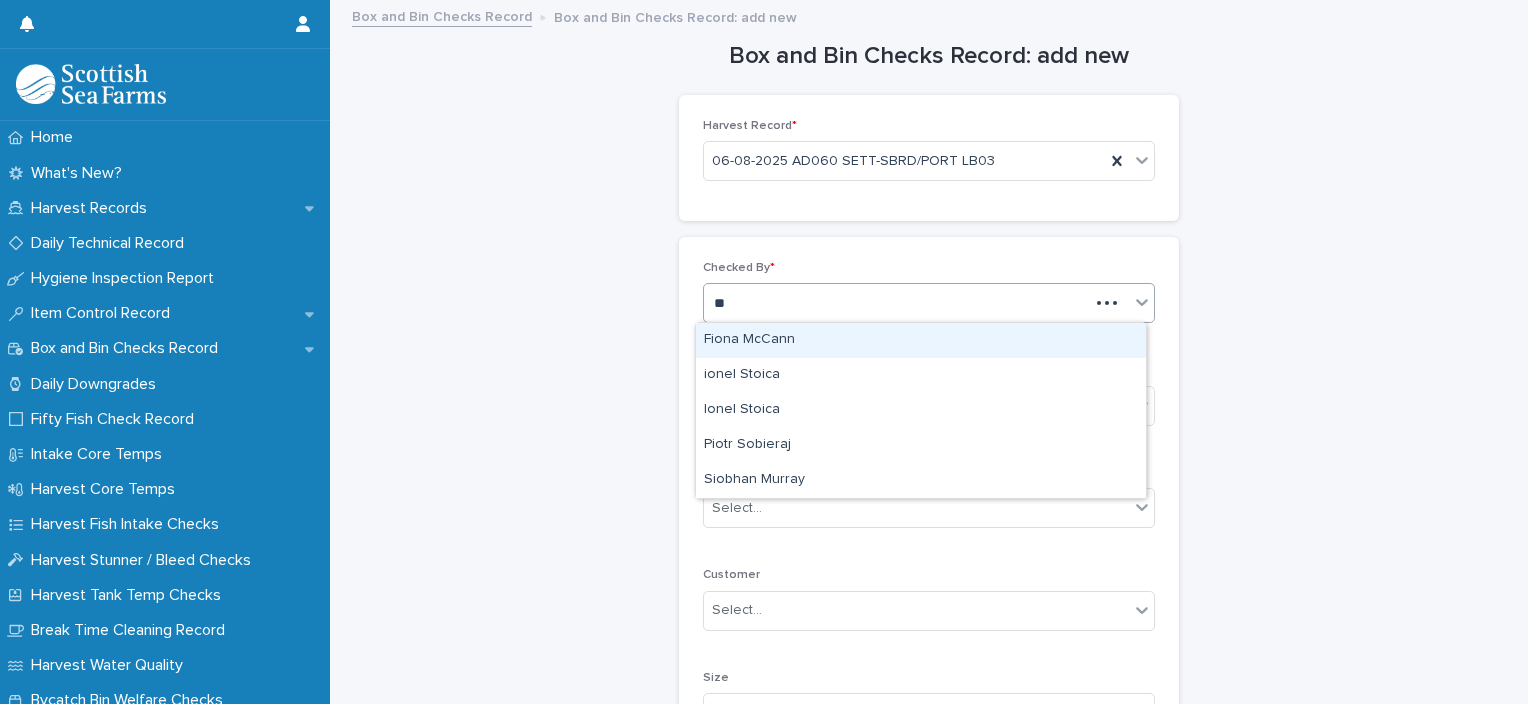 type on "***" 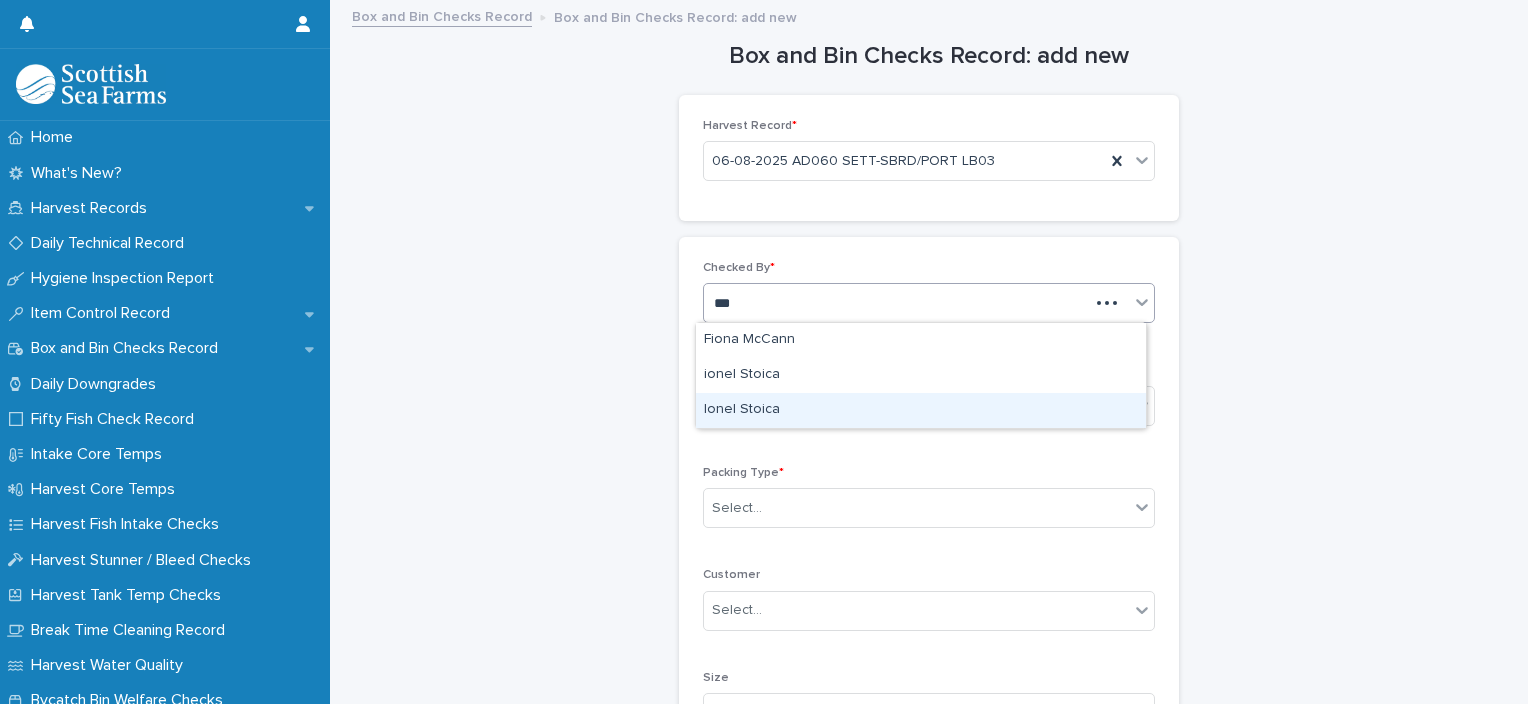 type 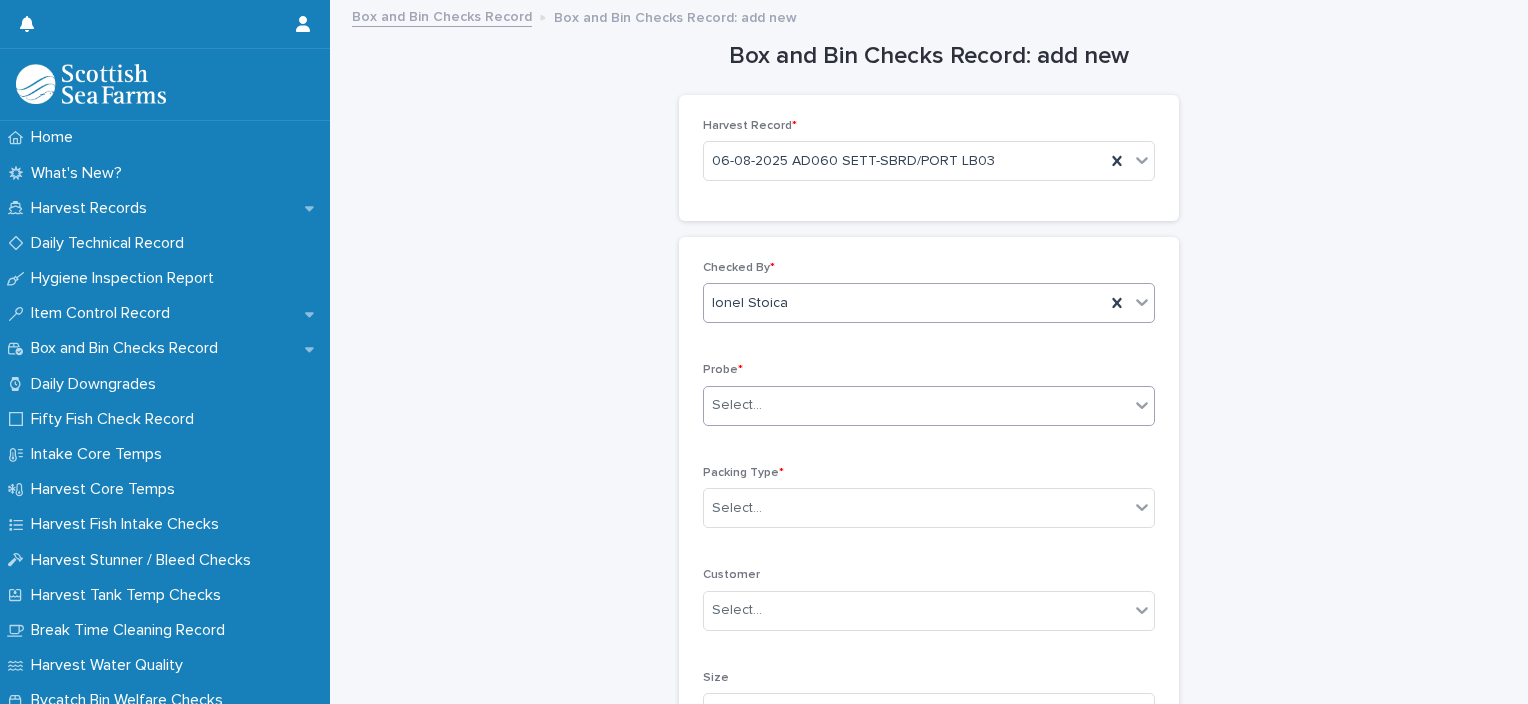 click on "Select..." at bounding box center [916, 405] 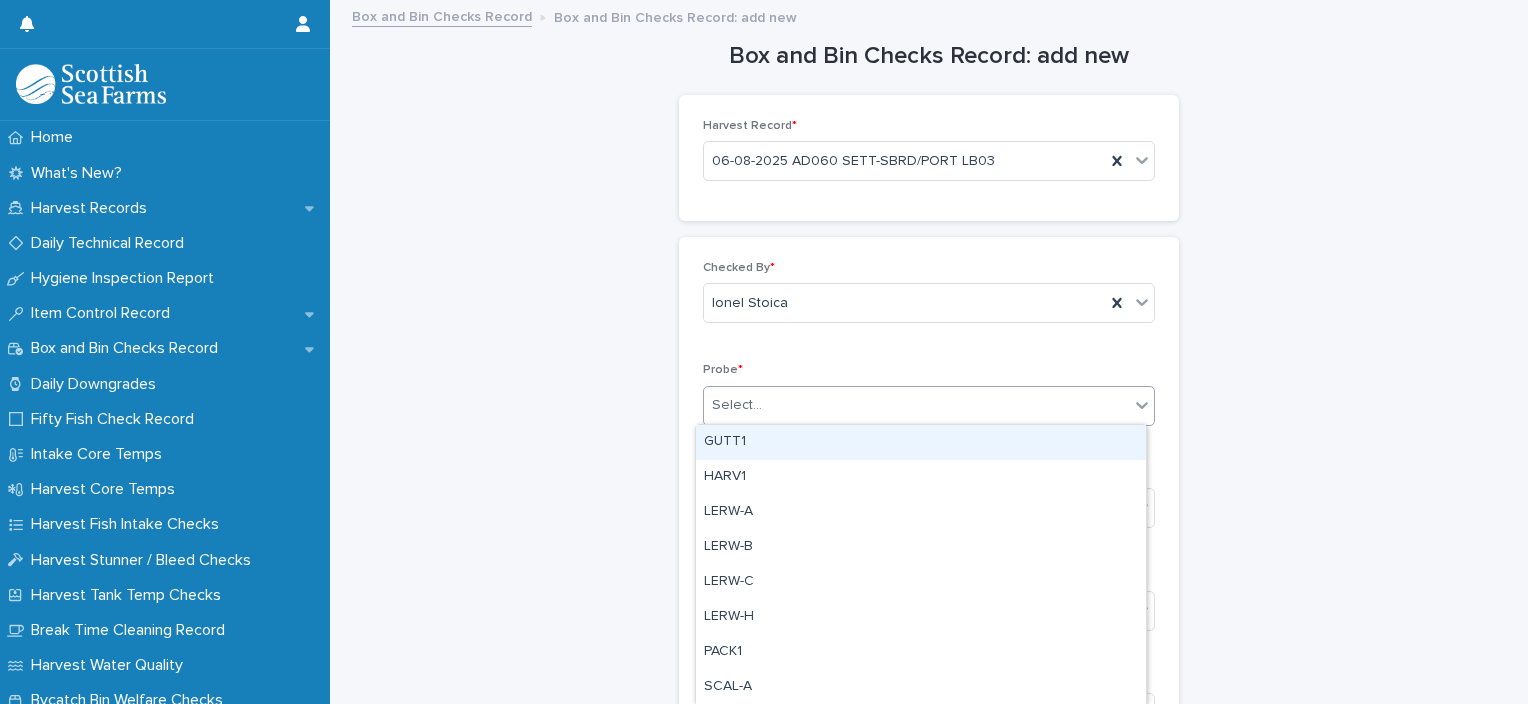 type on "*" 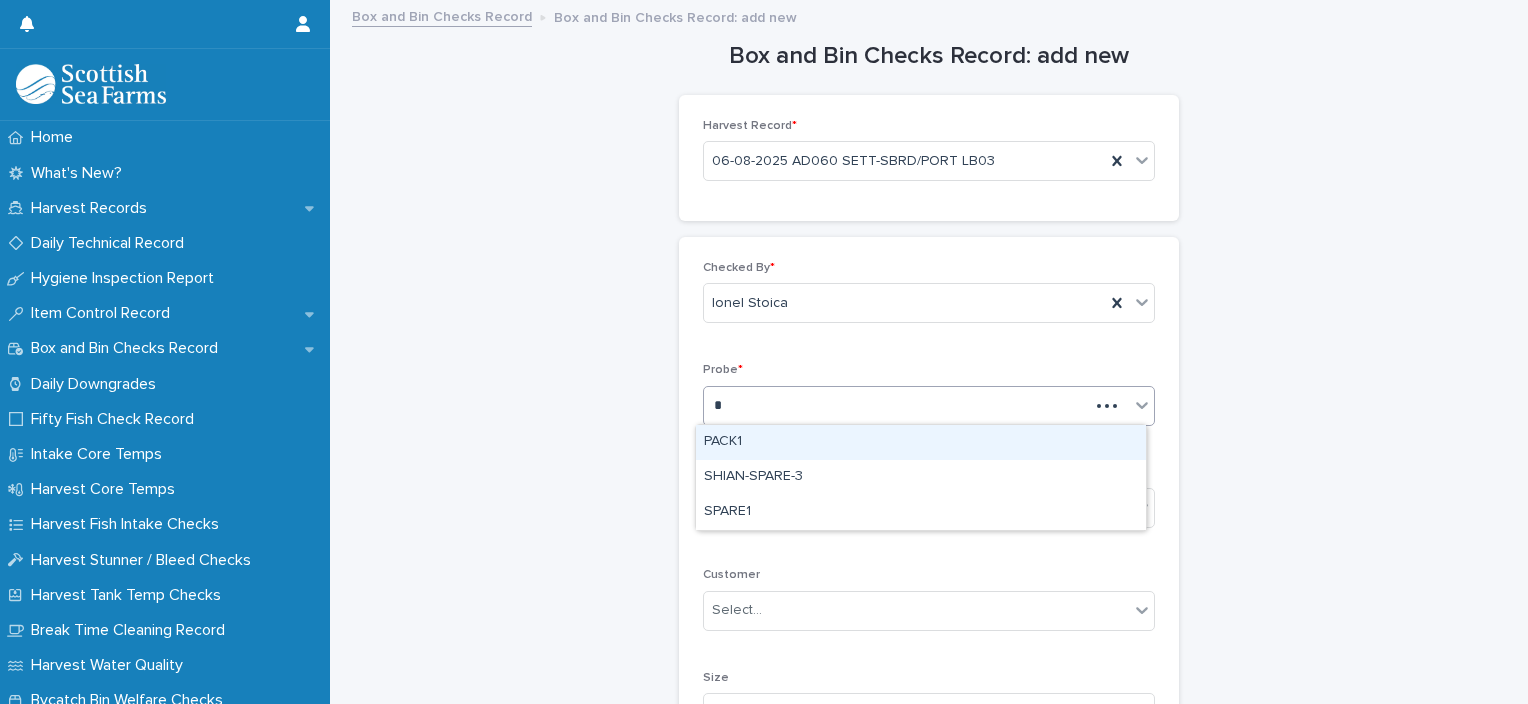 click on "PACK1" at bounding box center [921, 442] 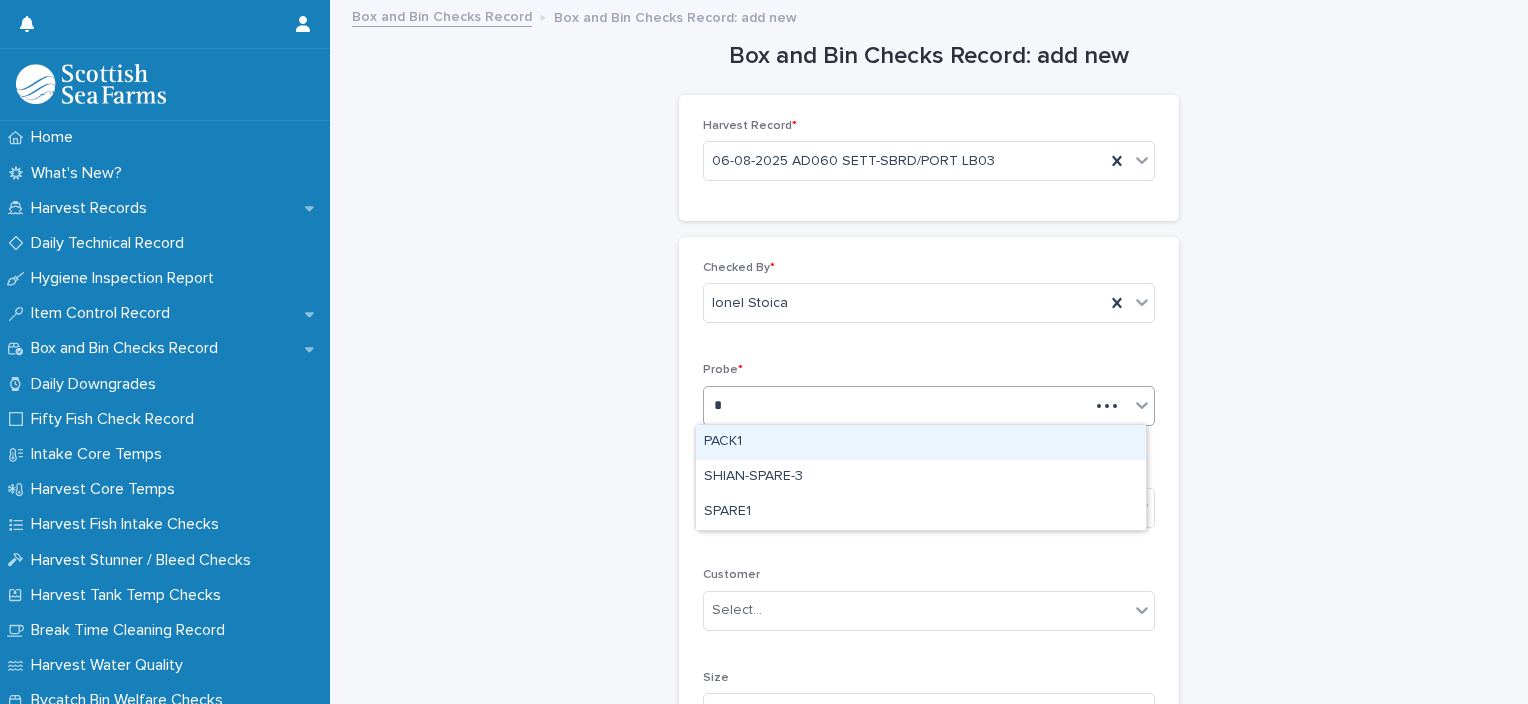 type 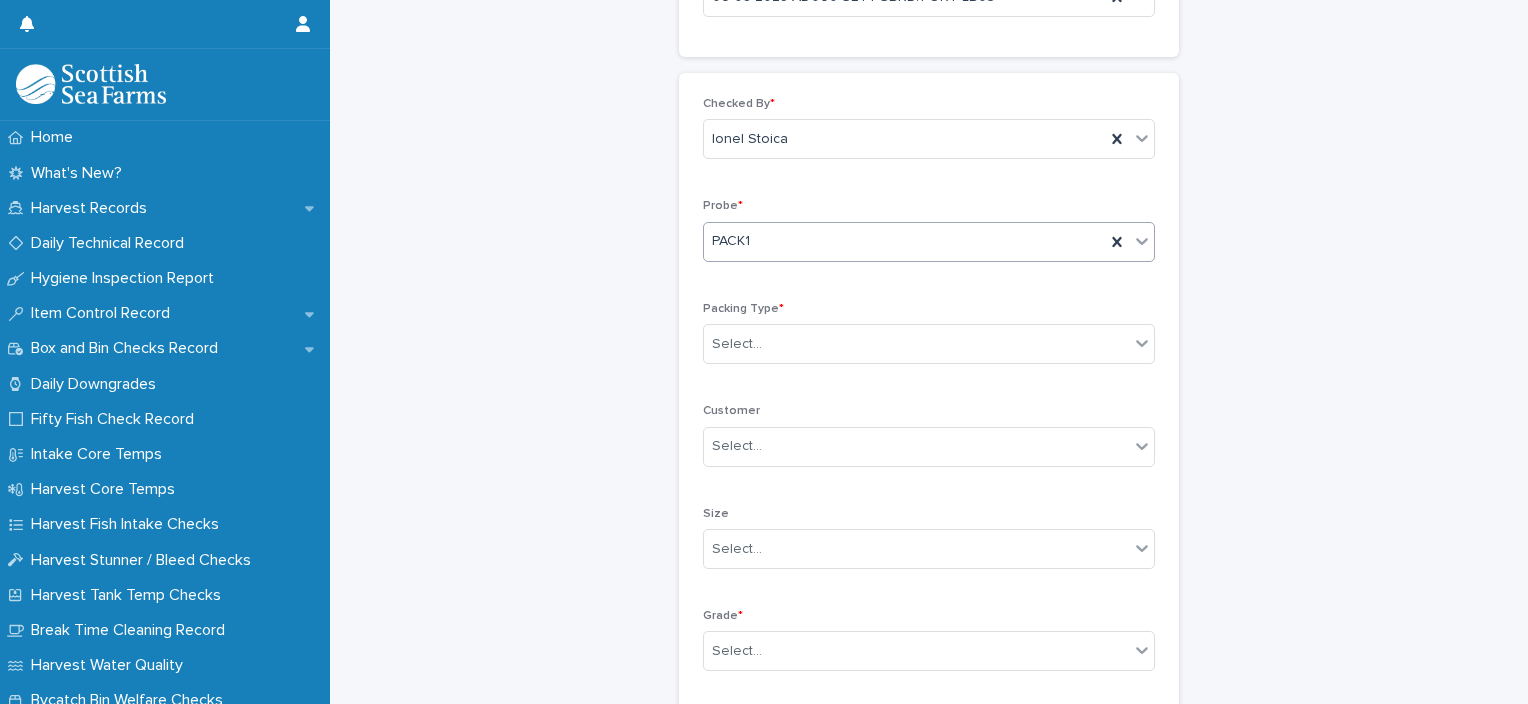 scroll, scrollTop: 200, scrollLeft: 0, axis: vertical 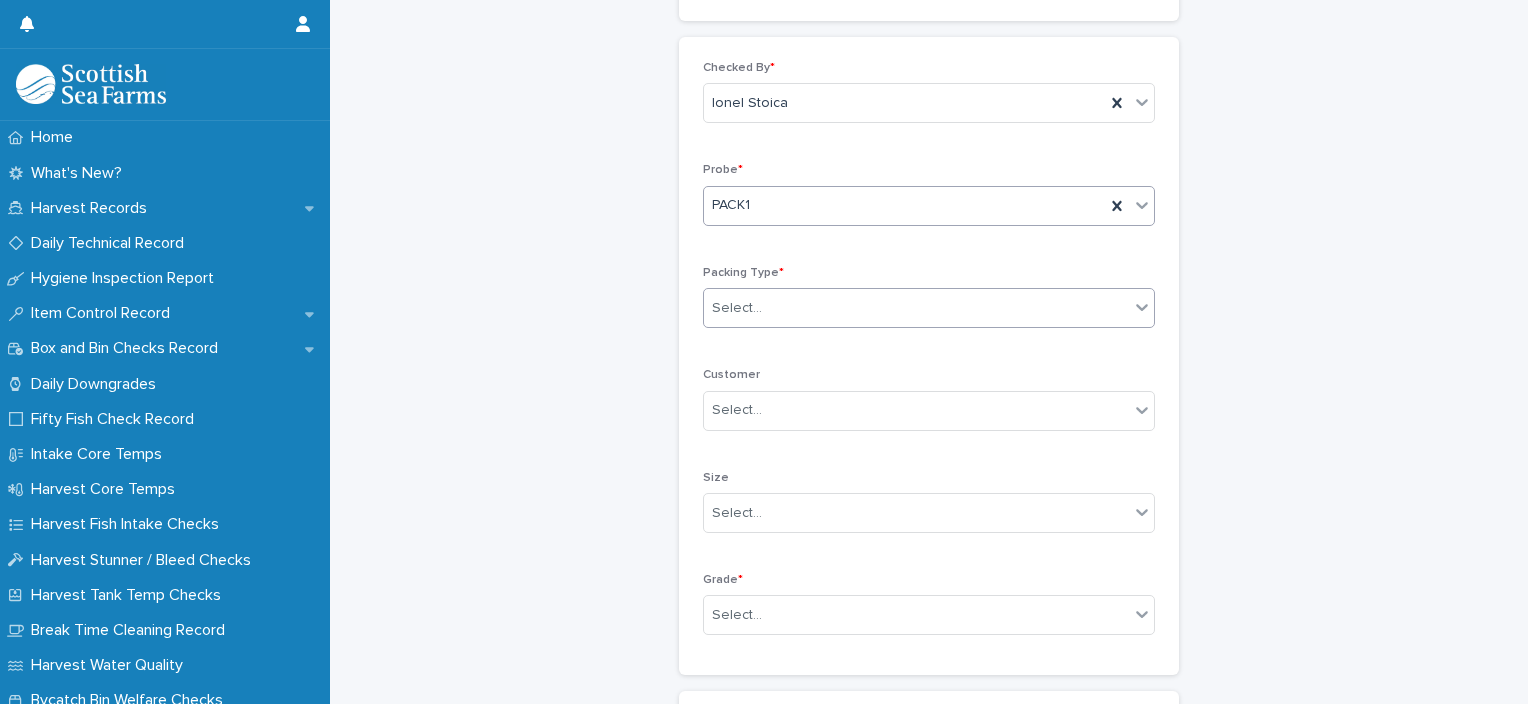 click on "Select..." at bounding box center (916, 308) 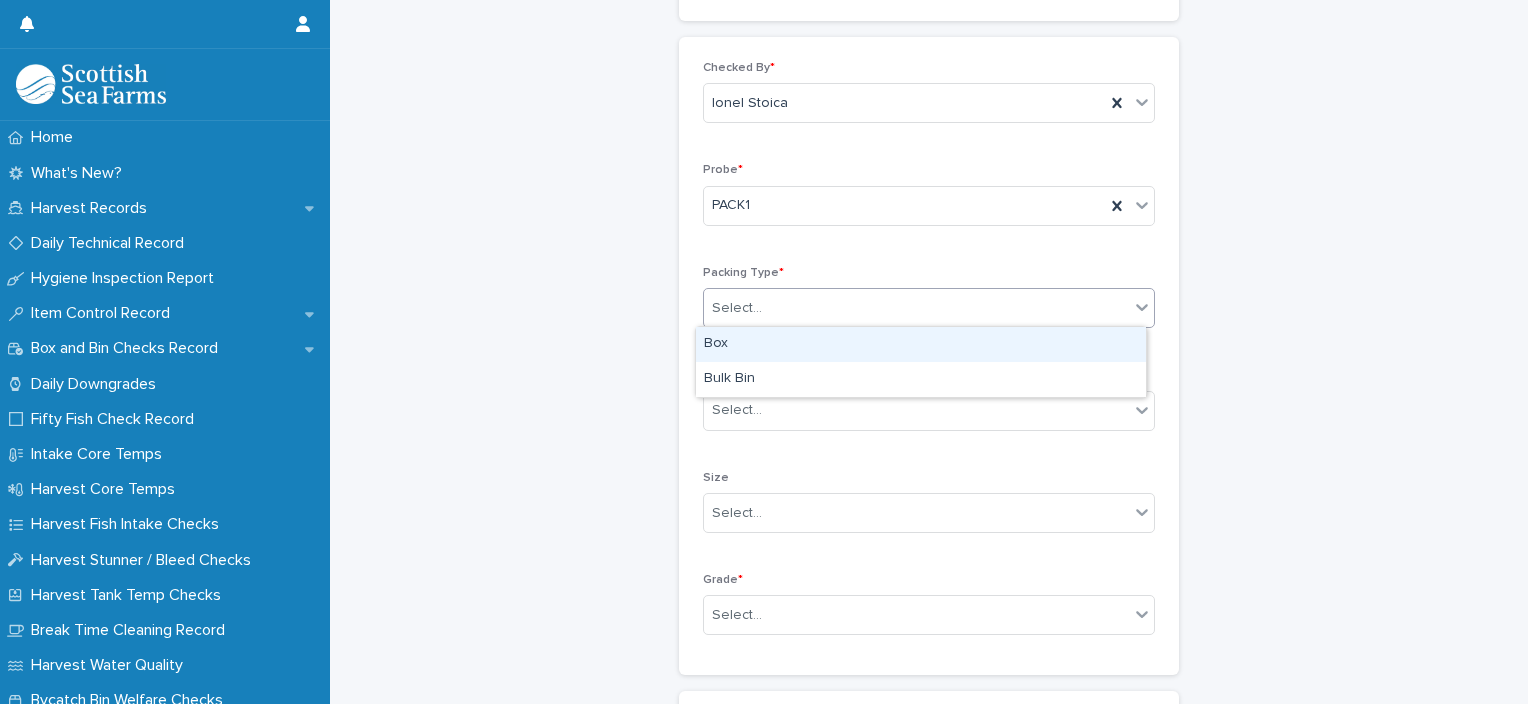click on "Box" at bounding box center [921, 344] 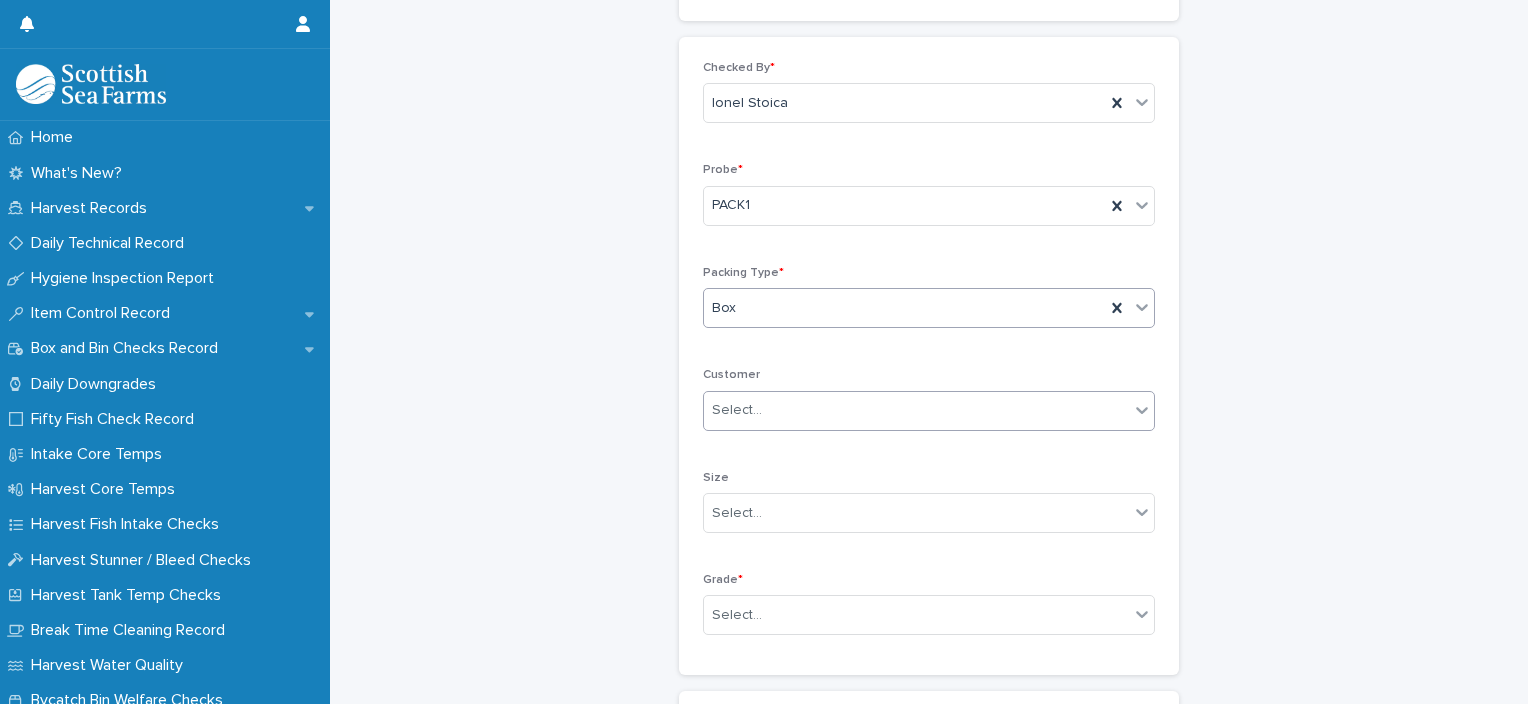 click on "Select..." at bounding box center [916, 410] 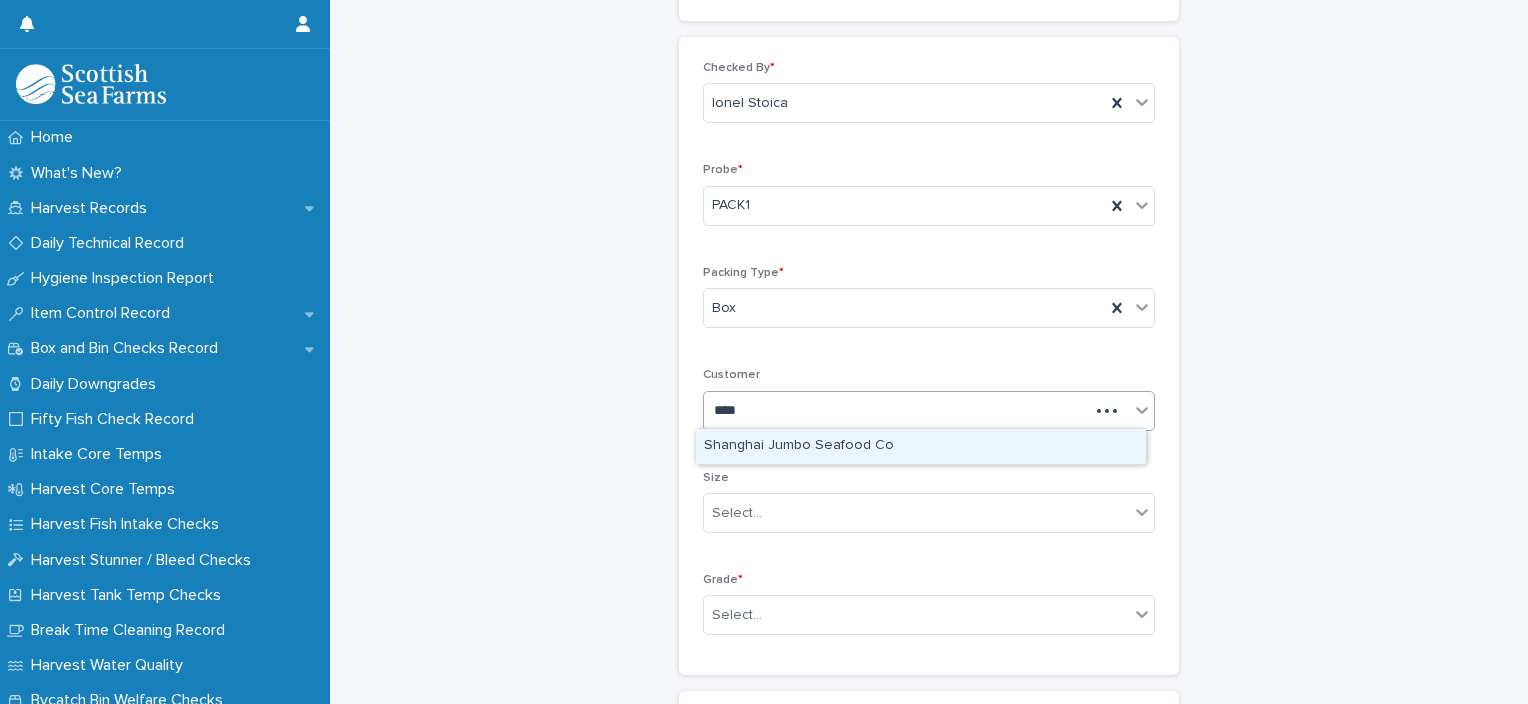 type on "*****" 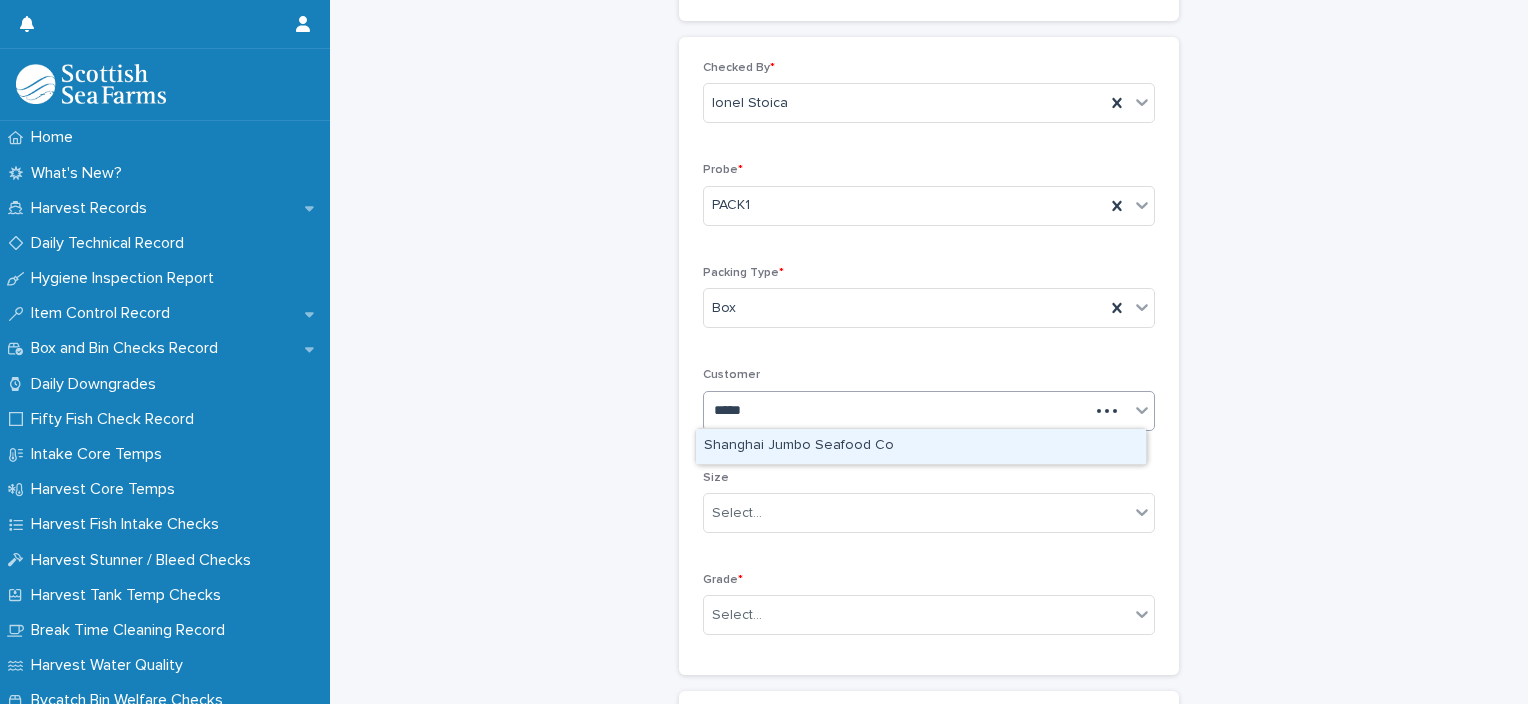 type 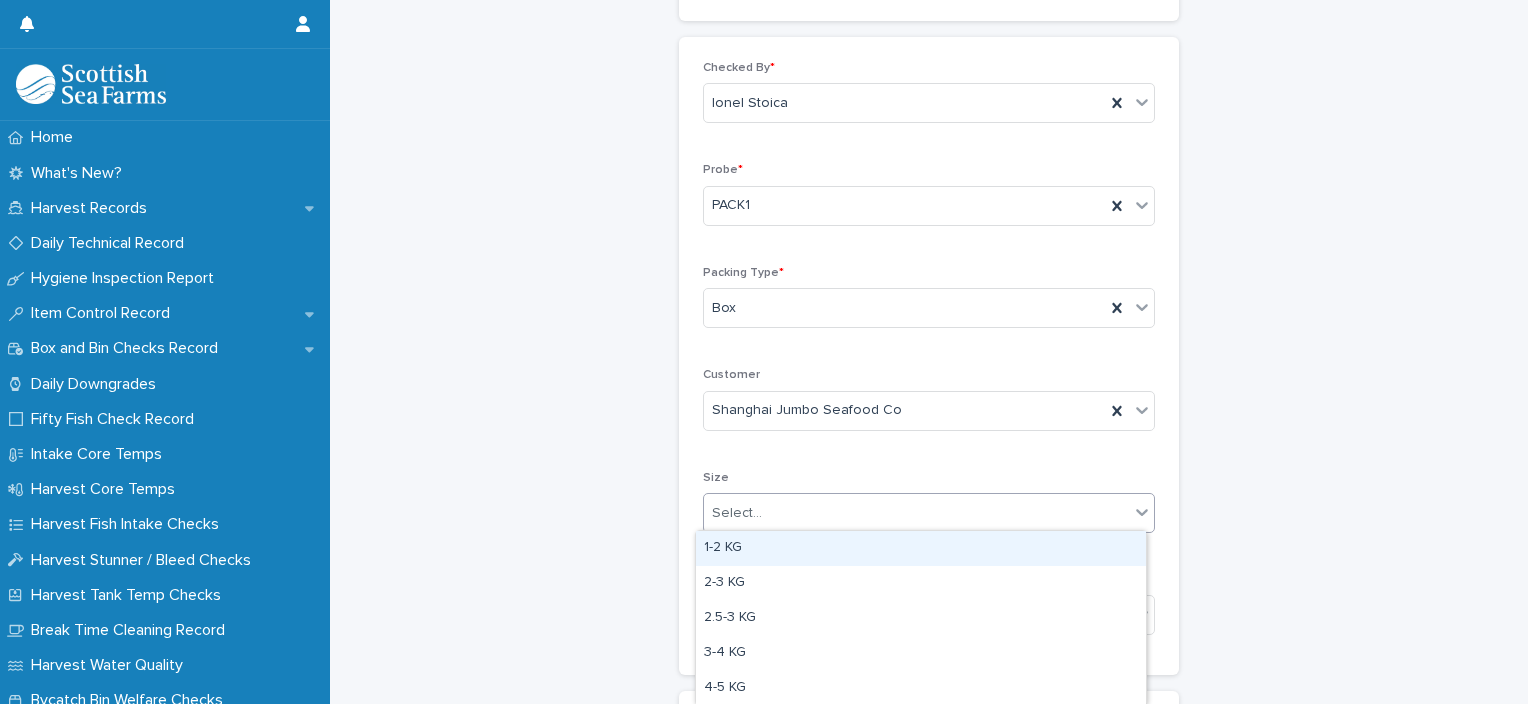 click on "Select..." at bounding box center (916, 513) 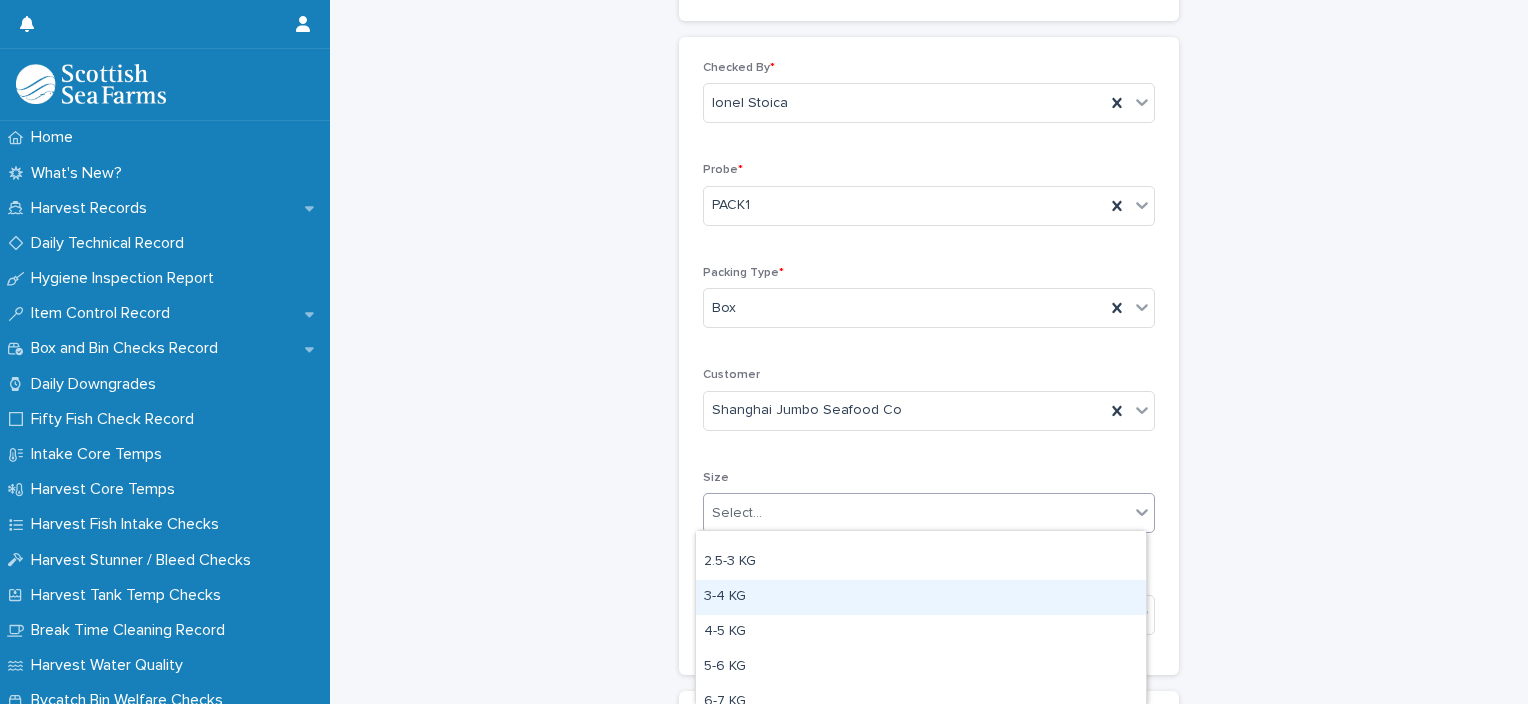 scroll, scrollTop: 100, scrollLeft: 0, axis: vertical 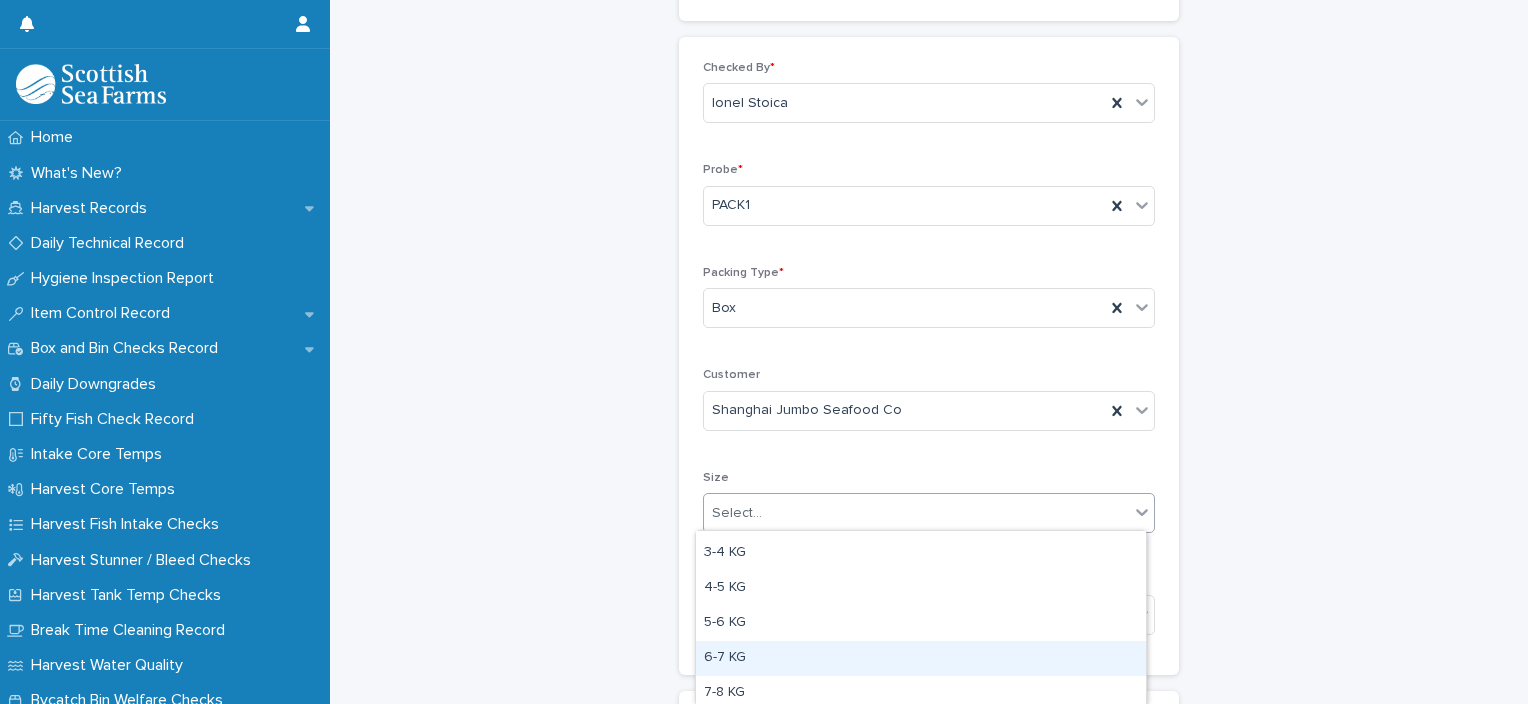click on "6-7 KG" at bounding box center (921, 658) 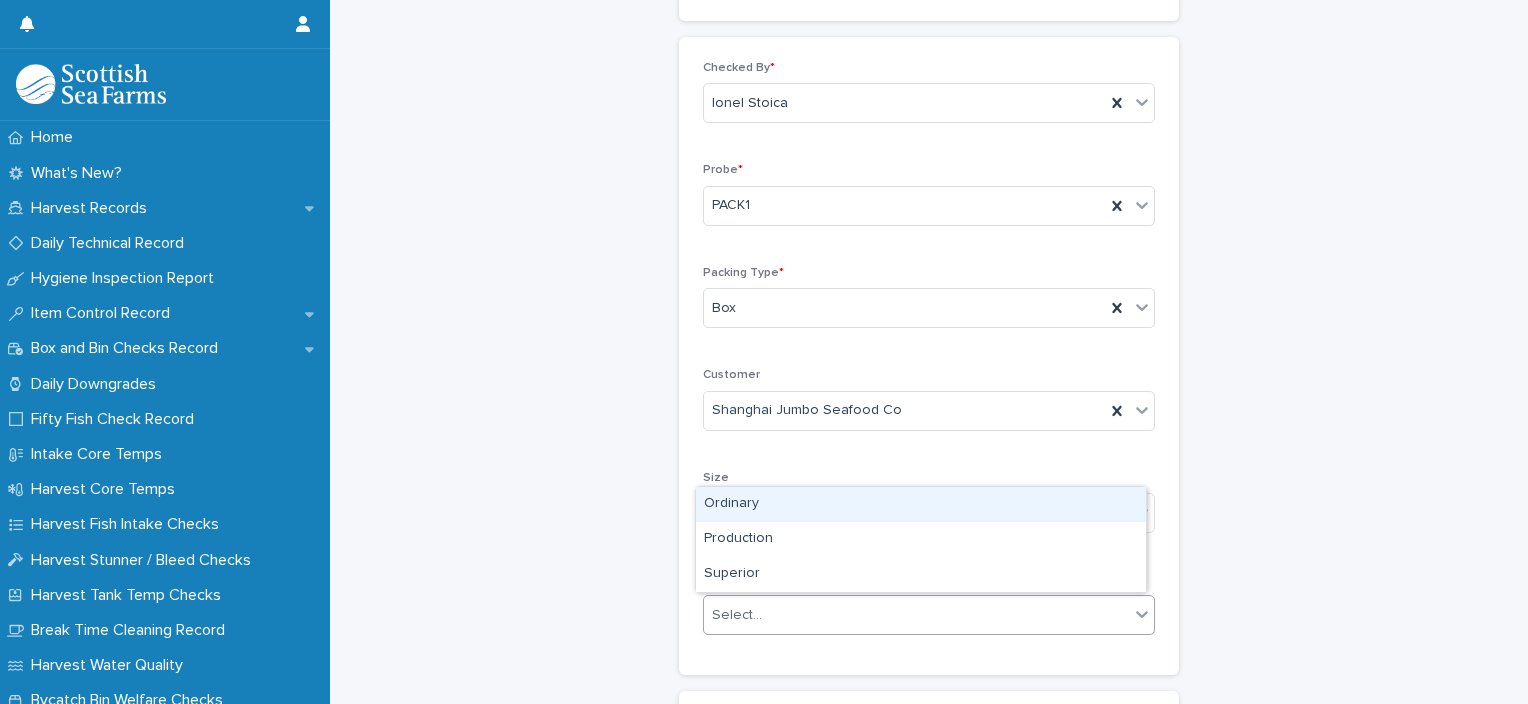 click on "Select..." at bounding box center [916, 615] 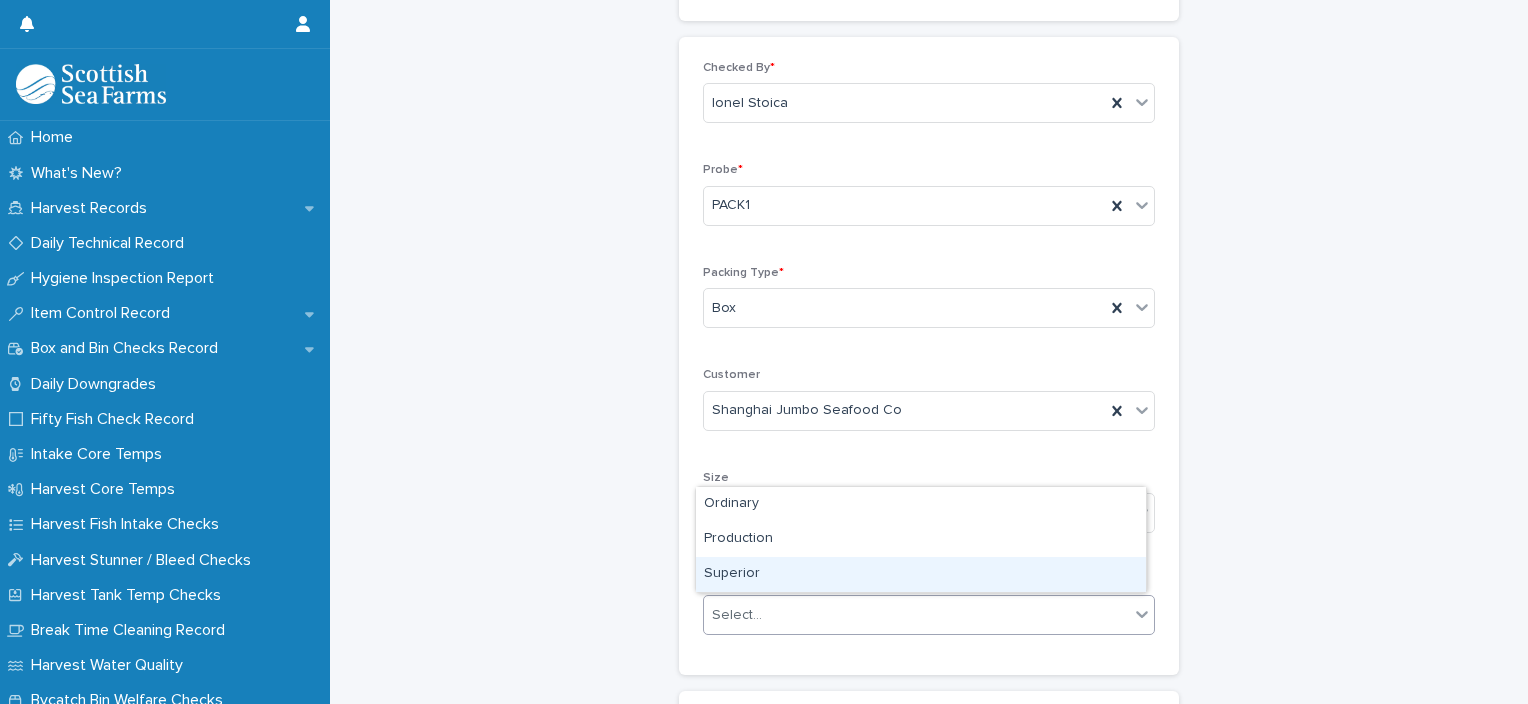 click on "Superior" at bounding box center [921, 574] 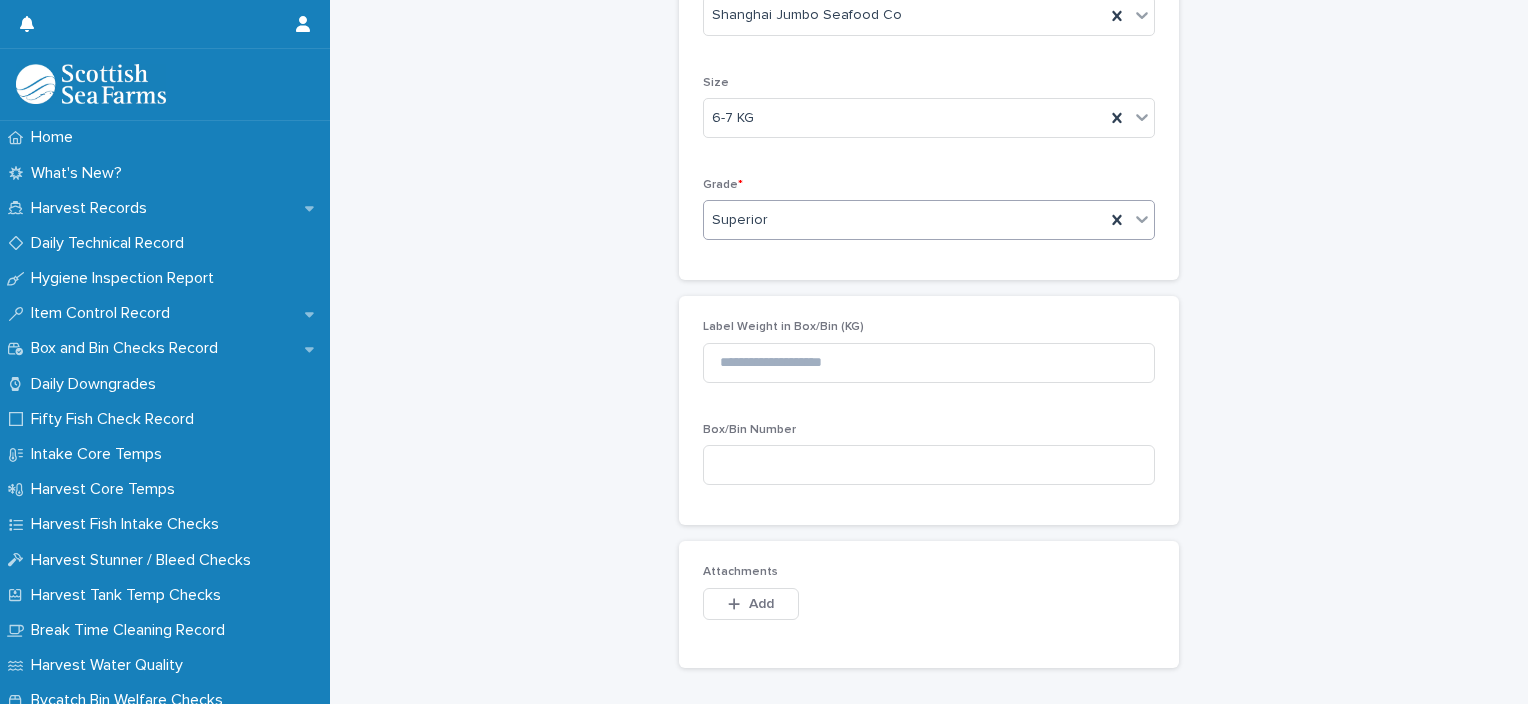 scroll, scrollTop: 600, scrollLeft: 0, axis: vertical 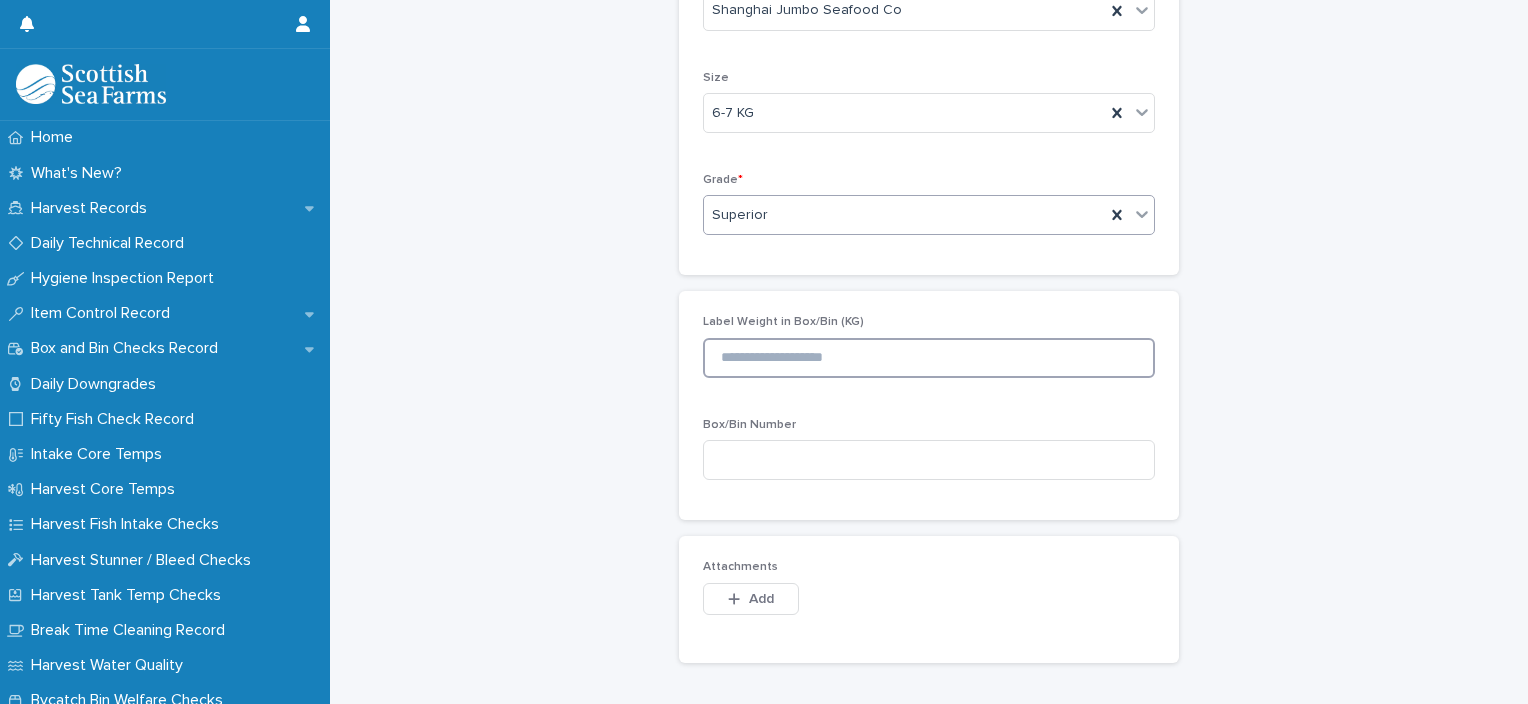 click at bounding box center (929, 358) 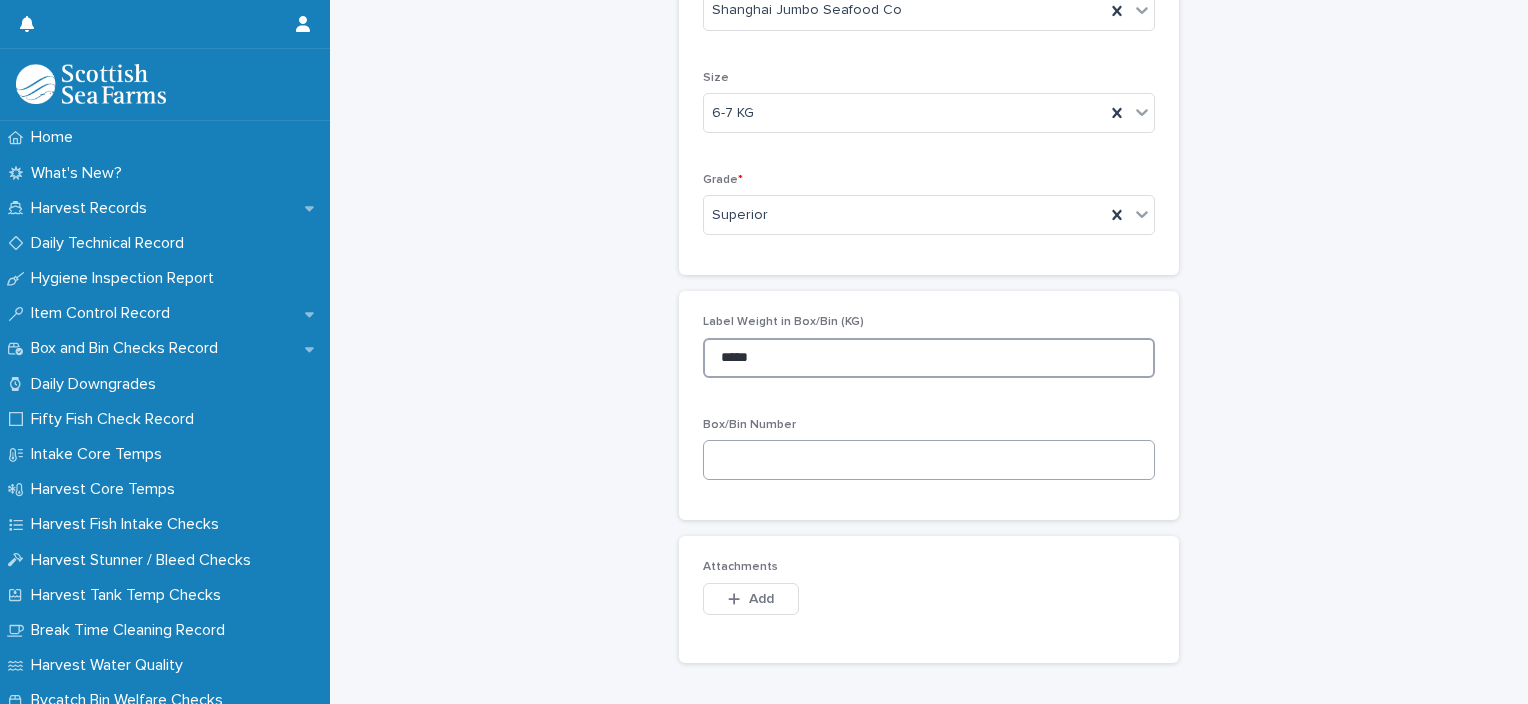 type on "*****" 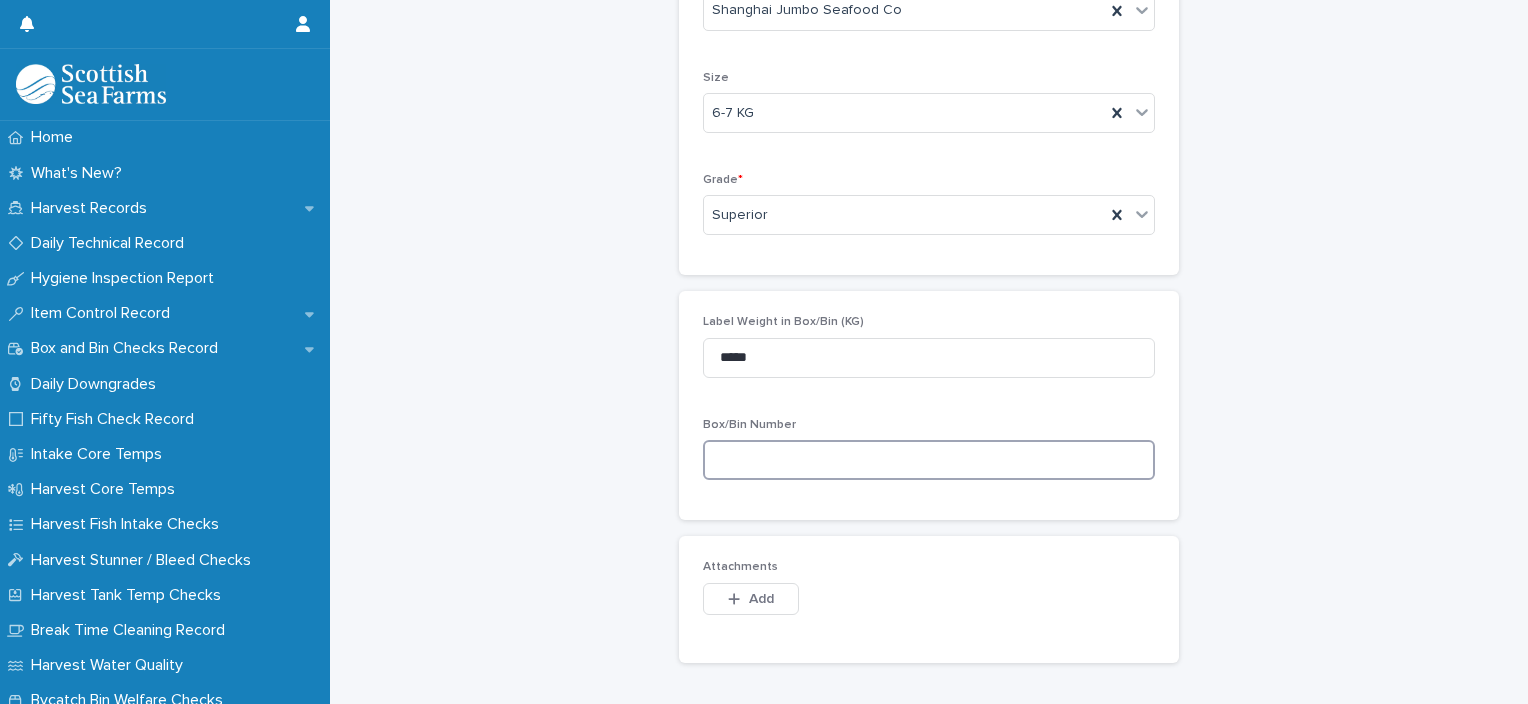 click at bounding box center [929, 460] 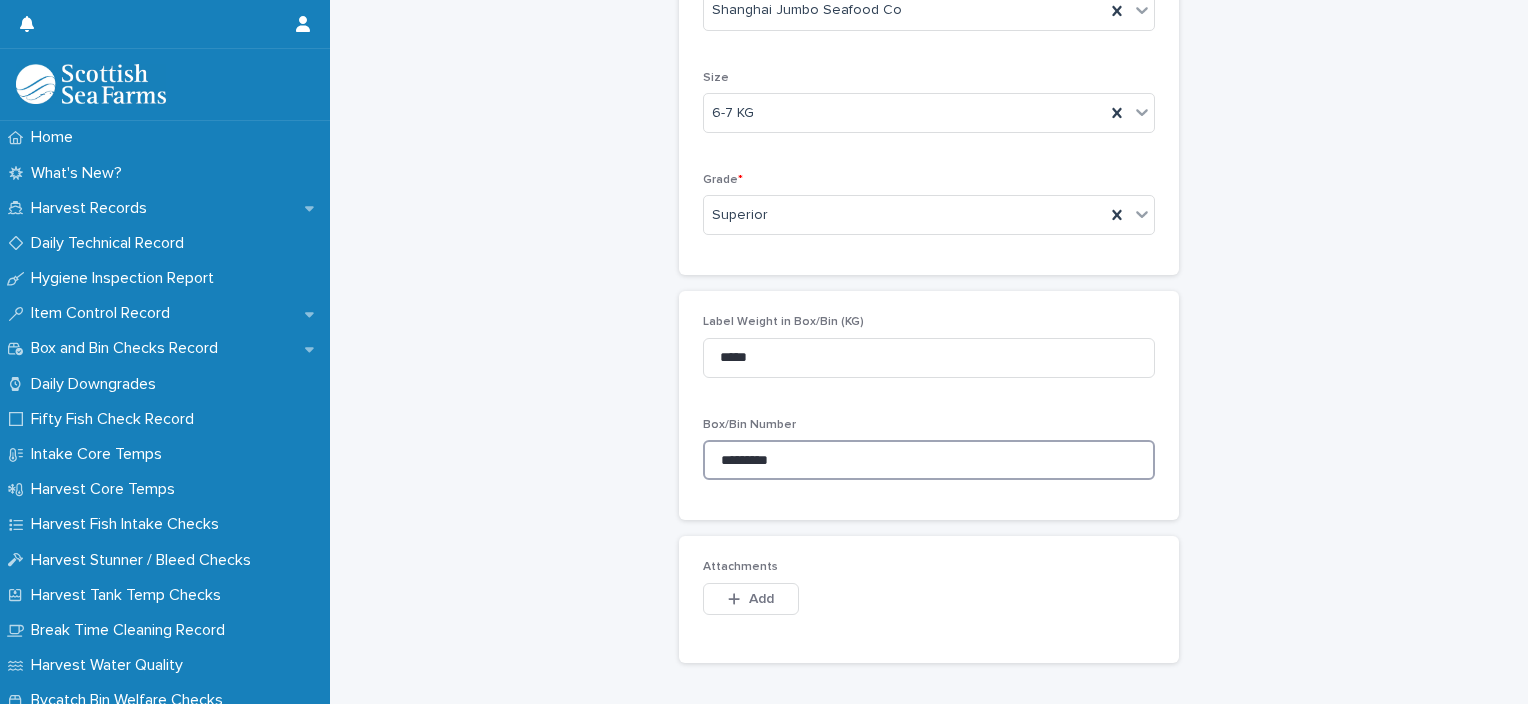 drag, startPoint x: 748, startPoint y: 455, endPoint x: 720, endPoint y: 459, distance: 28.284271 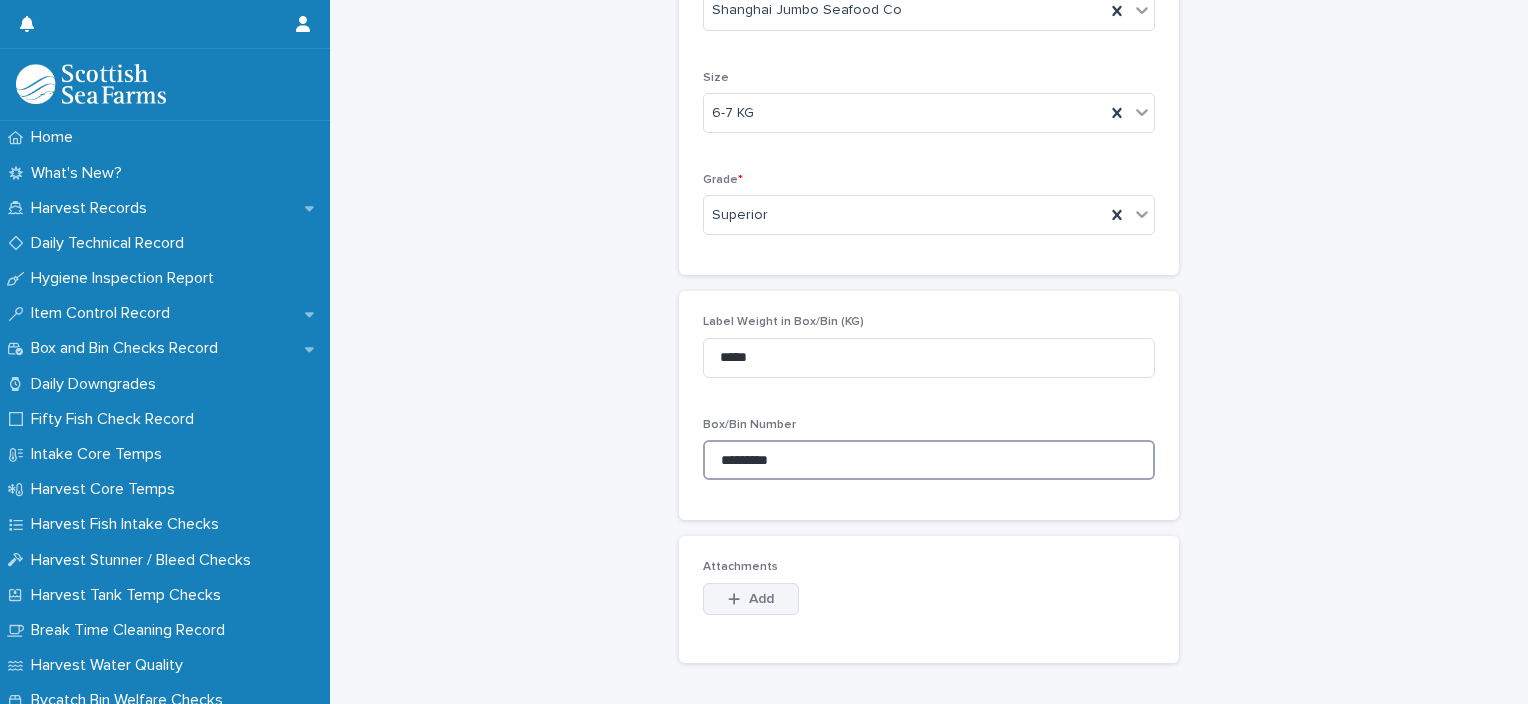 type on "*********" 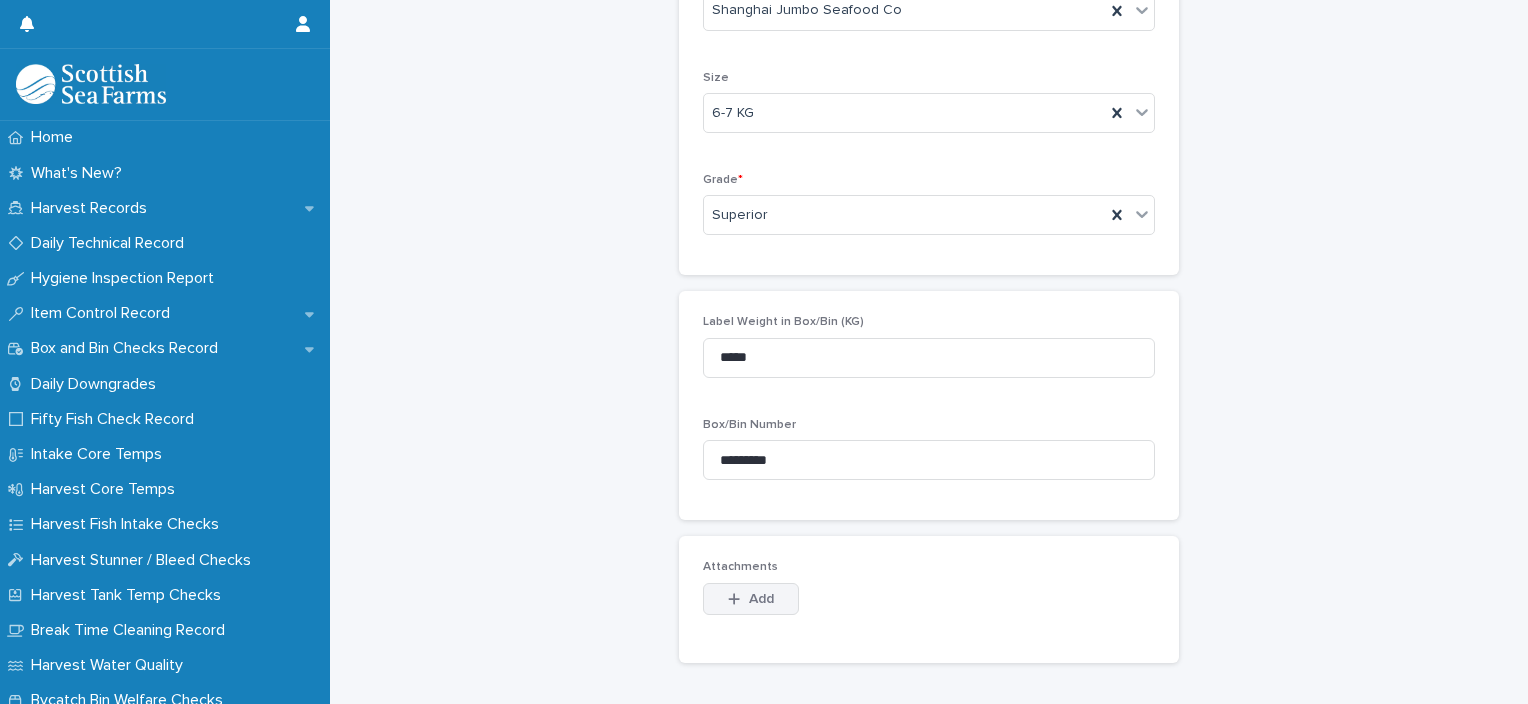 click on "Add" at bounding box center (761, 599) 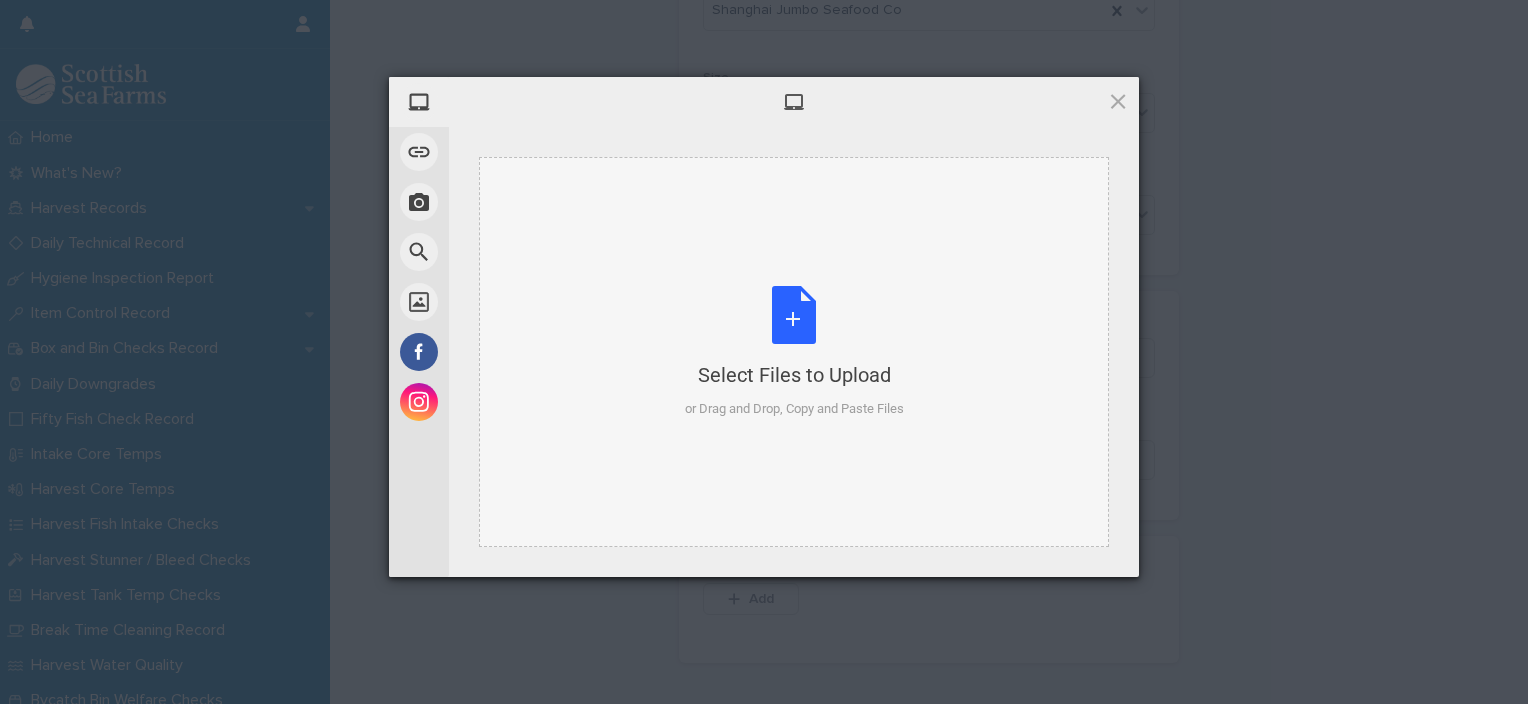 click on "Select Files to Upload
or Drag and Drop, Copy and Paste Files" at bounding box center [794, 352] 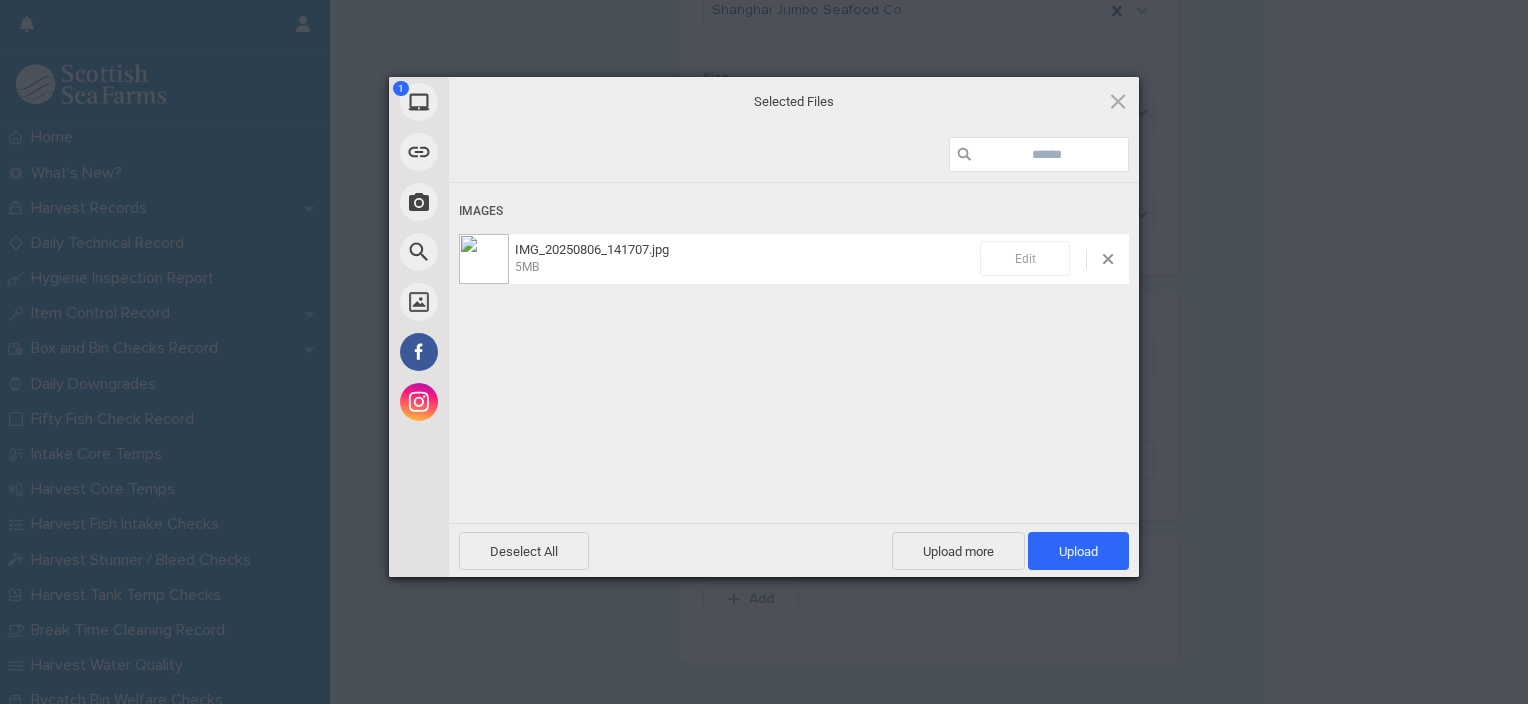 click on "Edit" at bounding box center (1025, 258) 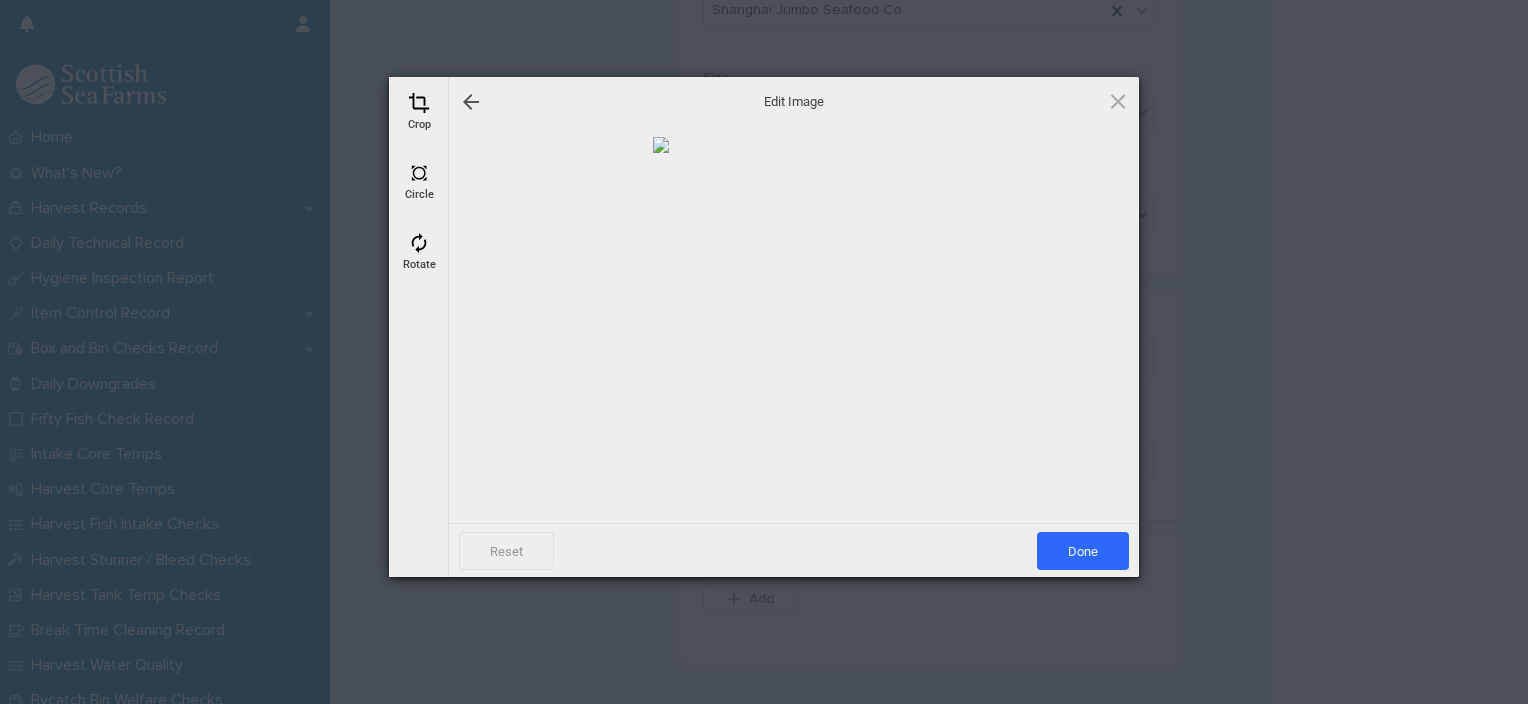 drag, startPoint x: 408, startPoint y: 102, endPoint x: 436, endPoint y: 112, distance: 29.732138 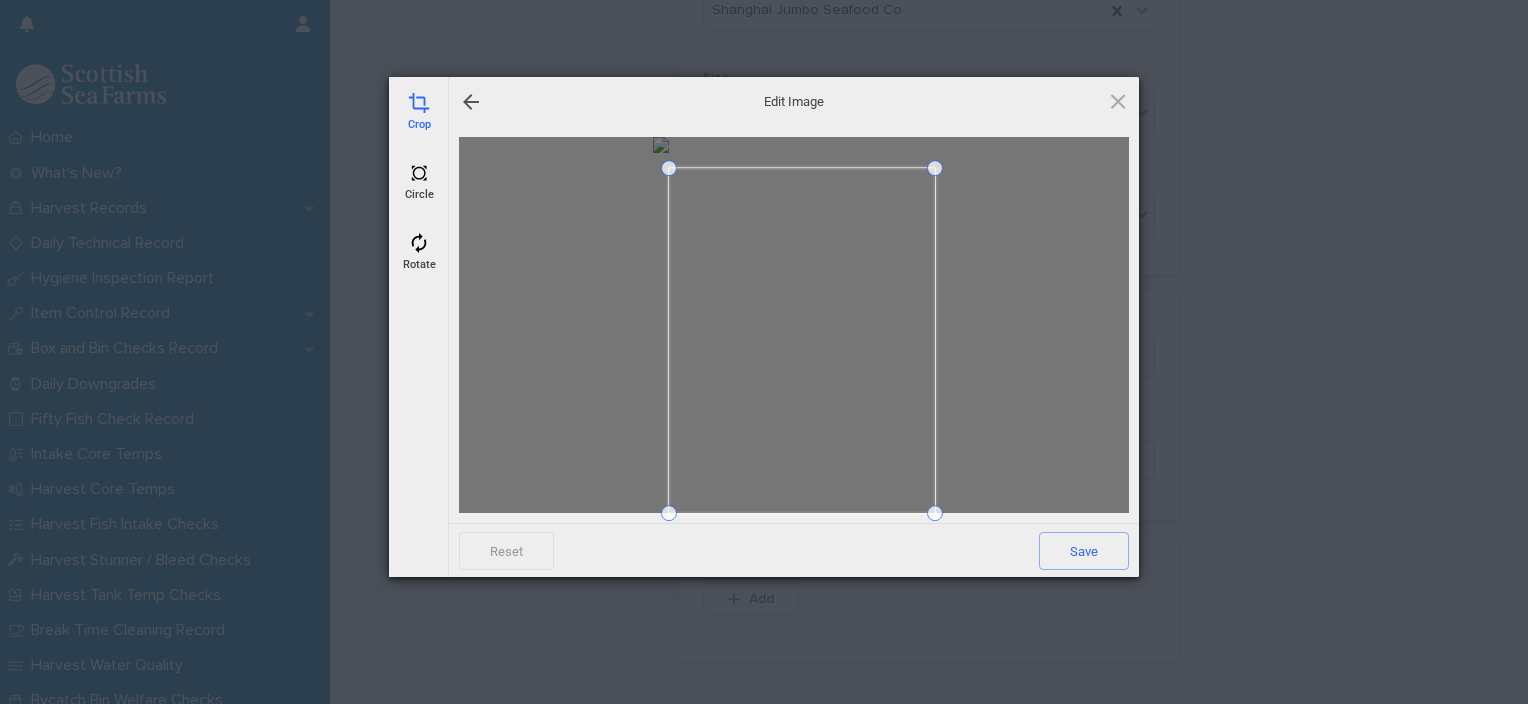 click at bounding box center (669, 168) 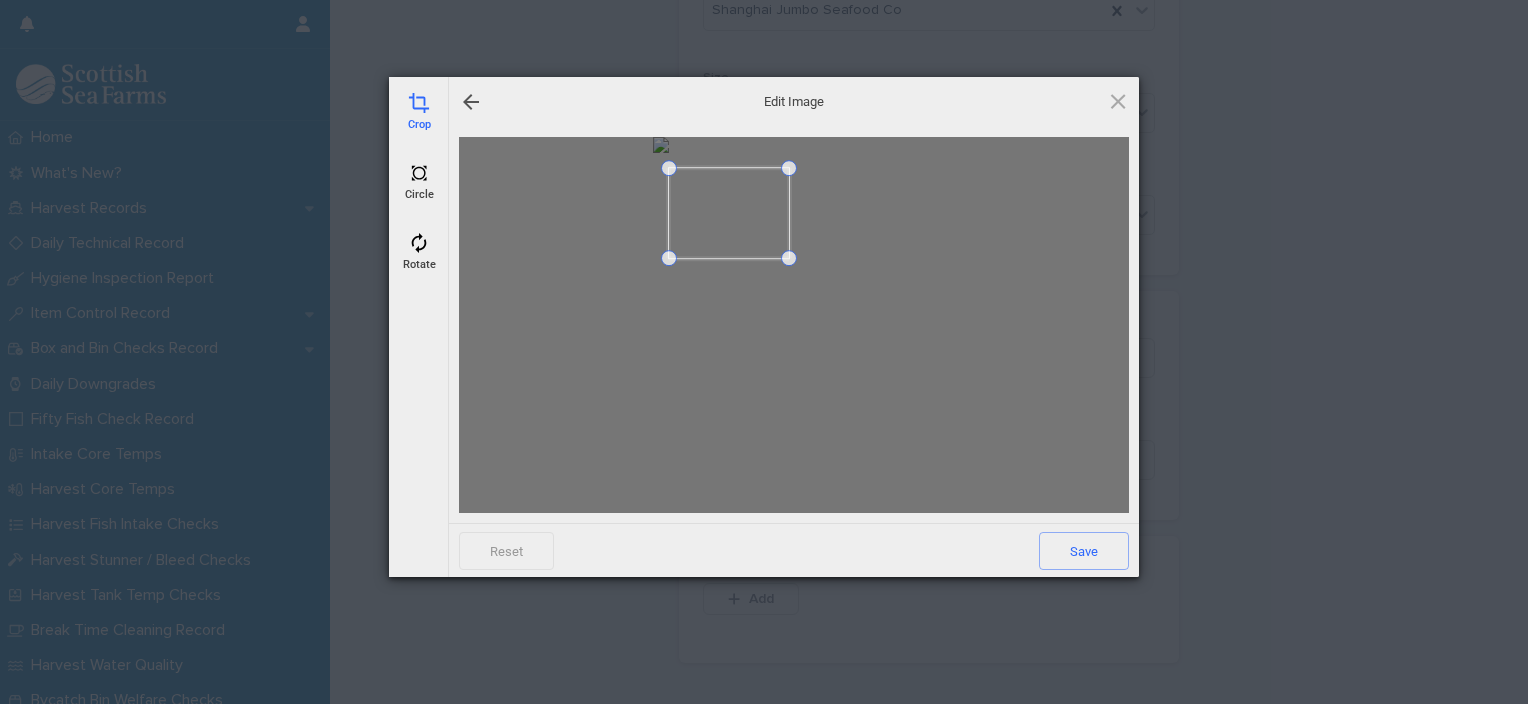 click at bounding box center (789, 259) 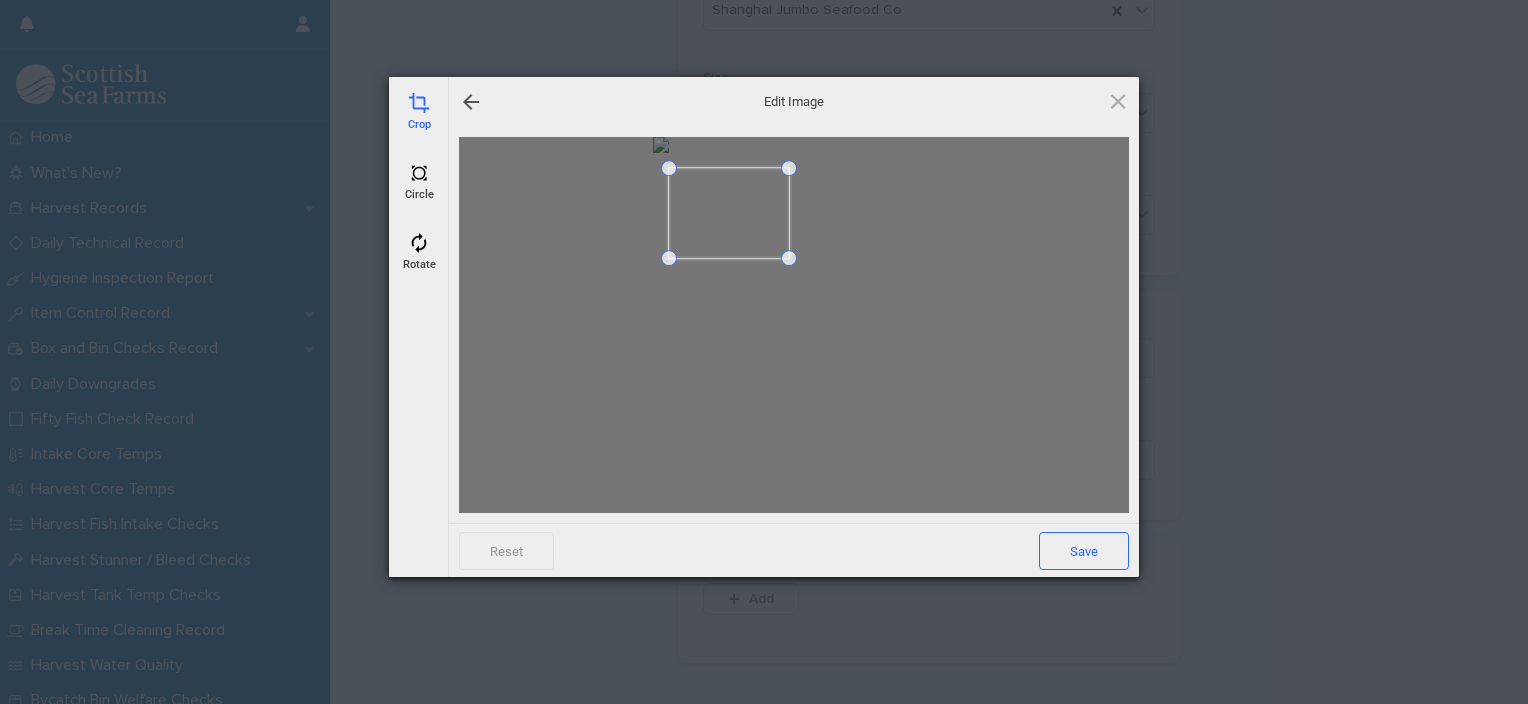 click on "Save" at bounding box center [1084, 551] 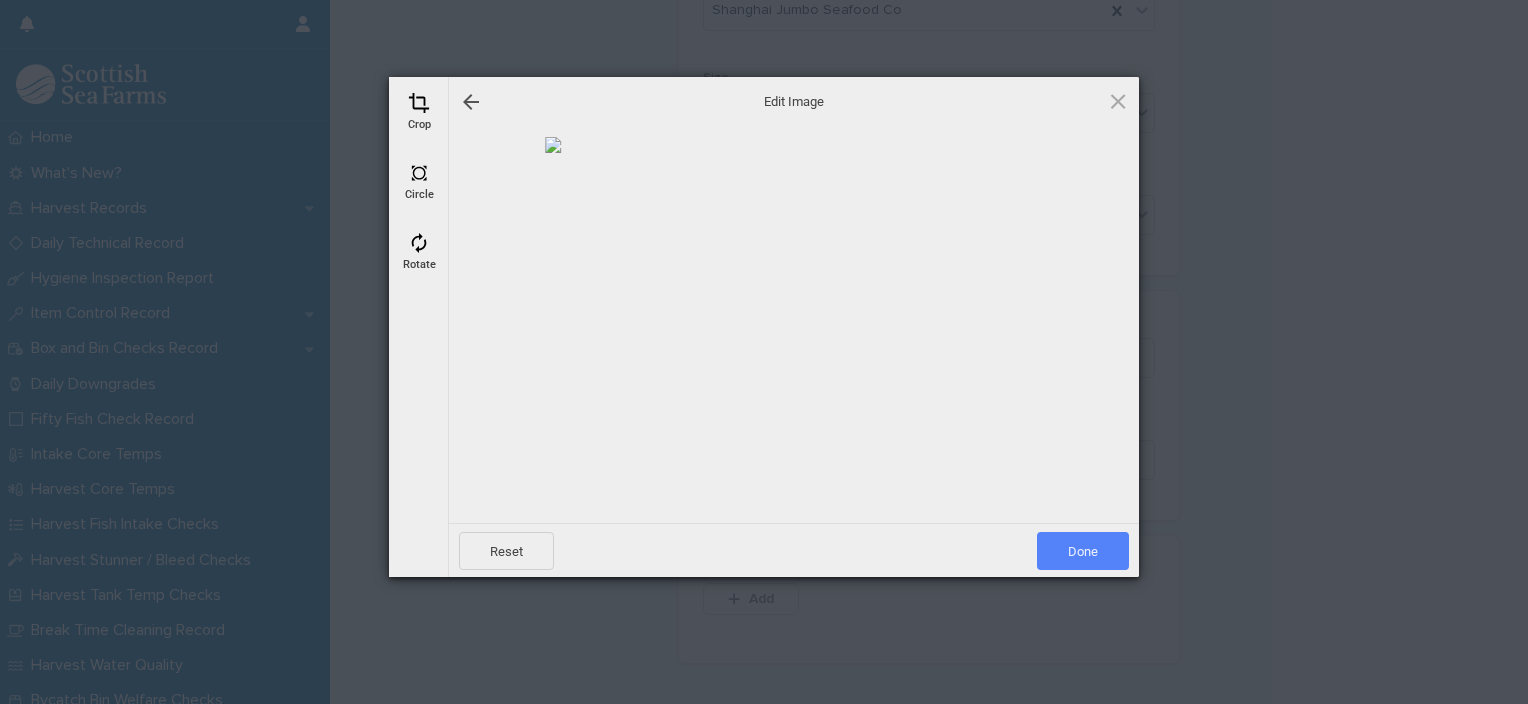 click on "Done" at bounding box center [1083, 551] 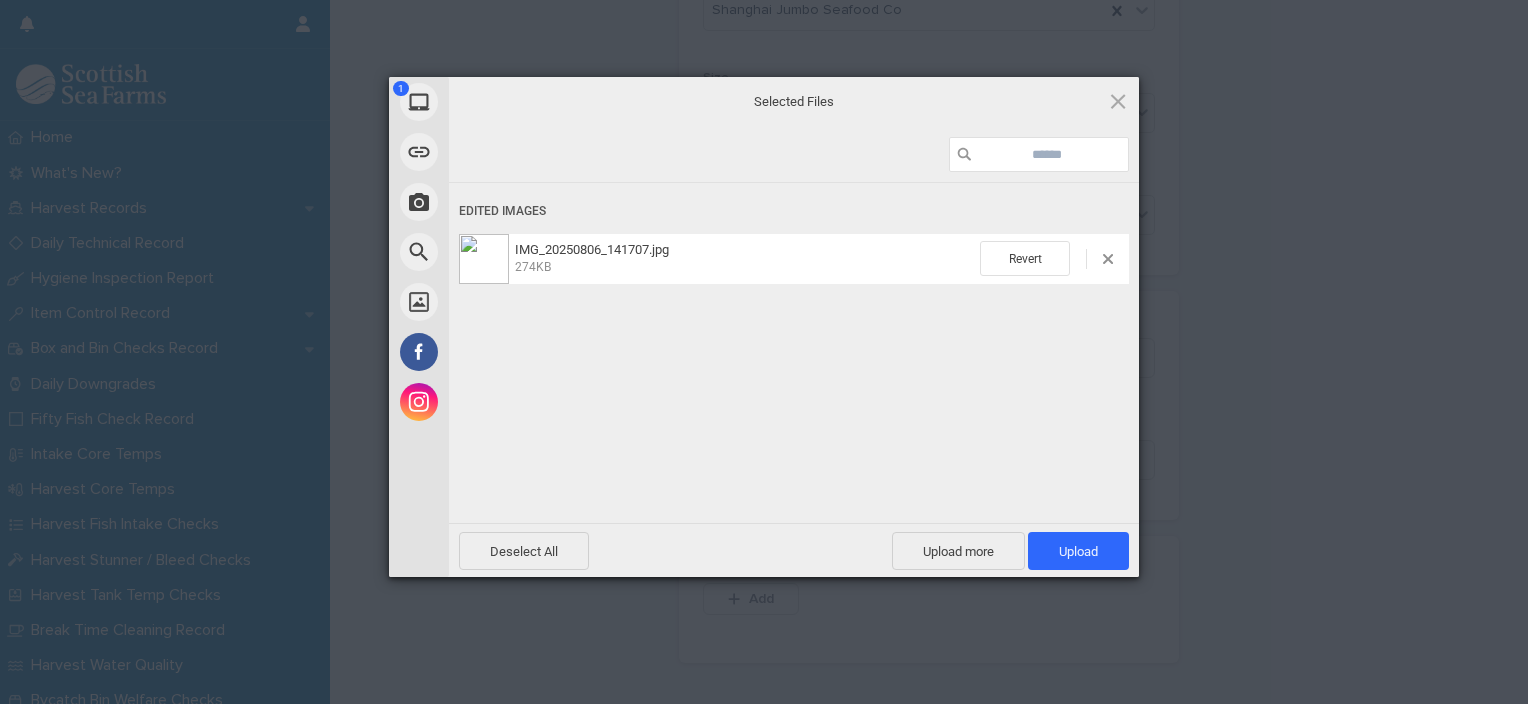 click on "Upload
1" at bounding box center (1078, 551) 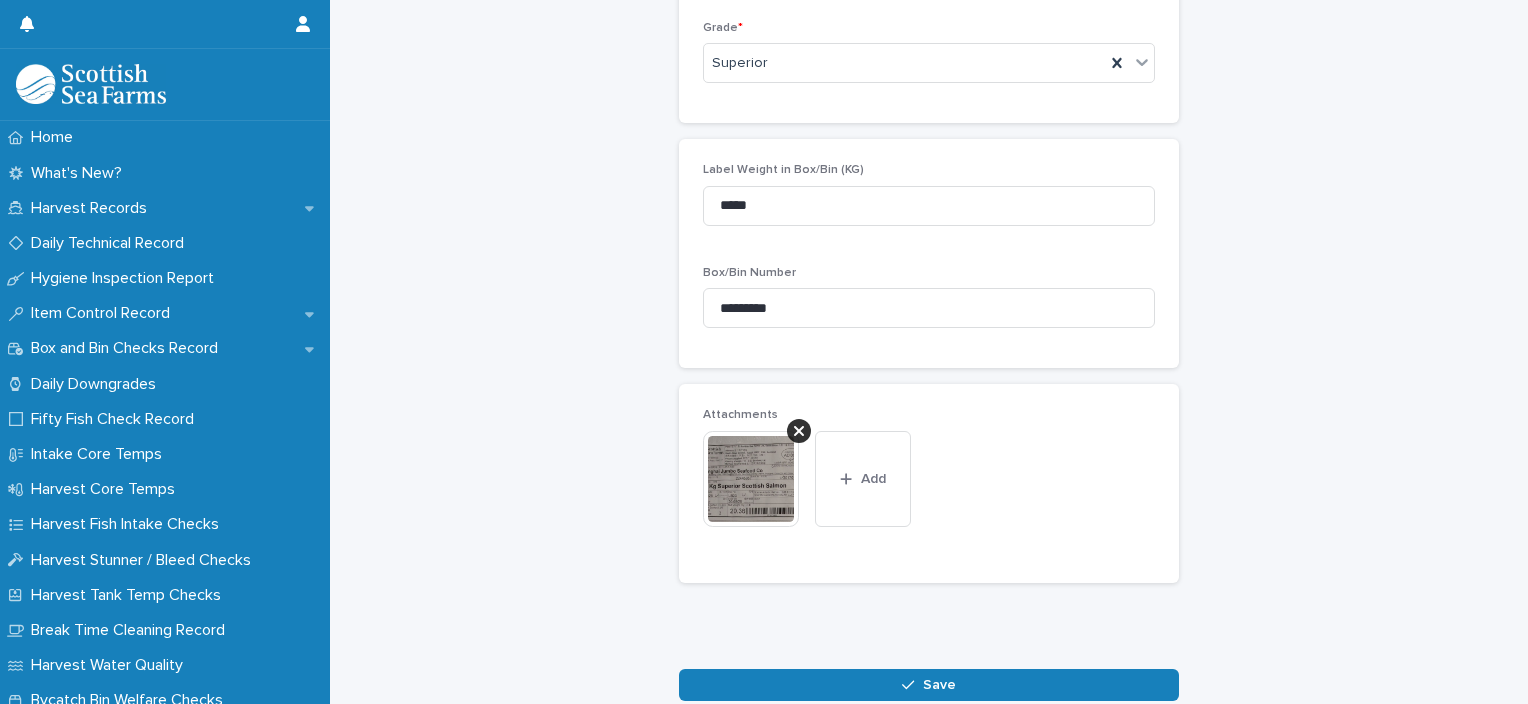 scroll, scrollTop: 836, scrollLeft: 0, axis: vertical 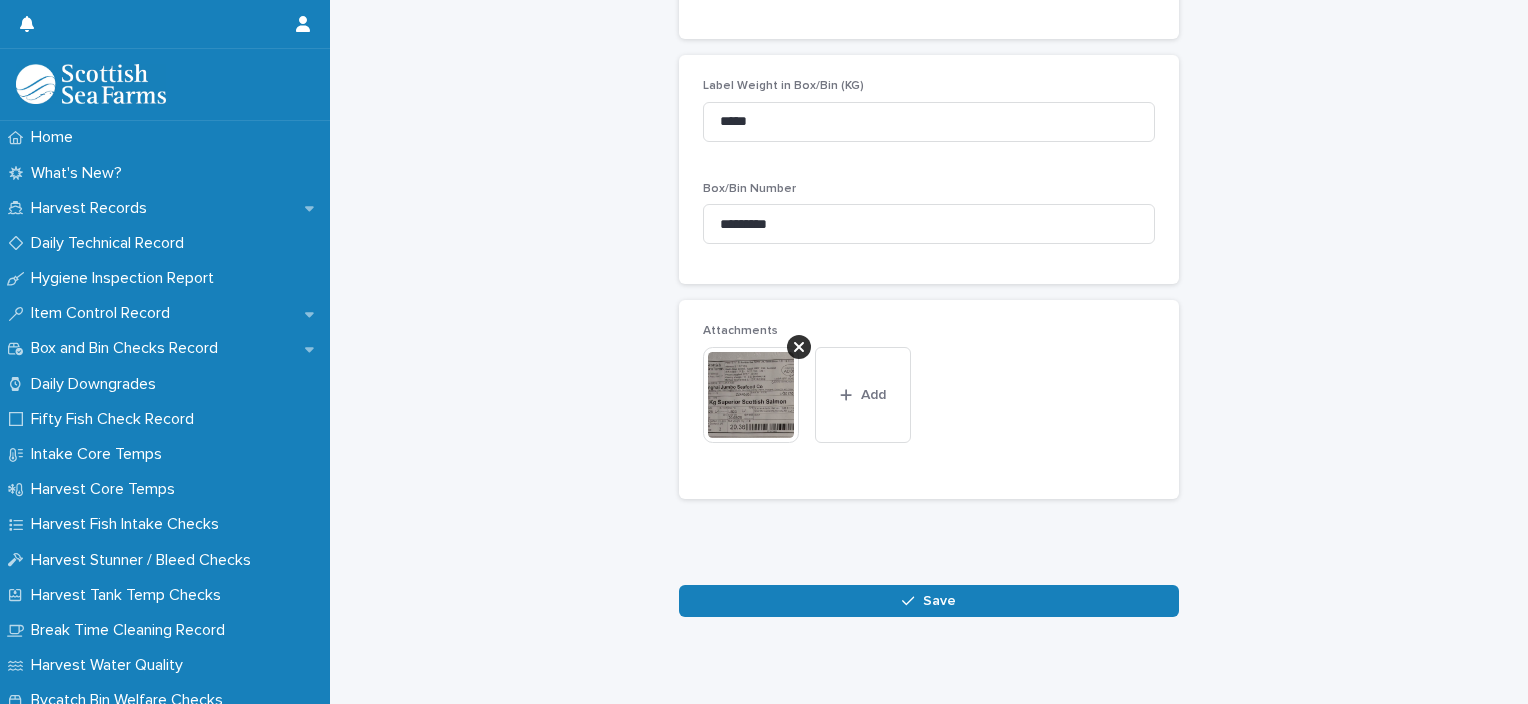 click on "Save" at bounding box center [929, 601] 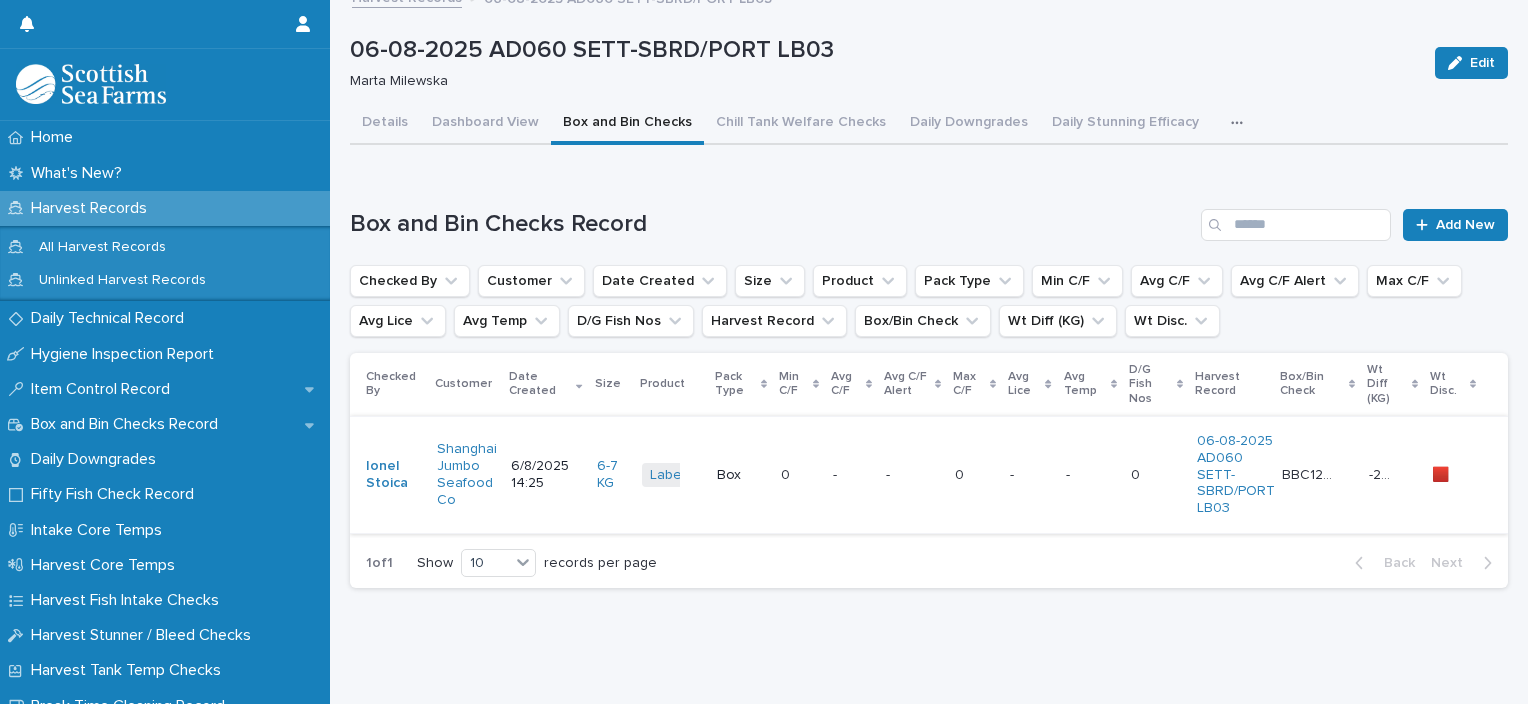 scroll, scrollTop: 0, scrollLeft: 0, axis: both 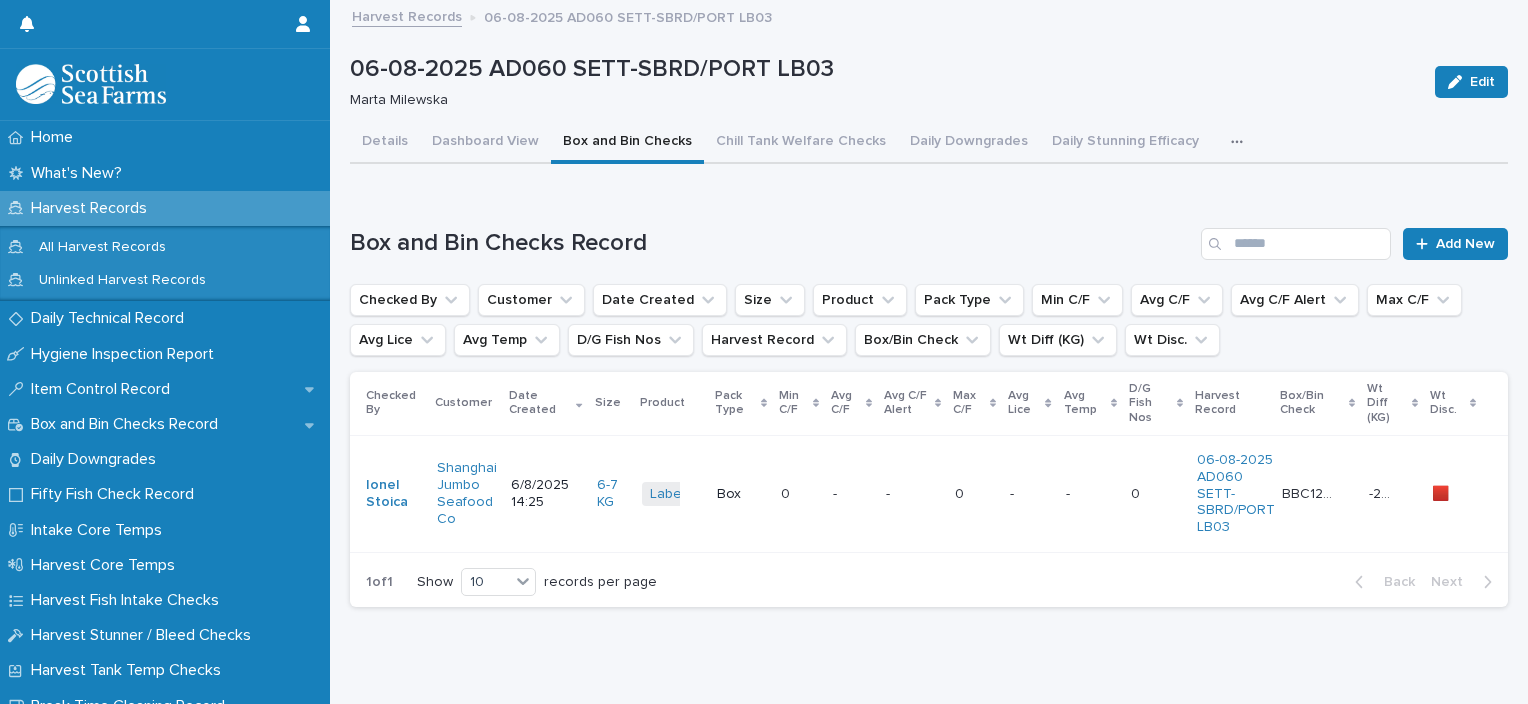 click on "- -" at bounding box center [912, 493] 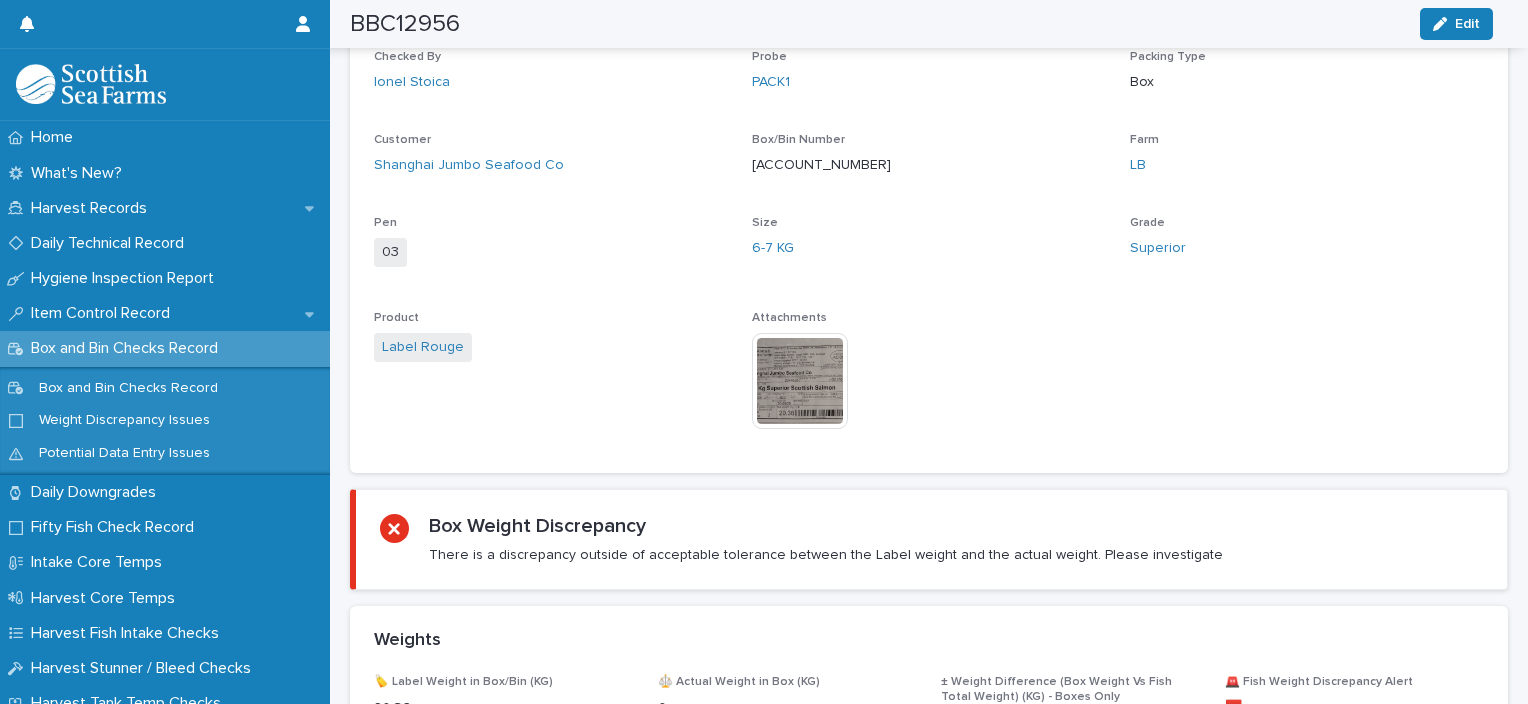 scroll, scrollTop: 1000, scrollLeft: 0, axis: vertical 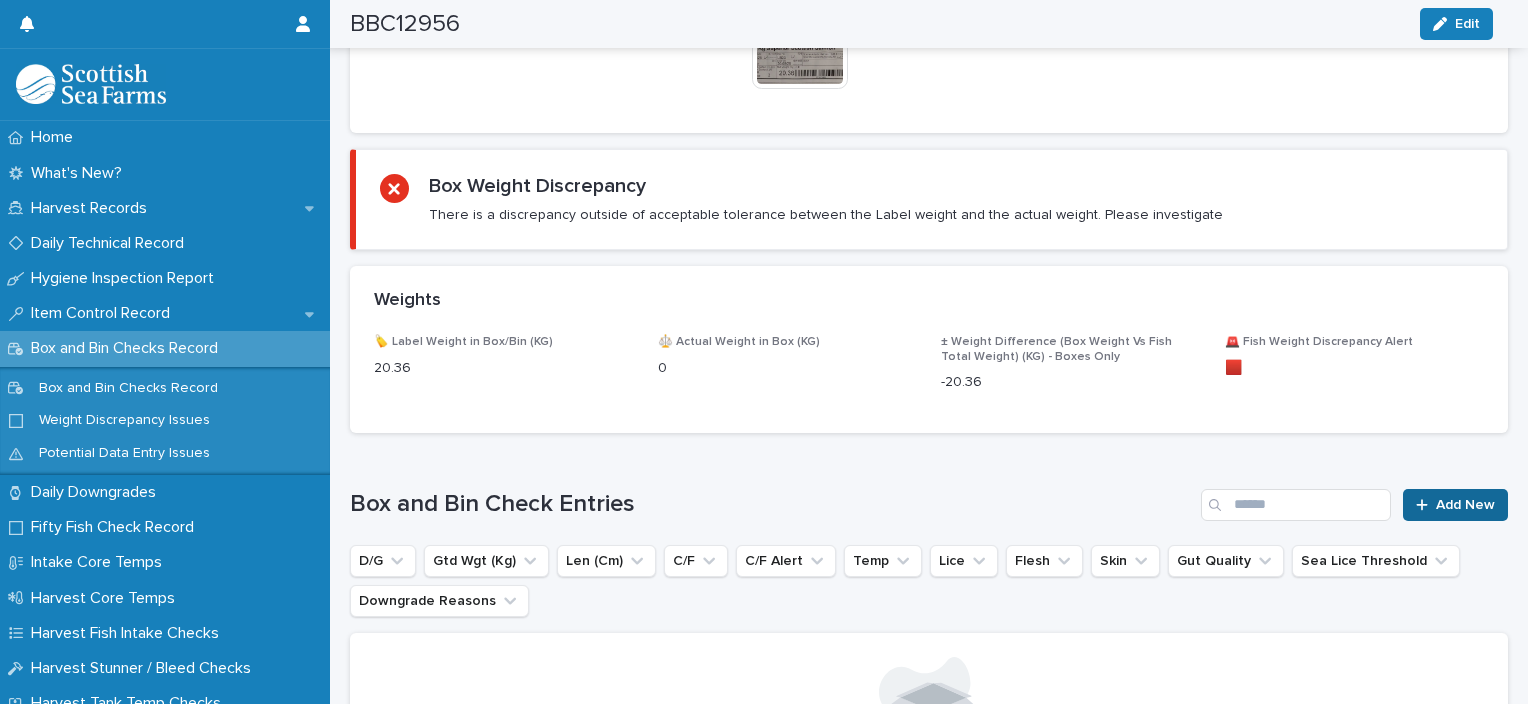 click on "Add New" at bounding box center [1465, 505] 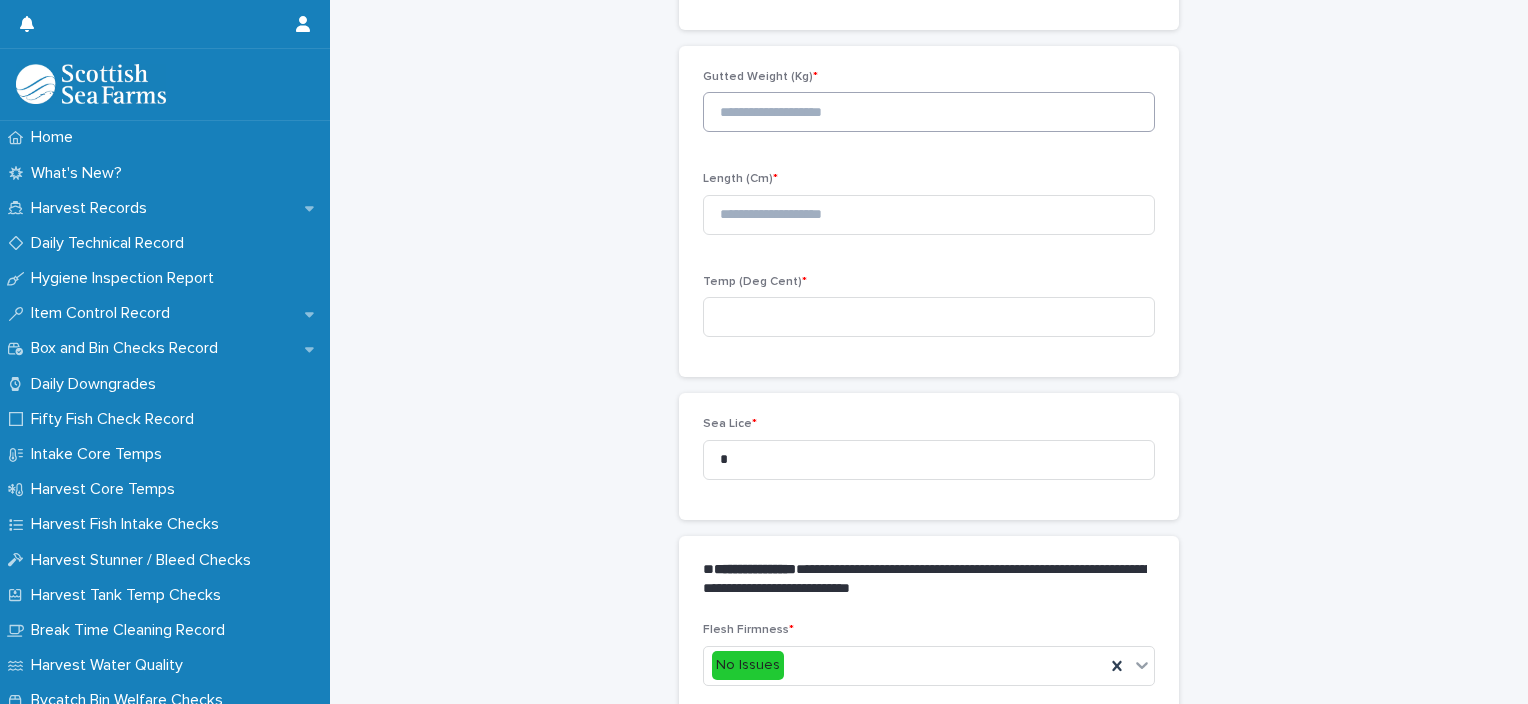 scroll, scrollTop: 111, scrollLeft: 0, axis: vertical 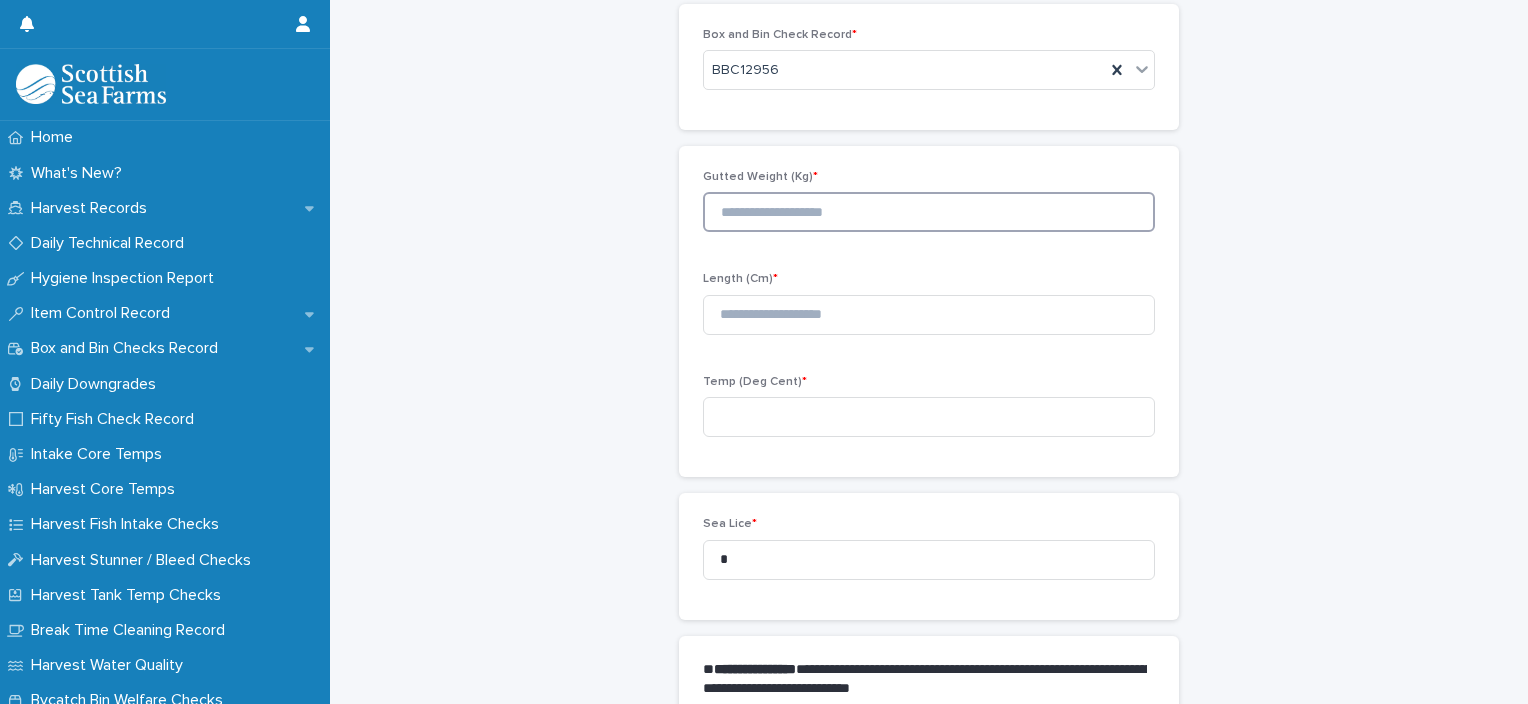 click at bounding box center (929, 212) 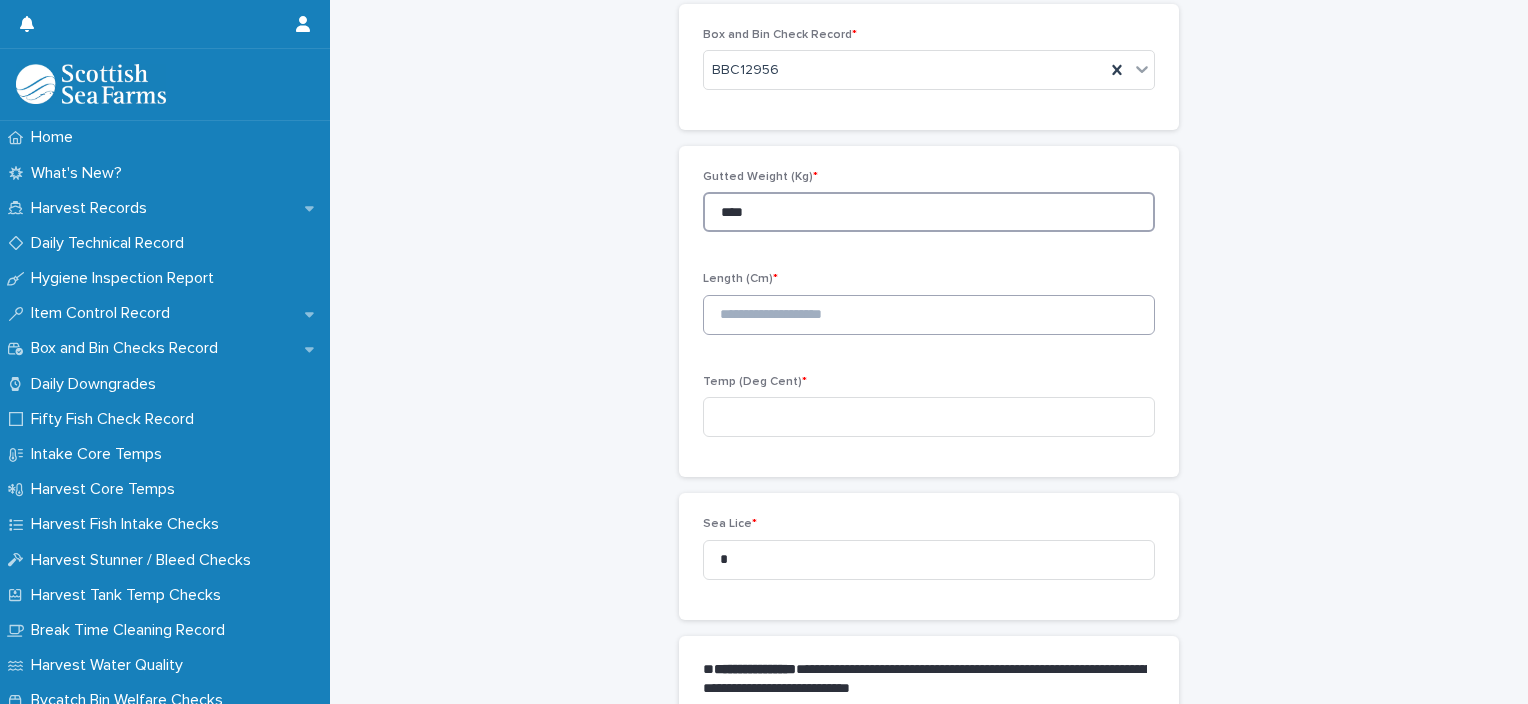 type on "****" 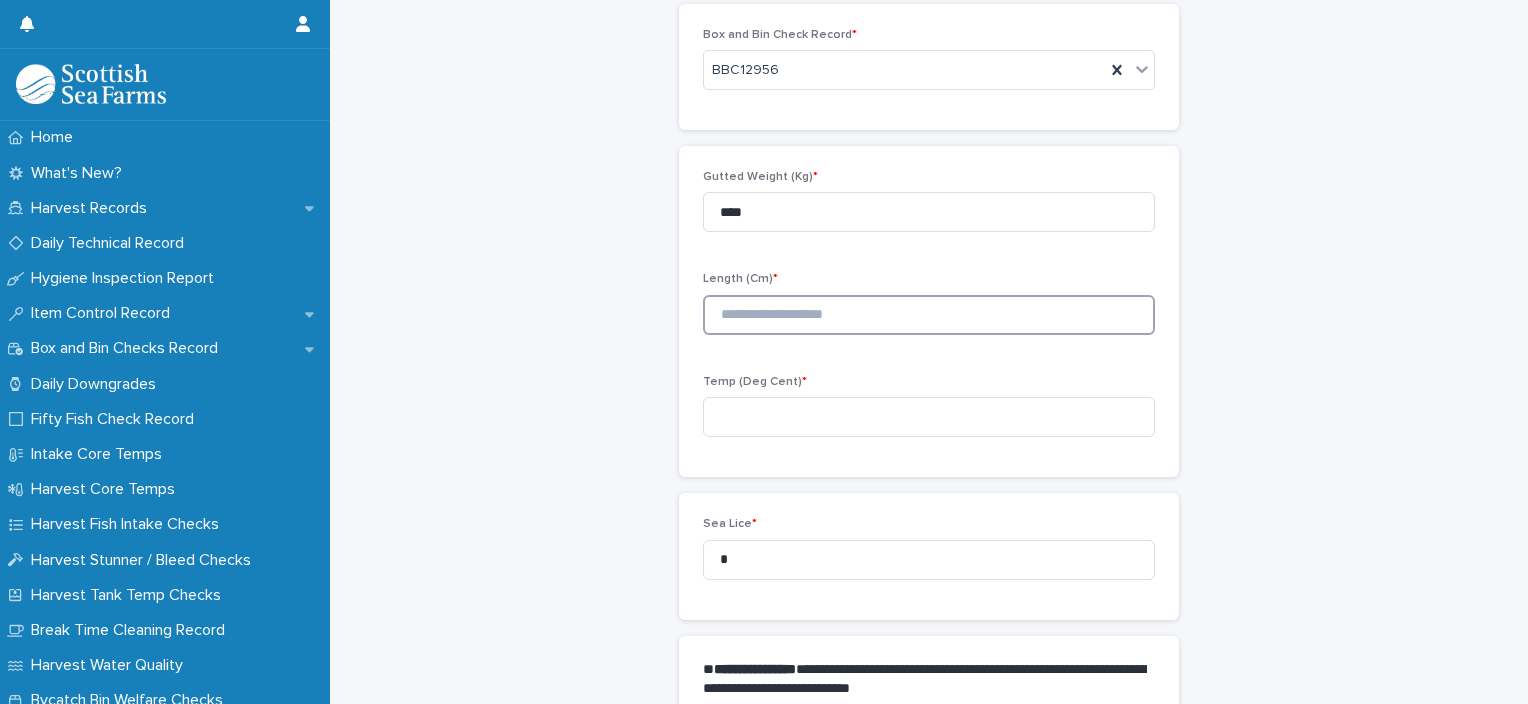 click at bounding box center [929, 315] 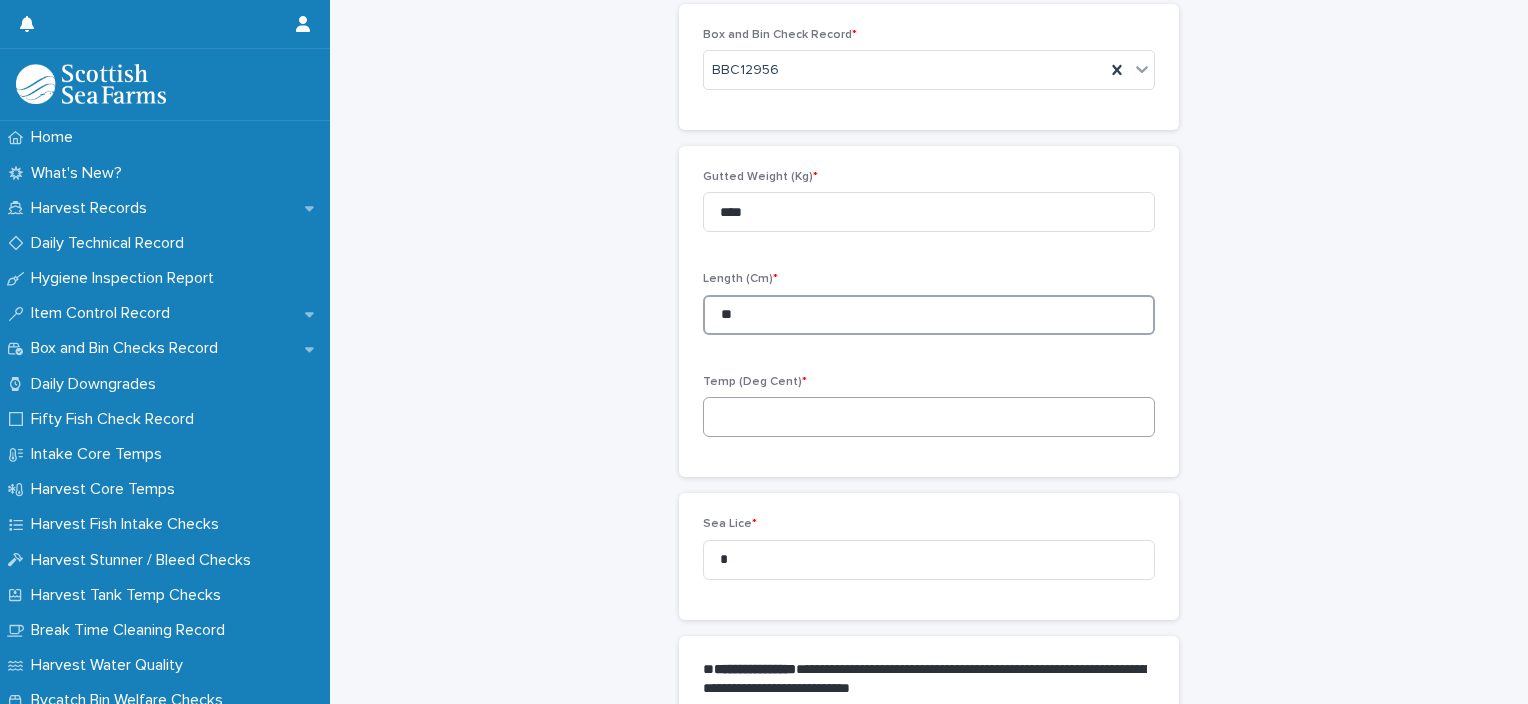 type on "**" 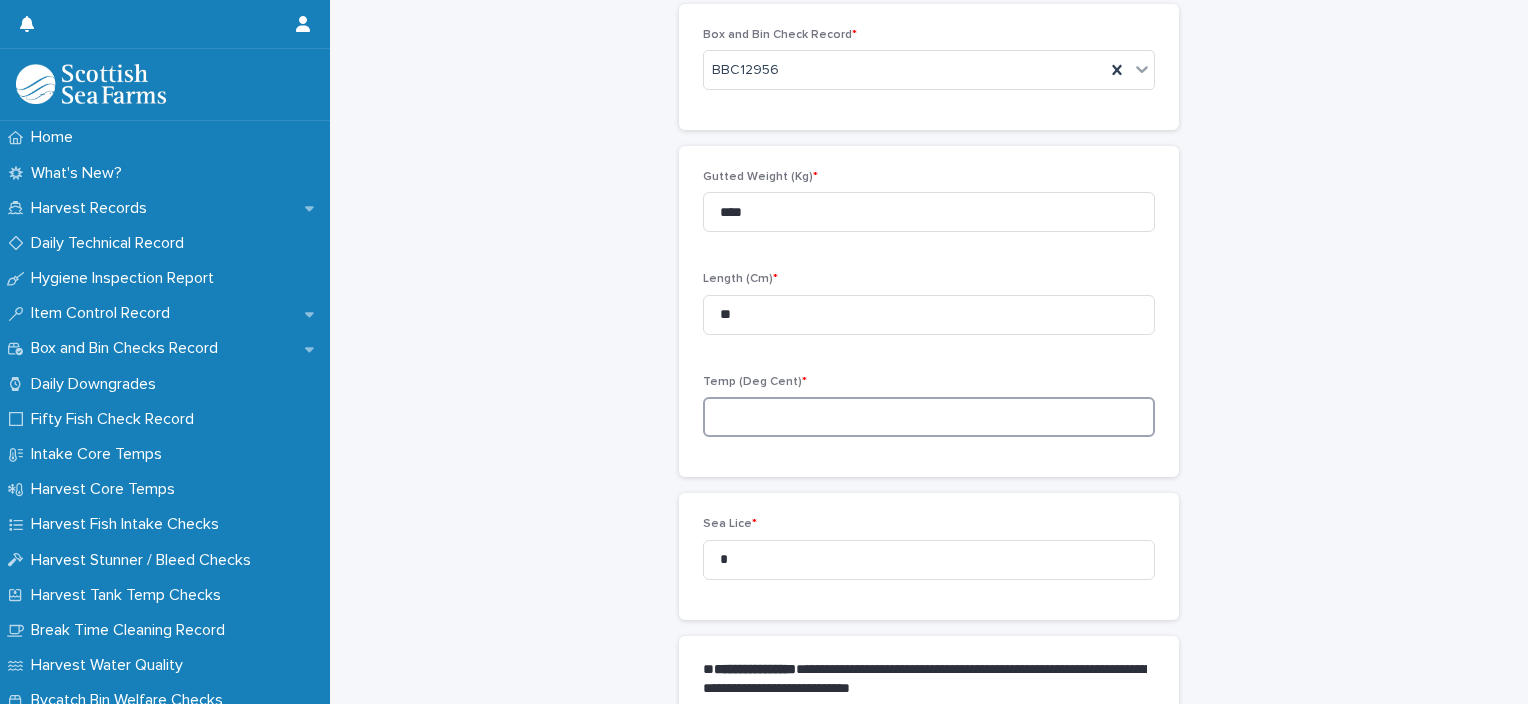 click at bounding box center [929, 417] 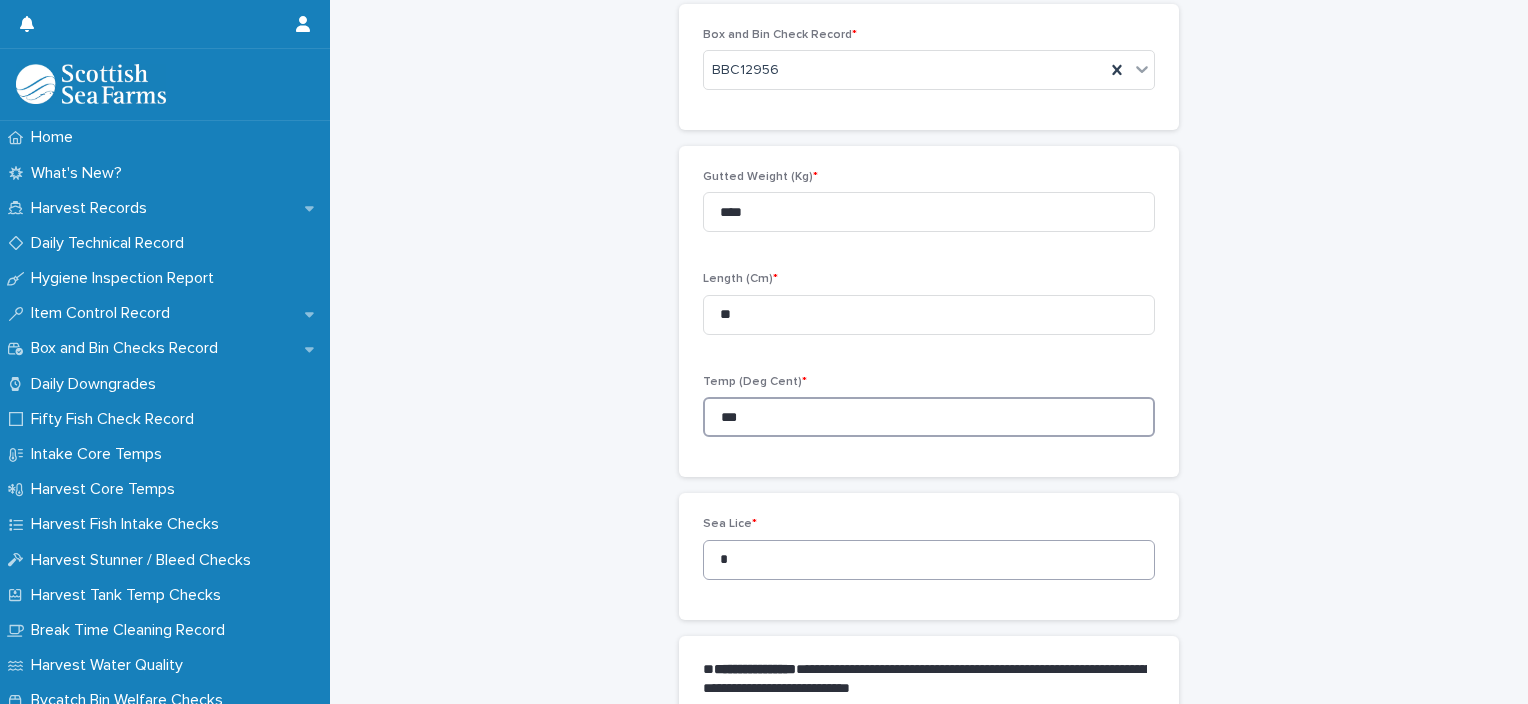 type on "***" 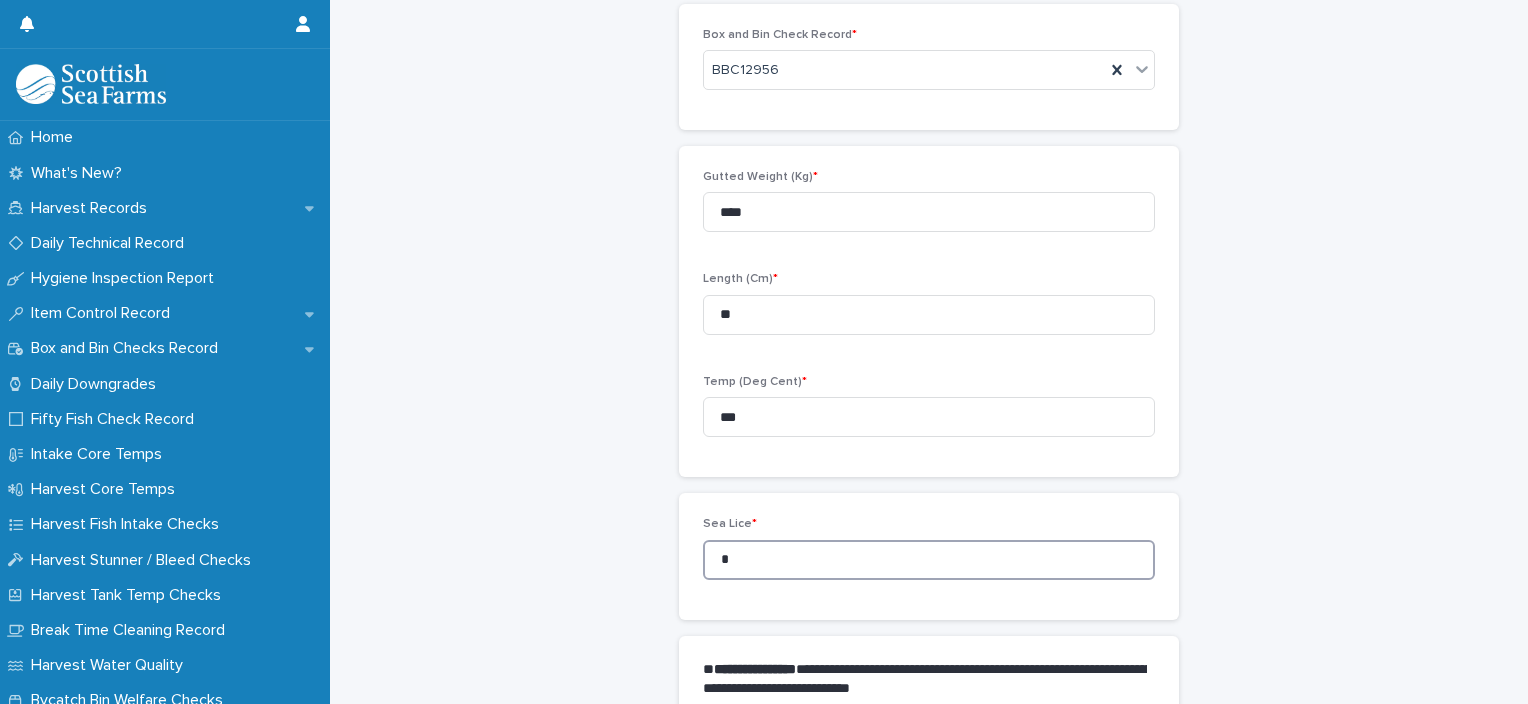 drag, startPoint x: 716, startPoint y: 576, endPoint x: 688, endPoint y: 572, distance: 28.284271 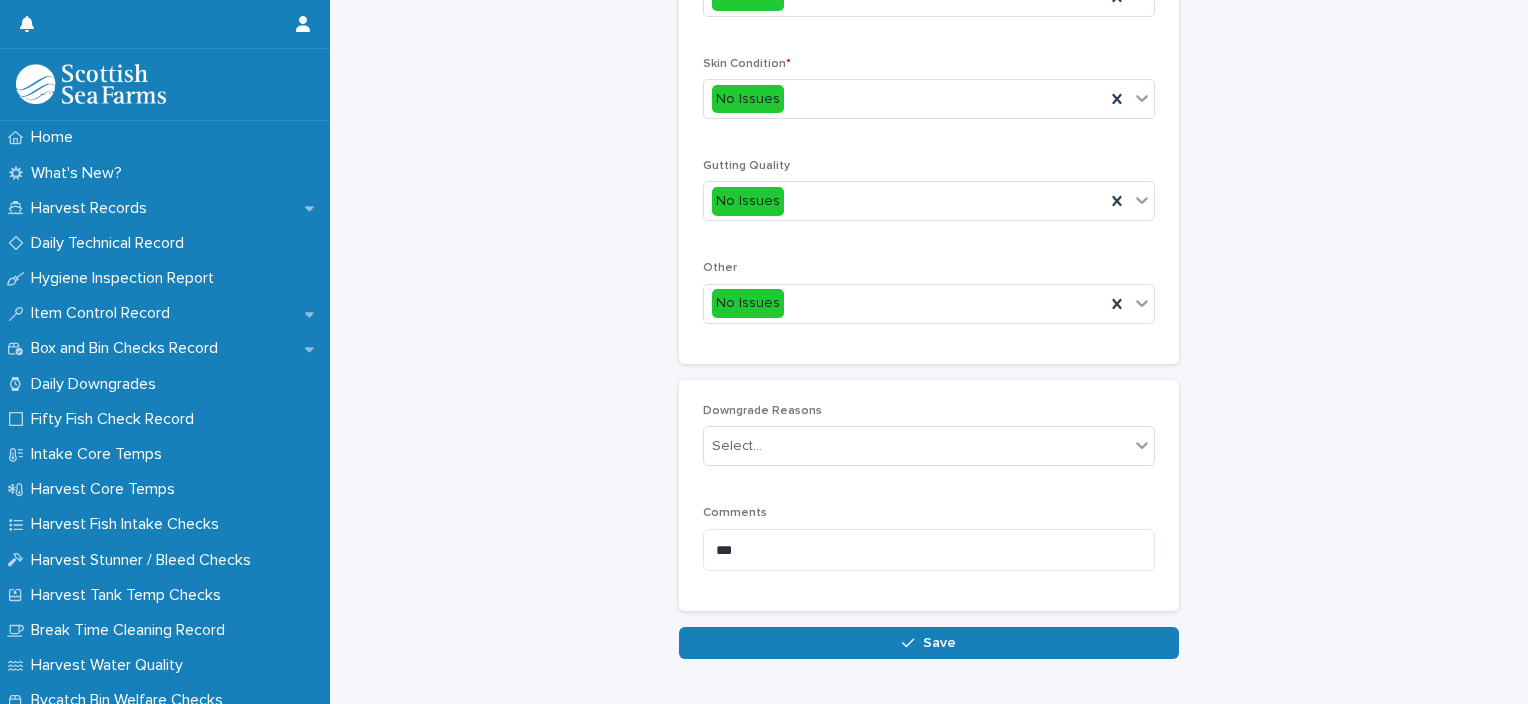 scroll, scrollTop: 948, scrollLeft: 0, axis: vertical 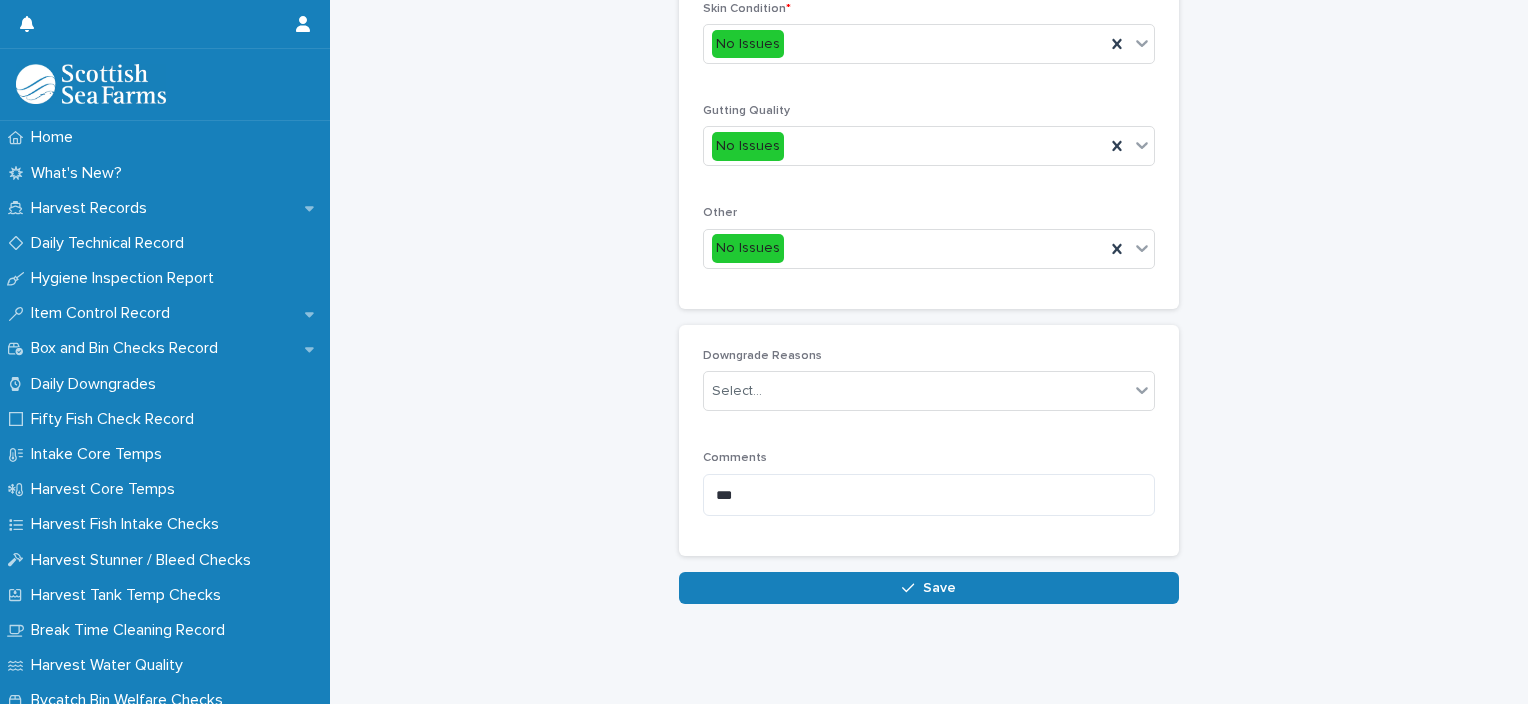 type on "*" 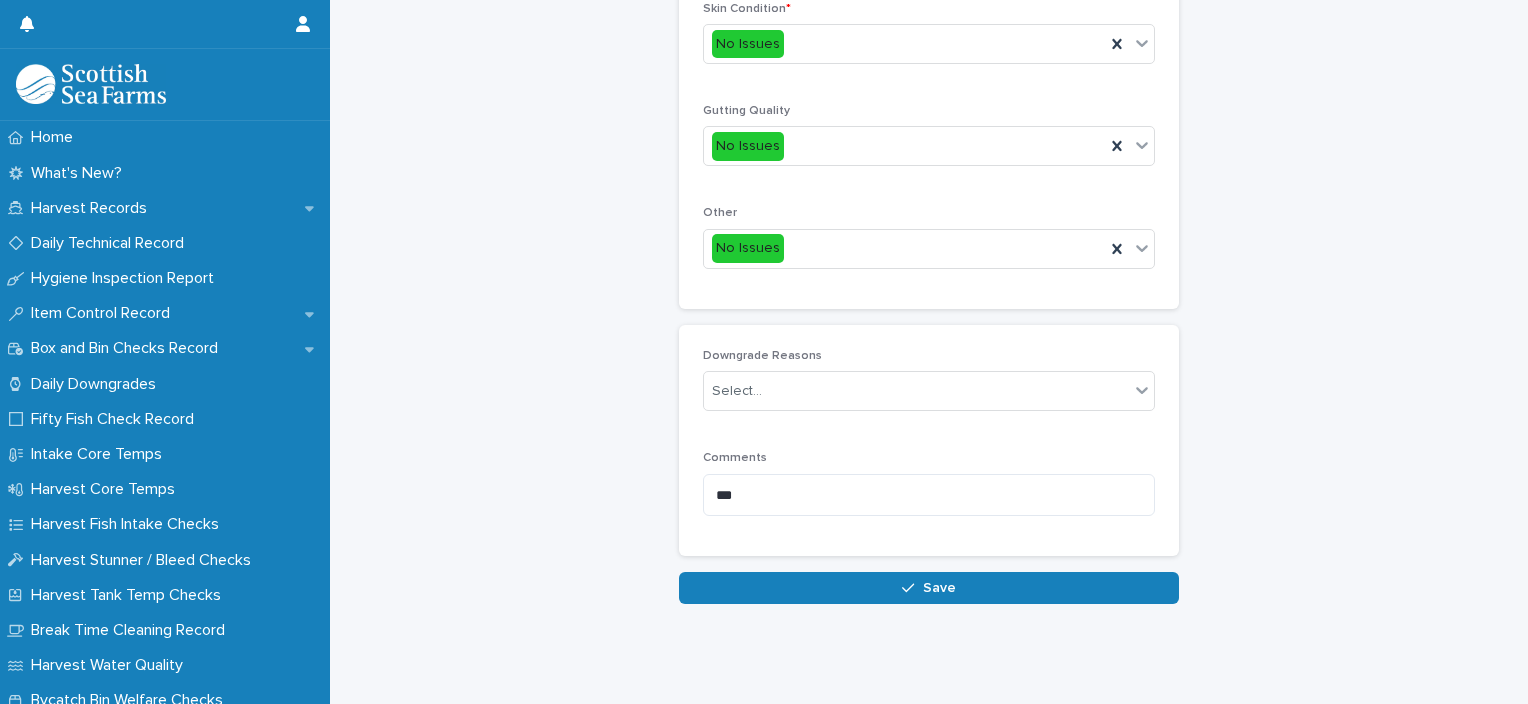 click on "Save" at bounding box center (929, 588) 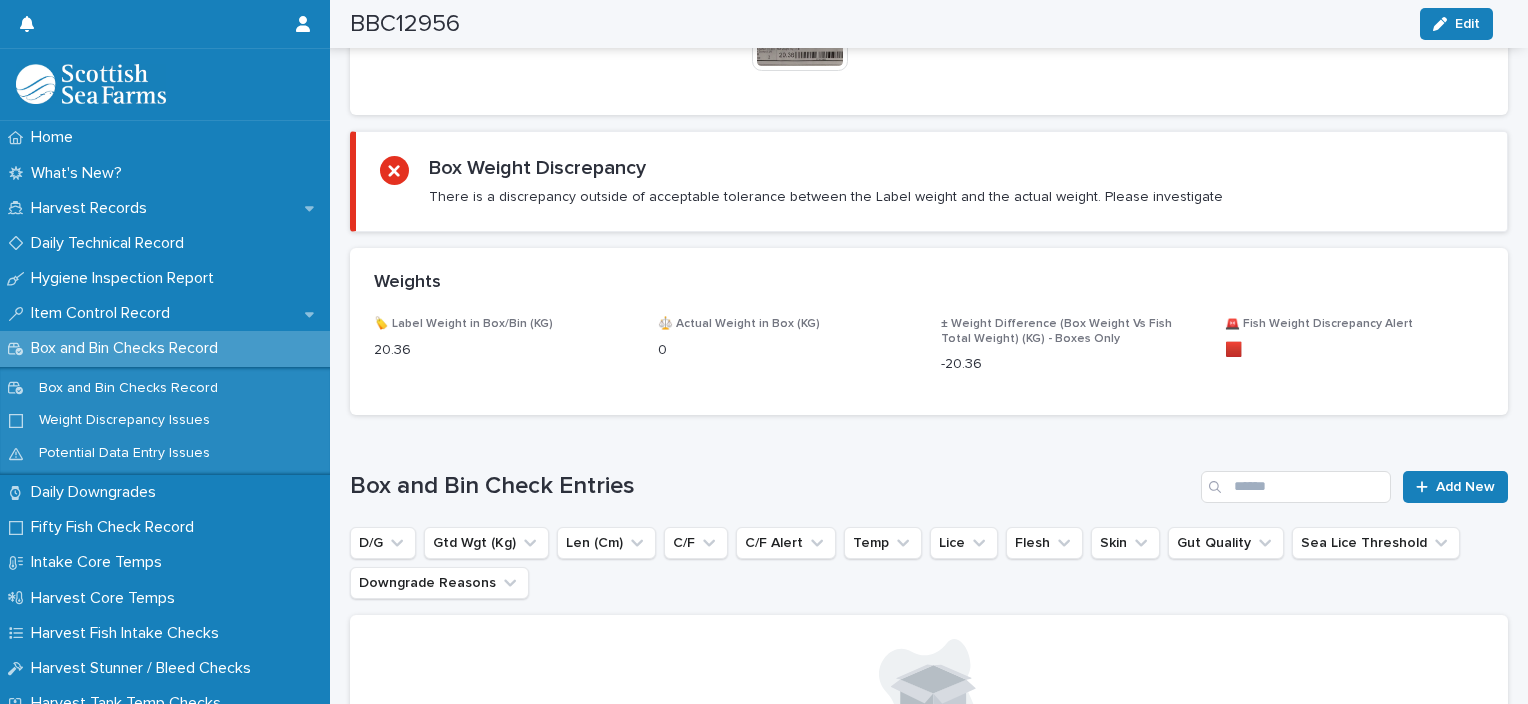 scroll, scrollTop: 1278, scrollLeft: 0, axis: vertical 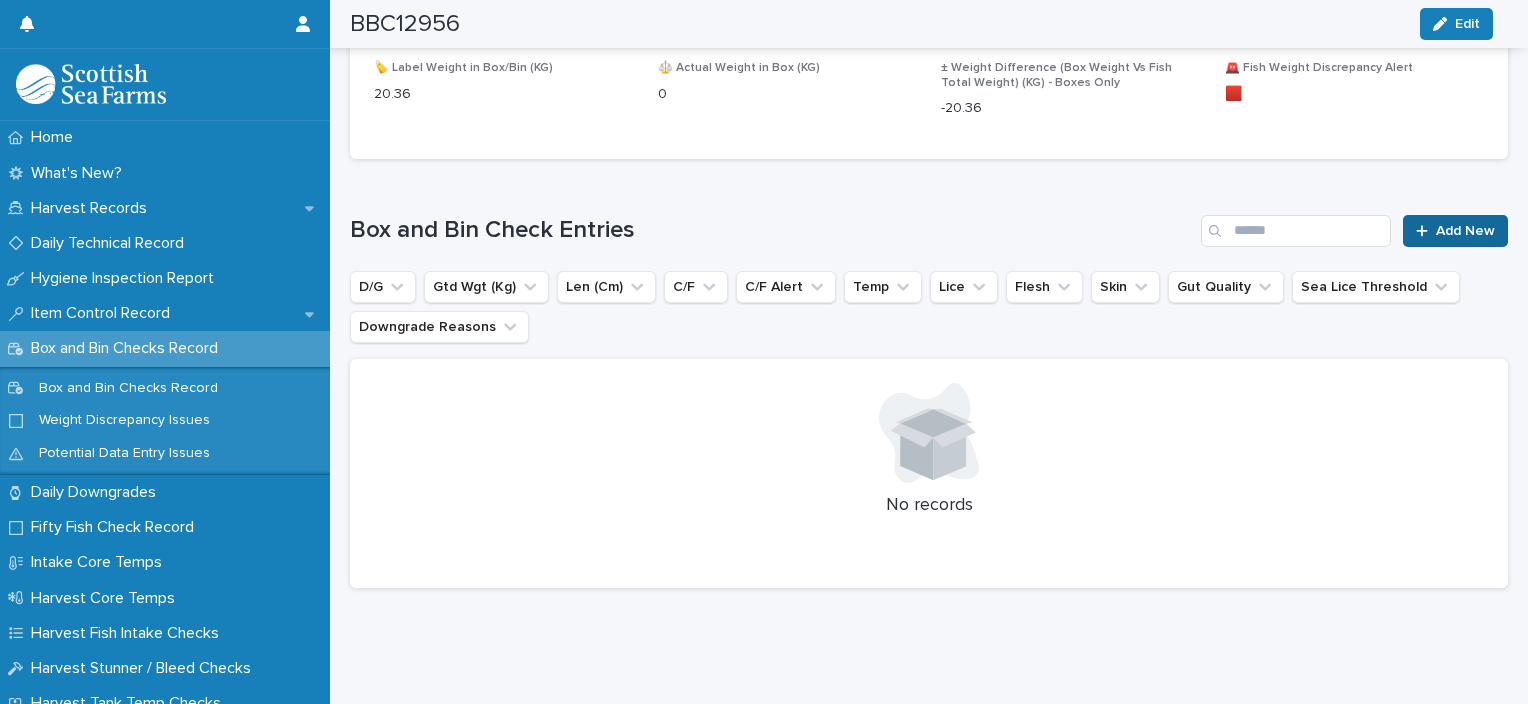 click on "Add New" at bounding box center [1465, 231] 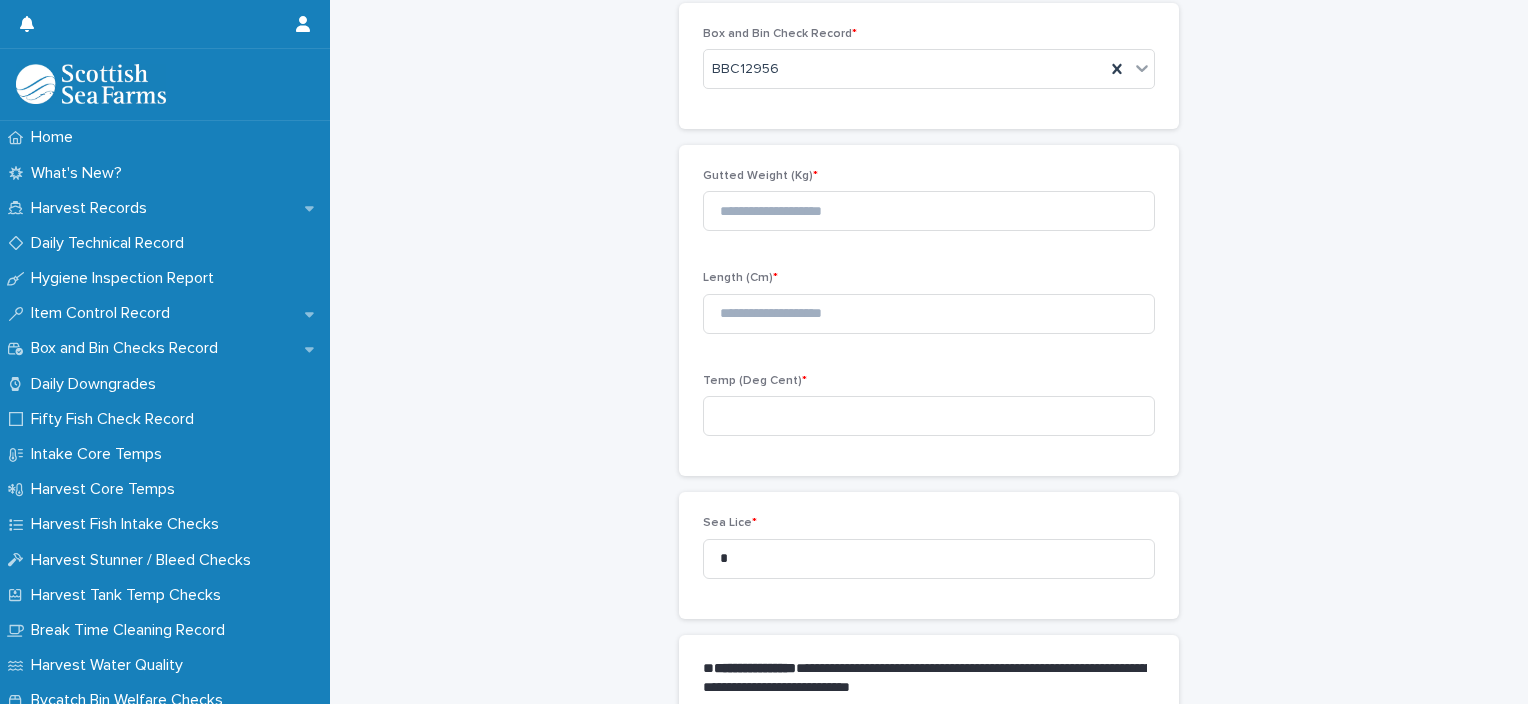 scroll, scrollTop: 111, scrollLeft: 0, axis: vertical 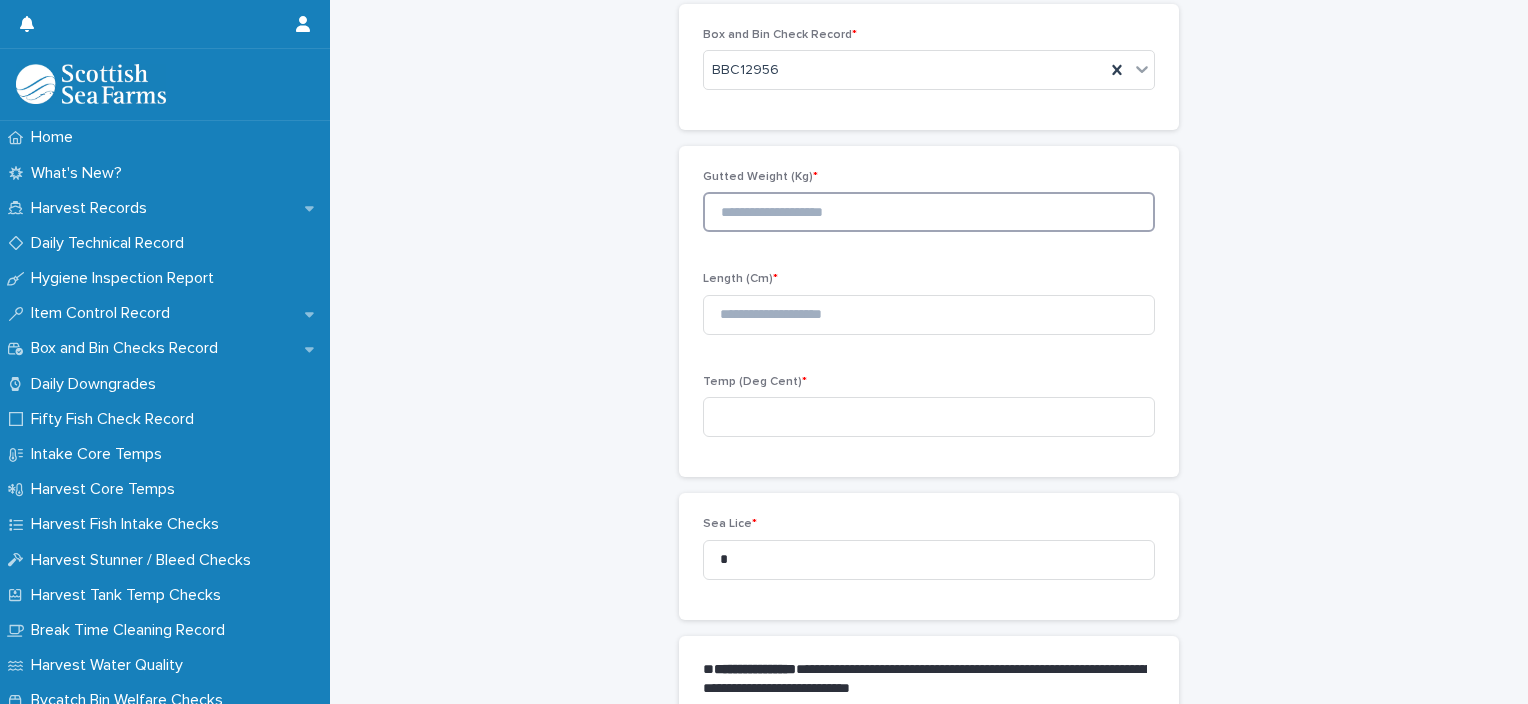 click at bounding box center [929, 212] 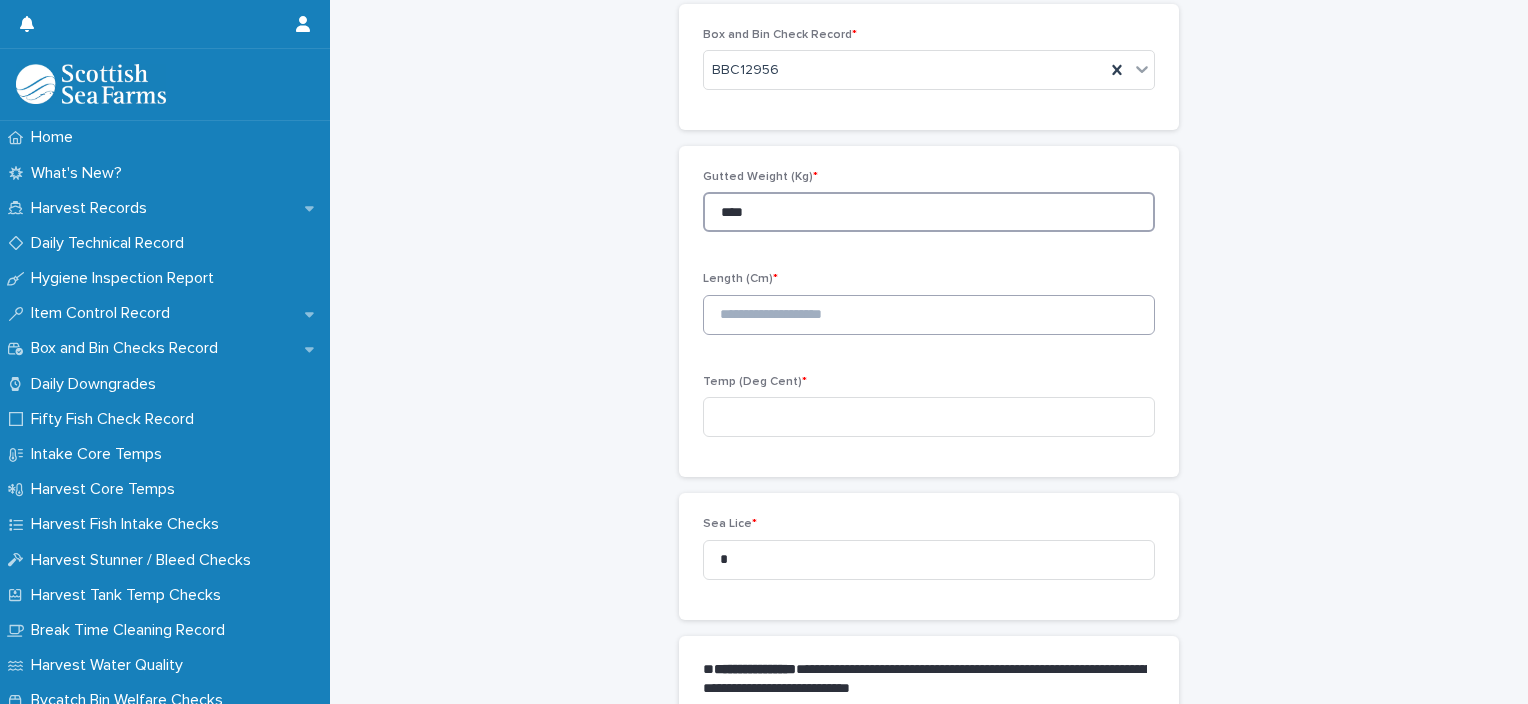 type on "****" 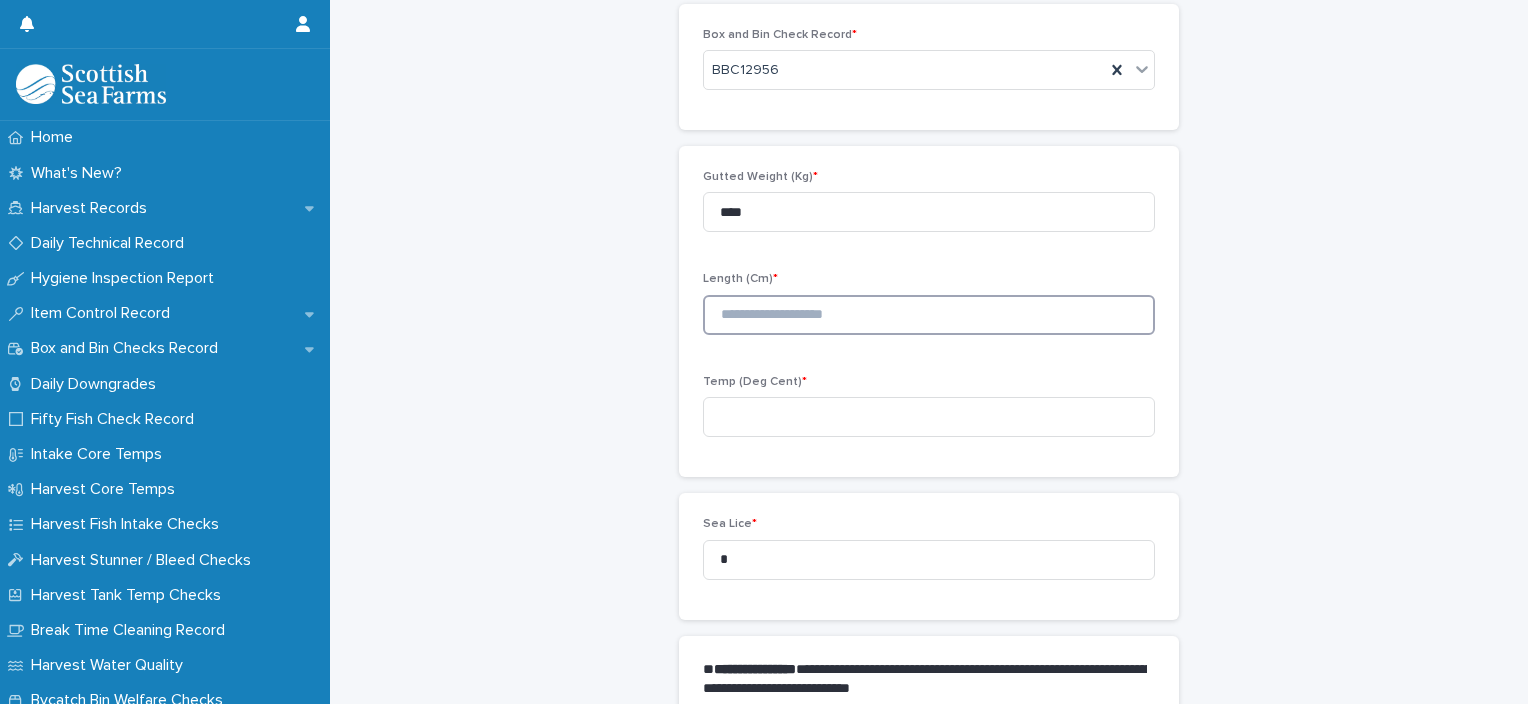 click at bounding box center (929, 315) 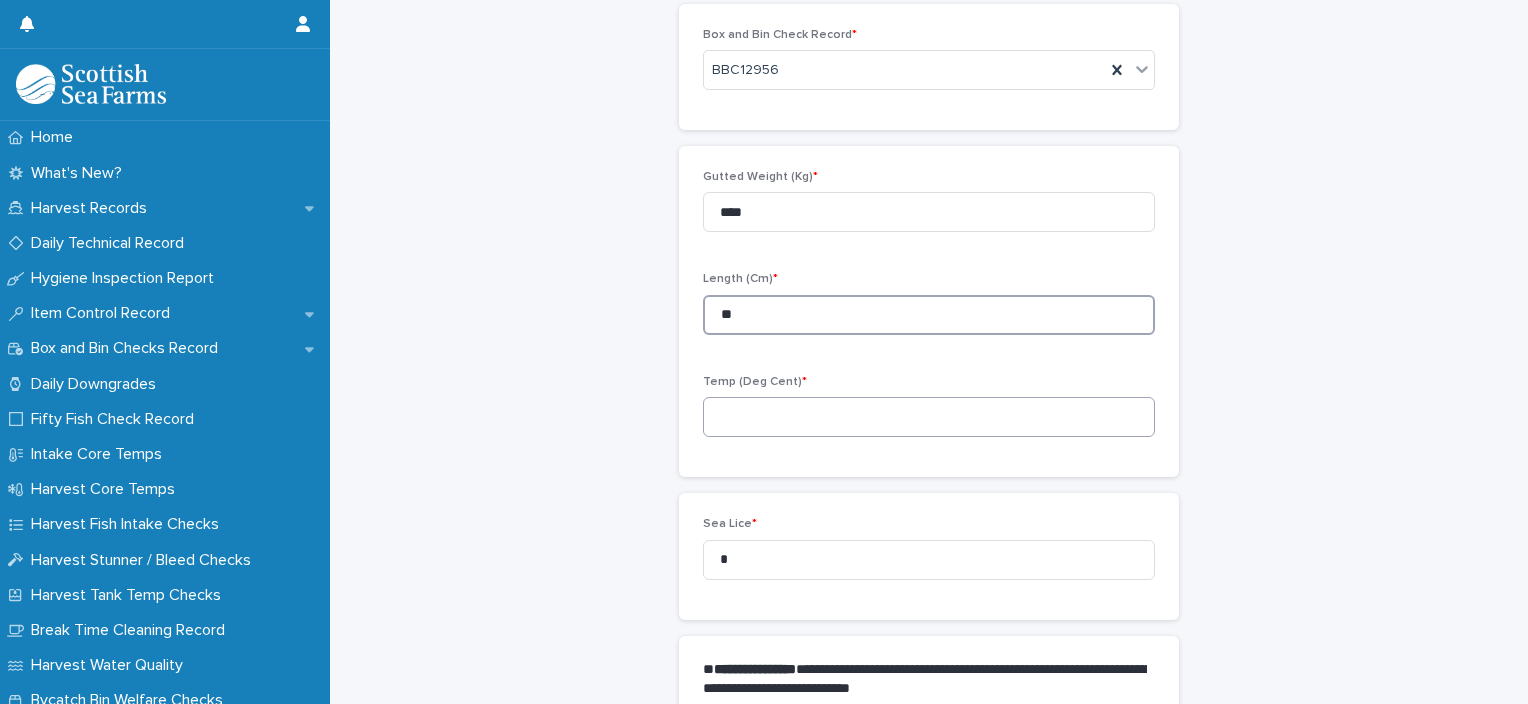 type on "**" 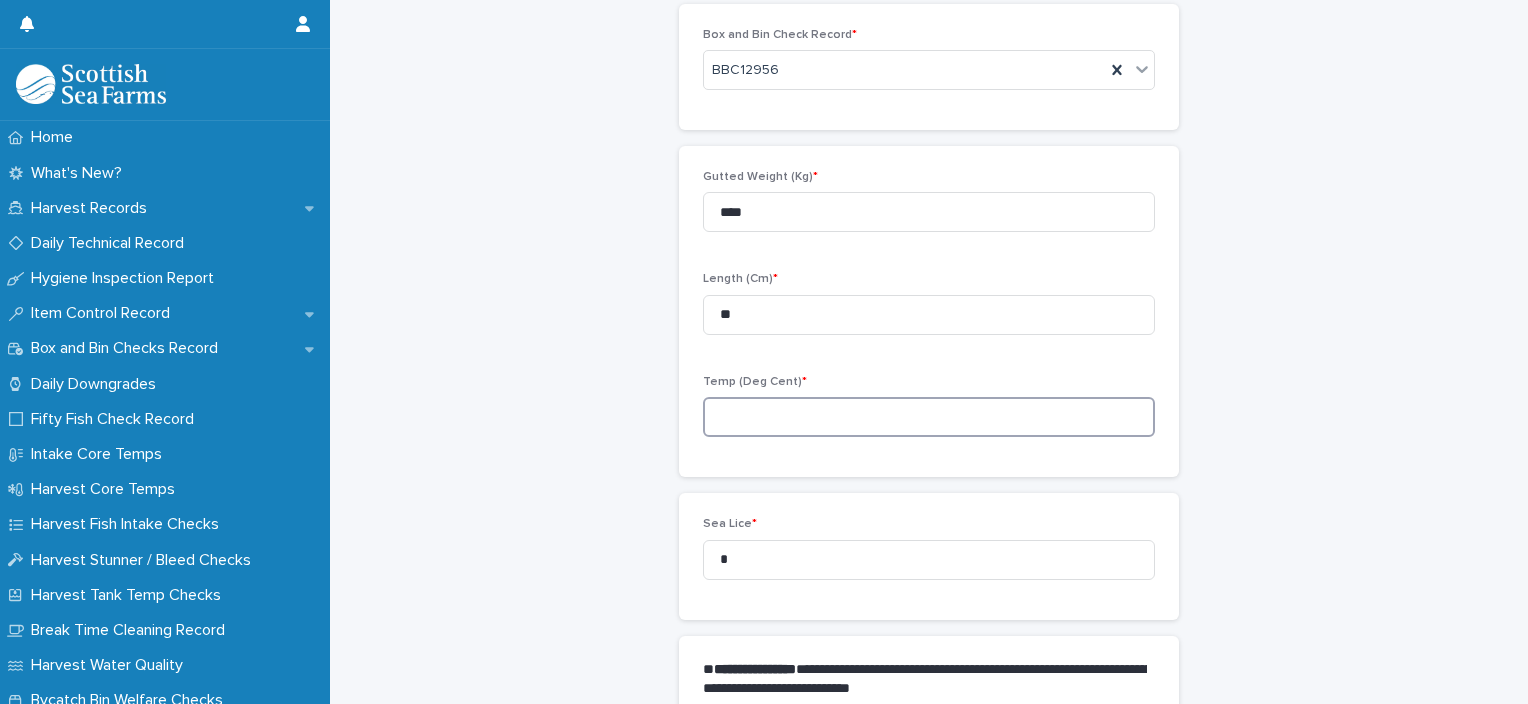 click at bounding box center [929, 417] 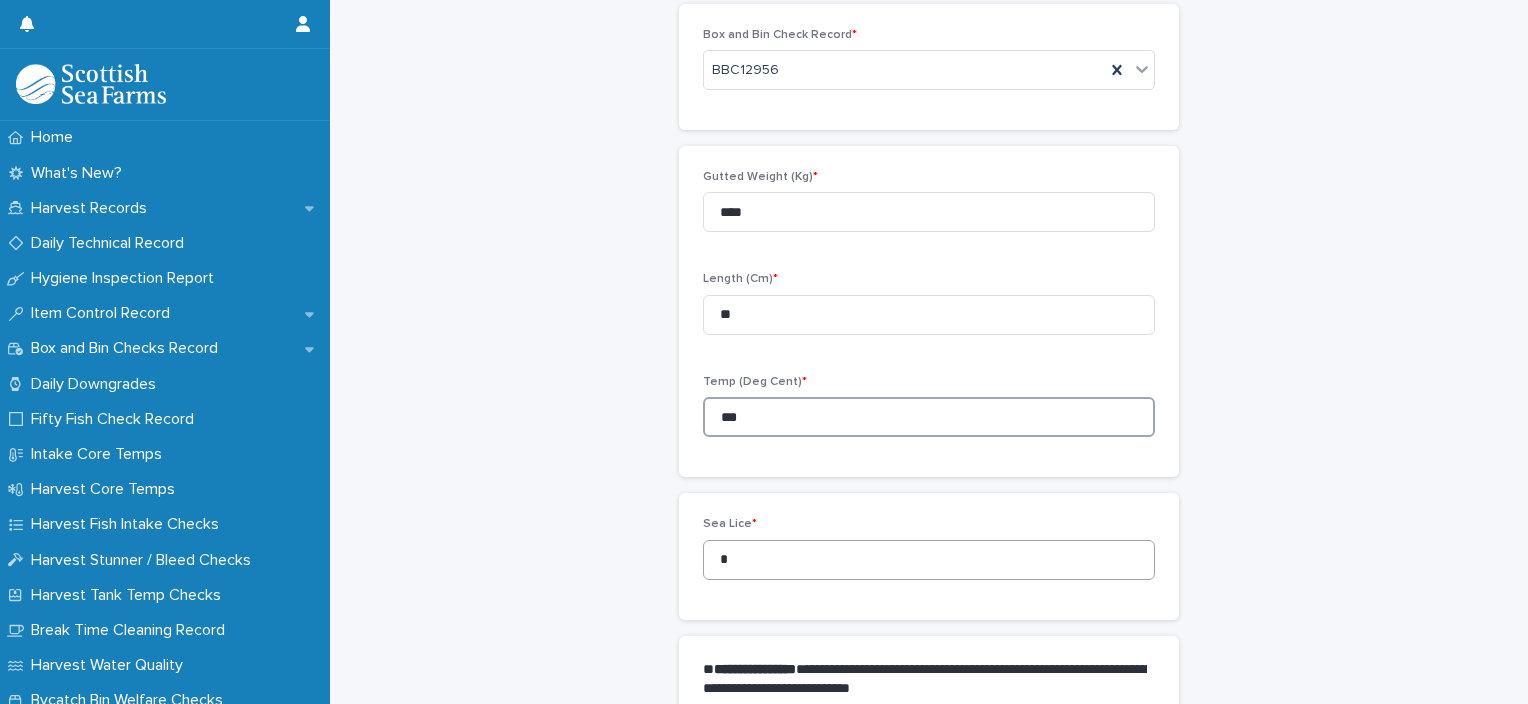 type on "***" 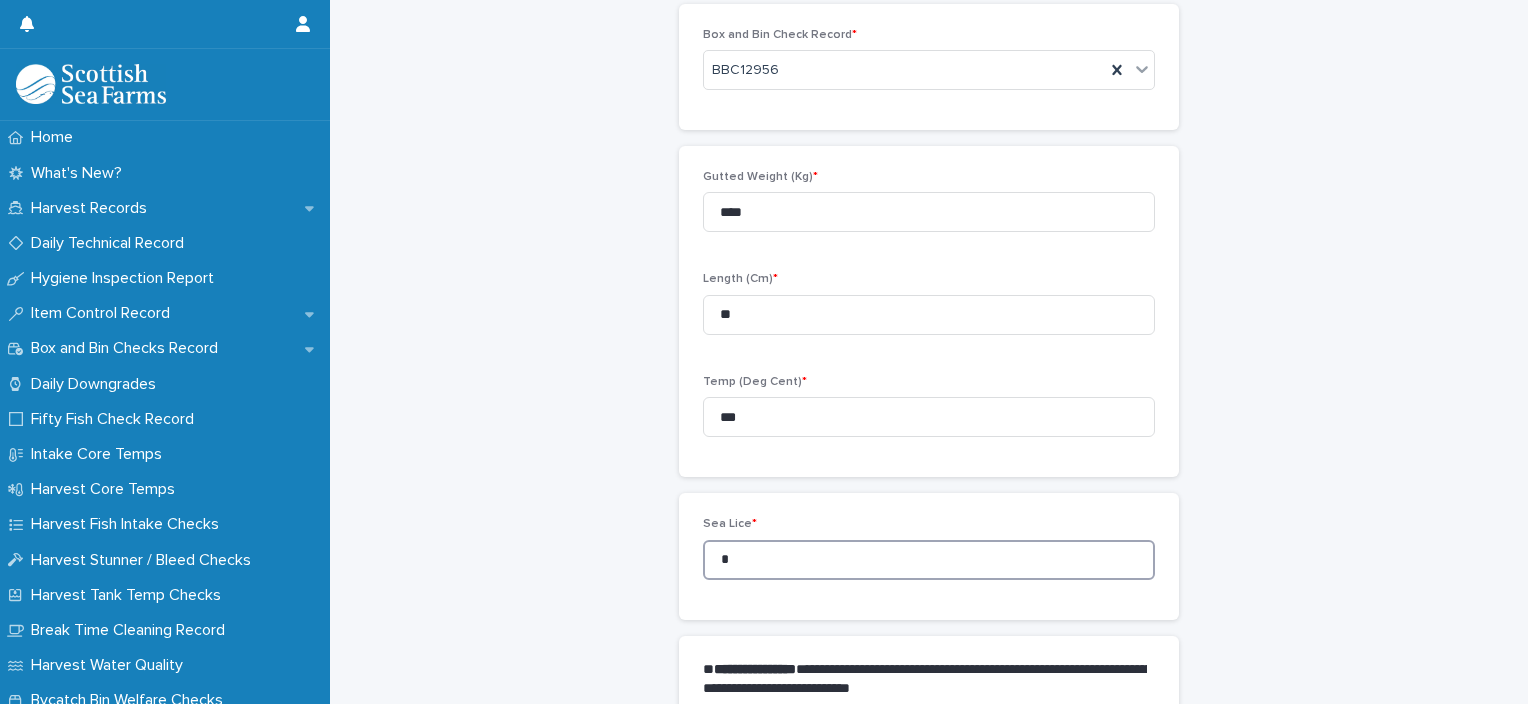 drag, startPoint x: 730, startPoint y: 561, endPoint x: 659, endPoint y: 568, distance: 71.34424 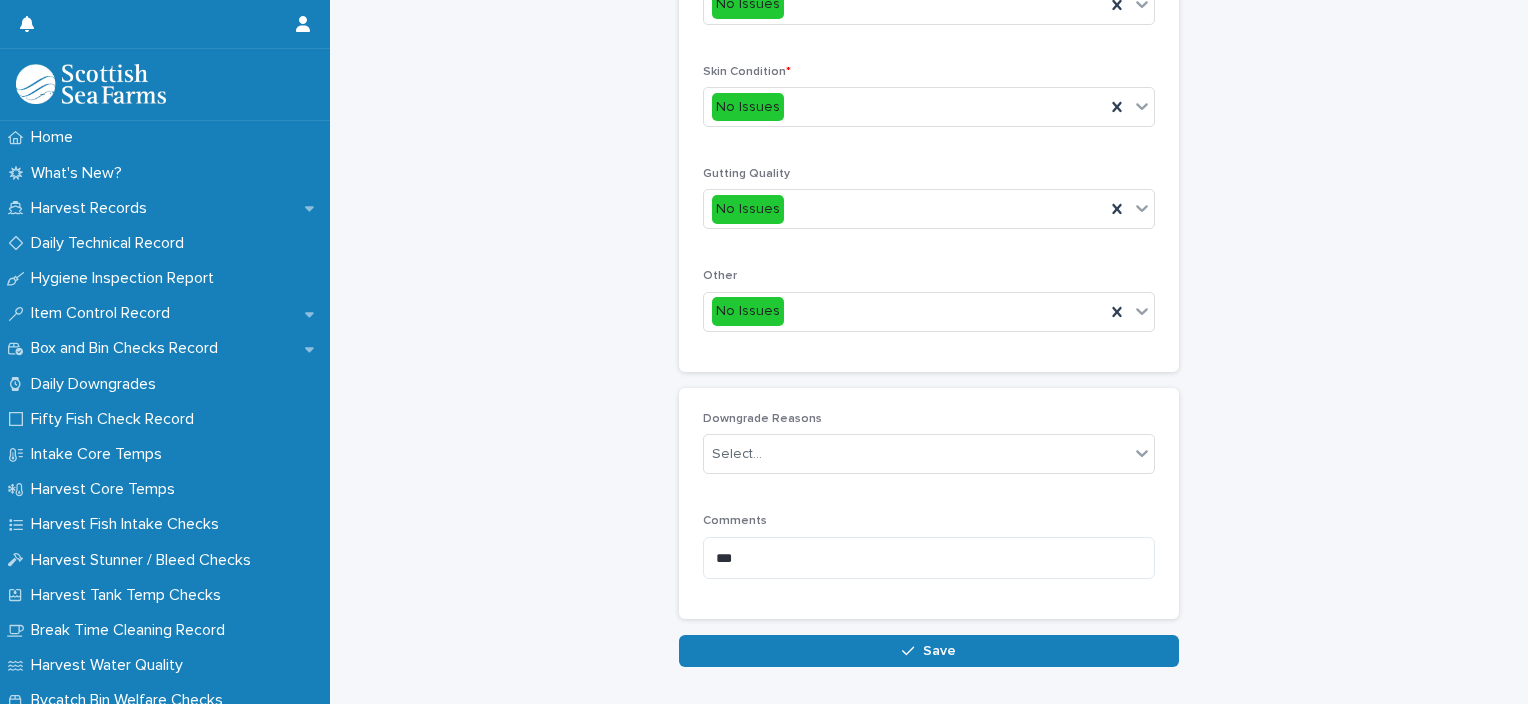 scroll, scrollTop: 911, scrollLeft: 0, axis: vertical 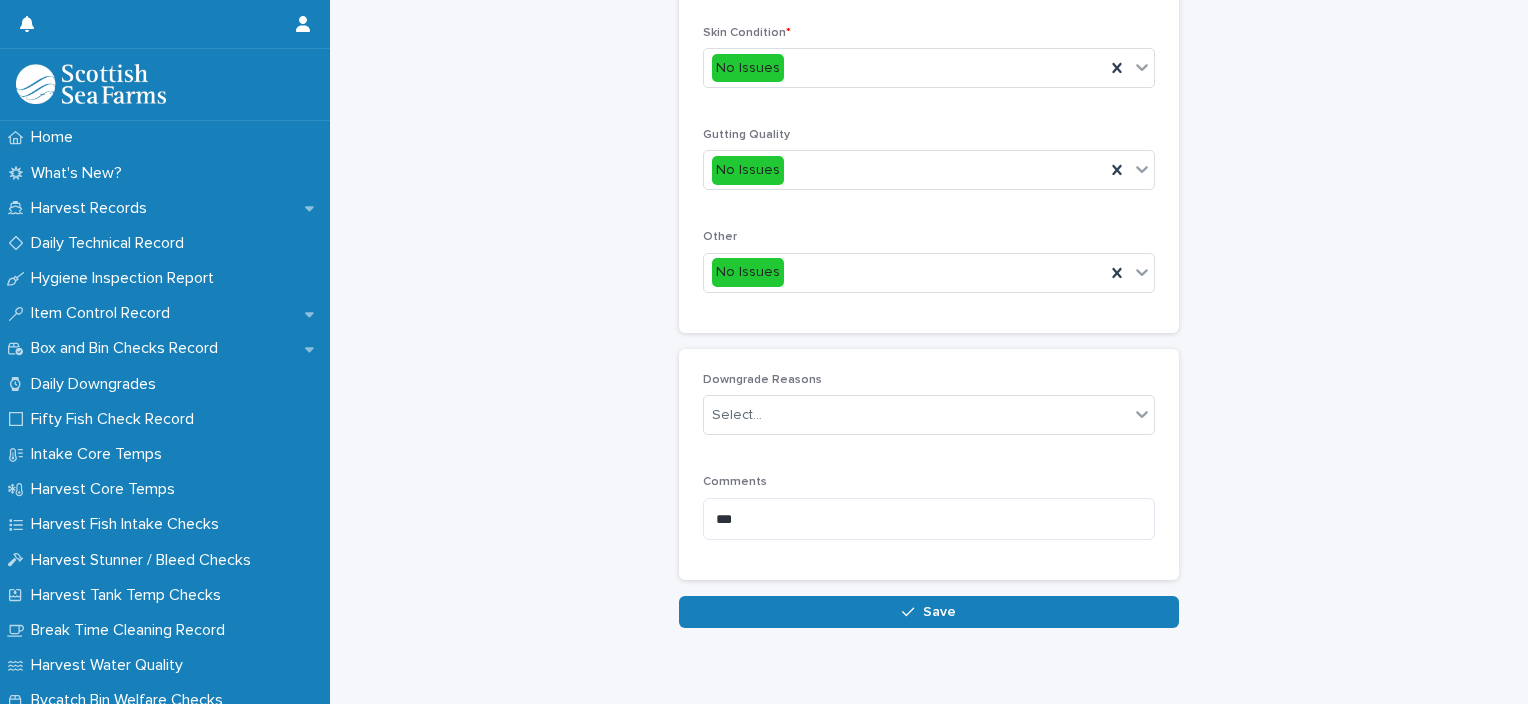 type on "*" 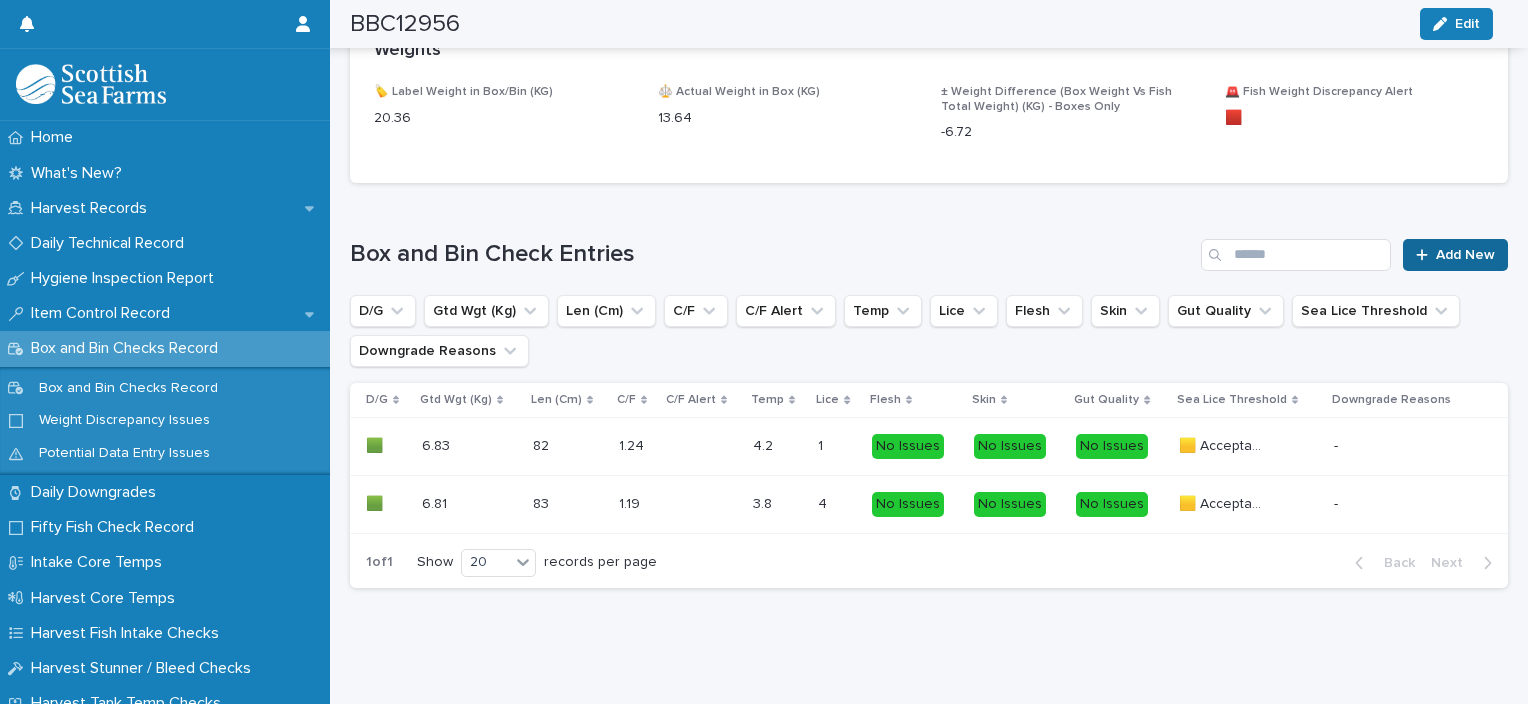 click 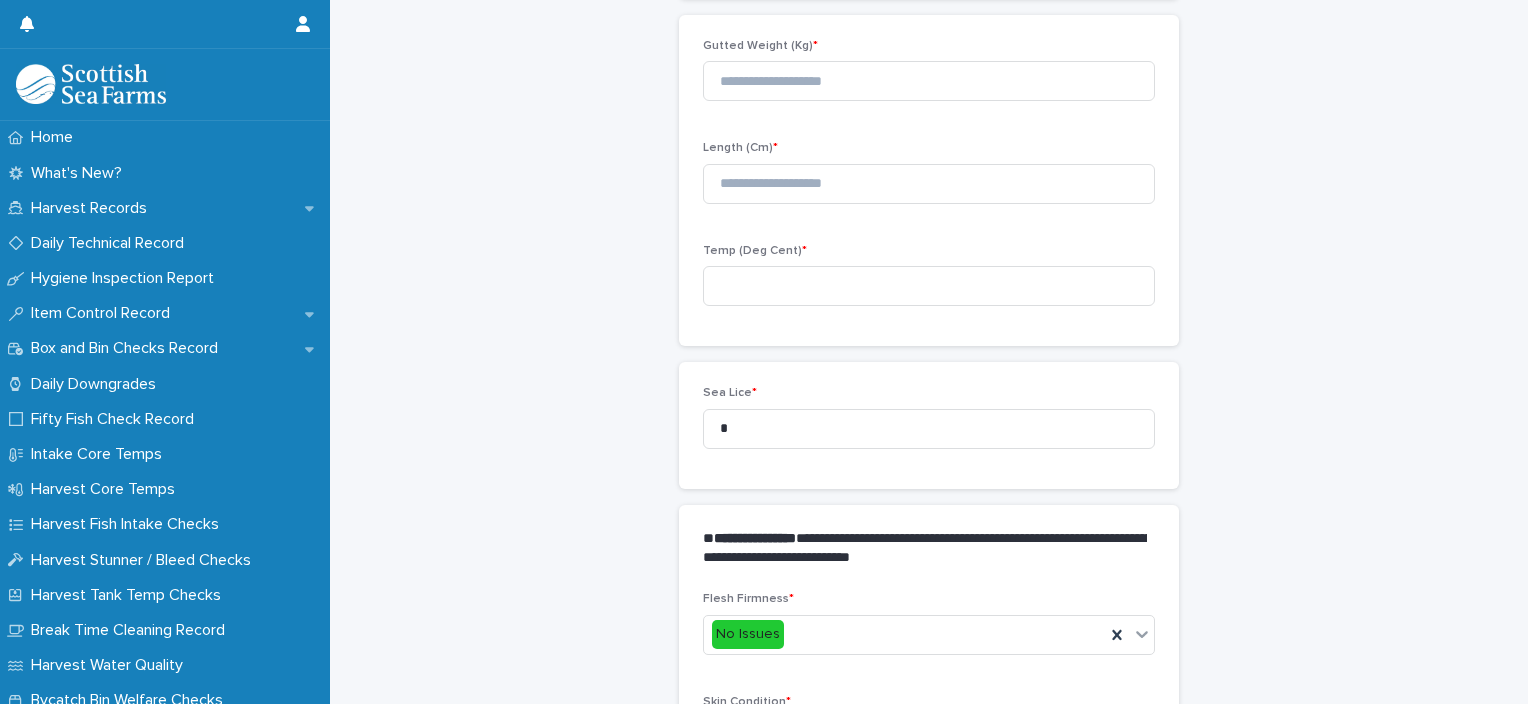 scroll, scrollTop: 111, scrollLeft: 0, axis: vertical 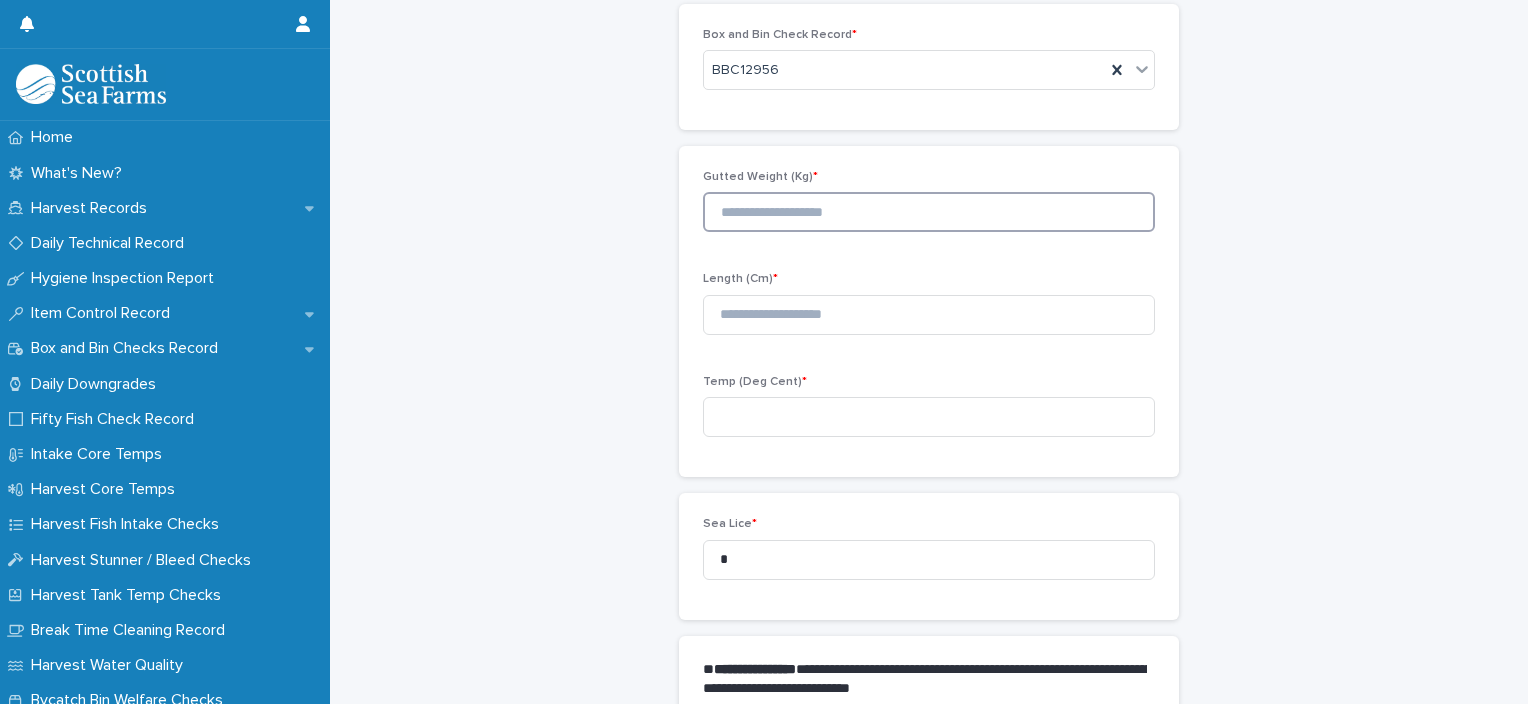 click at bounding box center [929, 212] 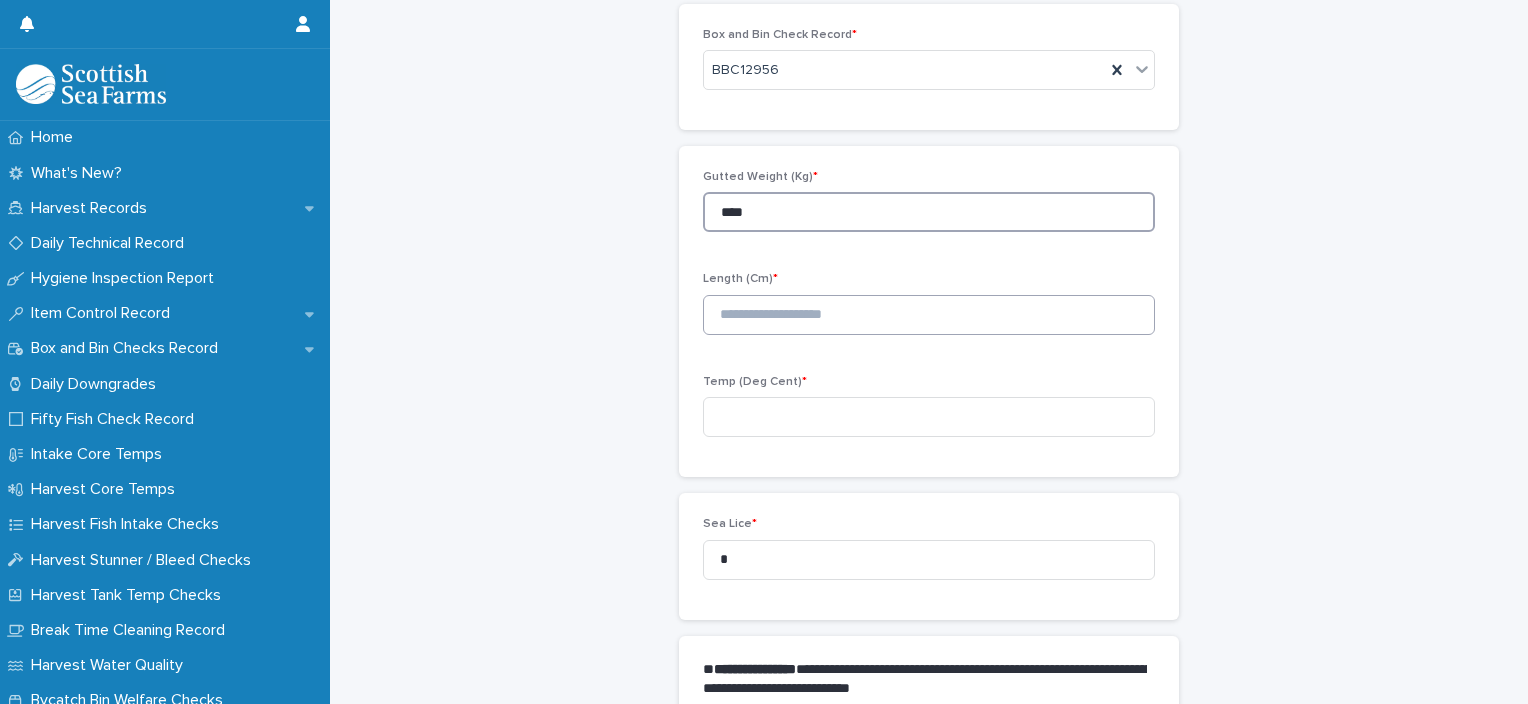 type on "****" 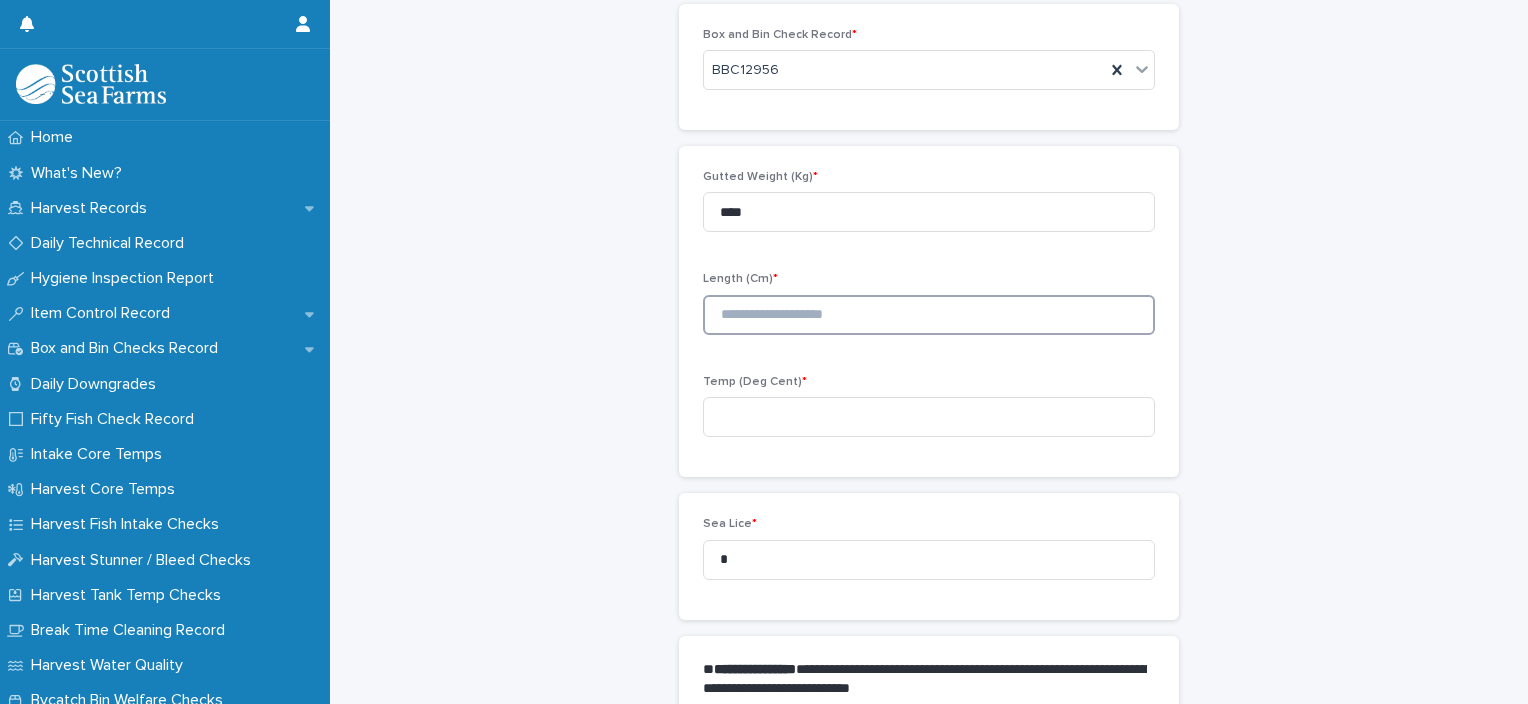 click at bounding box center [929, 315] 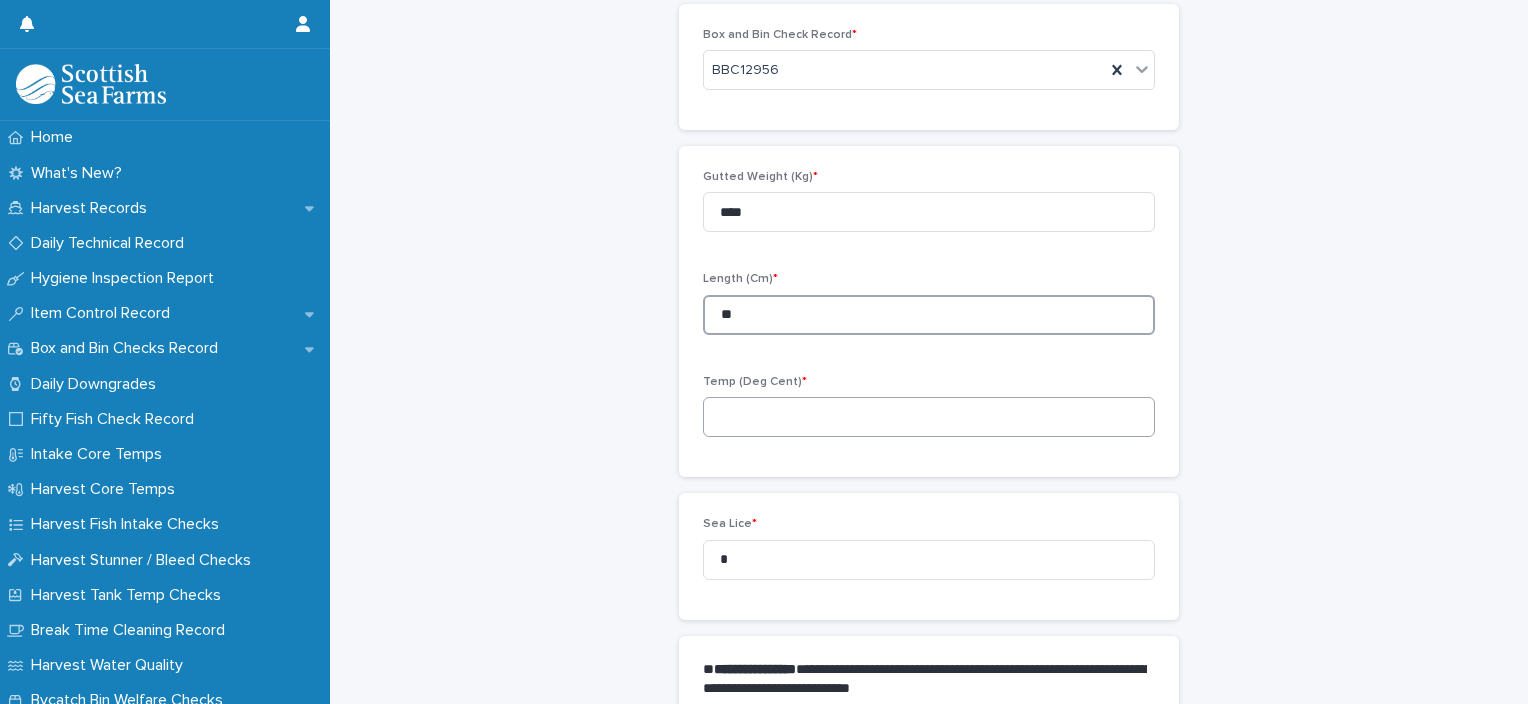 type on "**" 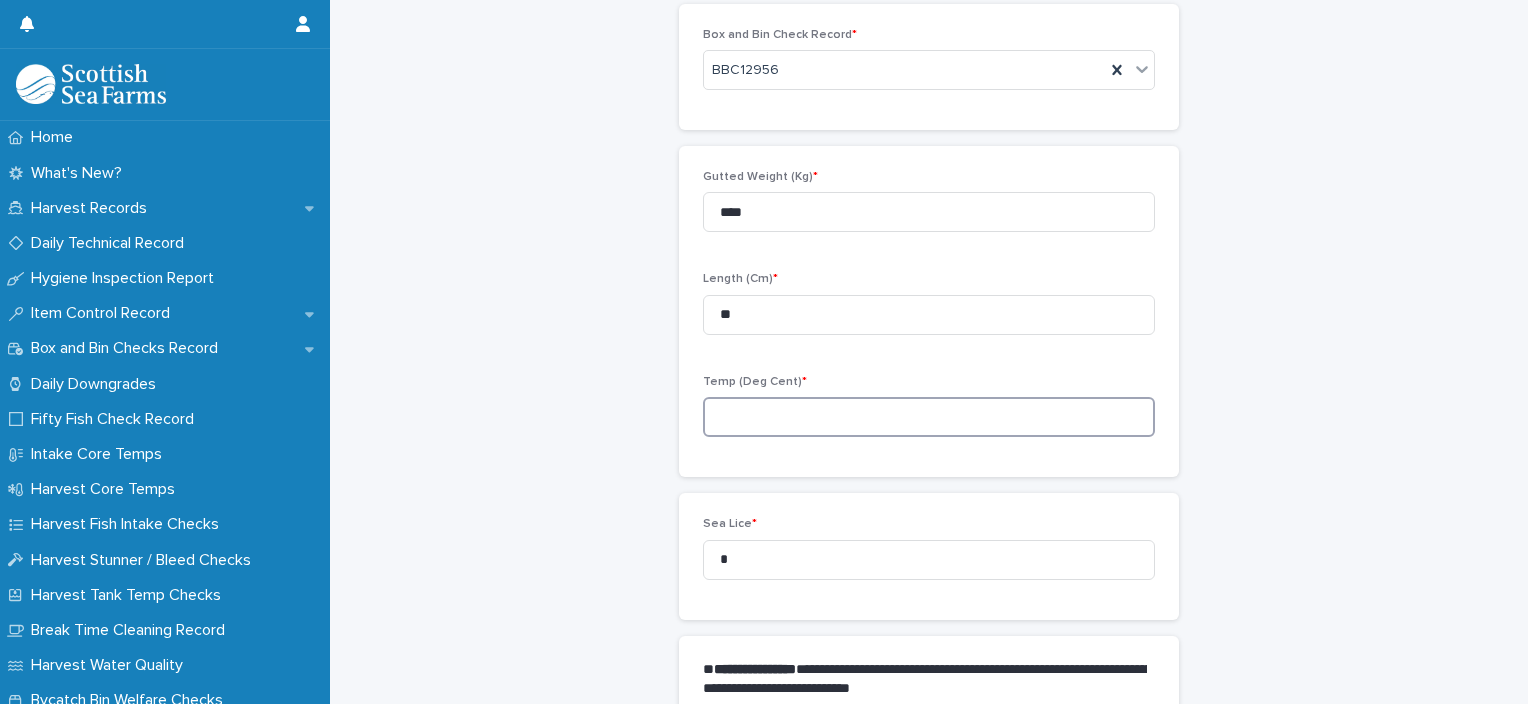 click at bounding box center [929, 417] 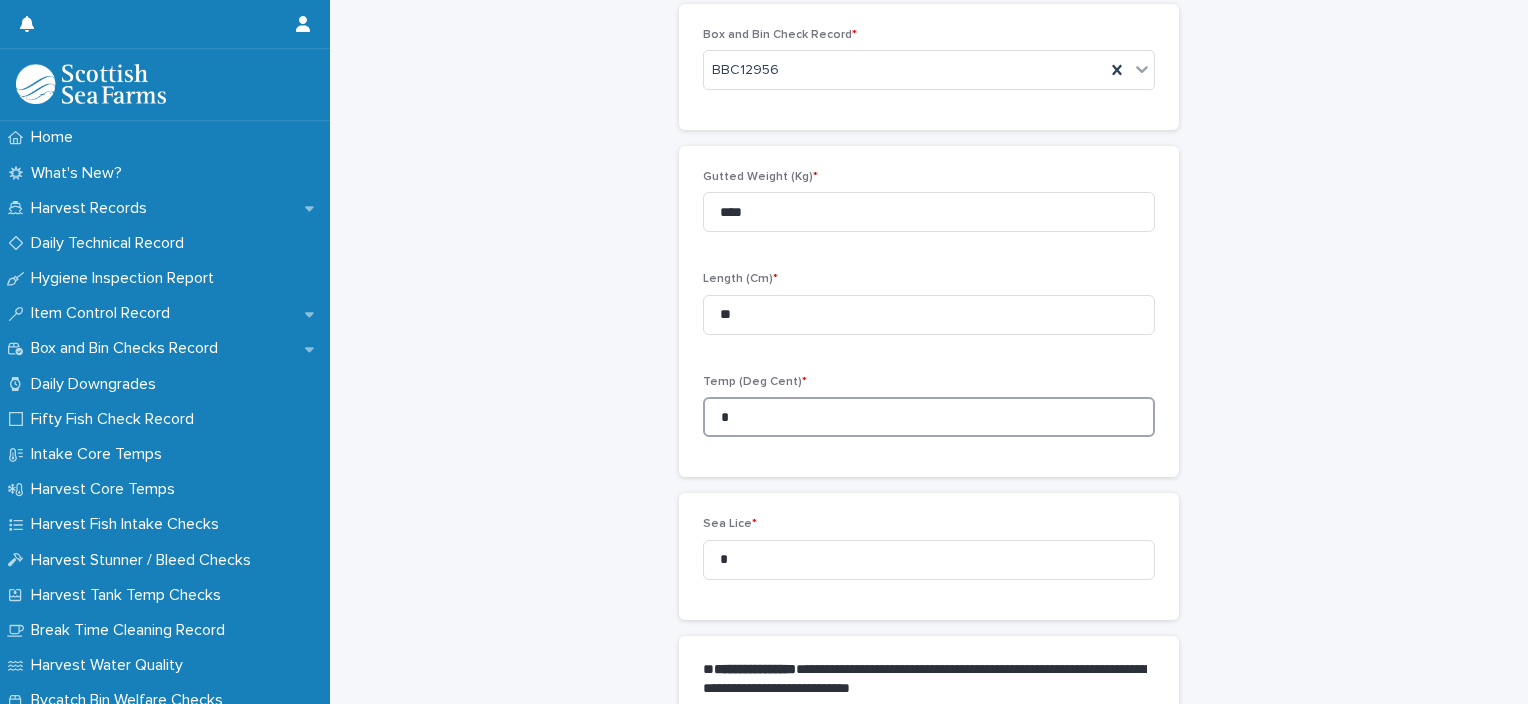 type on "*" 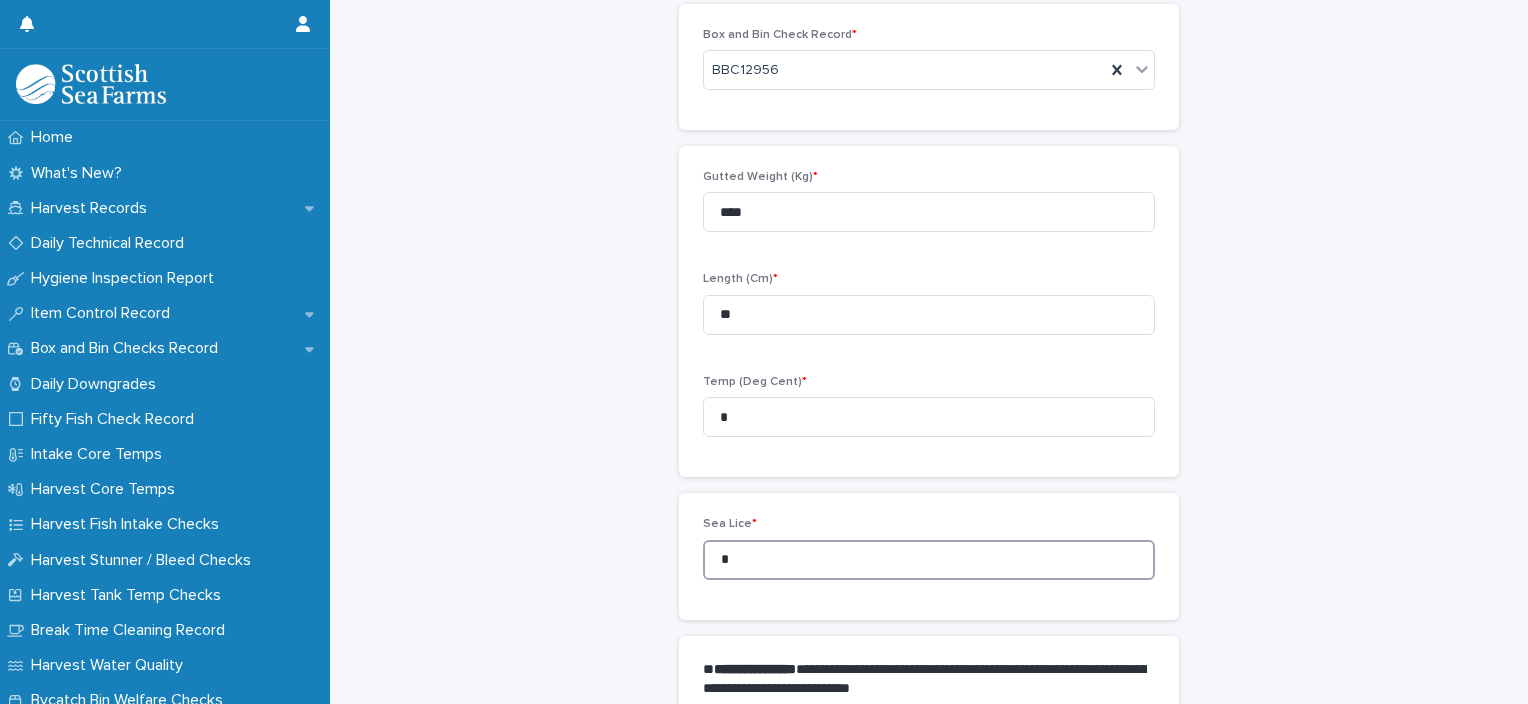 click on "Sea Lice * *" at bounding box center (929, 556) 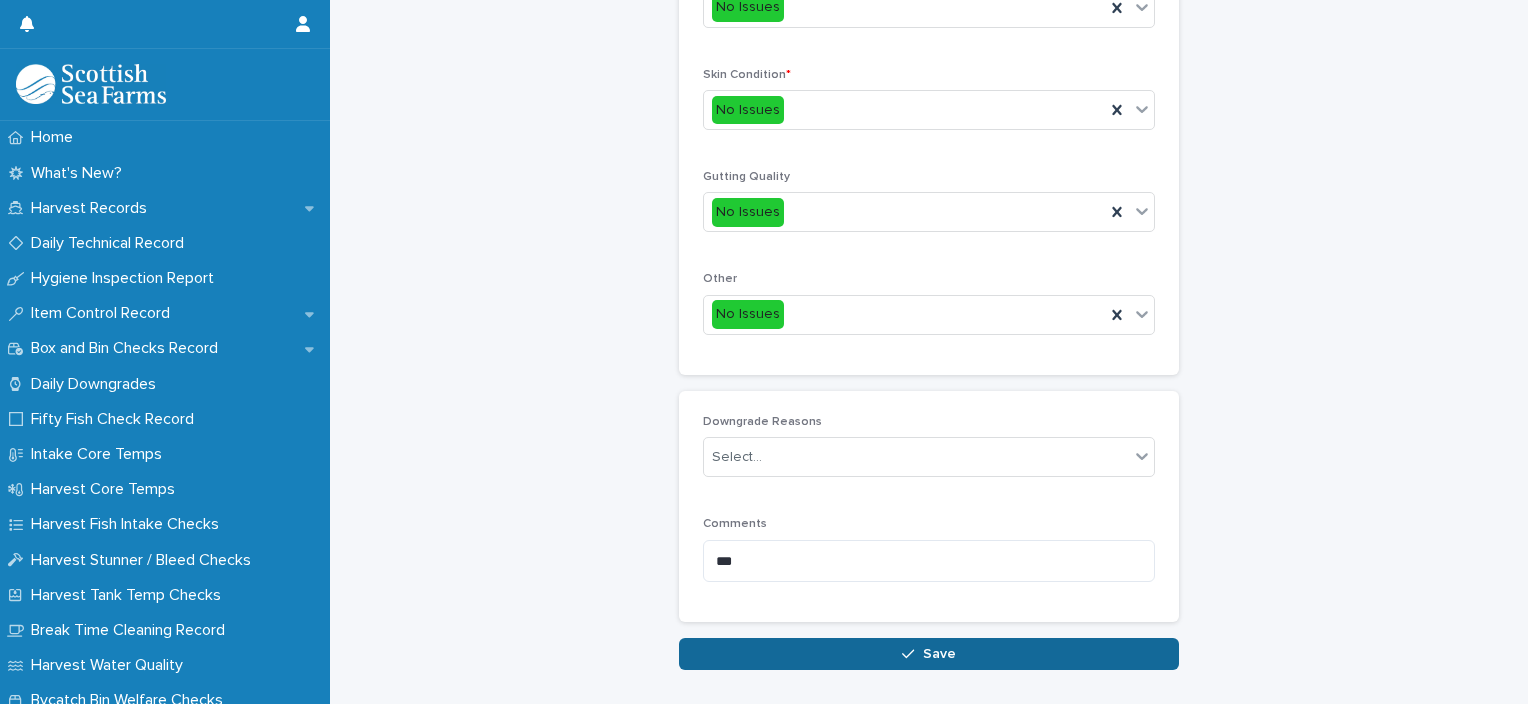 scroll, scrollTop: 948, scrollLeft: 0, axis: vertical 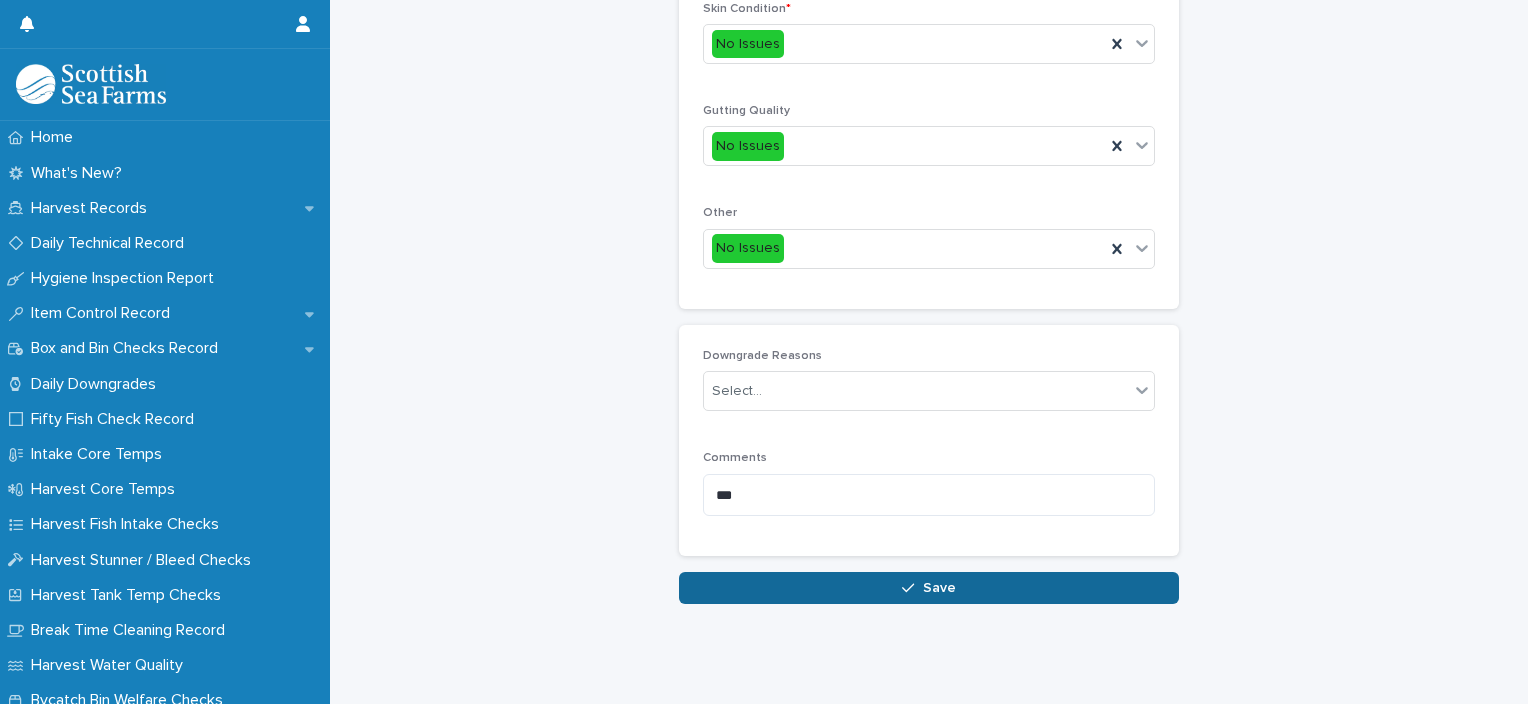type on "*" 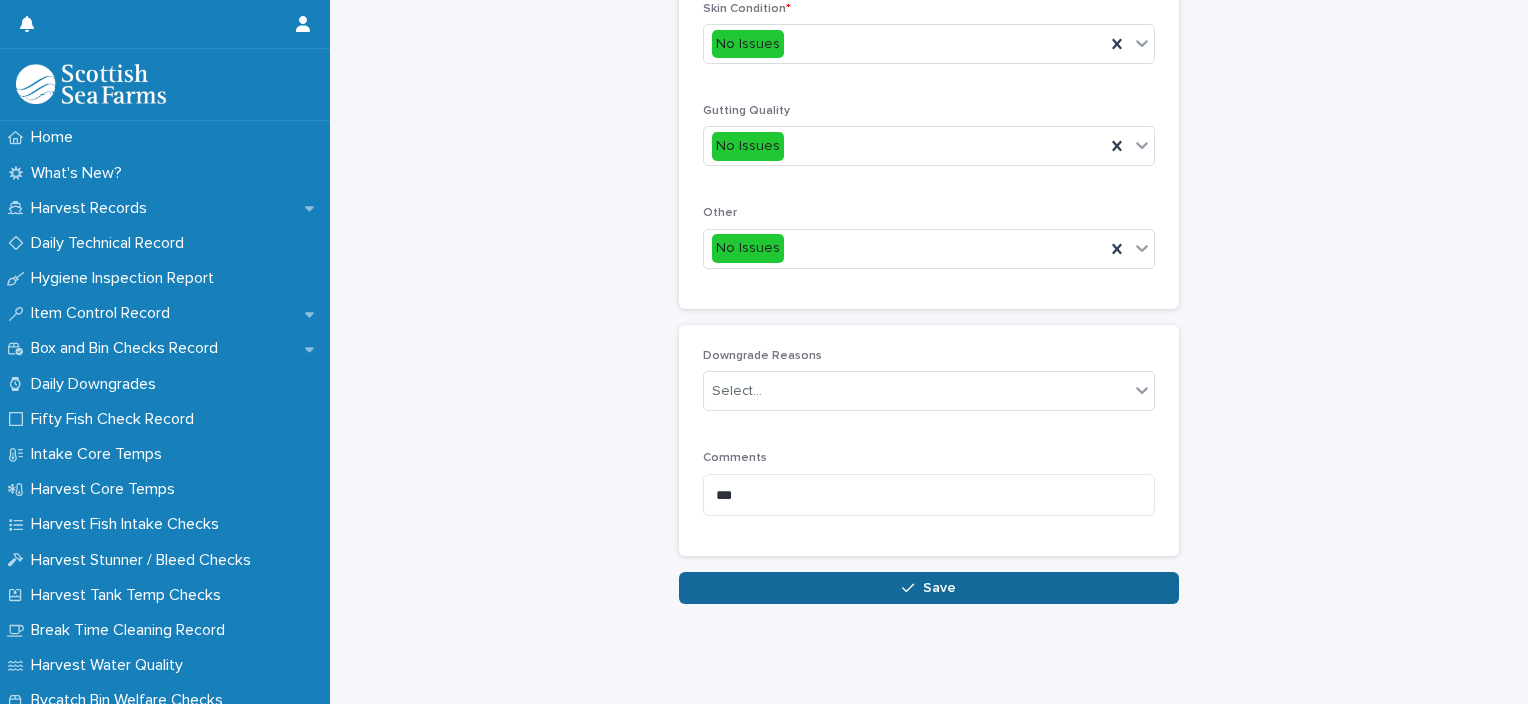 click on "Save" at bounding box center (929, 588) 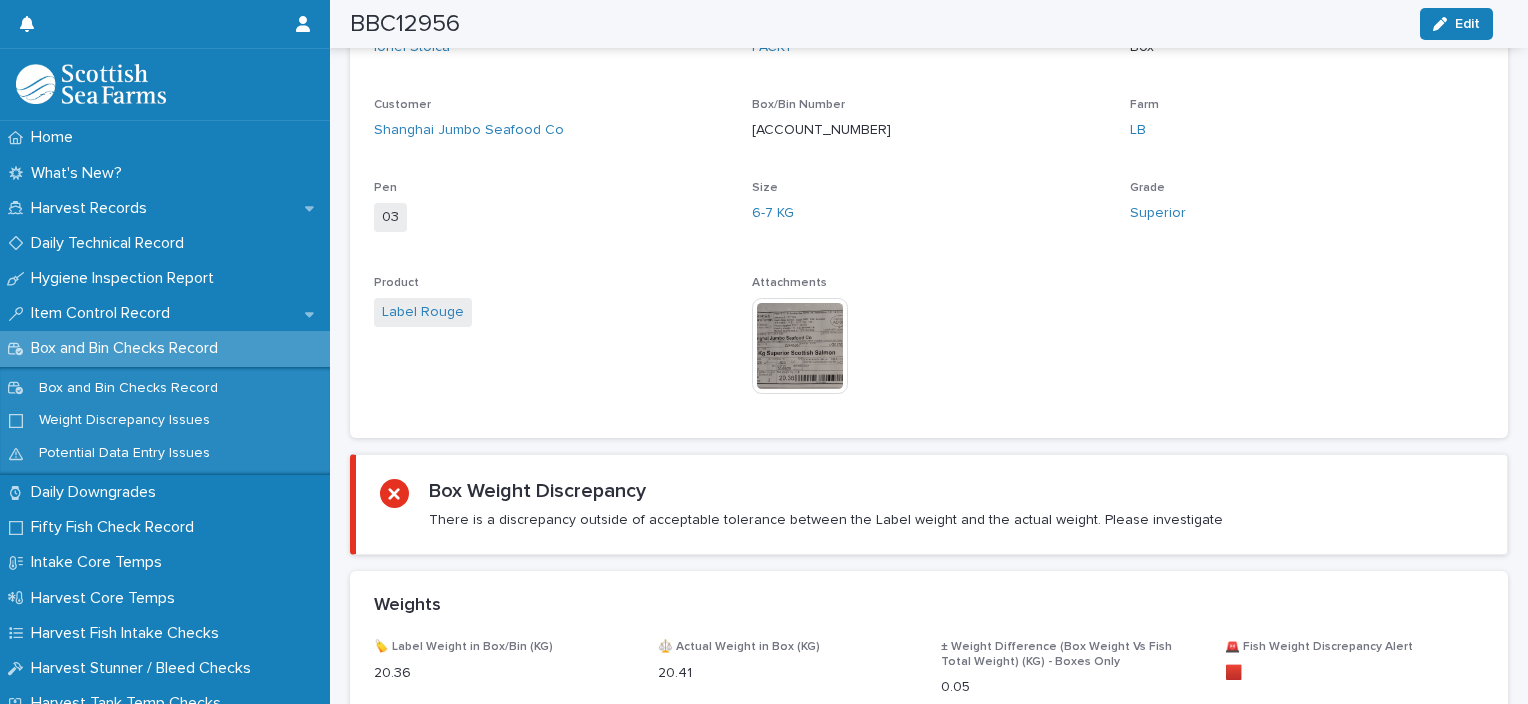 scroll, scrollTop: 1195, scrollLeft: 0, axis: vertical 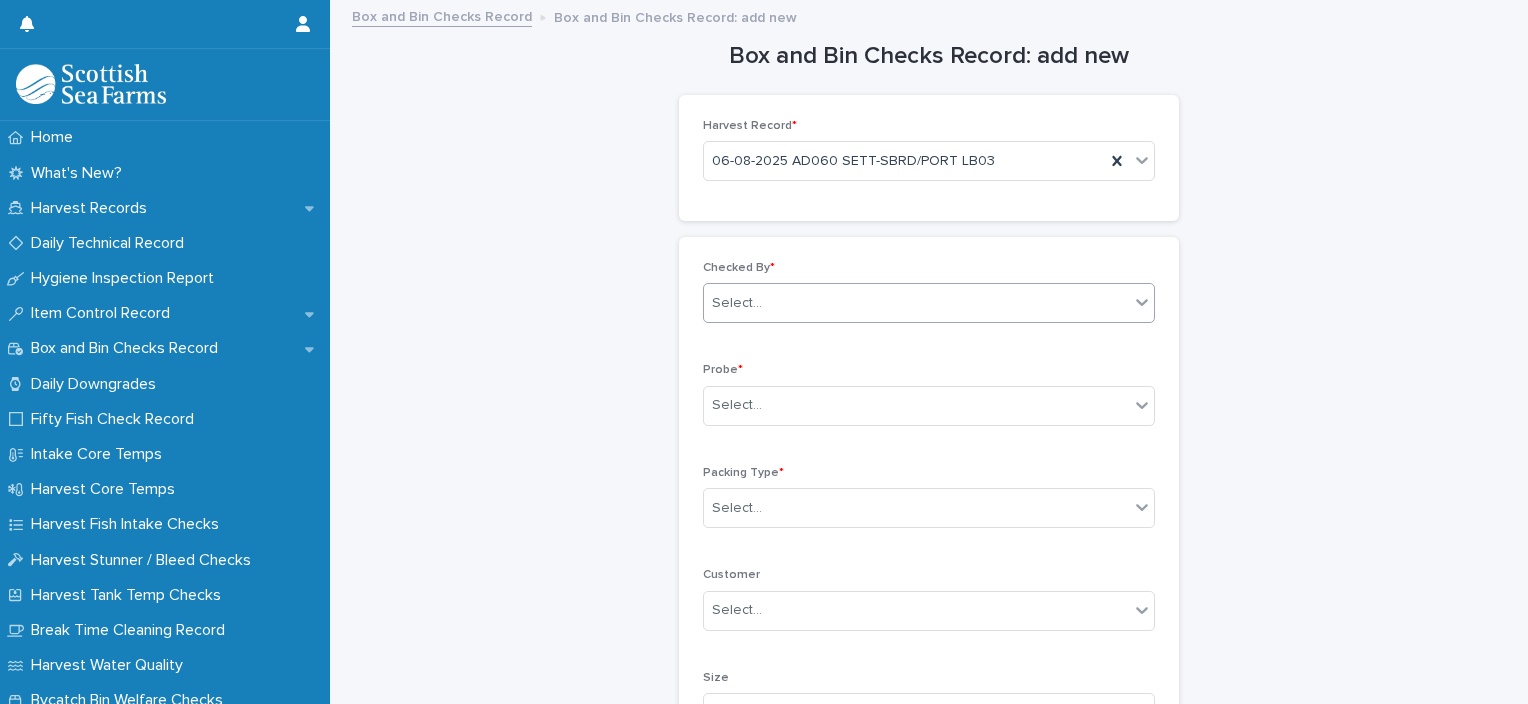 click on "Select..." at bounding box center (916, 303) 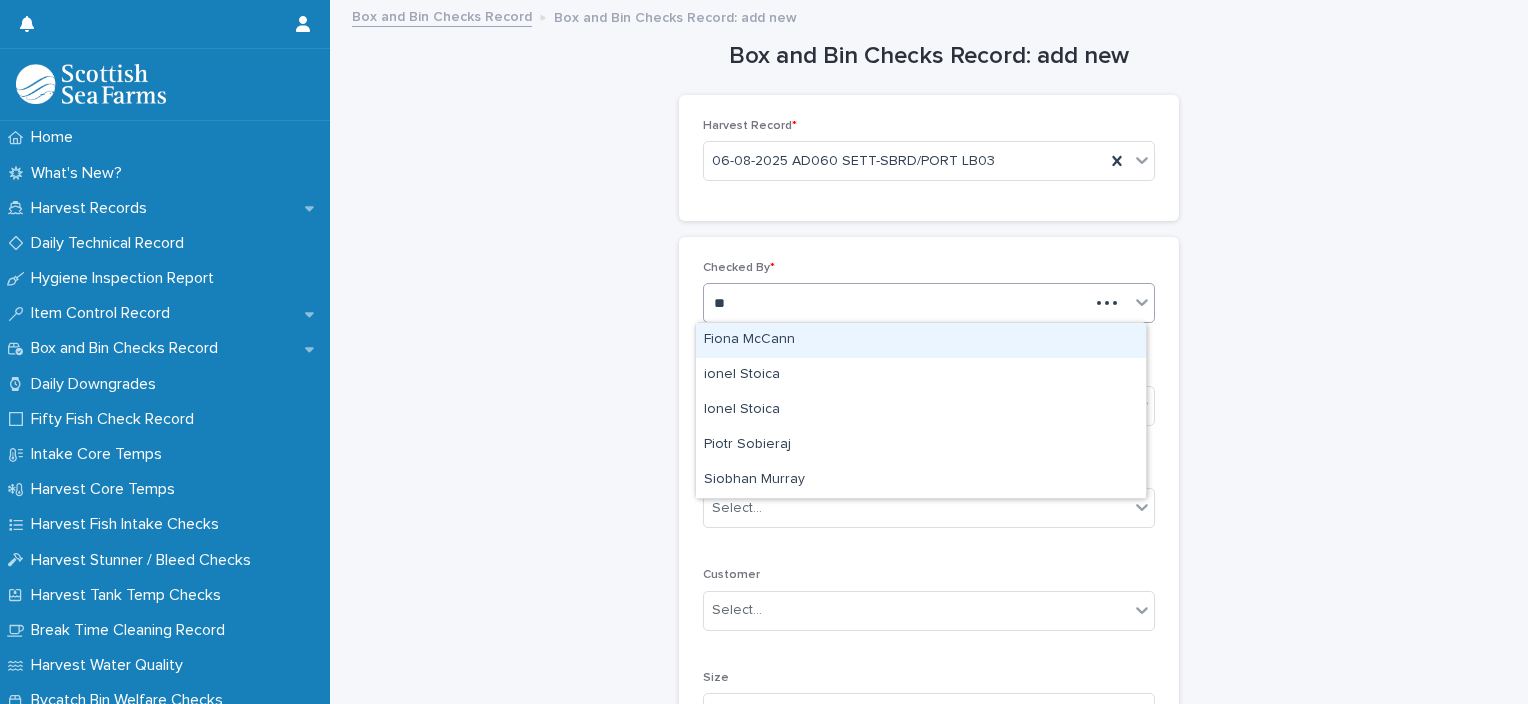 type on "***" 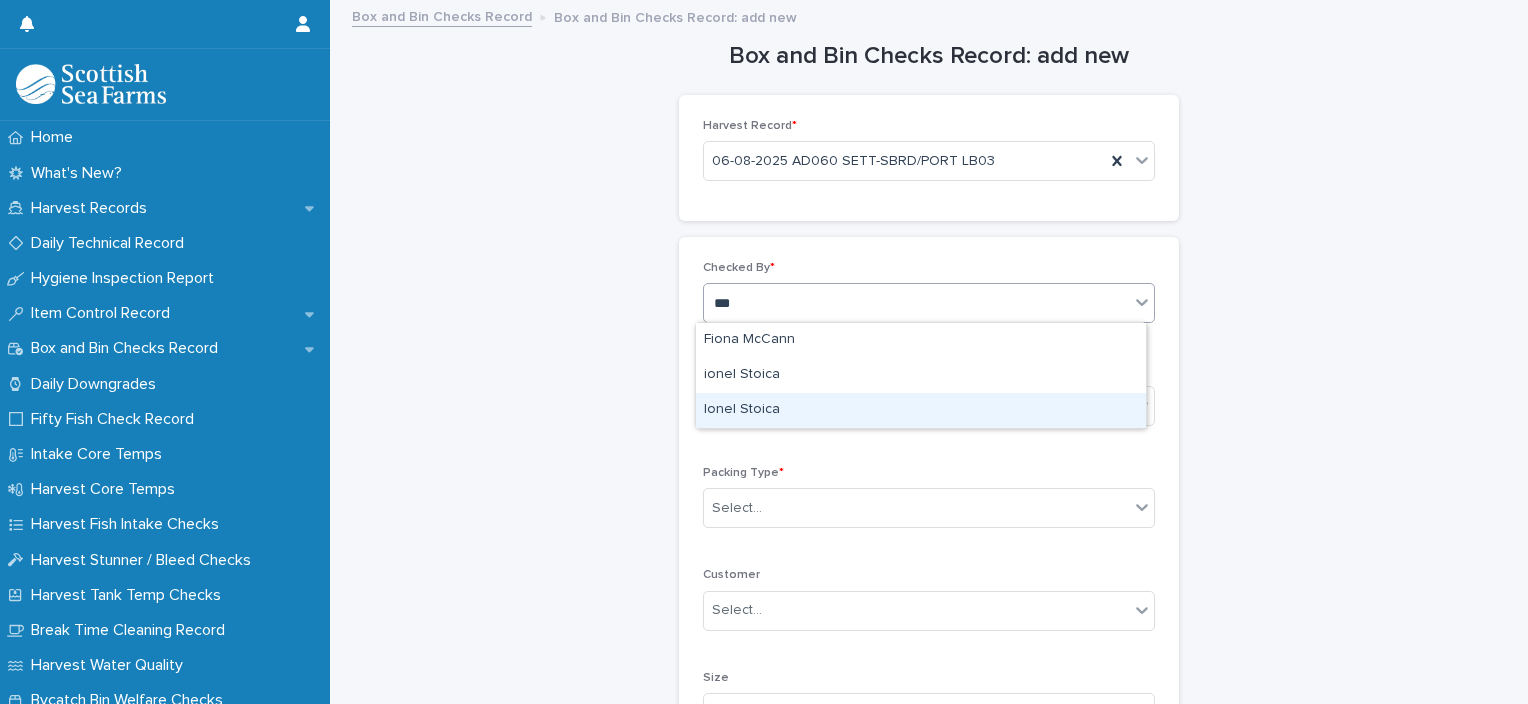 click on "Ionel Stoica" at bounding box center [921, 410] 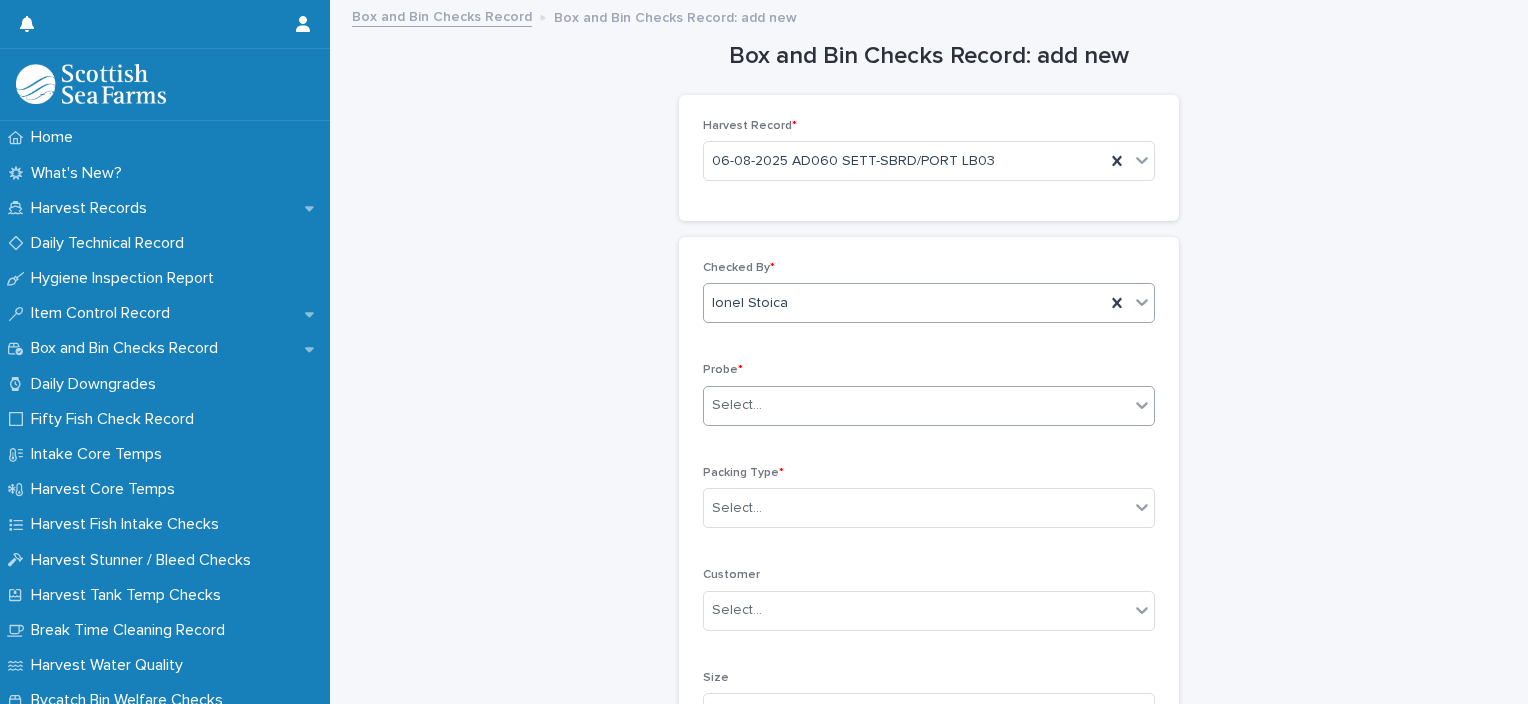 click on "Select..." at bounding box center (916, 405) 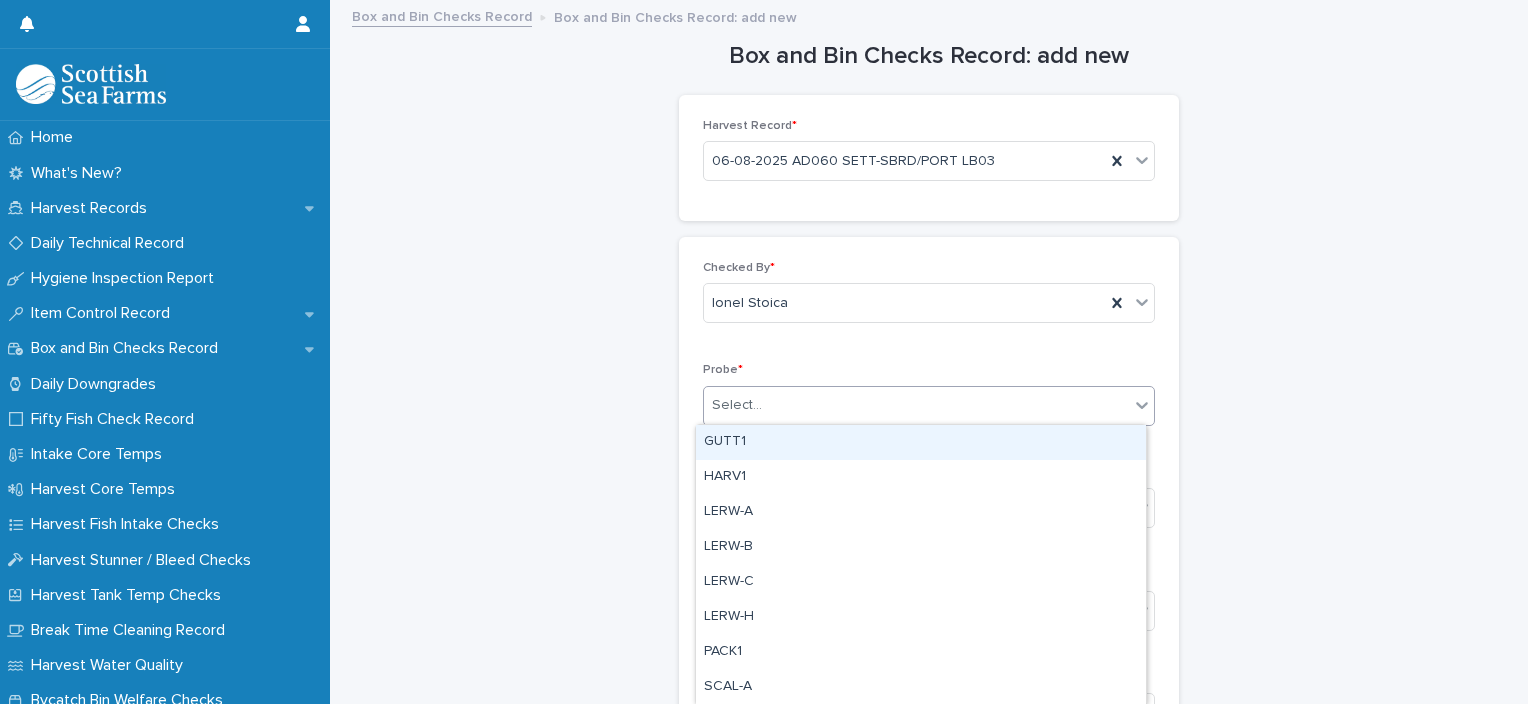 type on "*" 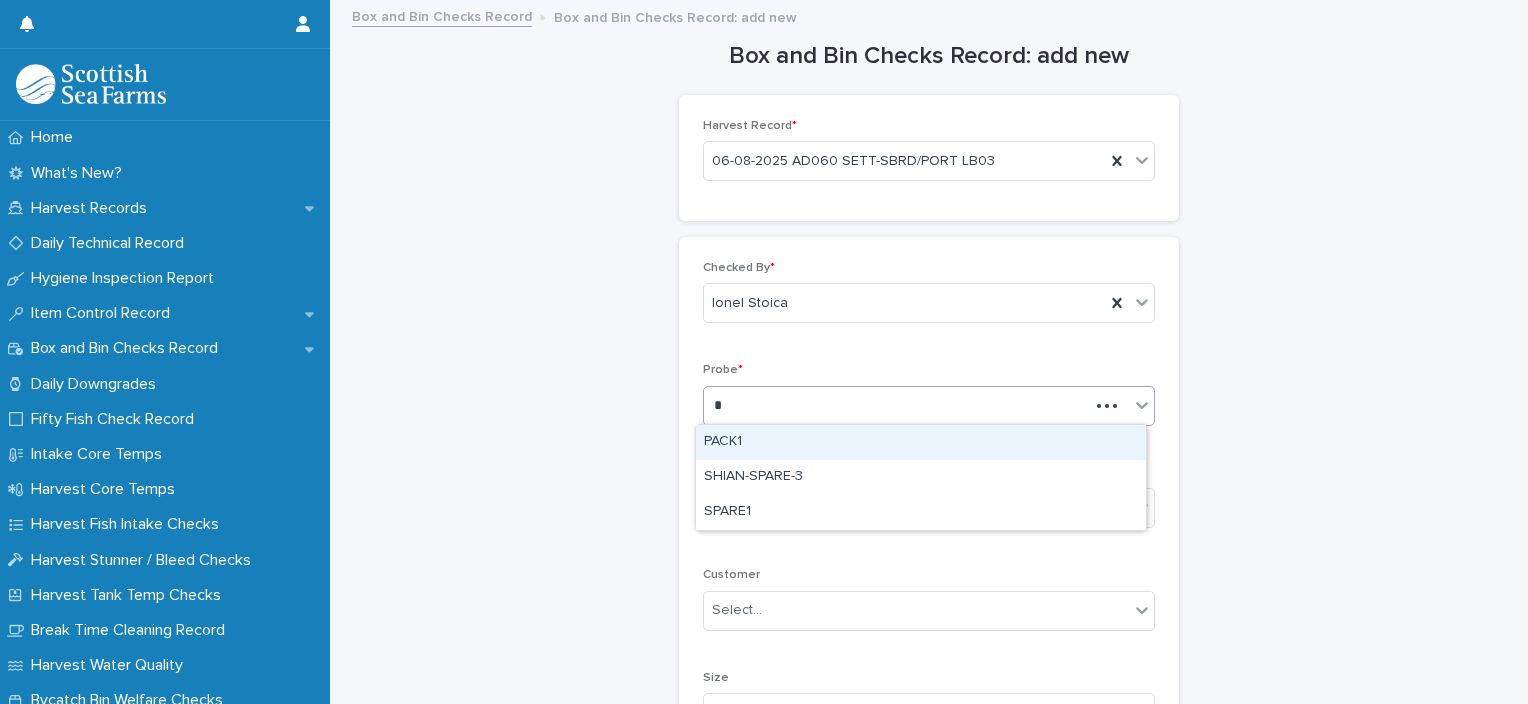 click on "PACK1" at bounding box center (921, 442) 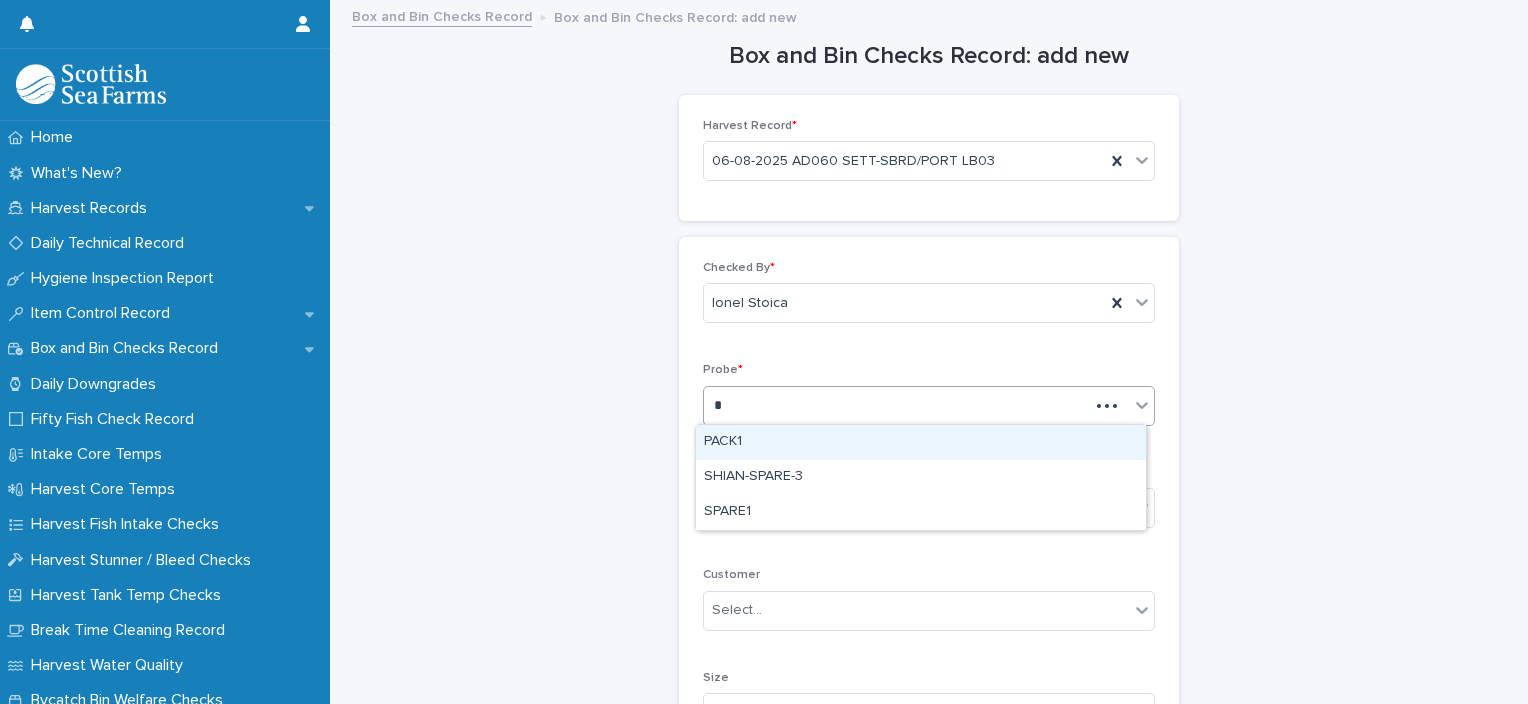 type 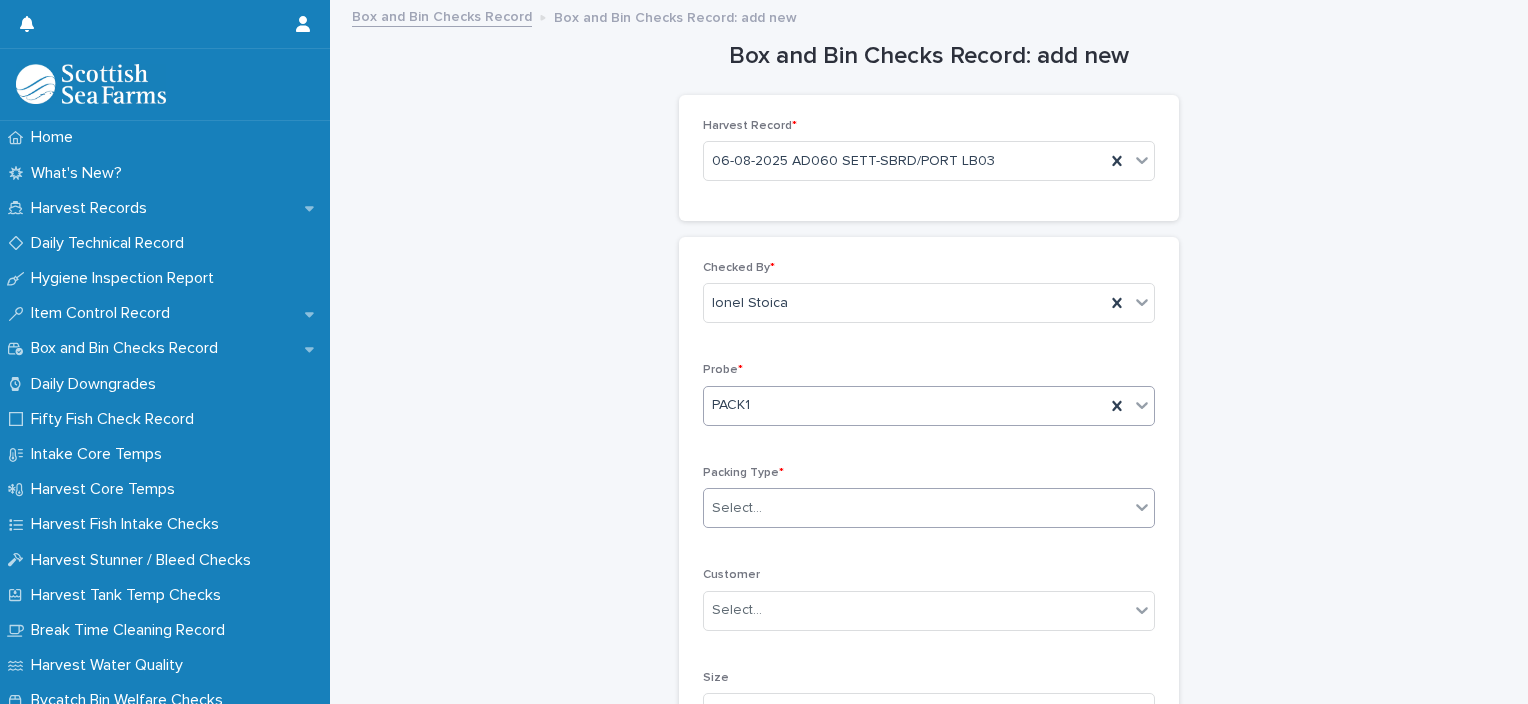 click on "Select..." at bounding box center (916, 508) 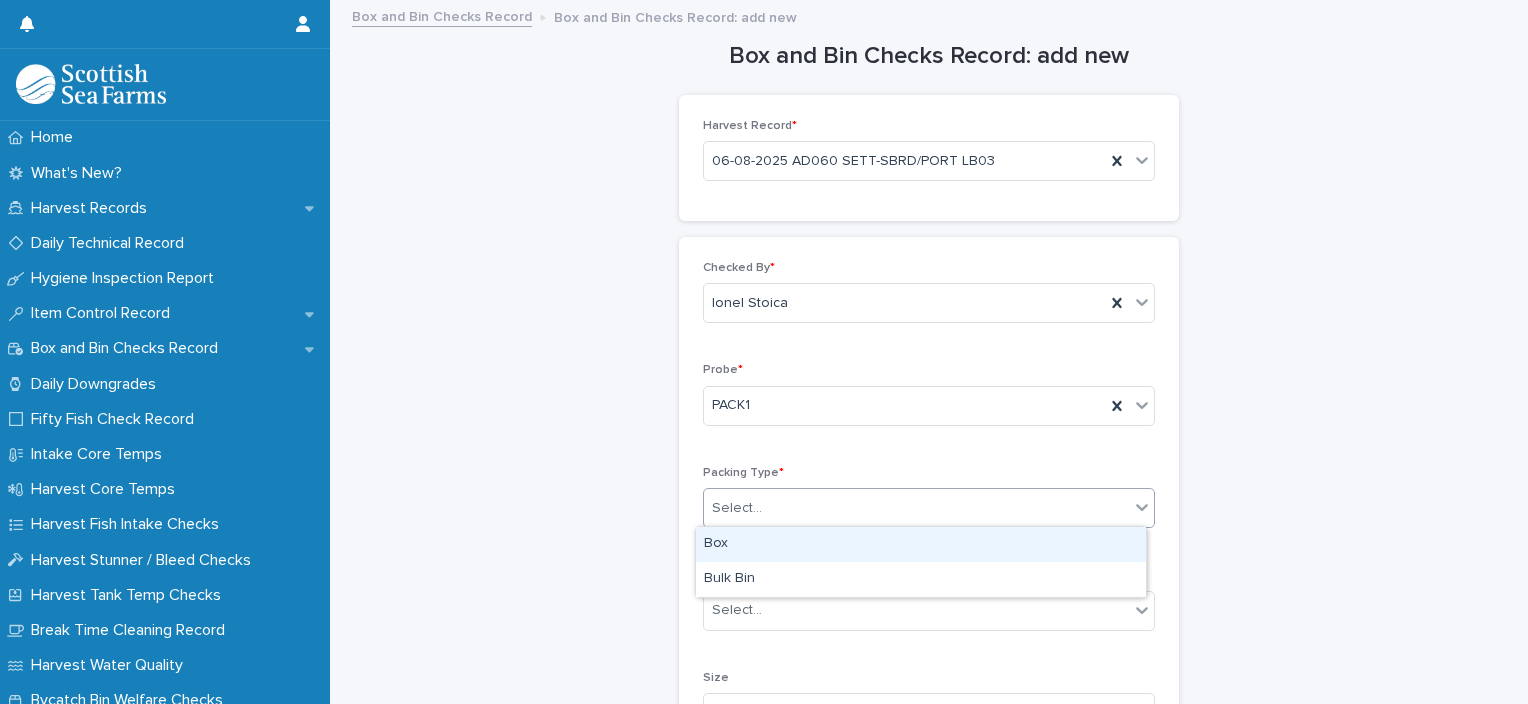 click on "Box" at bounding box center (921, 544) 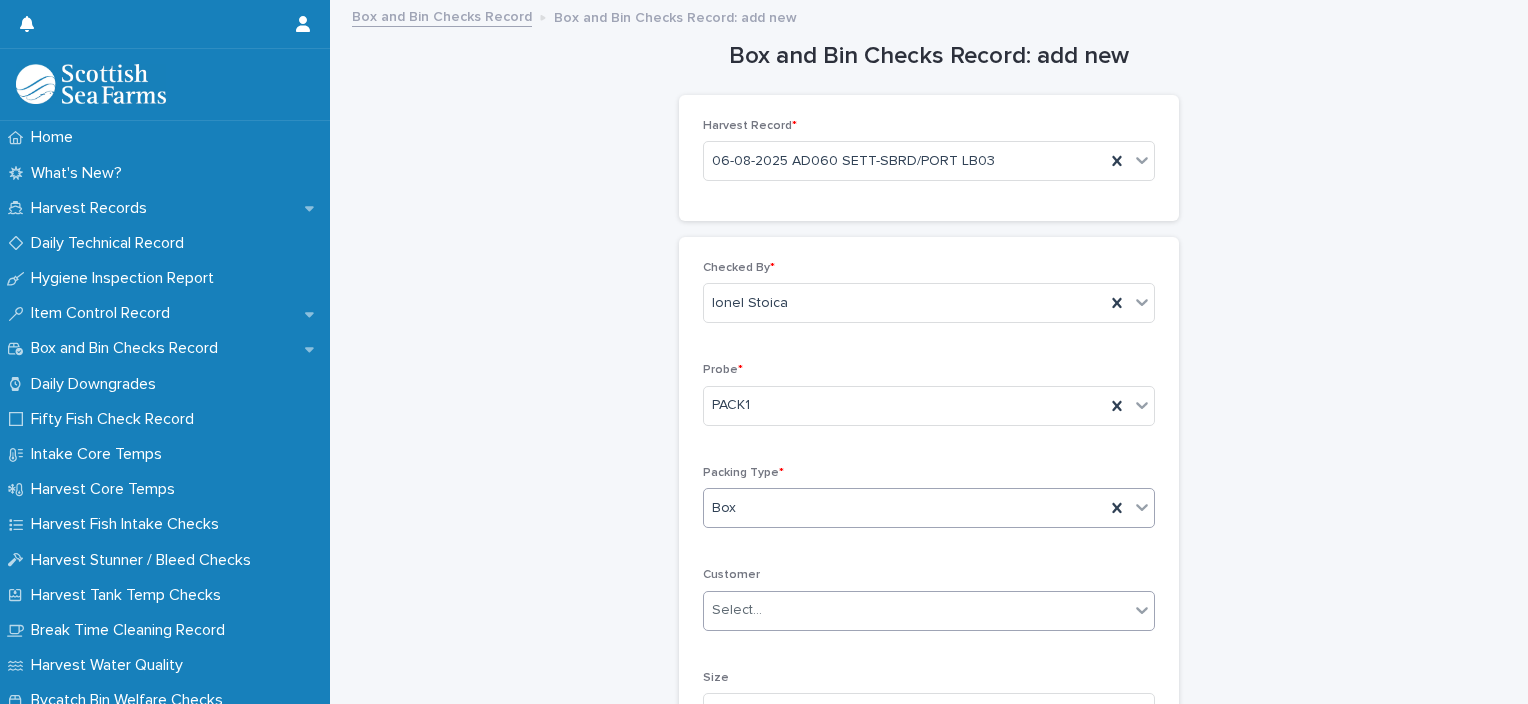 click on "Select..." at bounding box center (916, 610) 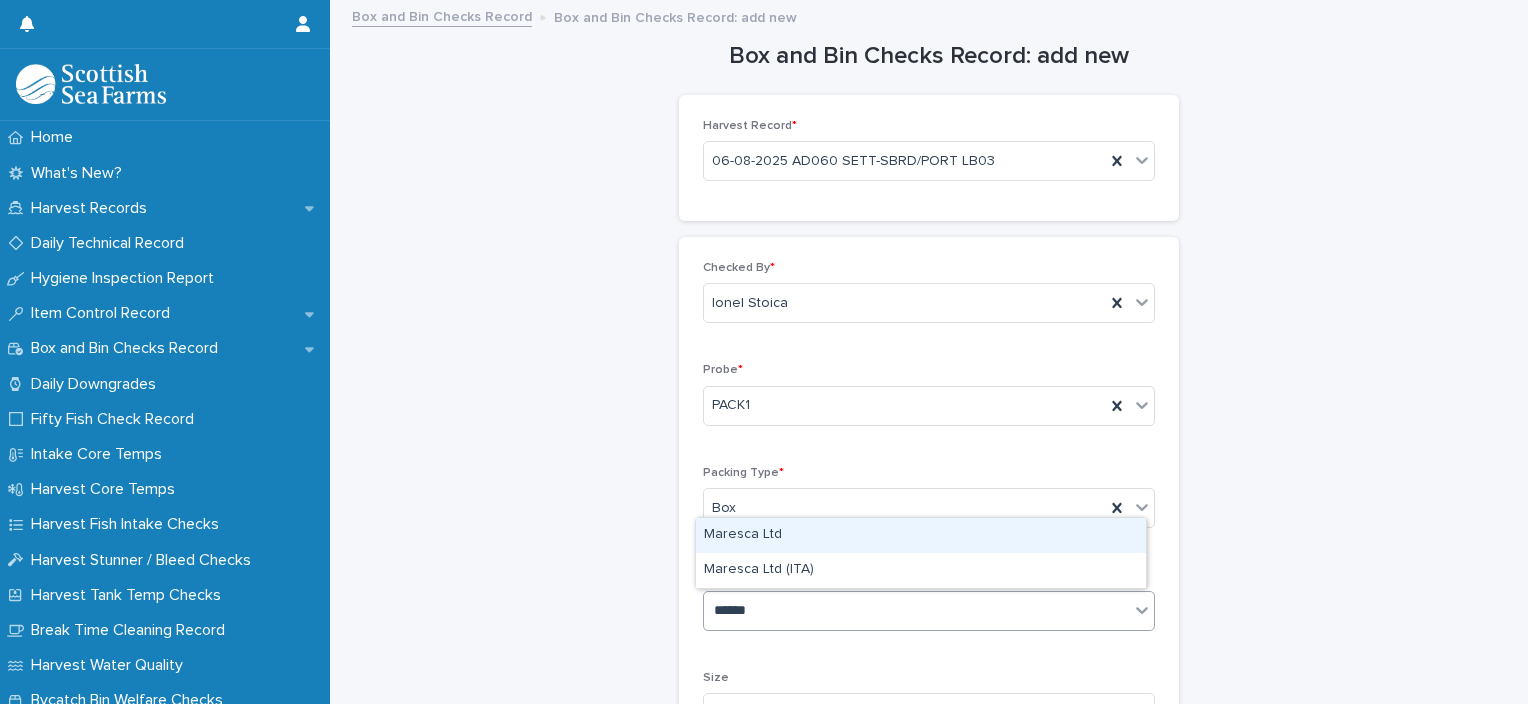type on "*******" 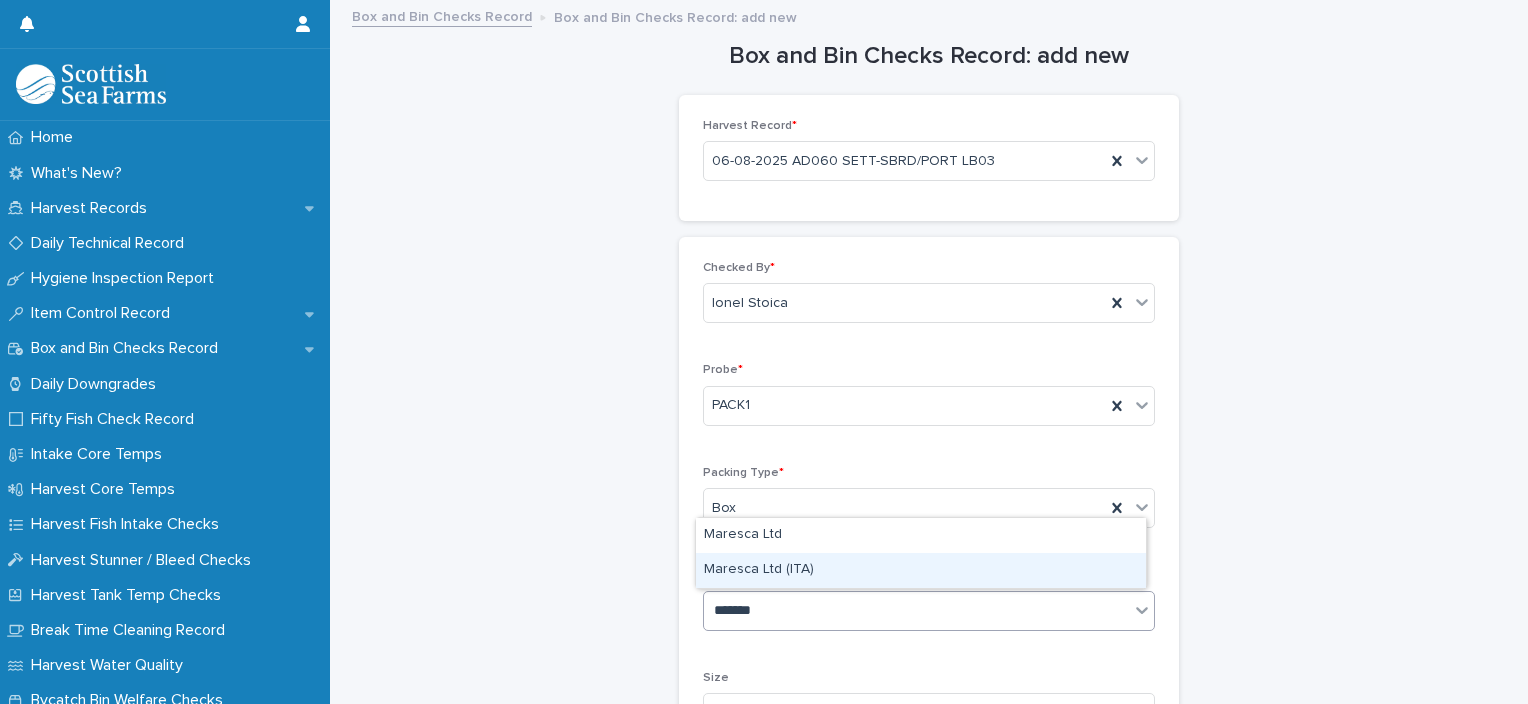 click on "Maresca Ltd (ITA)" at bounding box center [921, 570] 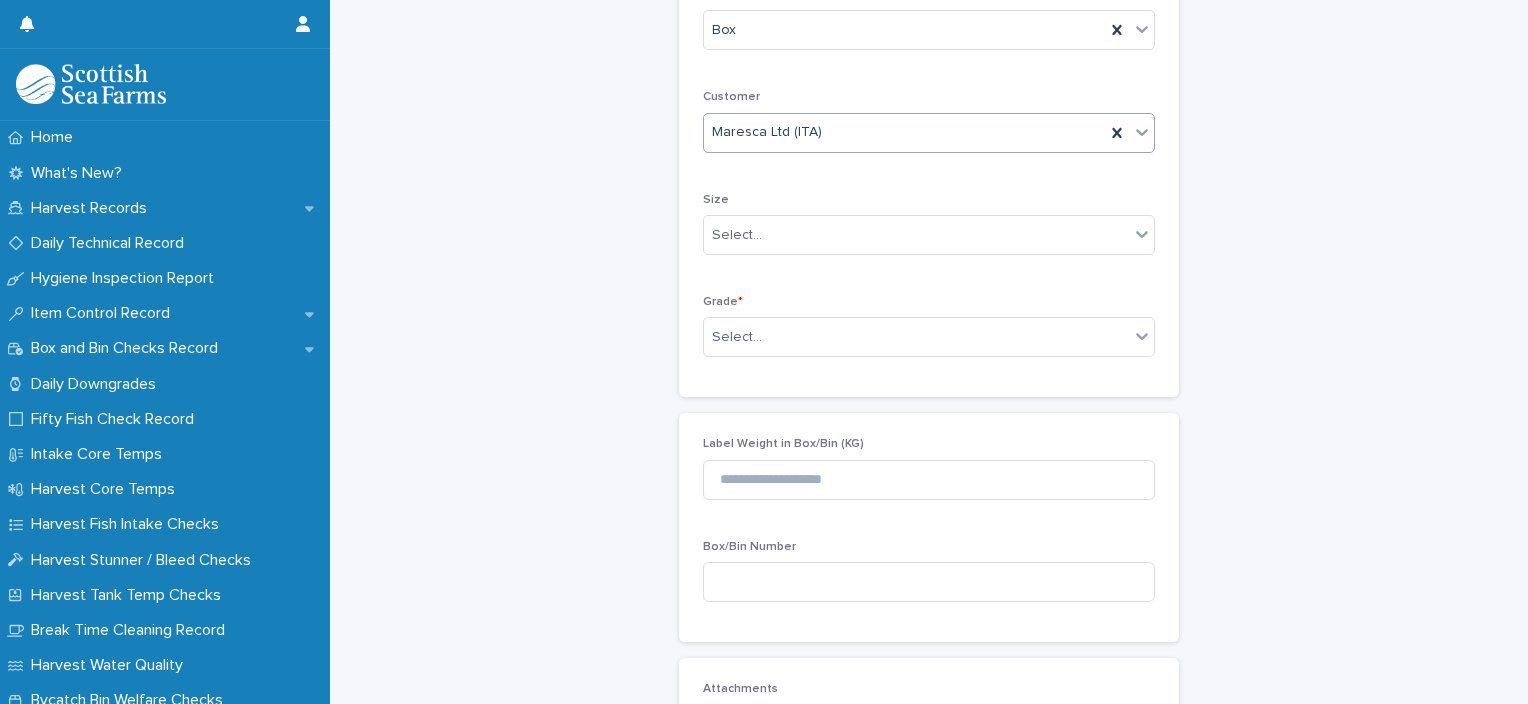scroll, scrollTop: 507, scrollLeft: 0, axis: vertical 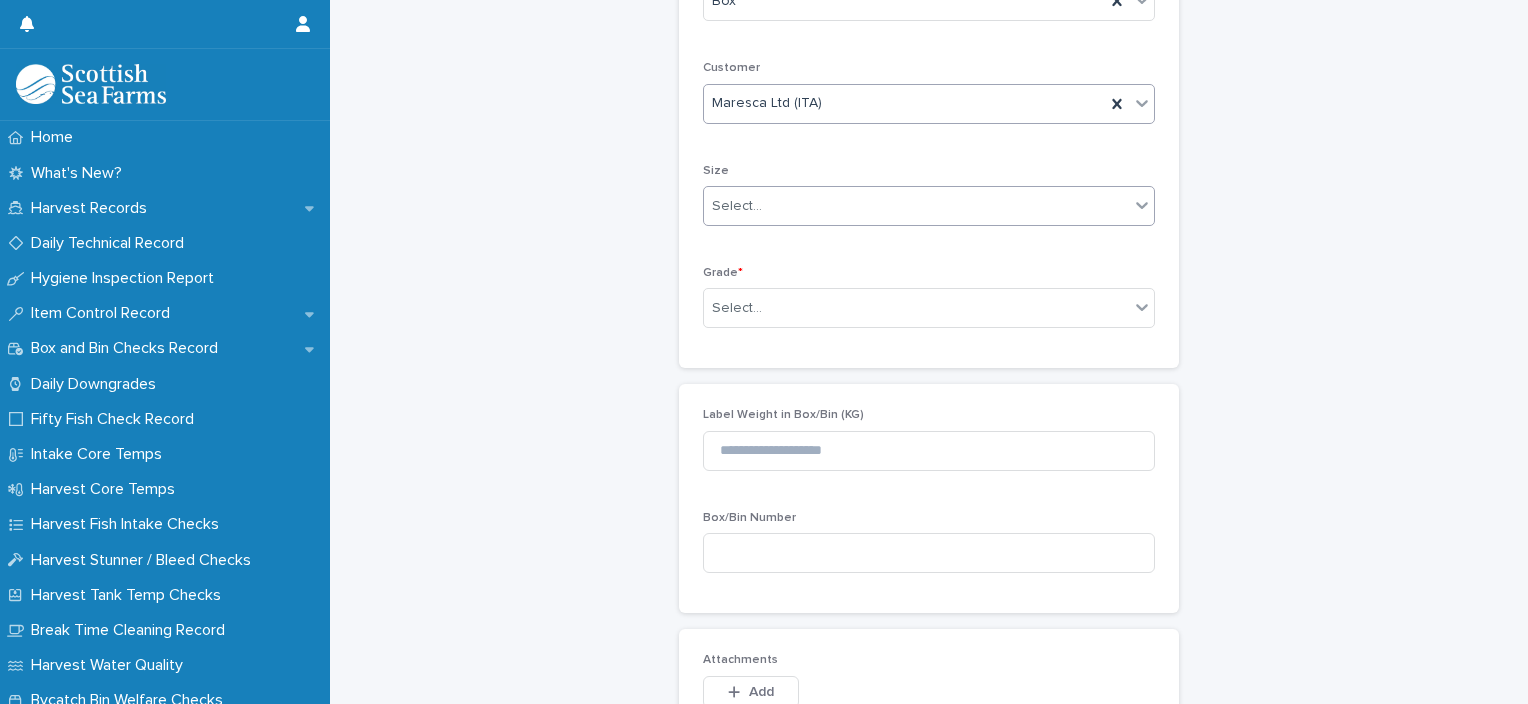 click on "Select..." at bounding box center (916, 206) 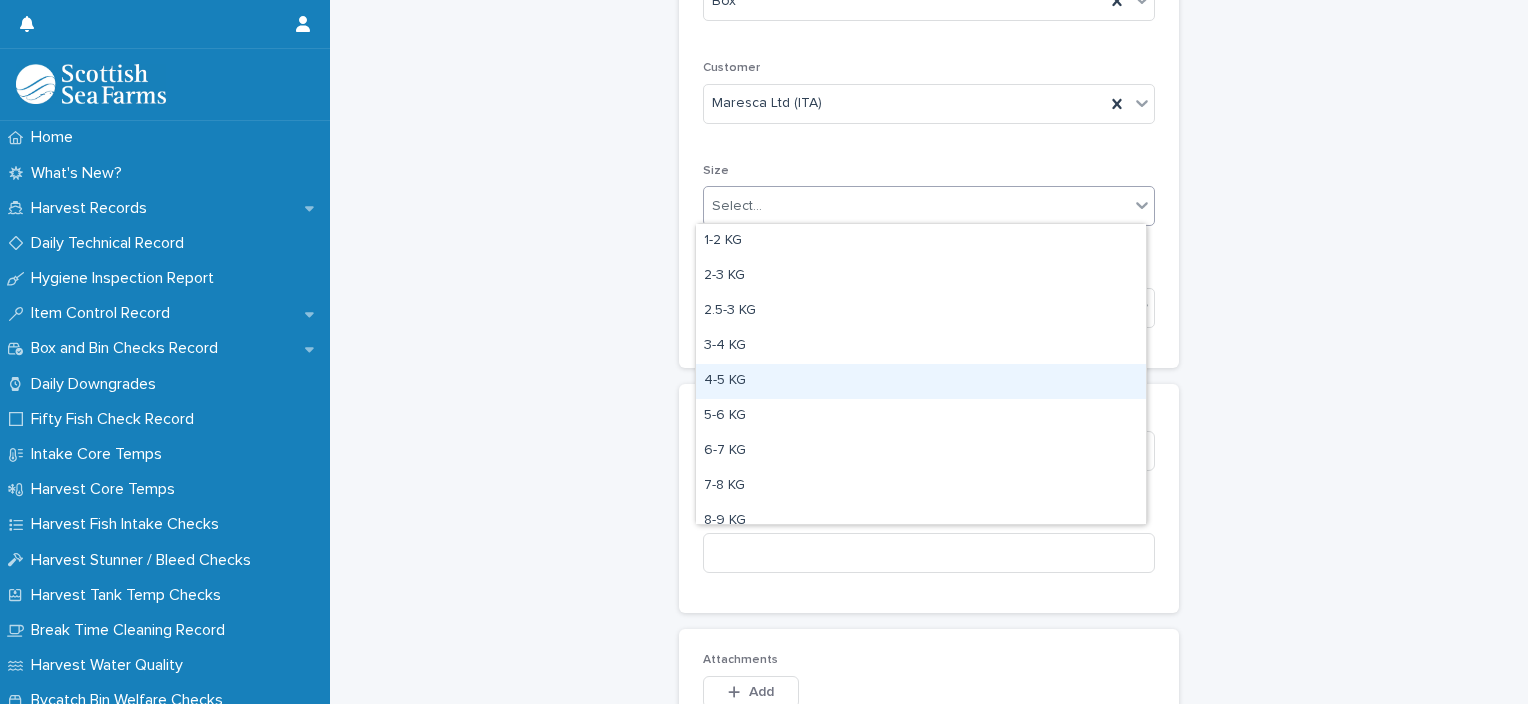 click on "4-5 KG" at bounding box center [921, 381] 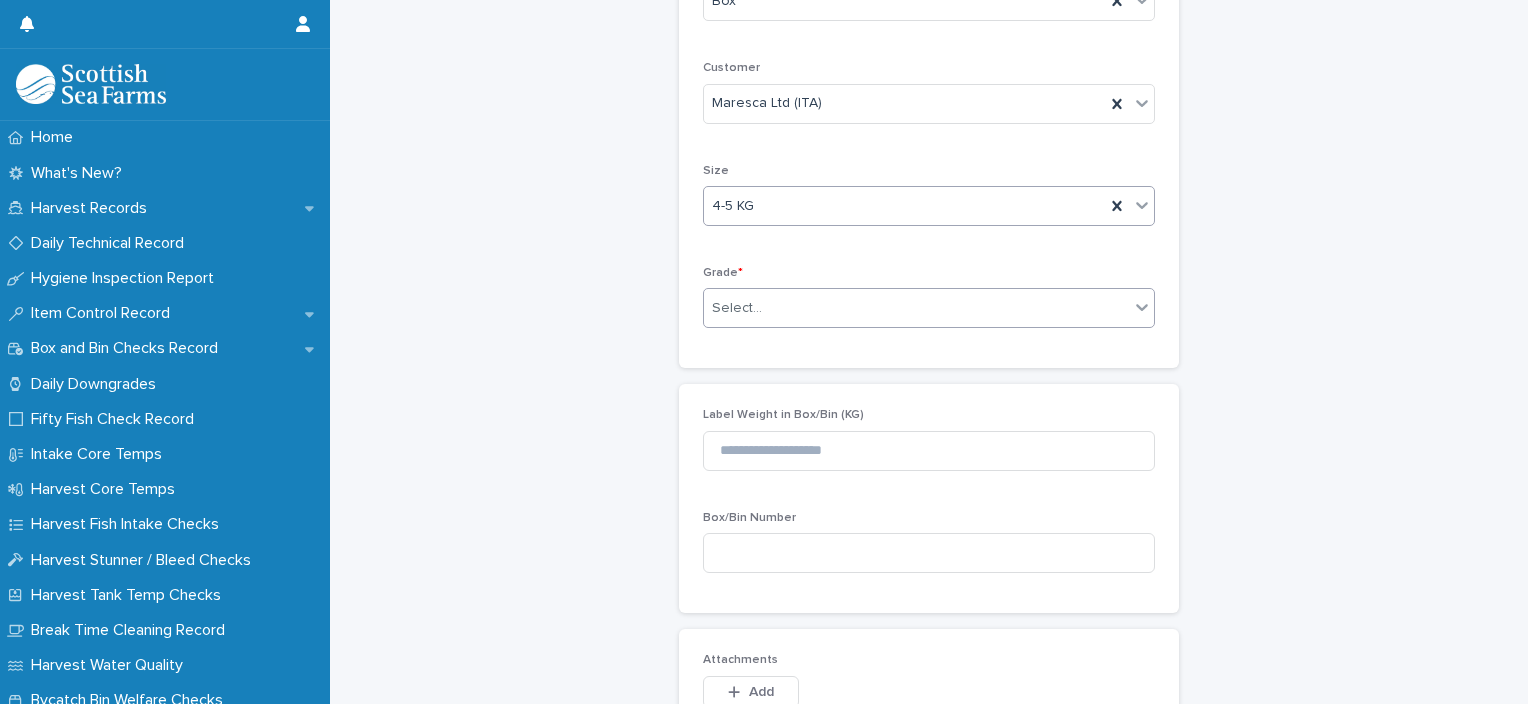 click on "Select..." at bounding box center (916, 308) 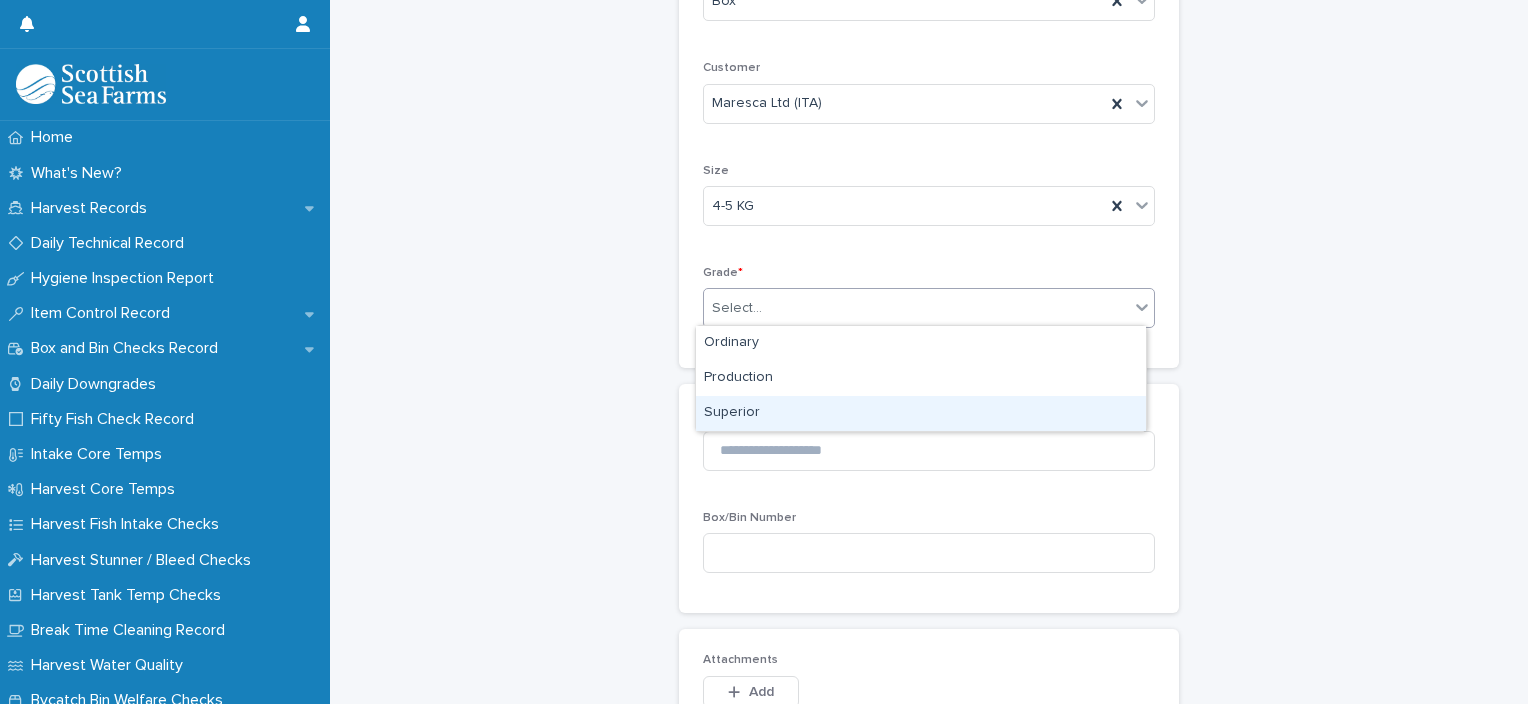 click on "Superior" at bounding box center (921, 413) 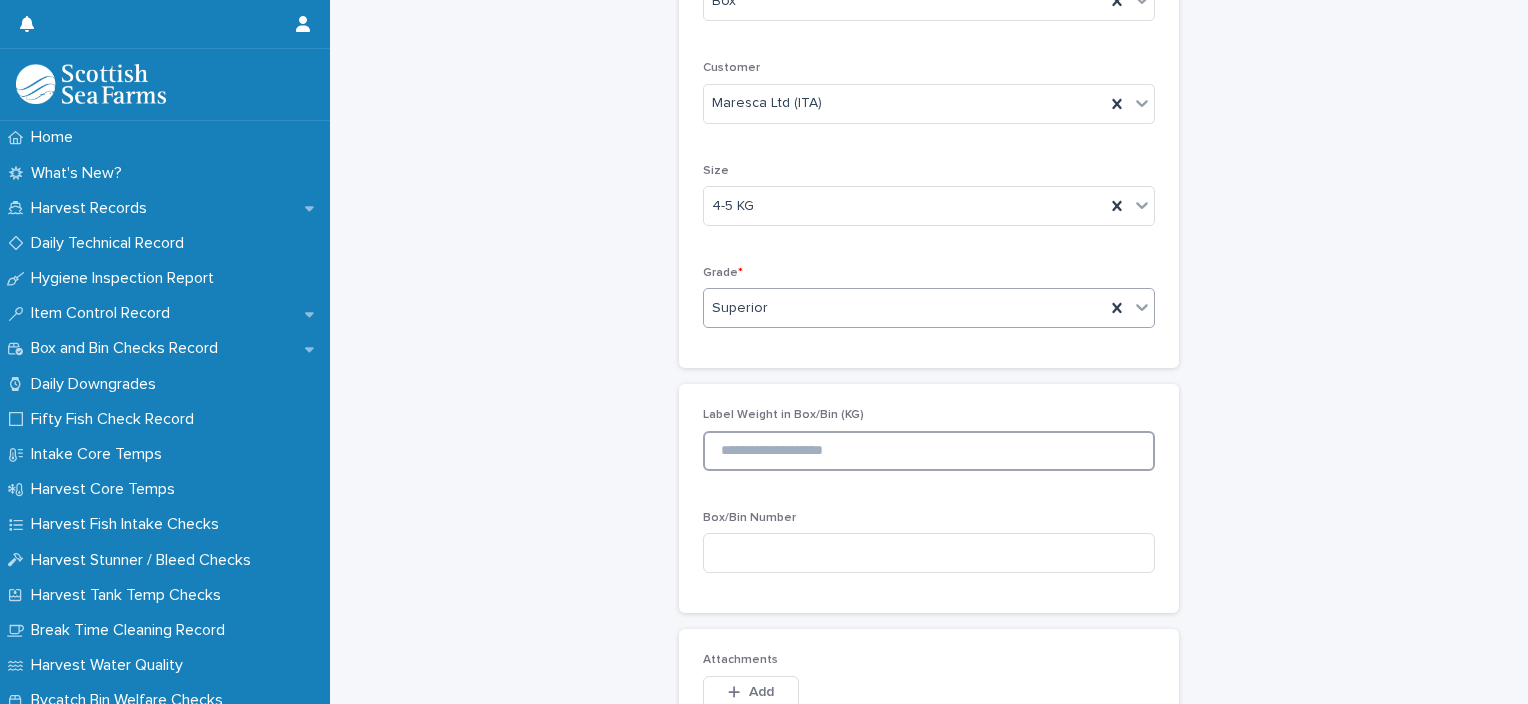 click at bounding box center (929, 451) 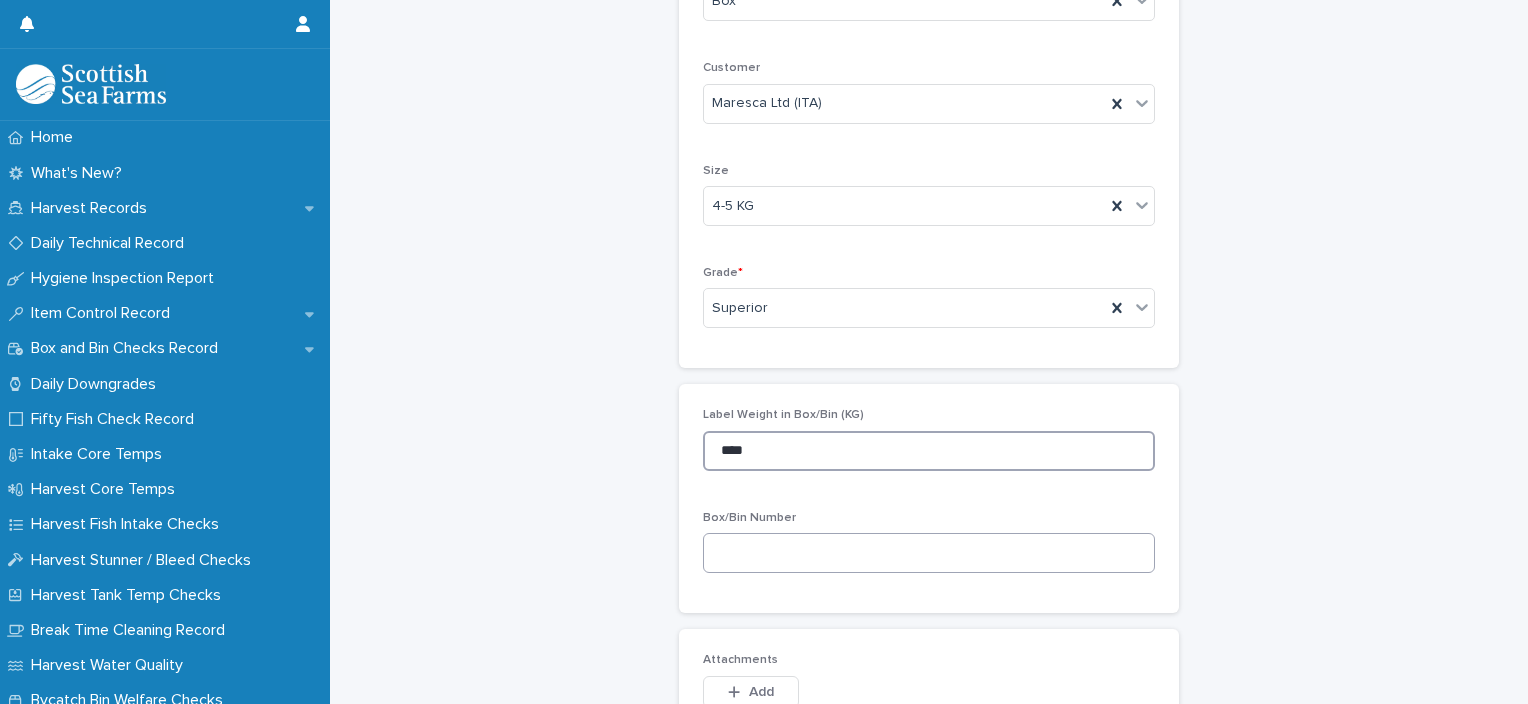 type on "****" 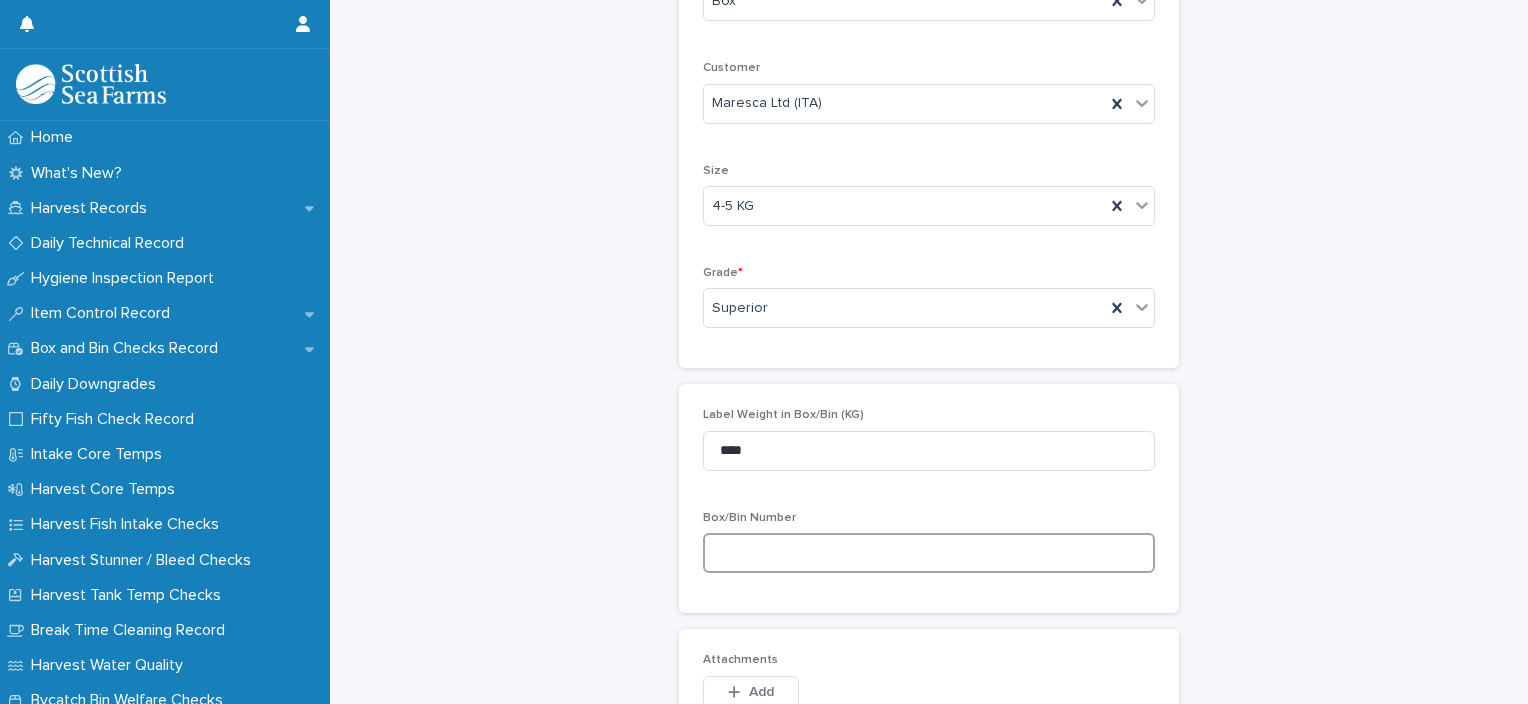 click at bounding box center [929, 553] 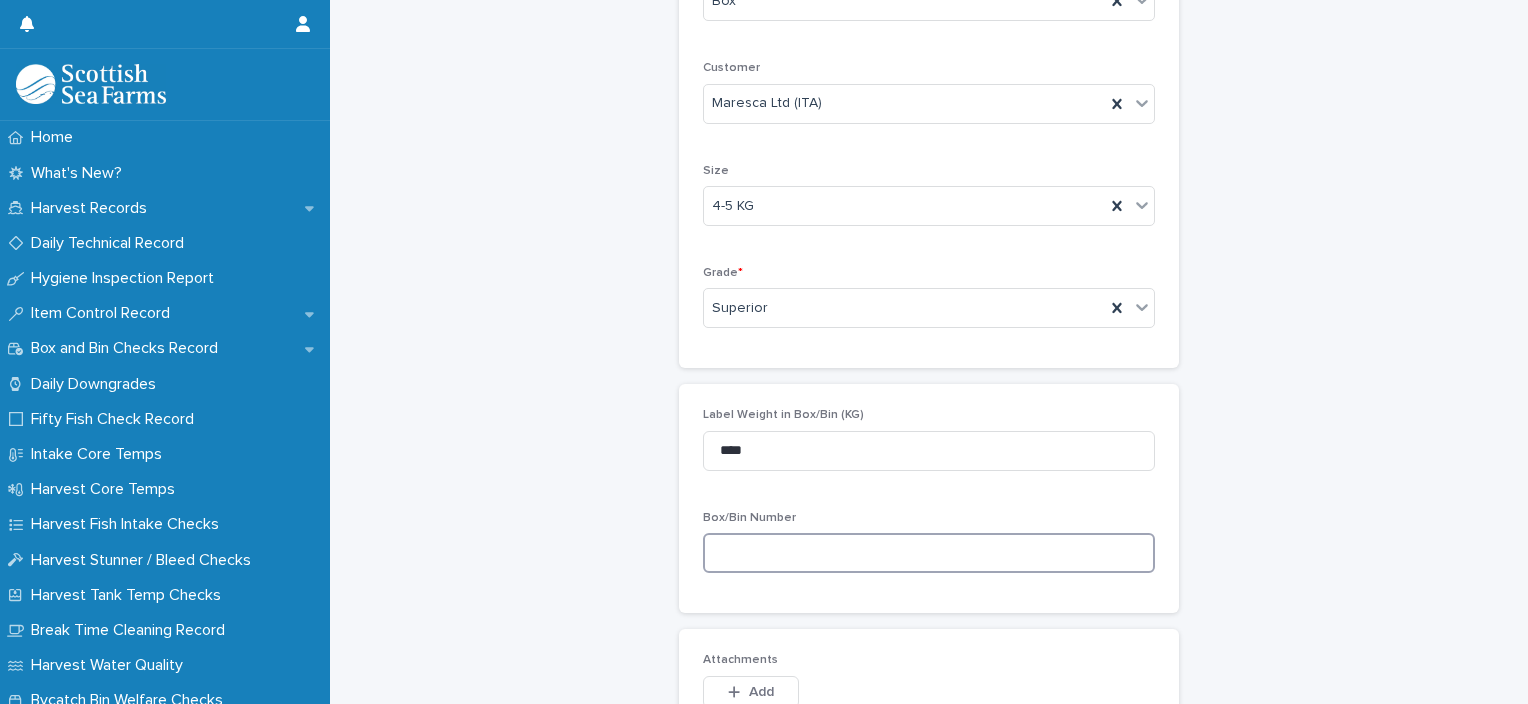 paste on "*********" 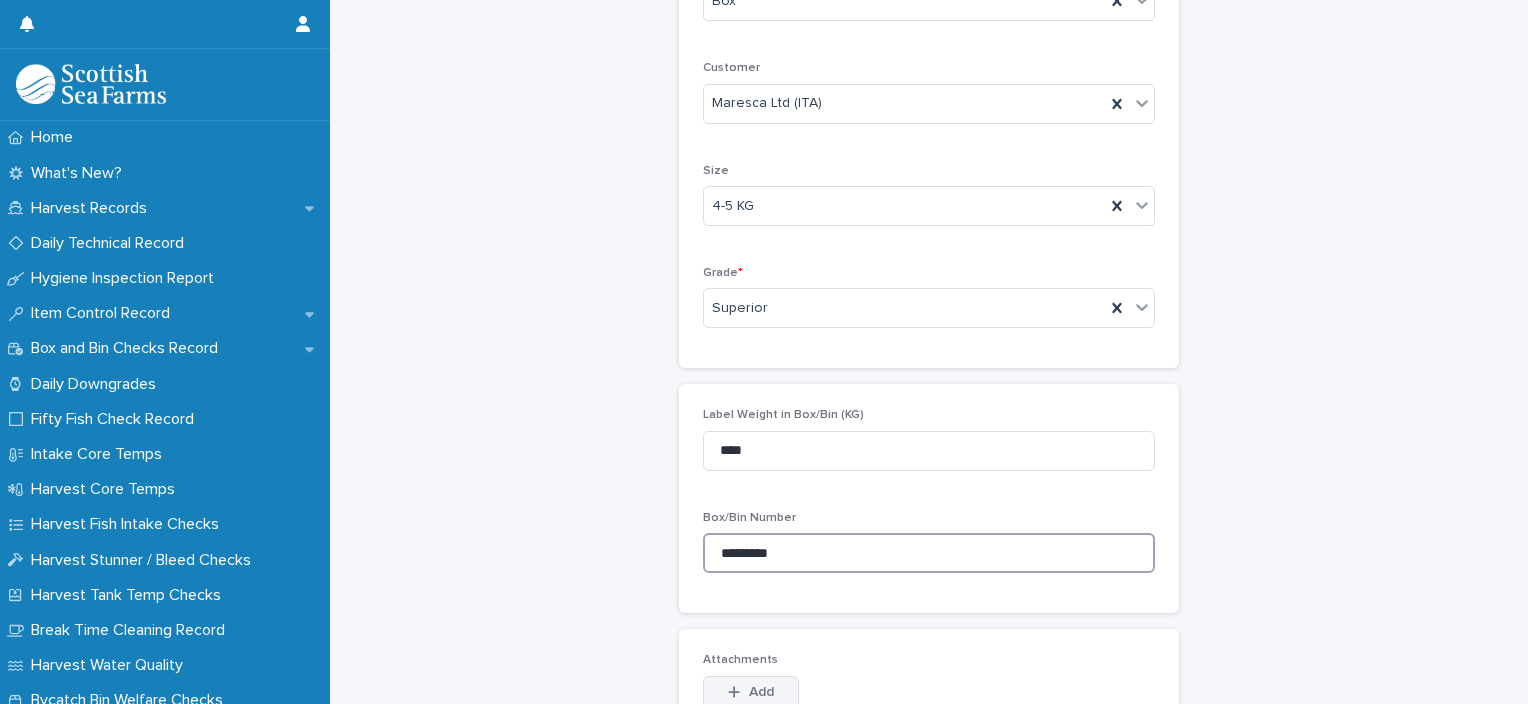 type on "*********" 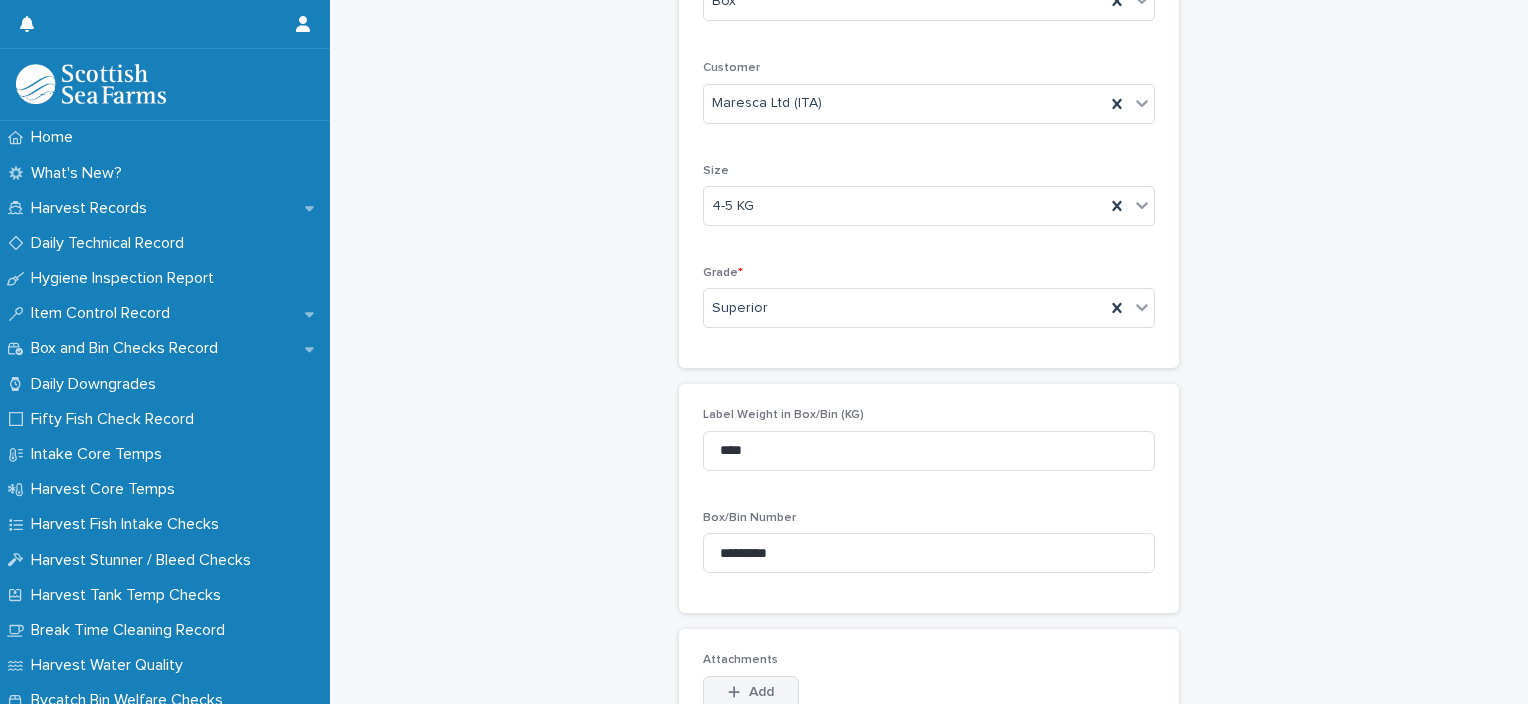 click on "Add" at bounding box center [761, 692] 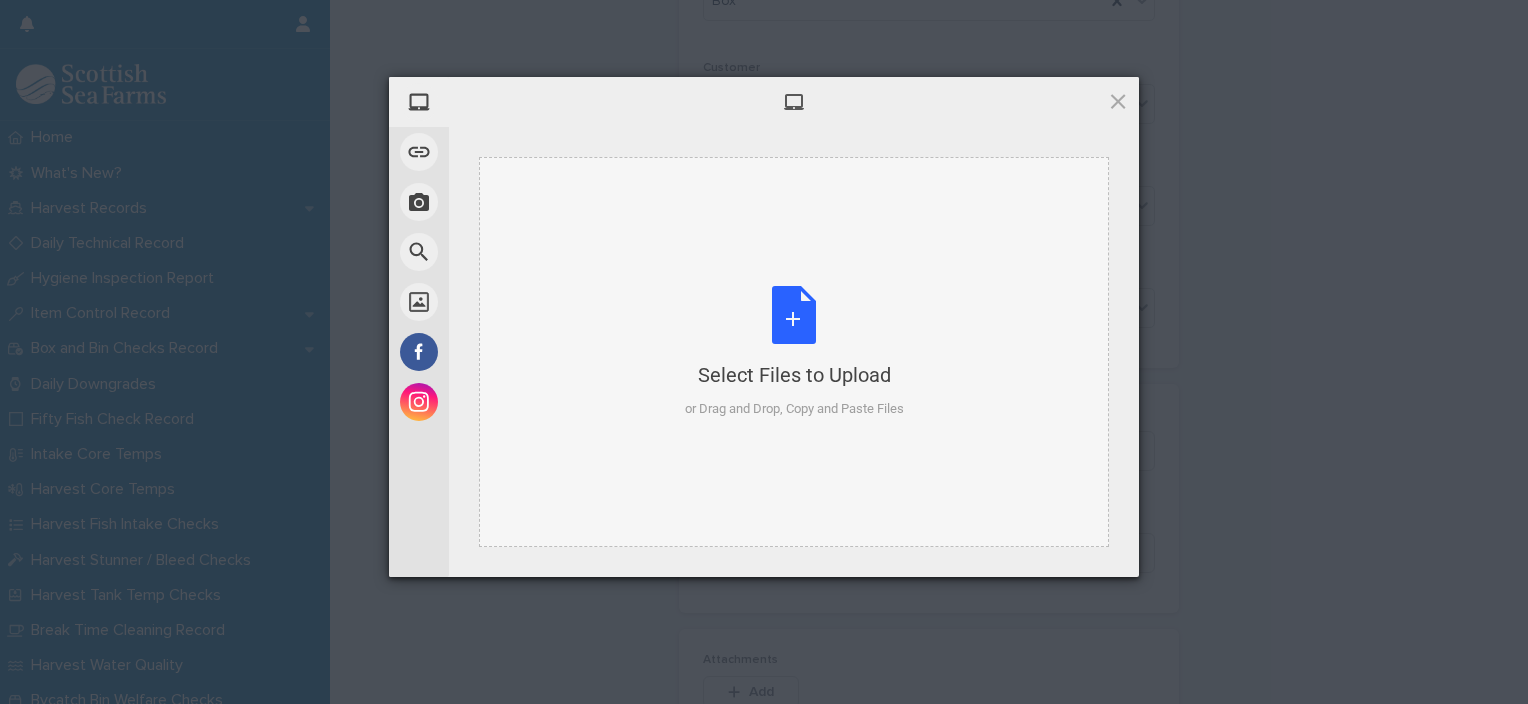 click on "Select Files to Upload
or Drag and Drop, Copy and Paste Files" at bounding box center [794, 352] 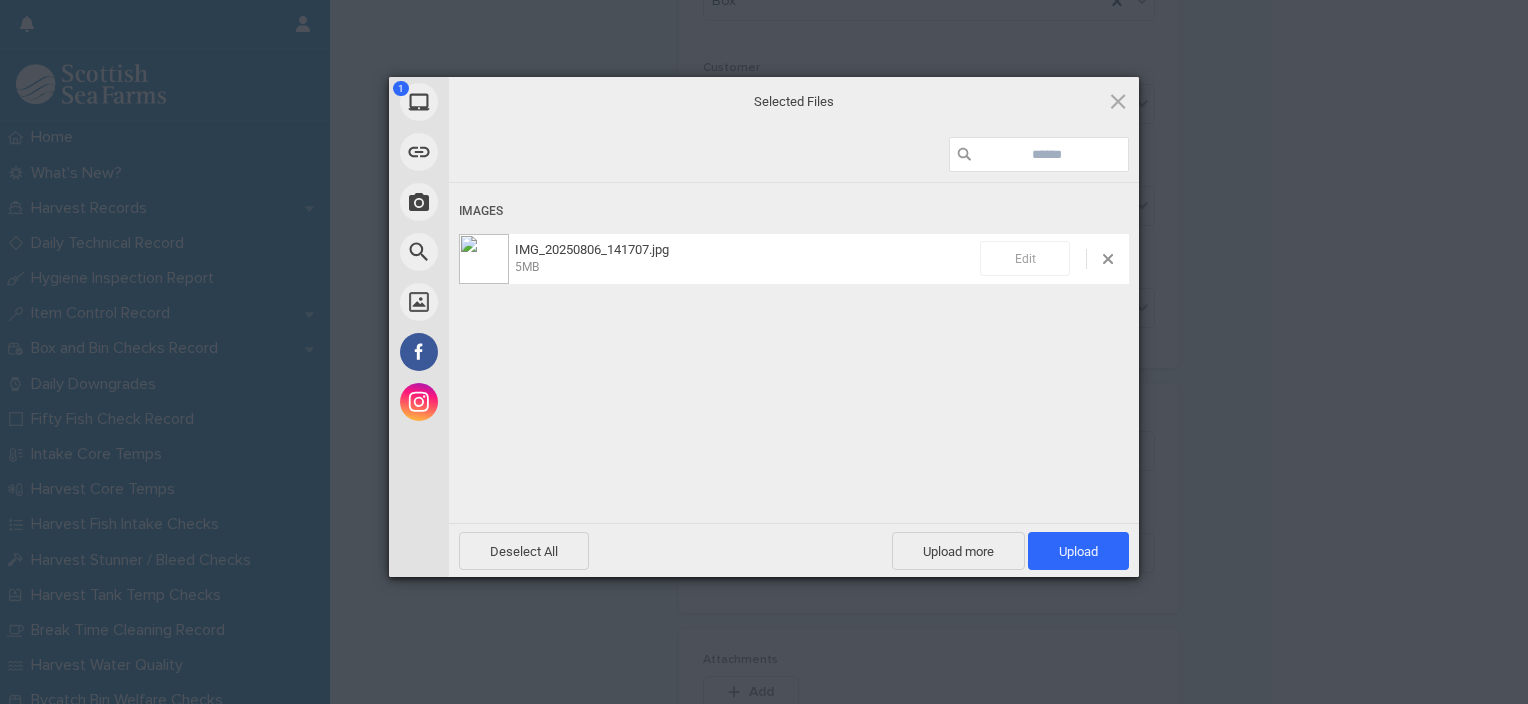click on "Edit" at bounding box center [1025, 258] 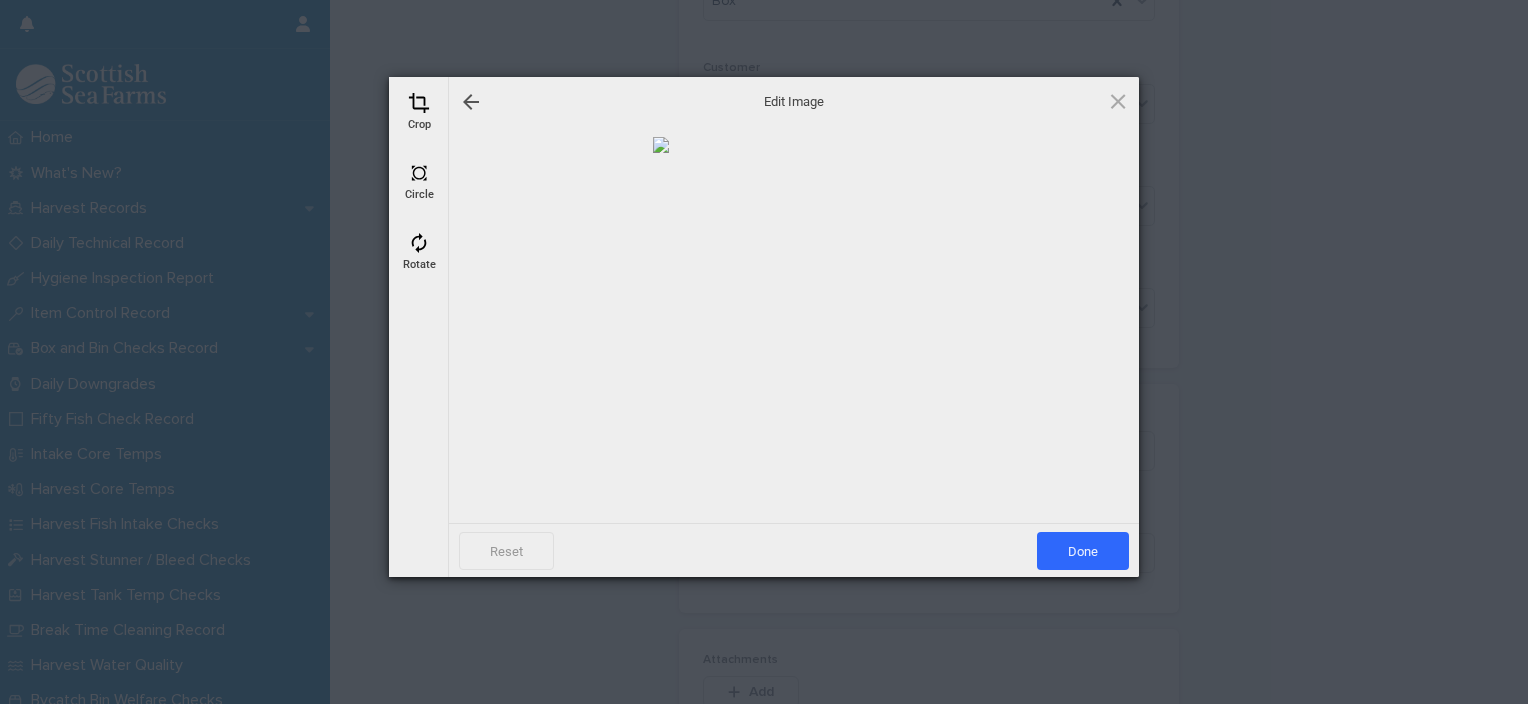 click at bounding box center [419, 103] 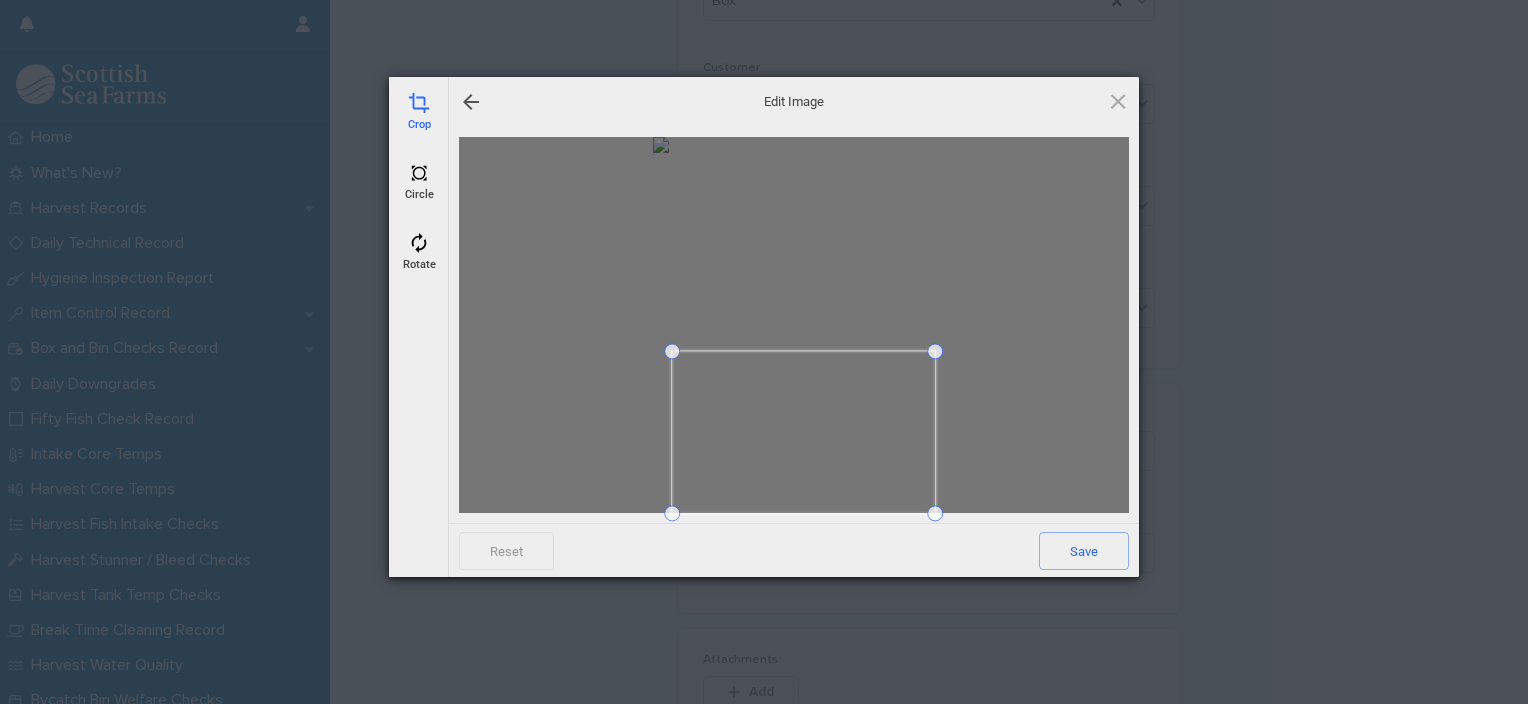 click at bounding box center [672, 351] 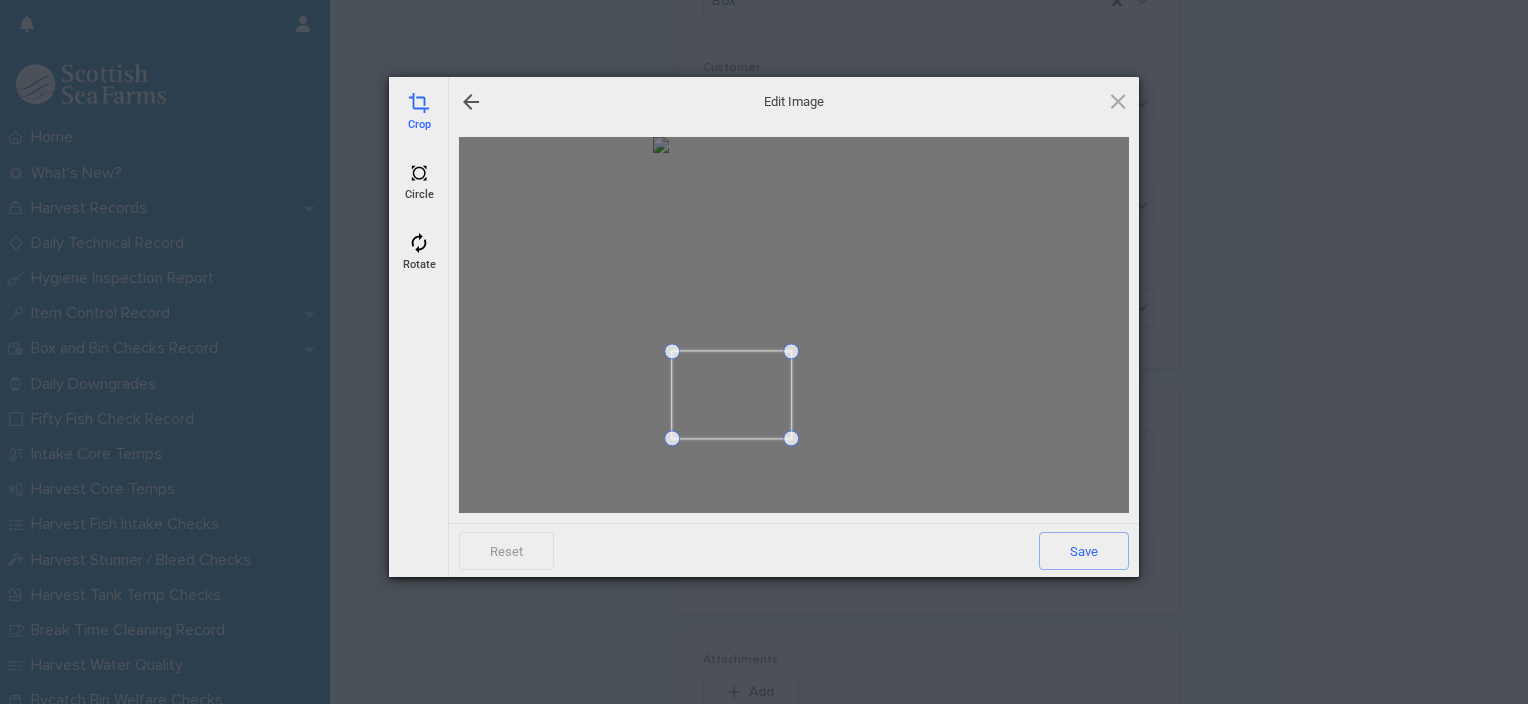click at bounding box center (791, 439) 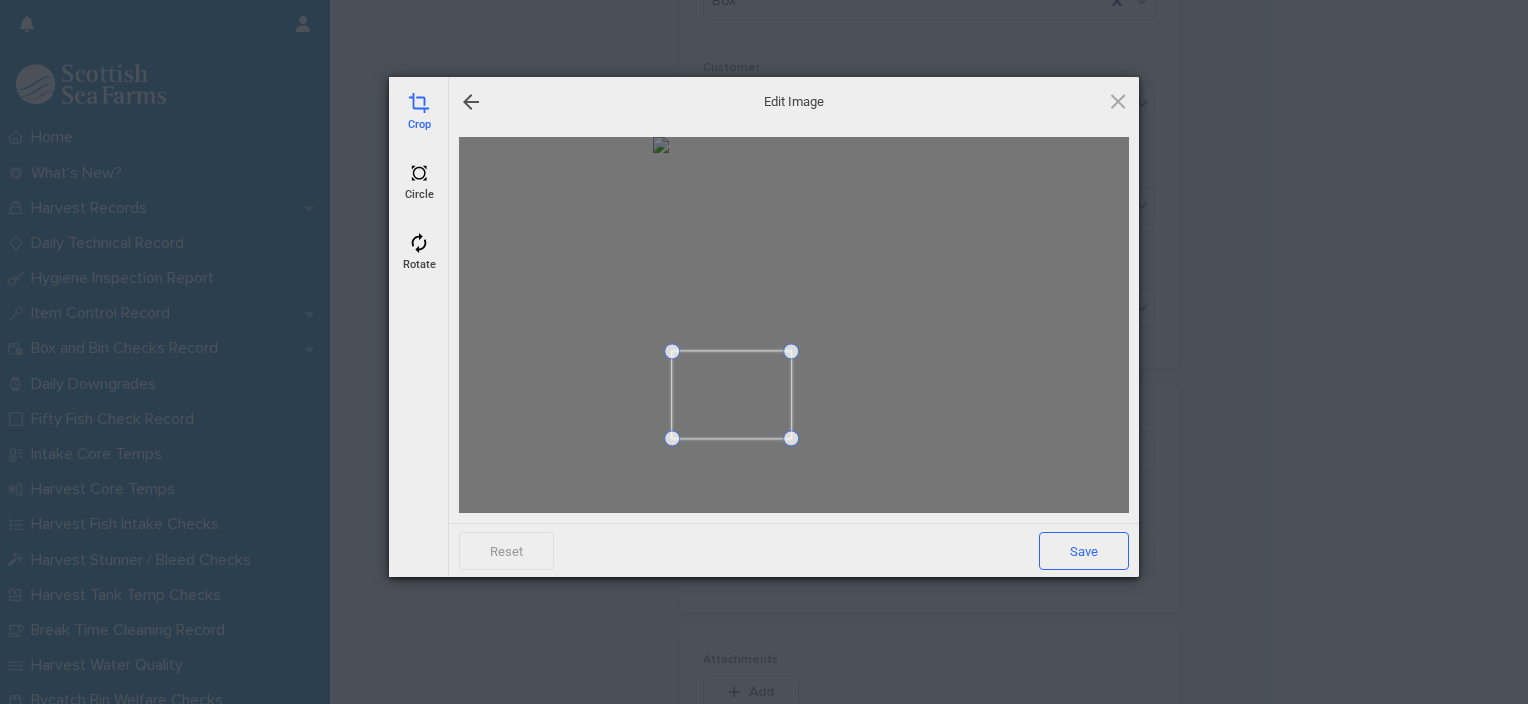 click on "Save" at bounding box center [1084, 551] 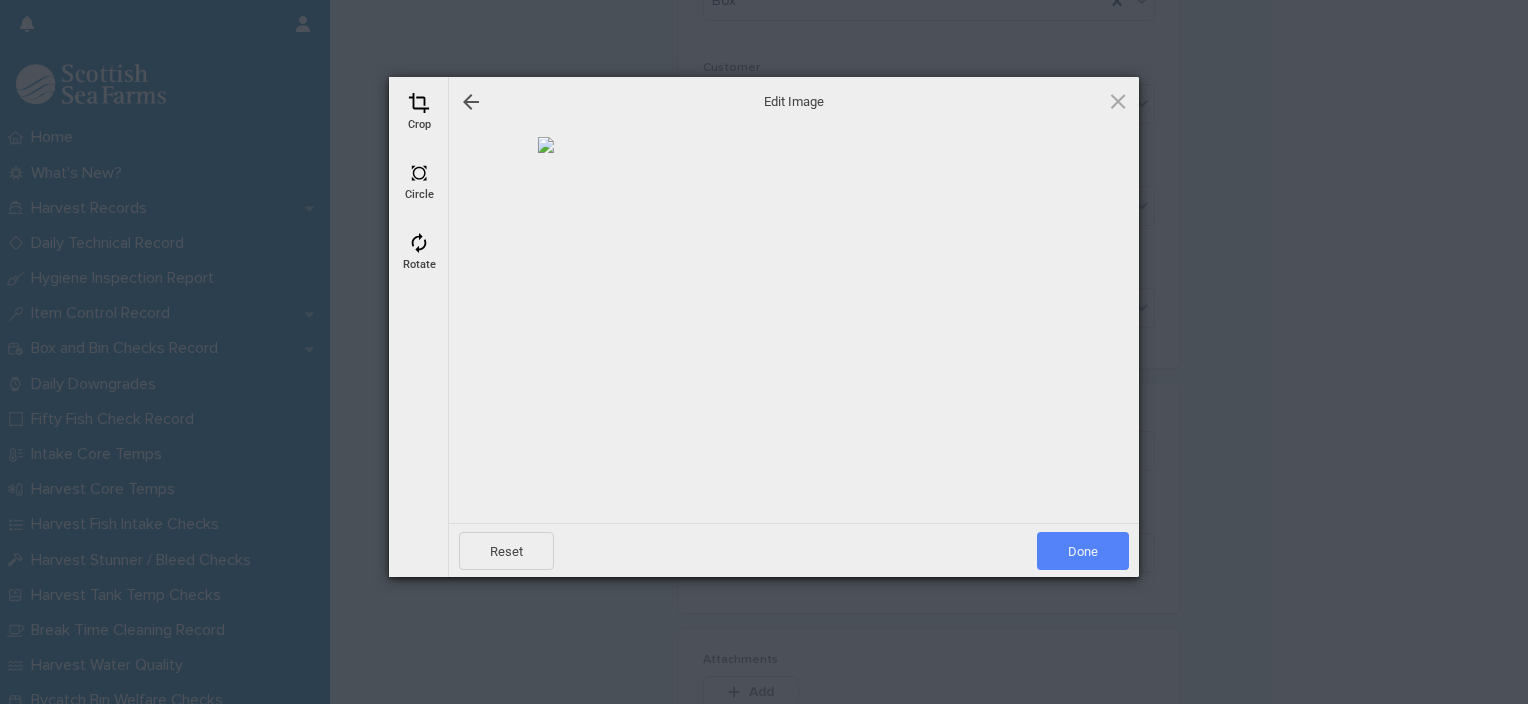 click on "Done" at bounding box center [1083, 551] 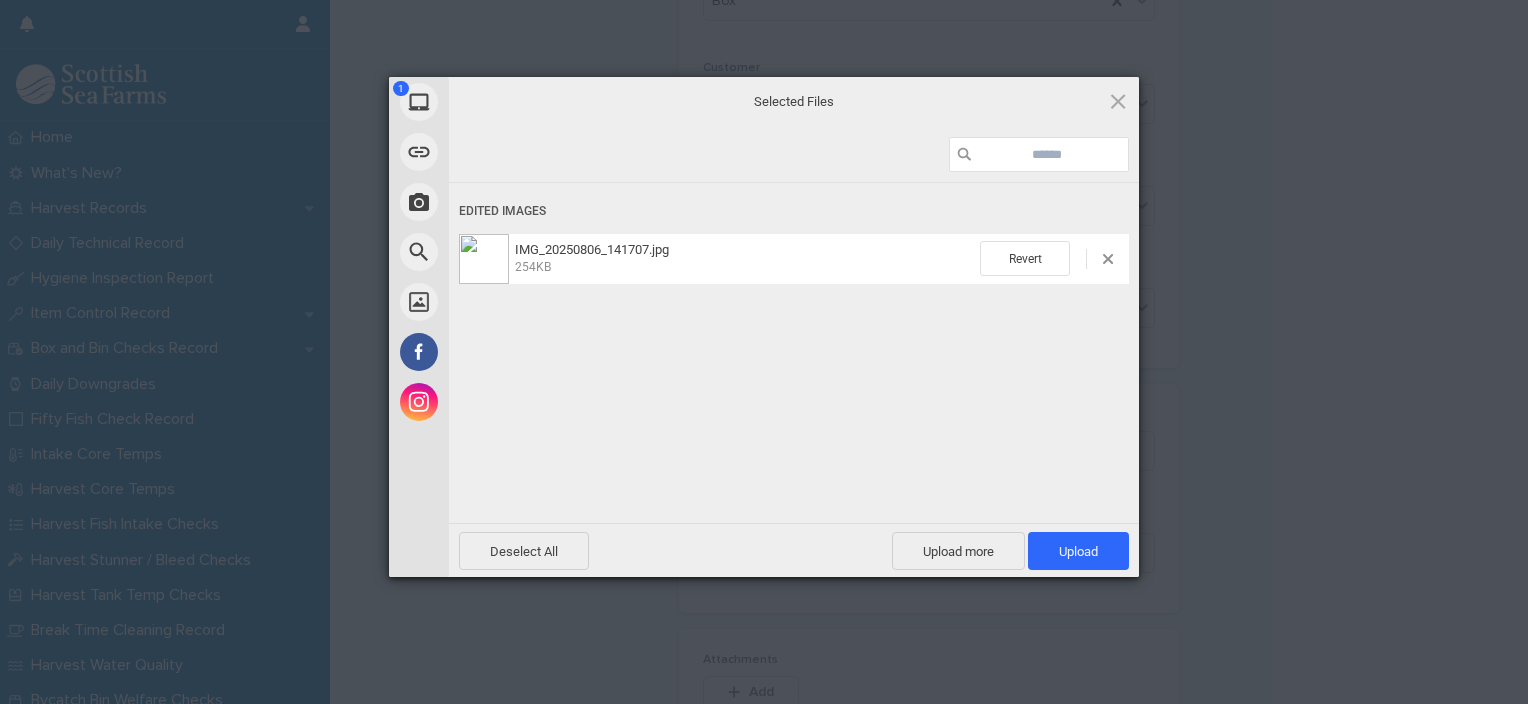 click on "Upload
1" at bounding box center (1078, 551) 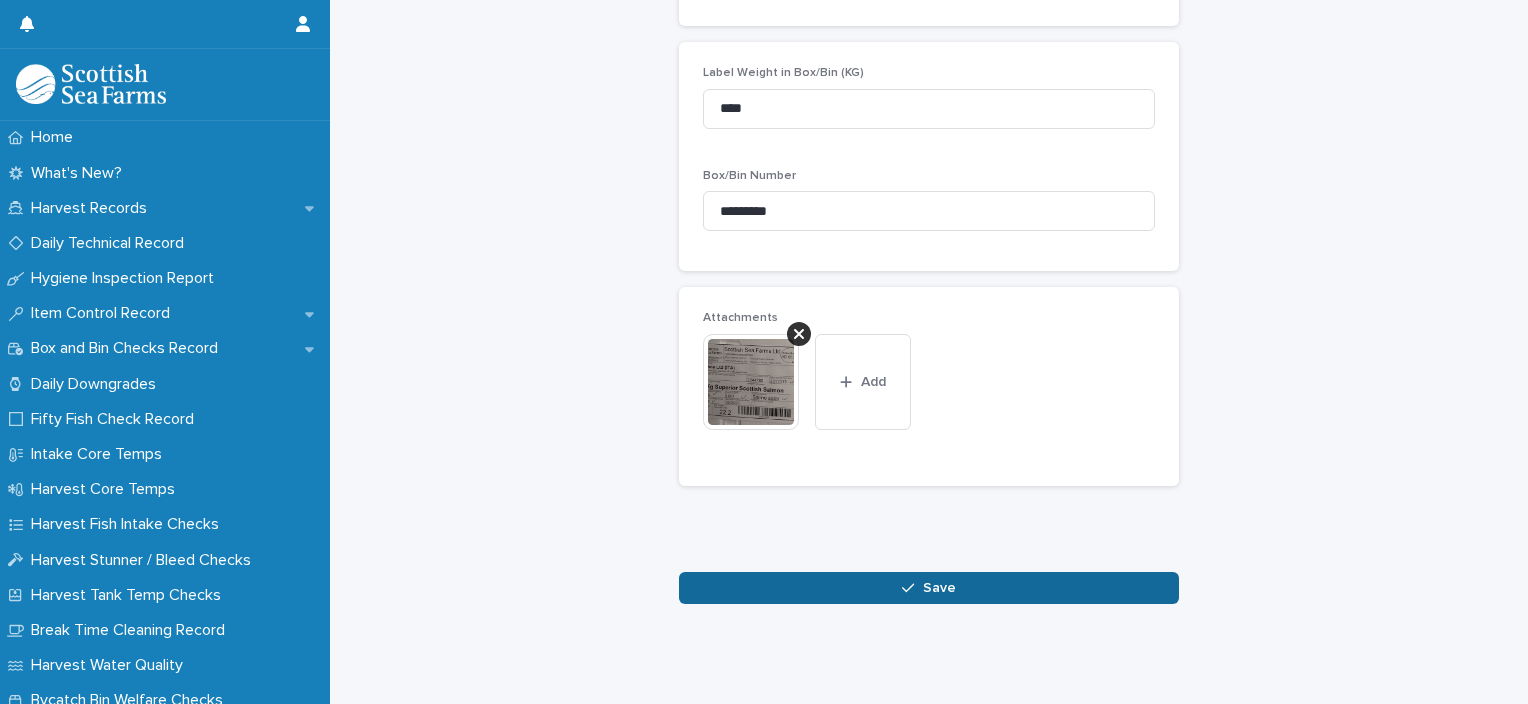 scroll, scrollTop: 860, scrollLeft: 0, axis: vertical 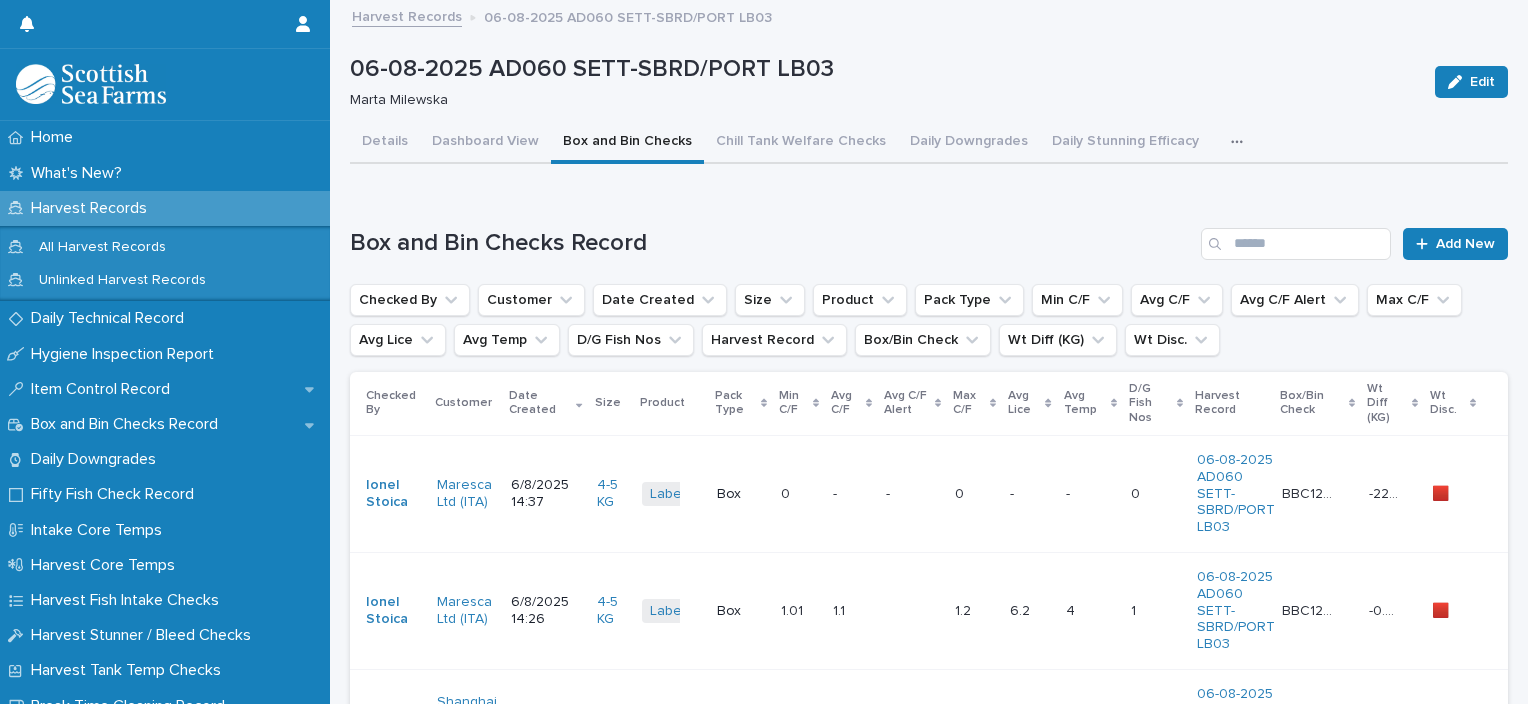click on "- -" at bounding box center [912, 493] 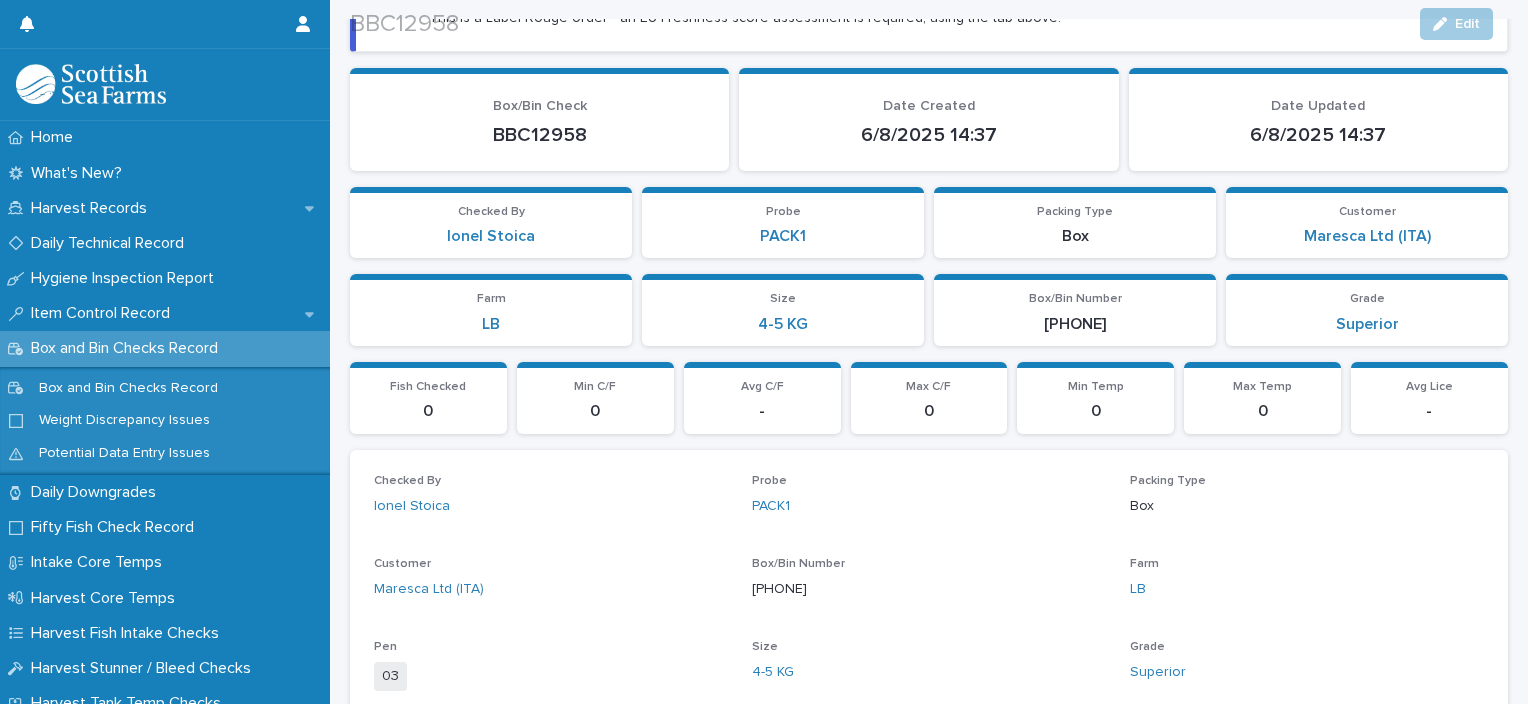 scroll, scrollTop: 400, scrollLeft: 0, axis: vertical 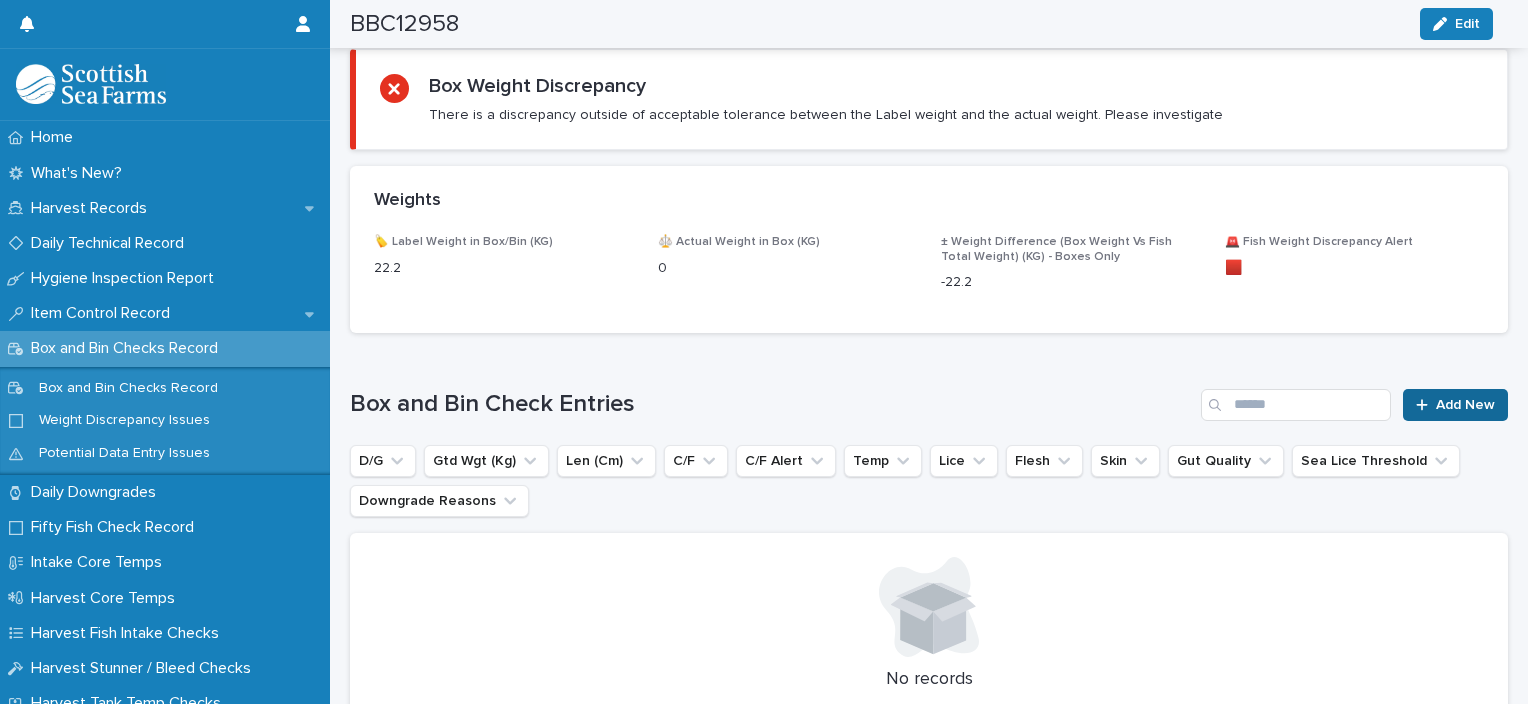 click on "Add New" at bounding box center (1455, 405) 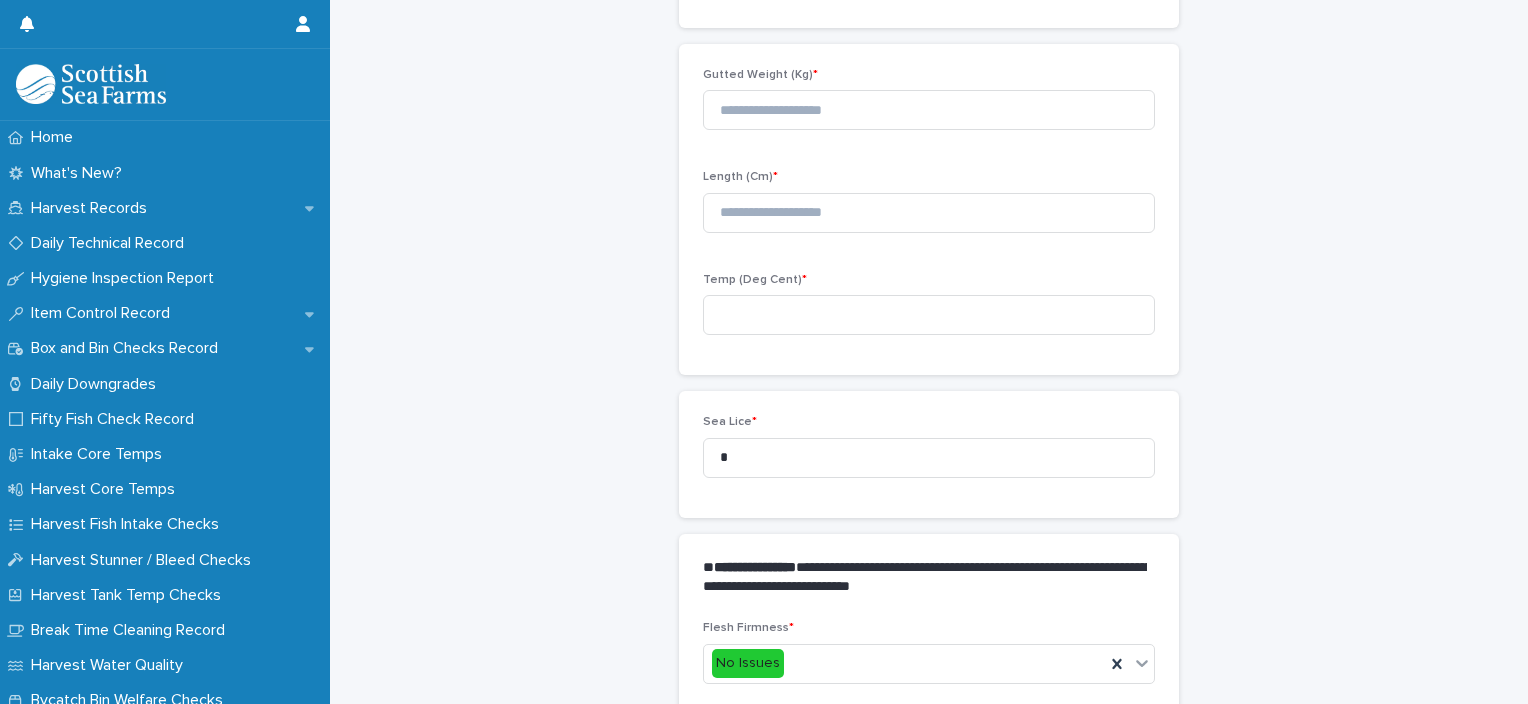 scroll, scrollTop: 211, scrollLeft: 0, axis: vertical 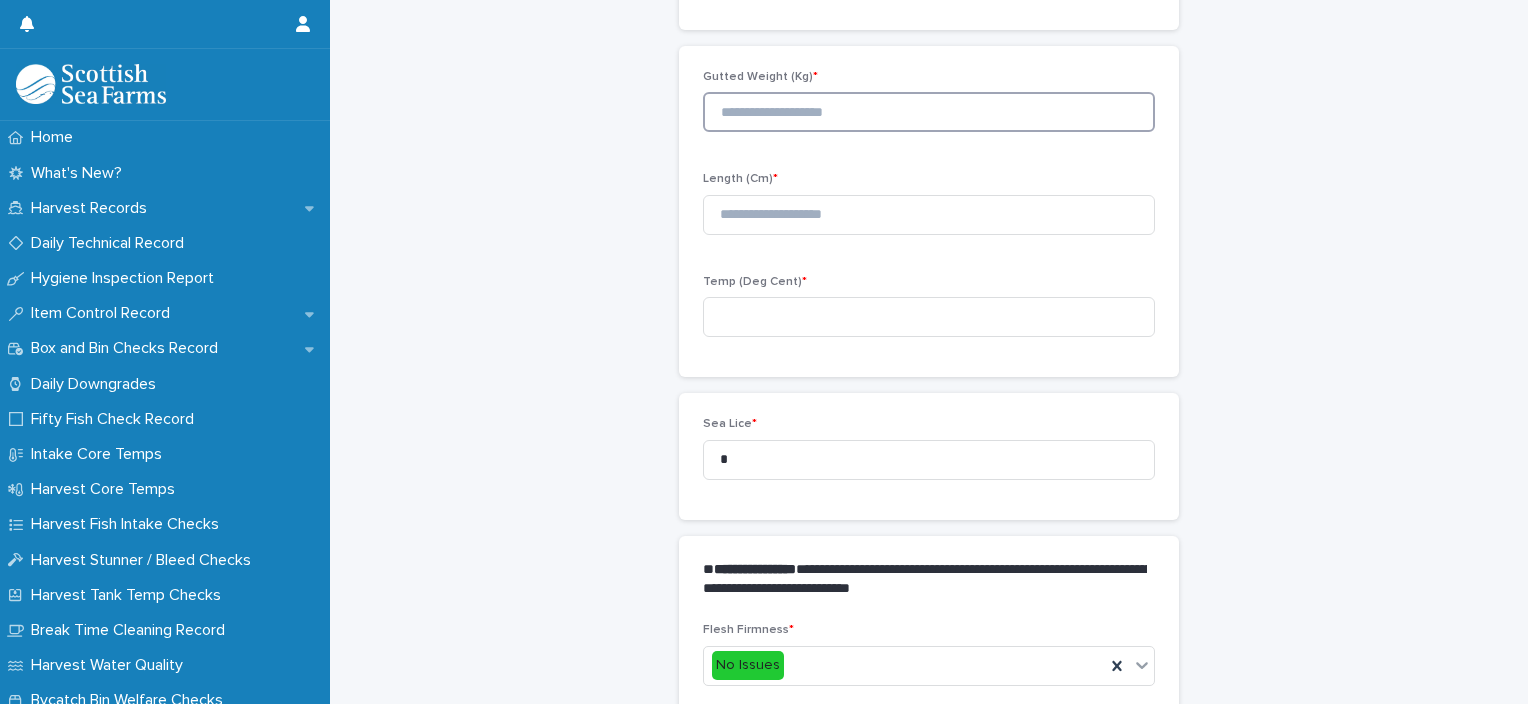 click at bounding box center (929, 112) 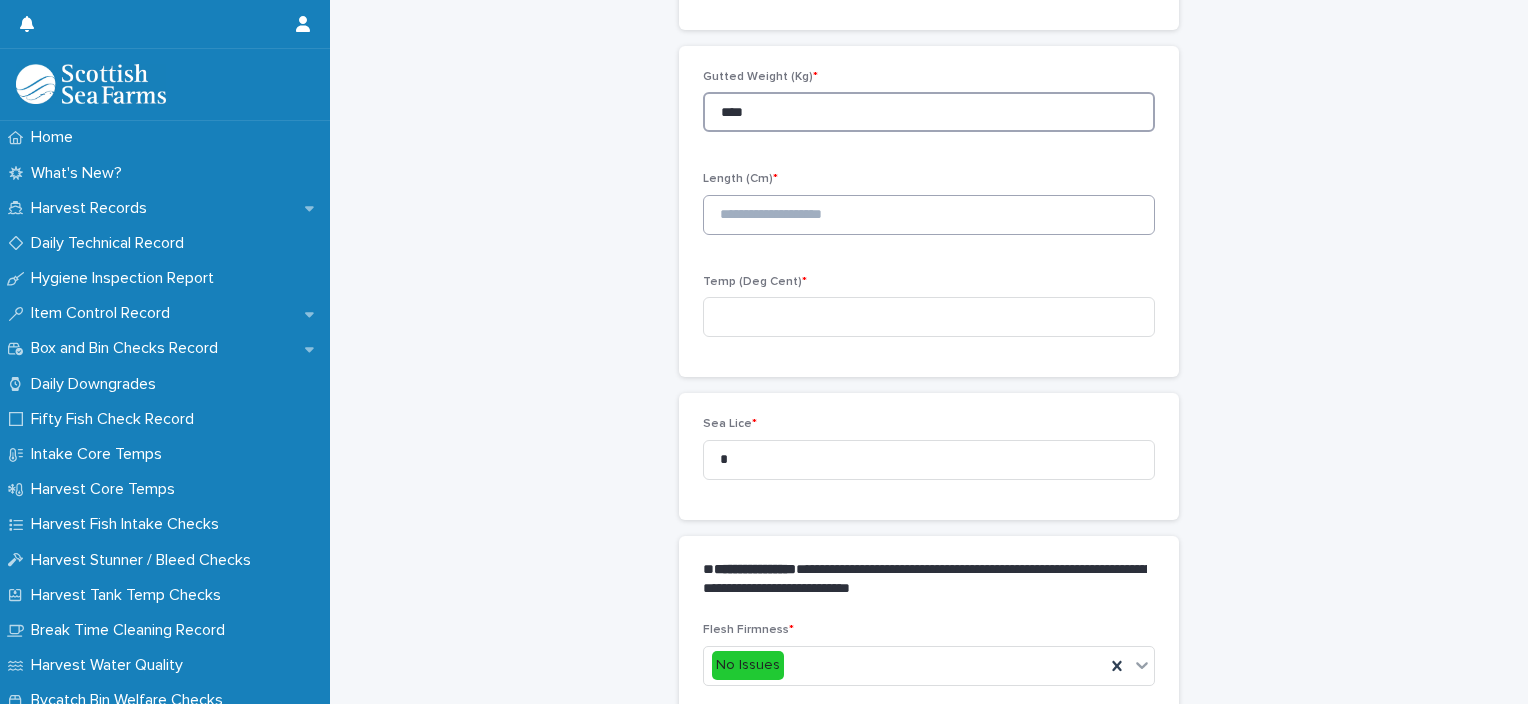 type on "****" 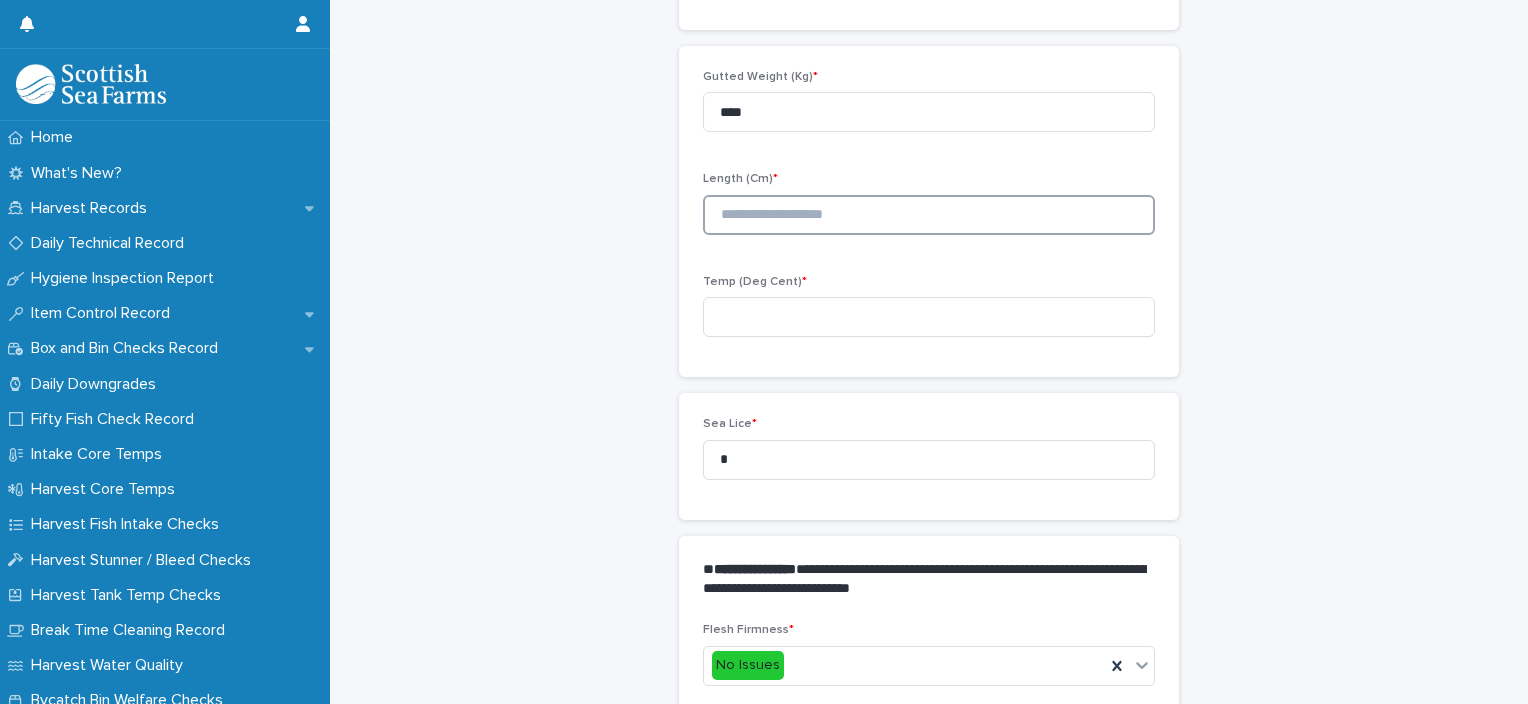 click at bounding box center [929, 215] 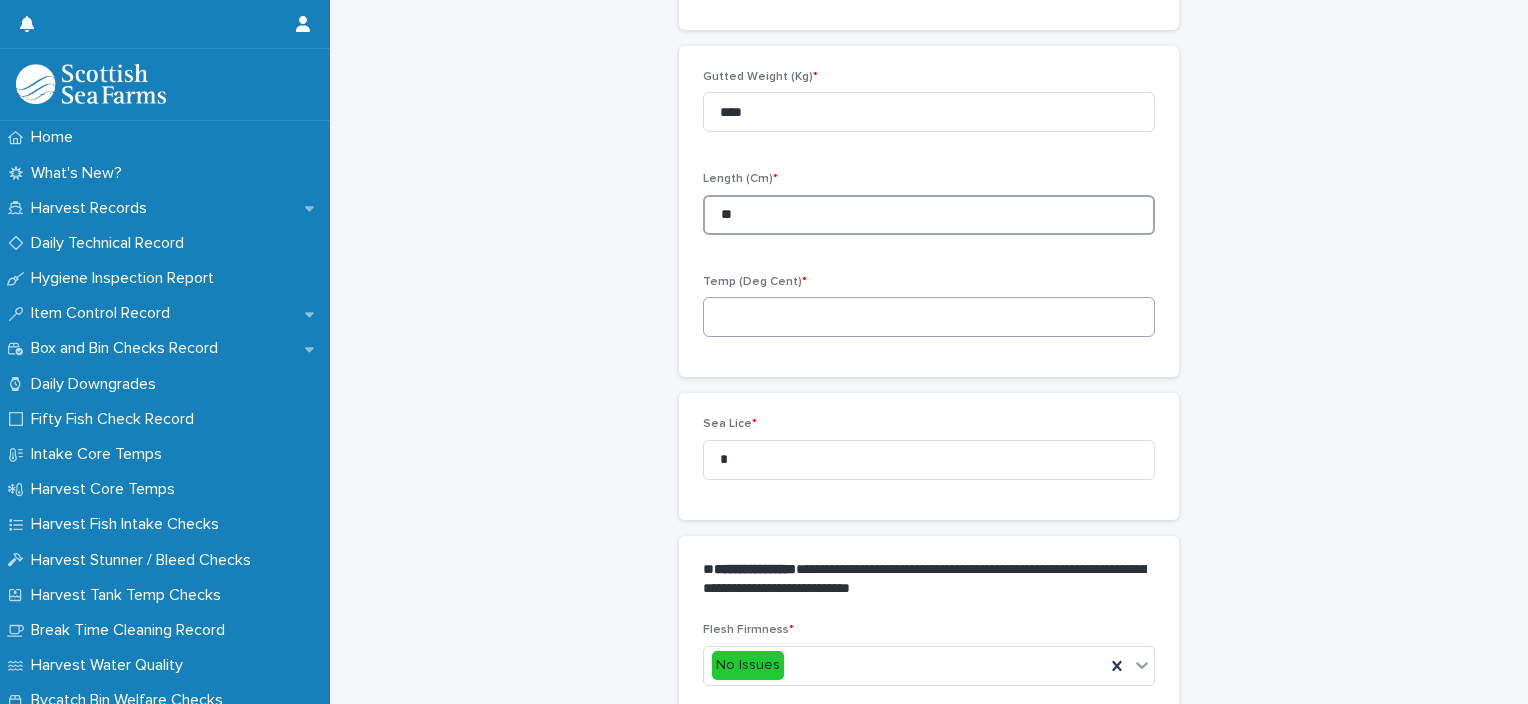 type on "**" 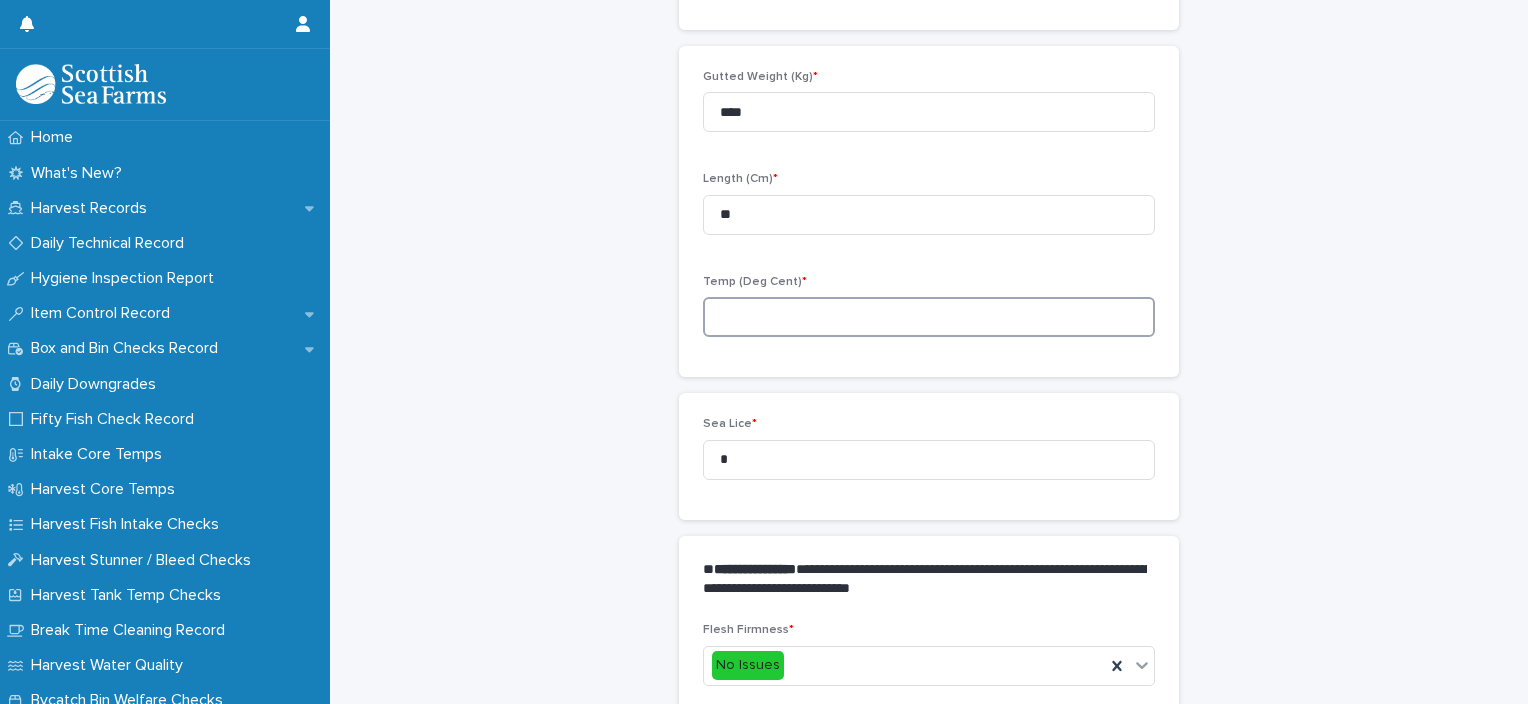 click at bounding box center [929, 317] 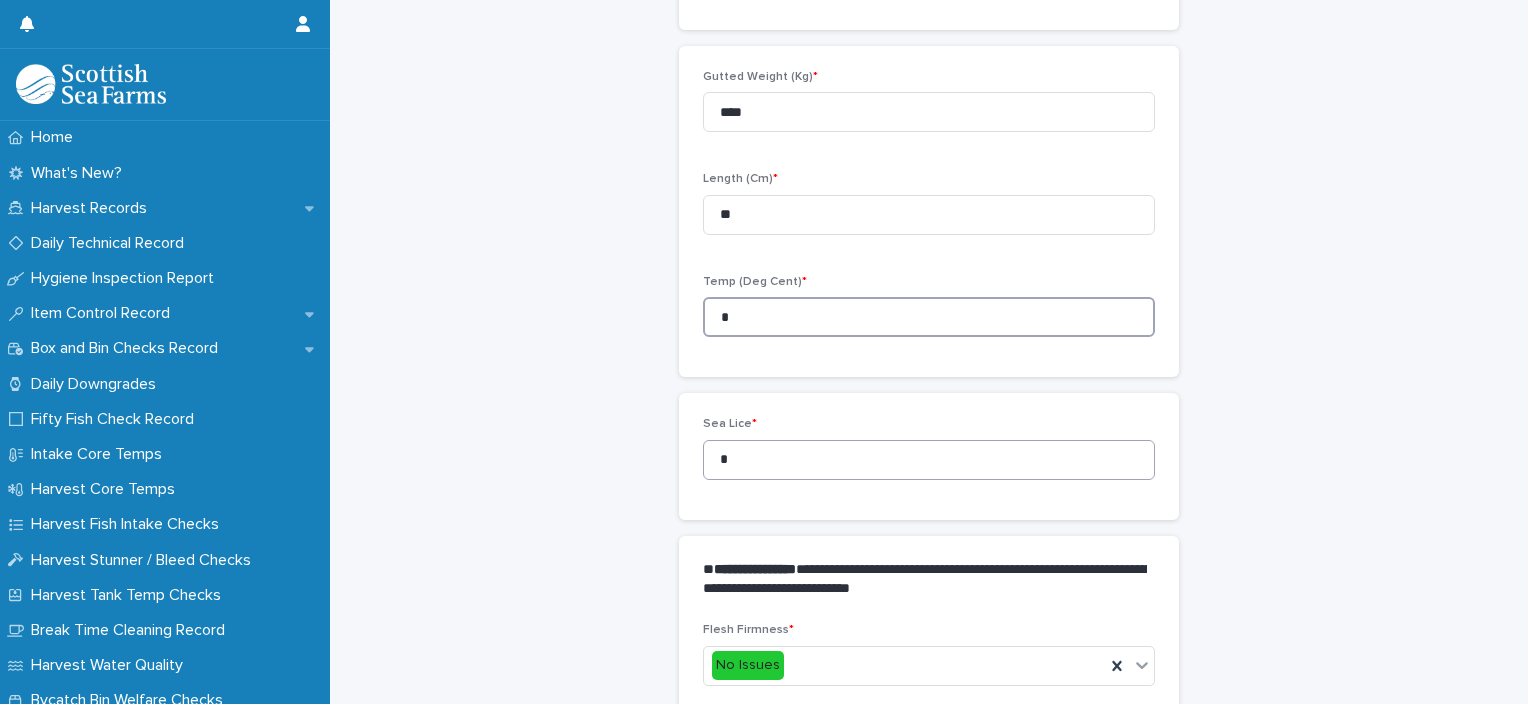 type on "*" 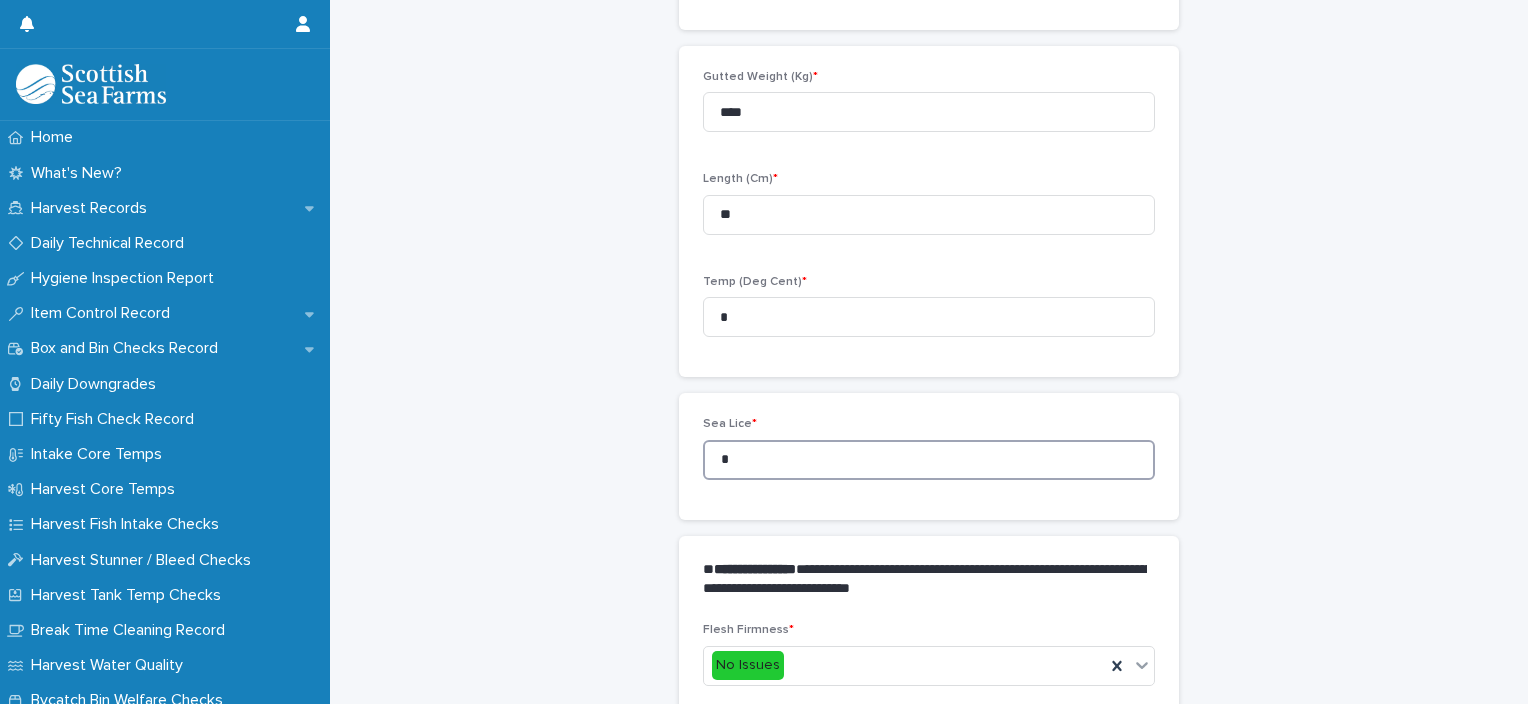 drag, startPoint x: 788, startPoint y: 468, endPoint x: 667, endPoint y: 471, distance: 121.037186 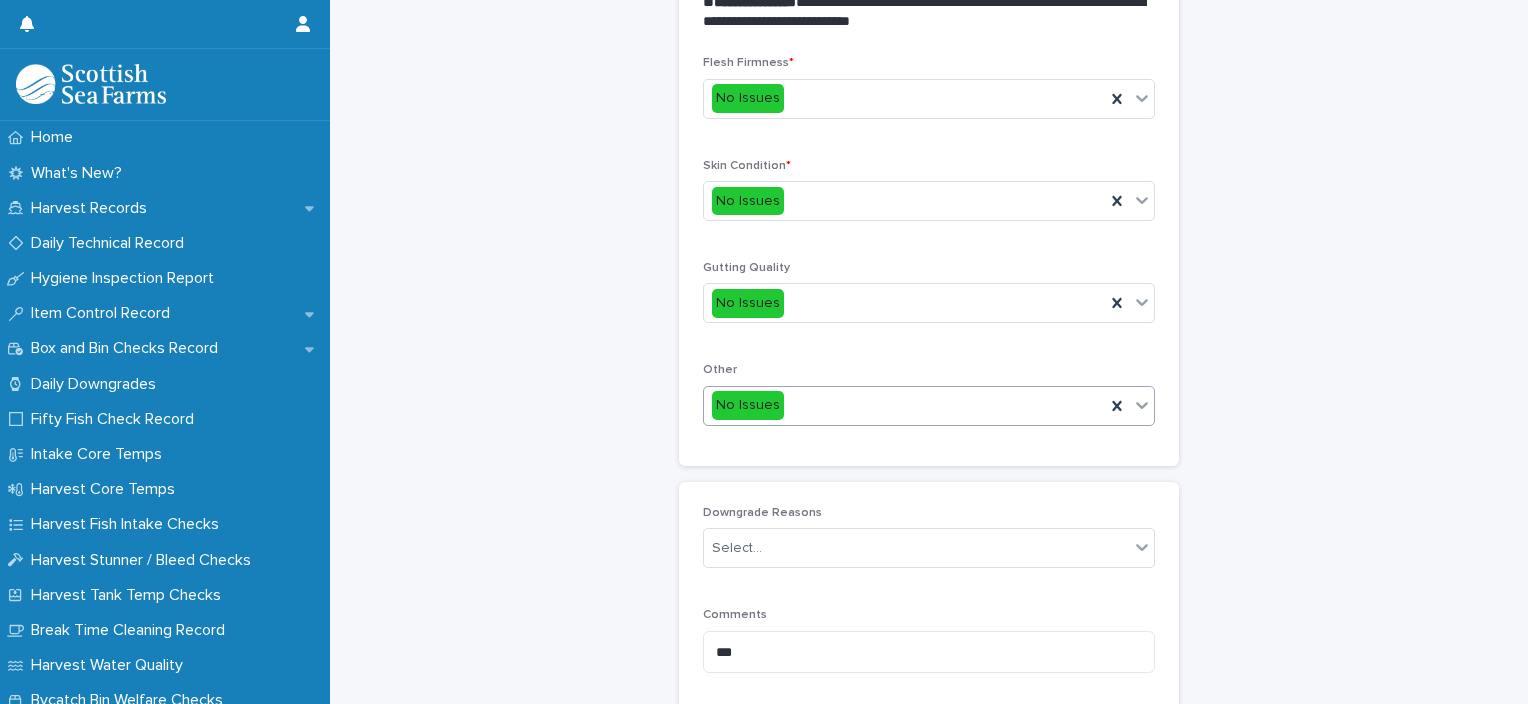 scroll, scrollTop: 811, scrollLeft: 0, axis: vertical 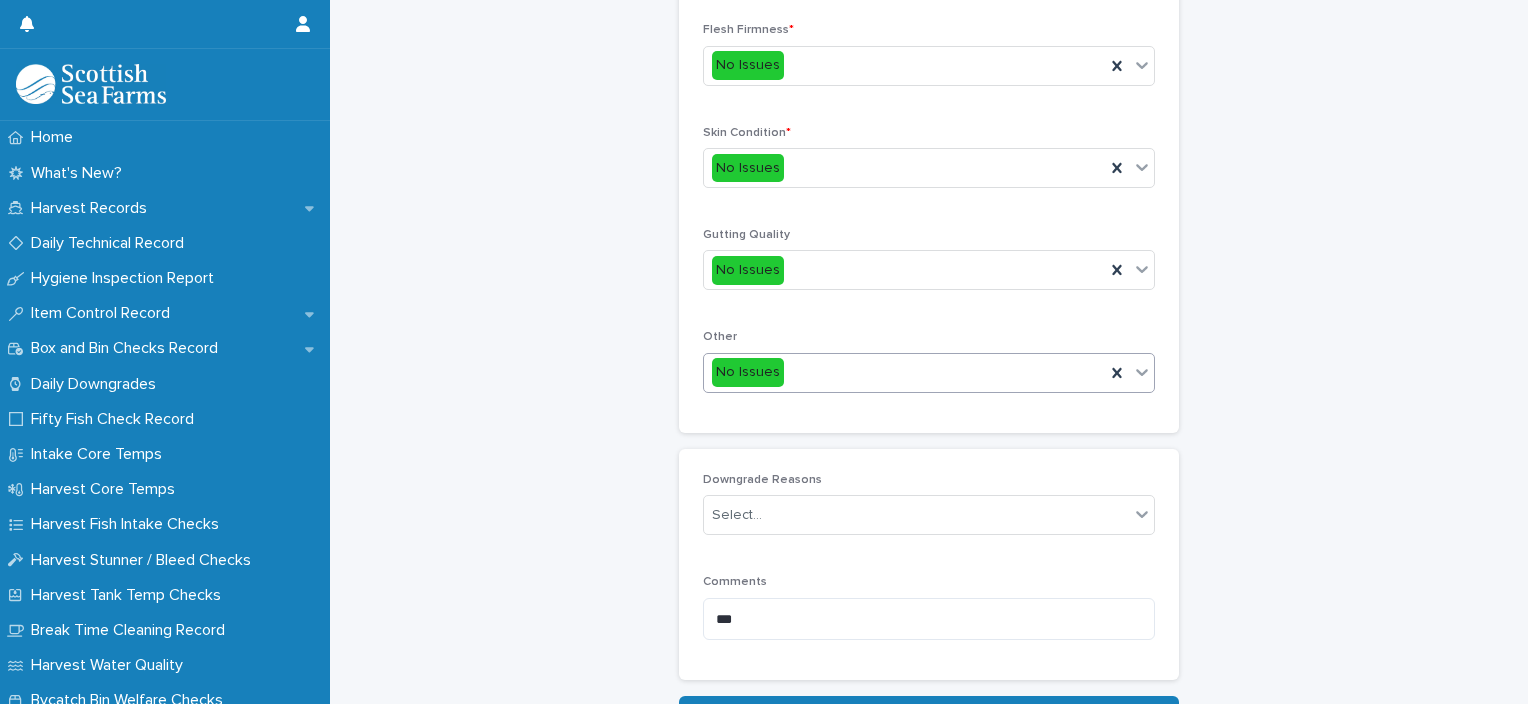 type on "*" 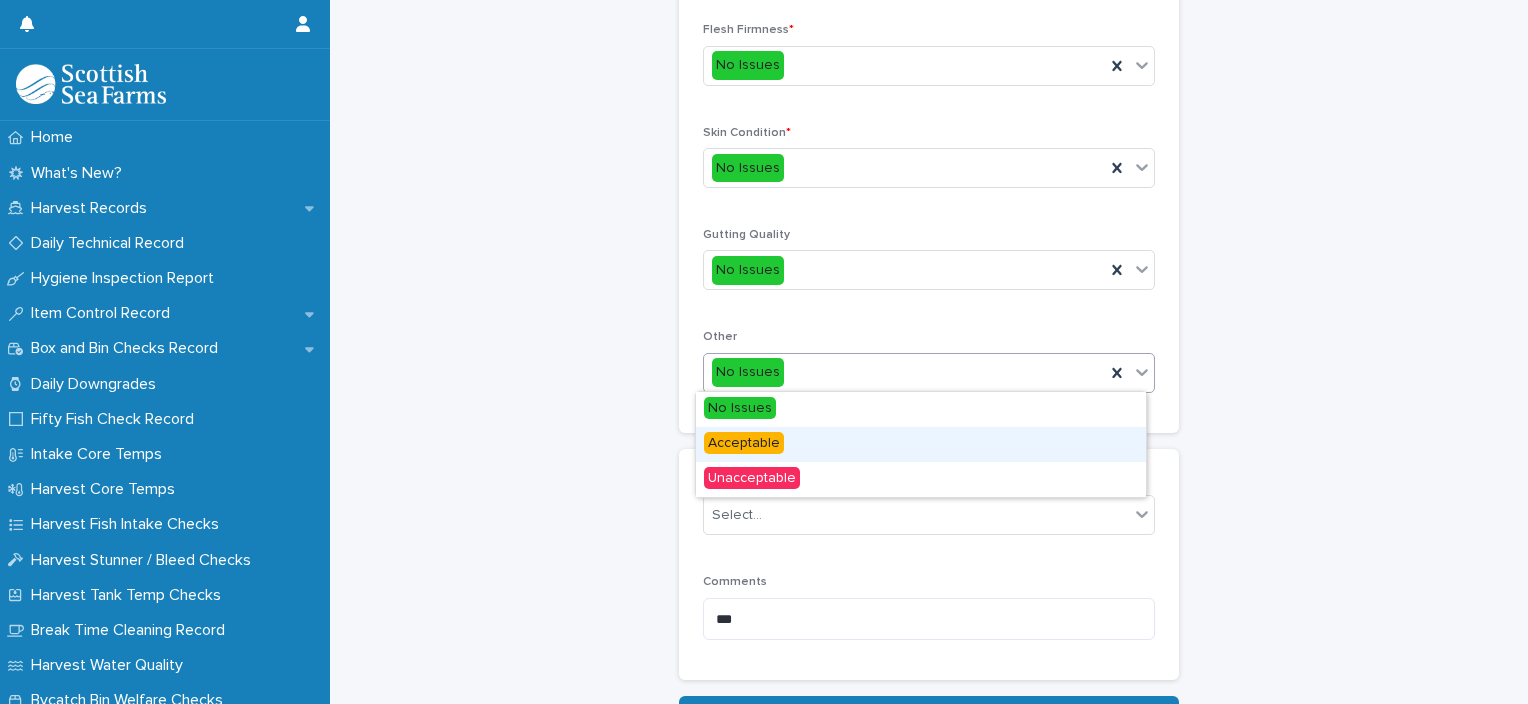 click on "Acceptable" at bounding box center (921, 444) 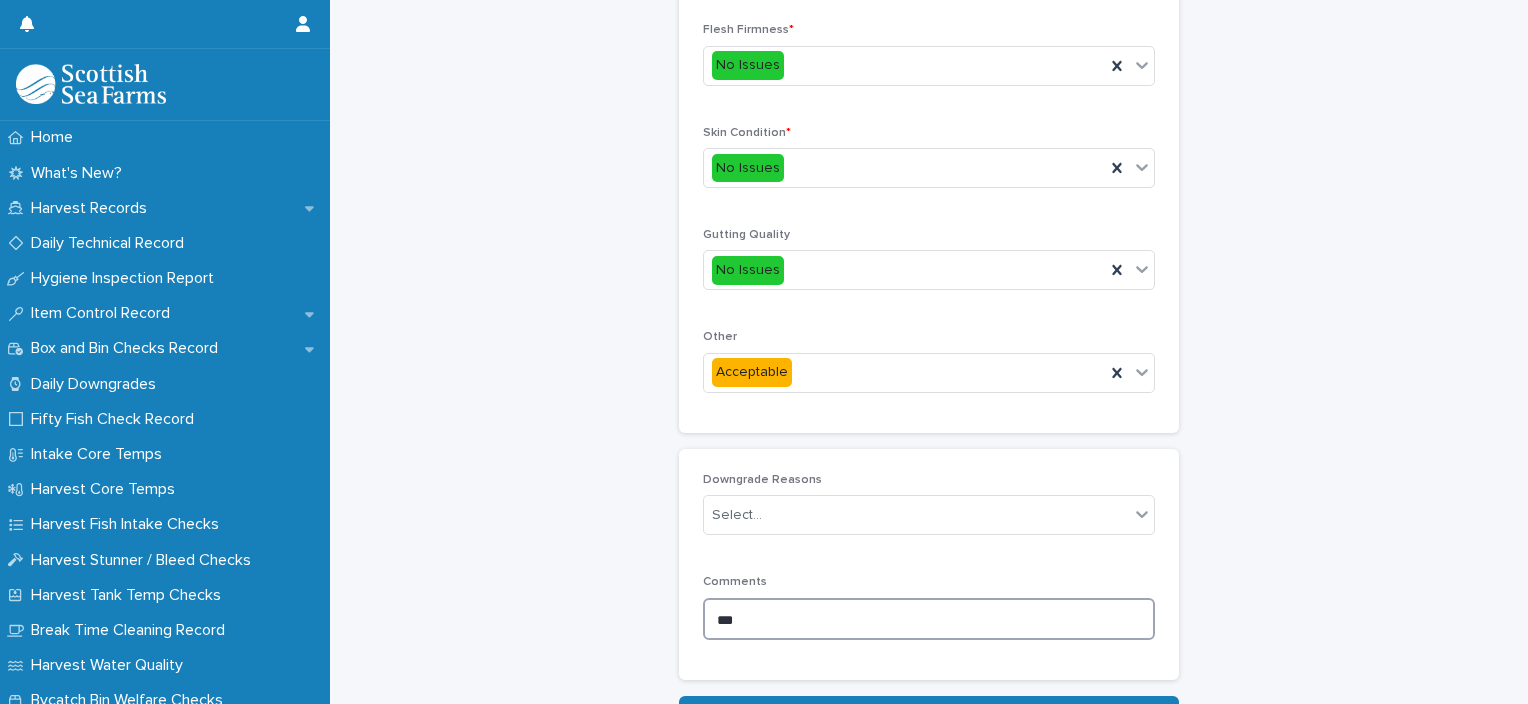 click on "**********" at bounding box center (929, -41) 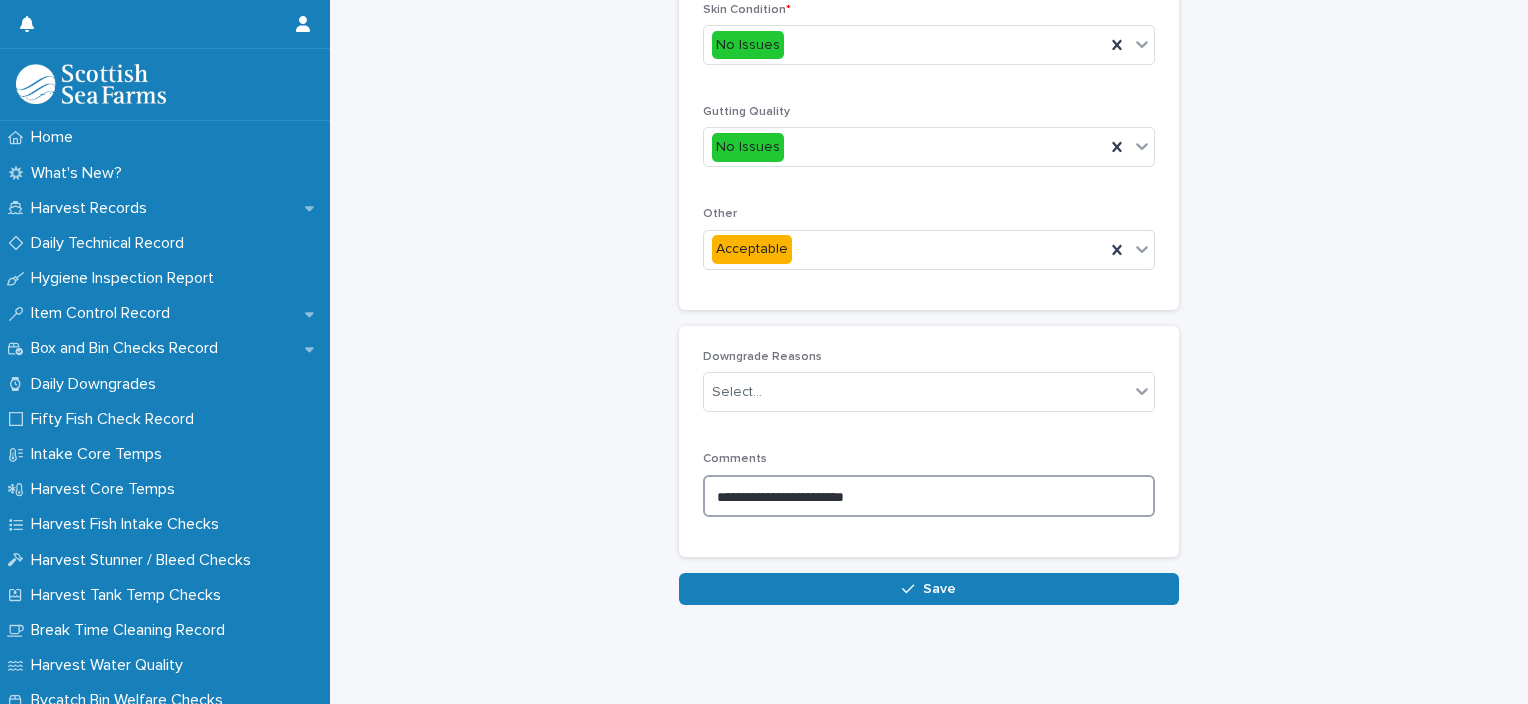 scroll, scrollTop: 948, scrollLeft: 0, axis: vertical 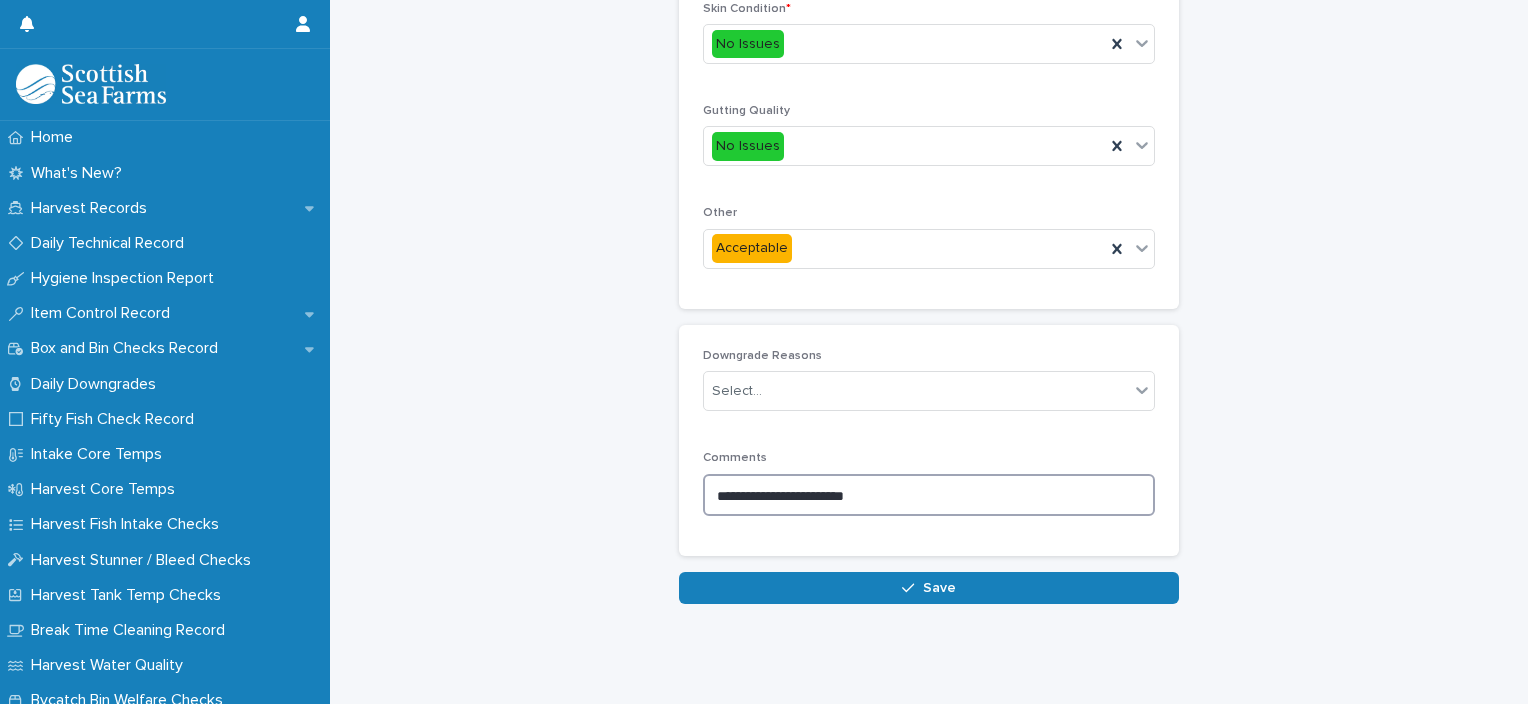 type on "**********" 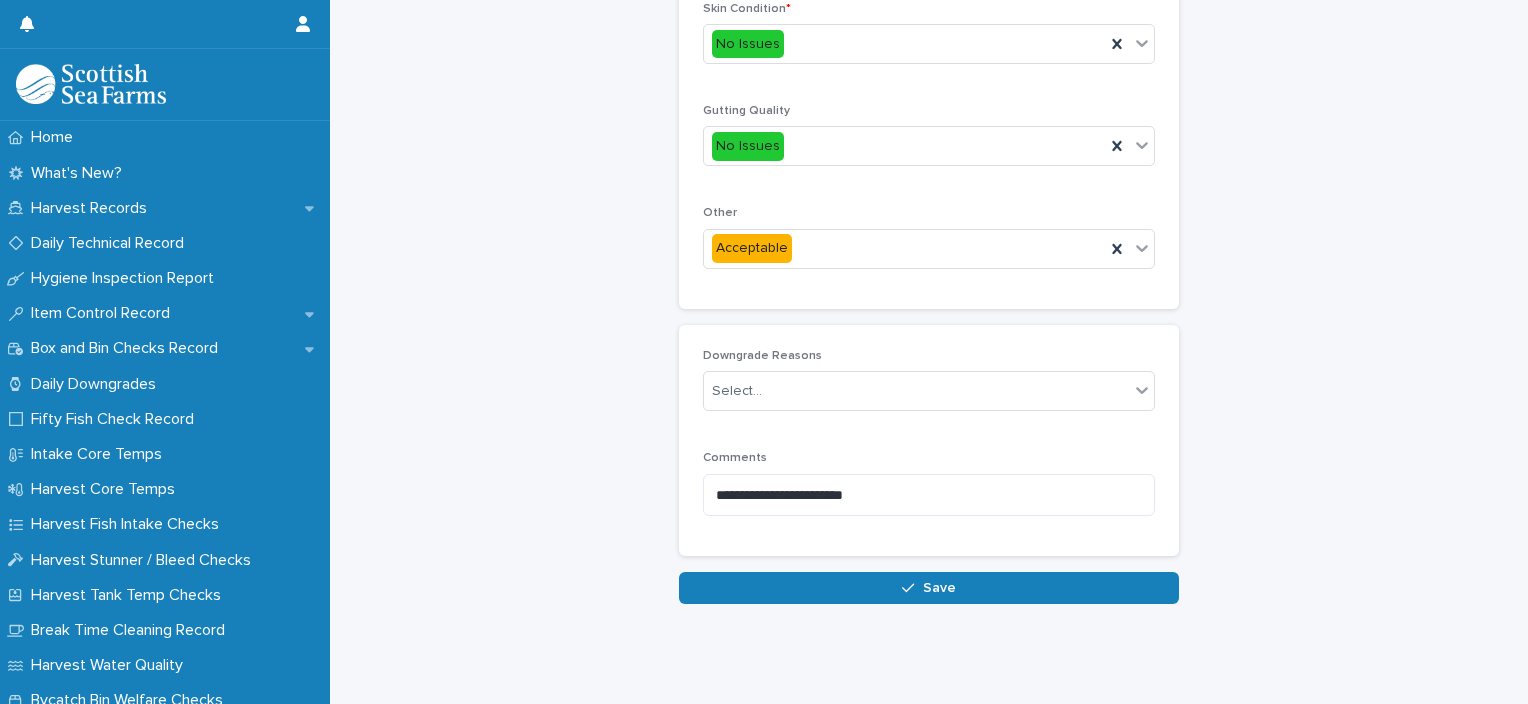 click on "**********" at bounding box center (929, -140) 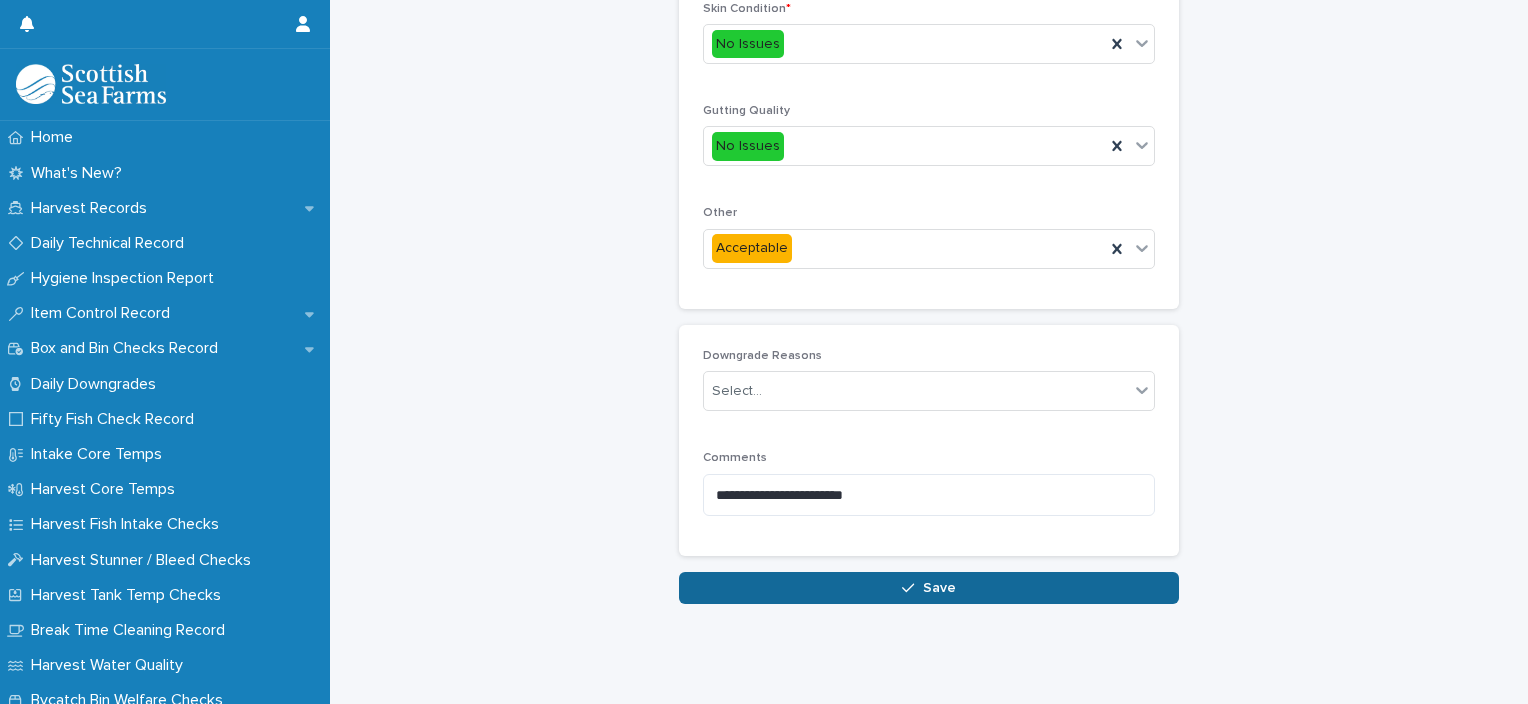 click on "Save" at bounding box center (929, 588) 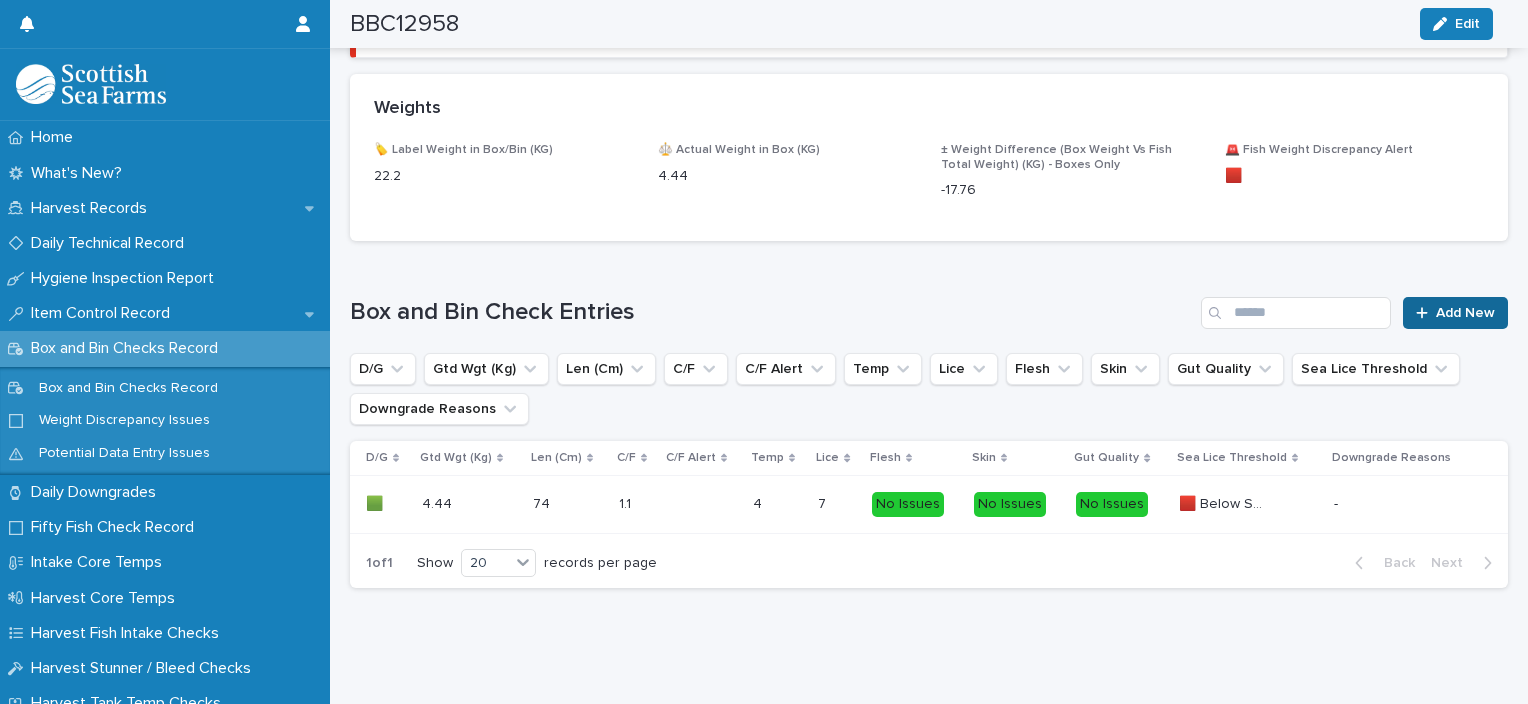 click 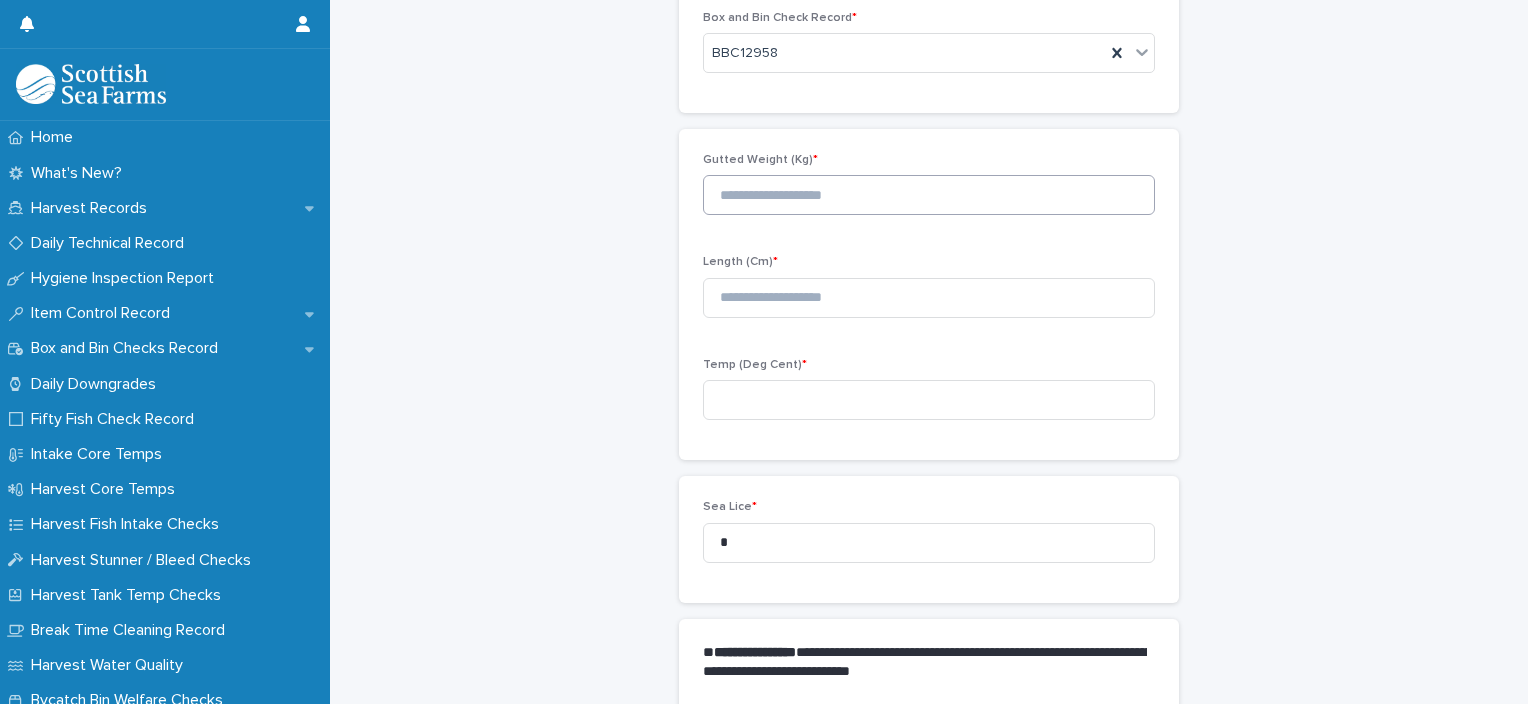 scroll, scrollTop: 11, scrollLeft: 0, axis: vertical 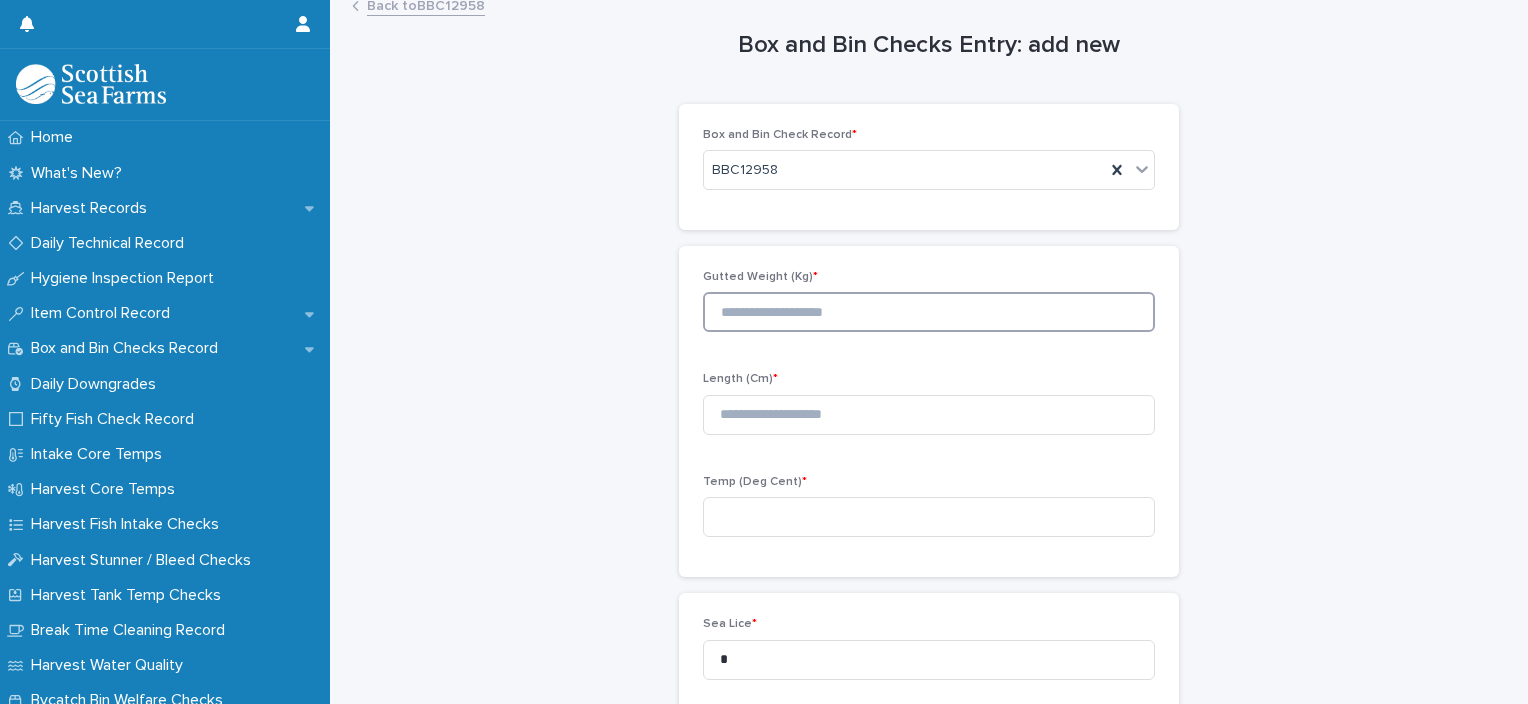 click at bounding box center [929, 312] 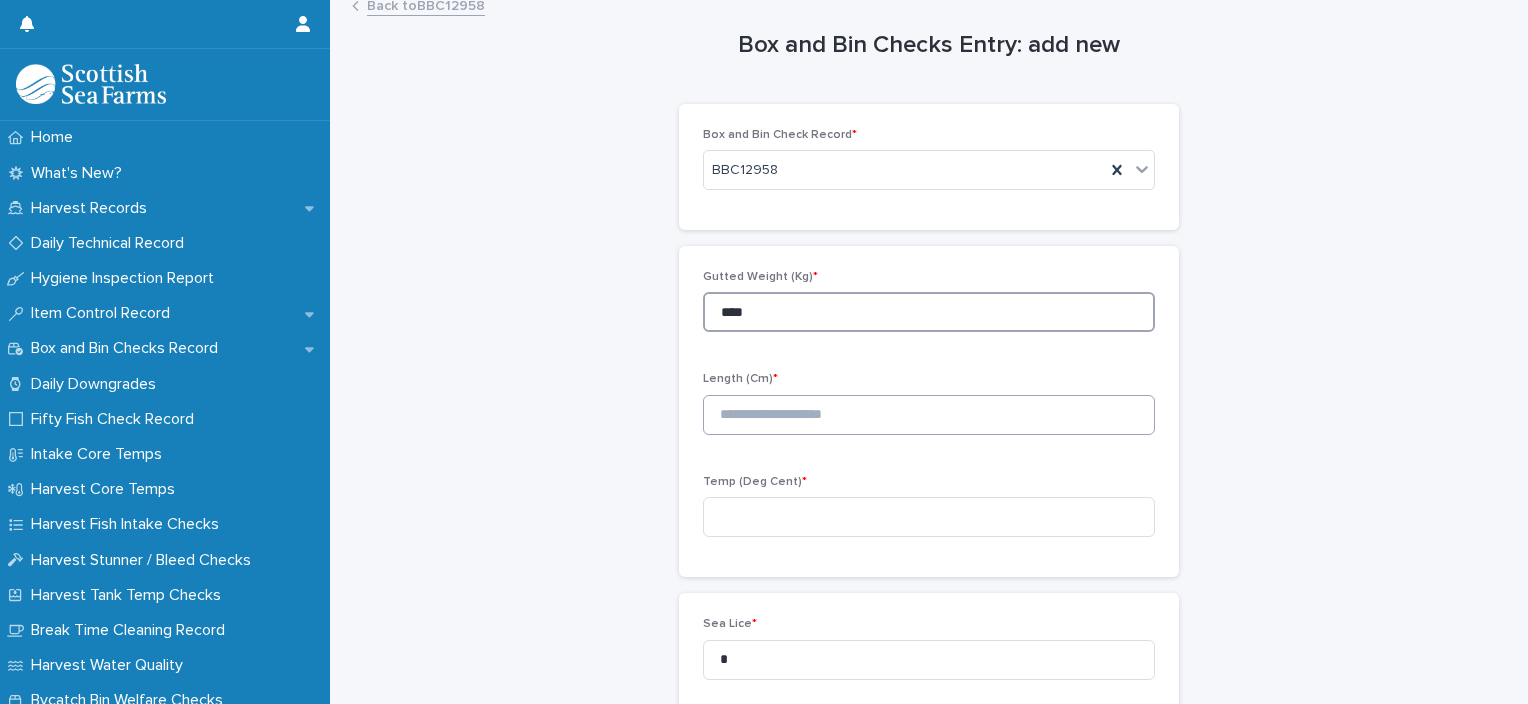 type on "****" 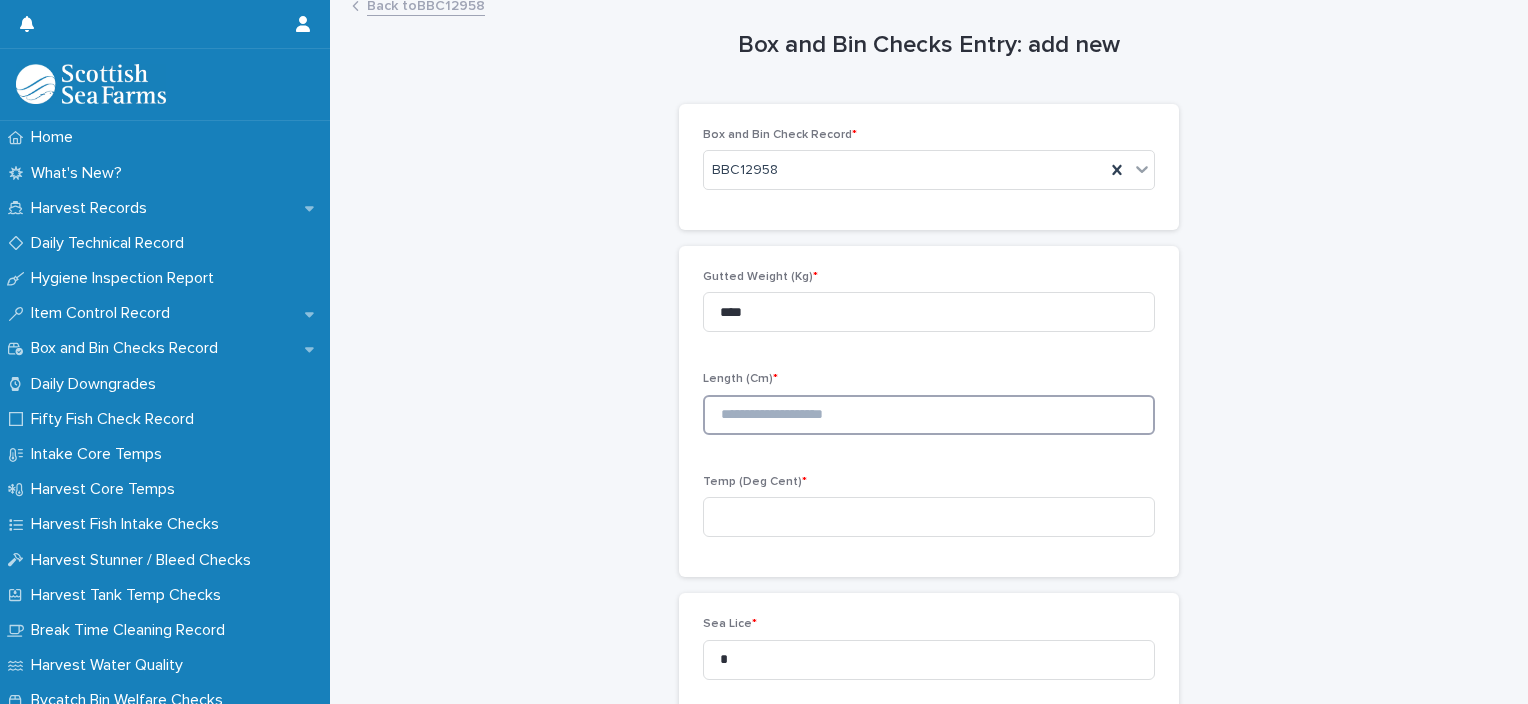 click at bounding box center (929, 415) 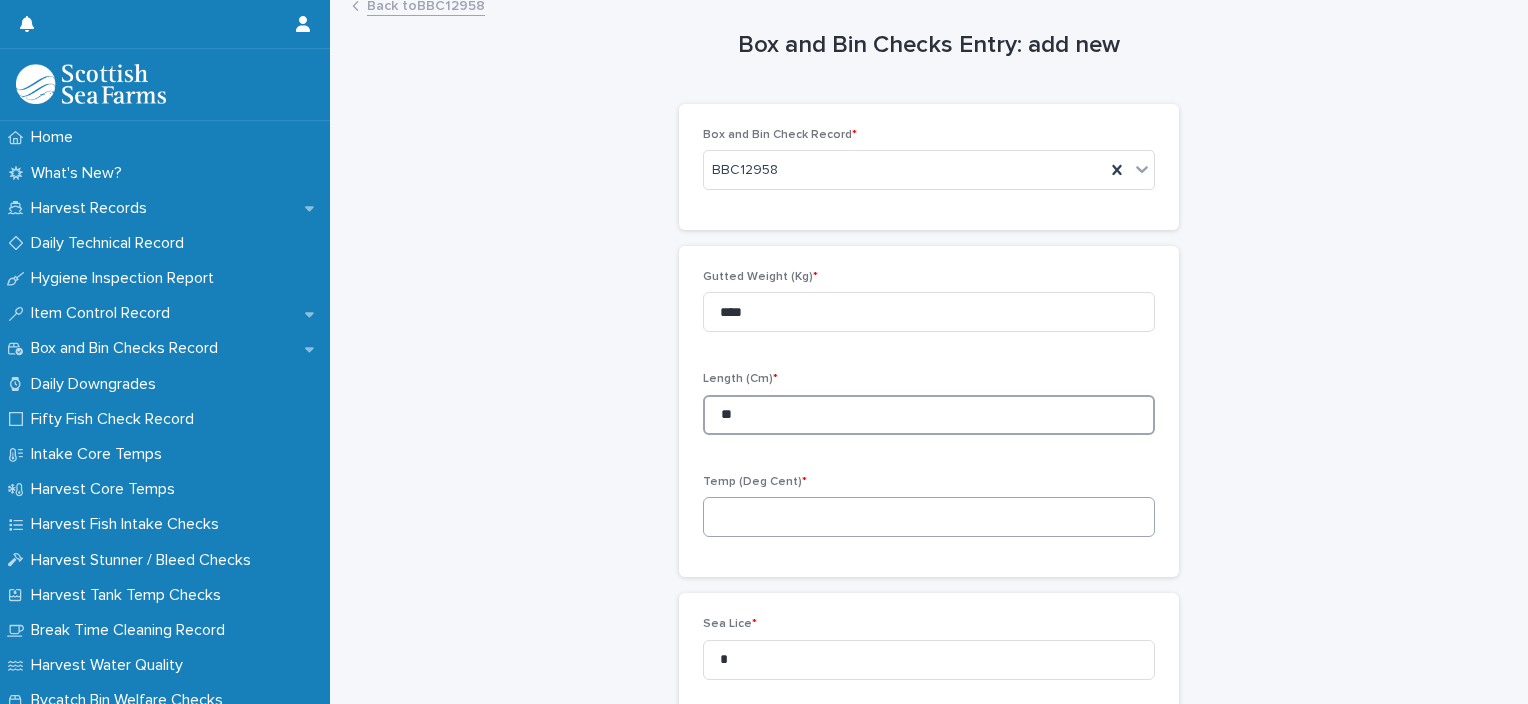type on "**" 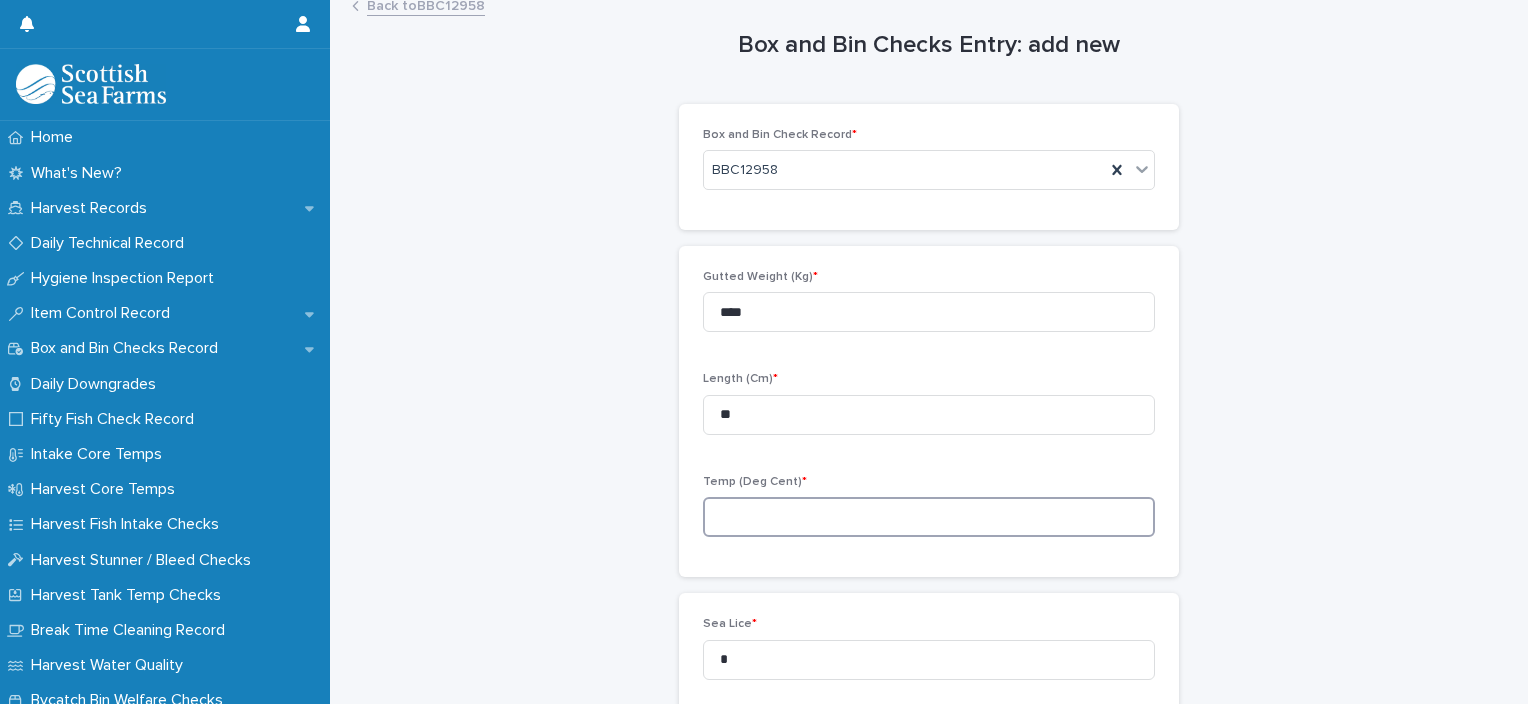 click at bounding box center (929, 517) 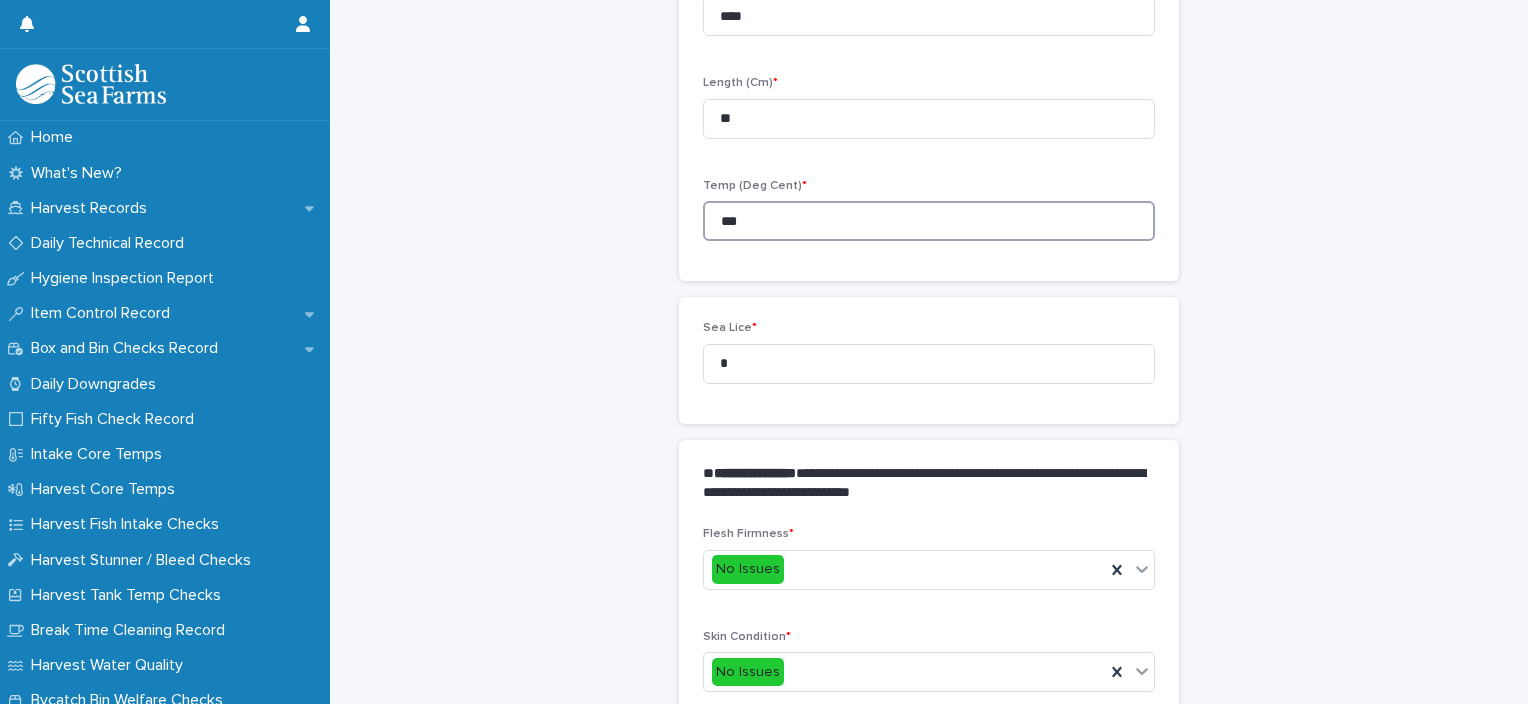 scroll, scrollTop: 311, scrollLeft: 0, axis: vertical 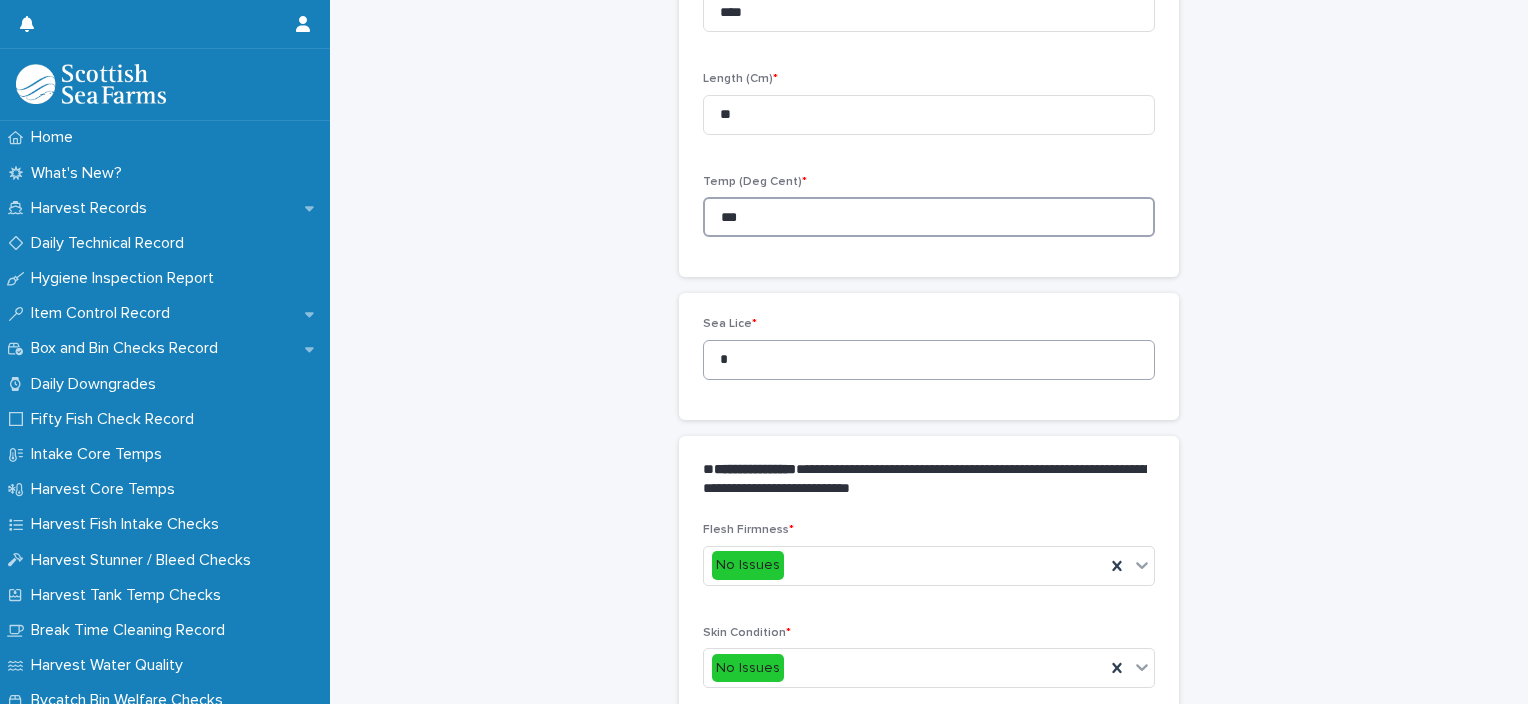 type on "***" 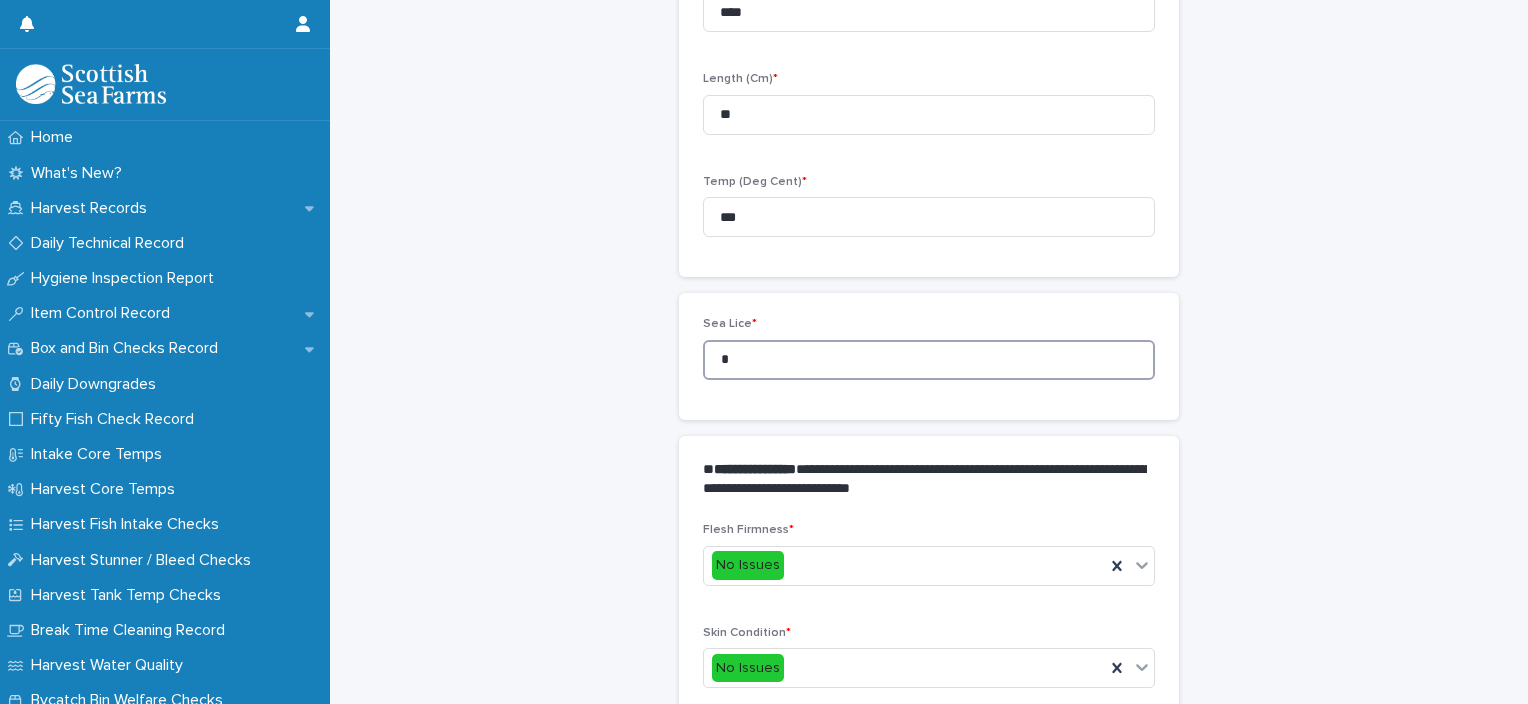 drag, startPoint x: 728, startPoint y: 362, endPoint x: 674, endPoint y: 362, distance: 54 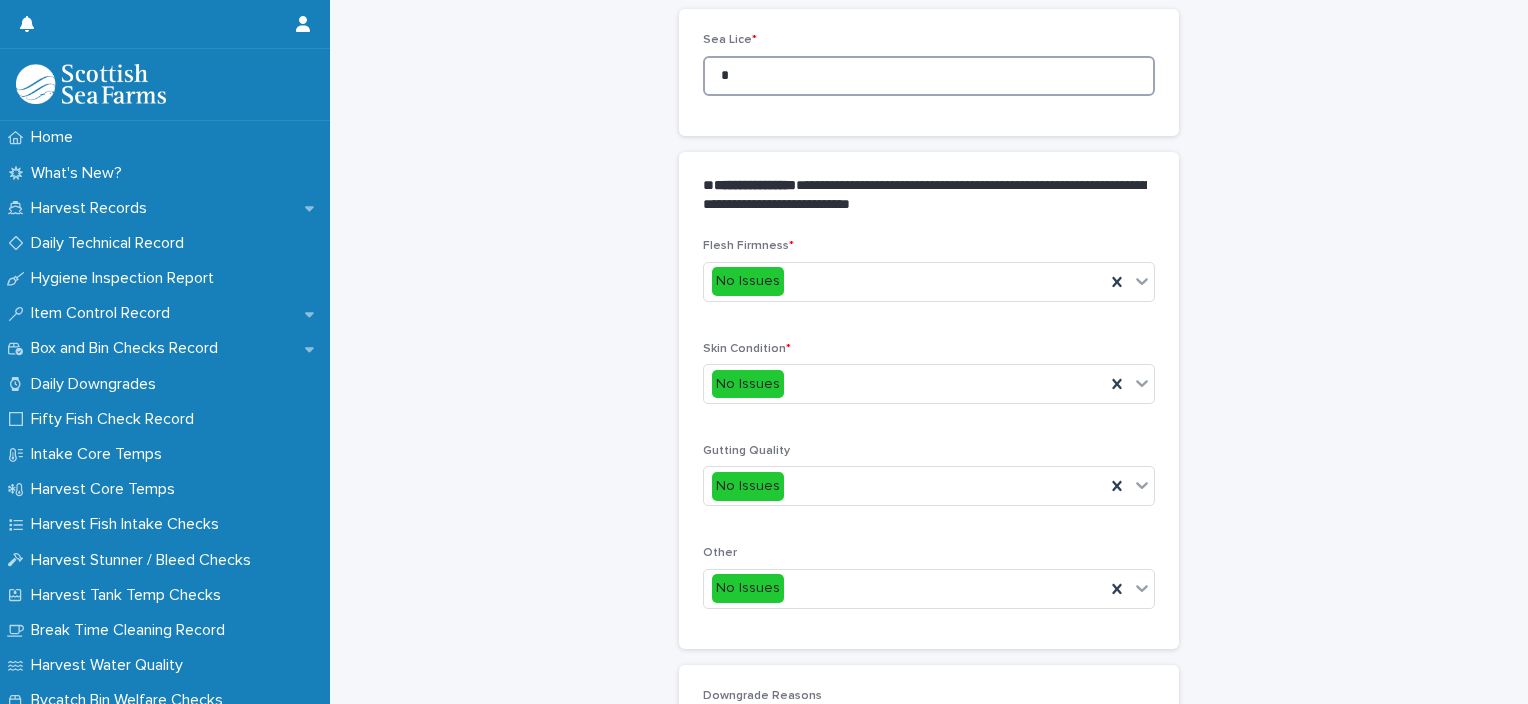 scroll, scrollTop: 948, scrollLeft: 0, axis: vertical 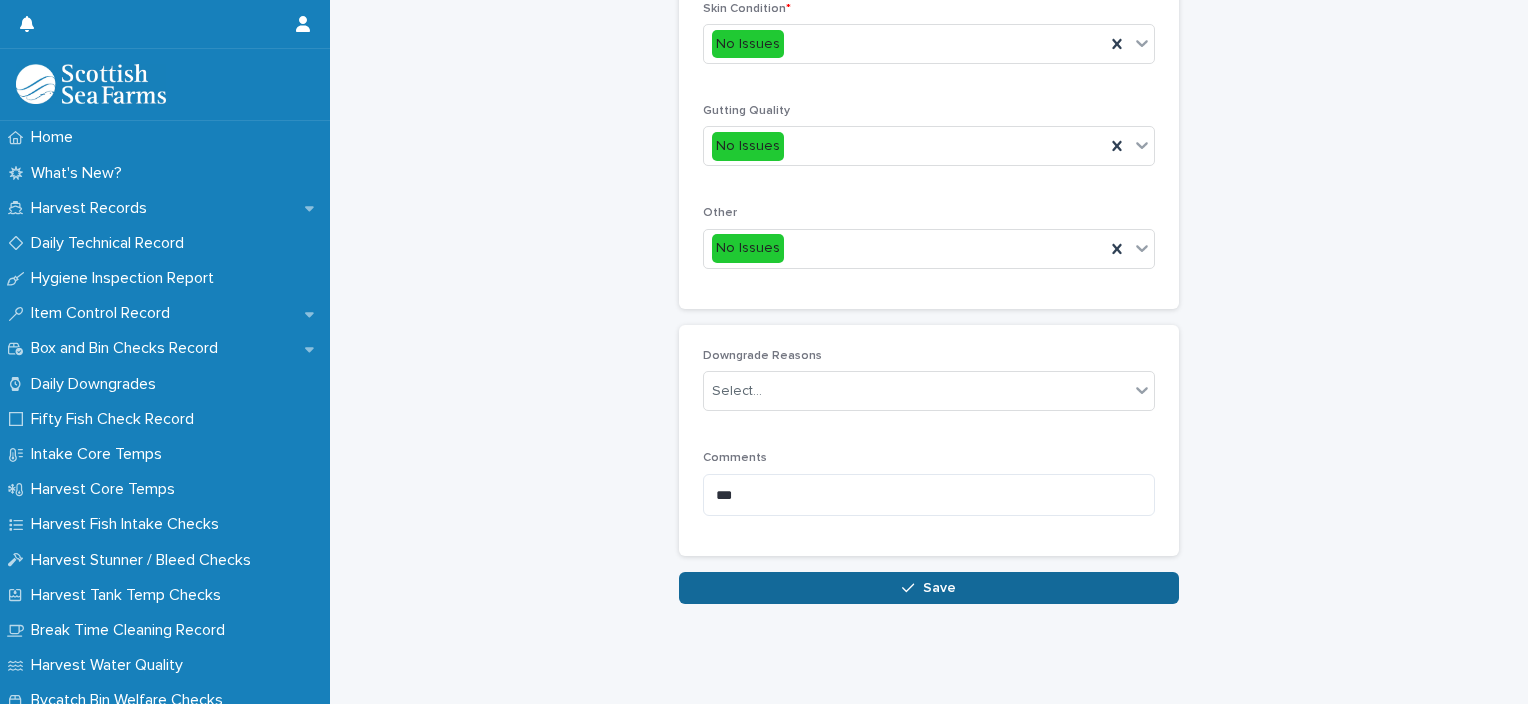 type on "*" 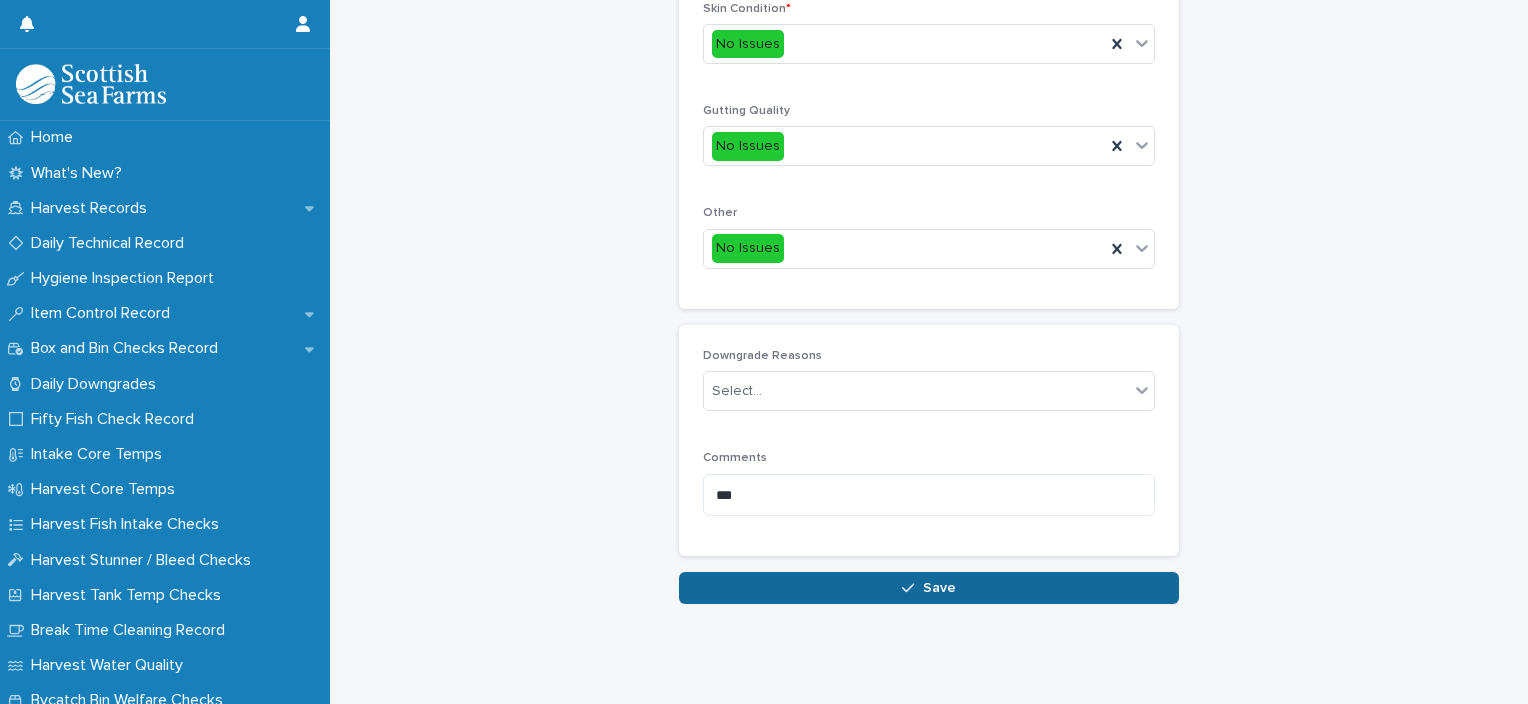 click on "Save" at bounding box center [939, 588] 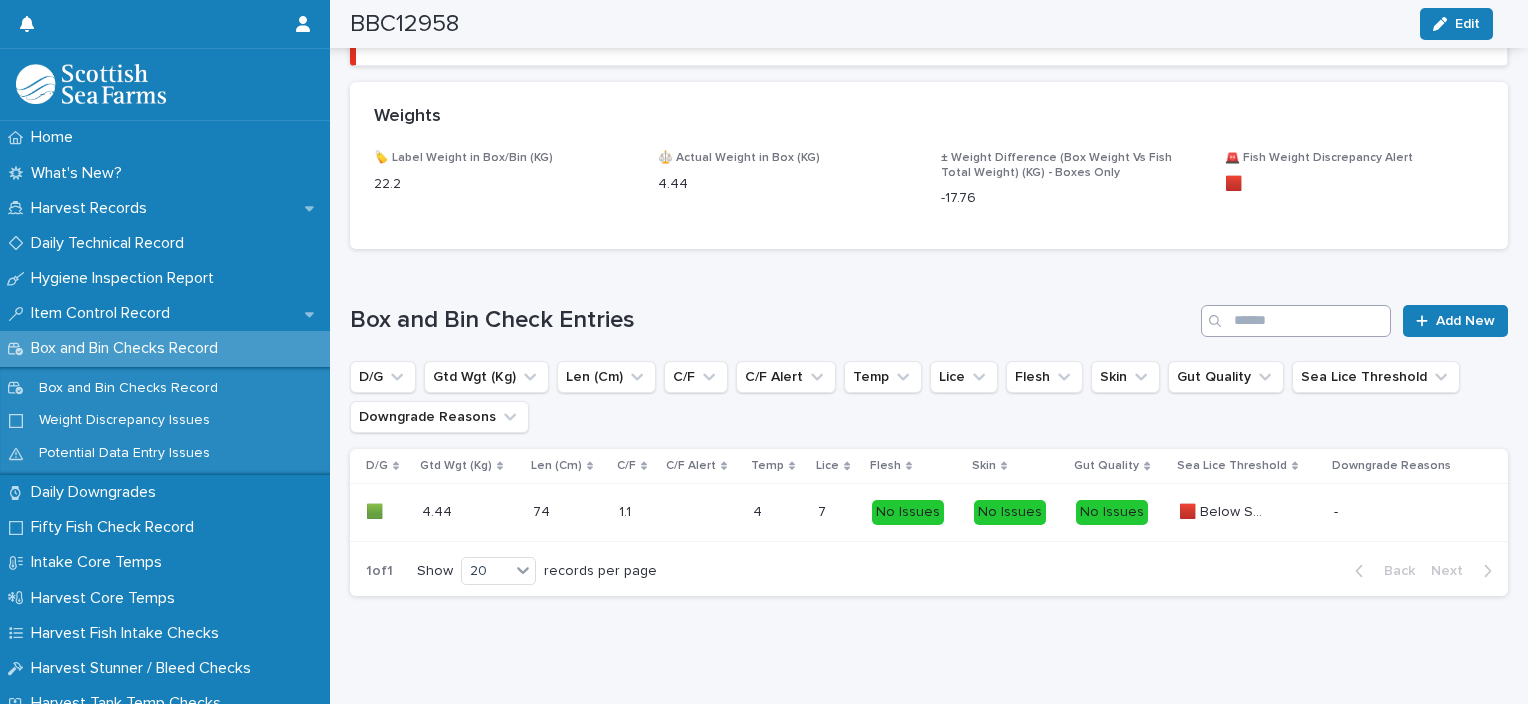 scroll, scrollTop: 1203, scrollLeft: 0, axis: vertical 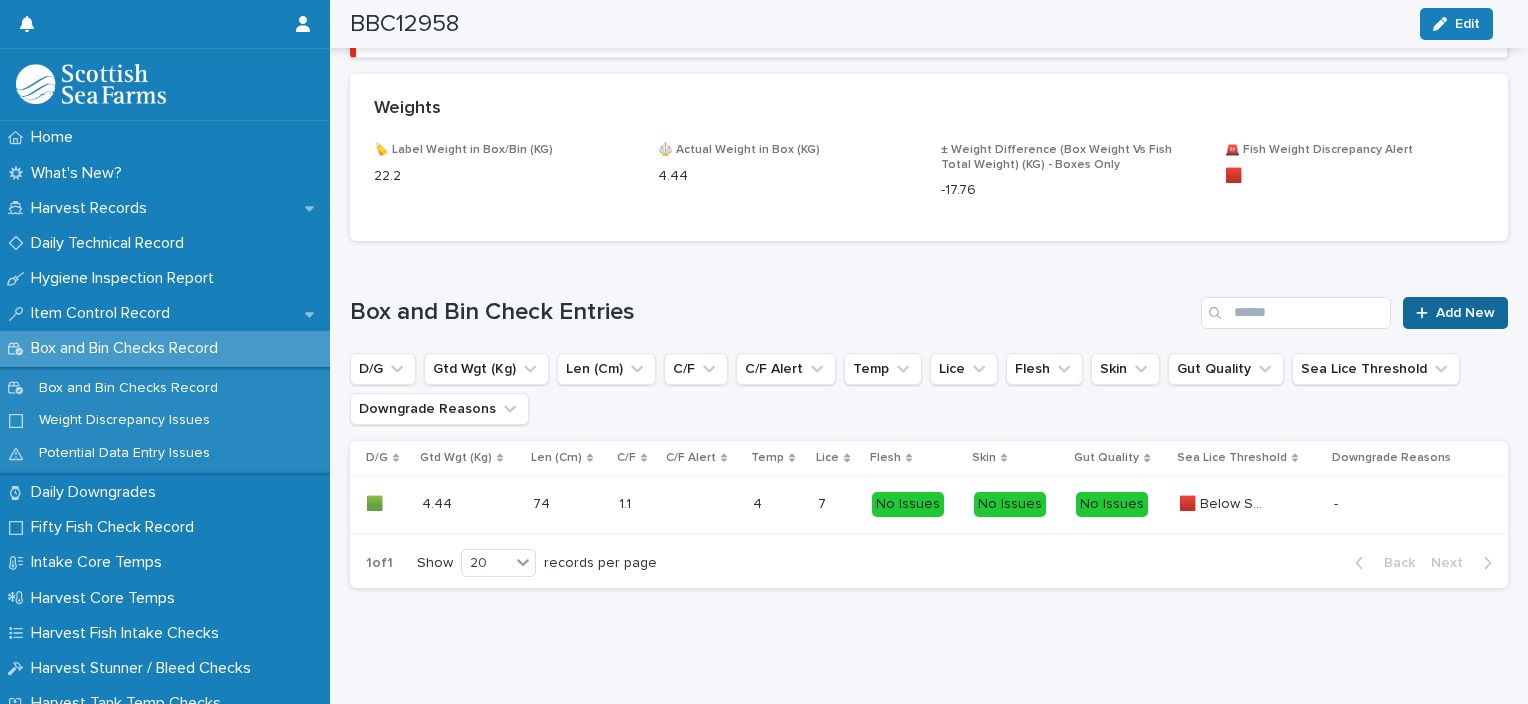 click 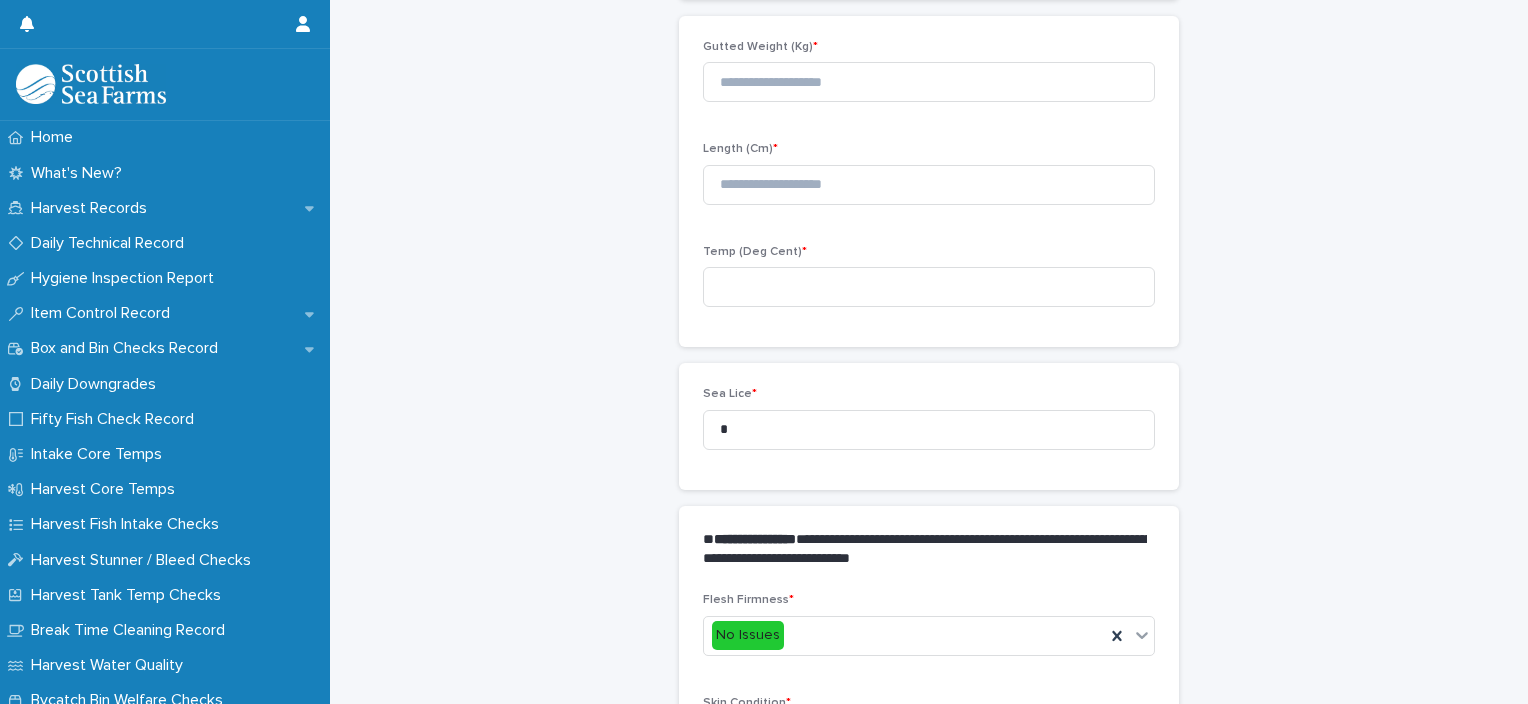 scroll, scrollTop: 211, scrollLeft: 0, axis: vertical 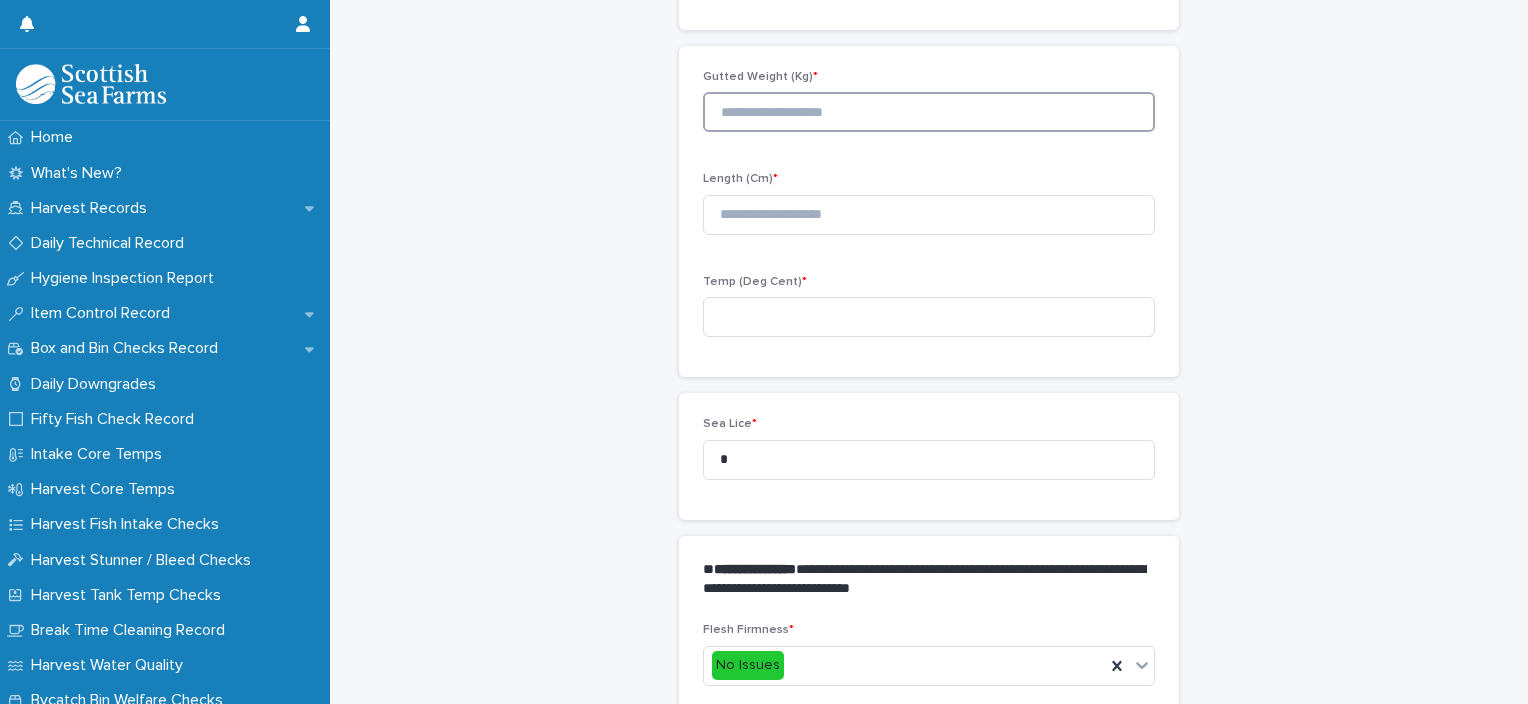 click at bounding box center [929, 112] 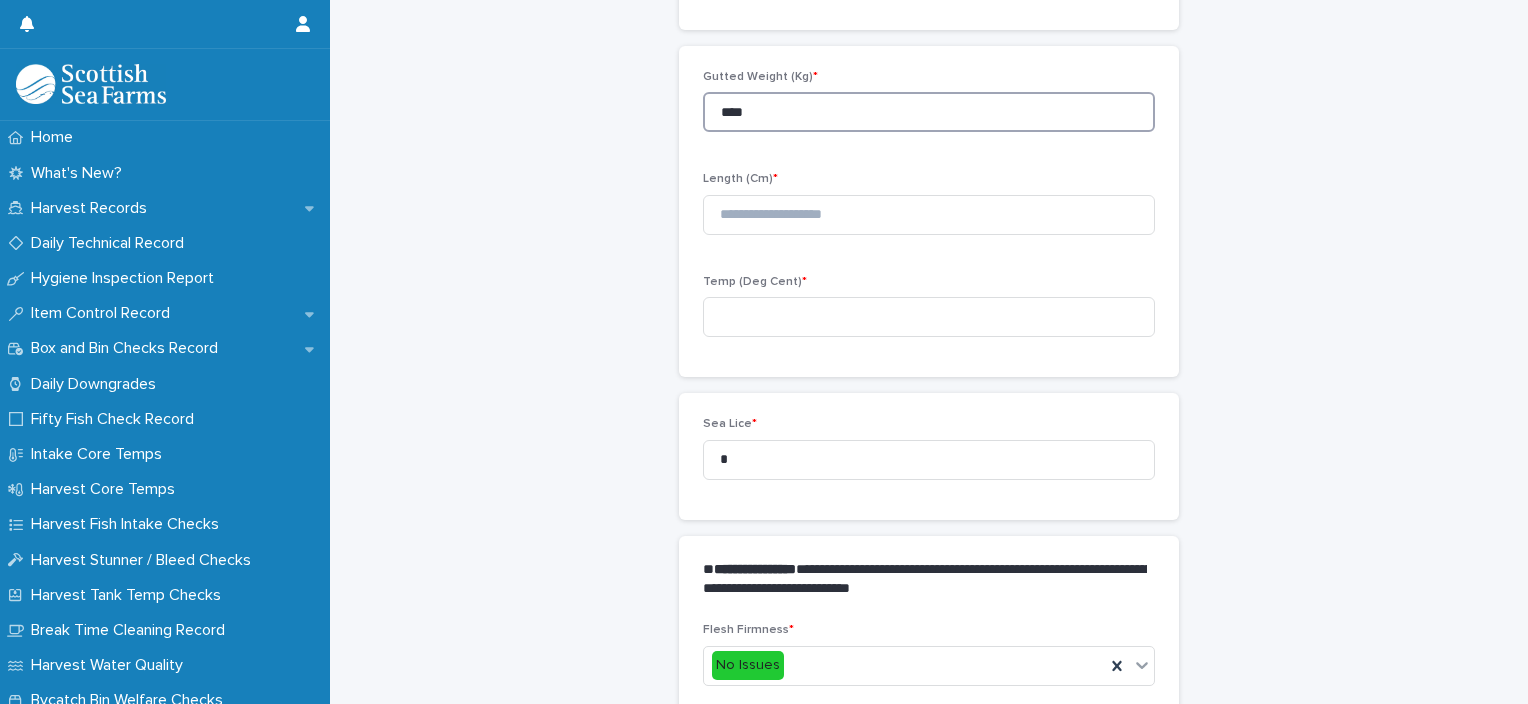 type on "****" 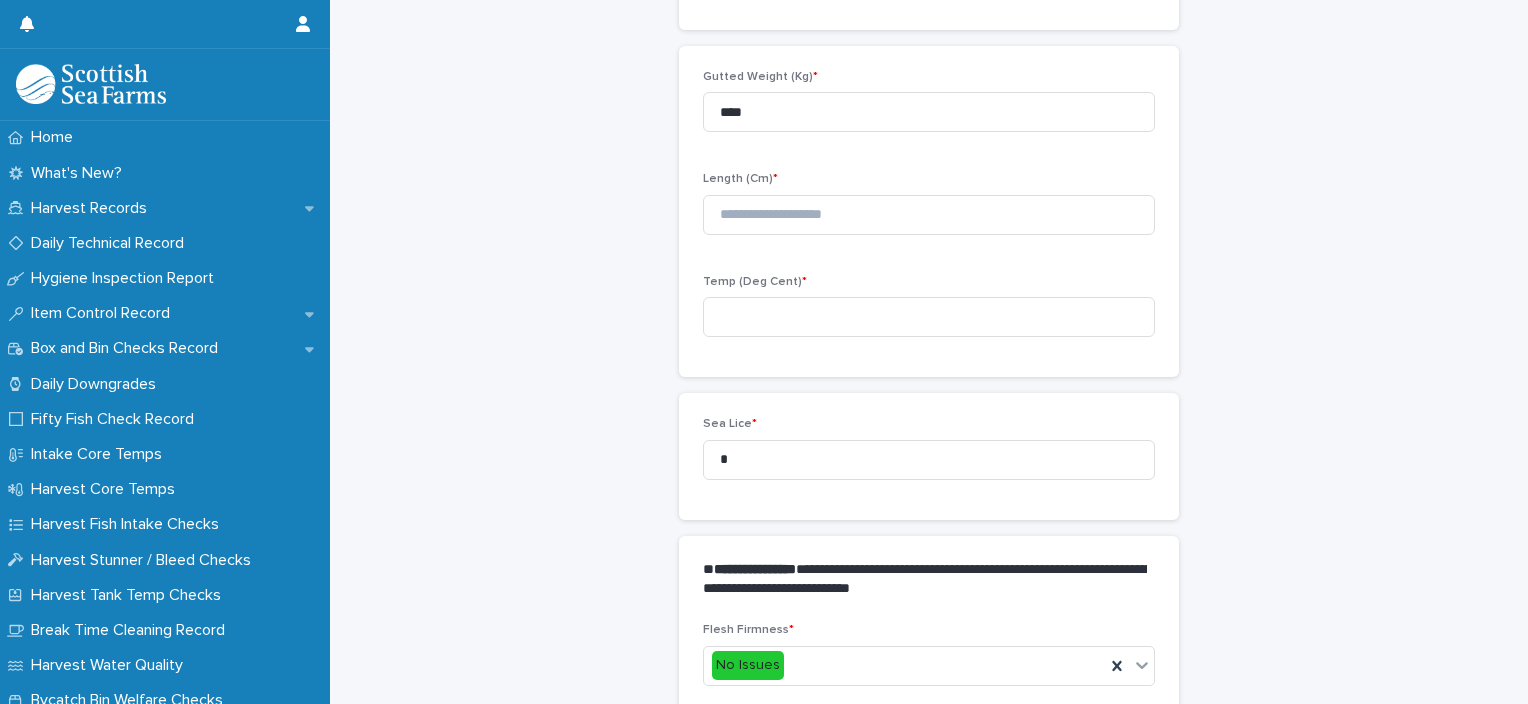 click on "Length (Cm) *" at bounding box center (929, 211) 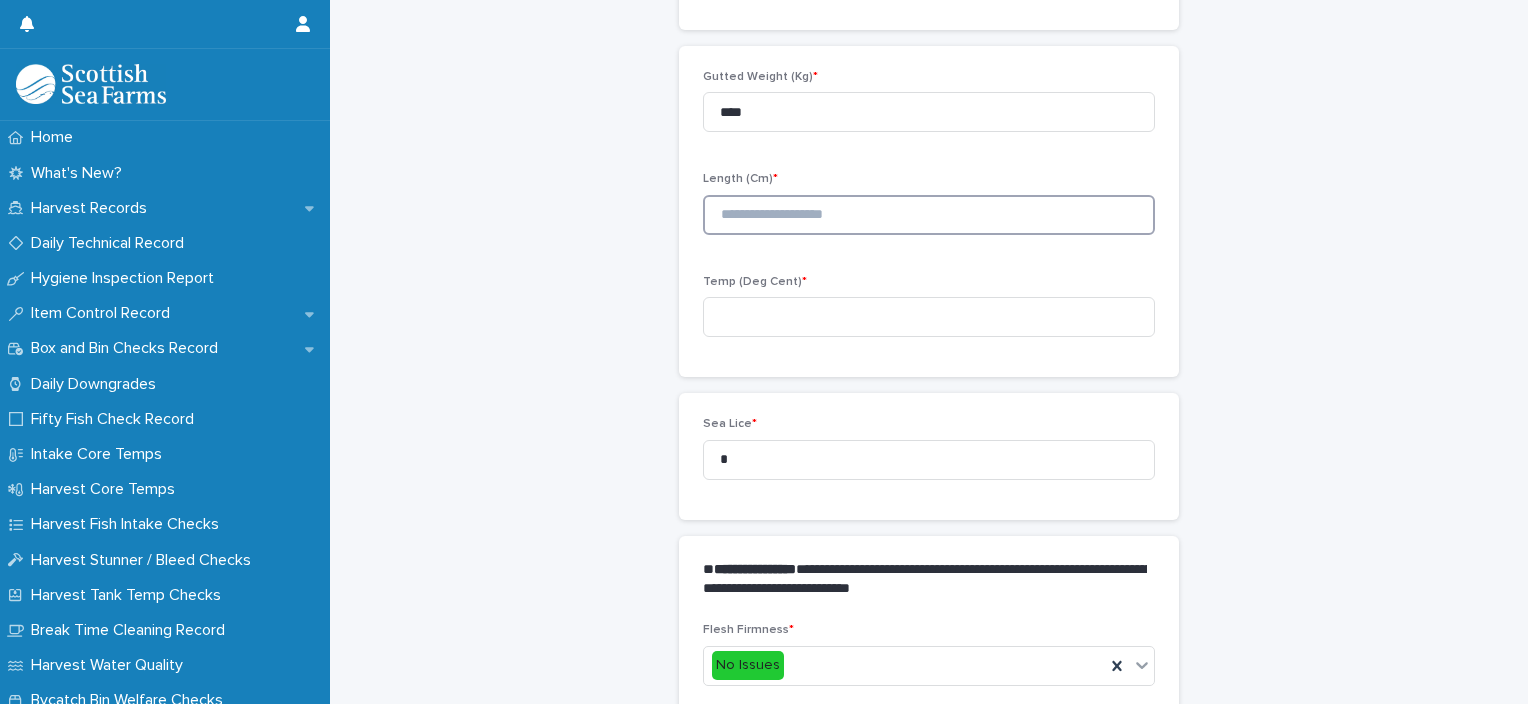 click at bounding box center (929, 215) 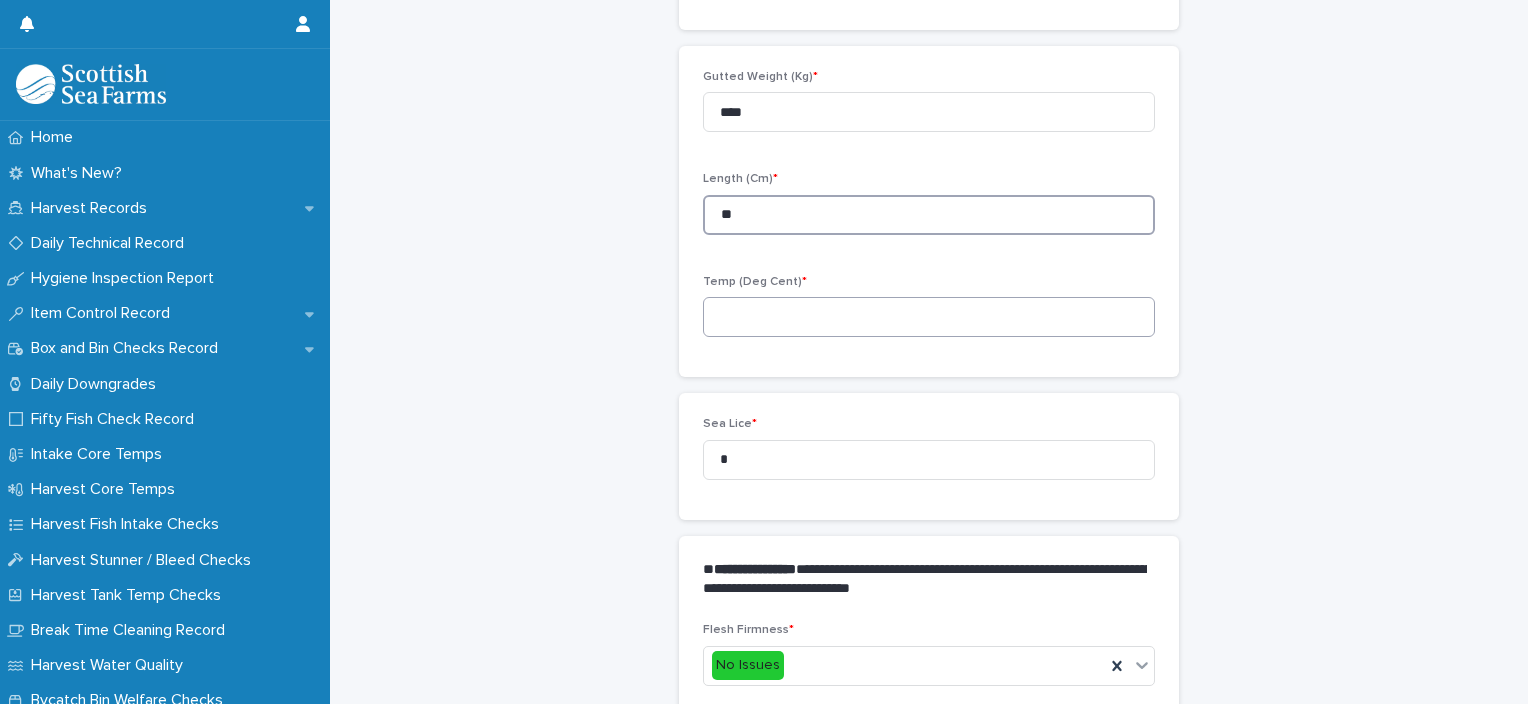 type on "**" 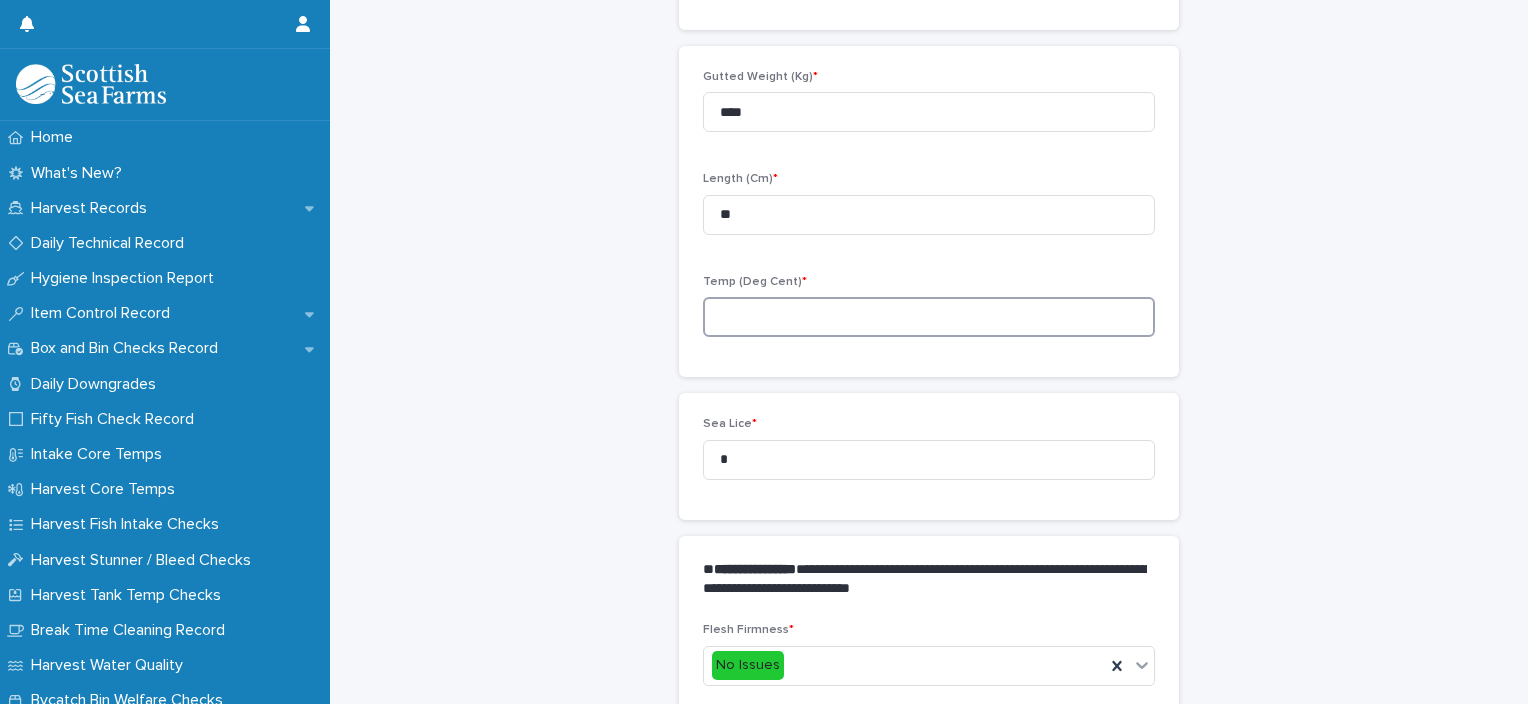 click at bounding box center (929, 317) 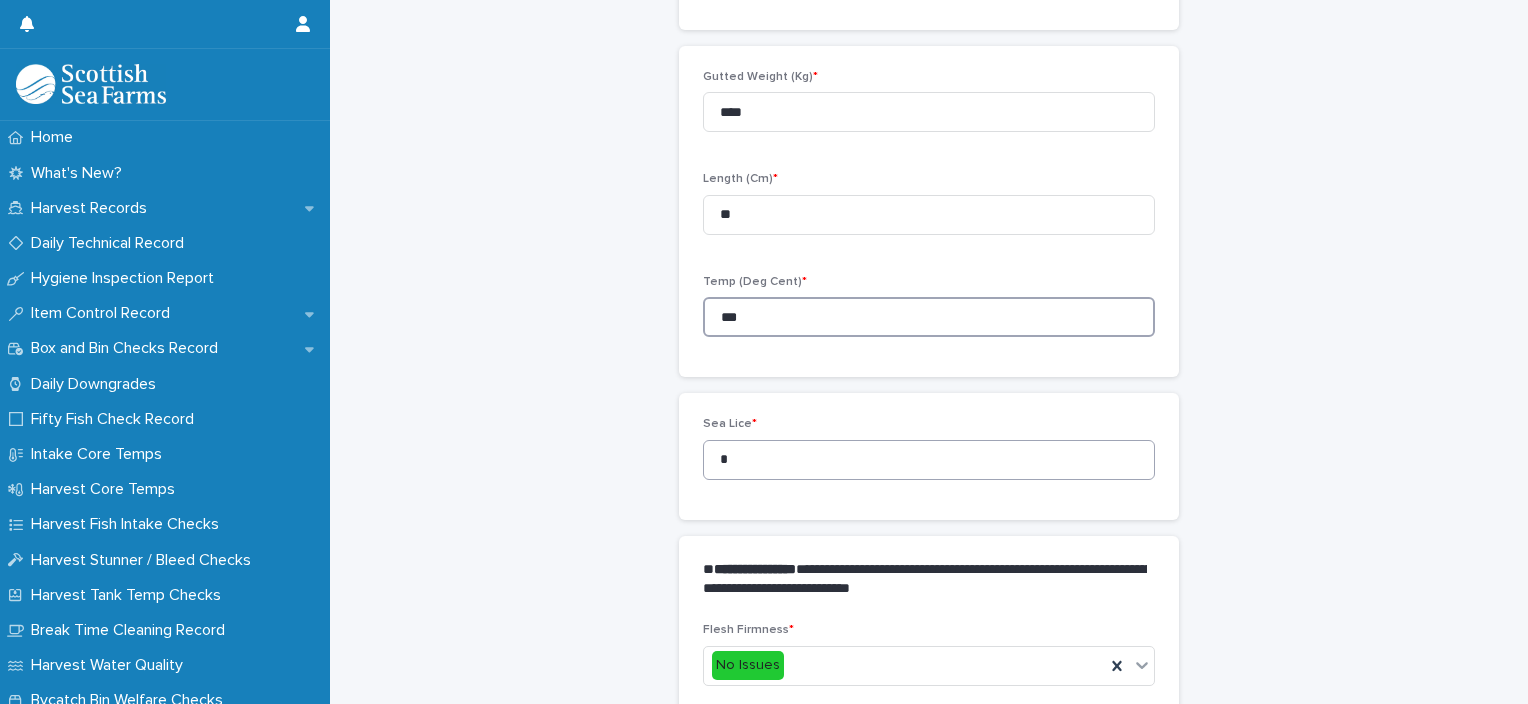 type on "***" 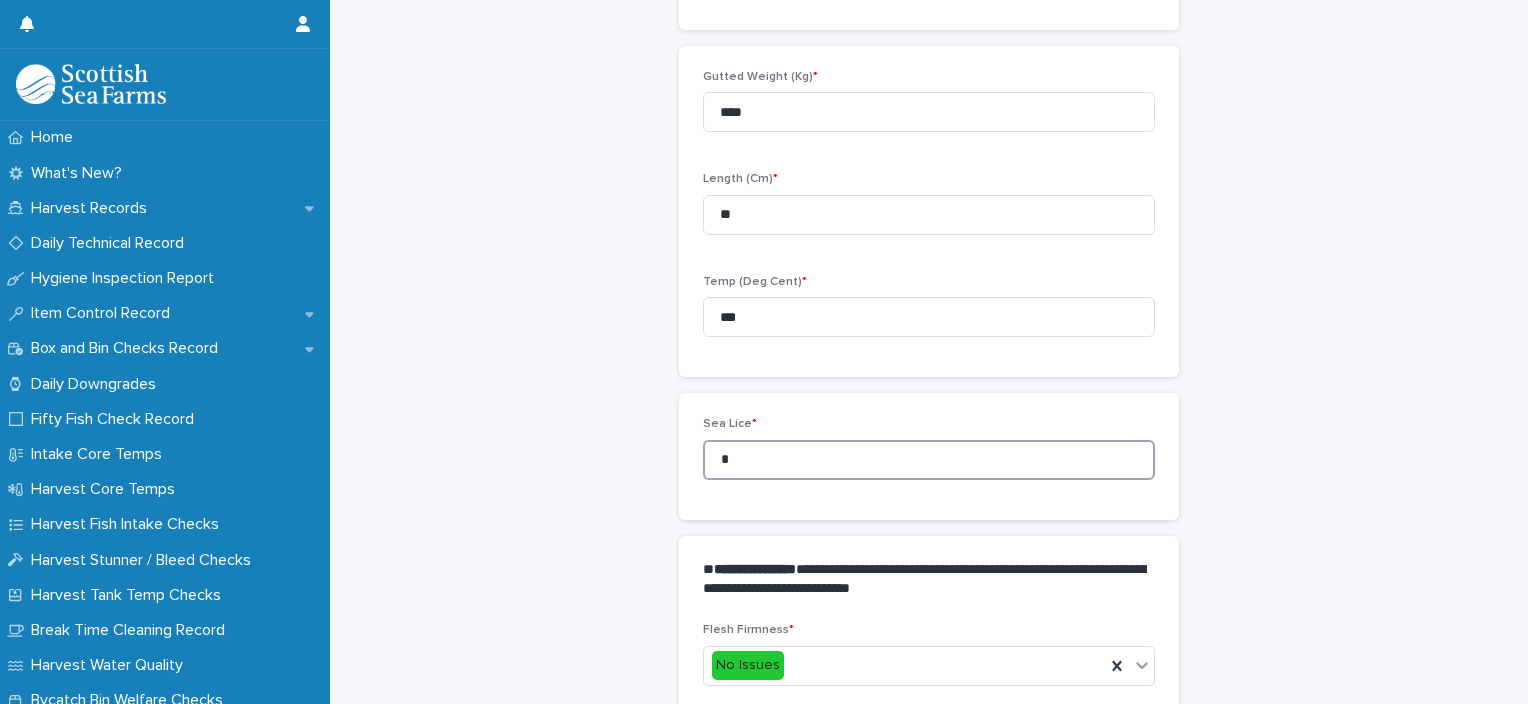 drag, startPoint x: 720, startPoint y: 471, endPoint x: 694, endPoint y: 471, distance: 26 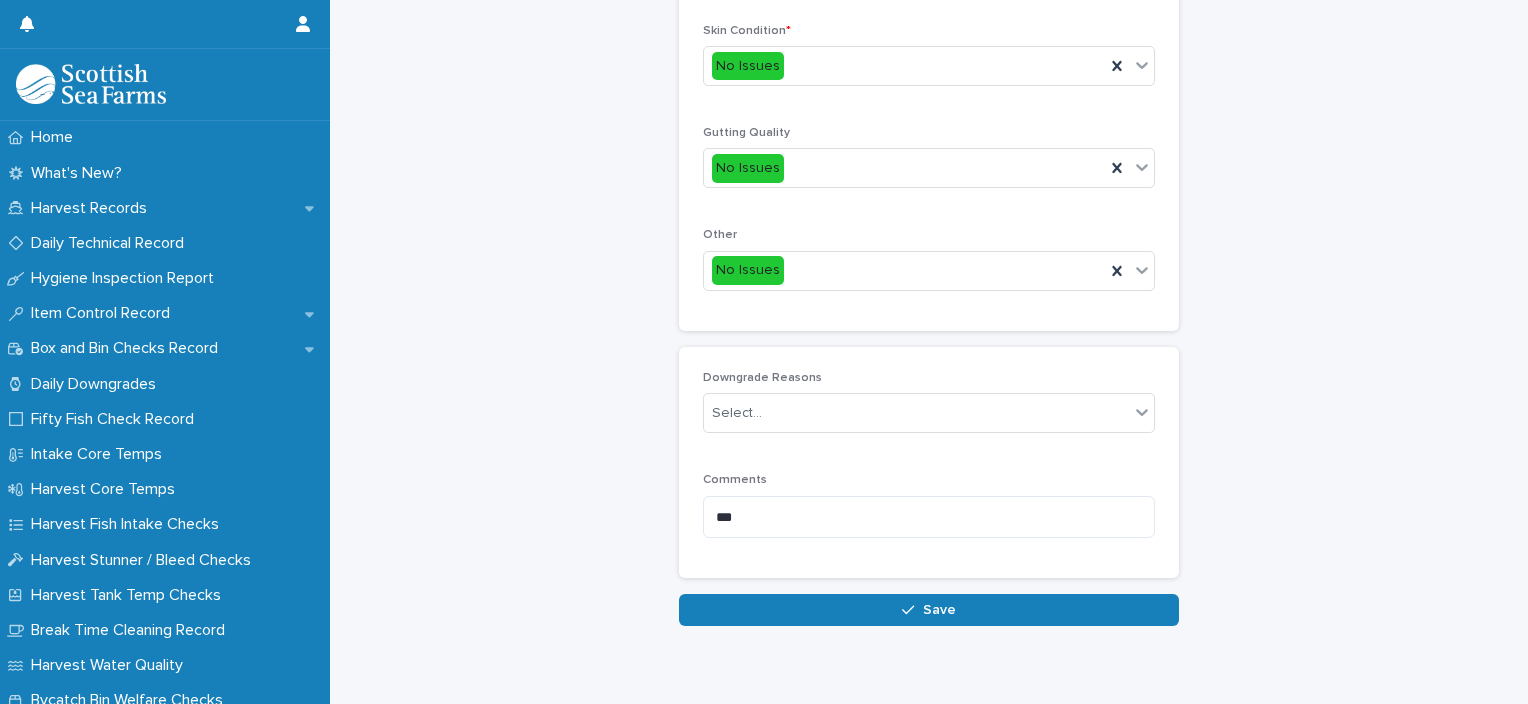 scroll, scrollTop: 948, scrollLeft: 0, axis: vertical 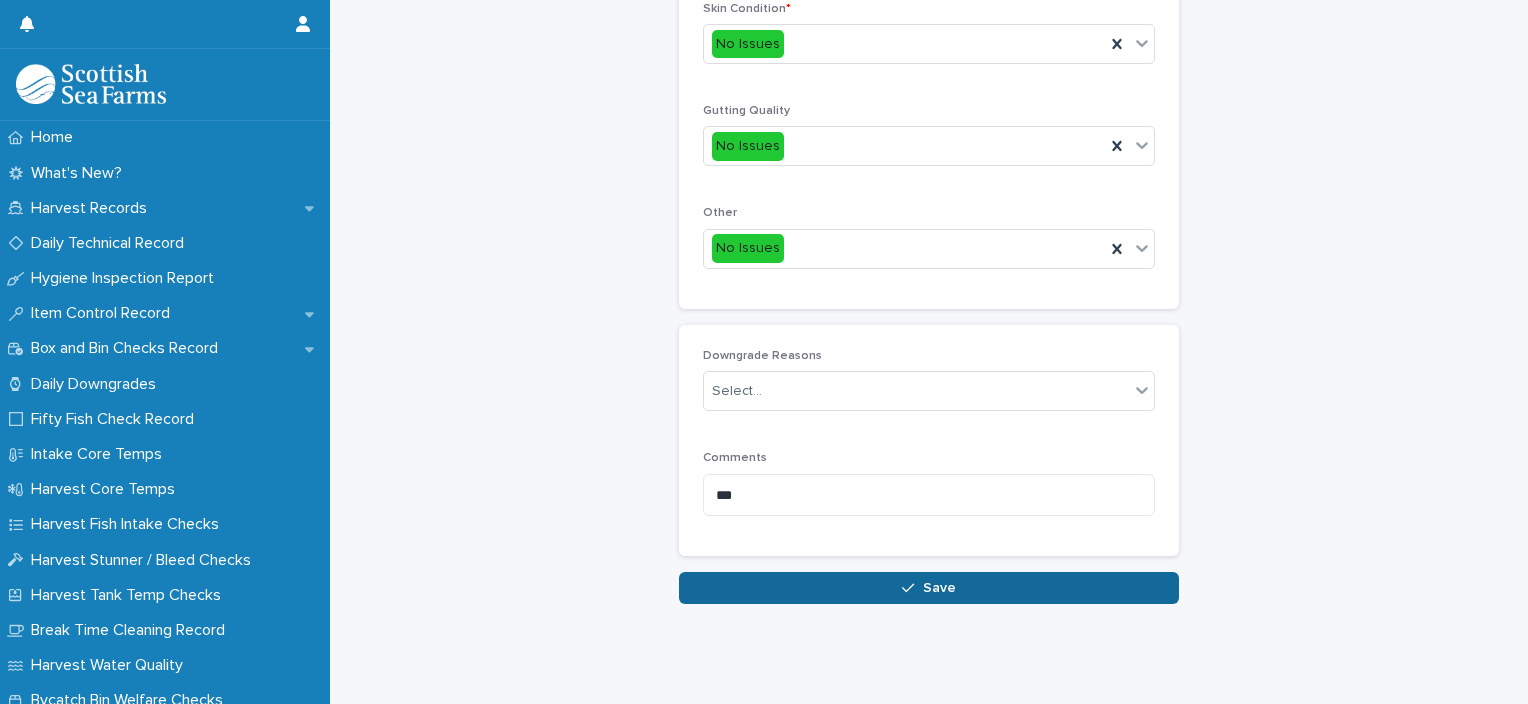 type on "*" 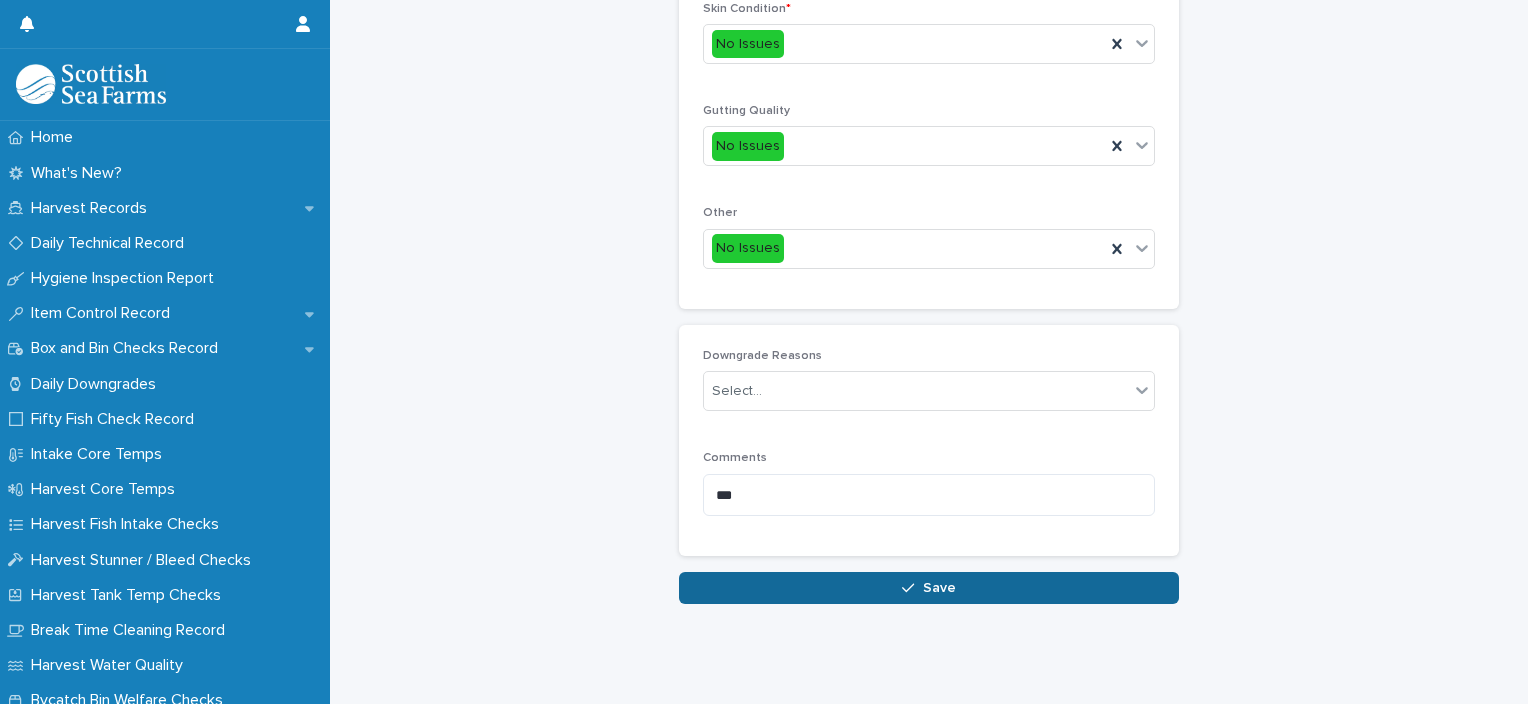click on "Save" at bounding box center (939, 588) 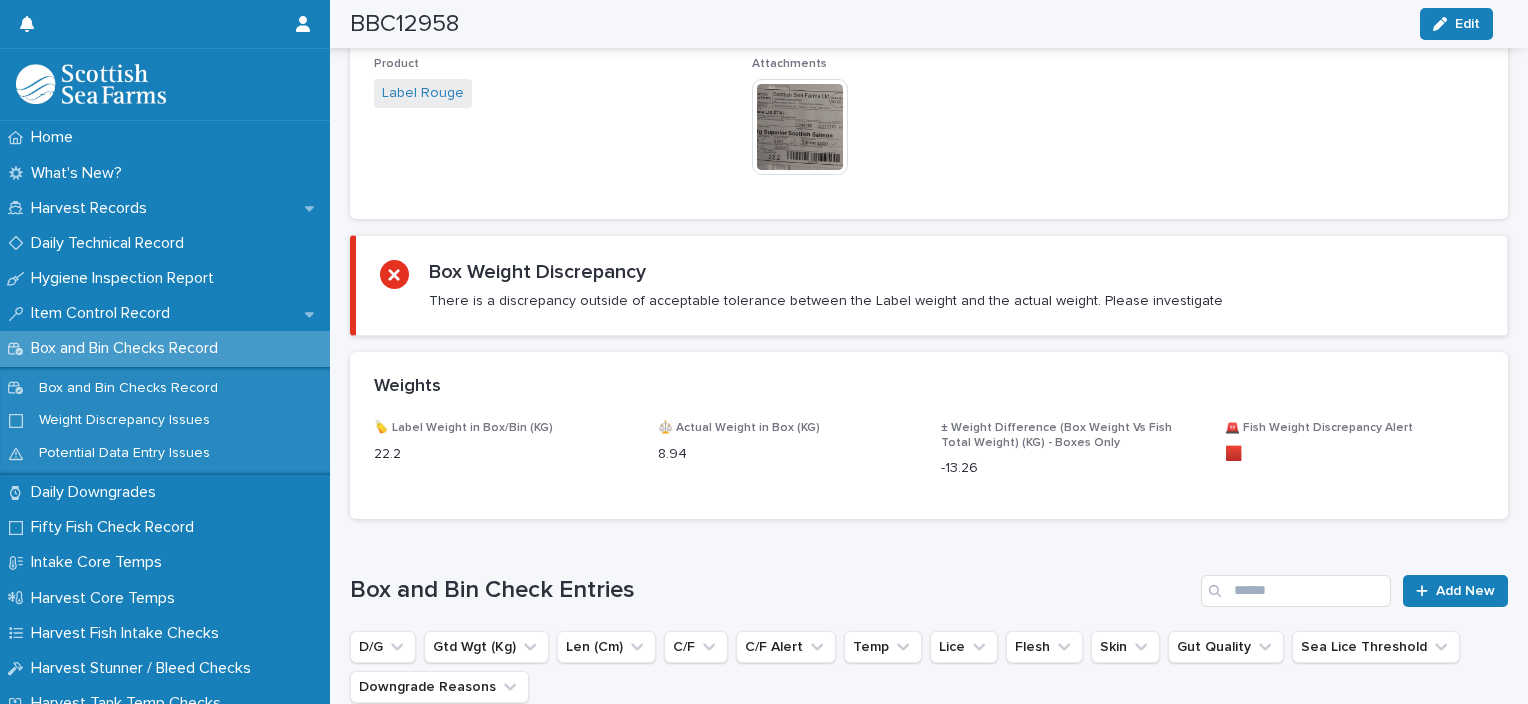 scroll, scrollTop: 1260, scrollLeft: 0, axis: vertical 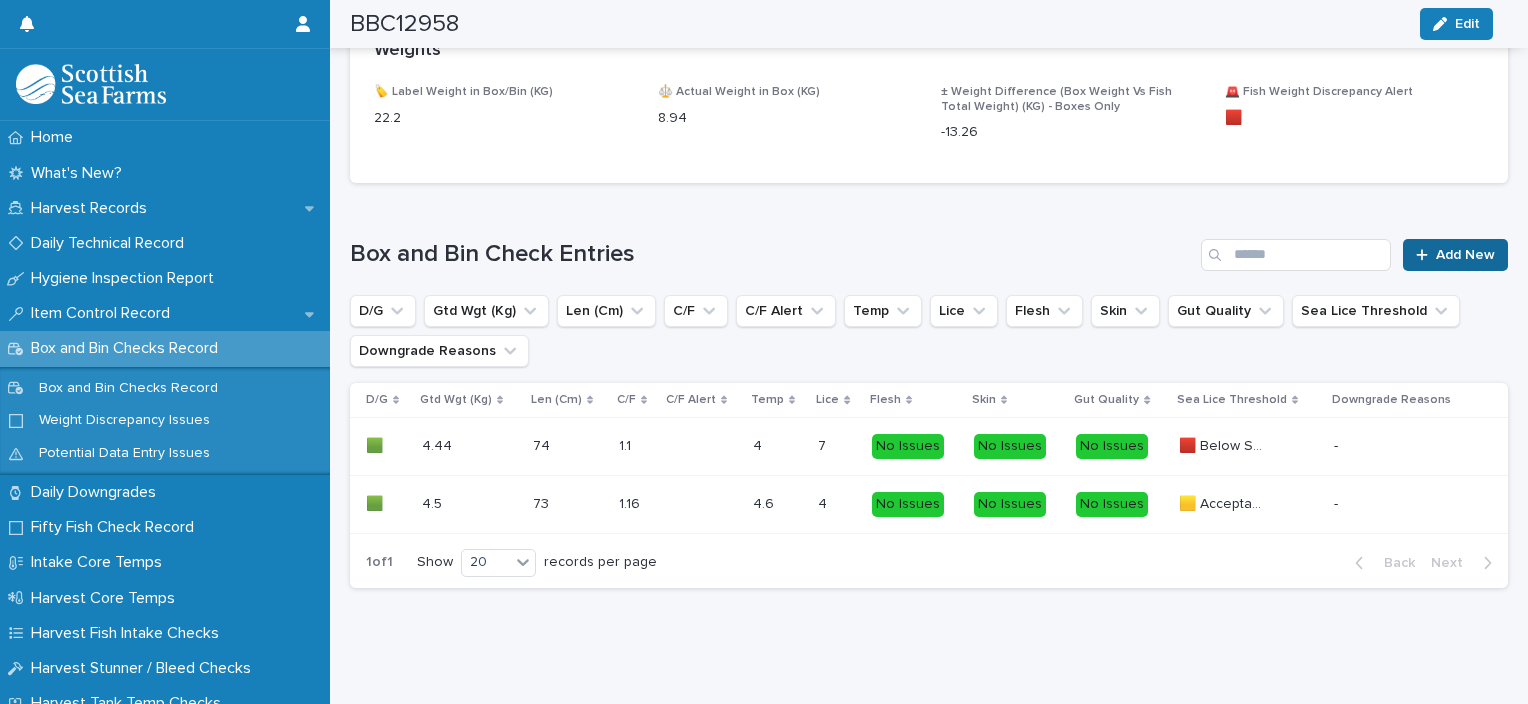 click on "Add New" at bounding box center [1465, 255] 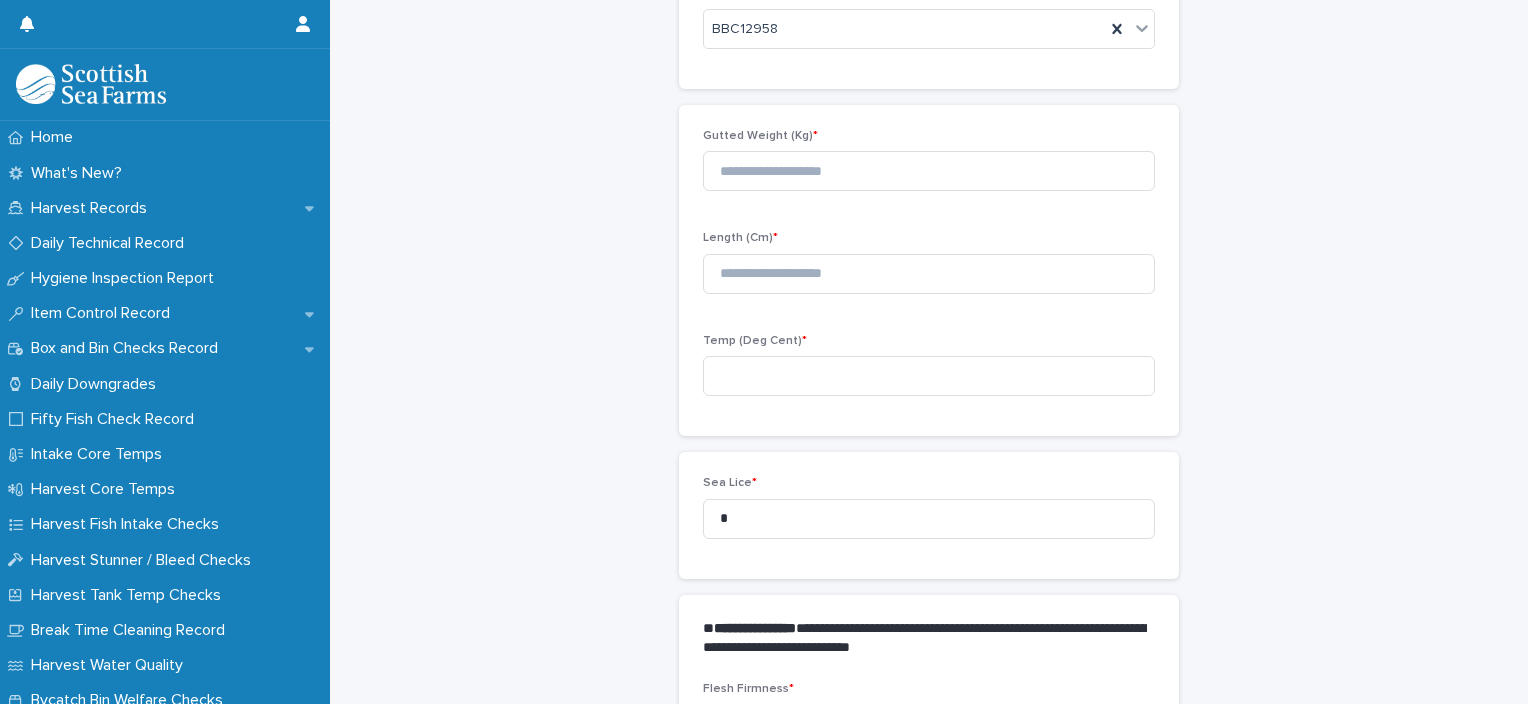 scroll, scrollTop: 111, scrollLeft: 0, axis: vertical 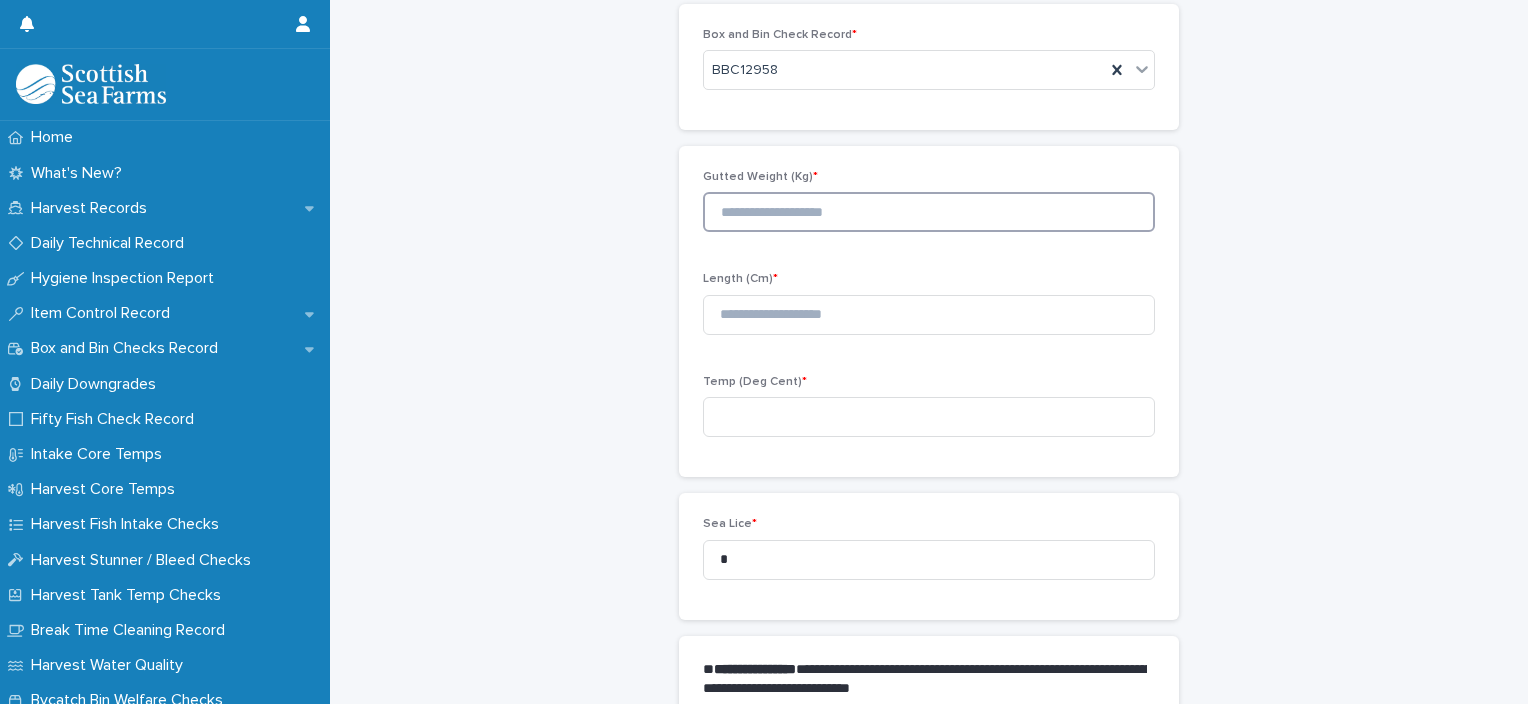 click at bounding box center [929, 212] 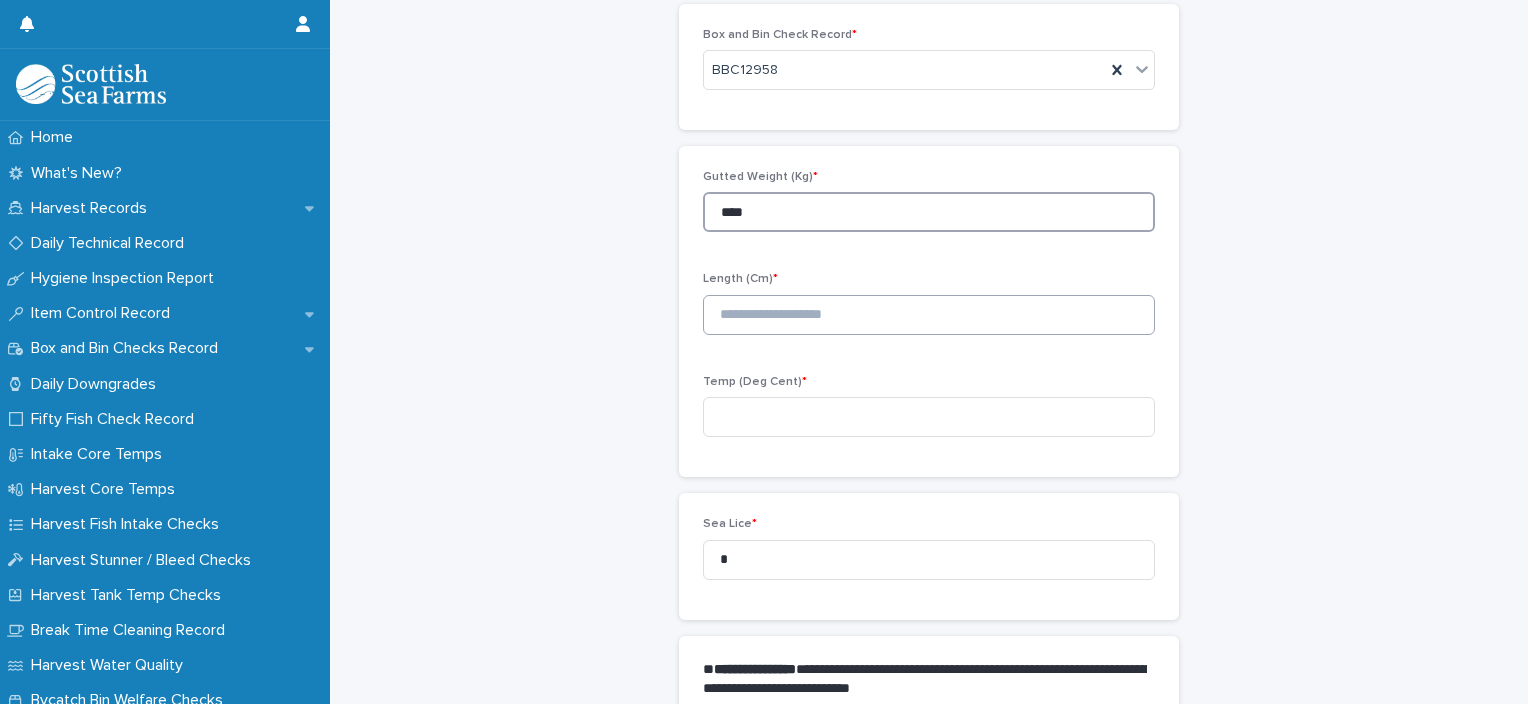 type on "****" 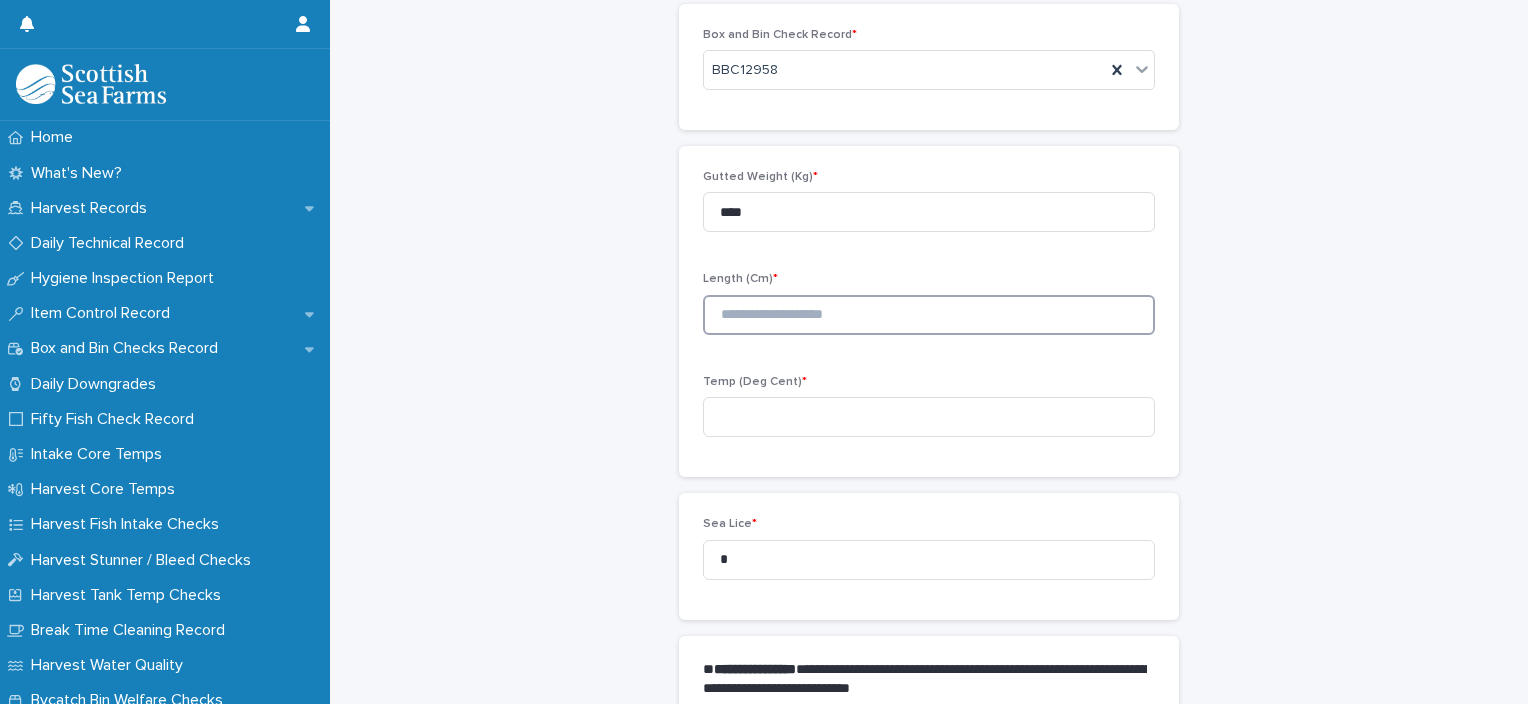 click at bounding box center [929, 315] 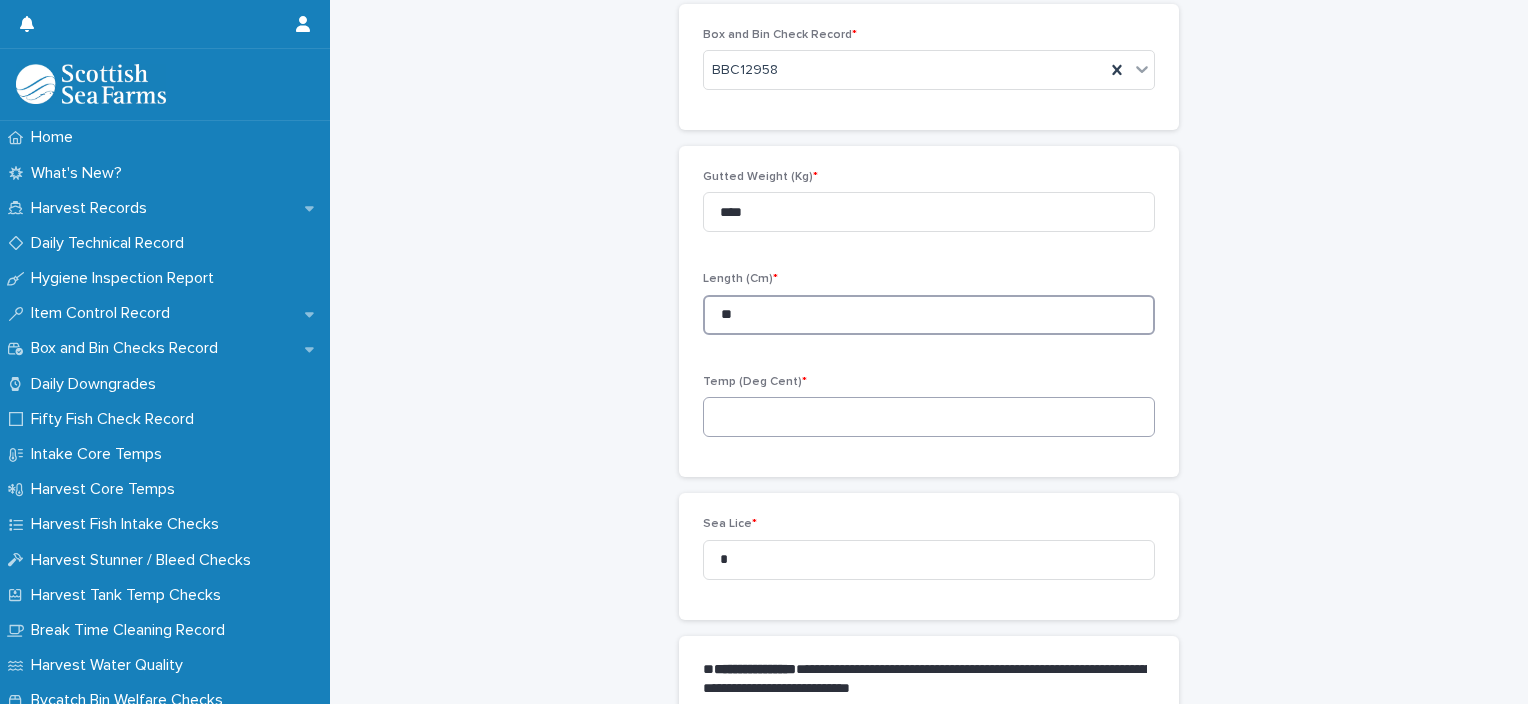 type on "**" 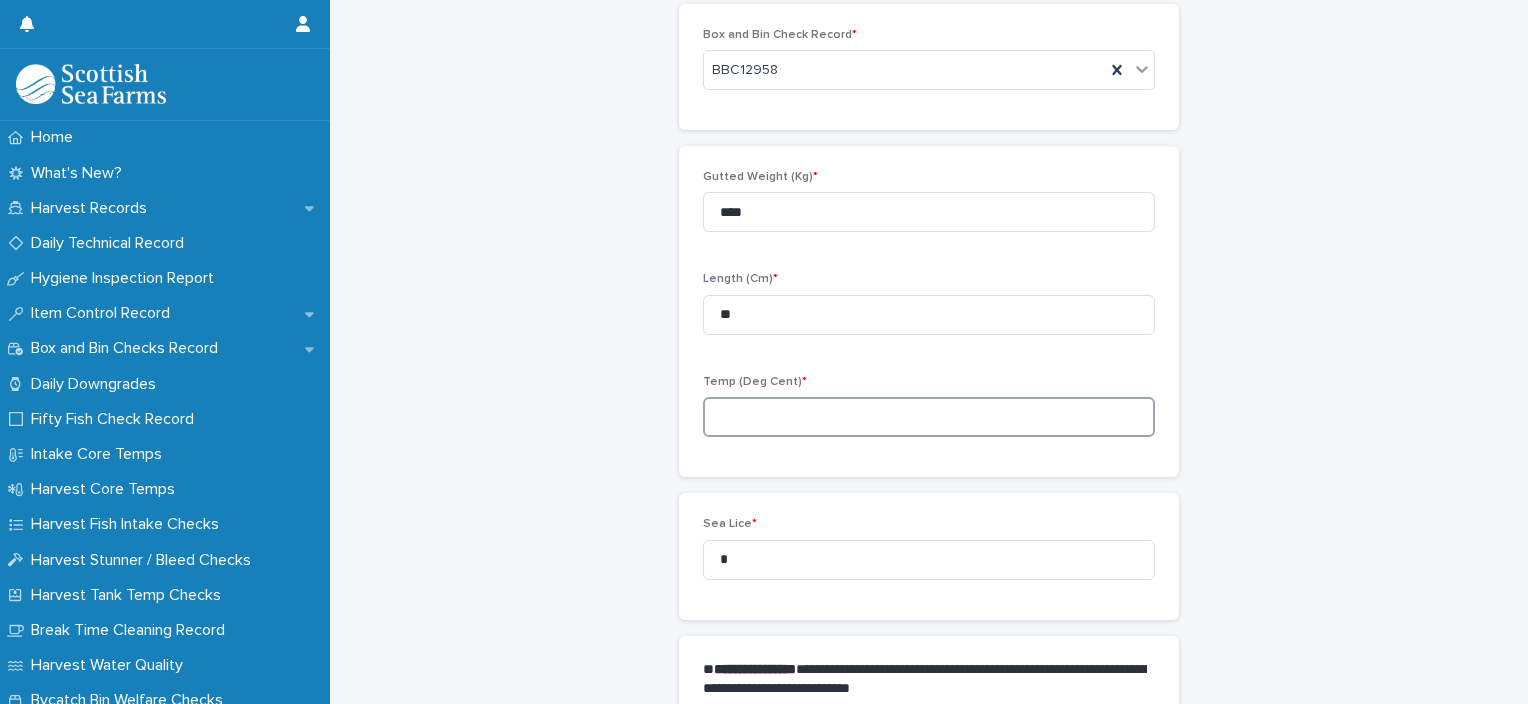 click at bounding box center (929, 417) 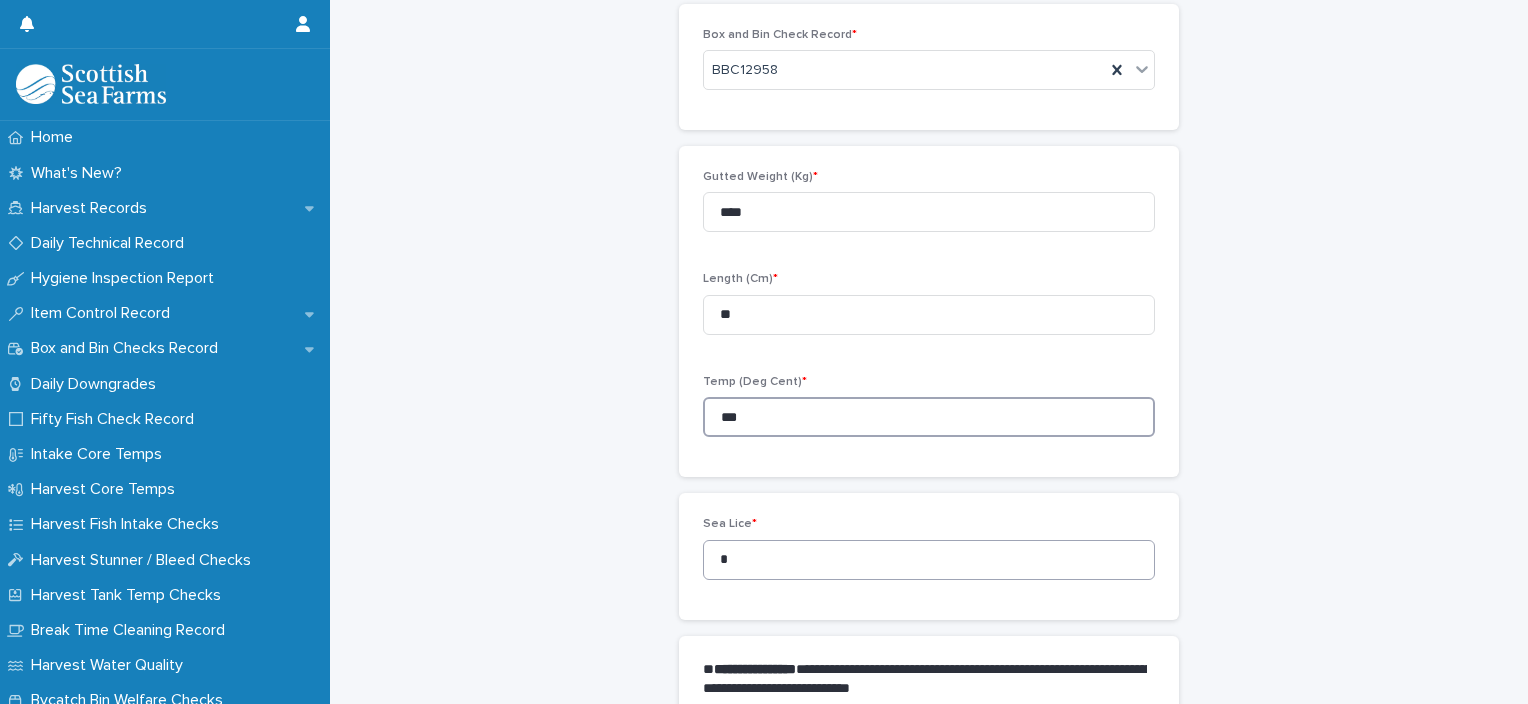 type on "***" 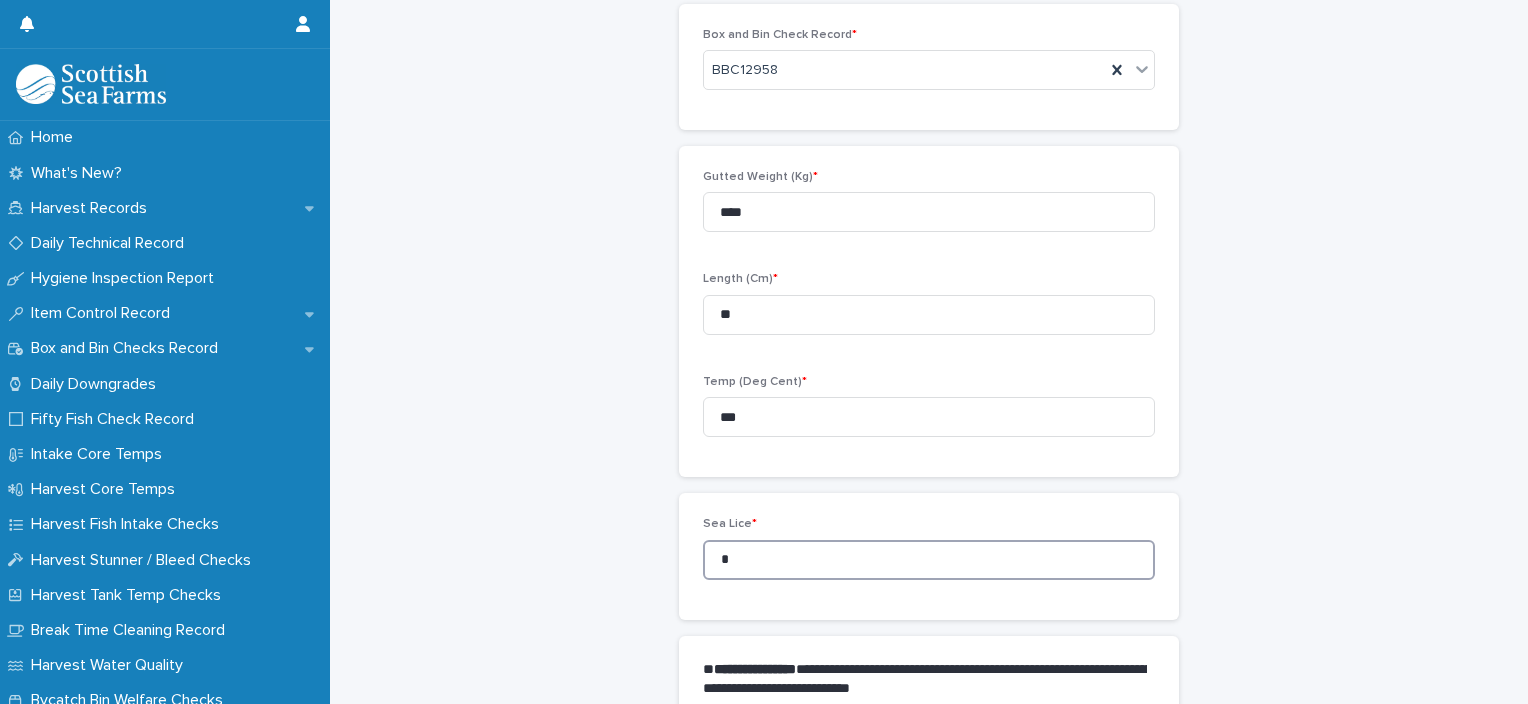 click on "*" at bounding box center [929, 560] 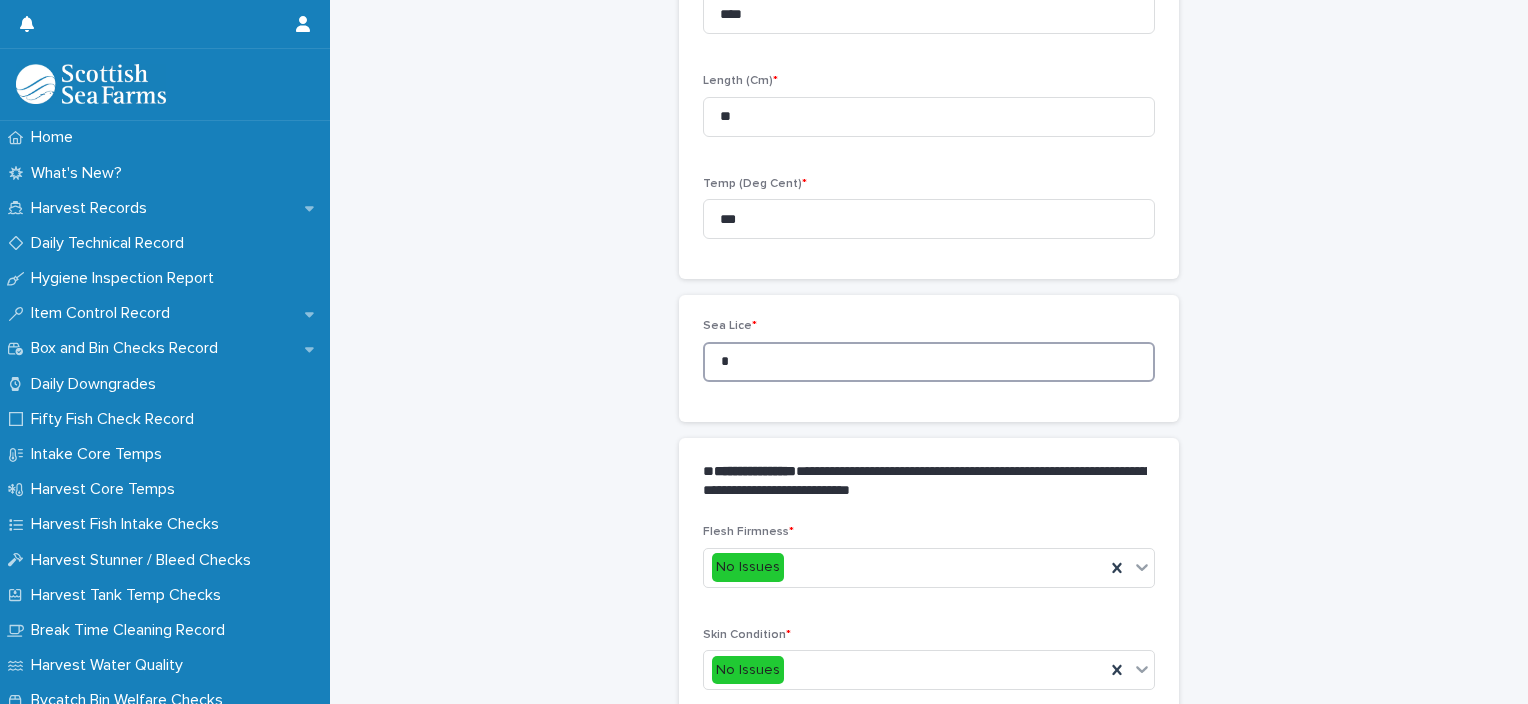 scroll, scrollTop: 311, scrollLeft: 0, axis: vertical 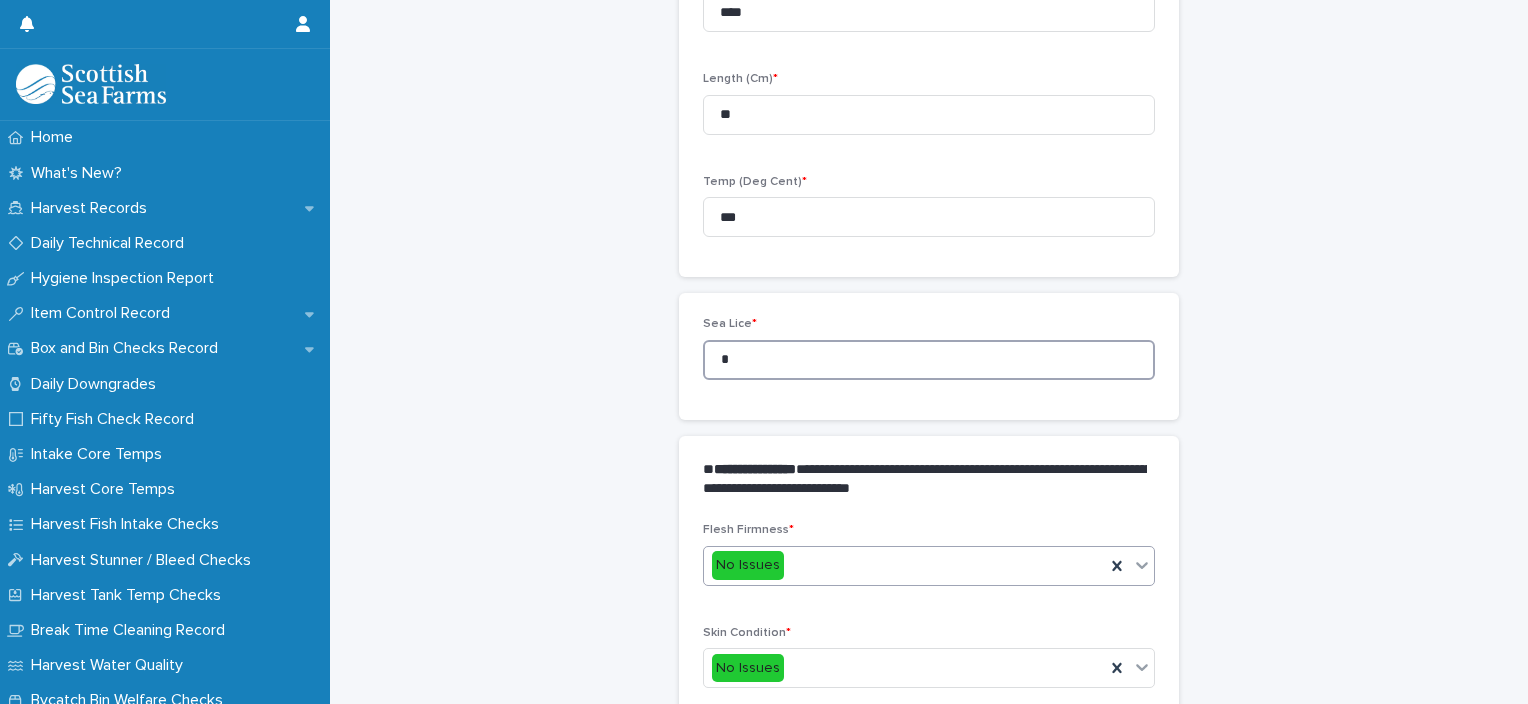 type on "*" 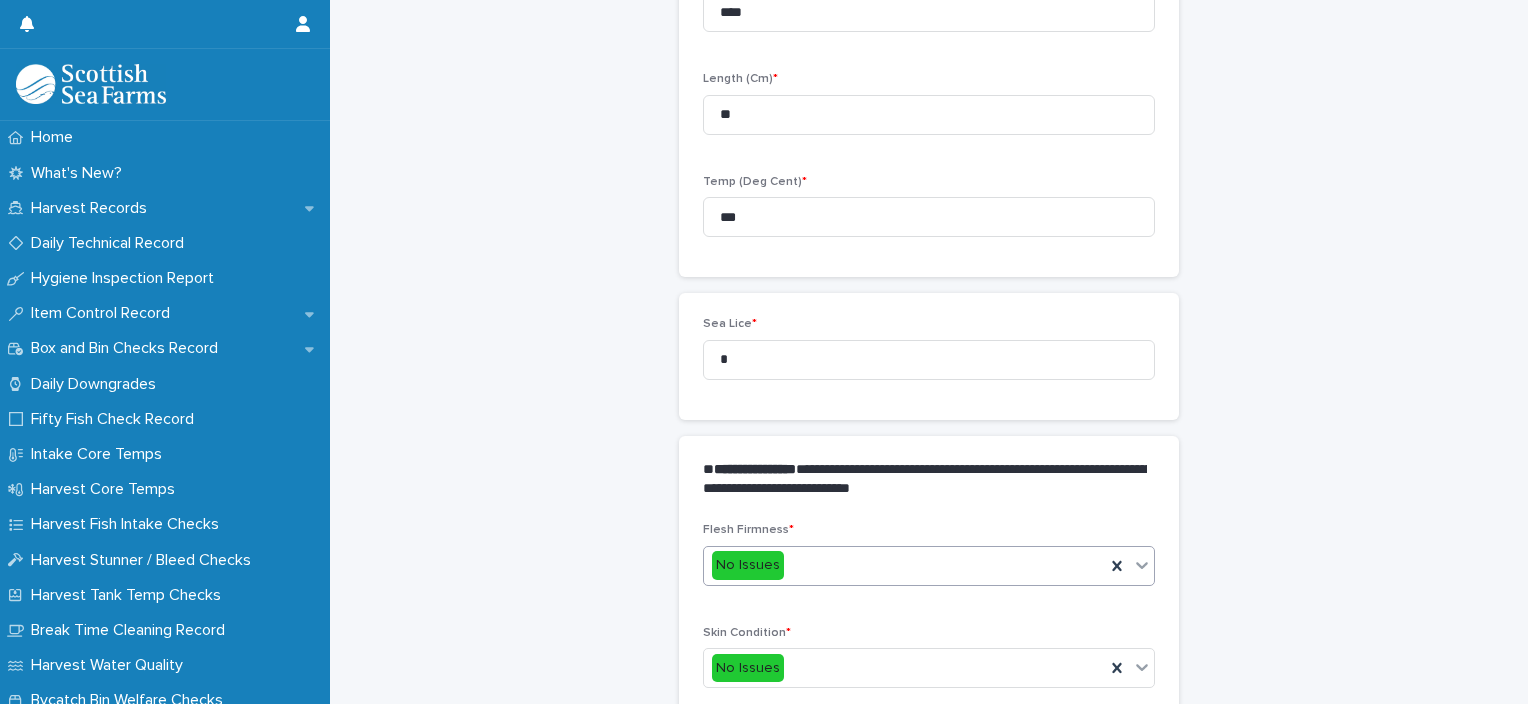click on "No Issues" at bounding box center (904, 565) 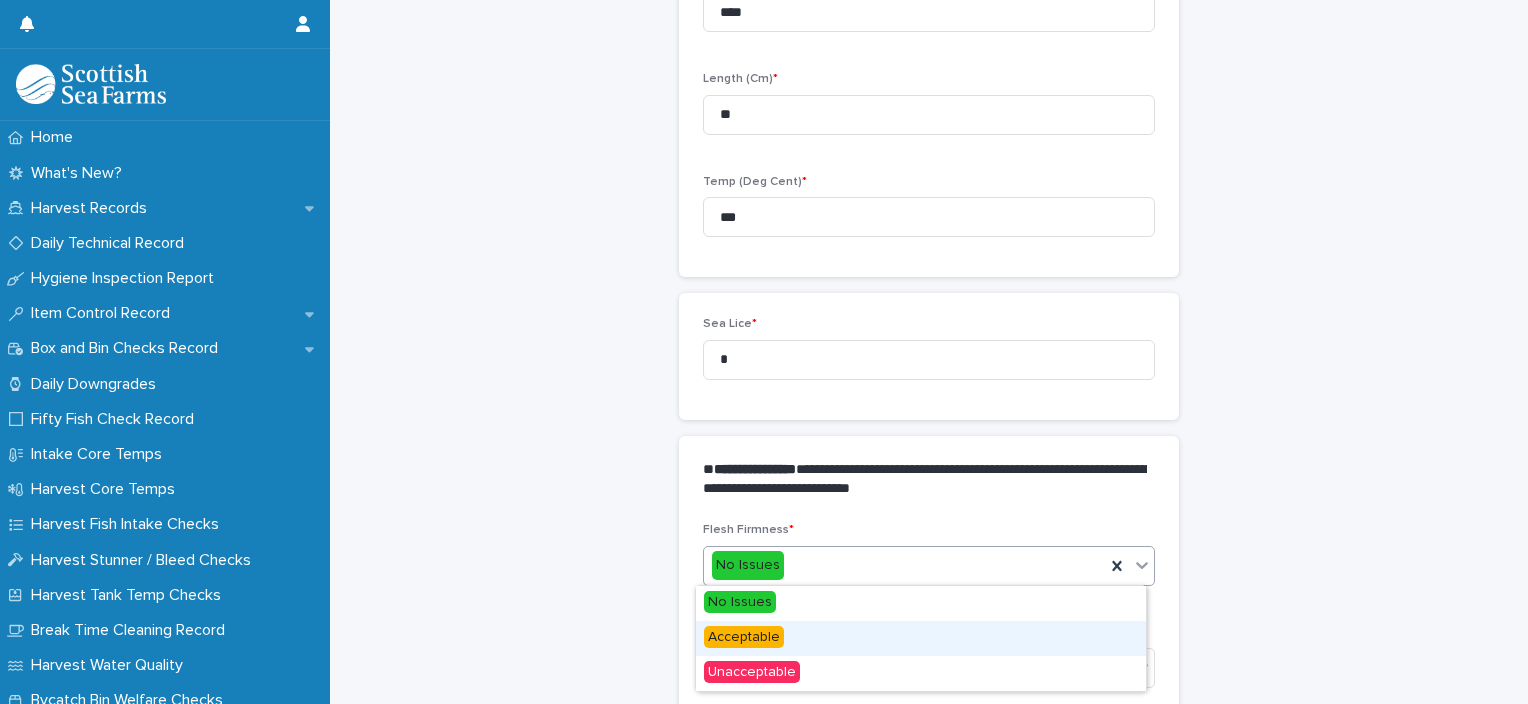 click on "Acceptable" at bounding box center [921, 638] 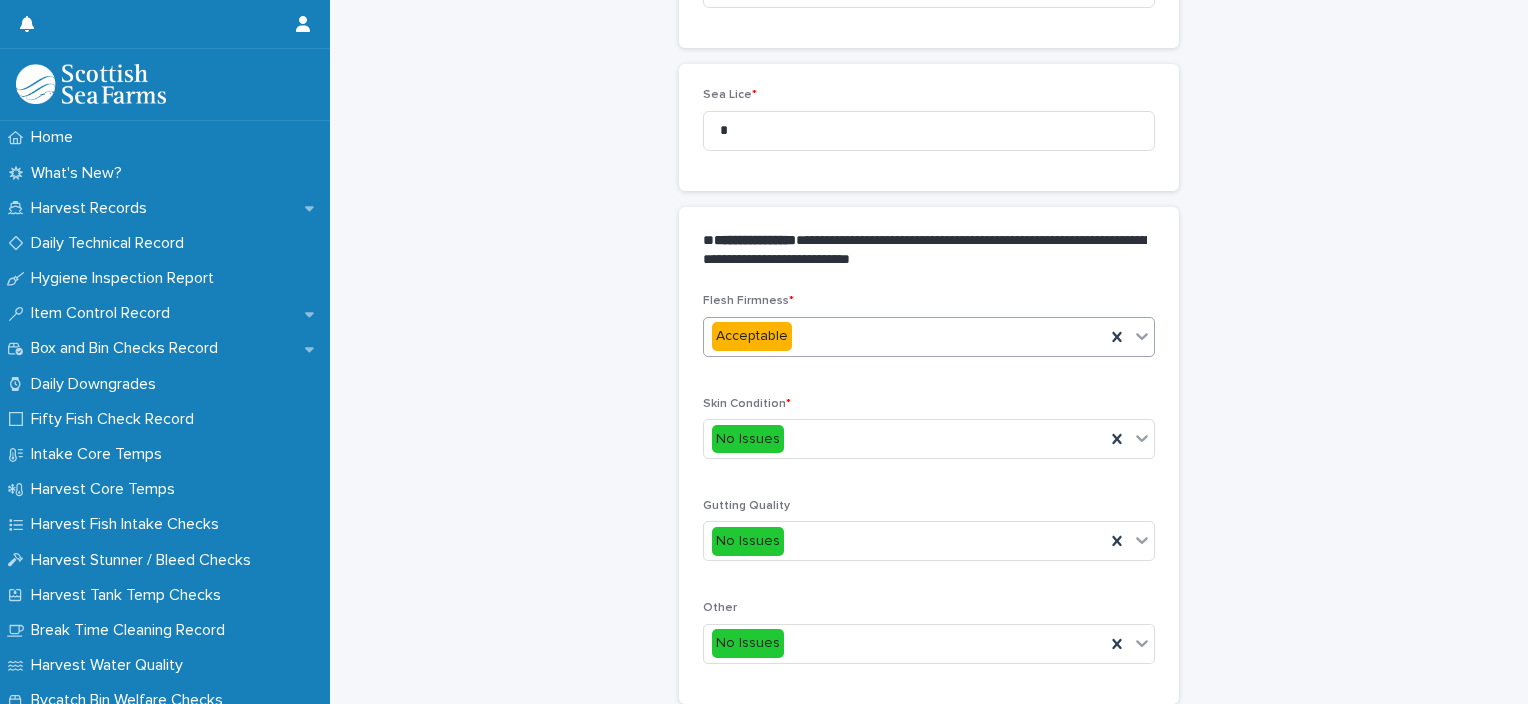 scroll, scrollTop: 911, scrollLeft: 0, axis: vertical 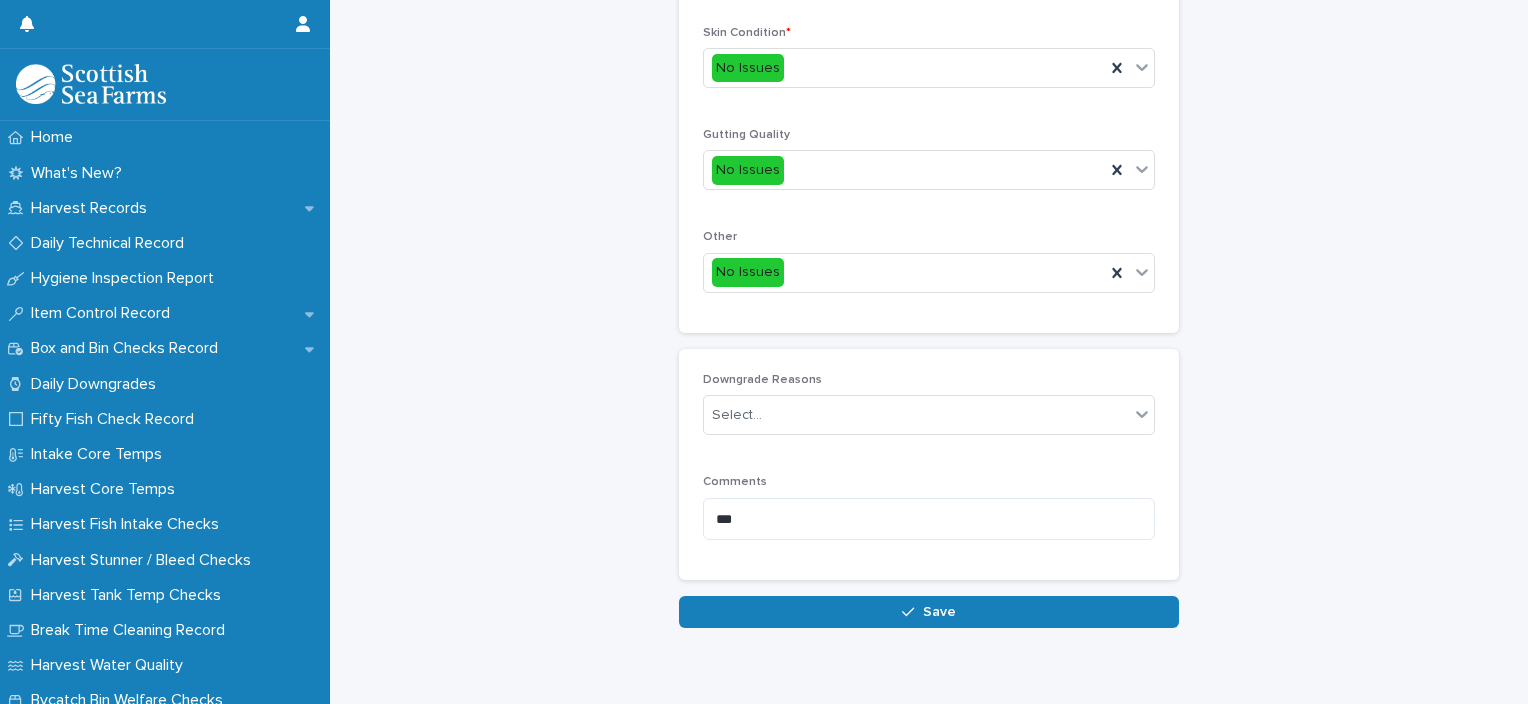 click on "**********" at bounding box center [929, -116] 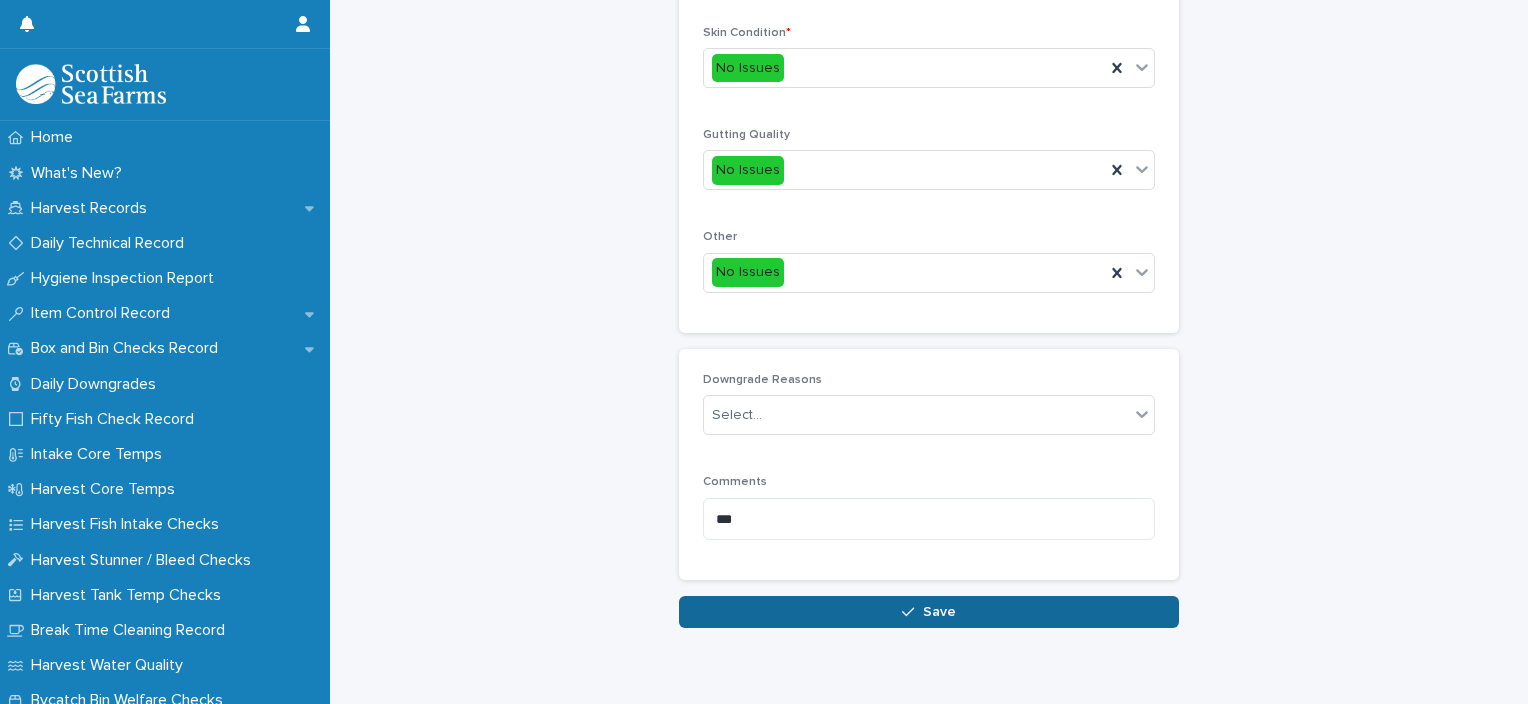 click on "Save" at bounding box center [929, 612] 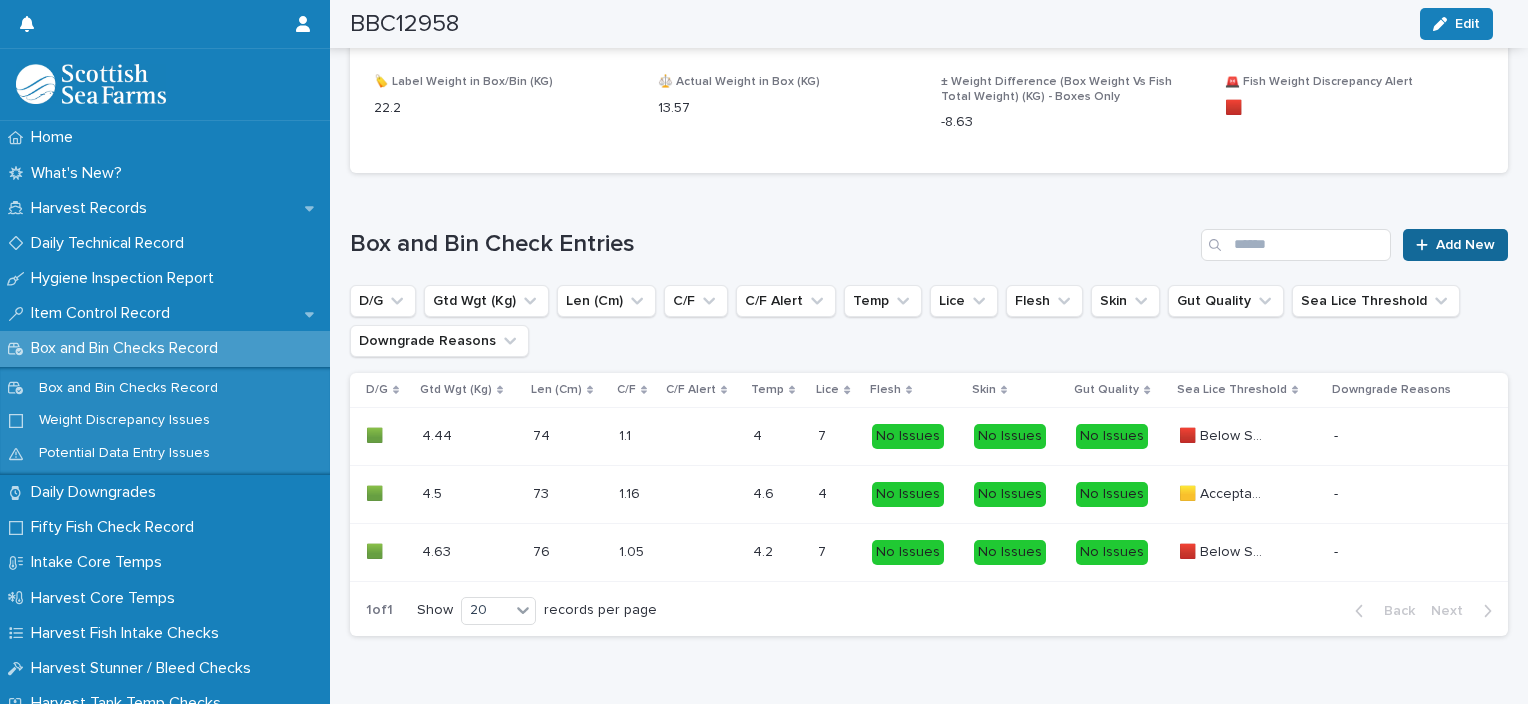 click on "Add New" at bounding box center [1465, 245] 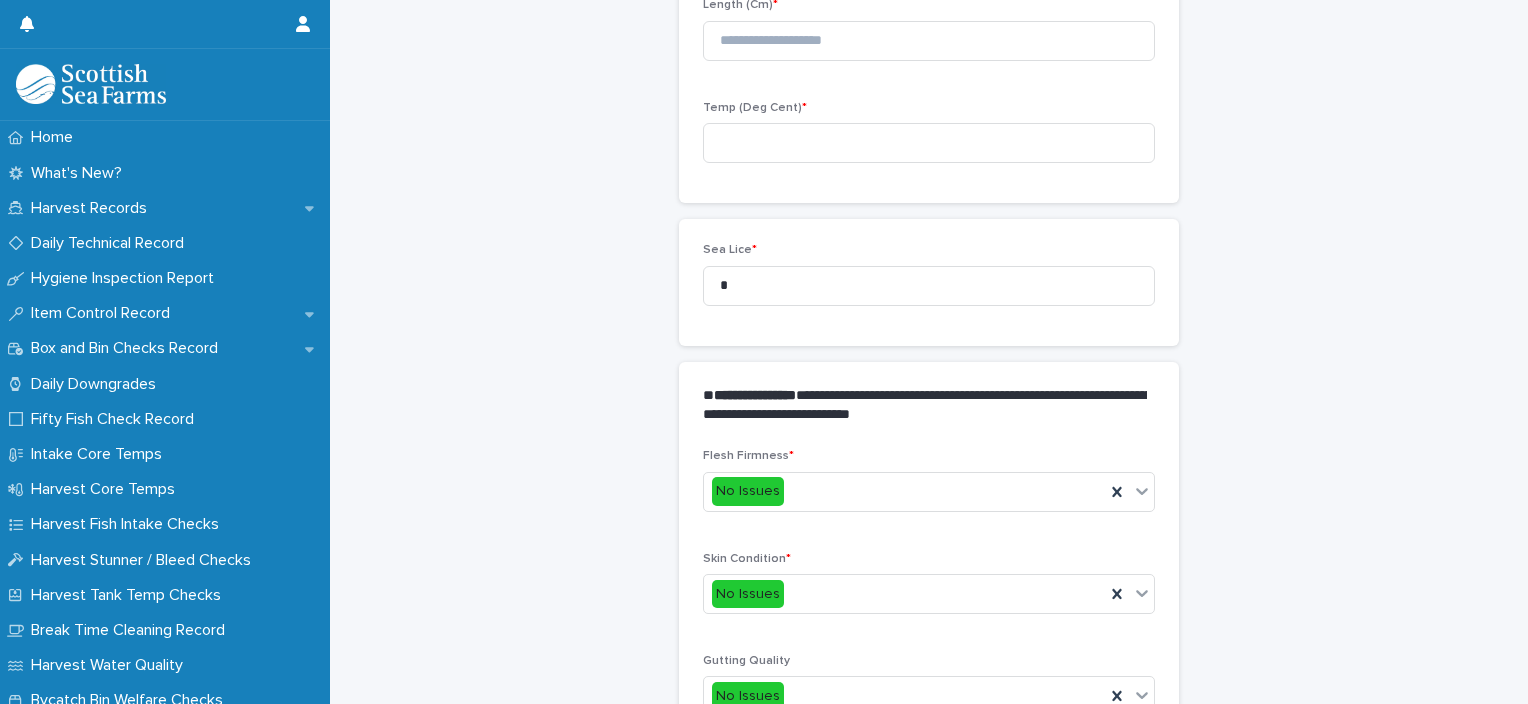 scroll, scrollTop: 211, scrollLeft: 0, axis: vertical 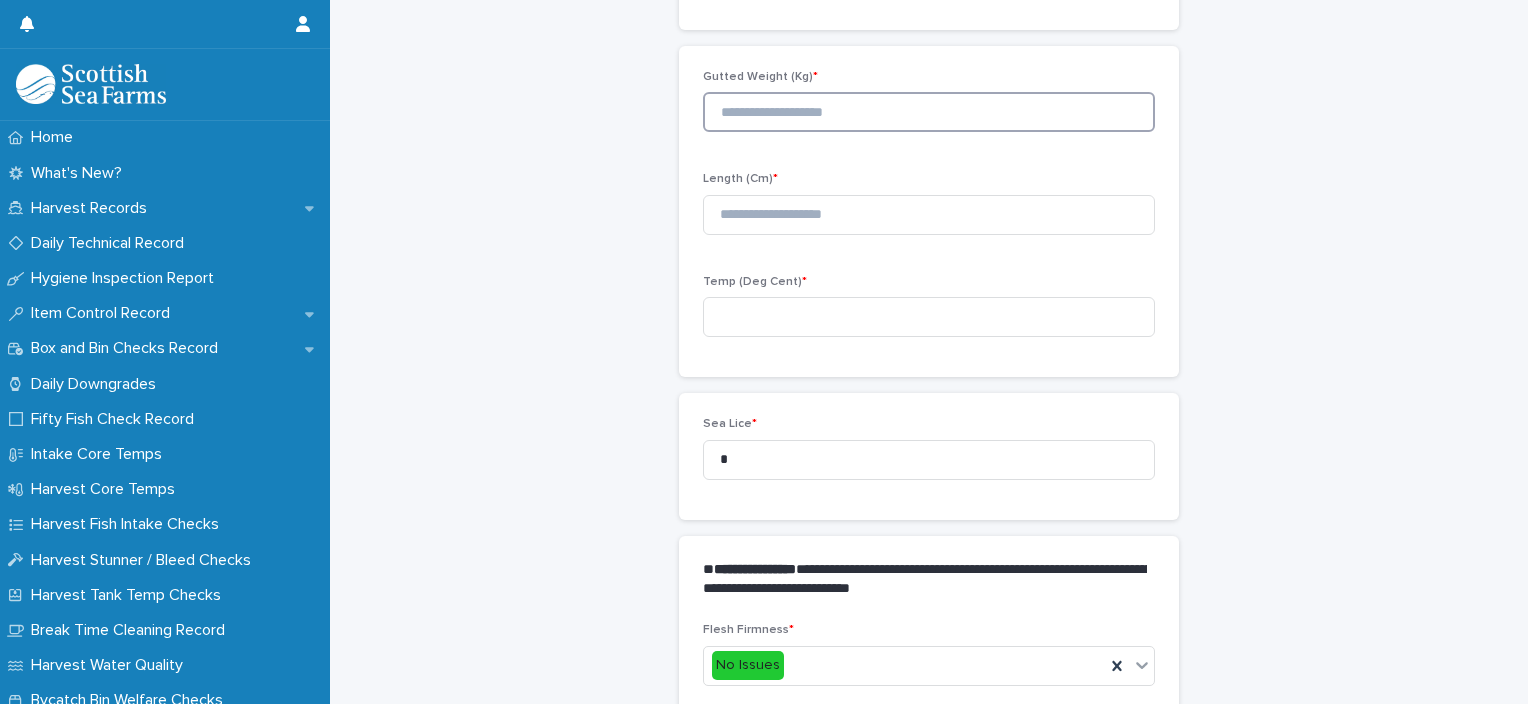 click at bounding box center [929, 112] 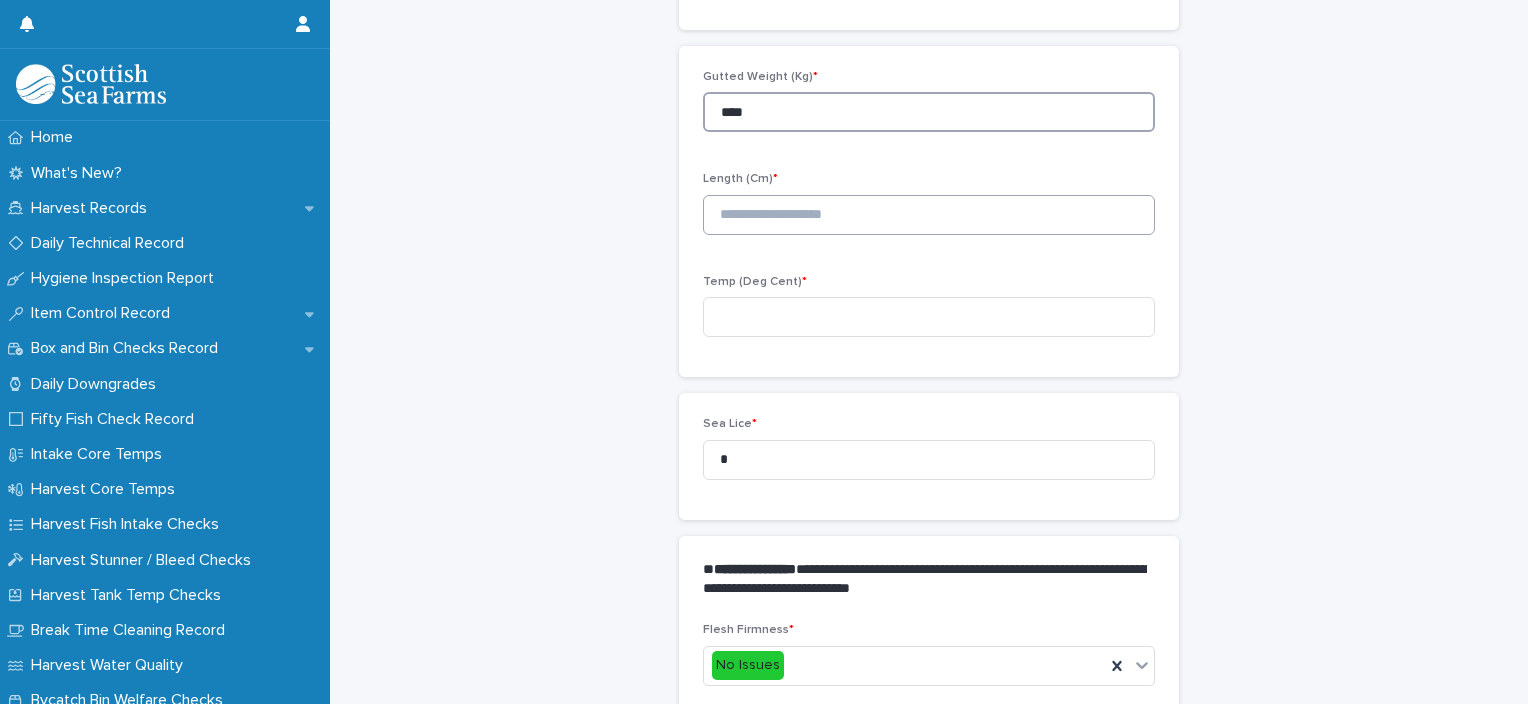 type on "****" 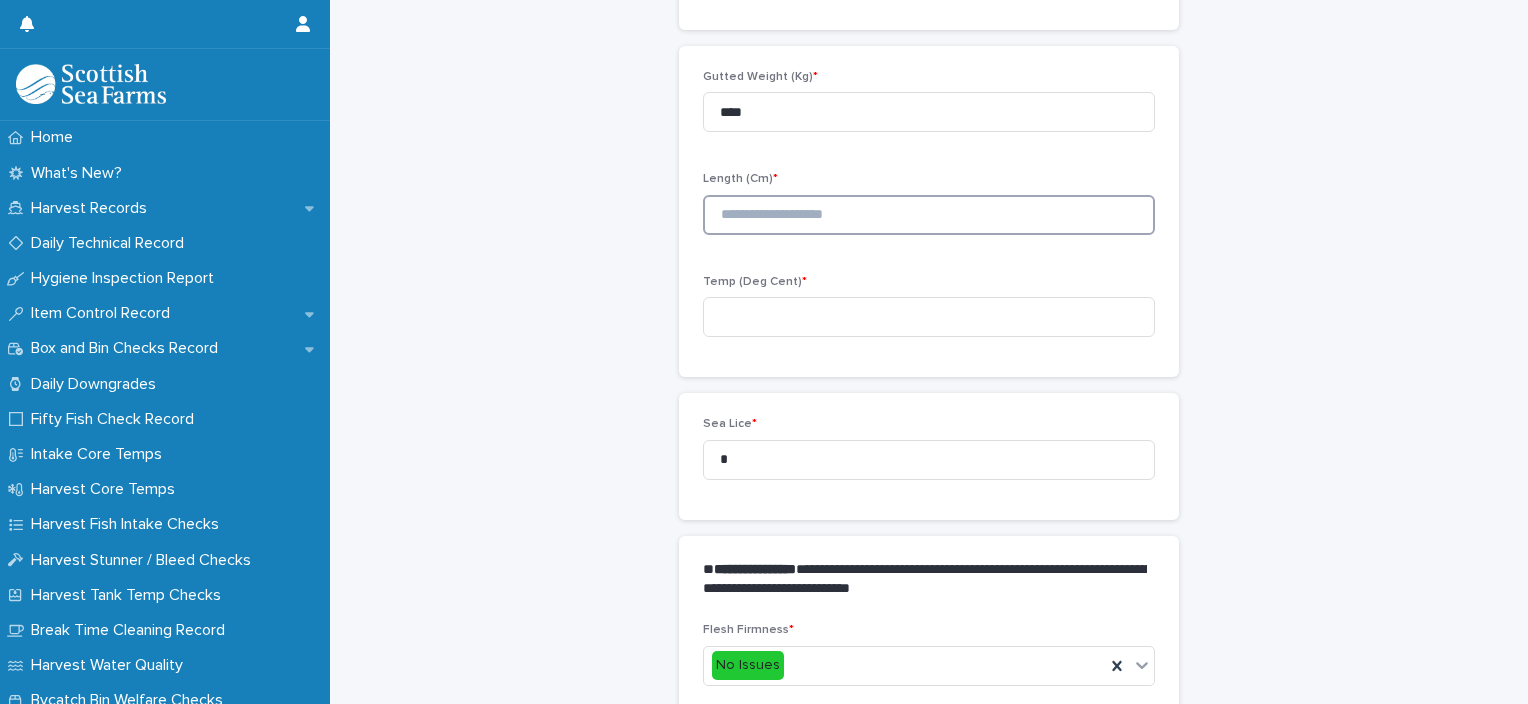 click at bounding box center [929, 215] 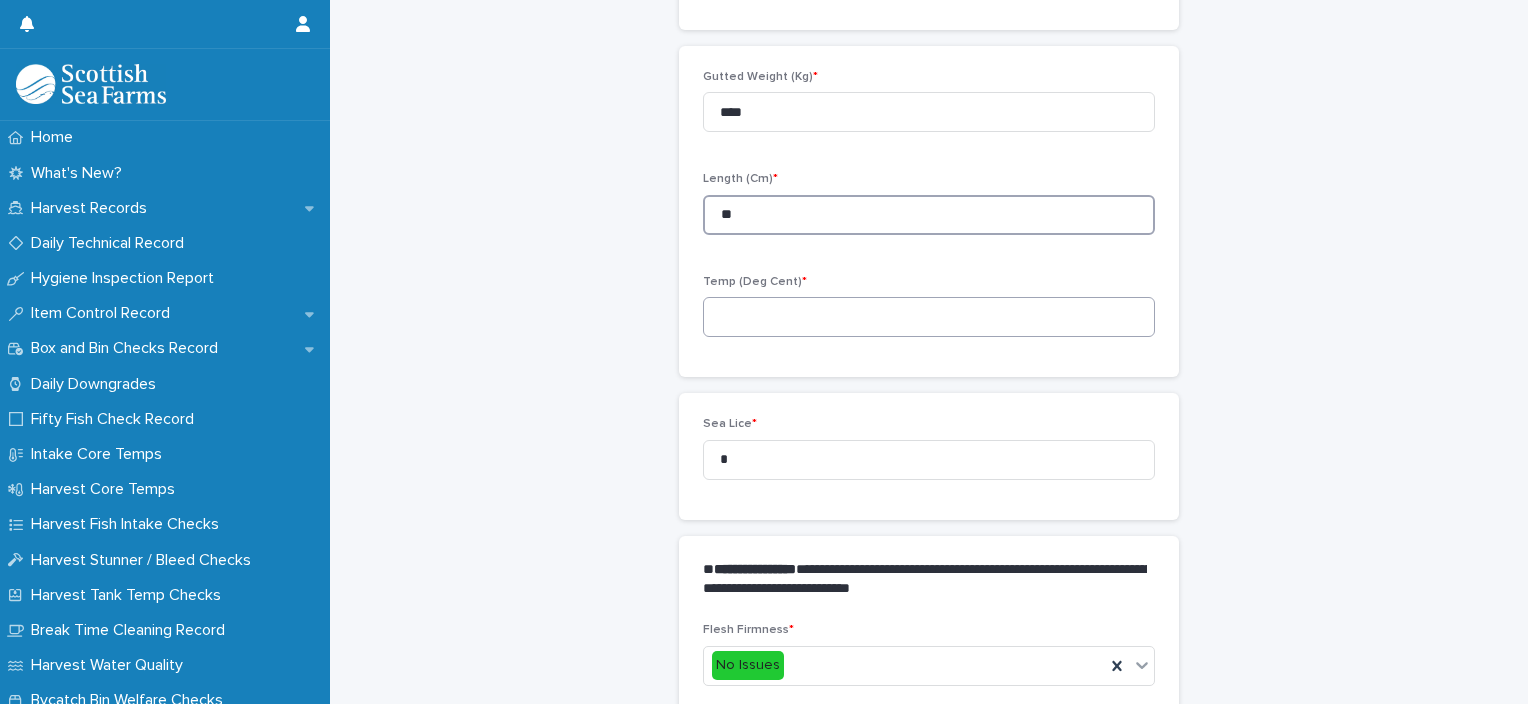 type on "**" 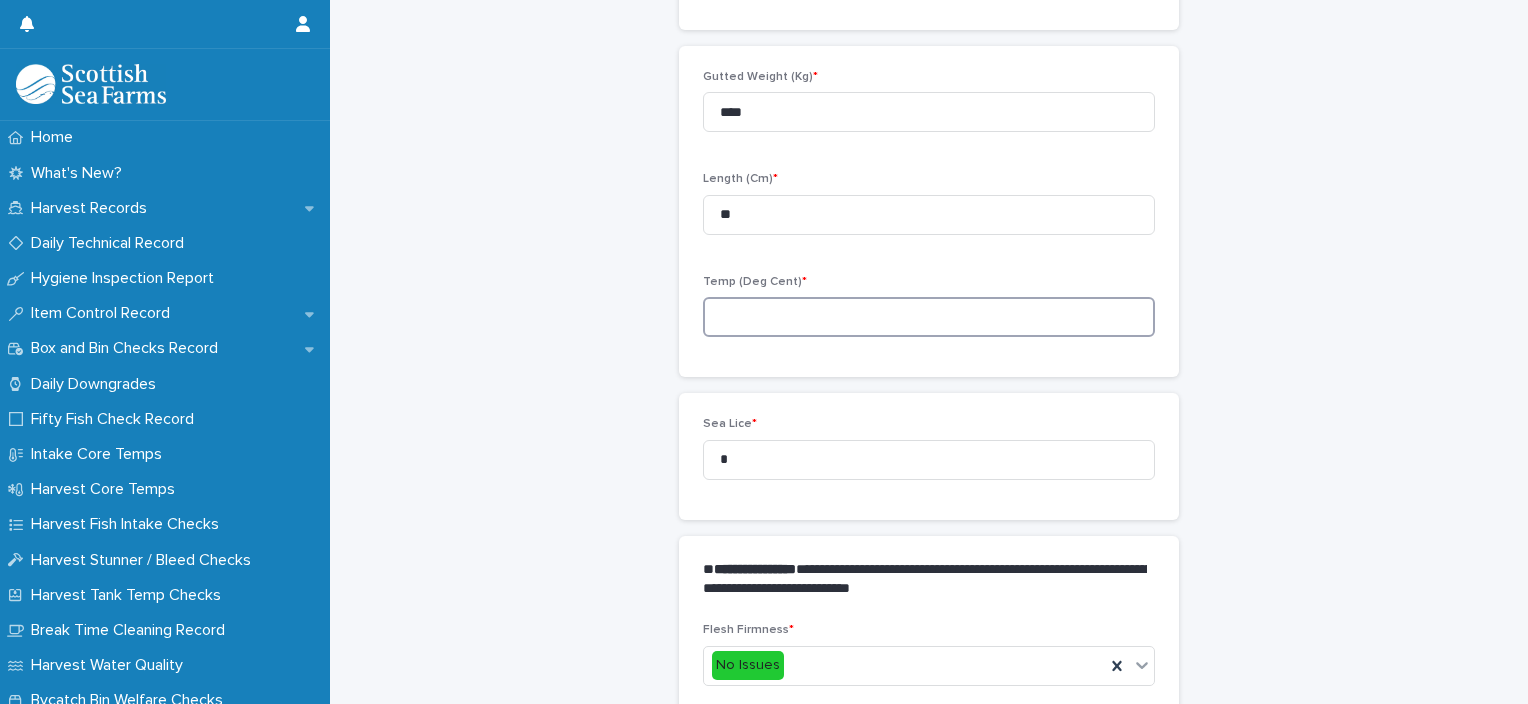 click at bounding box center (929, 317) 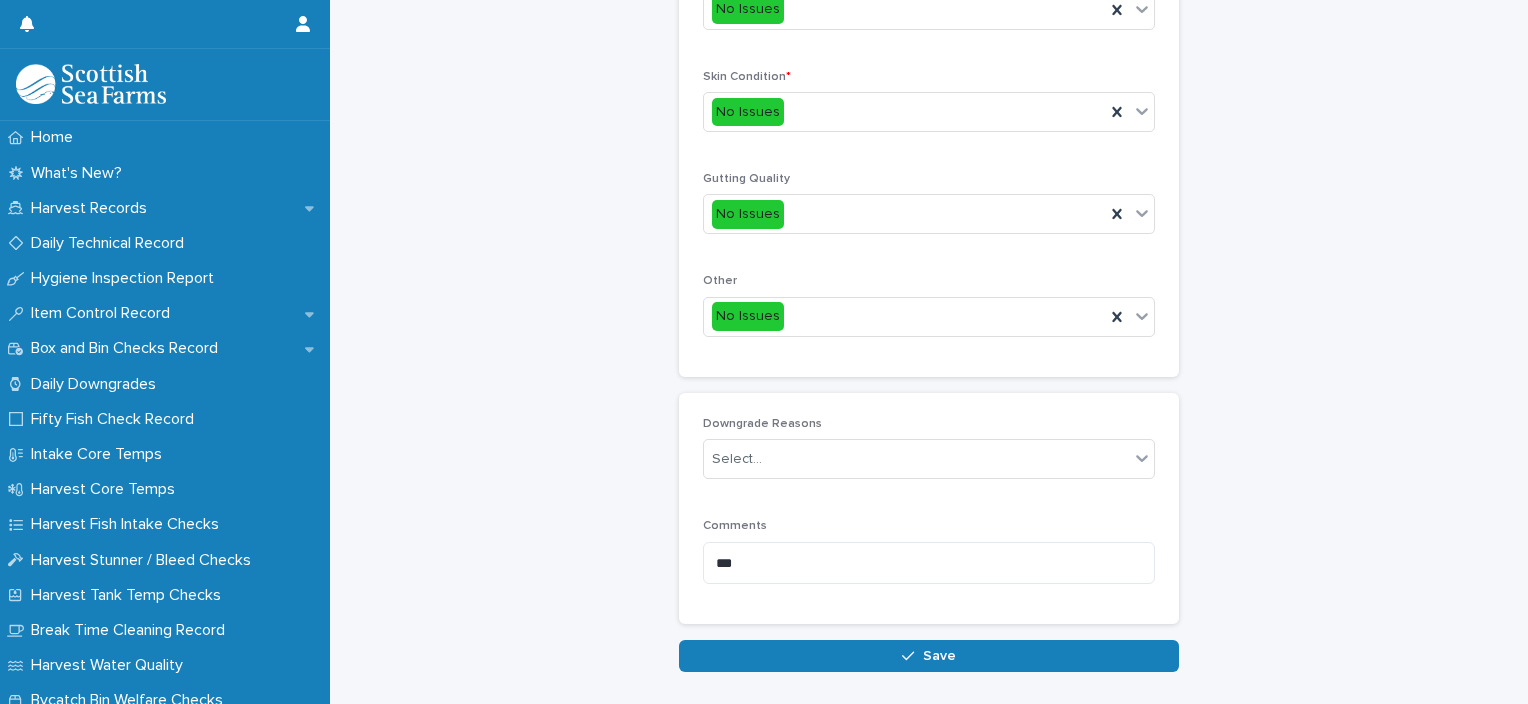 scroll, scrollTop: 948, scrollLeft: 0, axis: vertical 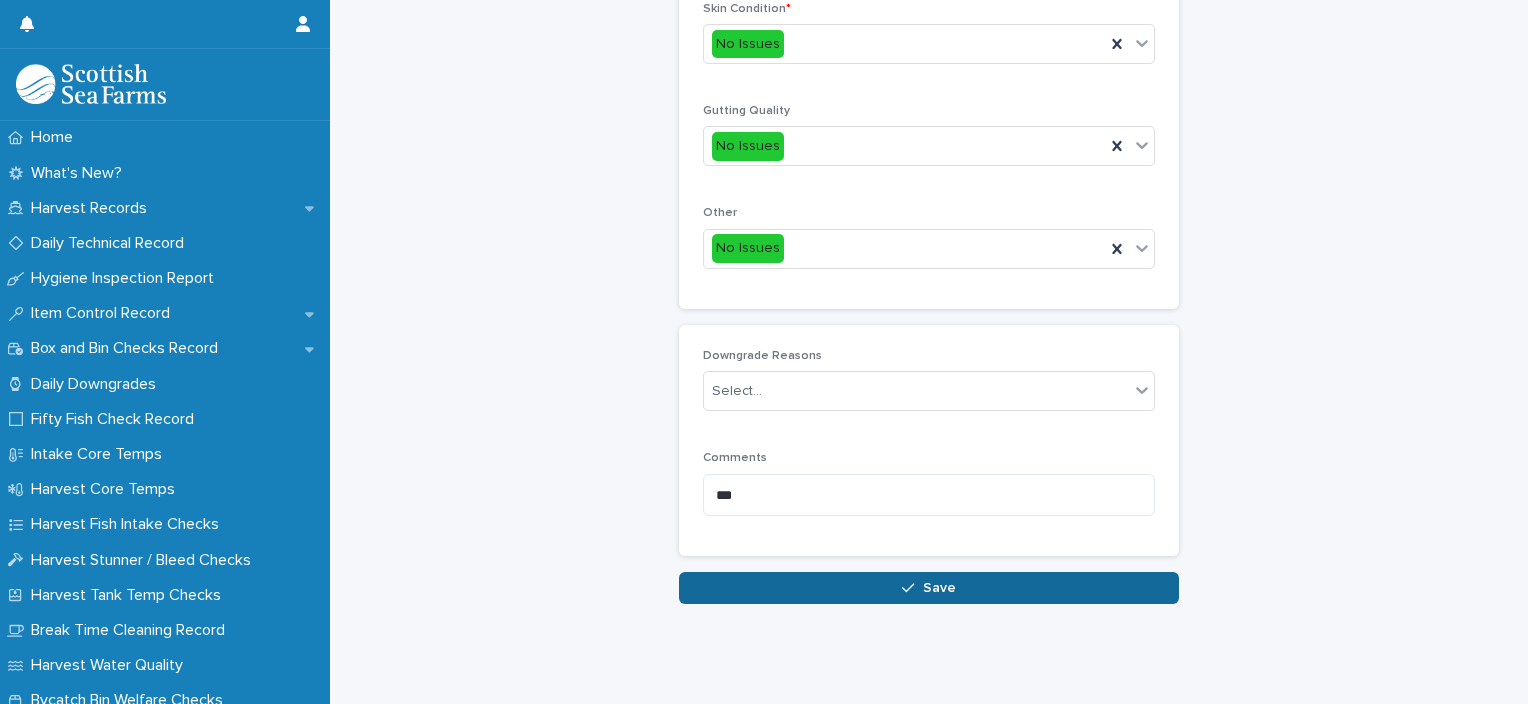 type on "***" 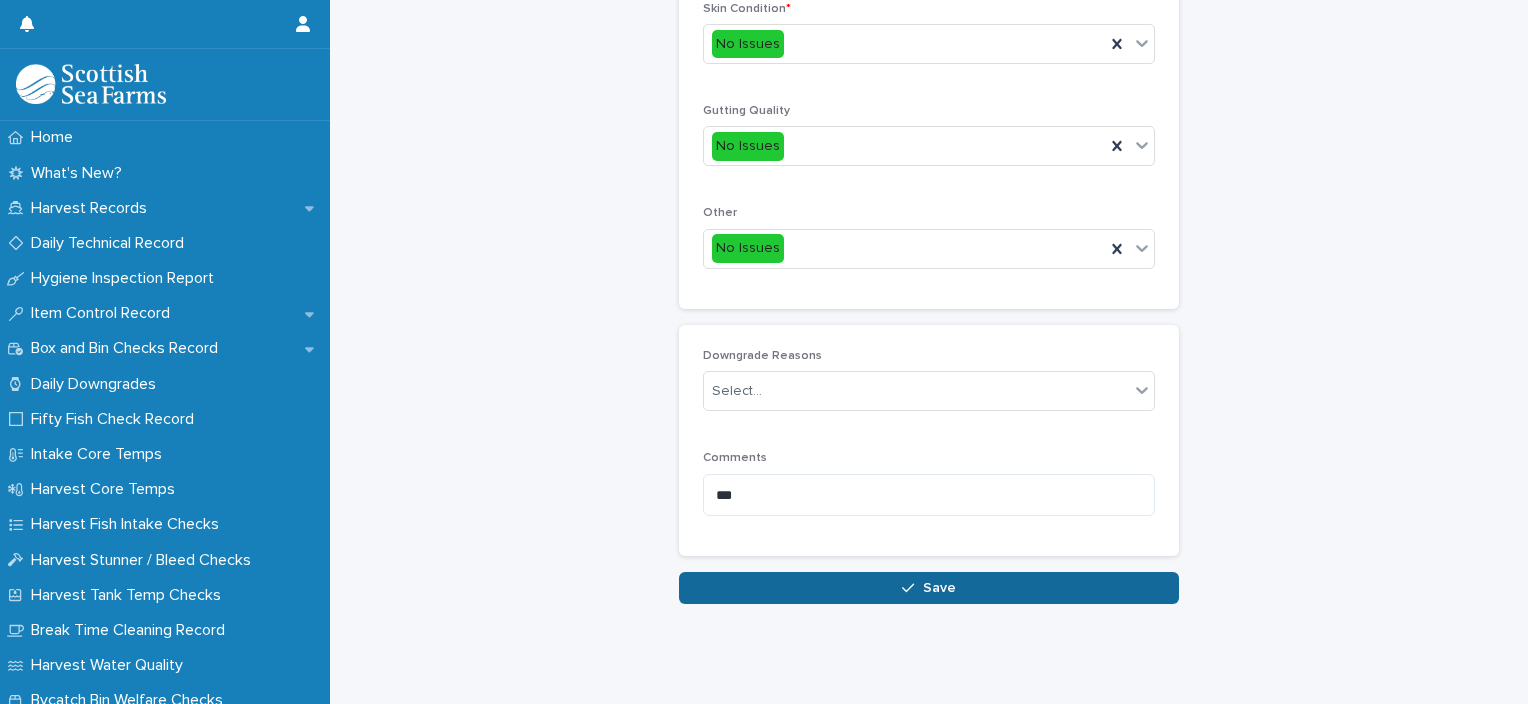 click on "Save" at bounding box center [929, 588] 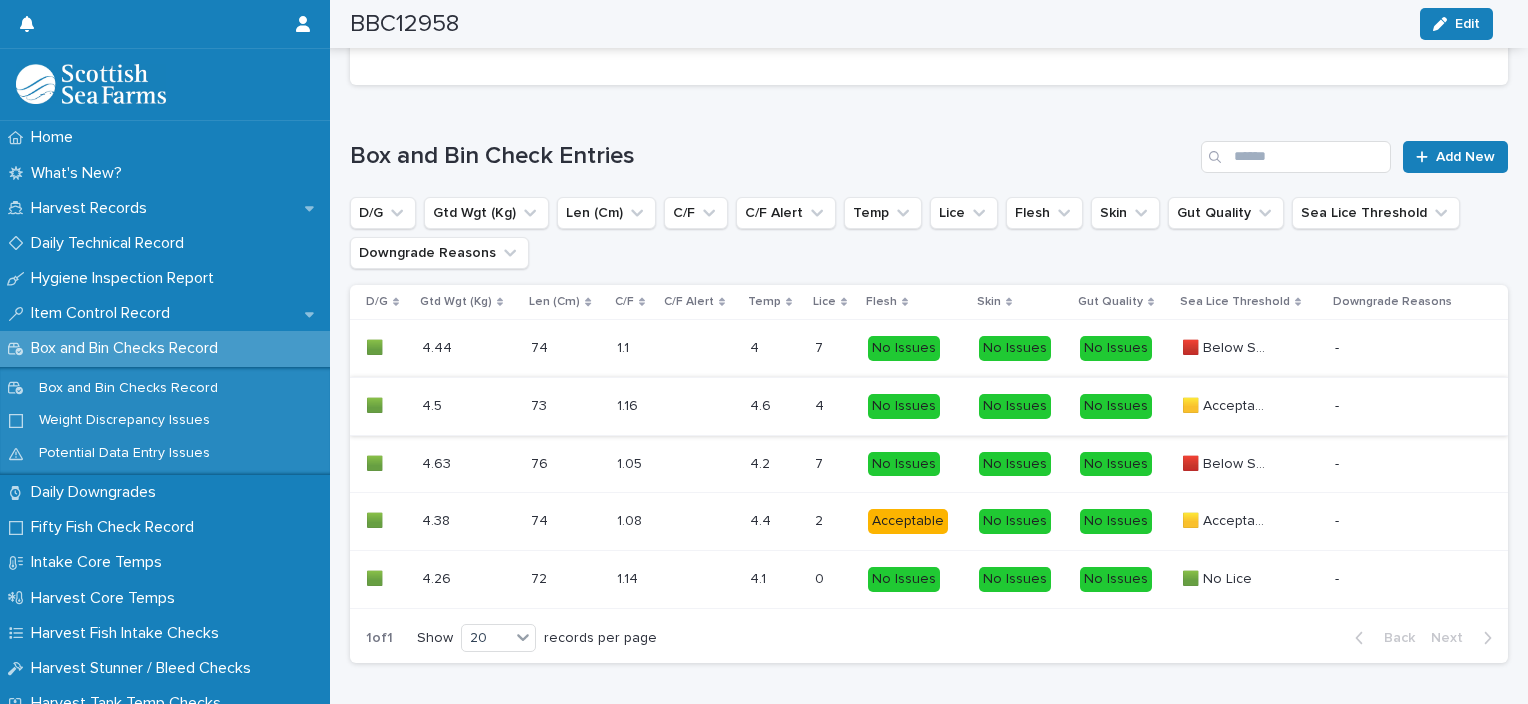 scroll, scrollTop: 1317, scrollLeft: 0, axis: vertical 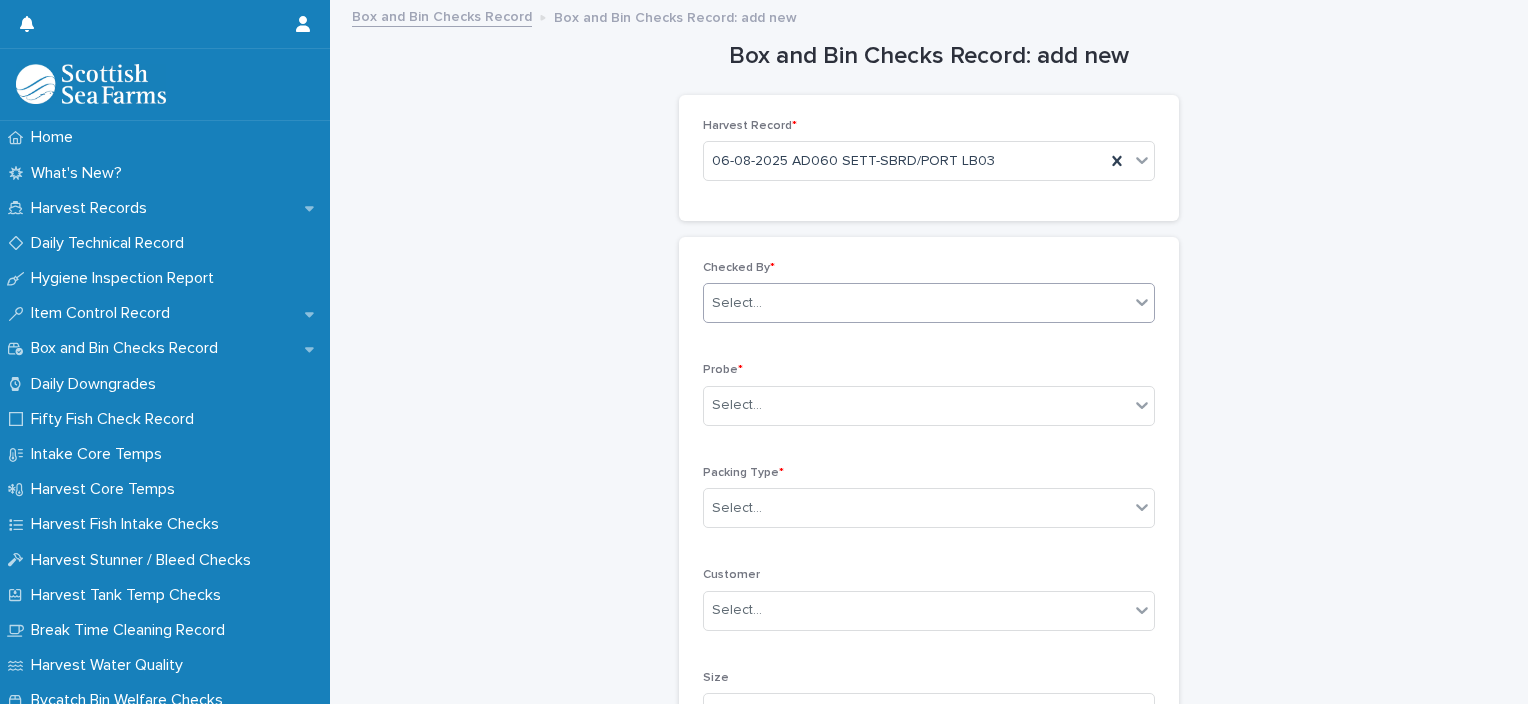click on "Select..." at bounding box center (916, 303) 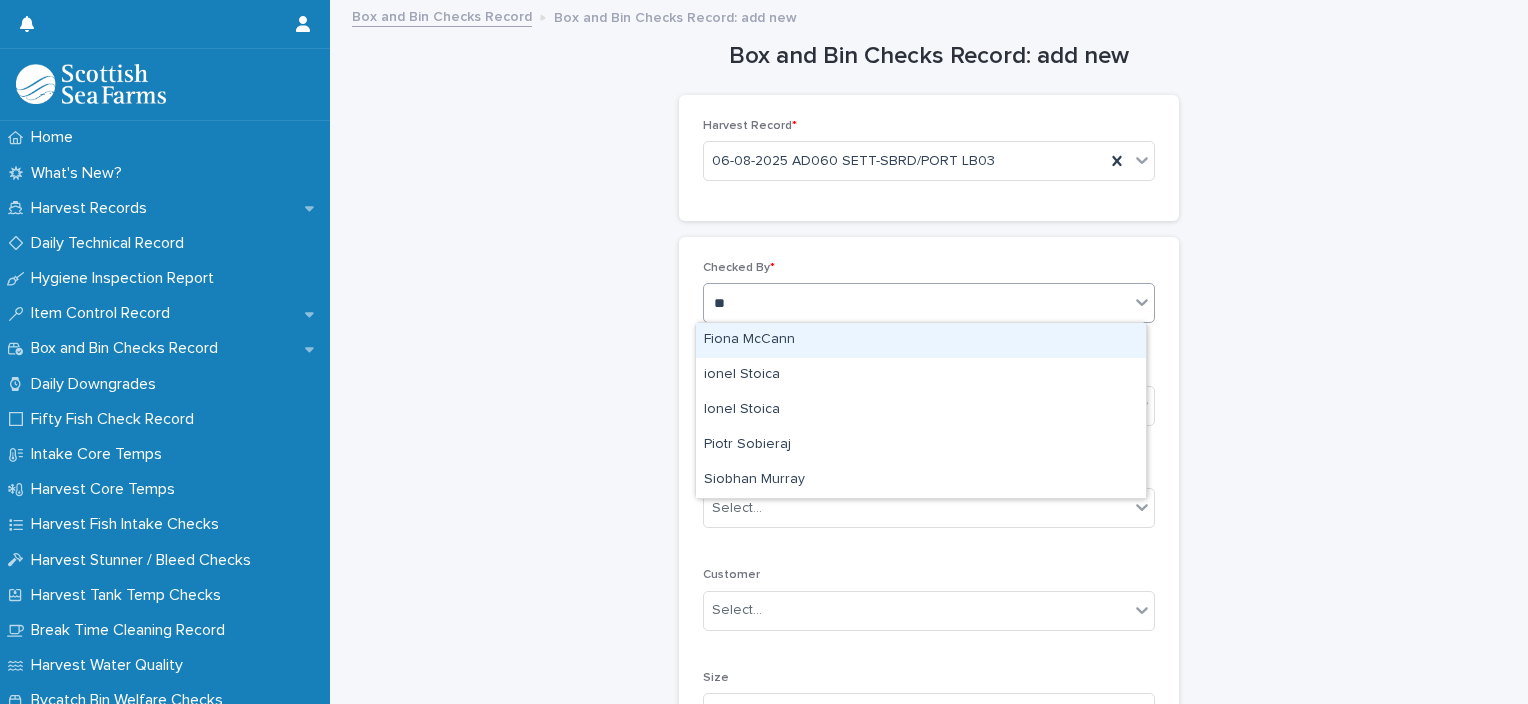type on "***" 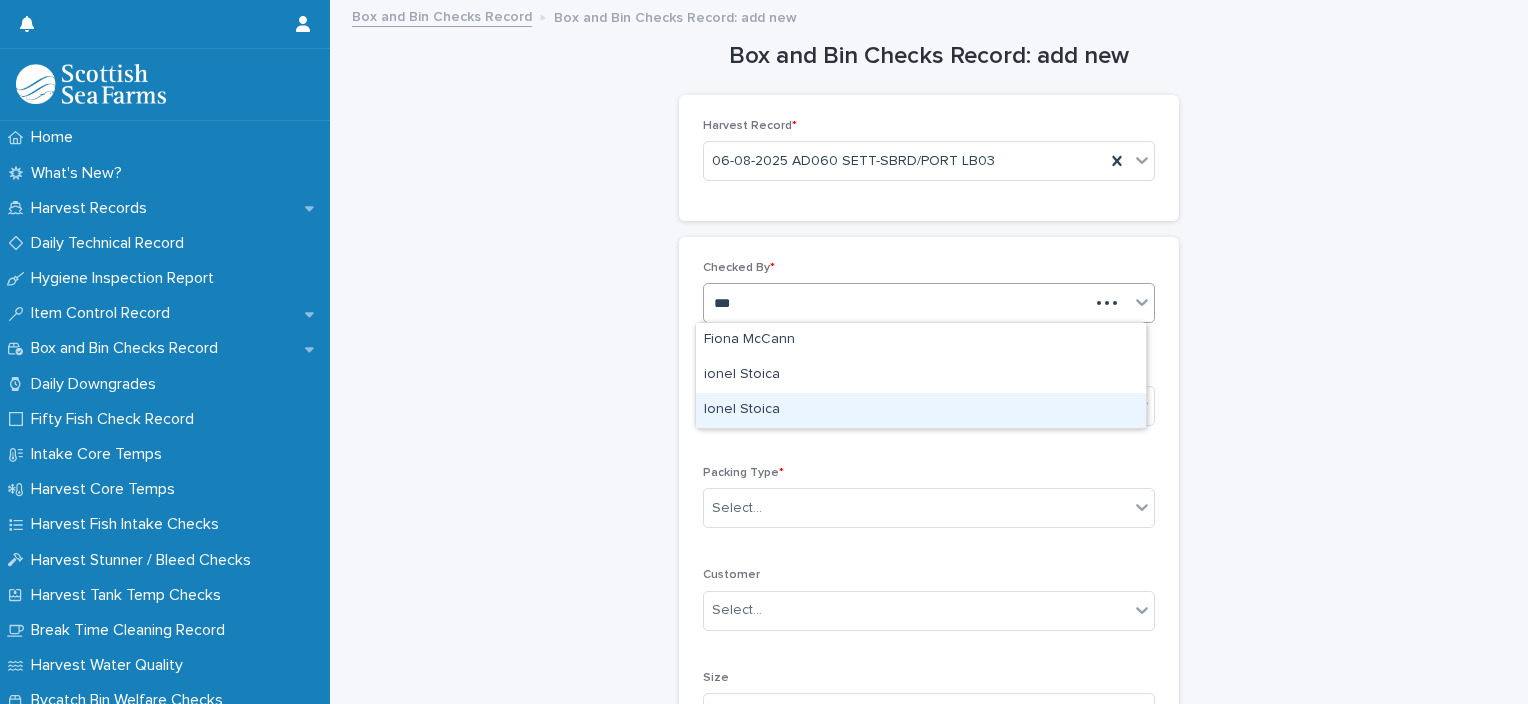 click on "Ionel Stoica" at bounding box center [921, 410] 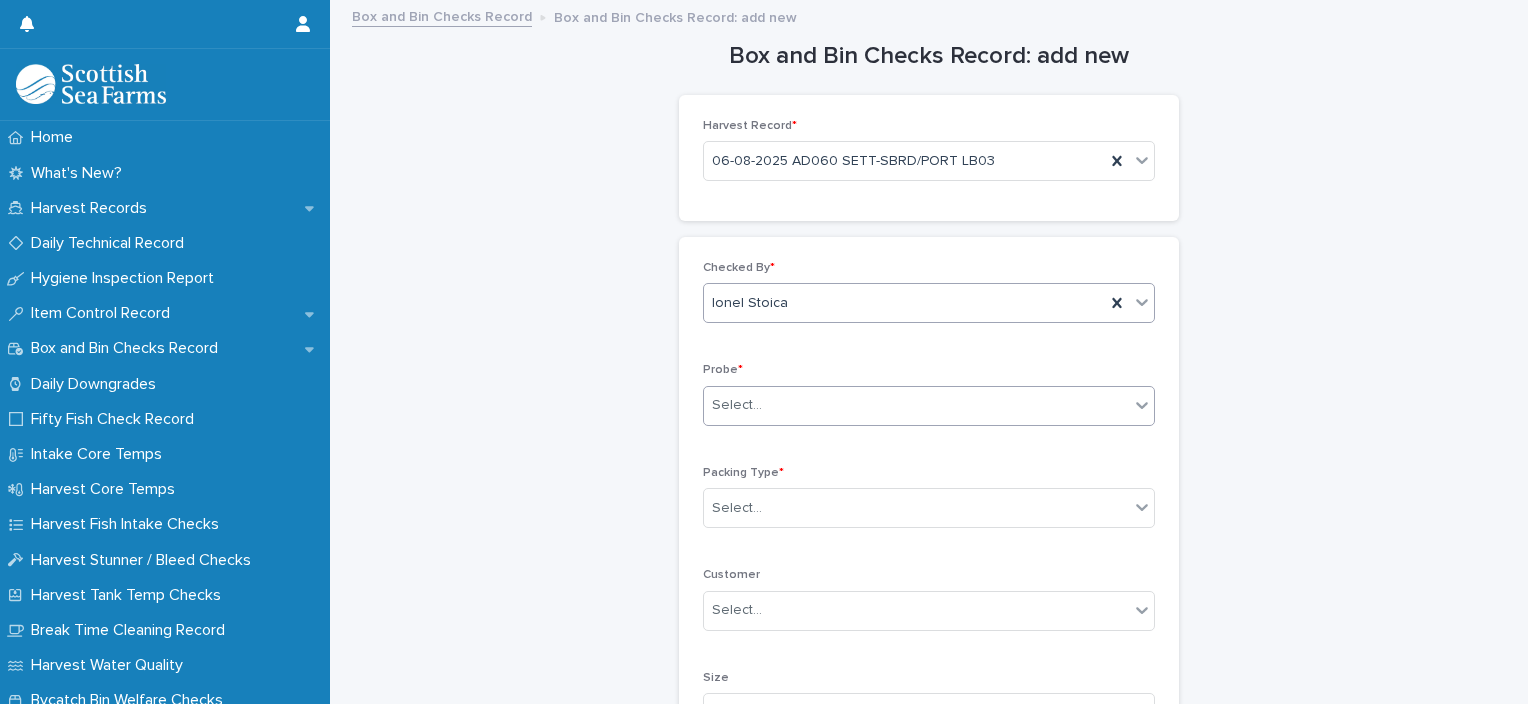 click on "Select..." at bounding box center [916, 405] 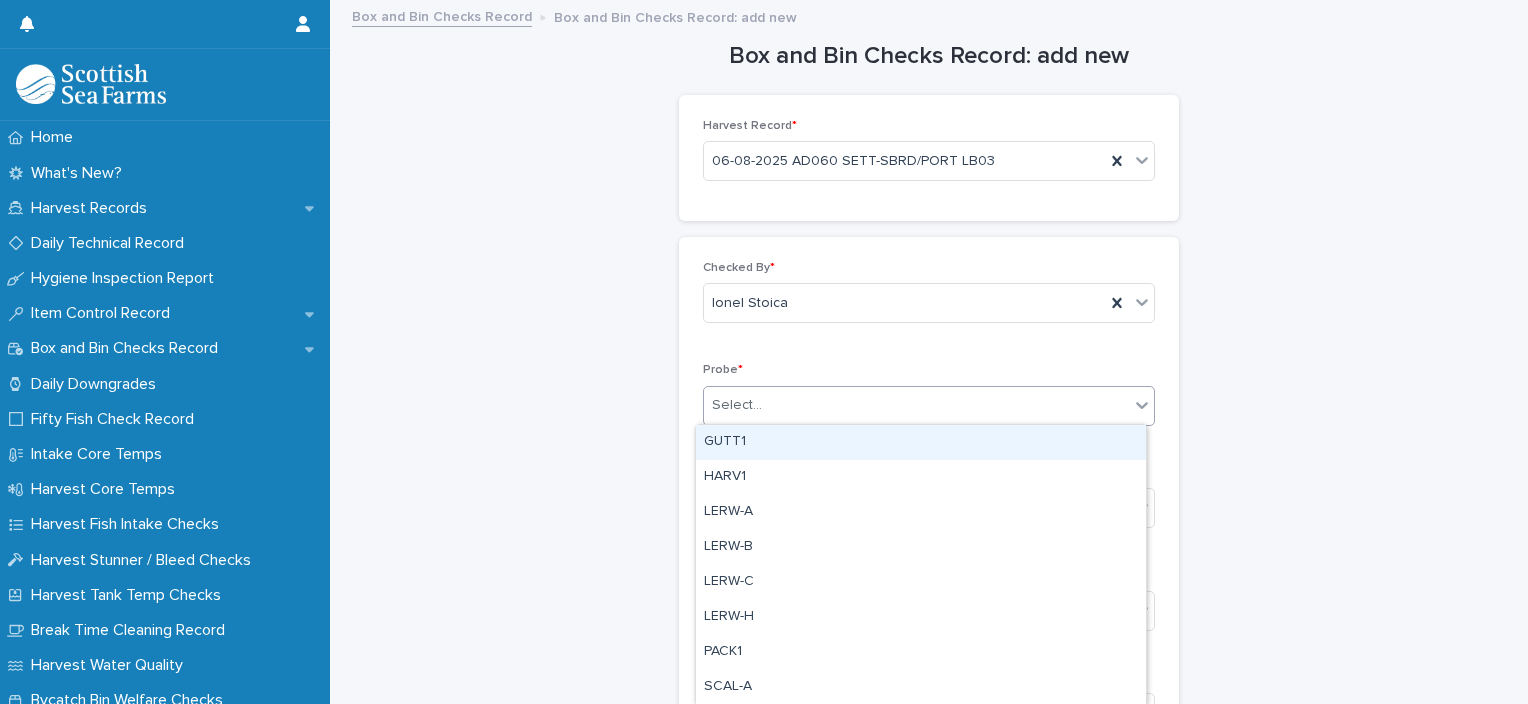 type on "*" 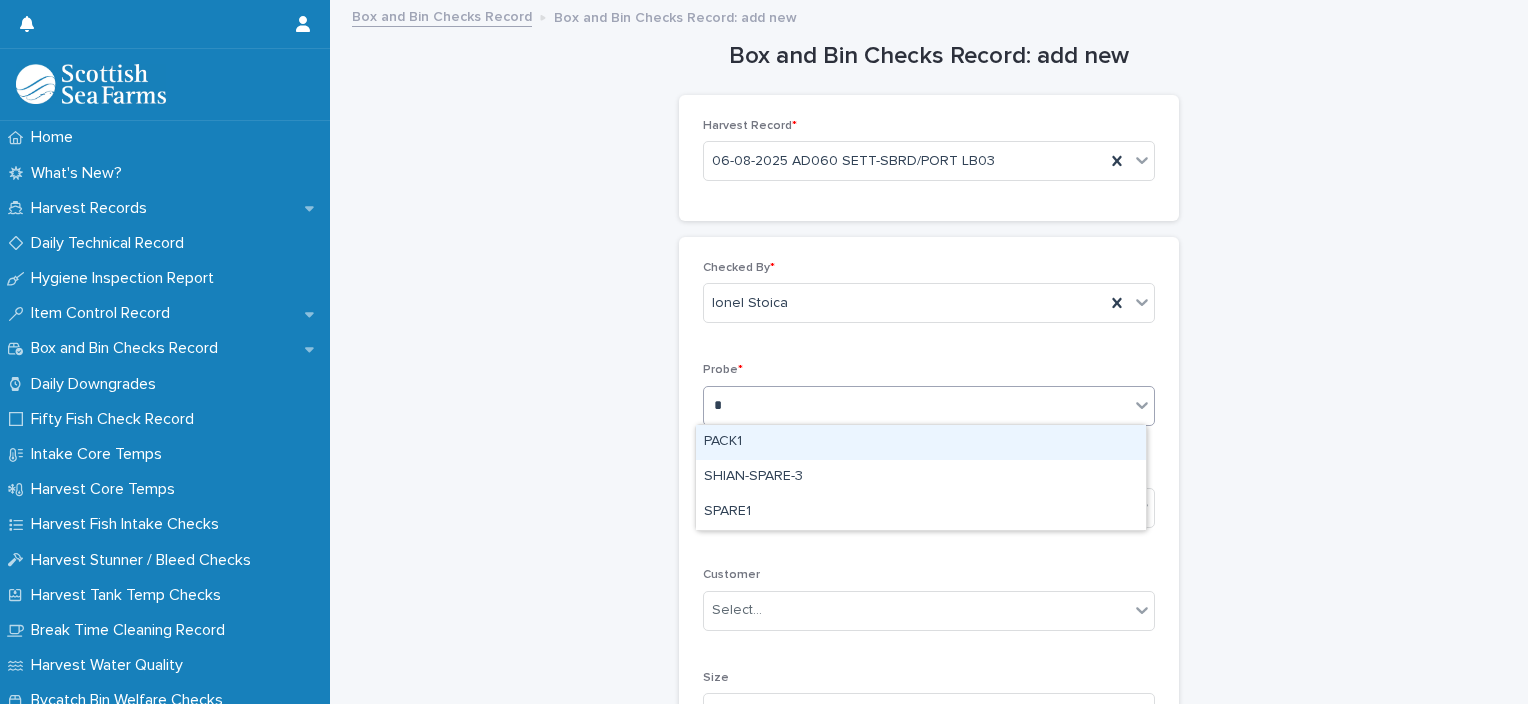 click on "PACK1" at bounding box center (921, 442) 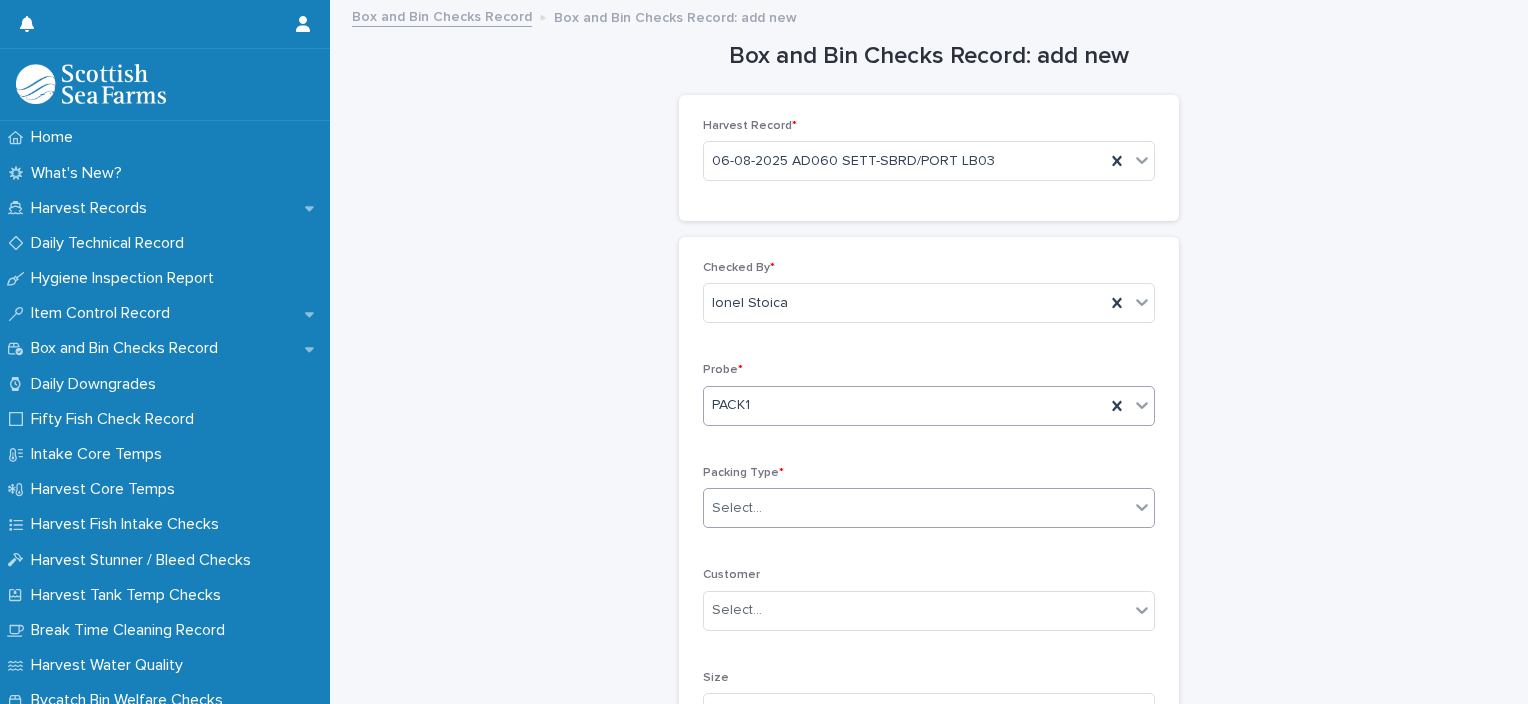 click on "Select..." at bounding box center [916, 508] 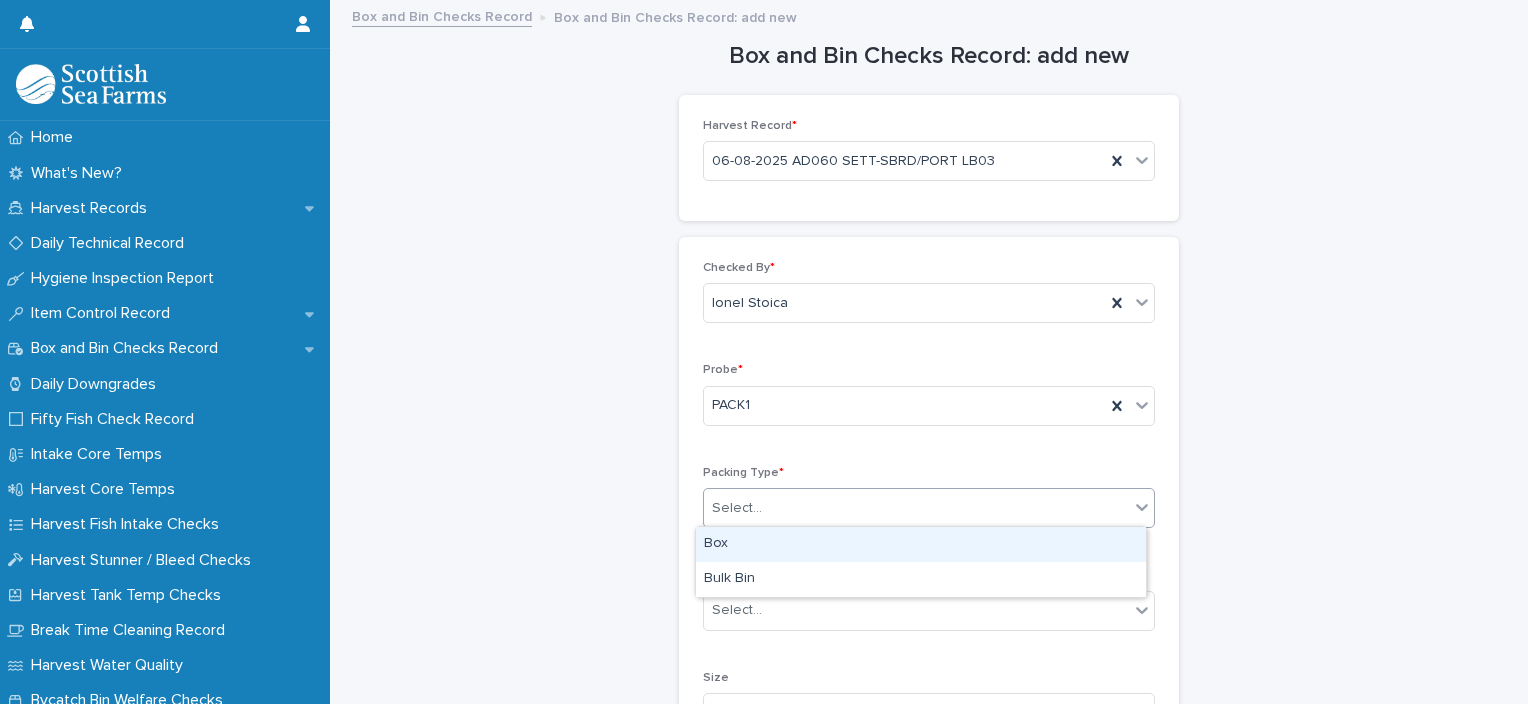 click on "Box" at bounding box center [921, 544] 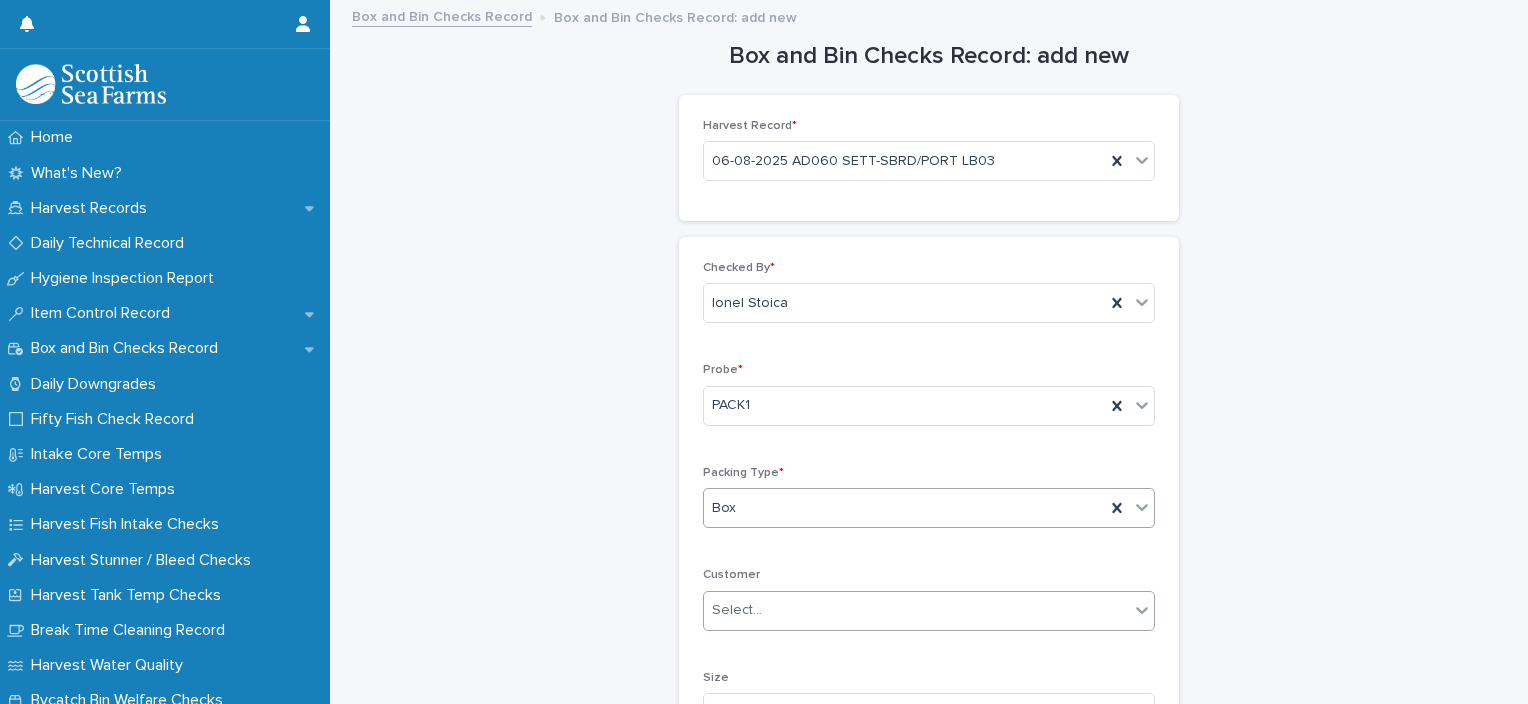 click on "Select..." at bounding box center (916, 610) 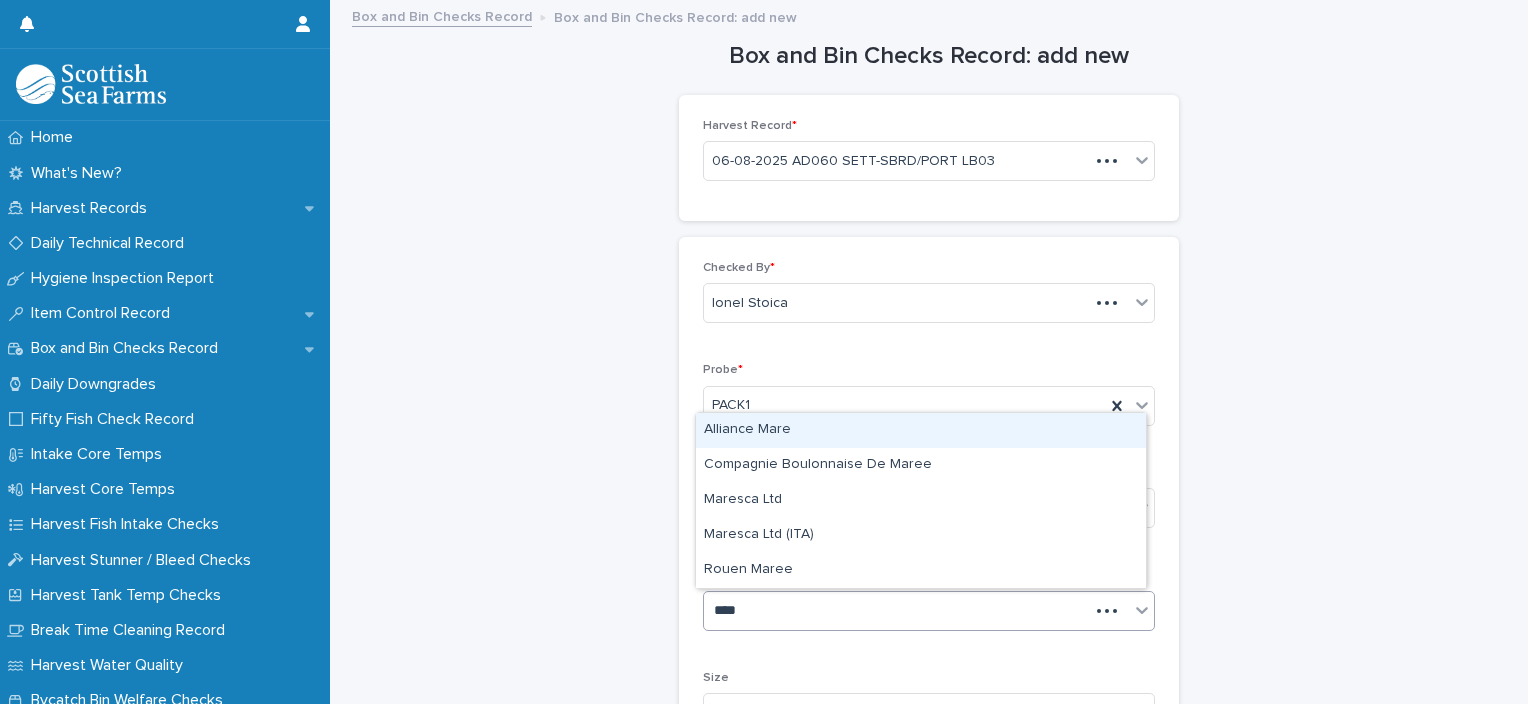type on "*****" 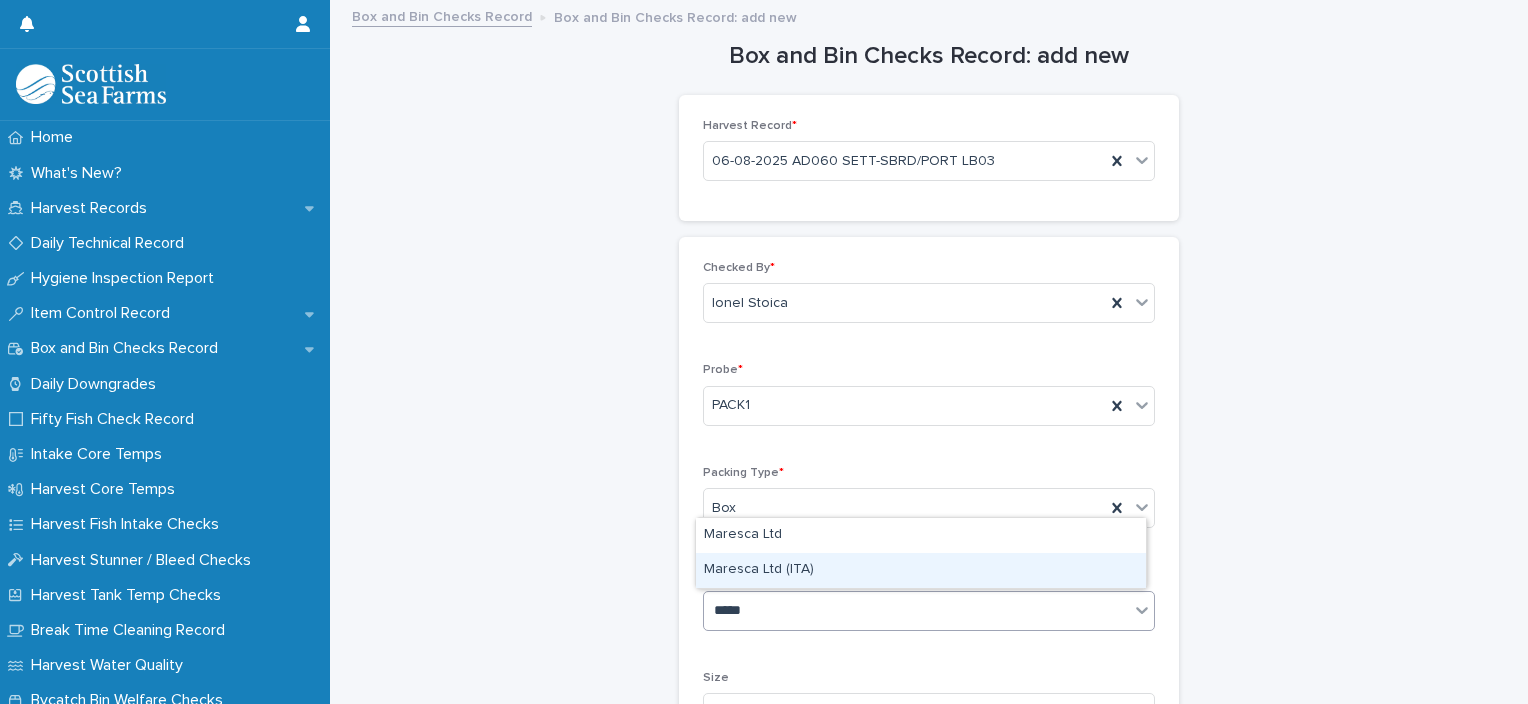 click on "Maresca Ltd (ITA)" at bounding box center [921, 570] 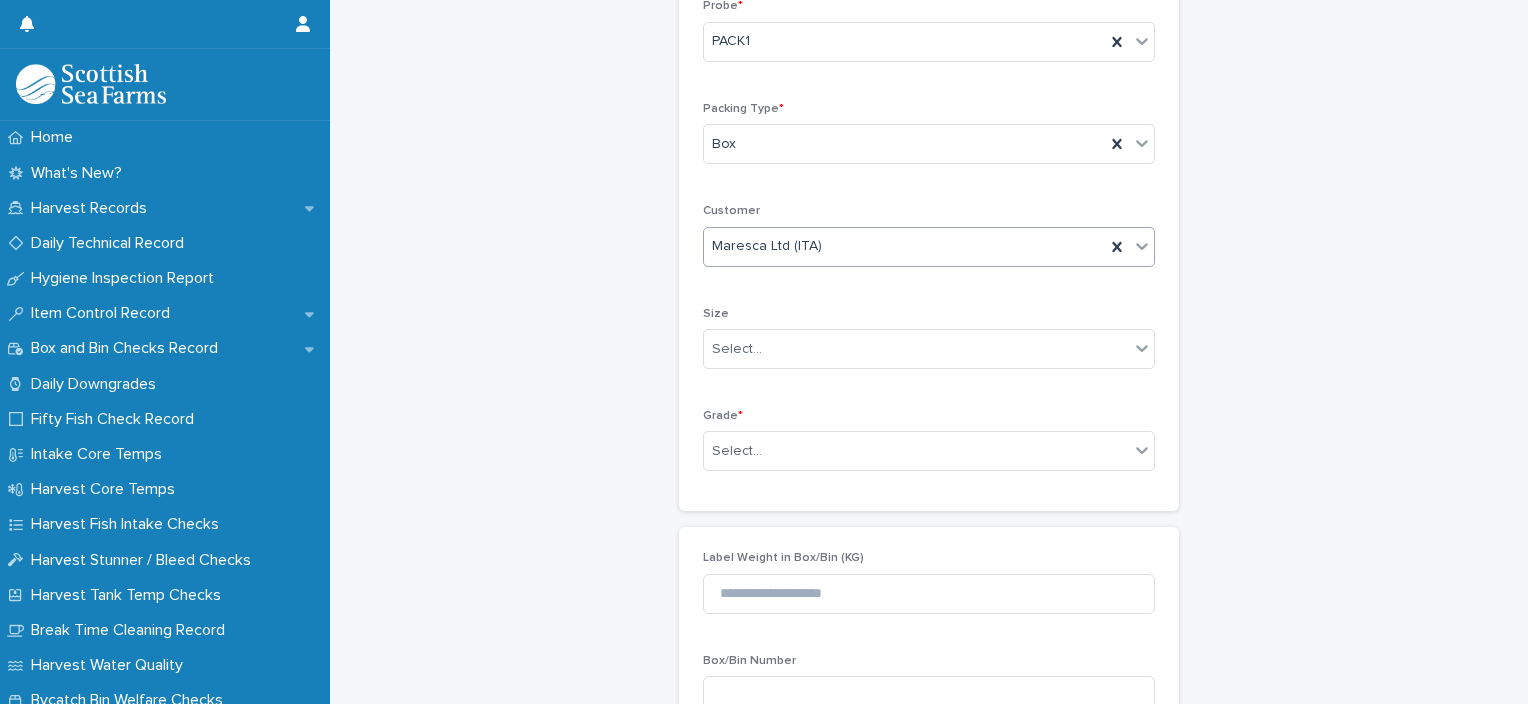scroll, scrollTop: 400, scrollLeft: 0, axis: vertical 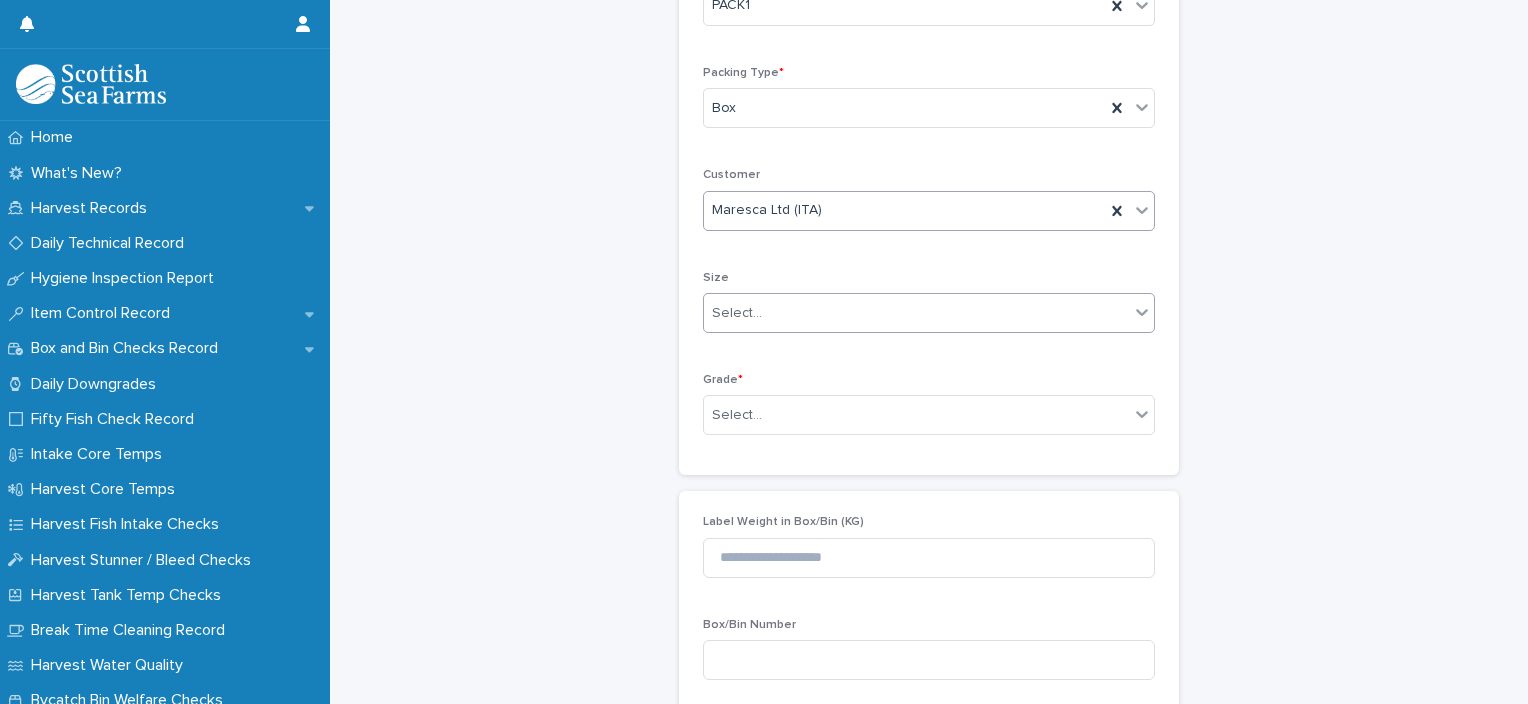 click on "Select..." at bounding box center (916, 313) 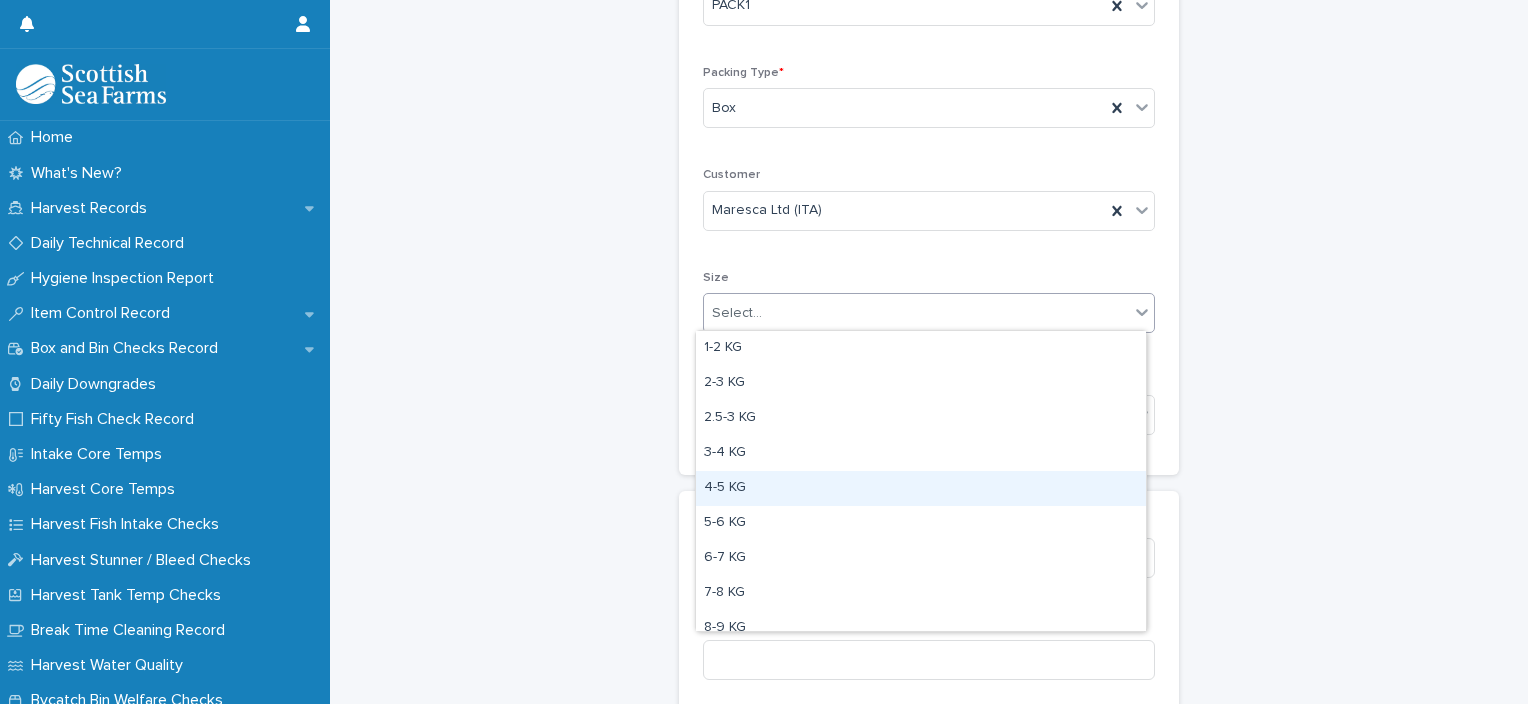 click on "4-5 KG" at bounding box center [921, 488] 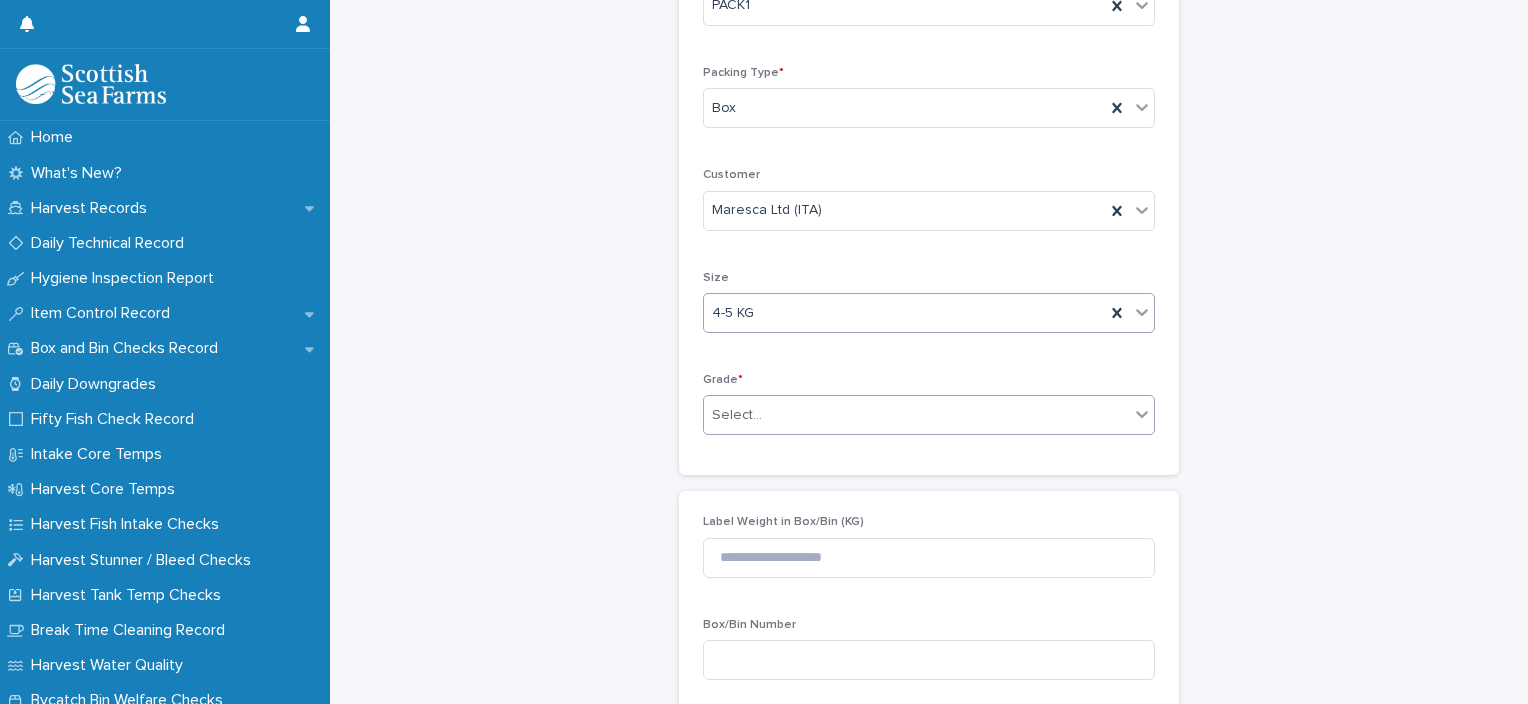 click on "Select..." at bounding box center (916, 415) 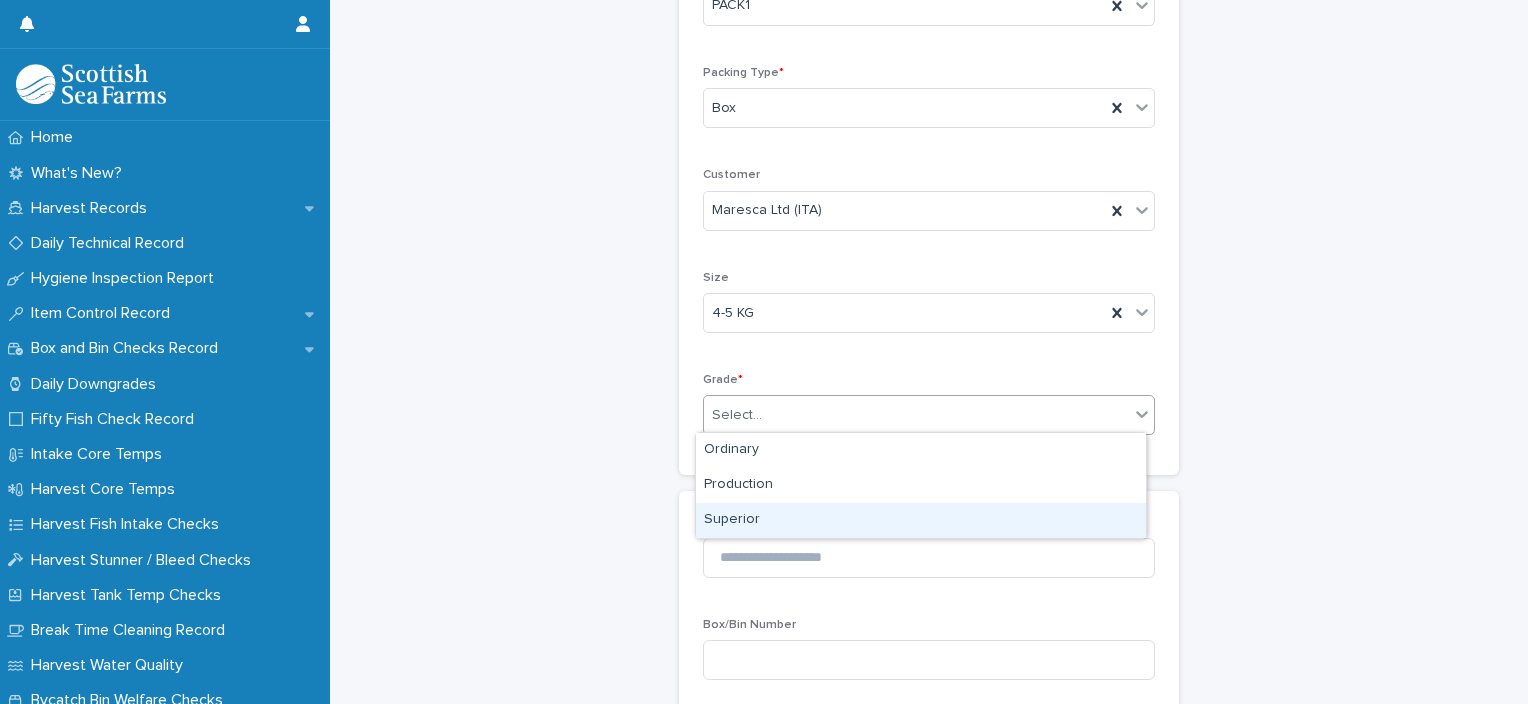 click on "Superior" at bounding box center (921, 520) 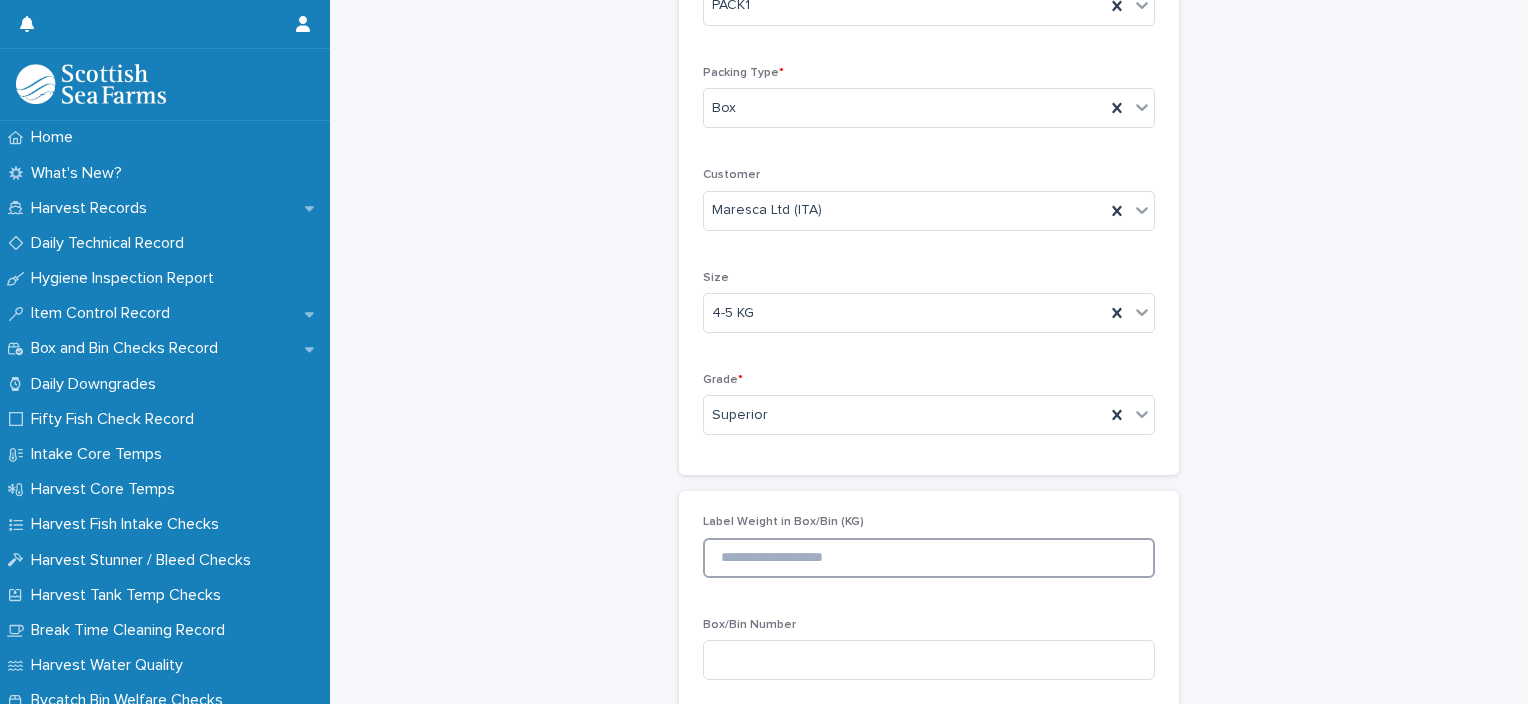 click at bounding box center [929, 558] 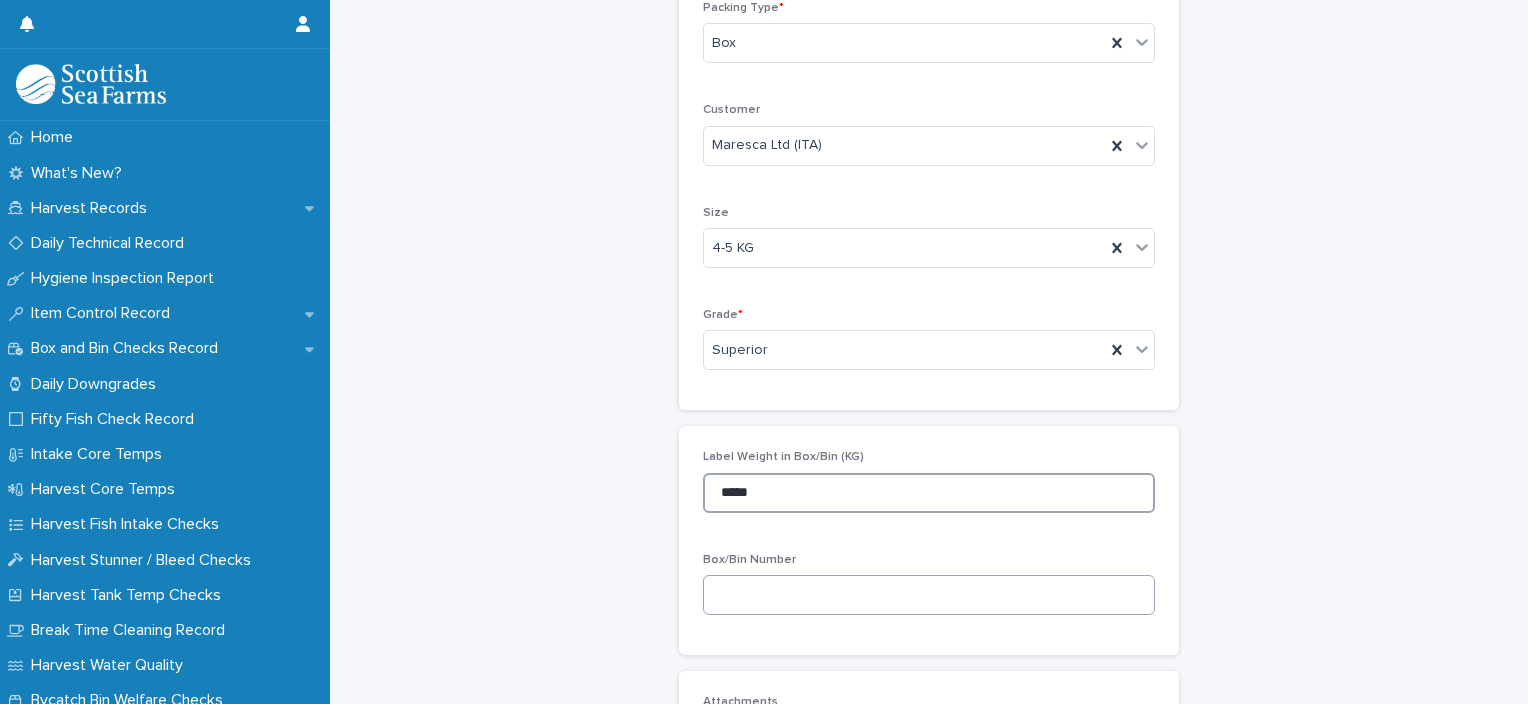 scroll, scrollTop: 500, scrollLeft: 0, axis: vertical 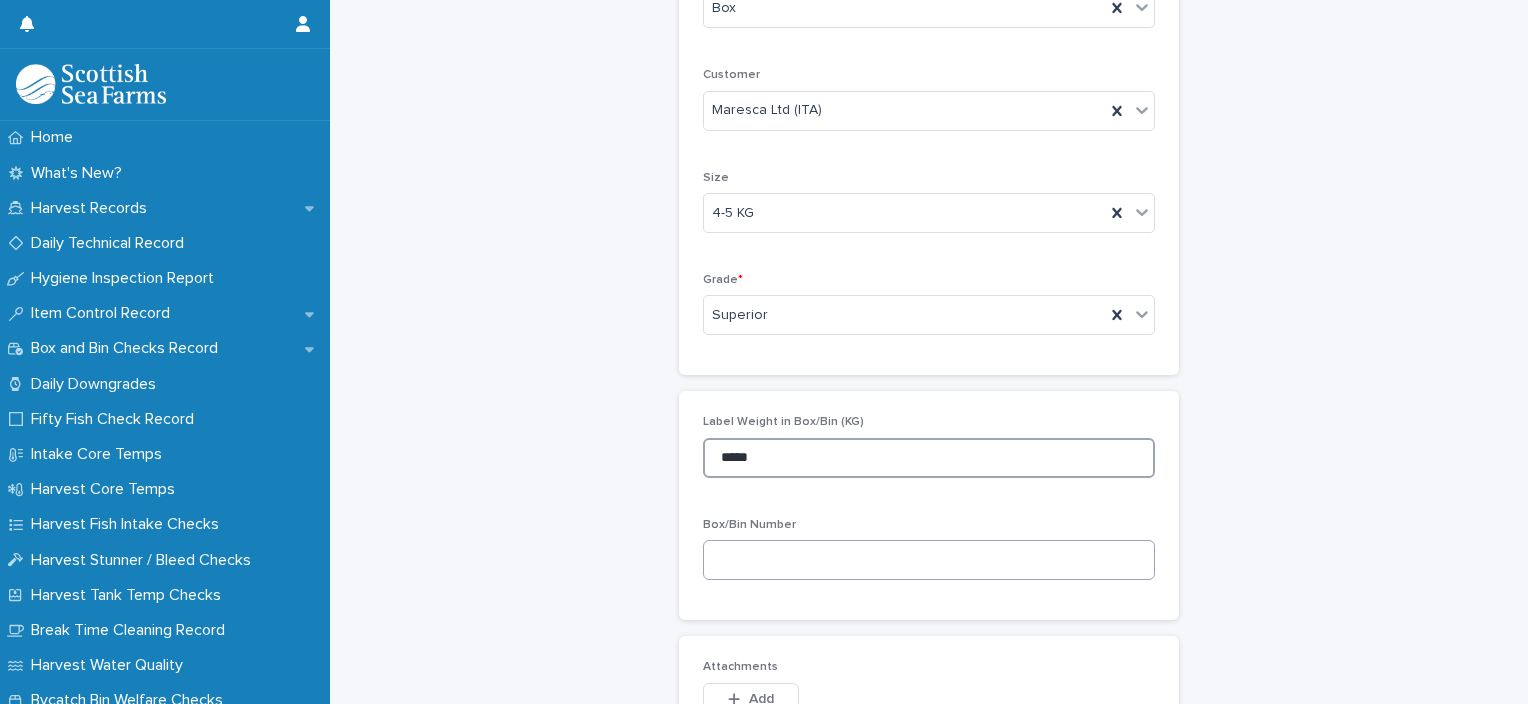 type on "*****" 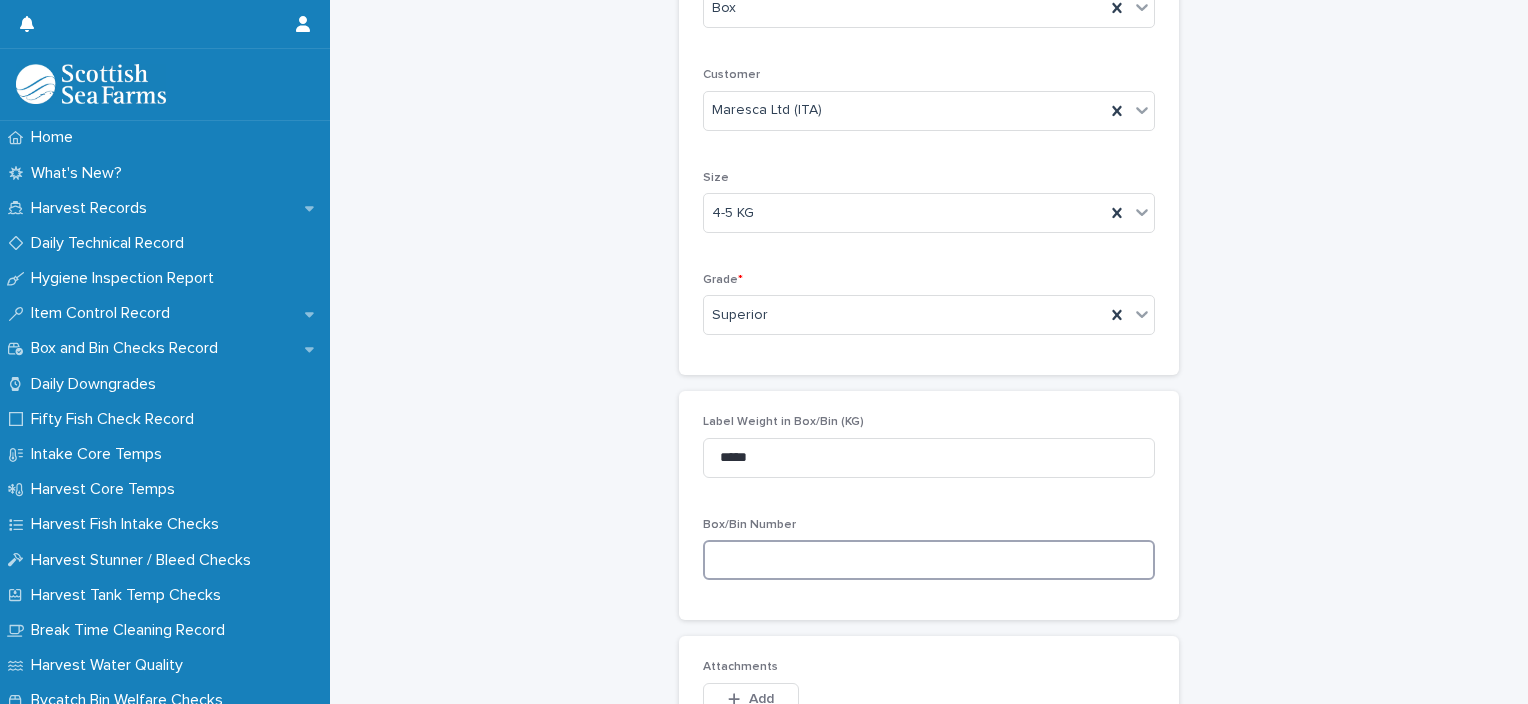 click at bounding box center (929, 560) 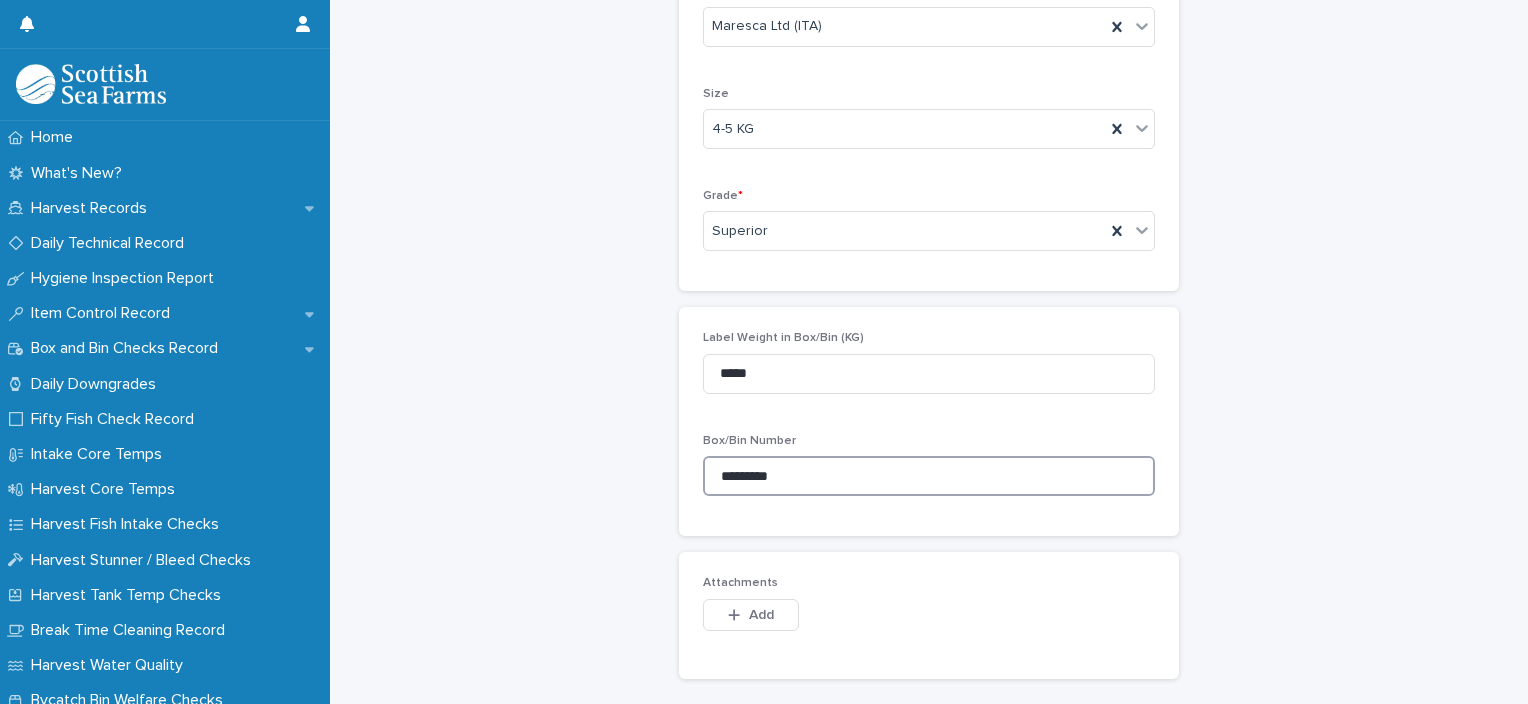 scroll, scrollTop: 788, scrollLeft: 0, axis: vertical 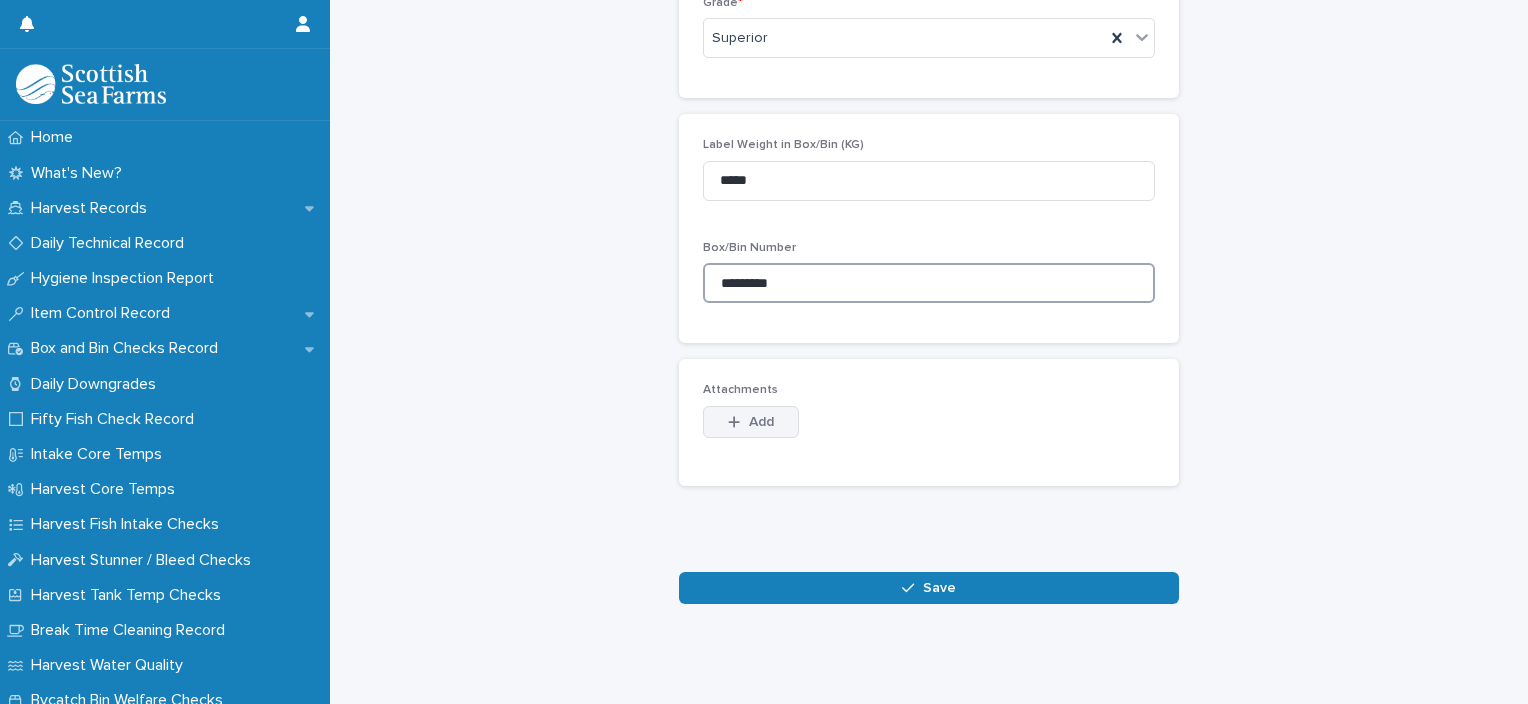 type on "*********" 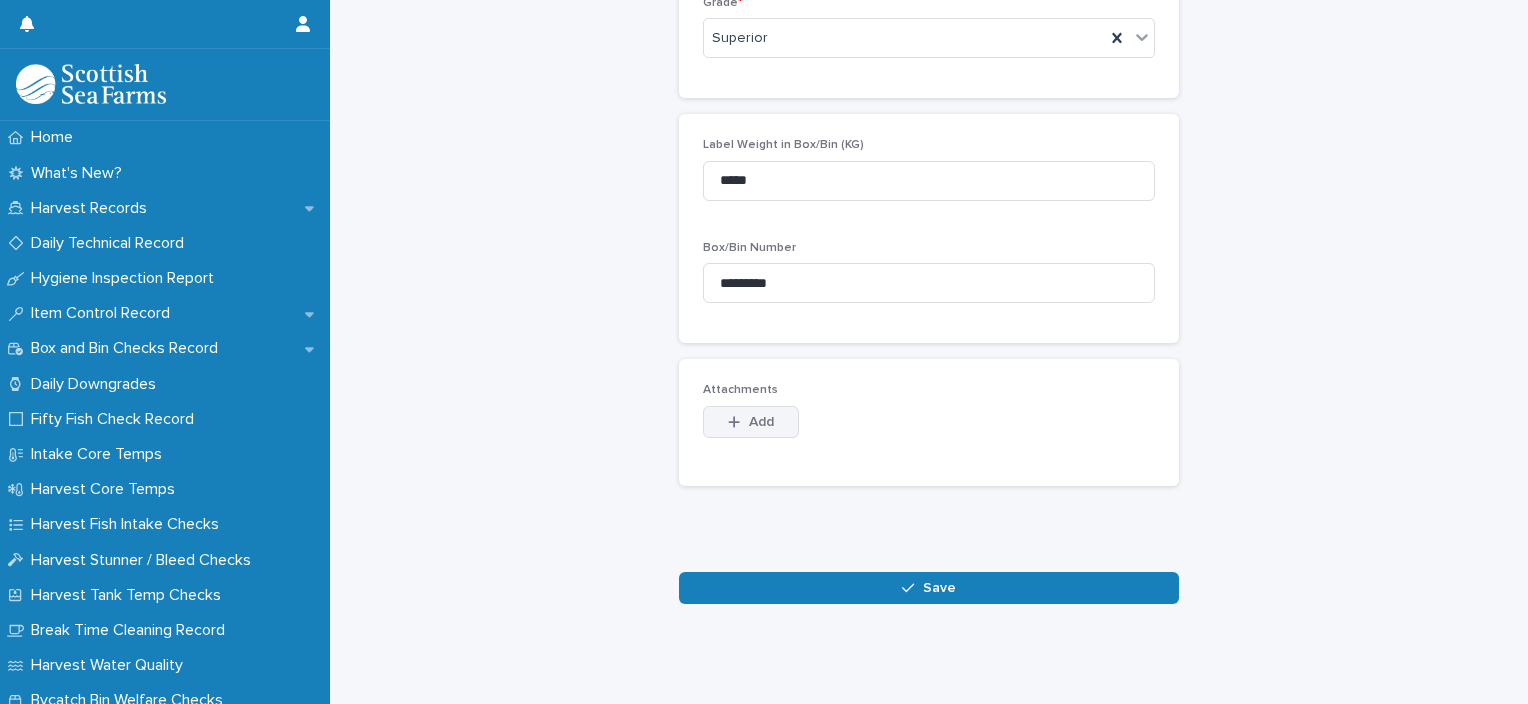 click on "Add" at bounding box center (761, 422) 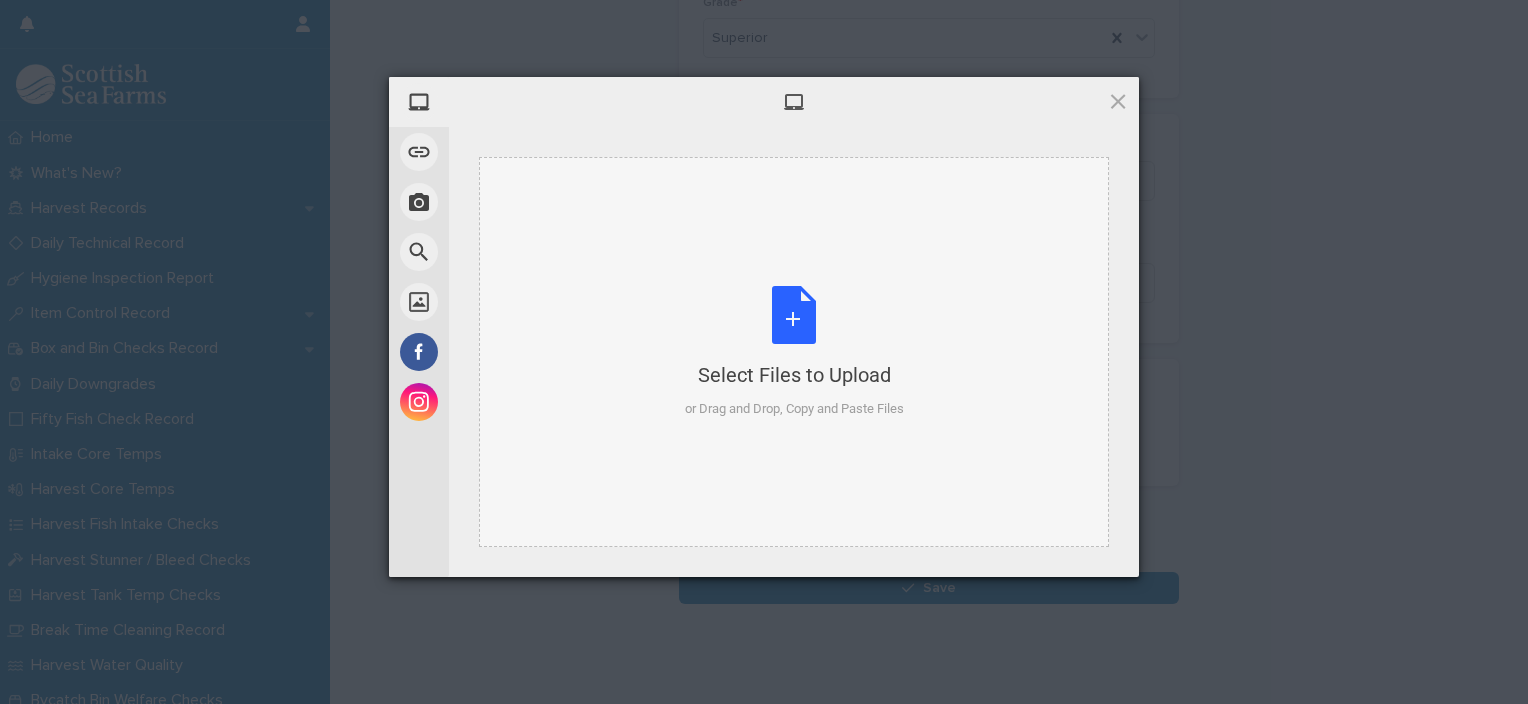 click on "Select Files to Upload
or Drag and Drop, Copy and Paste Files" at bounding box center (794, 352) 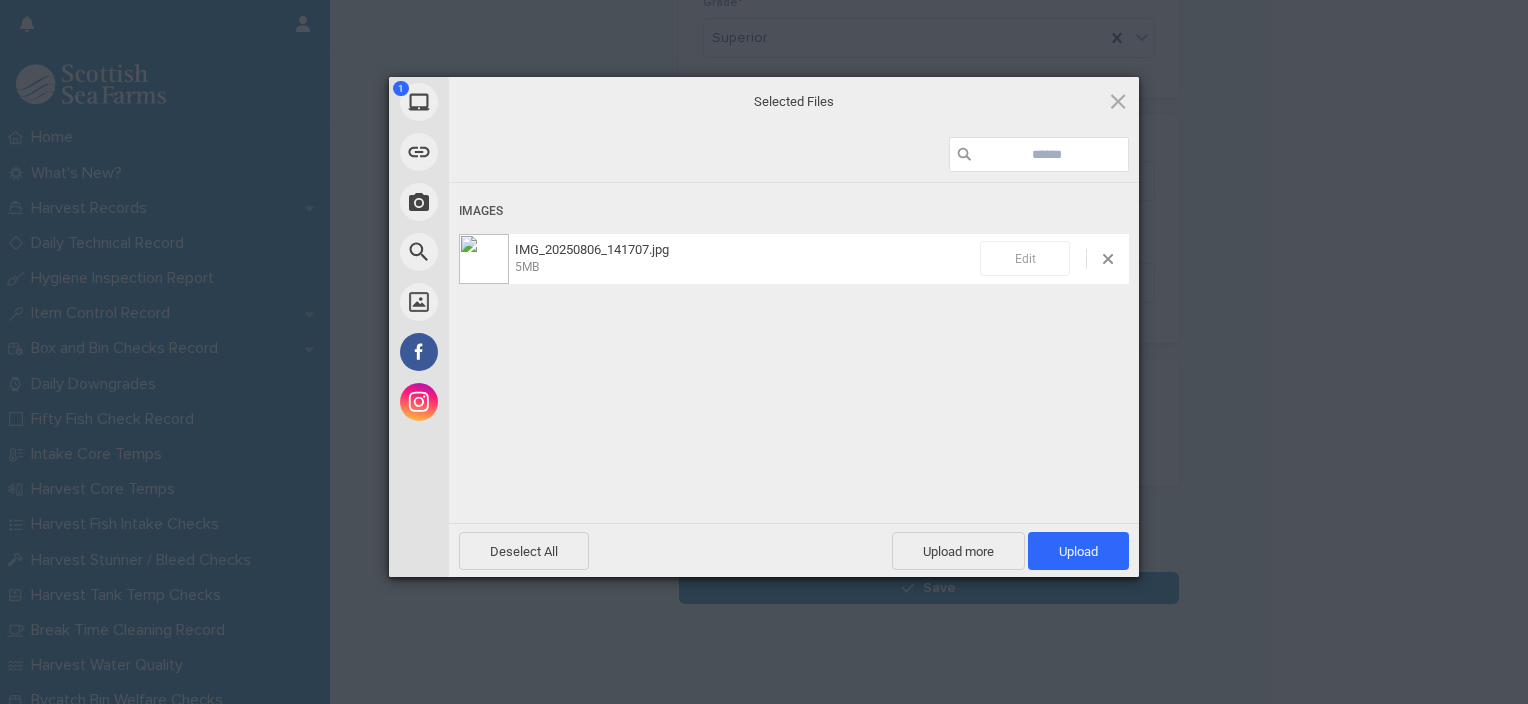 click on "Edit" at bounding box center [1025, 258] 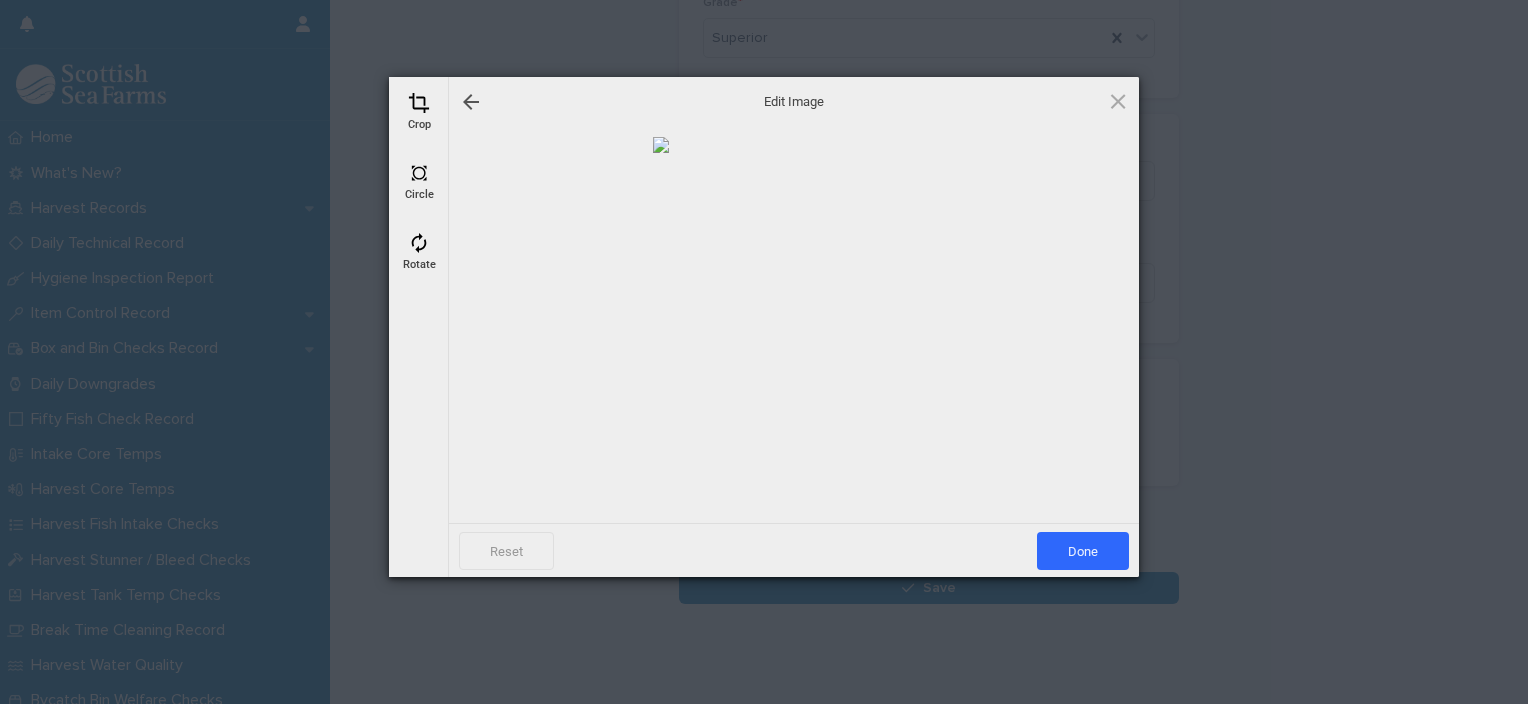 click at bounding box center [419, 103] 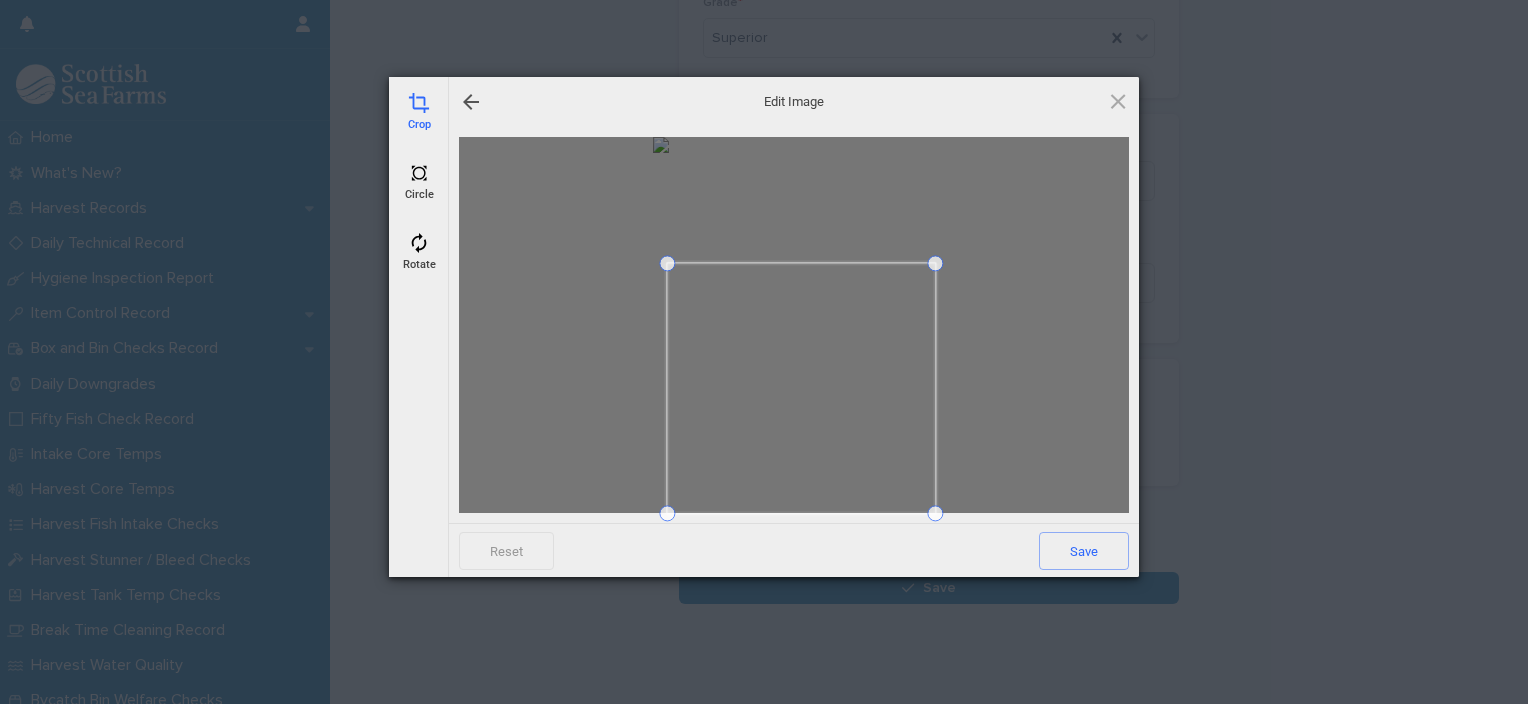 click at bounding box center [667, 263] 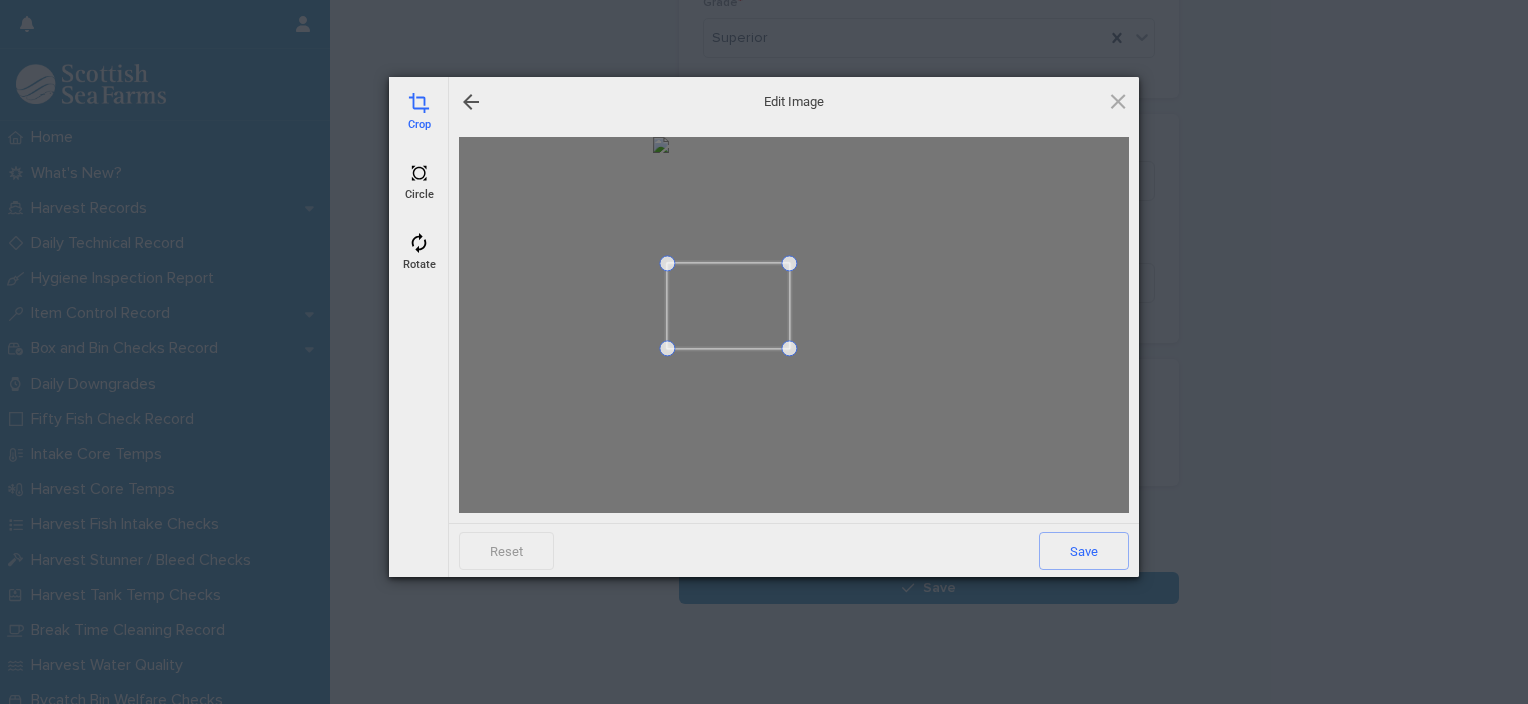 click at bounding box center [789, 348] 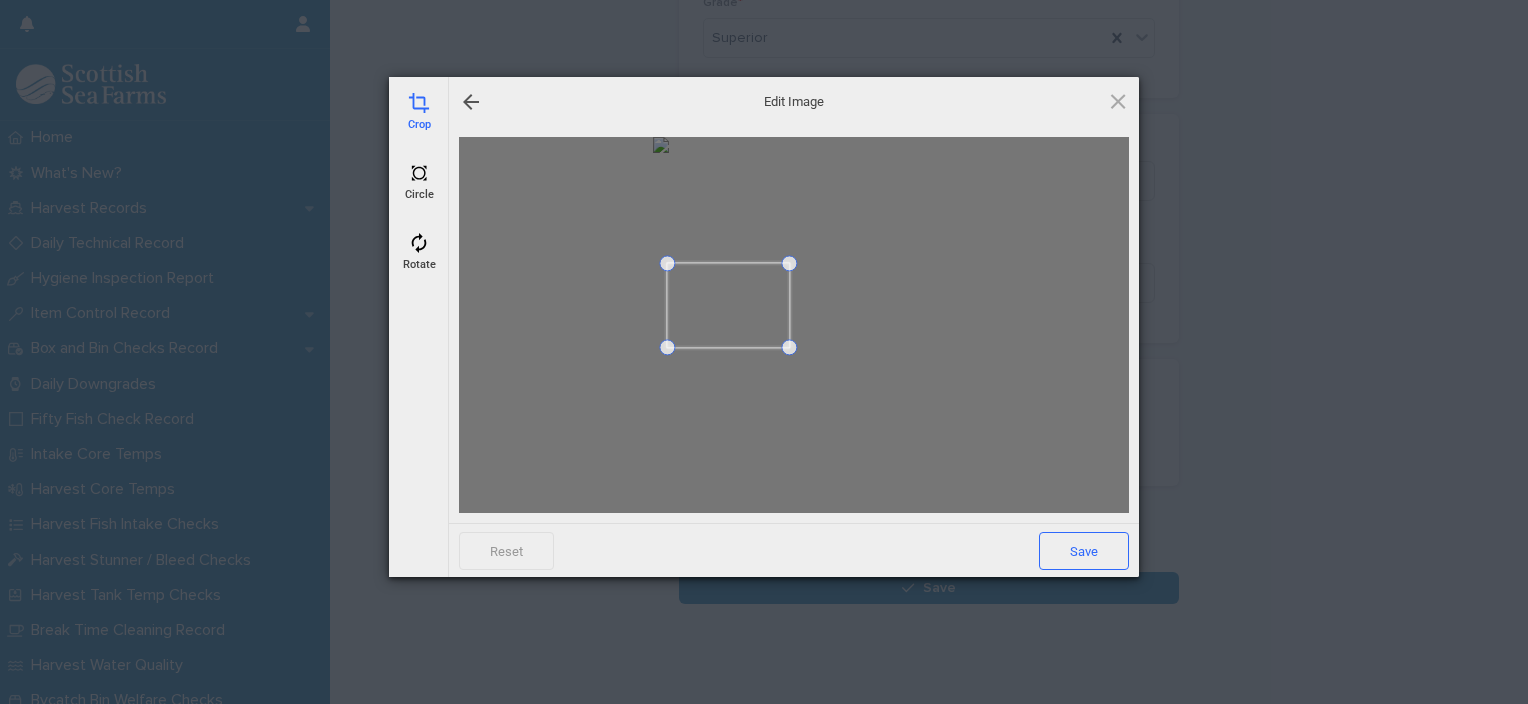 click on "Save" at bounding box center (1084, 551) 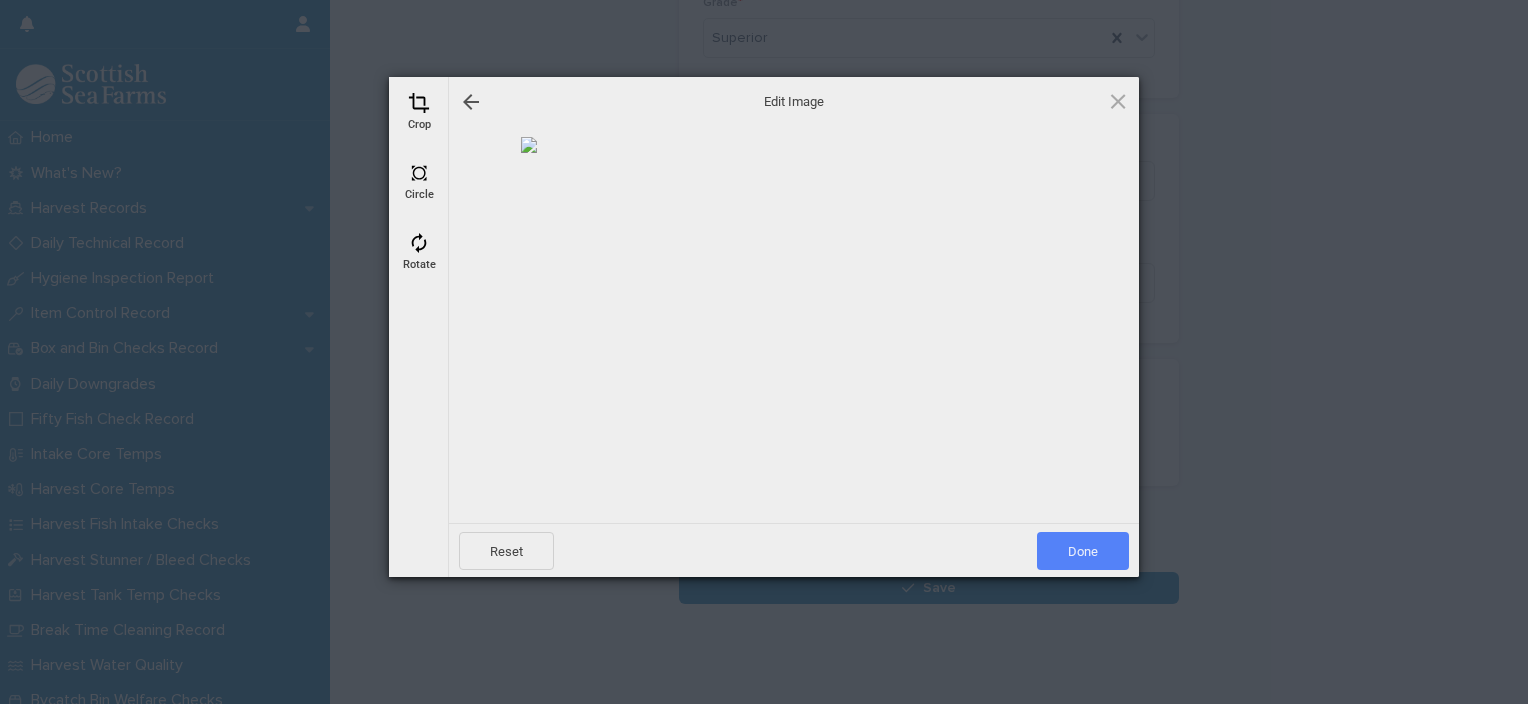 click on "Done" at bounding box center (1083, 551) 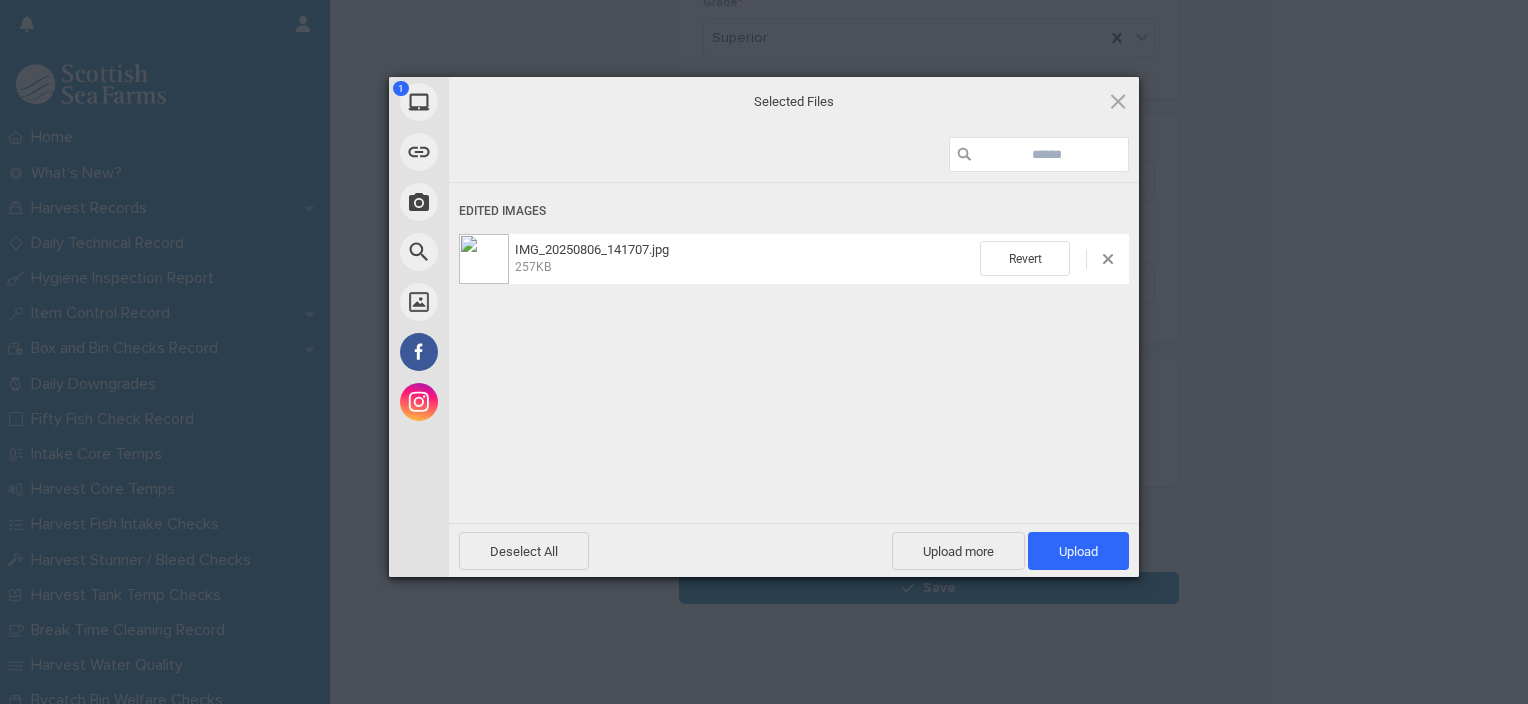 click on "Upload
1" at bounding box center [1078, 551] 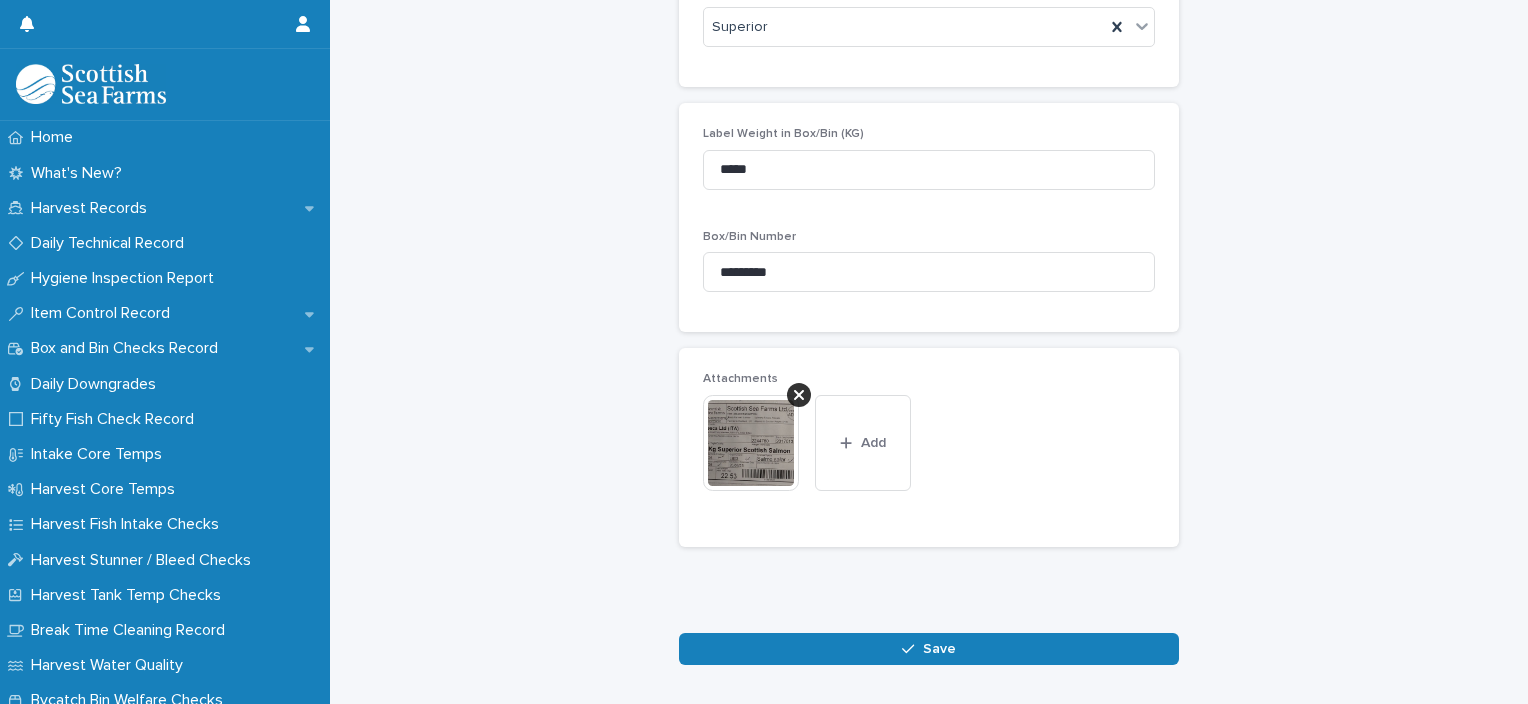 click on "Save" at bounding box center (929, 649) 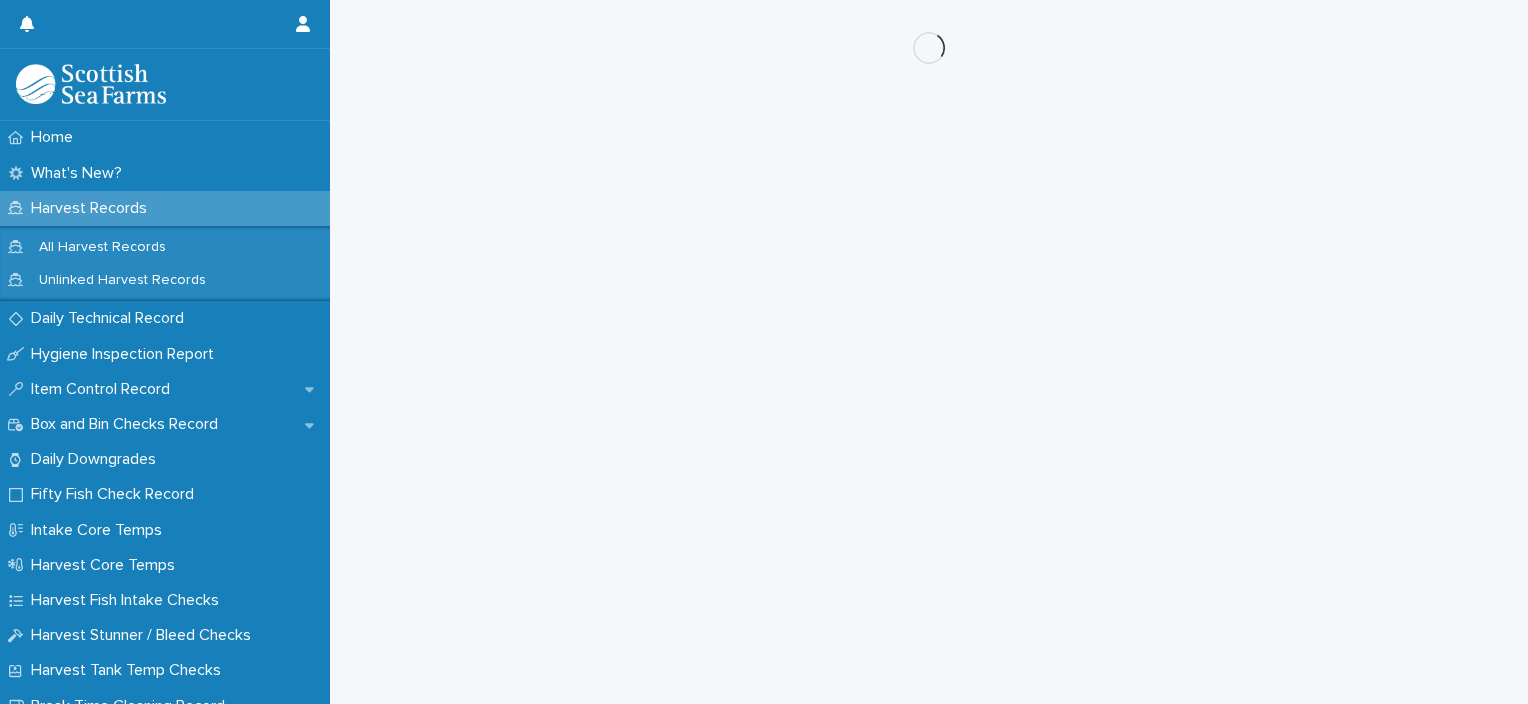 scroll, scrollTop: 0, scrollLeft: 0, axis: both 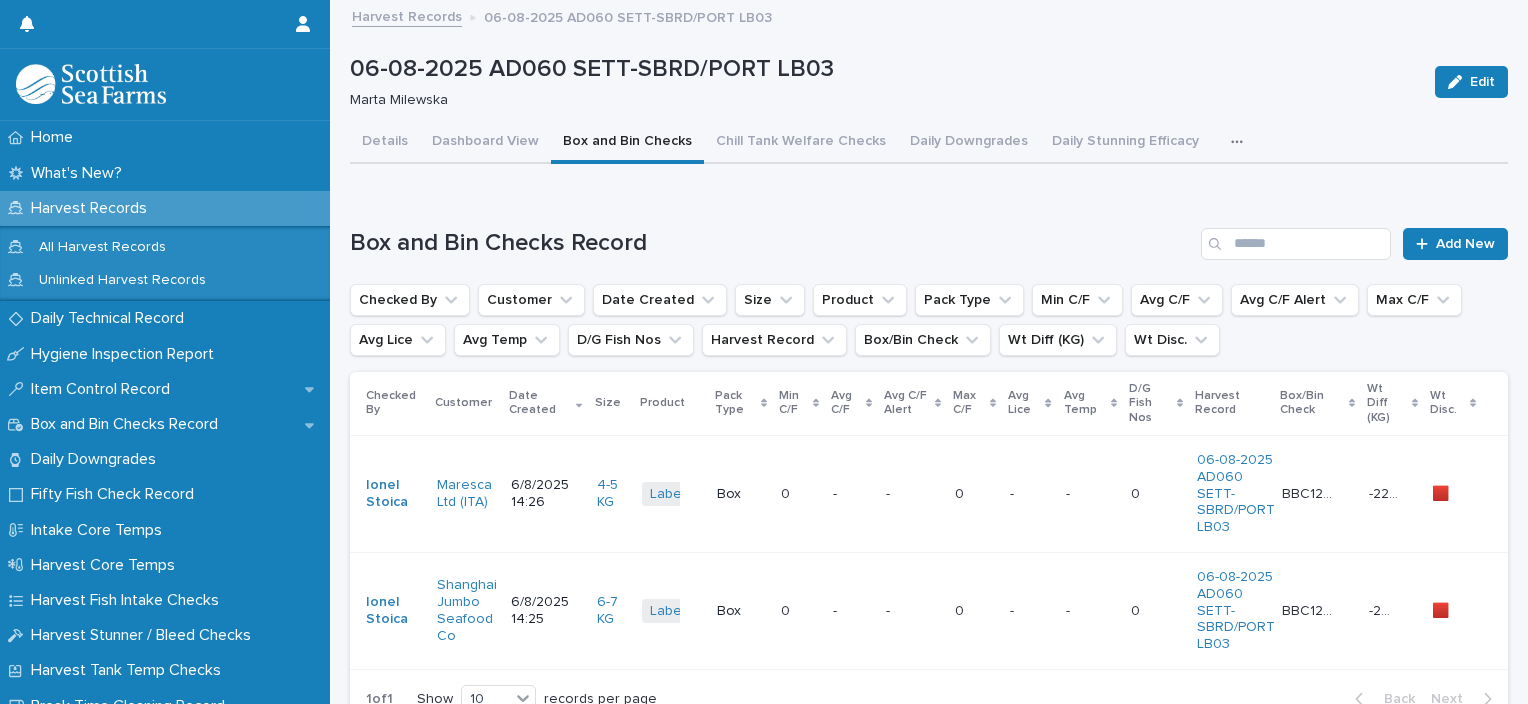 click on "- -" at bounding box center [912, 493] 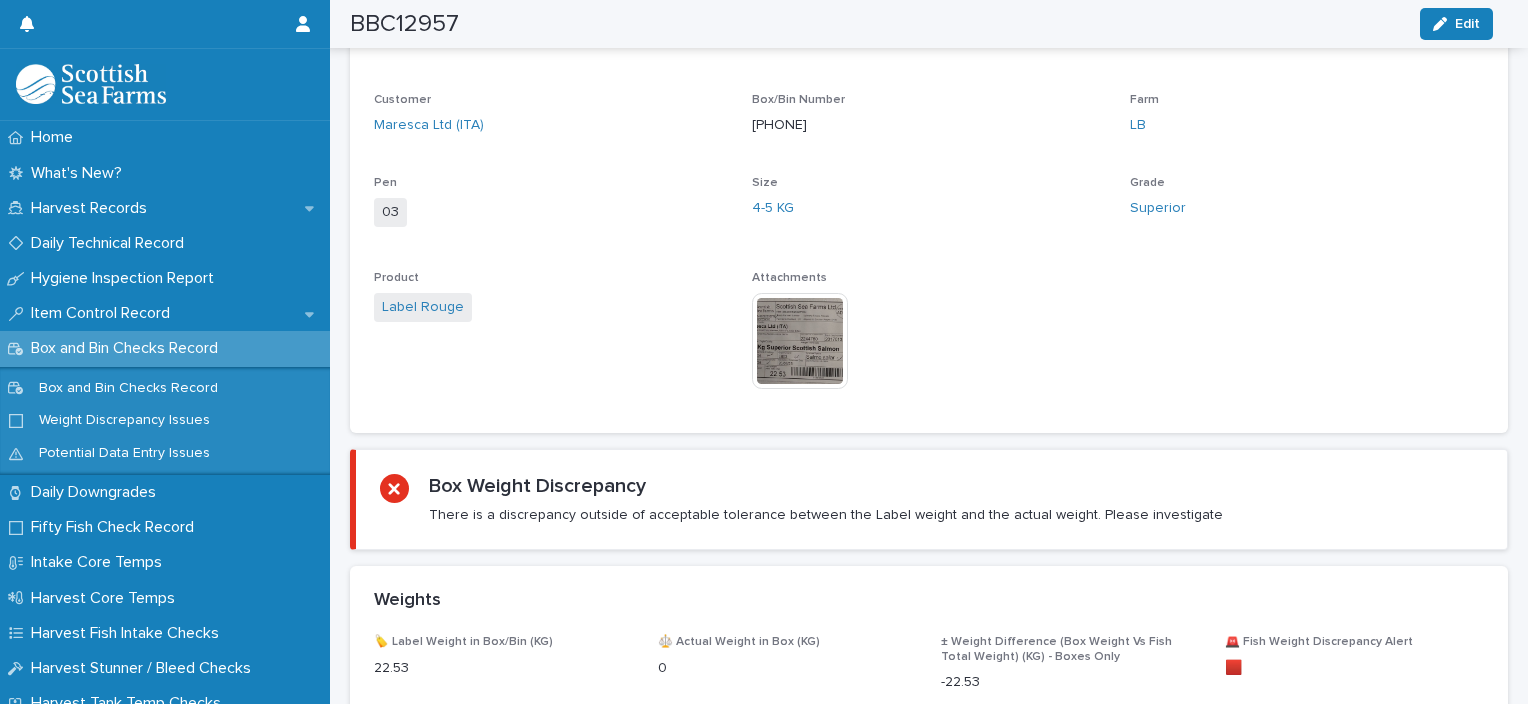 scroll, scrollTop: 1000, scrollLeft: 0, axis: vertical 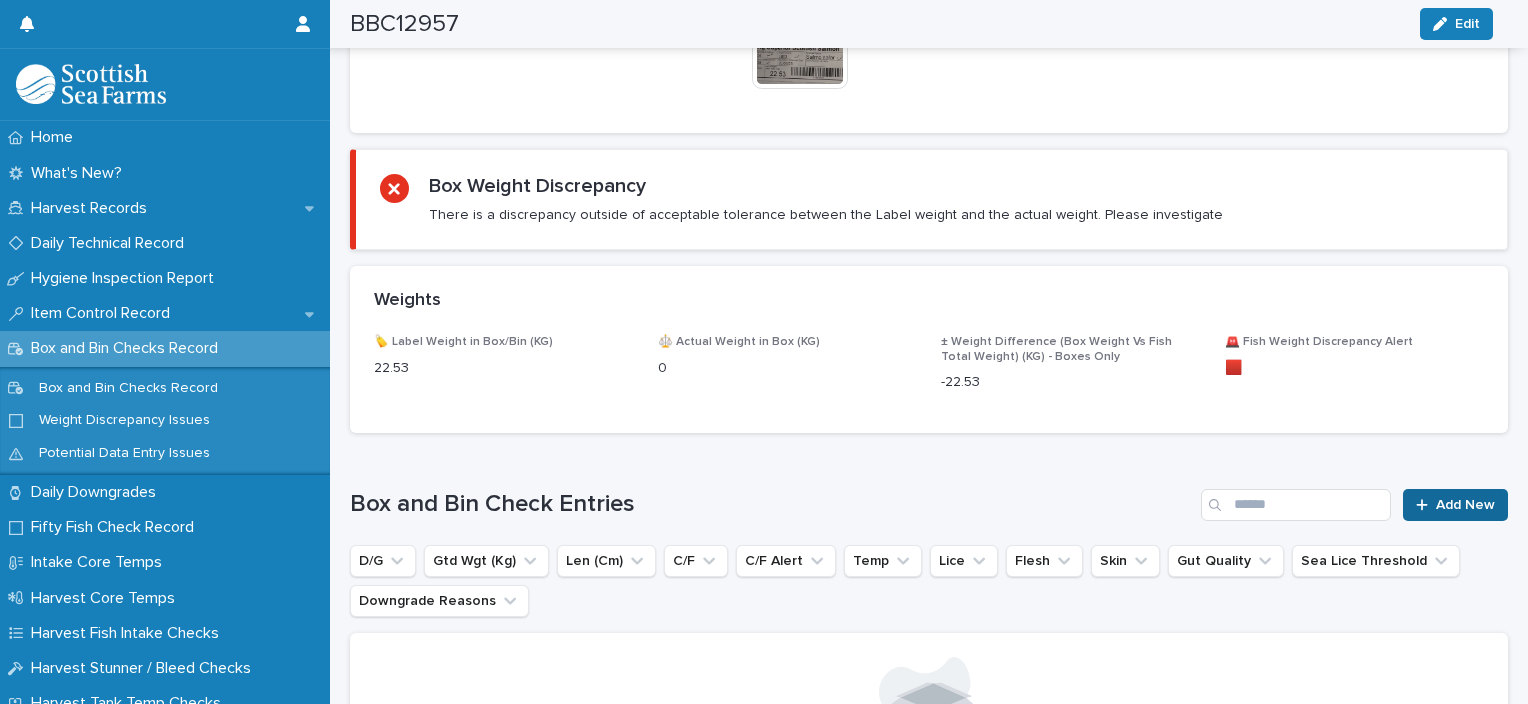 click on "Add New" at bounding box center [1465, 505] 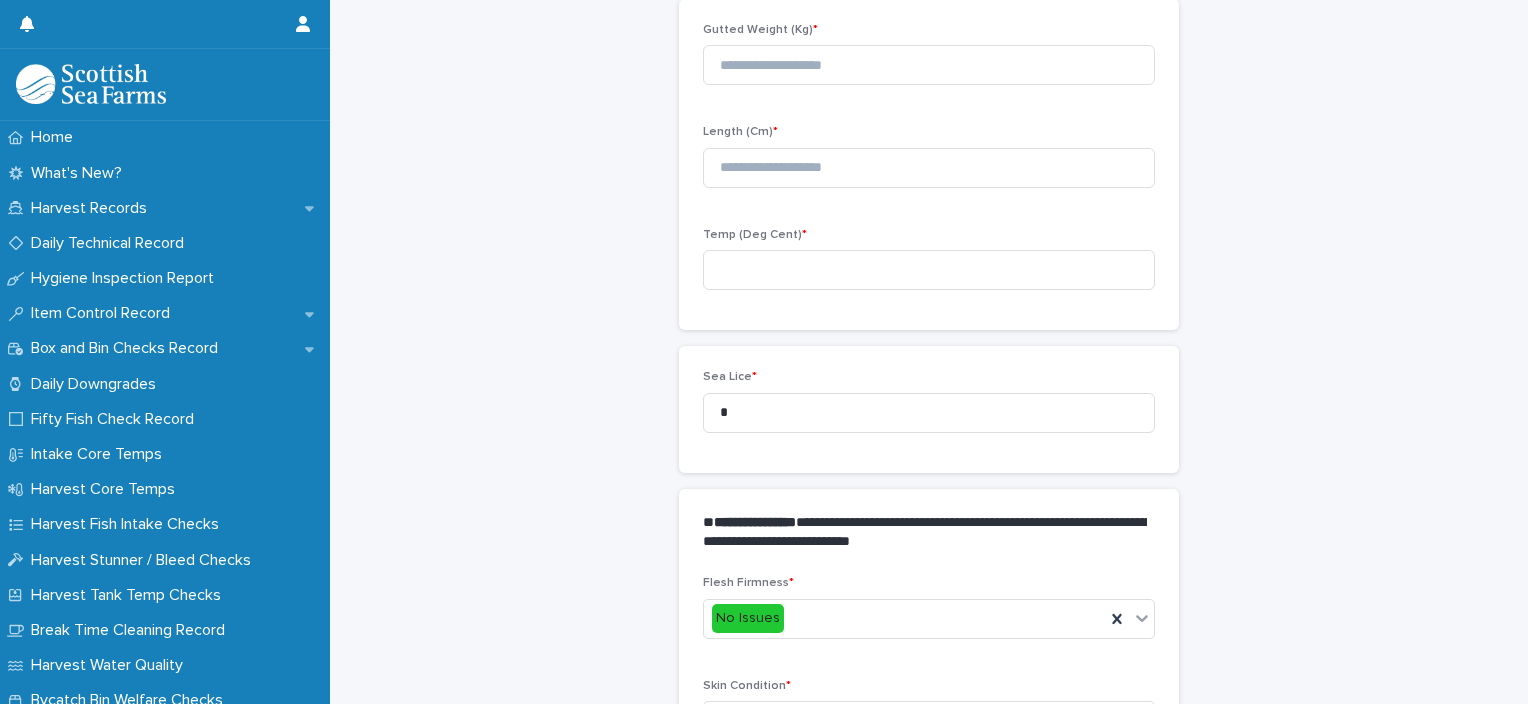 scroll, scrollTop: 211, scrollLeft: 0, axis: vertical 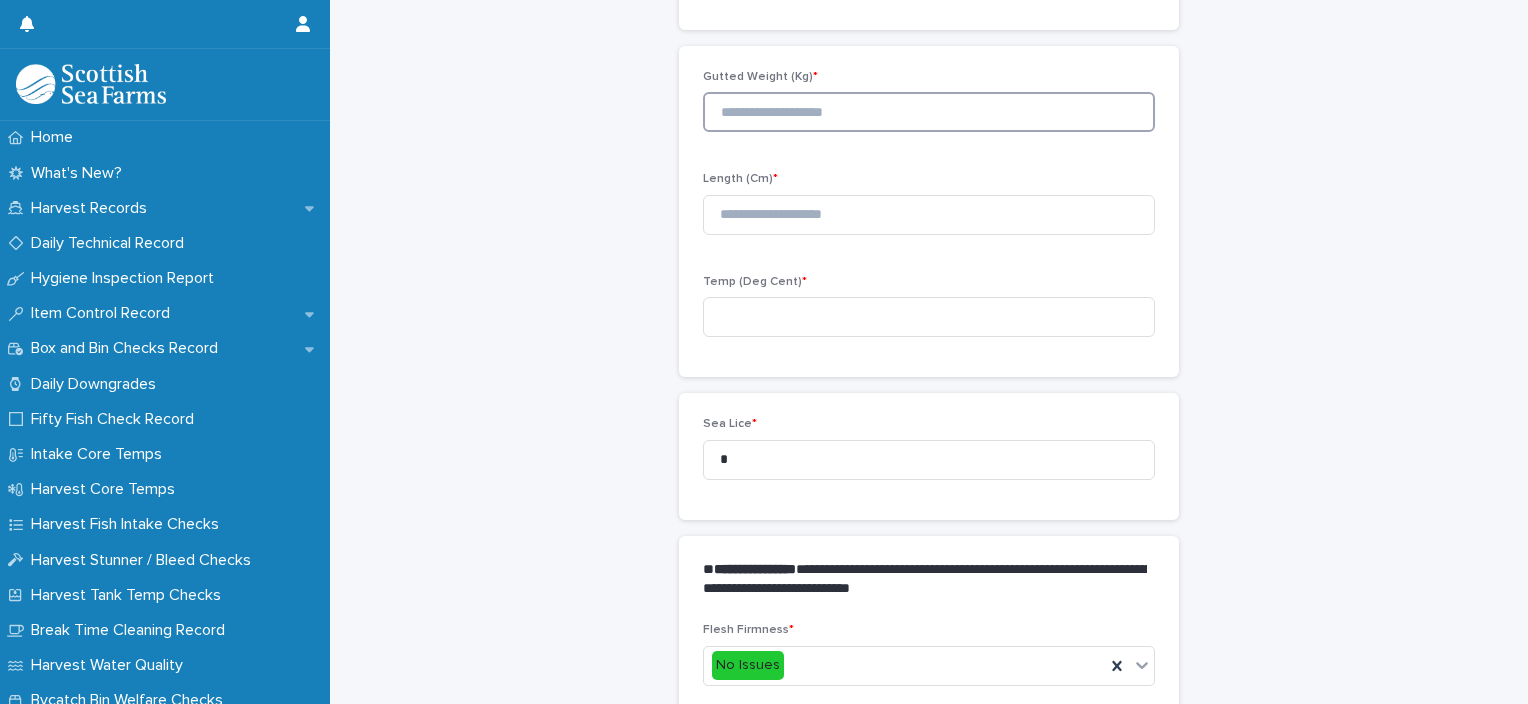 click at bounding box center (929, 112) 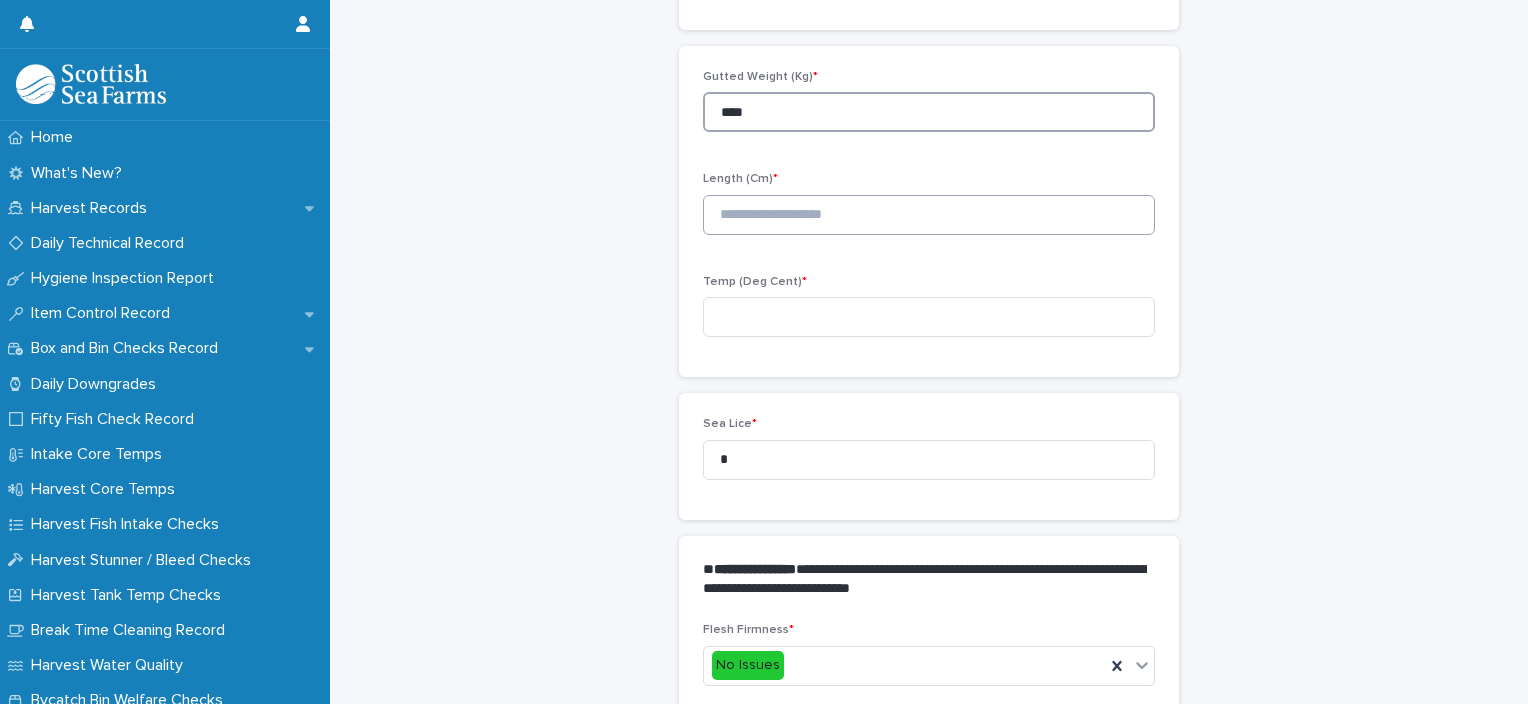 type on "****" 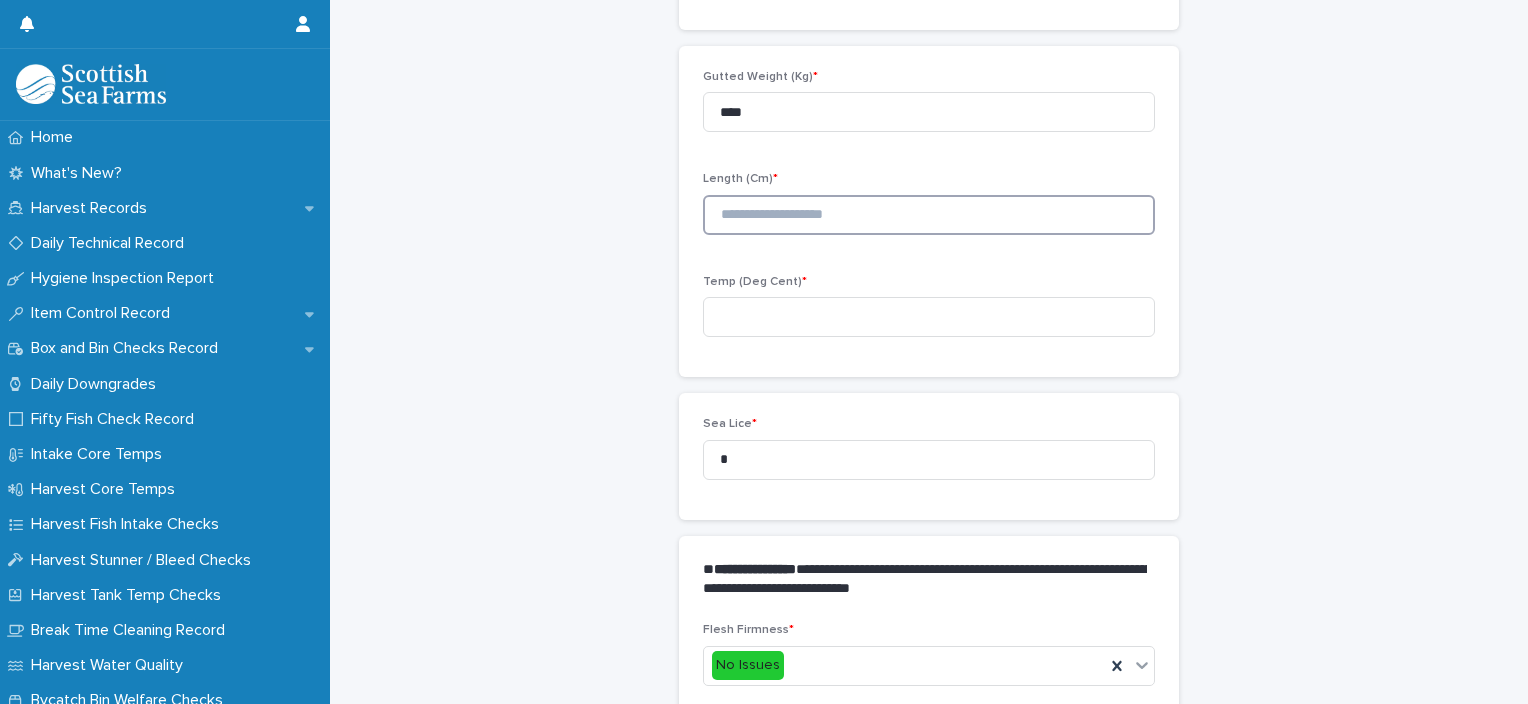 click at bounding box center [929, 215] 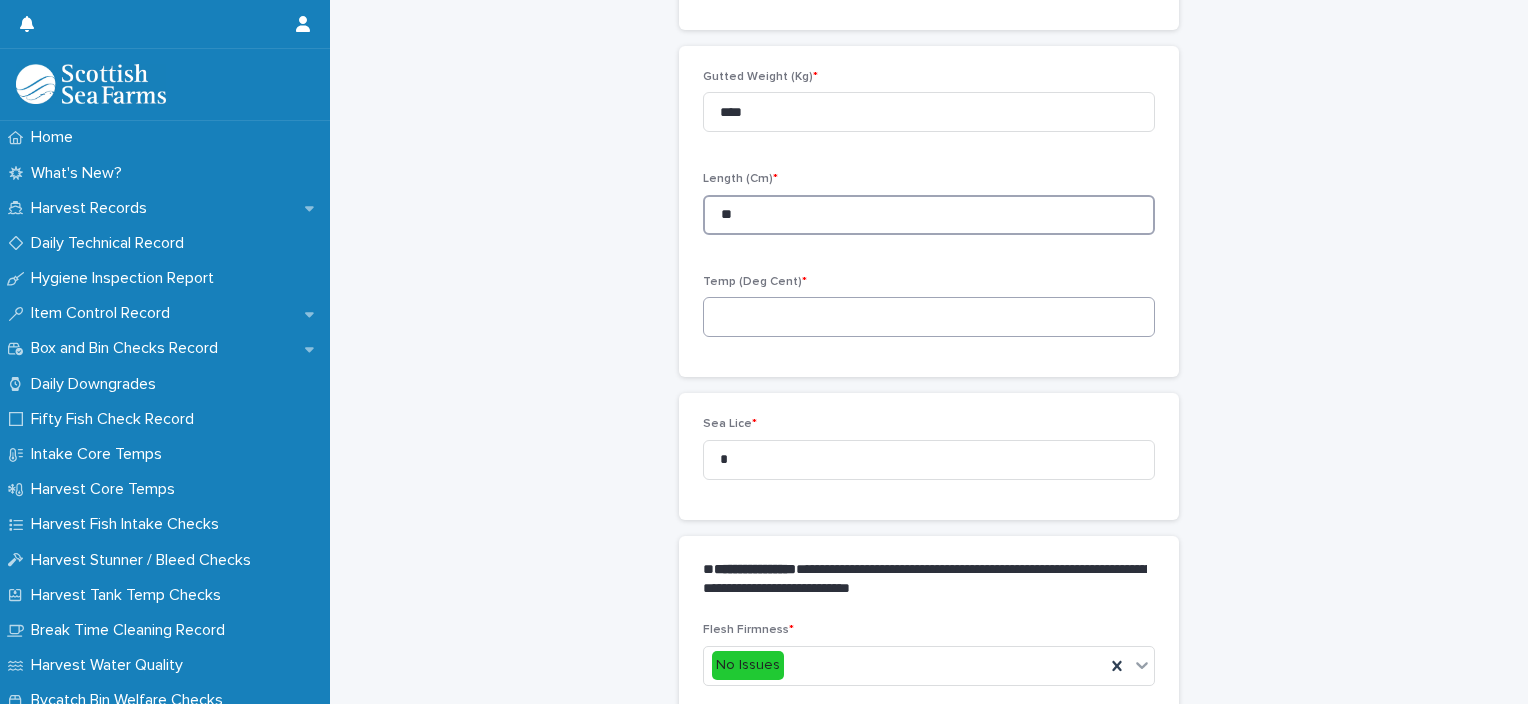 type on "**" 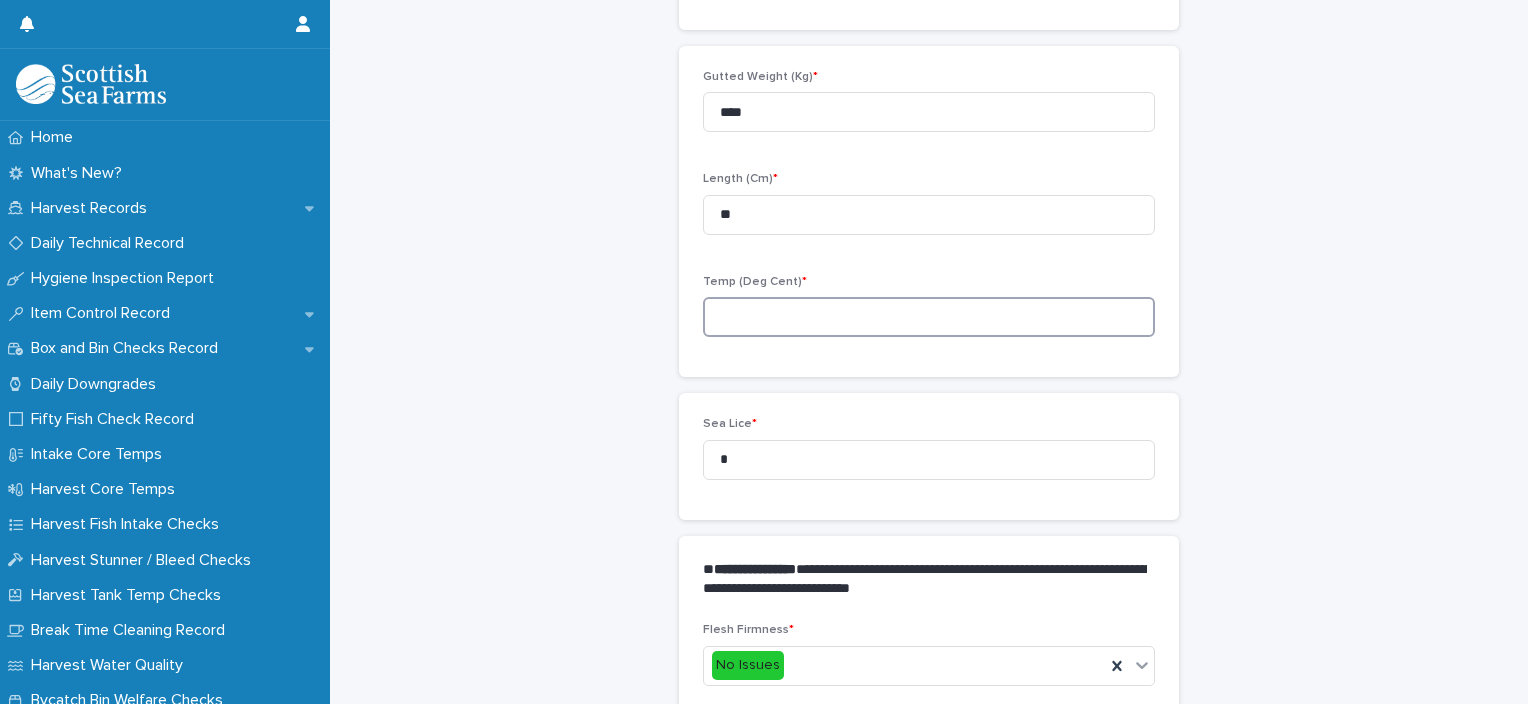 click at bounding box center (929, 317) 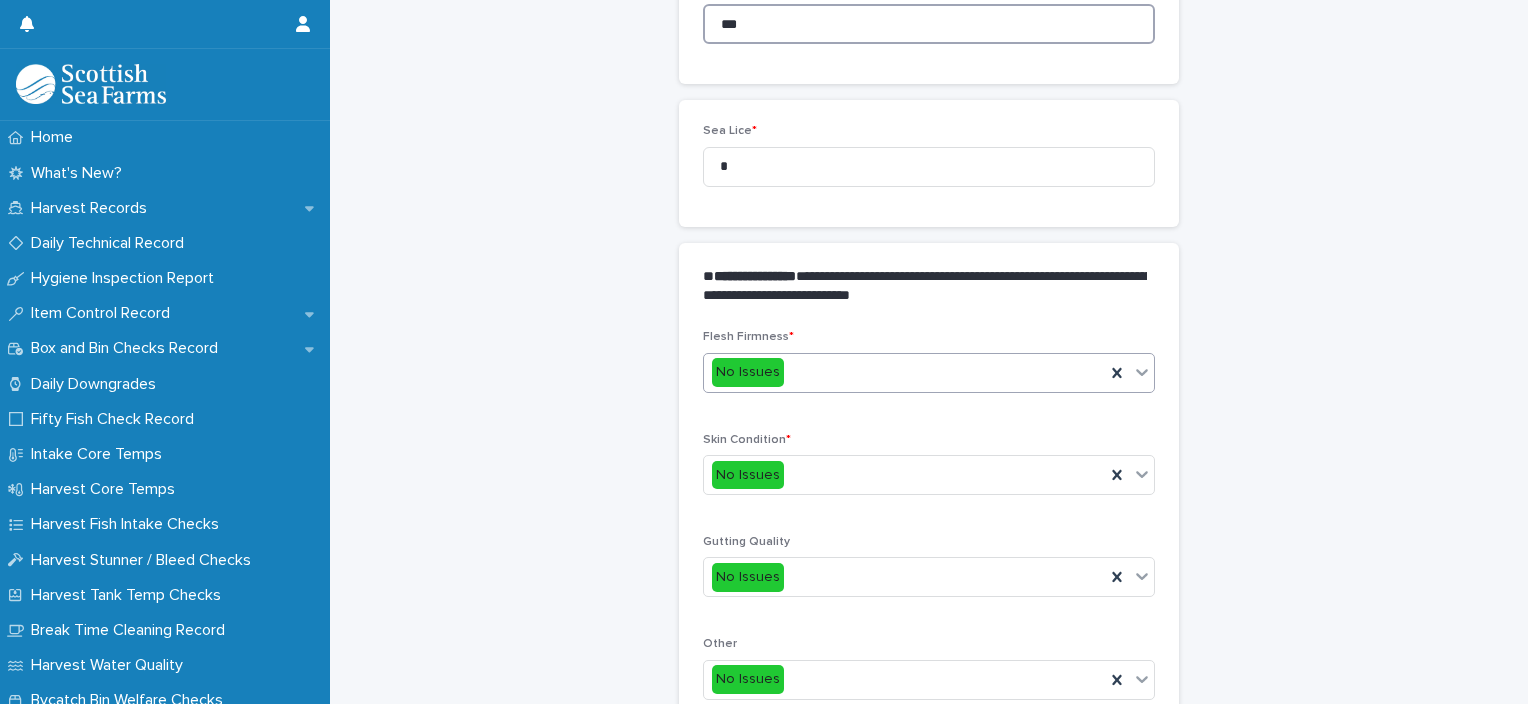 scroll, scrollTop: 511, scrollLeft: 0, axis: vertical 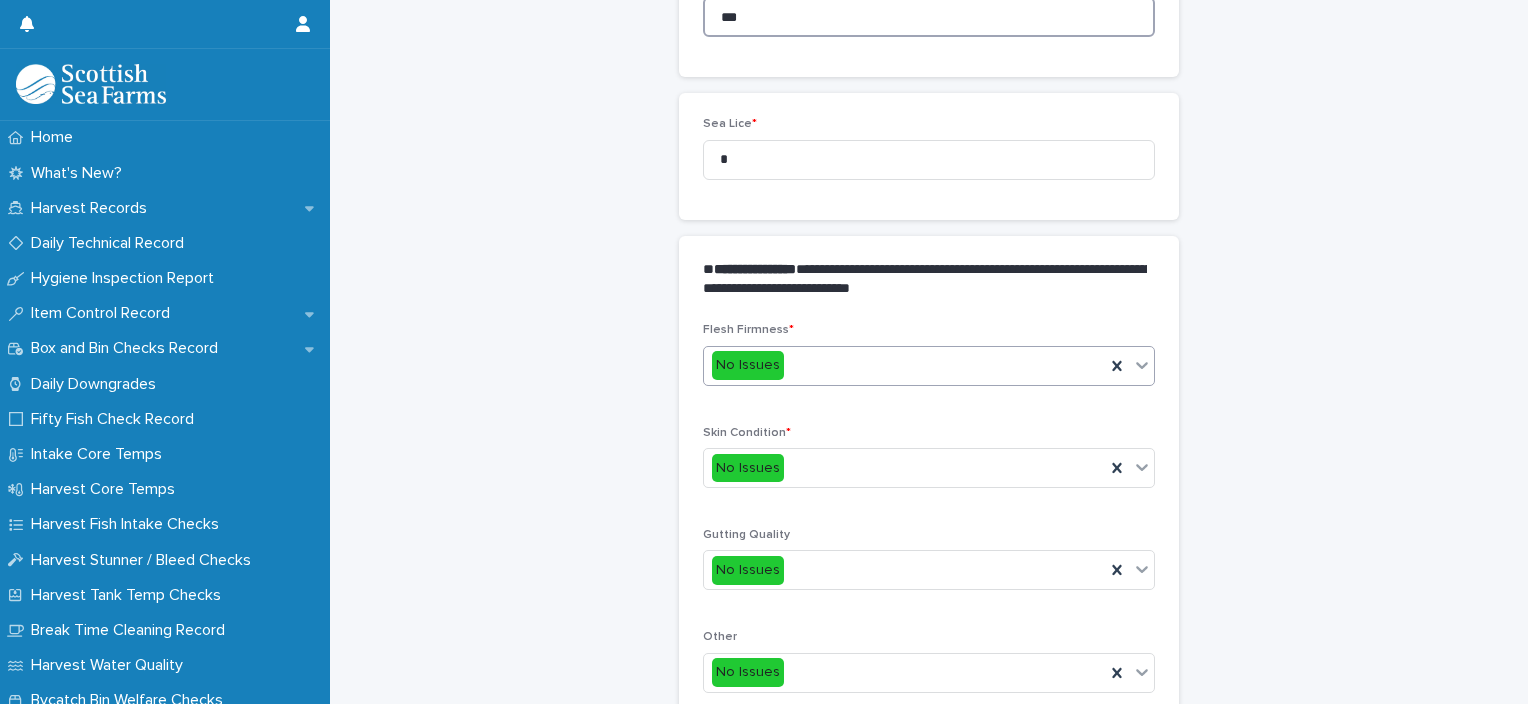 type on "***" 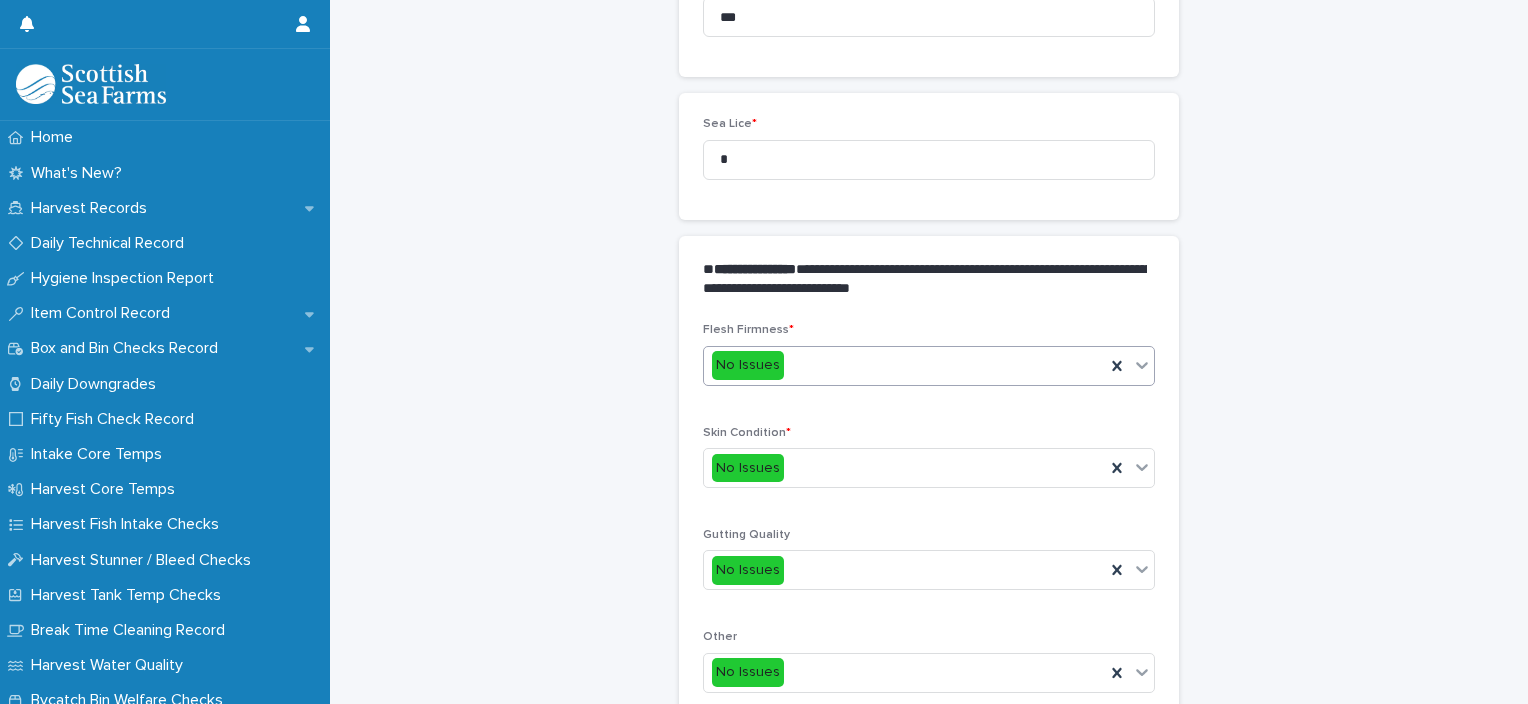click on "No Issues" at bounding box center (904, 365) 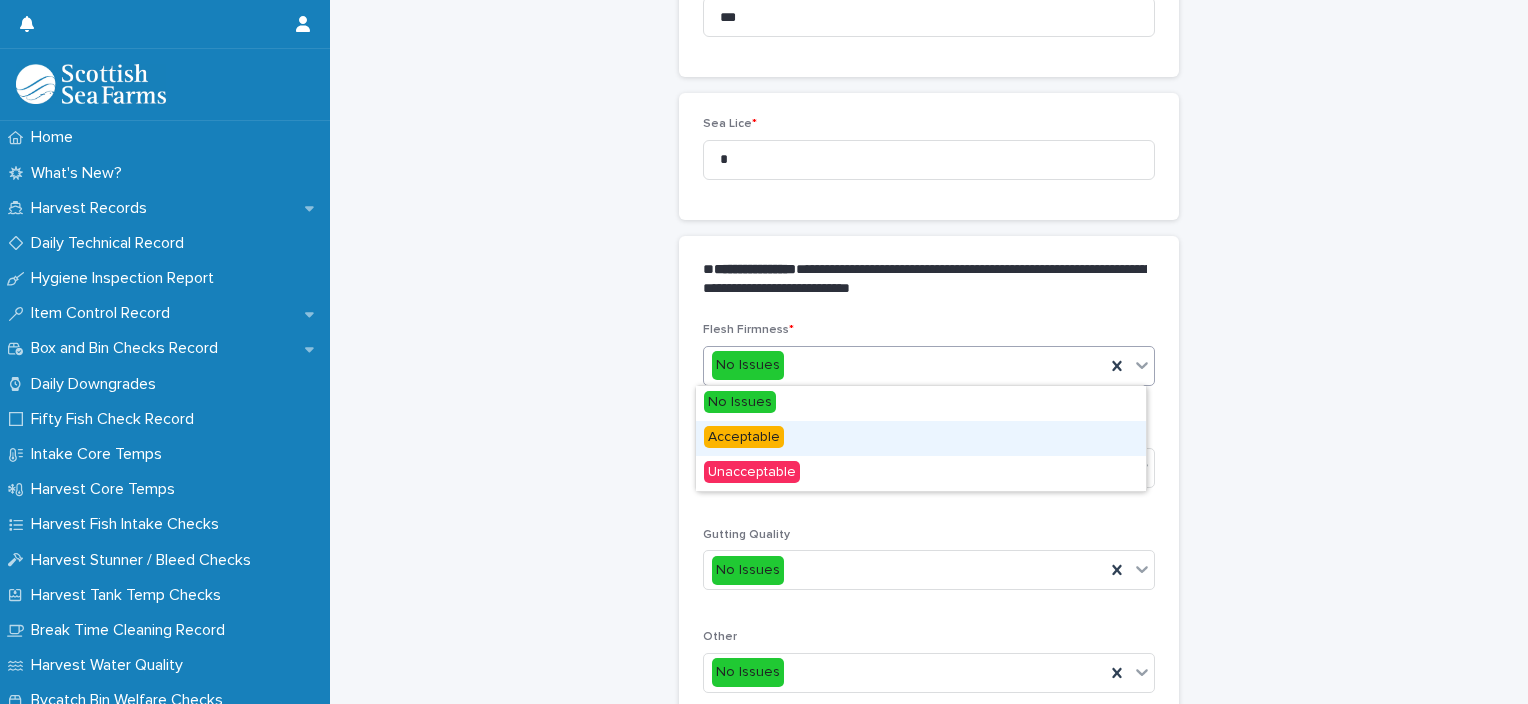 click on "Acceptable" at bounding box center (921, 438) 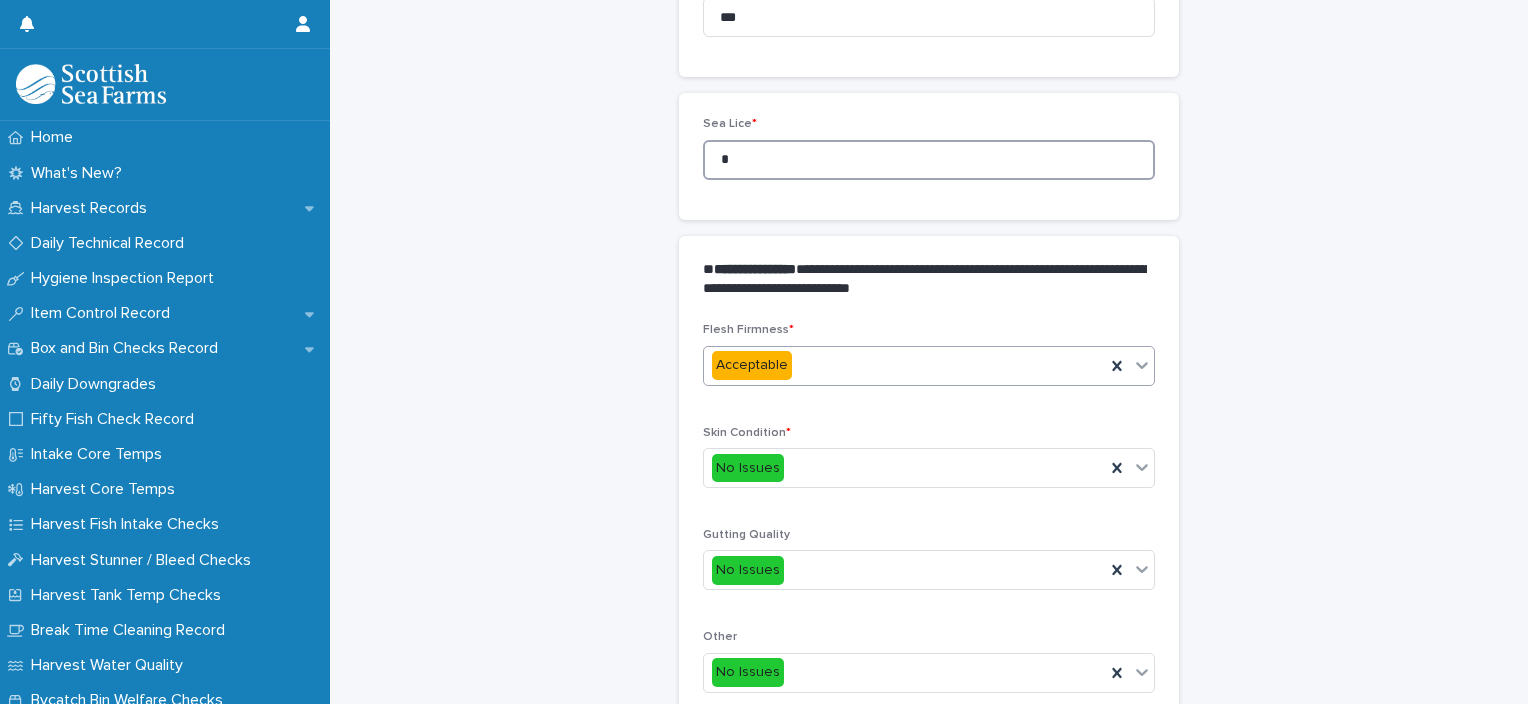 drag, startPoint x: 704, startPoint y: 165, endPoint x: 687, endPoint y: 165, distance: 17 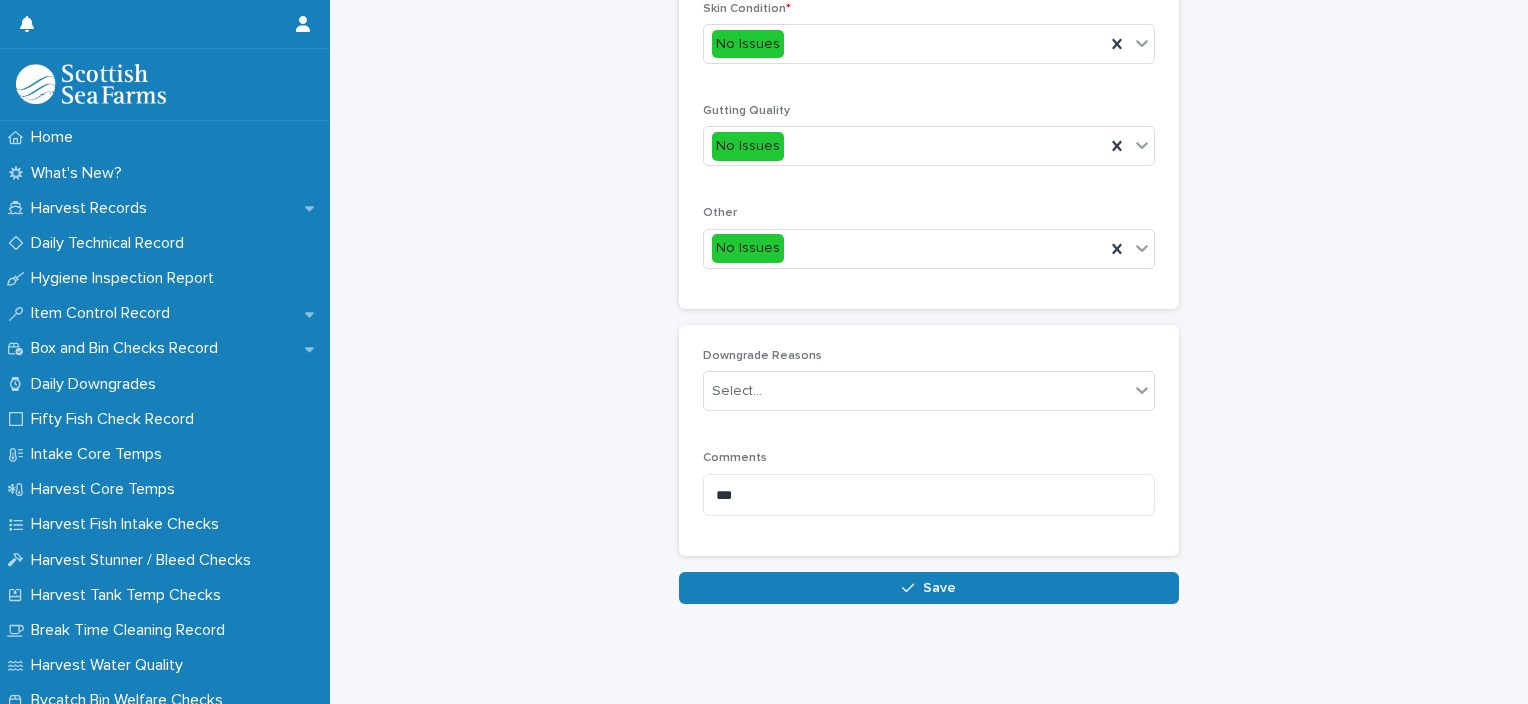 scroll, scrollTop: 948, scrollLeft: 0, axis: vertical 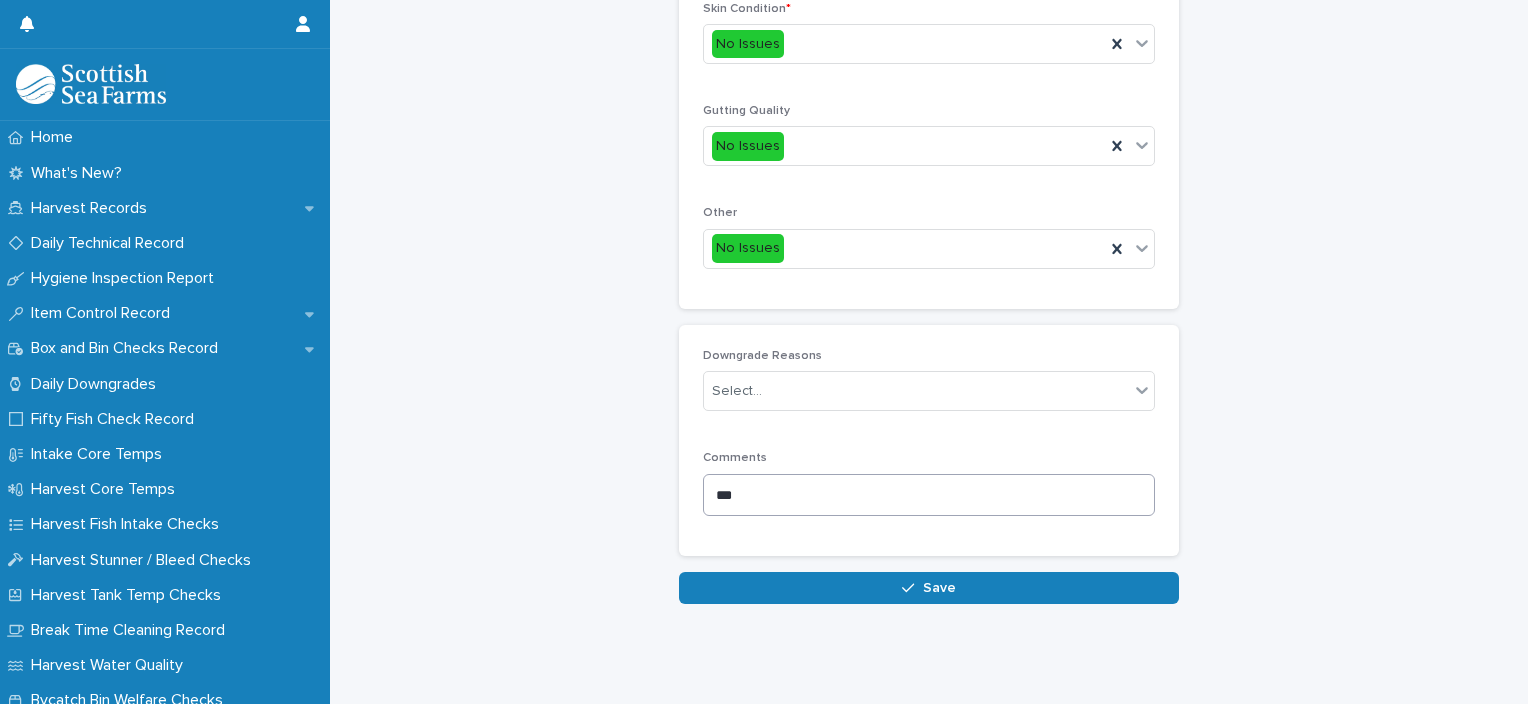type on "**" 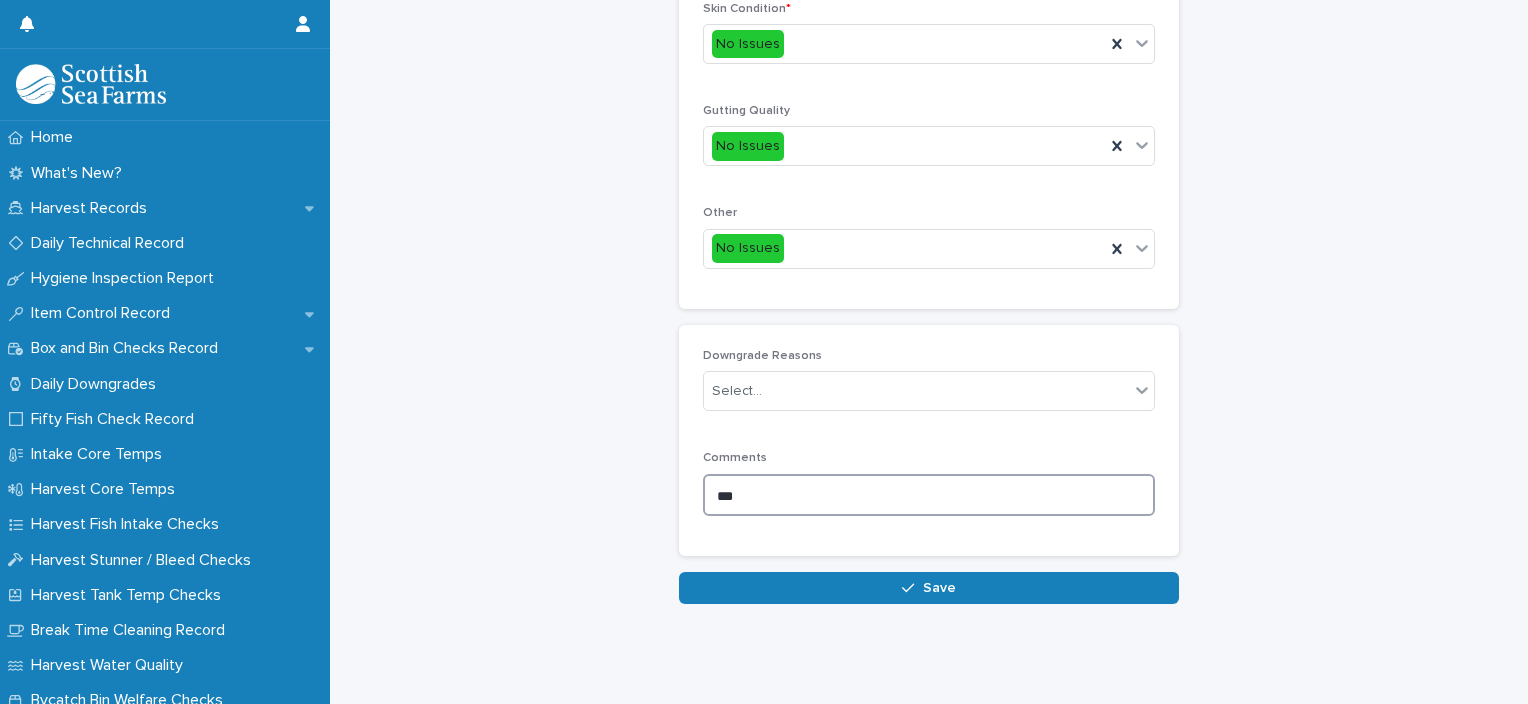 drag, startPoint x: 794, startPoint y: 474, endPoint x: 660, endPoint y: 500, distance: 136.49908 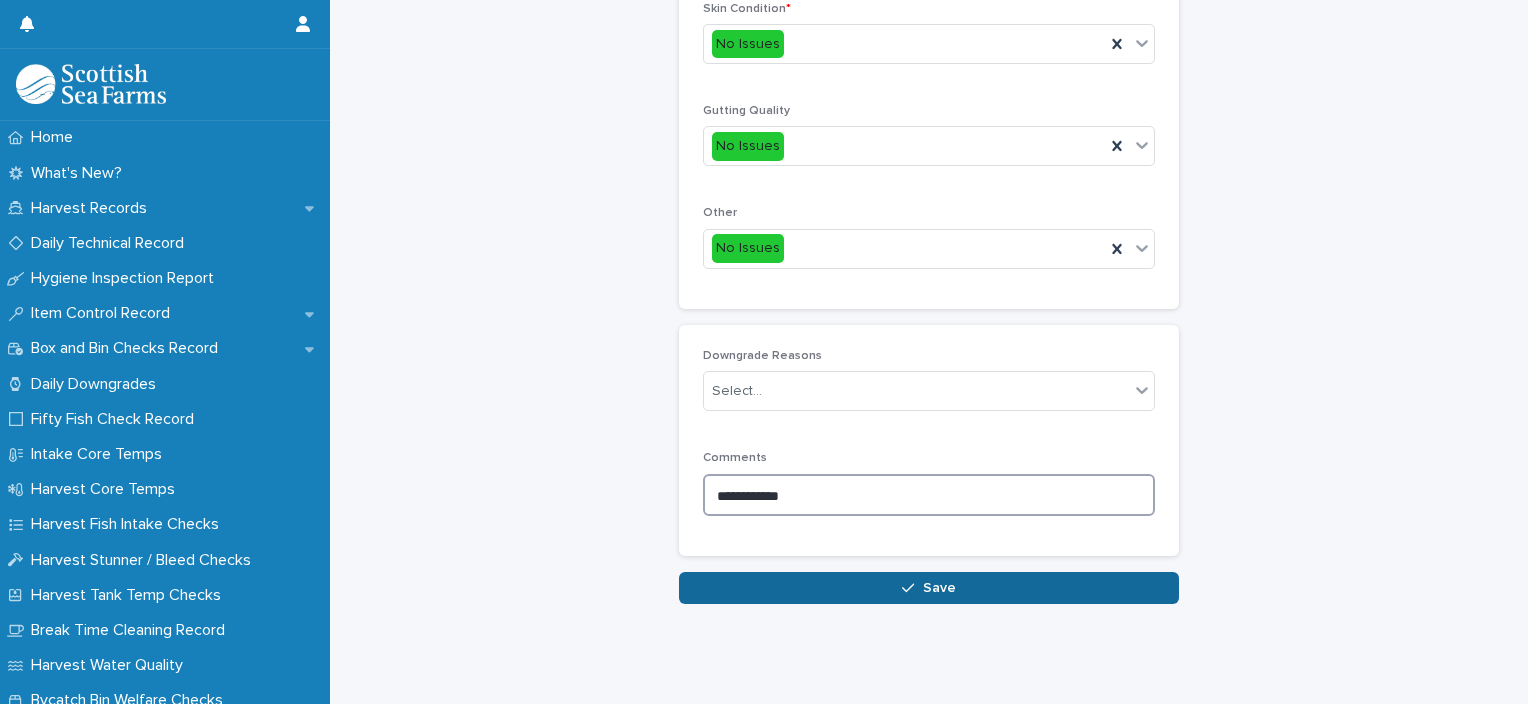 type on "**********" 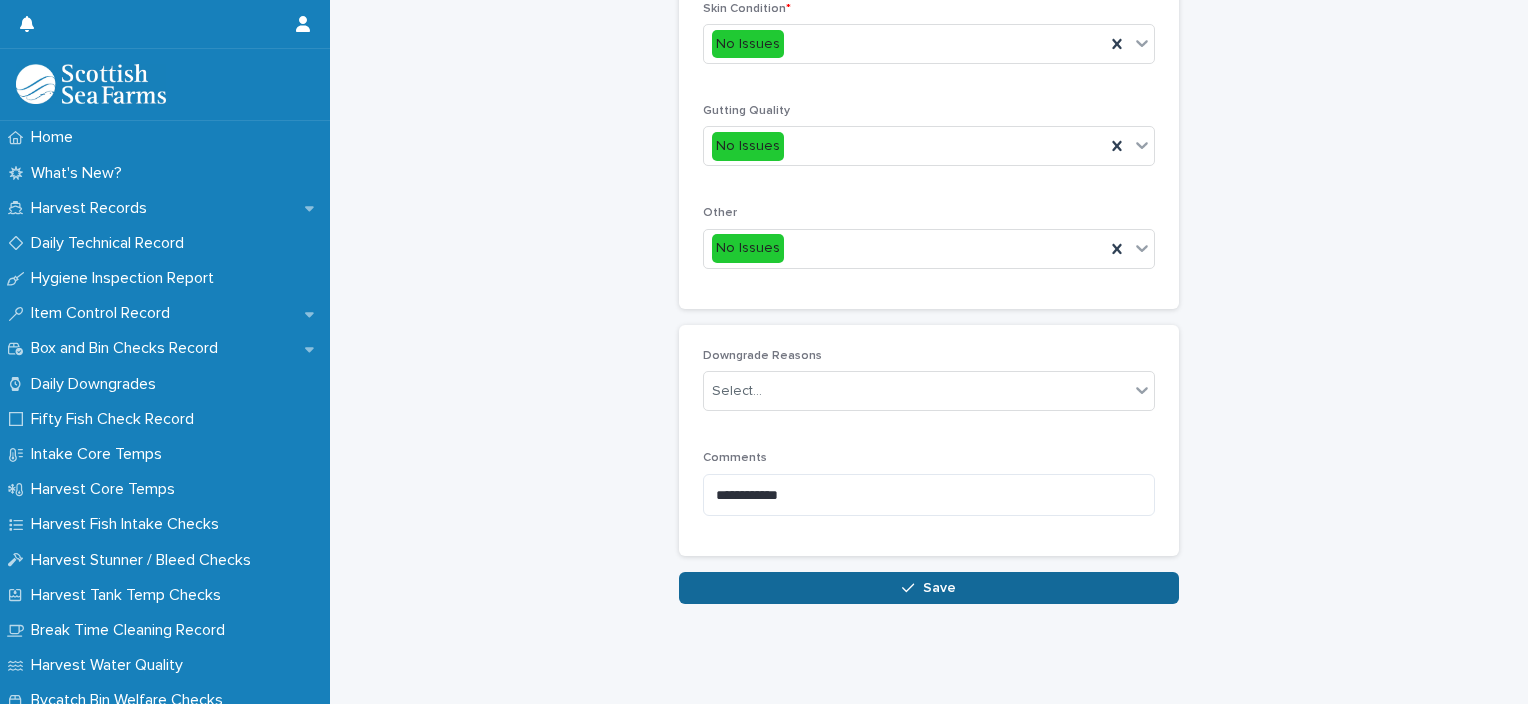 click on "Save" at bounding box center (929, 588) 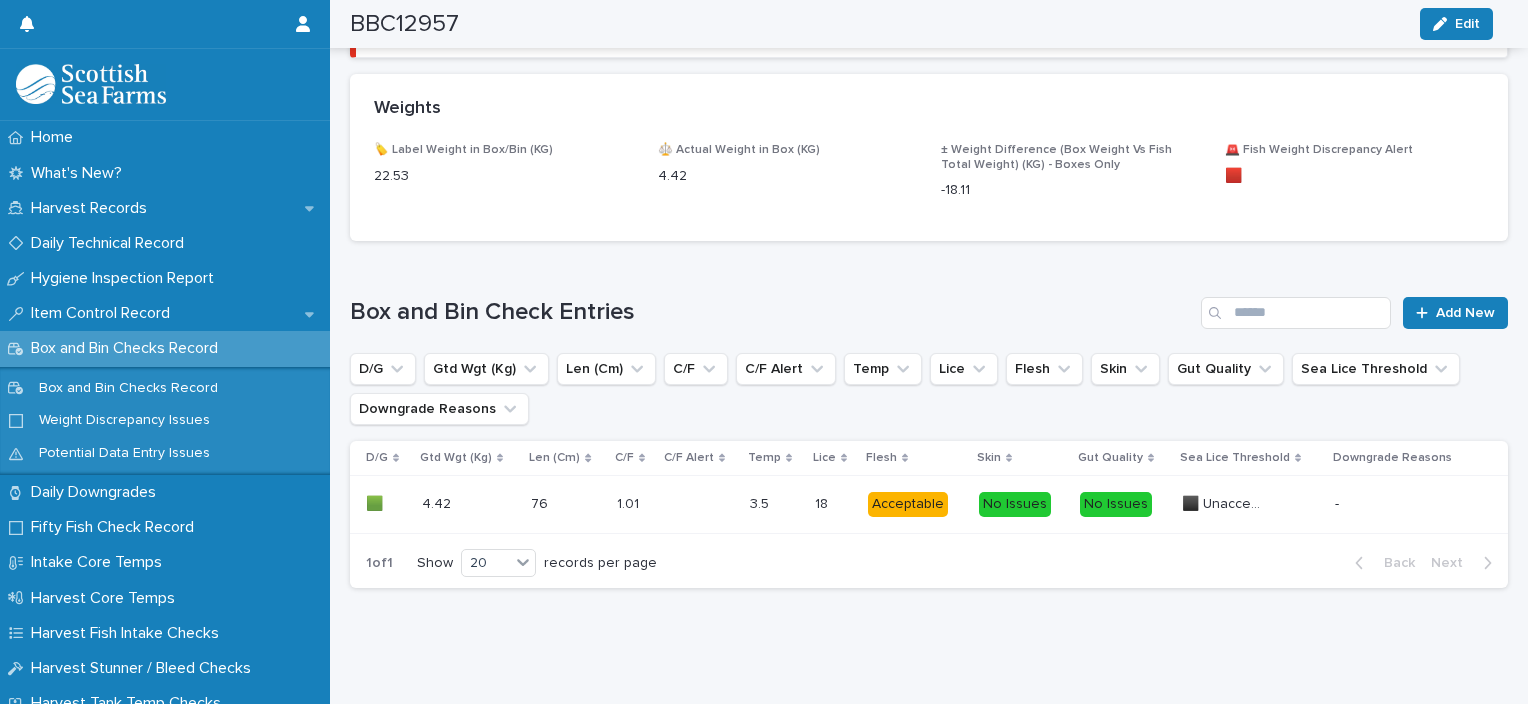 scroll, scrollTop: 1203, scrollLeft: 0, axis: vertical 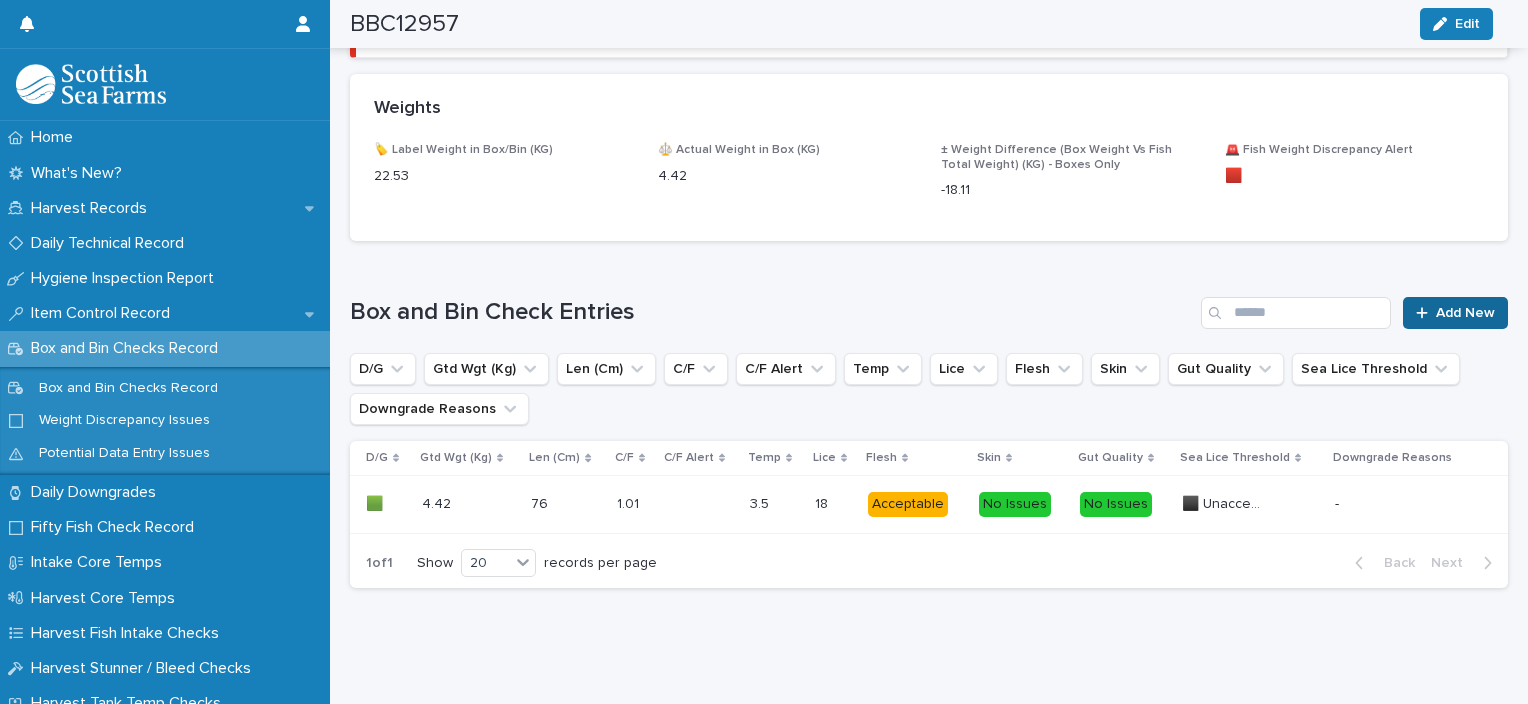 click on "Add New" at bounding box center (1455, 313) 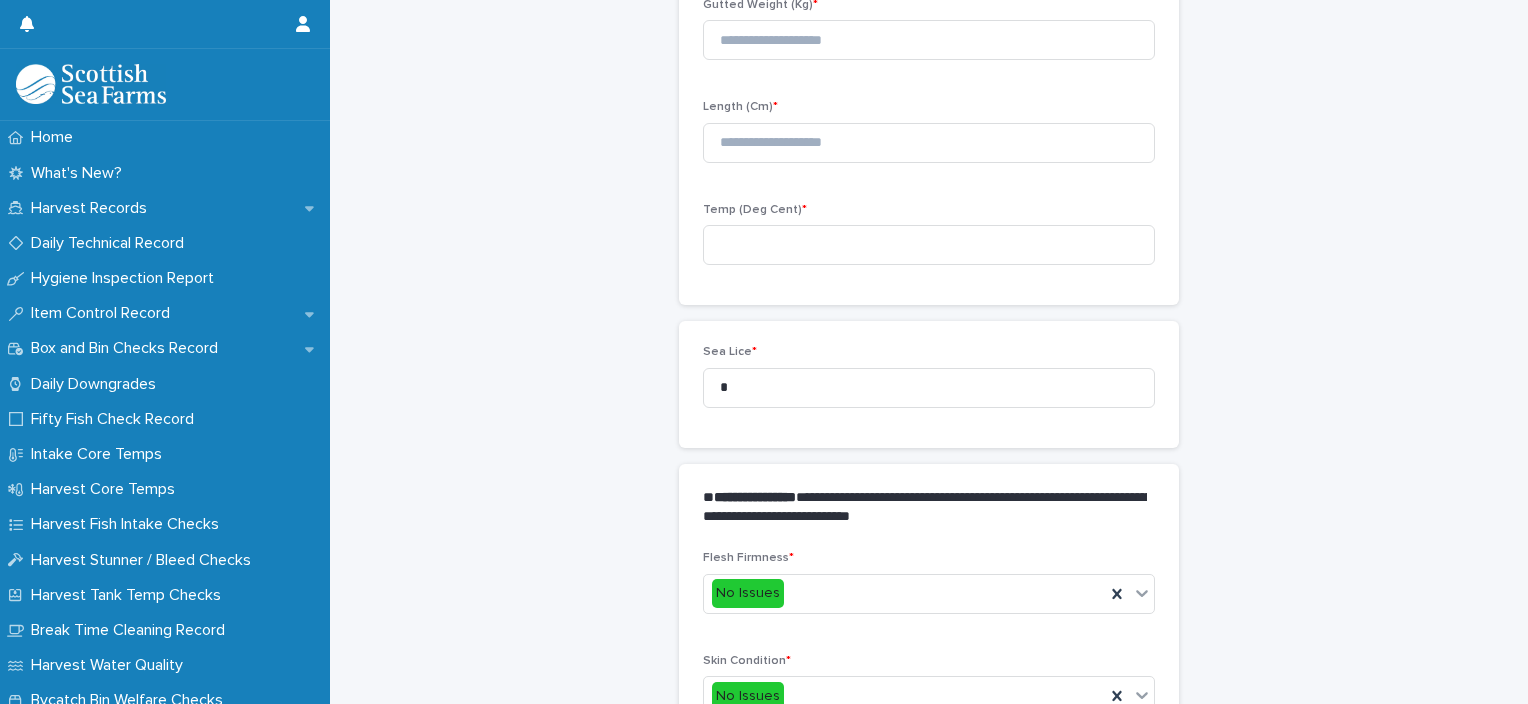 scroll, scrollTop: 211, scrollLeft: 0, axis: vertical 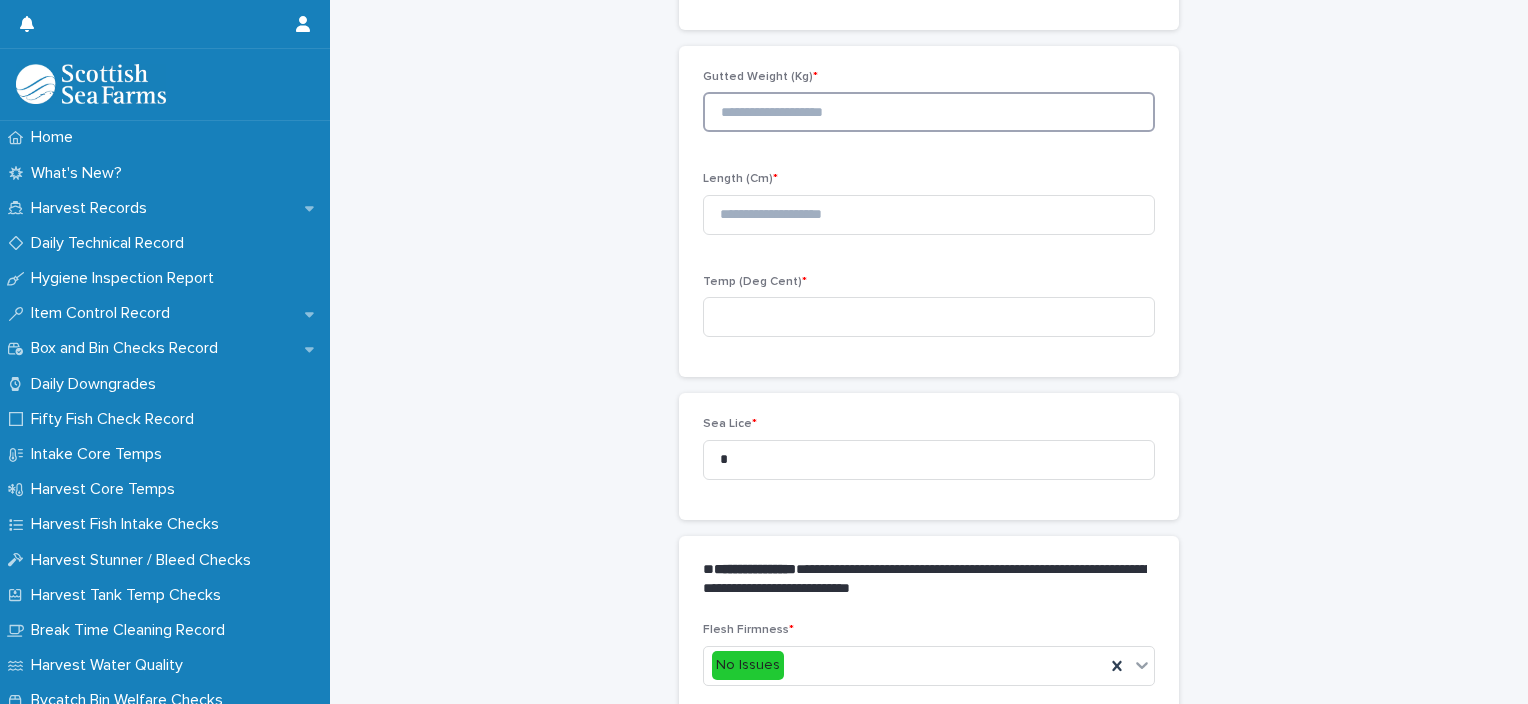 click at bounding box center (929, 112) 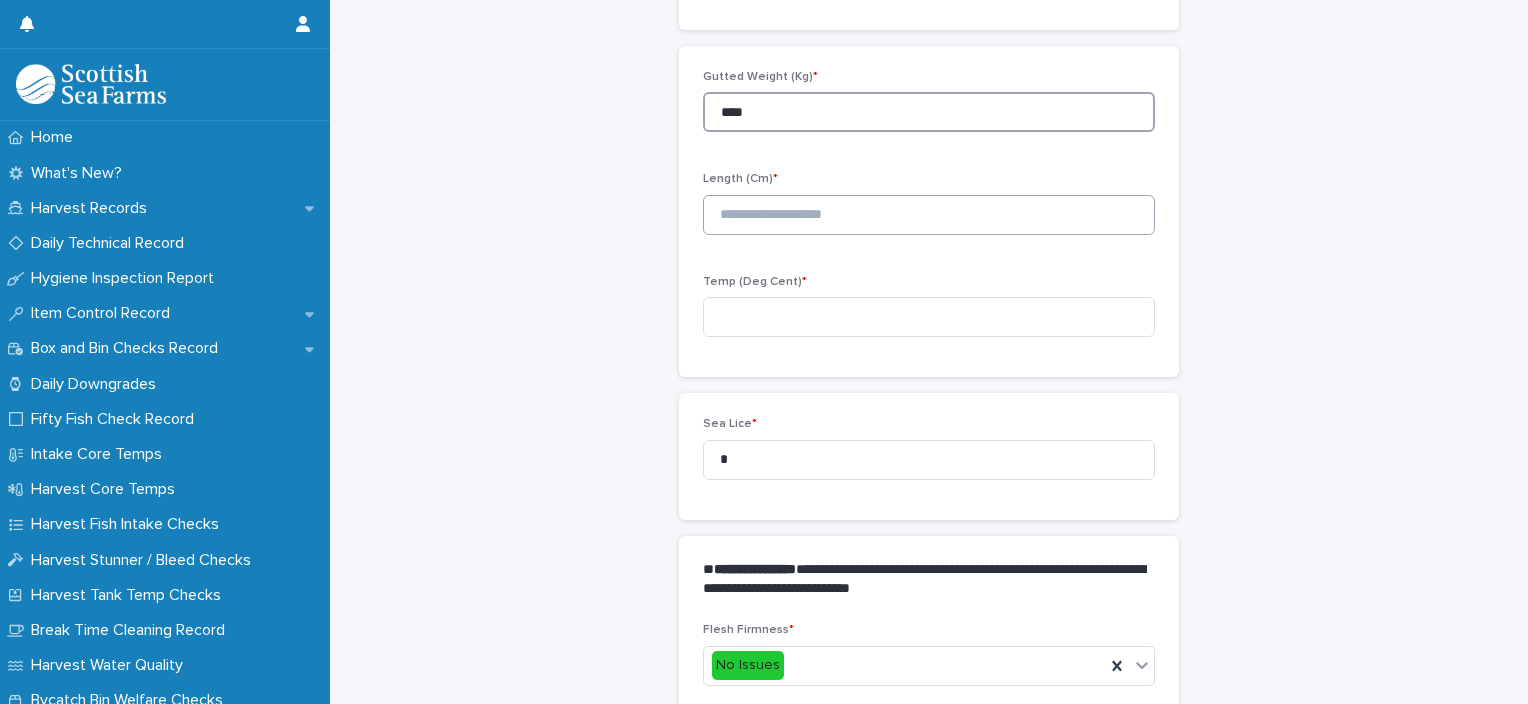 type on "****" 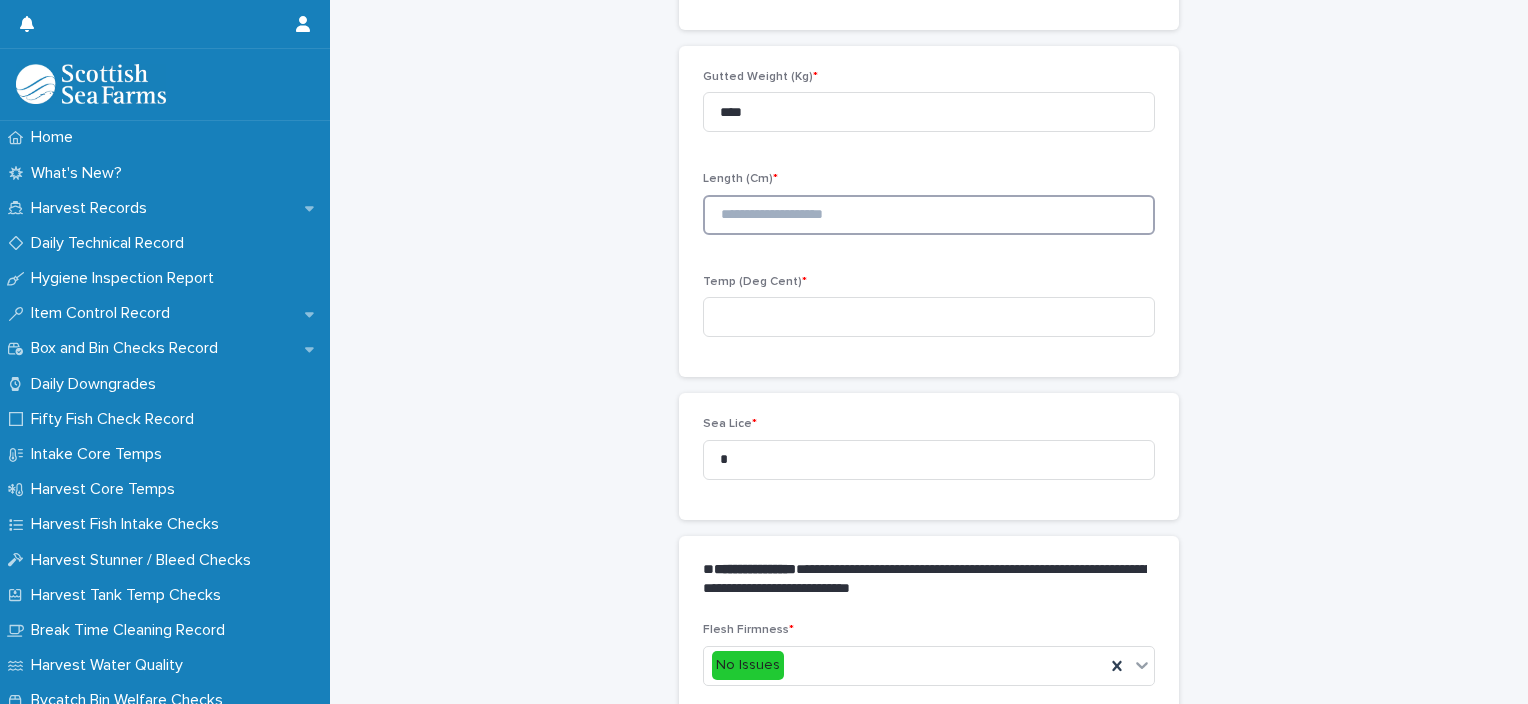 click at bounding box center (929, 215) 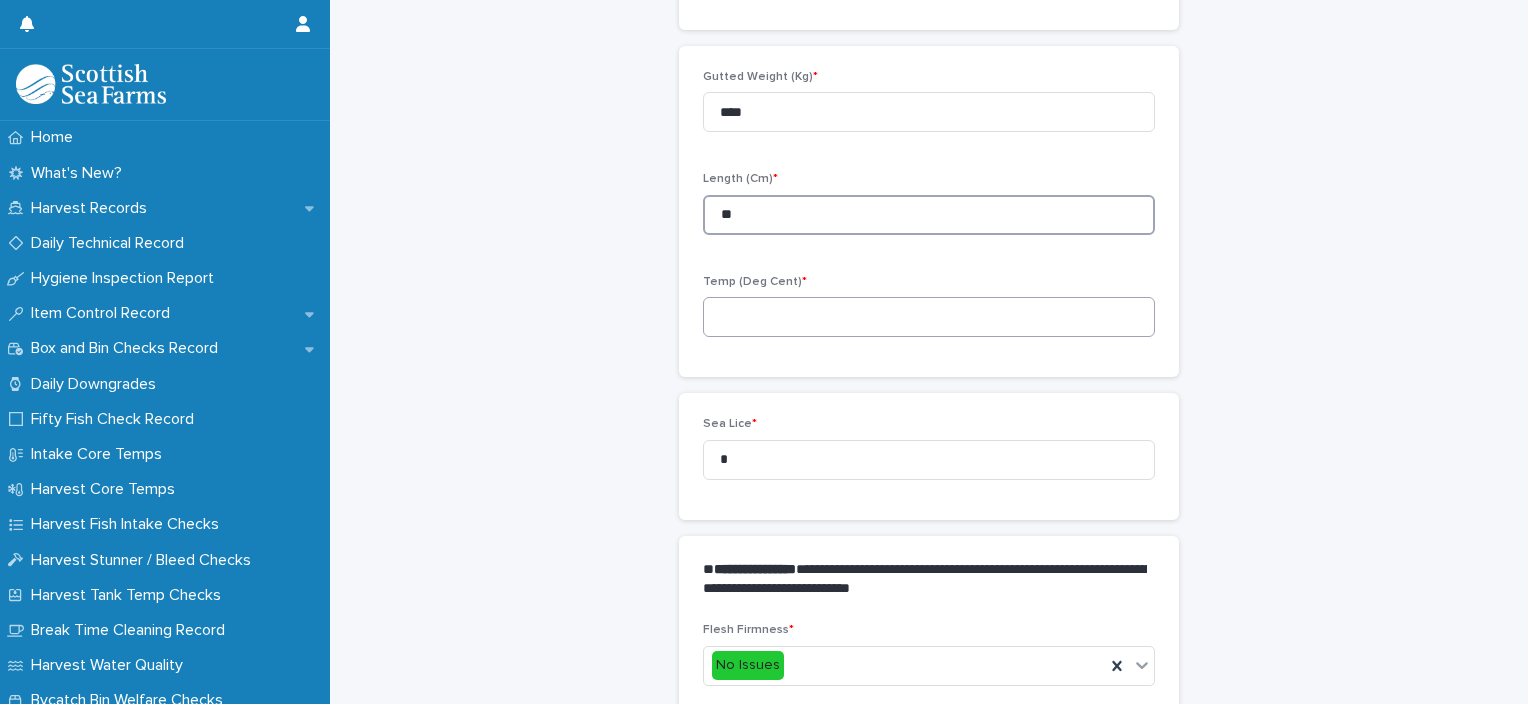type on "**" 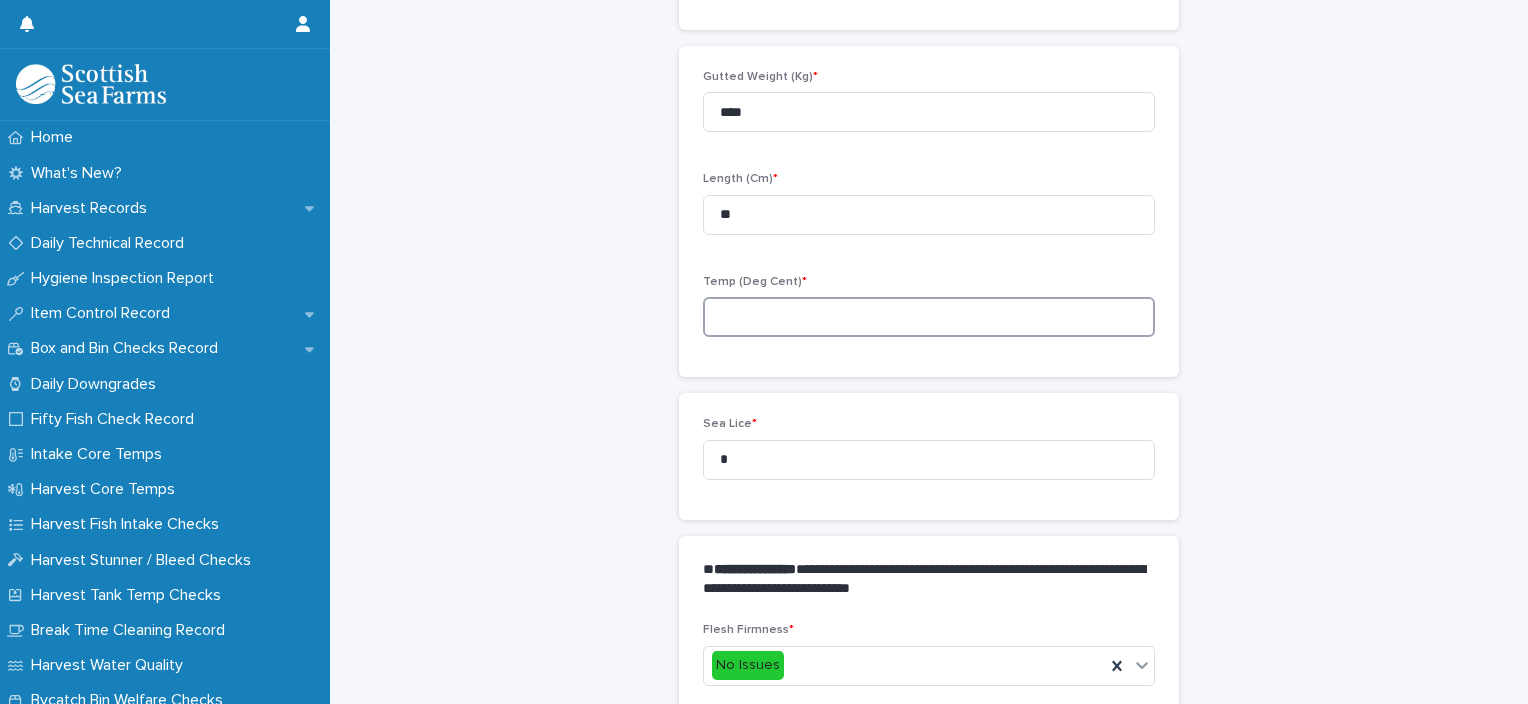 click at bounding box center (929, 317) 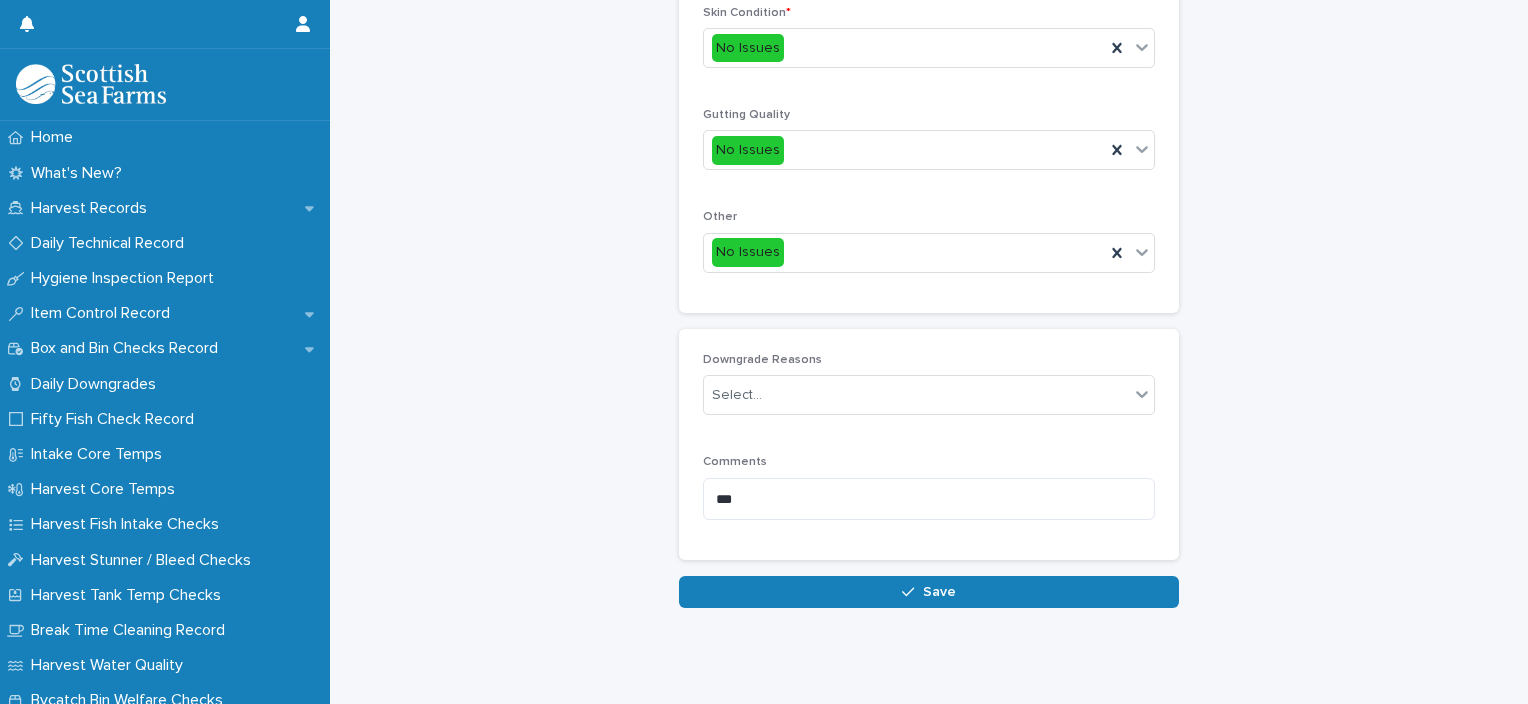 scroll, scrollTop: 948, scrollLeft: 0, axis: vertical 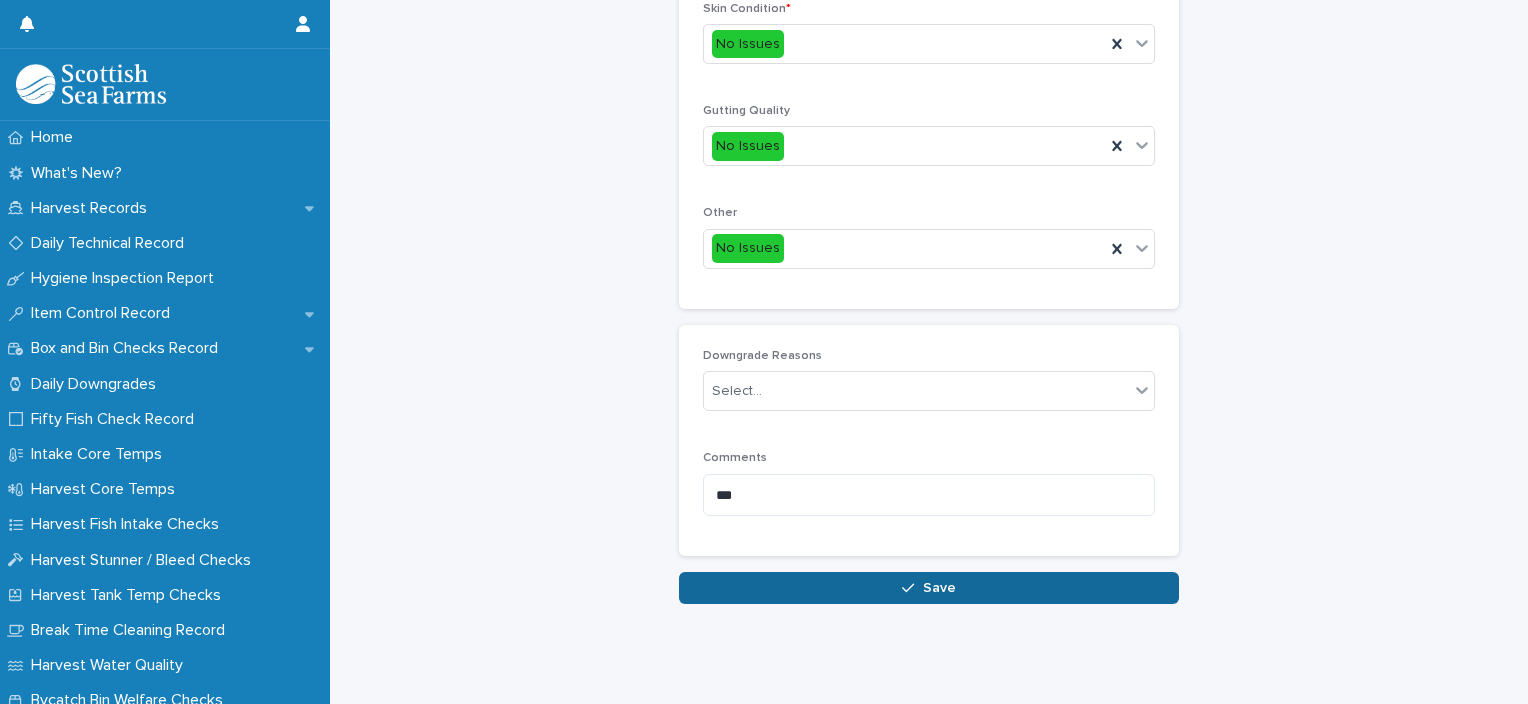 type on "***" 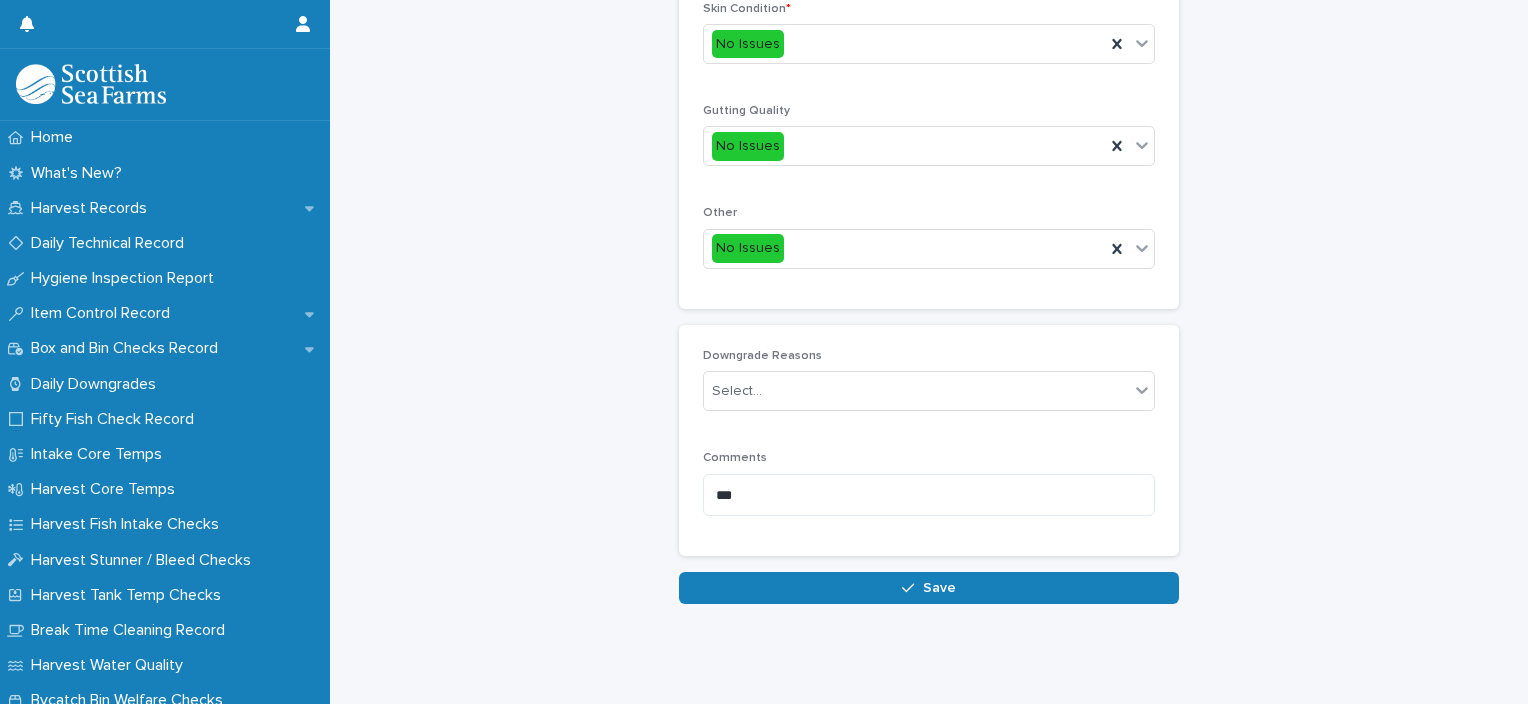 click on "Save" at bounding box center (929, 588) 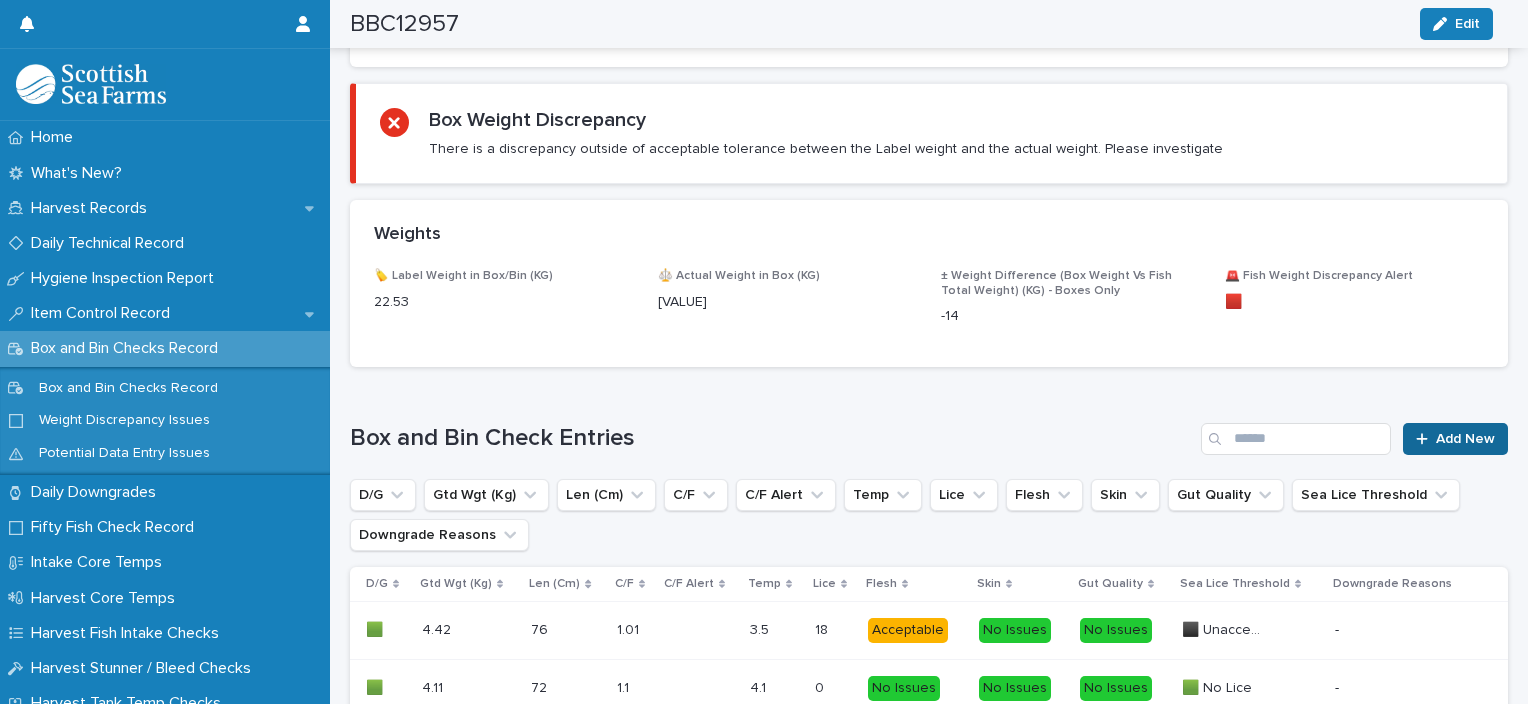 click on "Add New" at bounding box center (1465, 439) 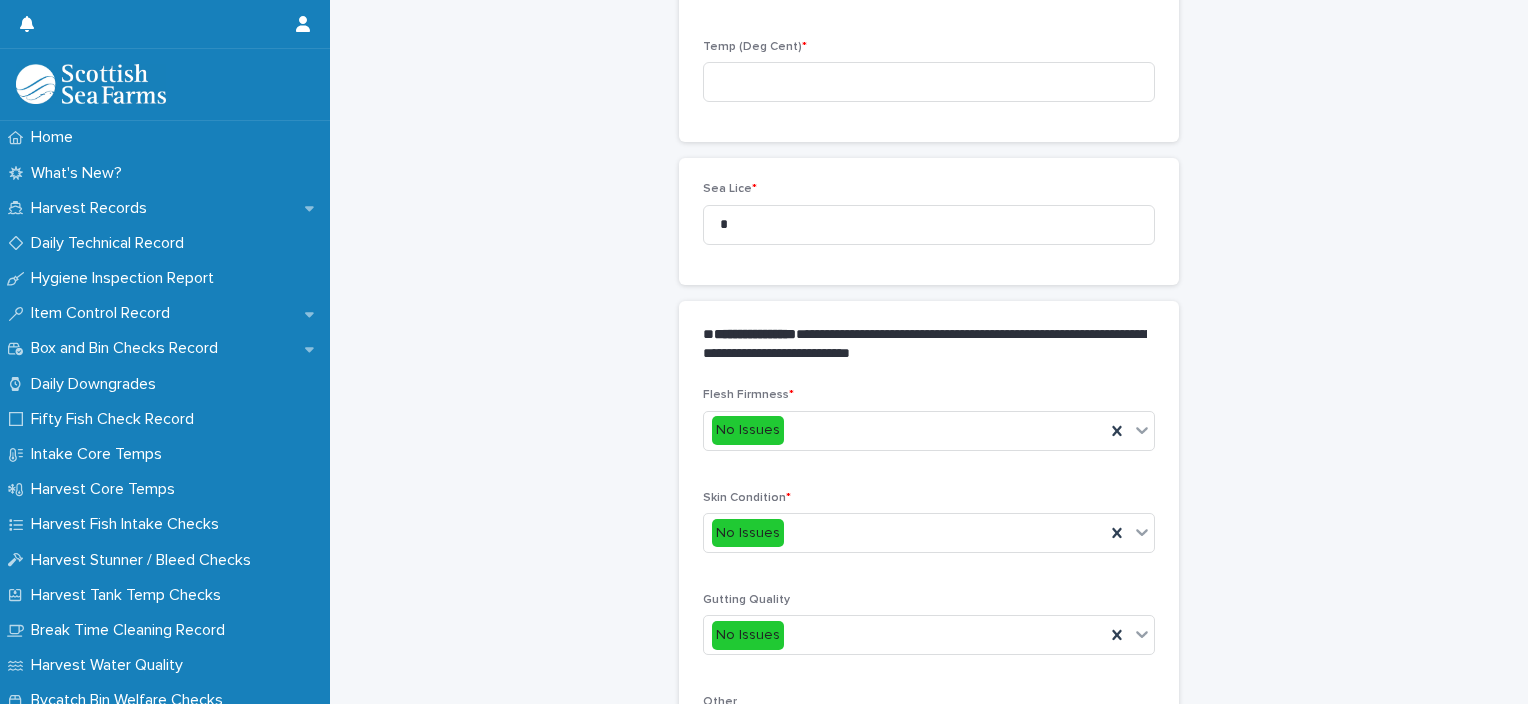 scroll, scrollTop: 311, scrollLeft: 0, axis: vertical 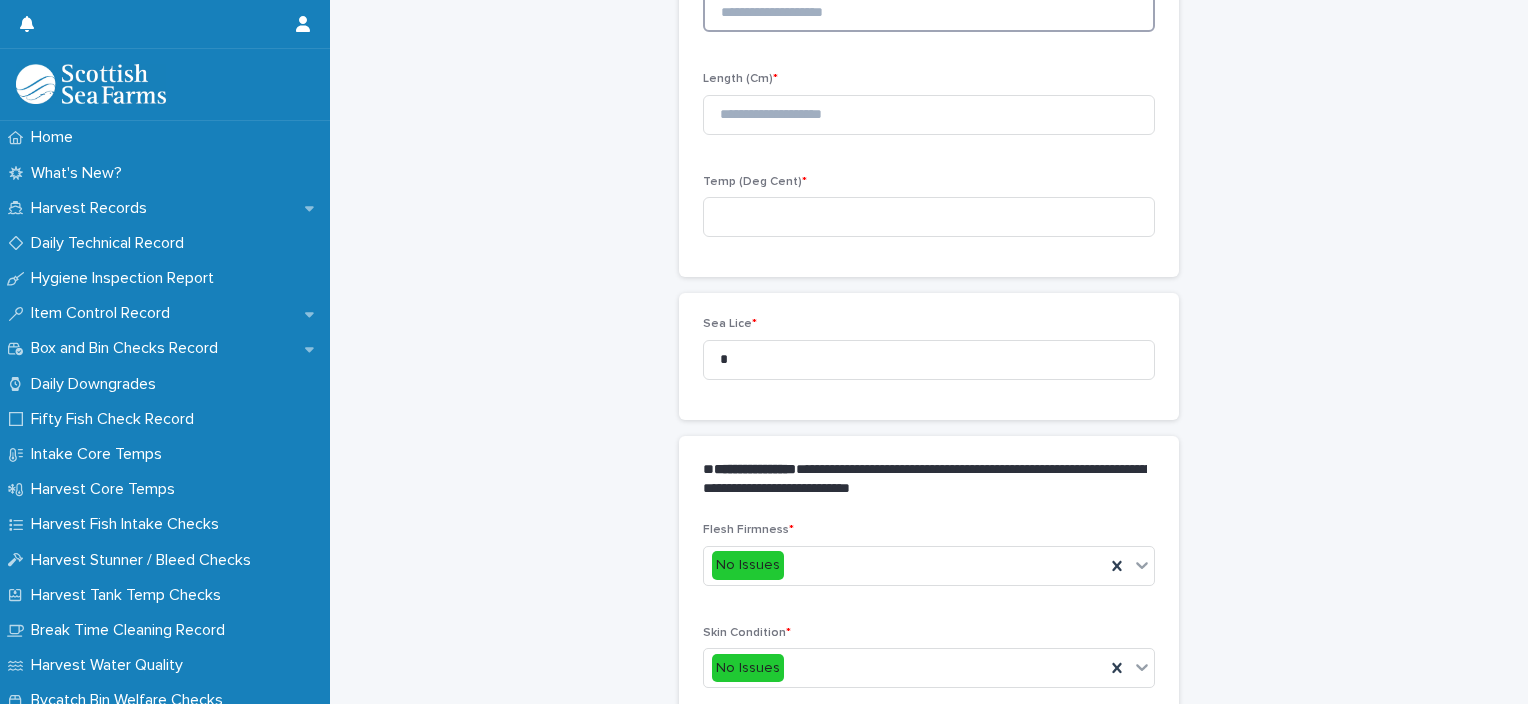 click at bounding box center [929, 12] 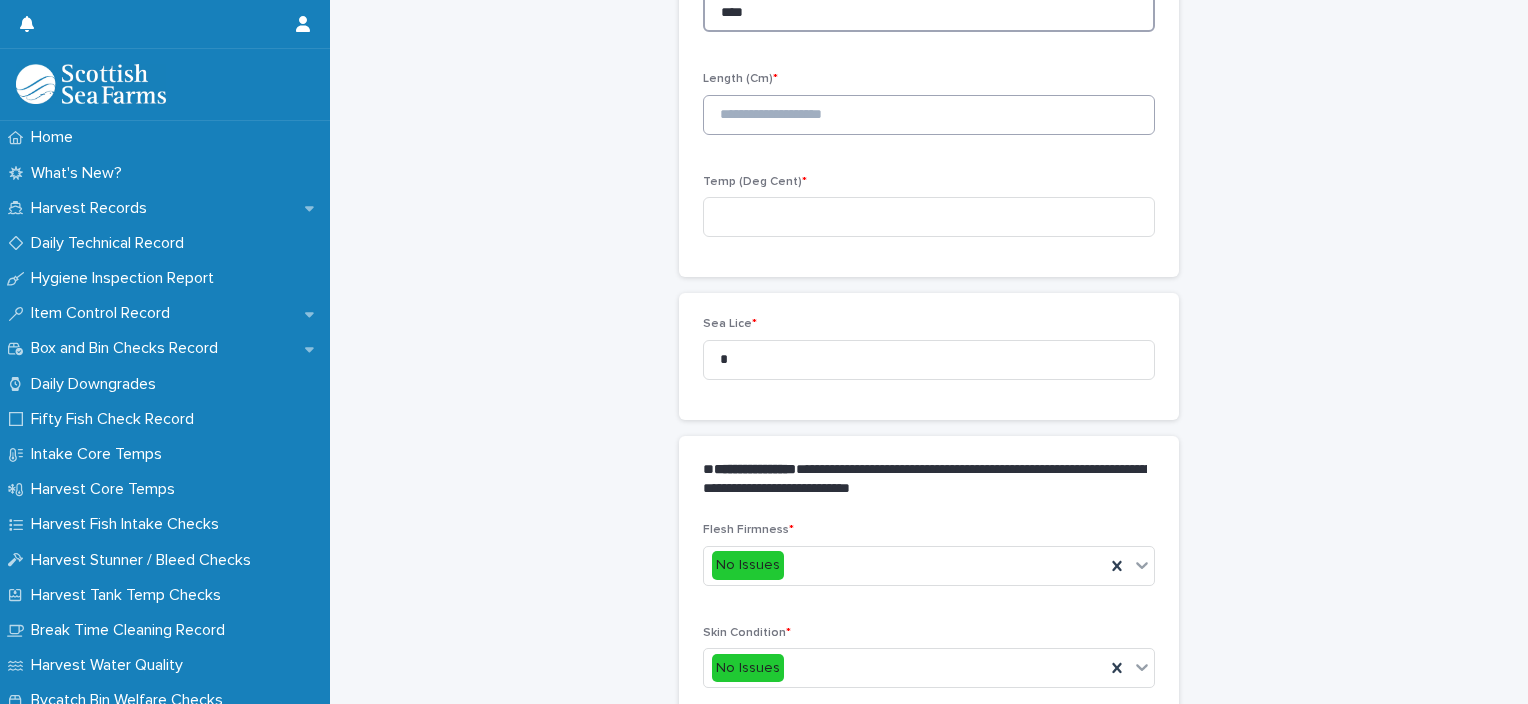 type on "****" 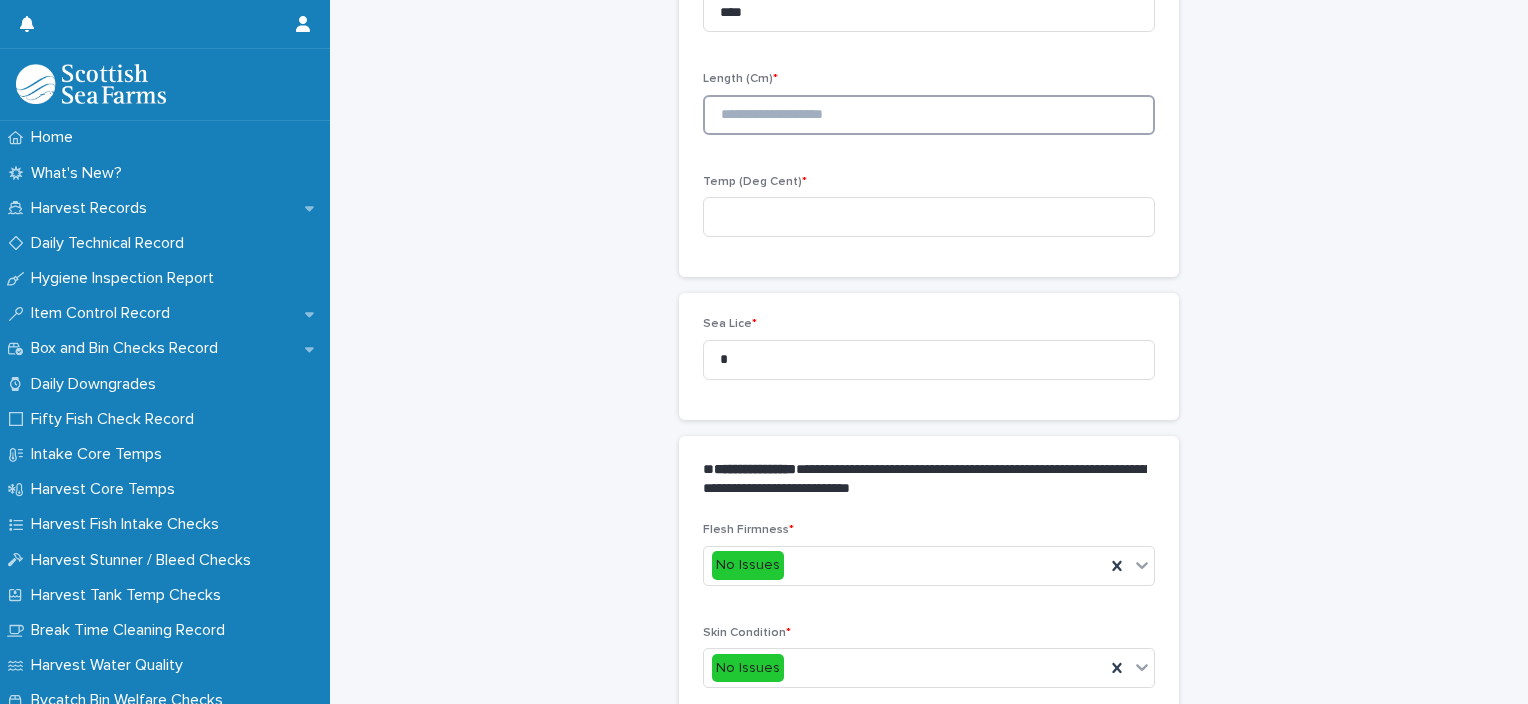 click at bounding box center [929, 115] 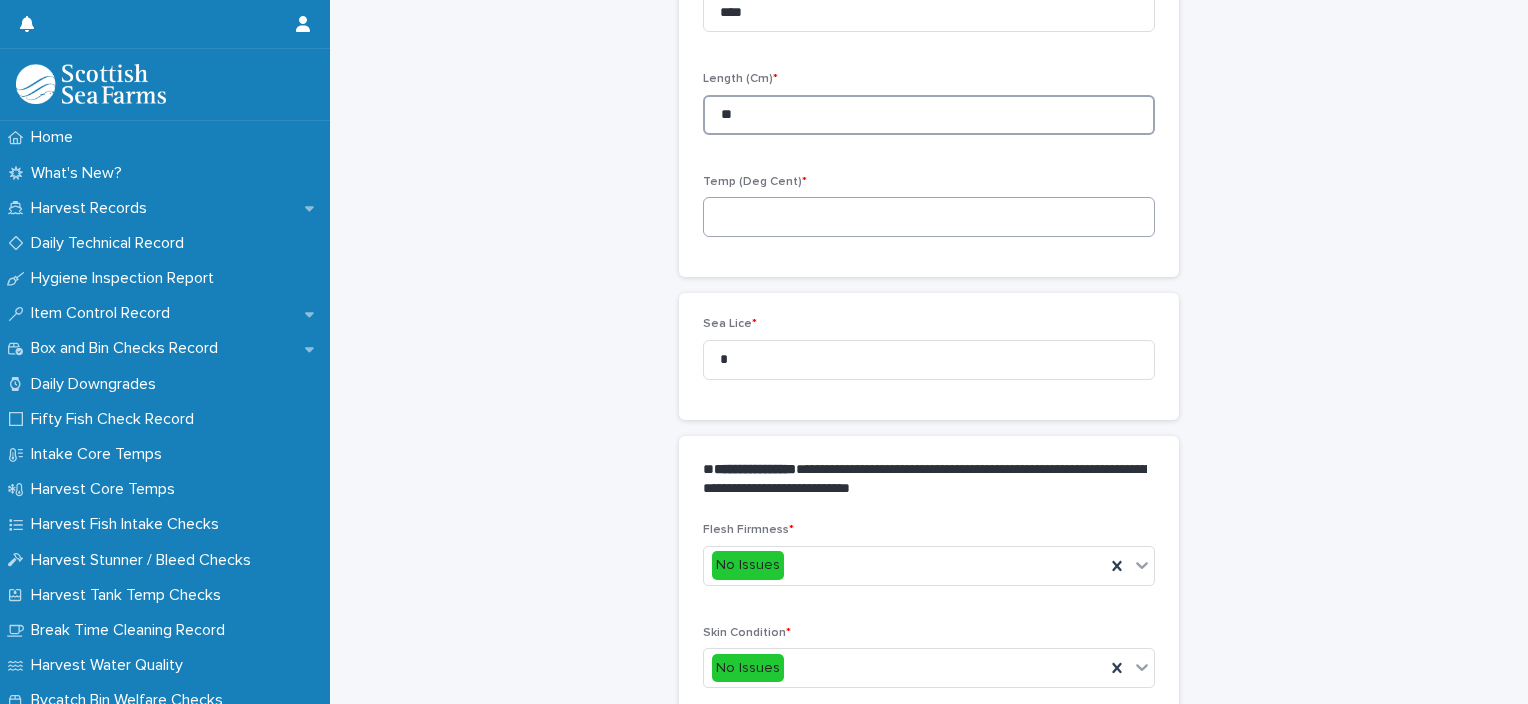 type on "**" 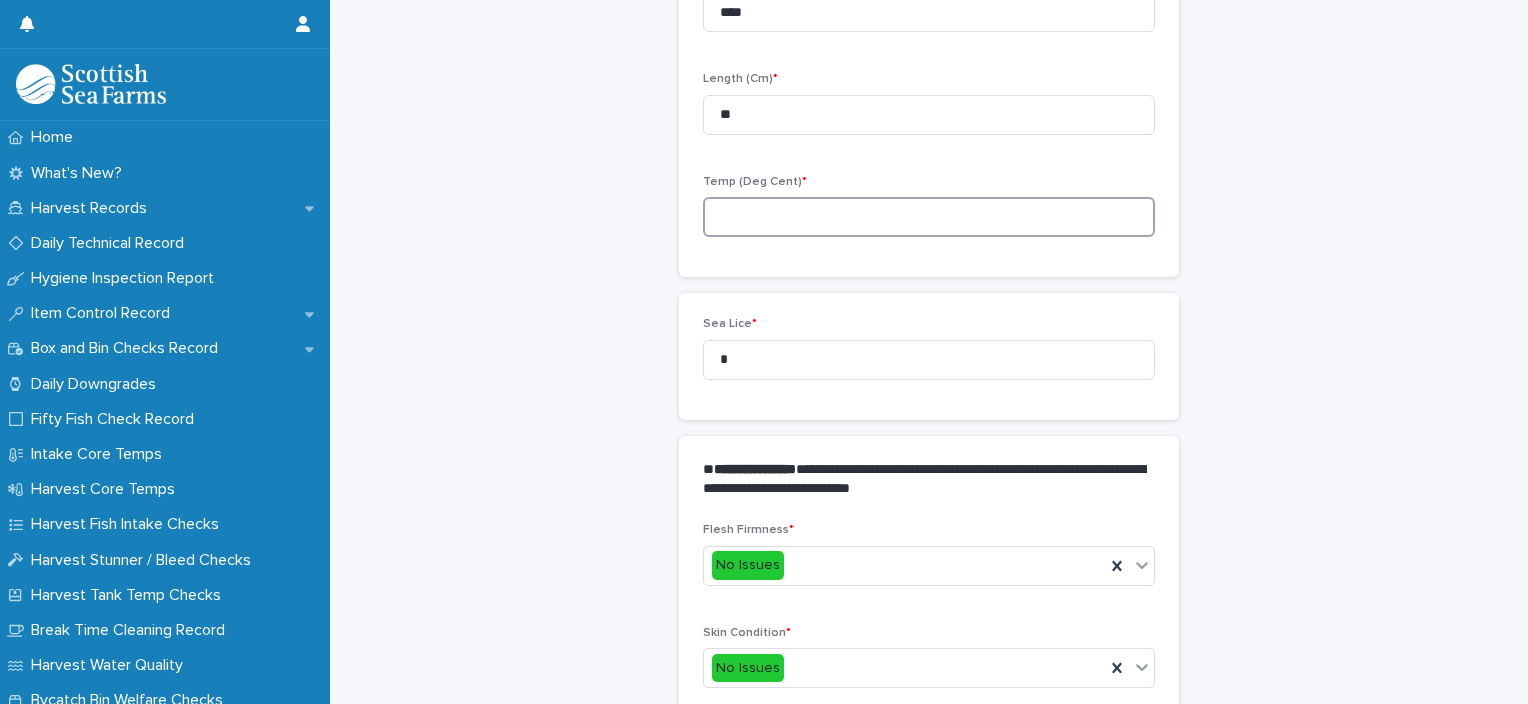 click at bounding box center [929, 217] 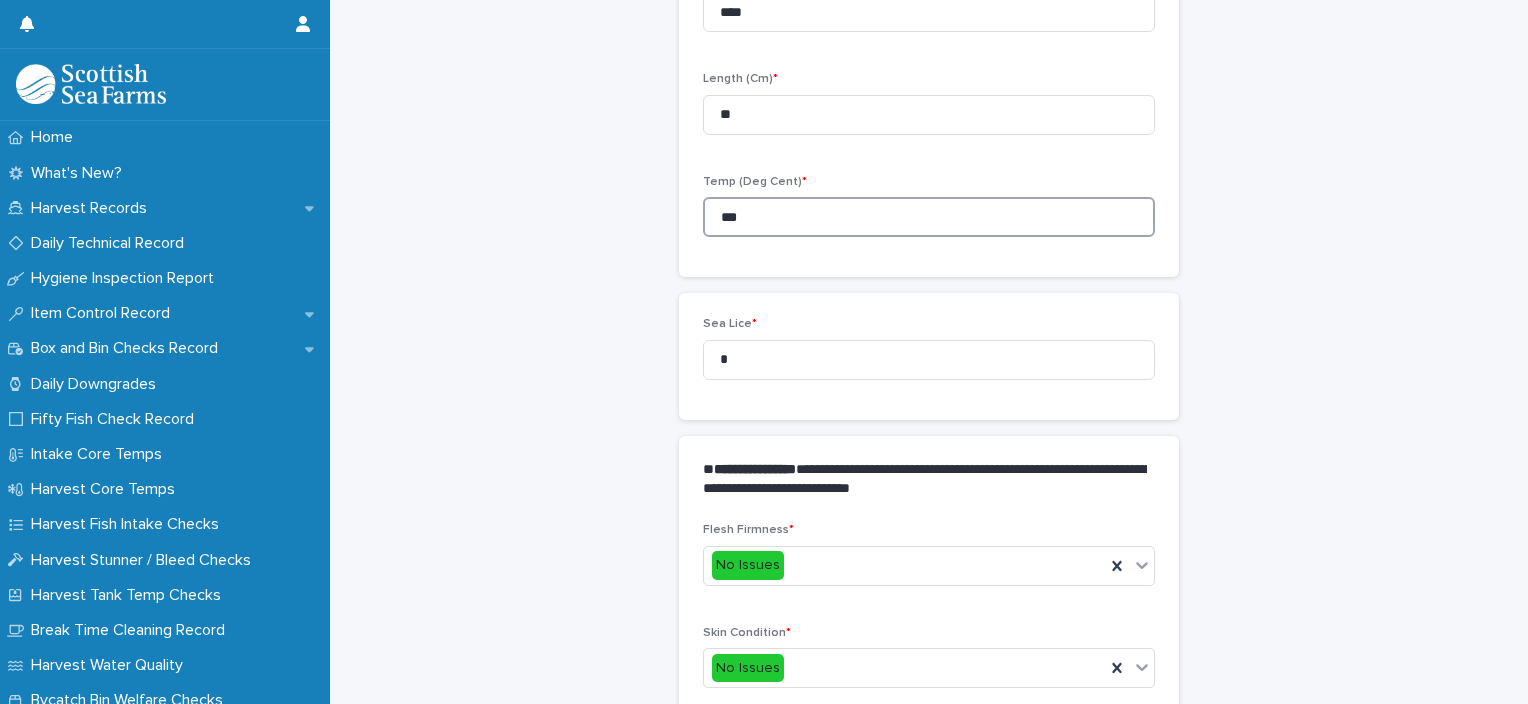 type on "***" 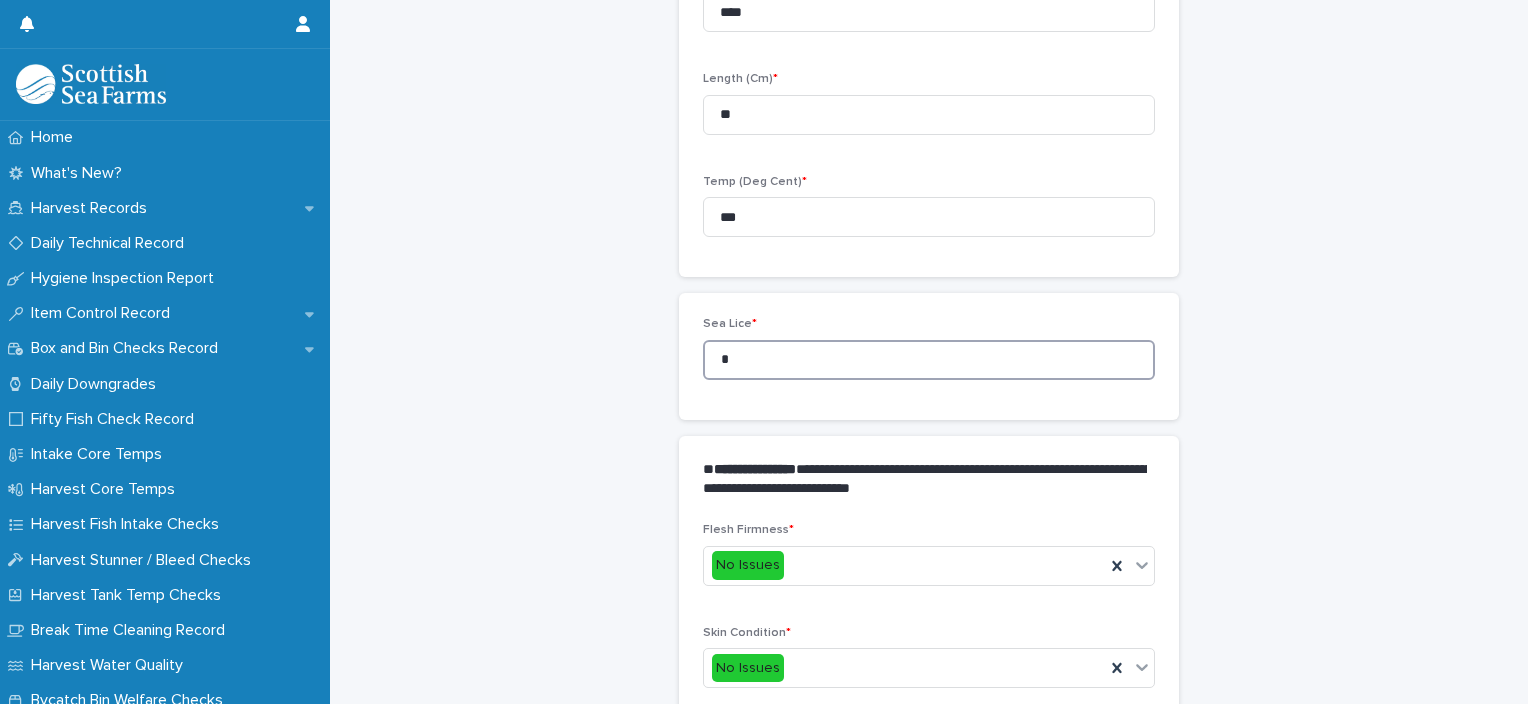 click on "**********" at bounding box center (929, 459) 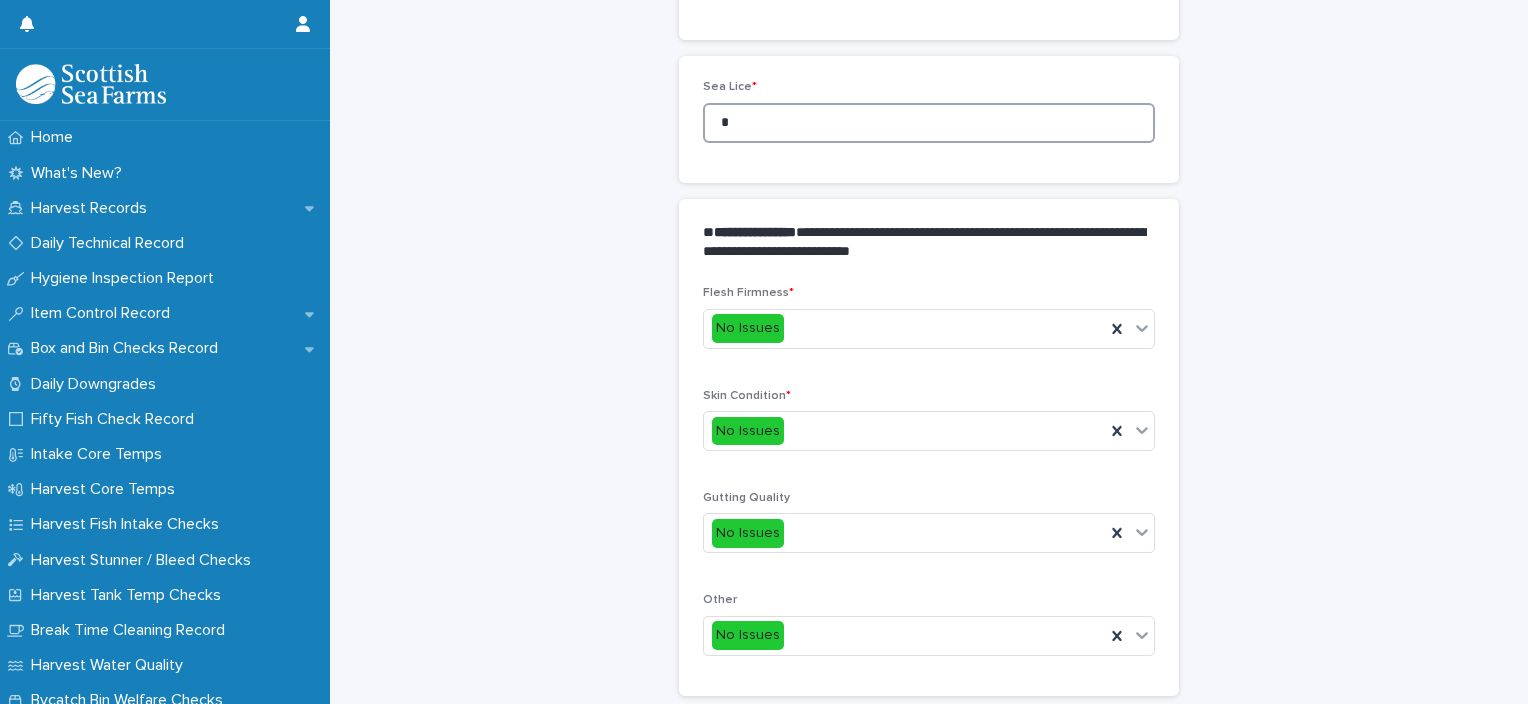 scroll, scrollTop: 948, scrollLeft: 0, axis: vertical 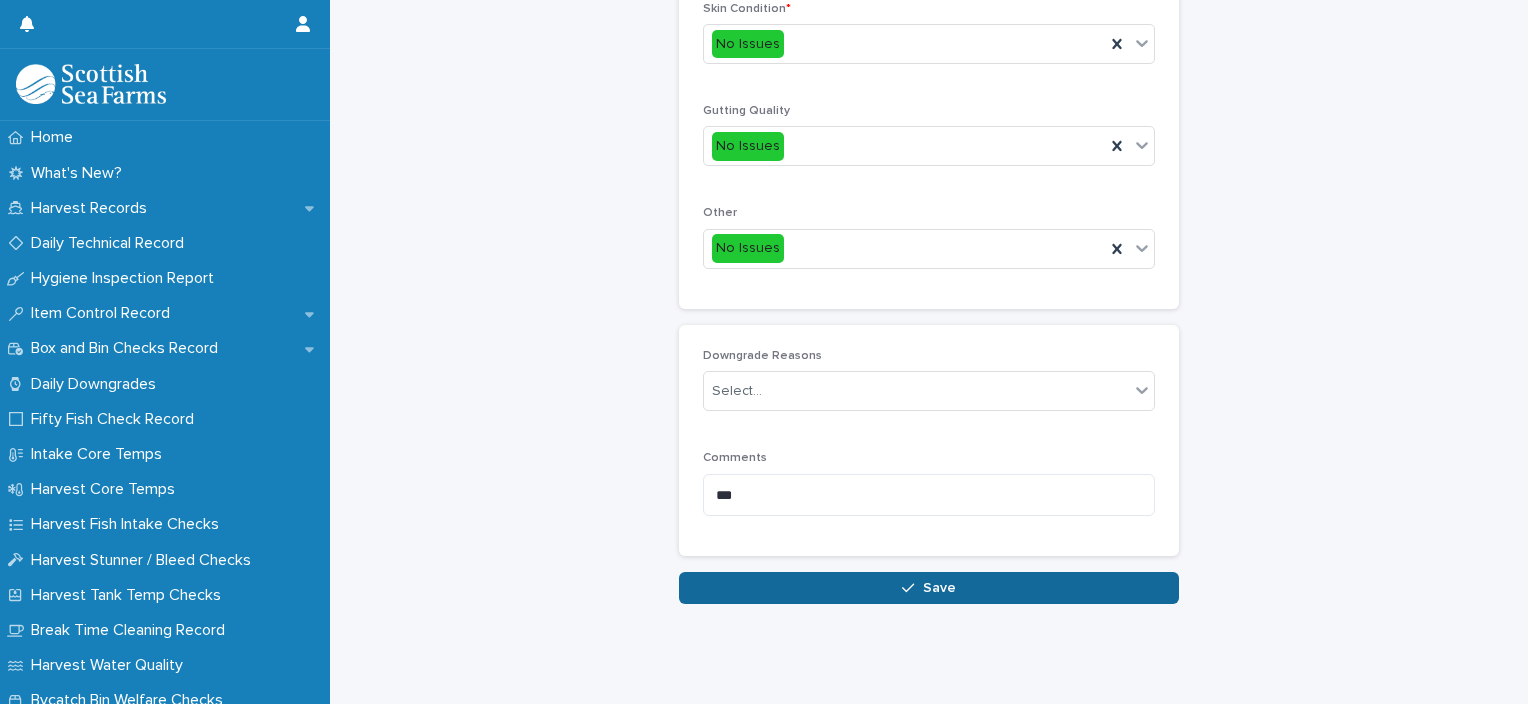 type on "*" 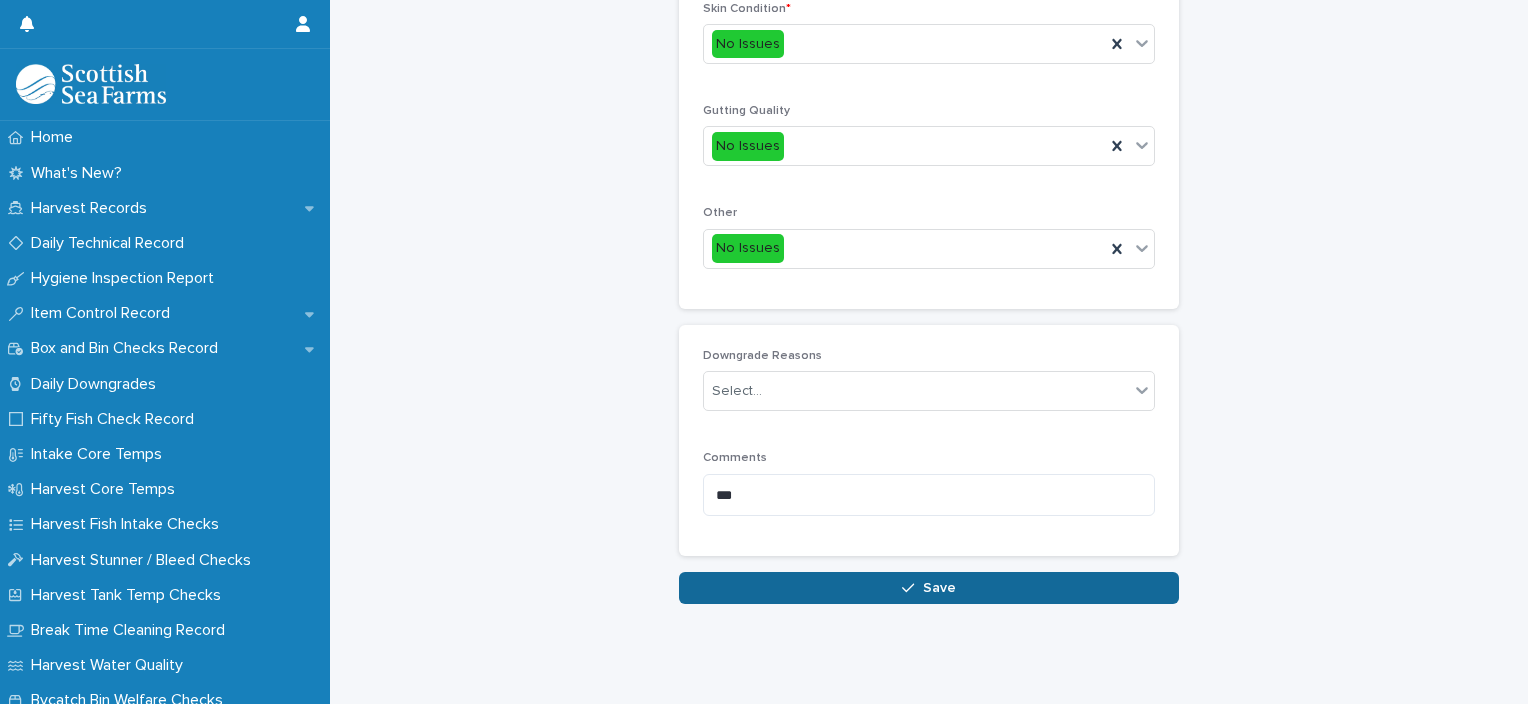 click on "Save" at bounding box center (939, 588) 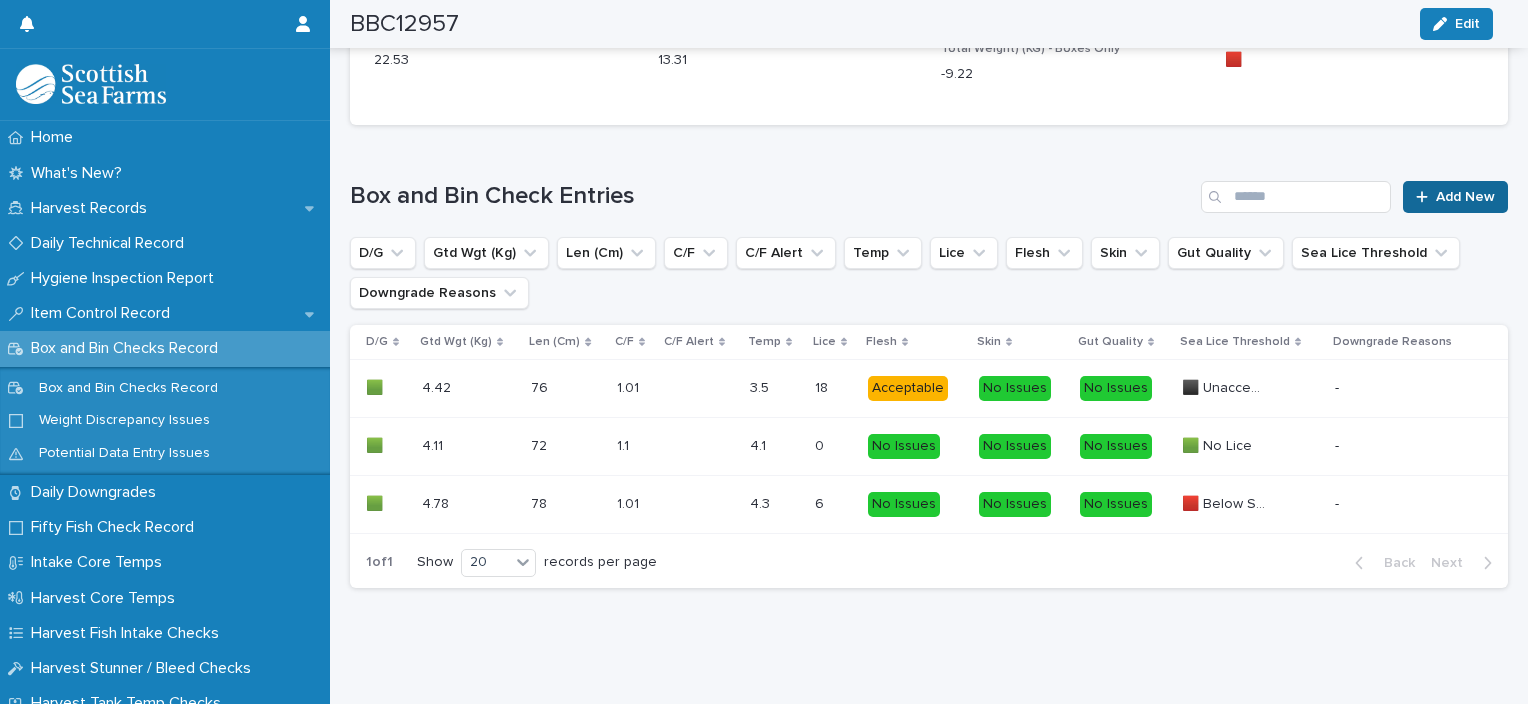 click on "Add New" at bounding box center [1455, 197] 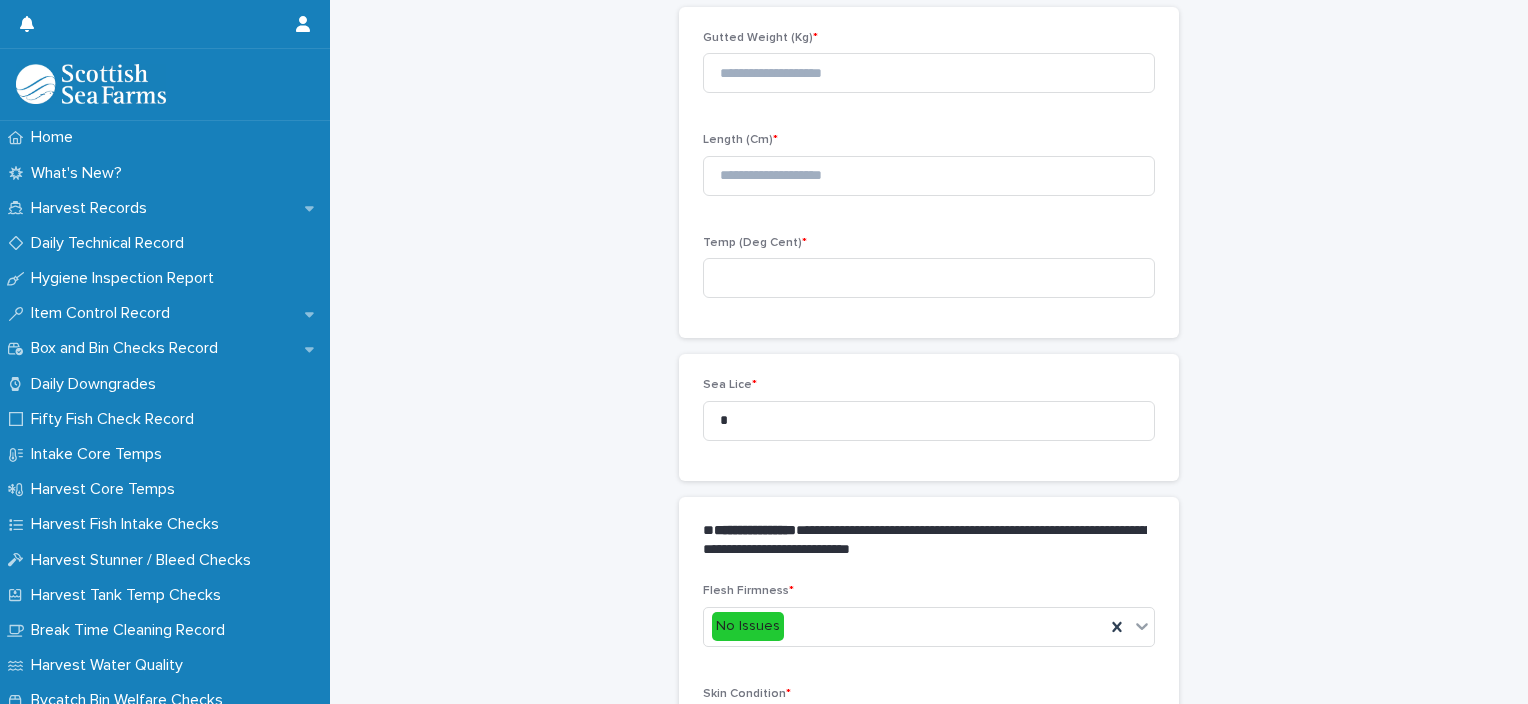 scroll, scrollTop: 211, scrollLeft: 0, axis: vertical 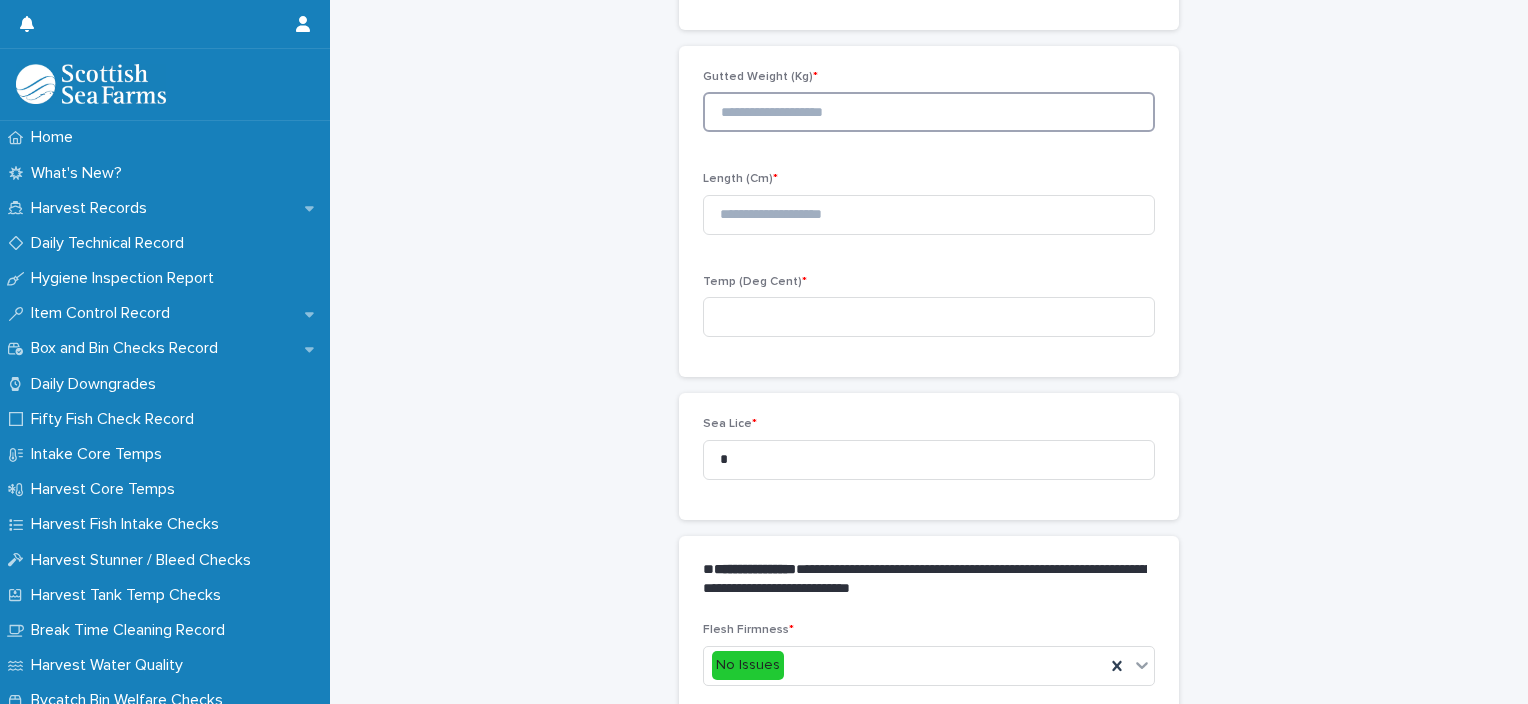 click at bounding box center [929, 112] 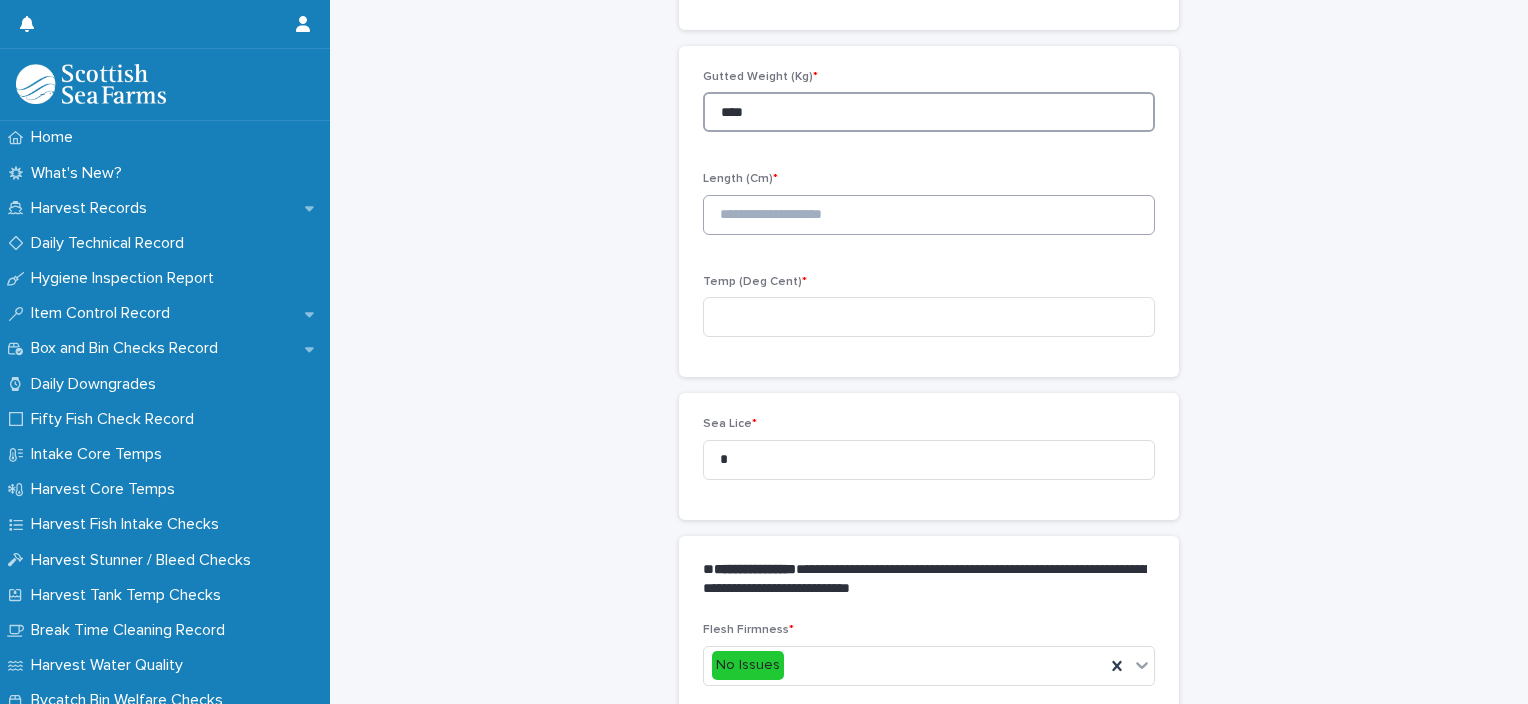 type on "****" 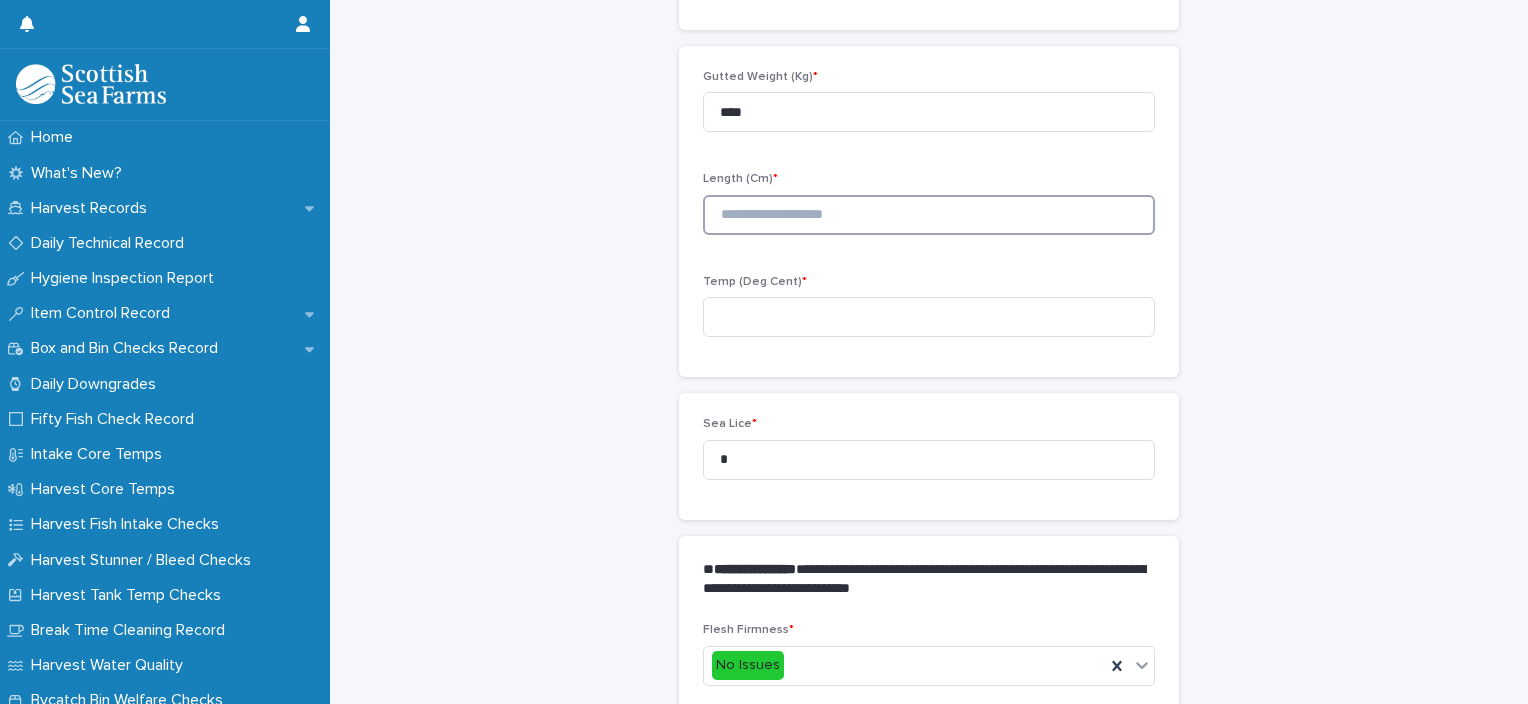 click at bounding box center [929, 215] 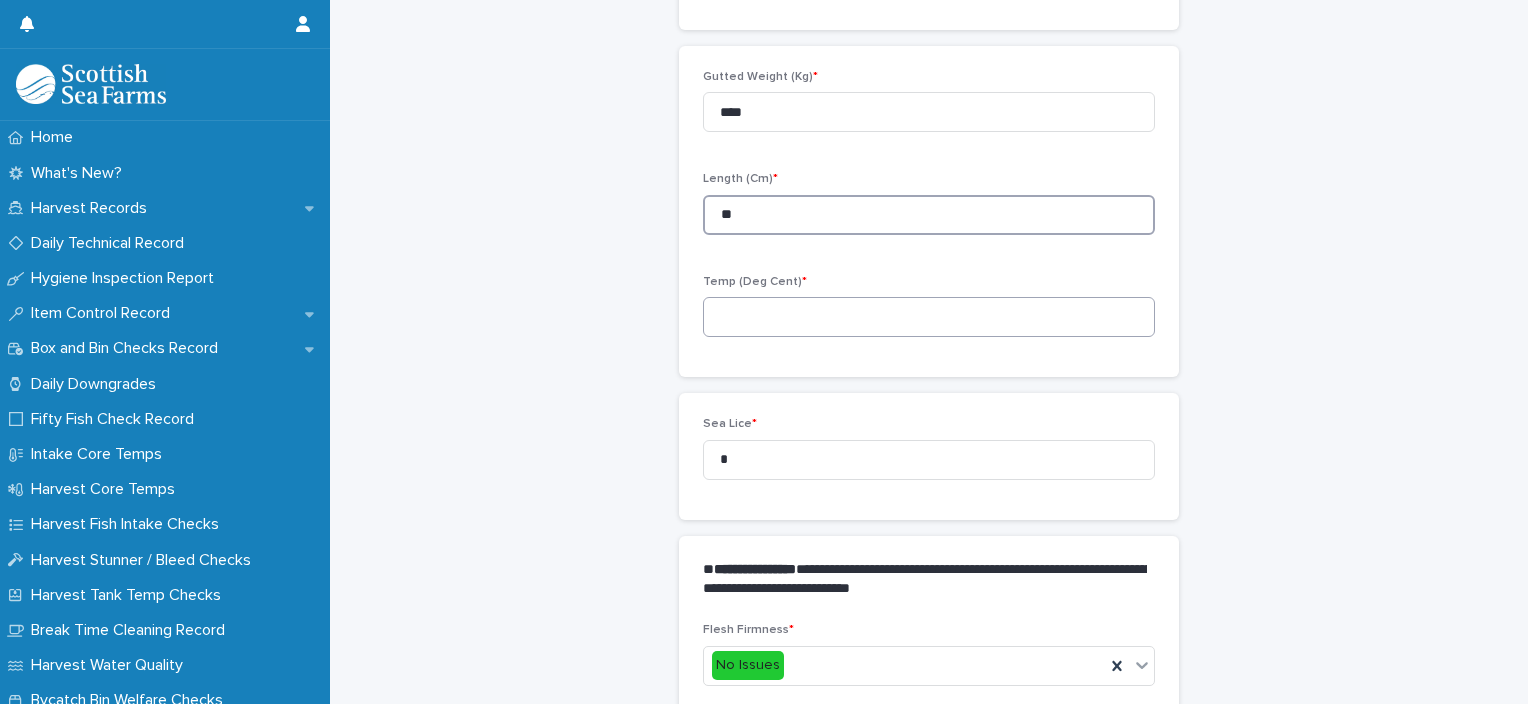 type on "**" 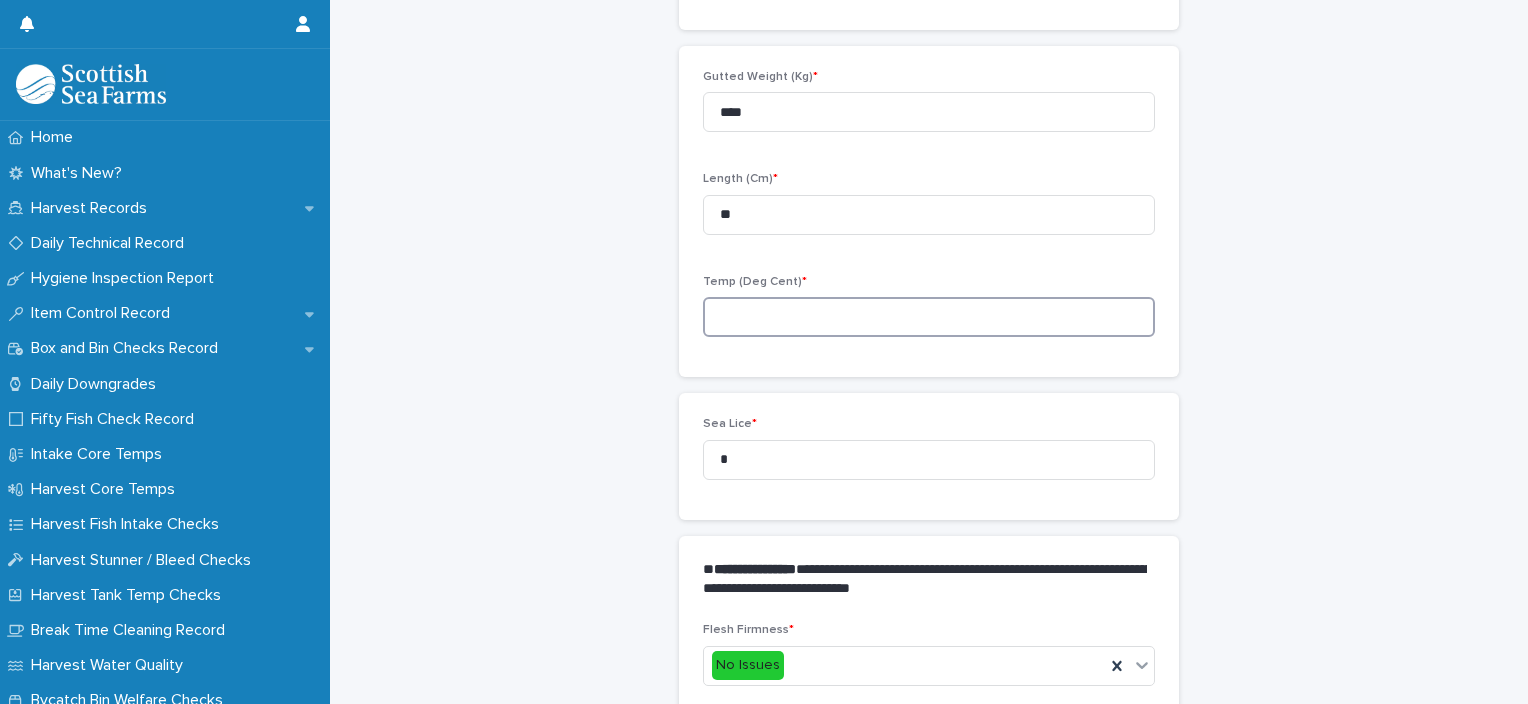 click at bounding box center (929, 317) 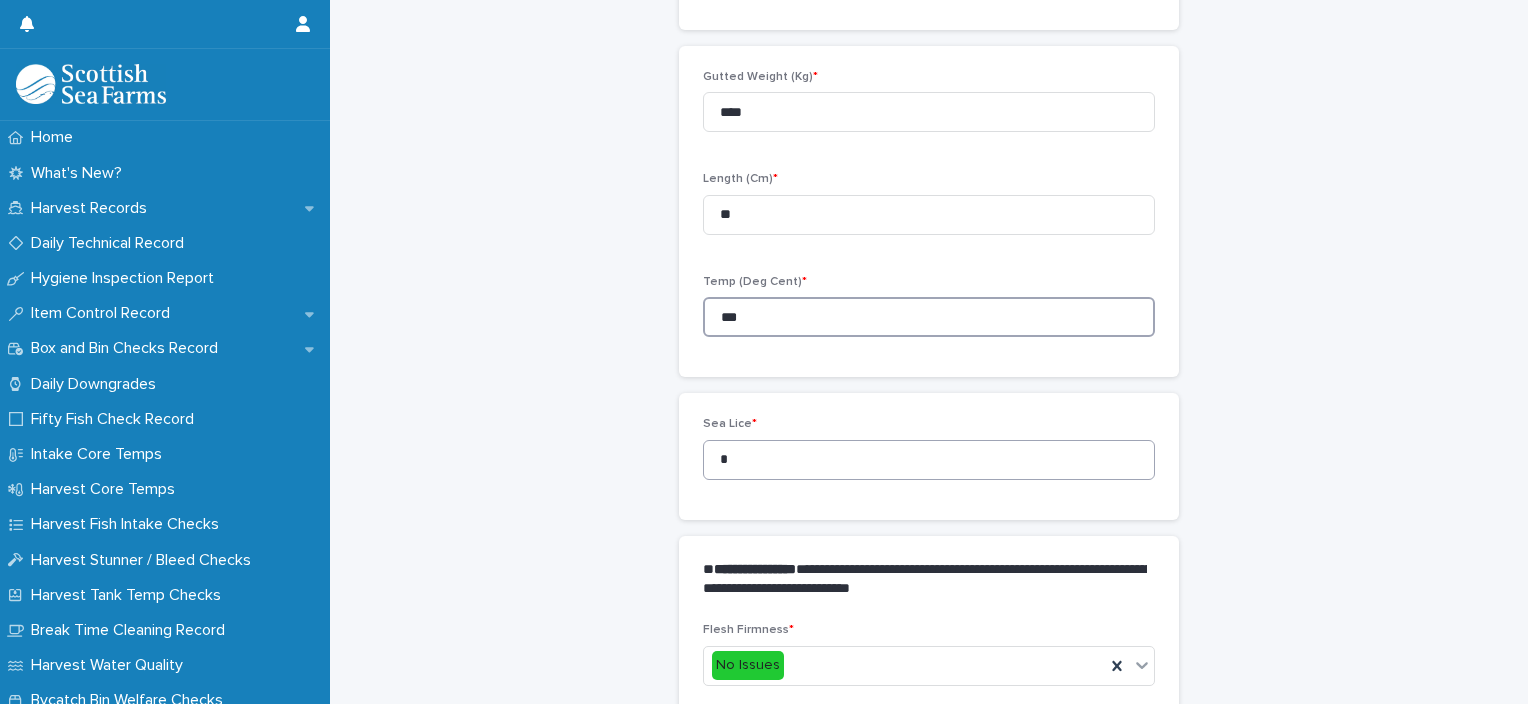 type on "***" 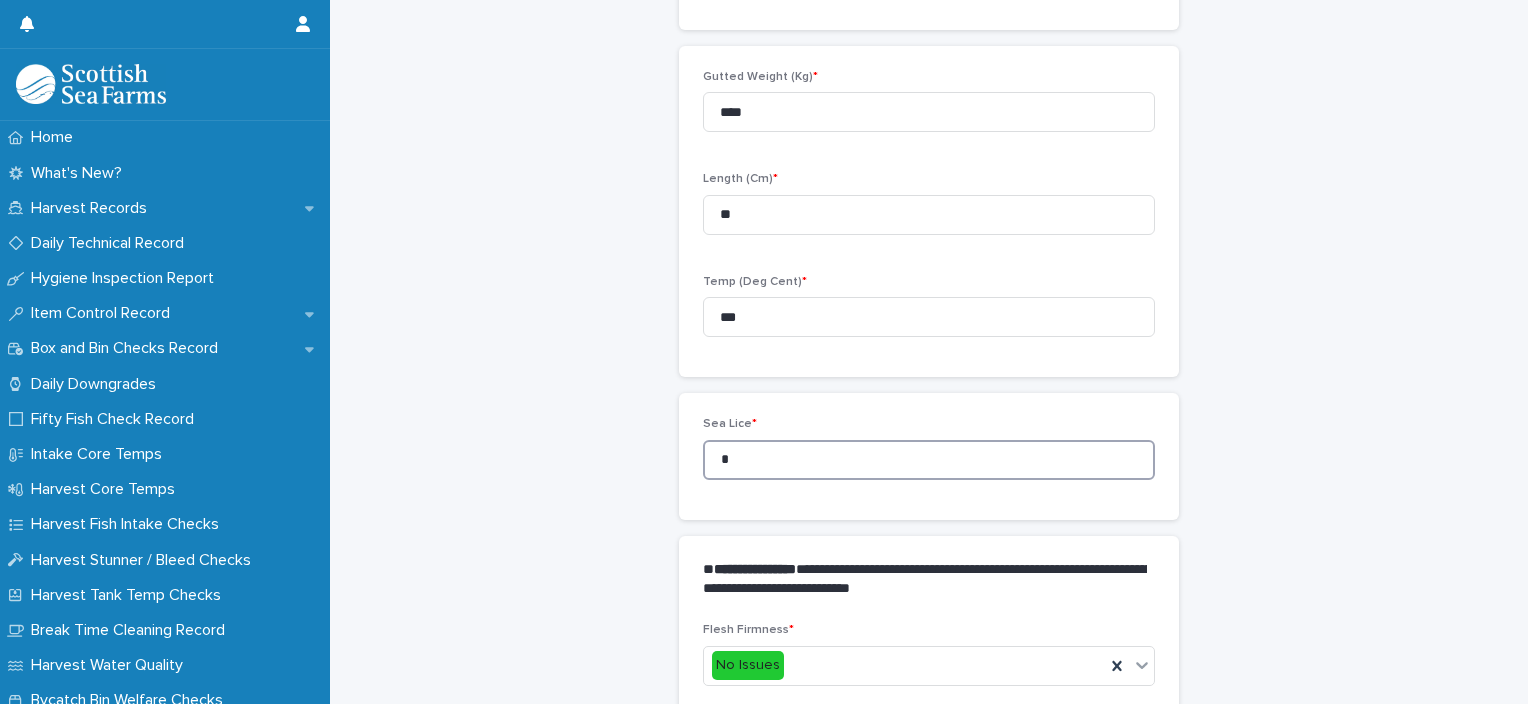 drag, startPoint x: 741, startPoint y: 458, endPoint x: 681, endPoint y: 465, distance: 60.40695 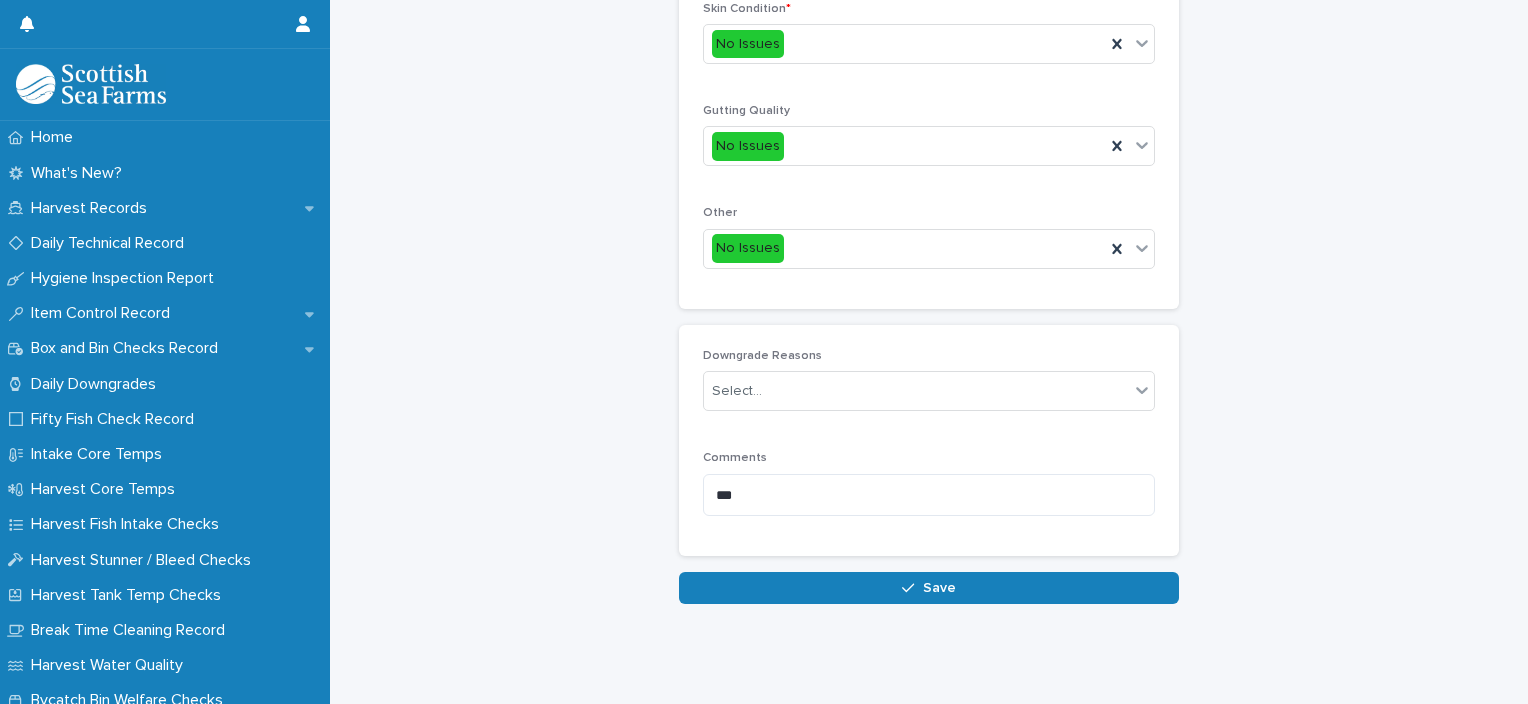 scroll, scrollTop: 948, scrollLeft: 0, axis: vertical 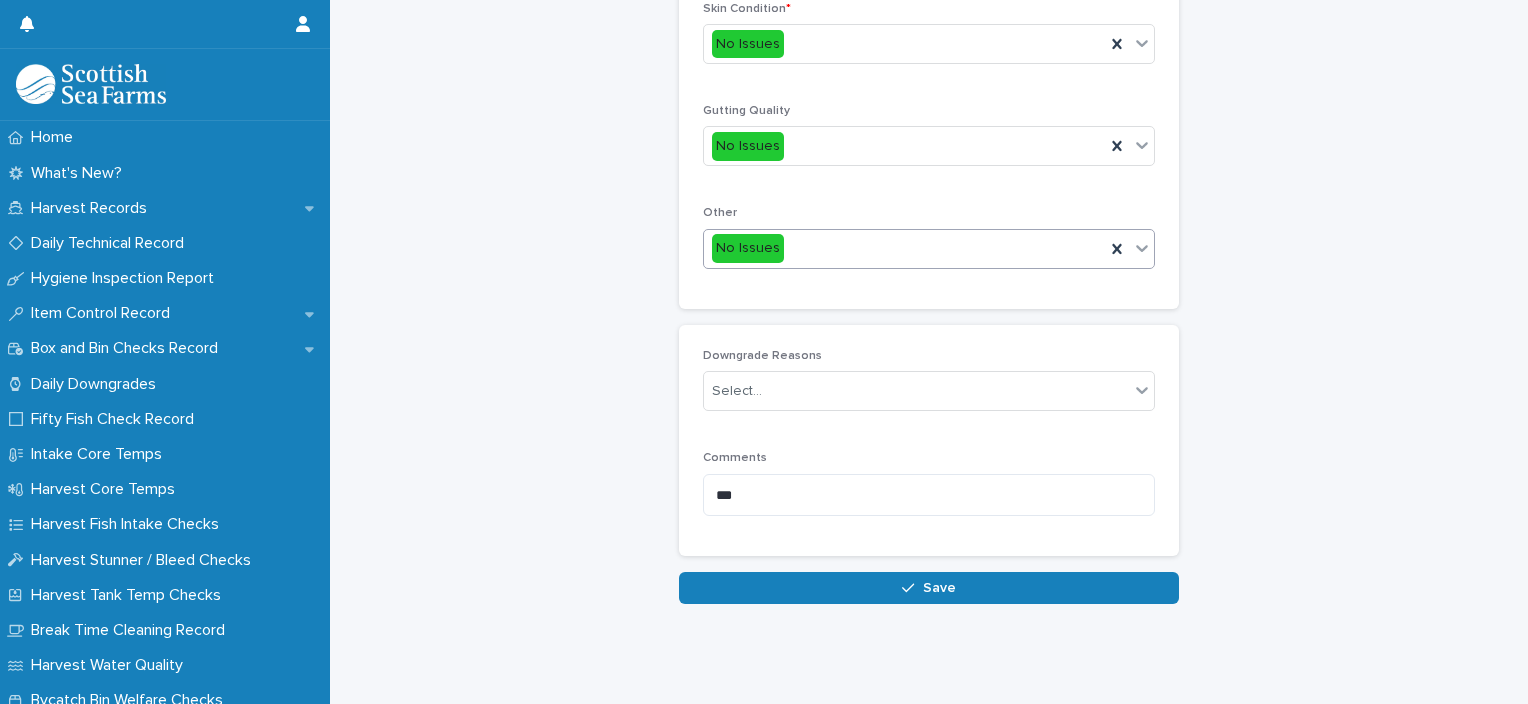 type on "*" 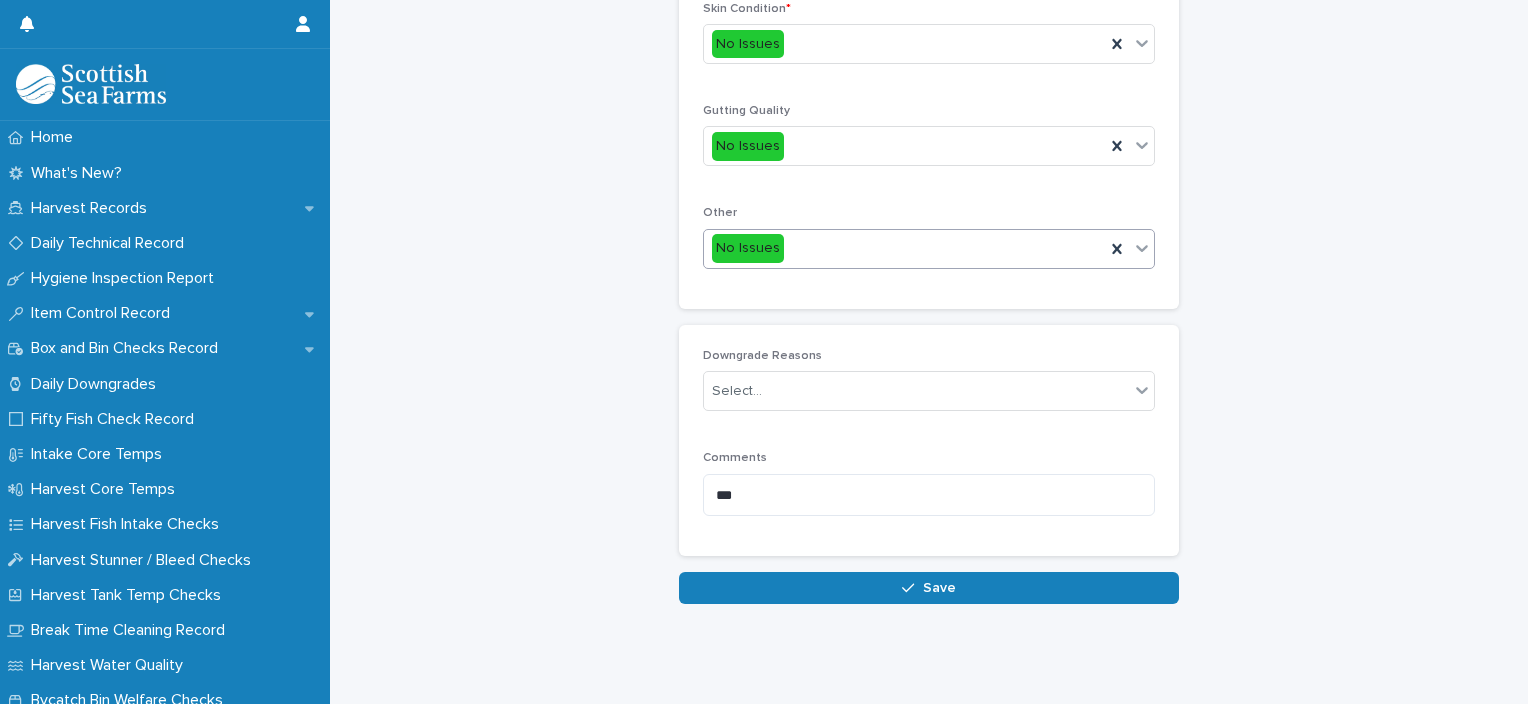 click on "No Issues" at bounding box center [904, 248] 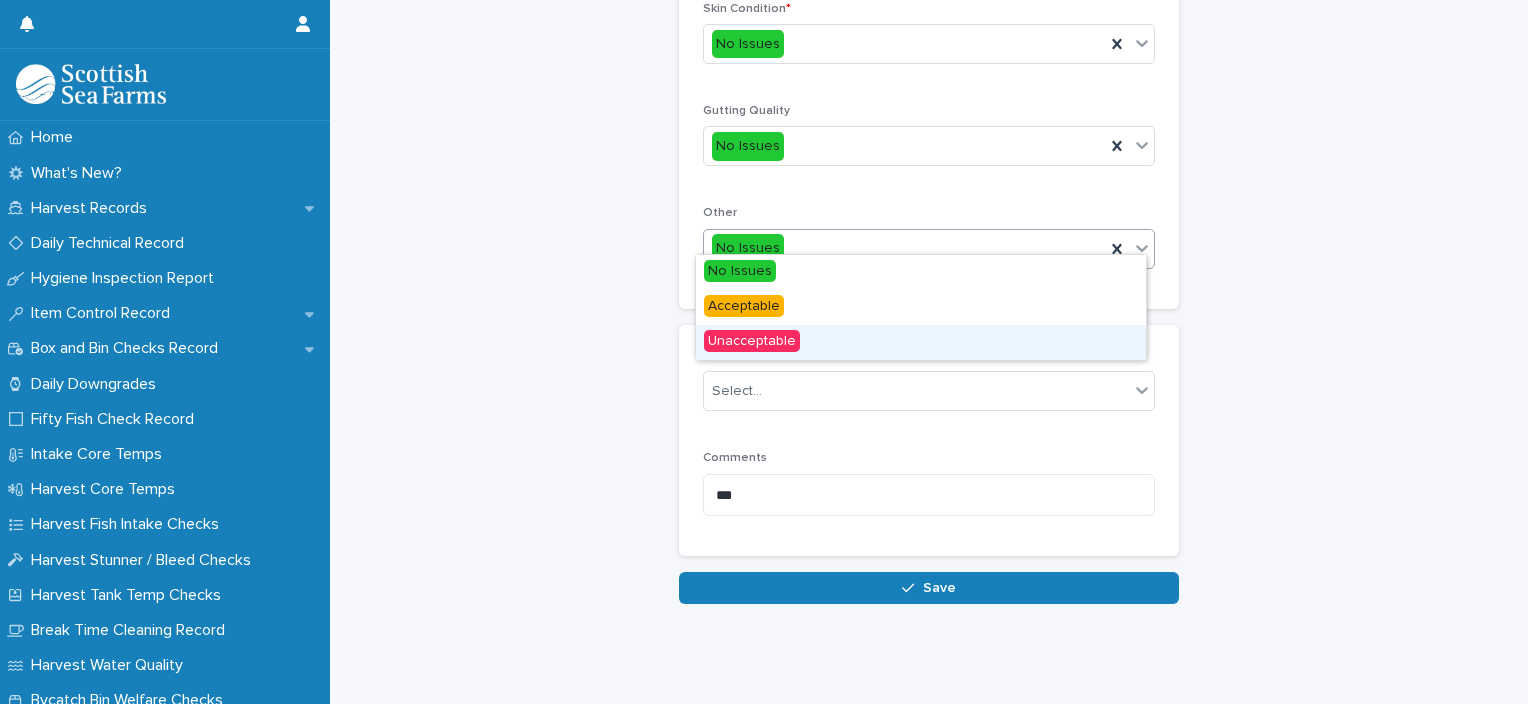click on "Unacceptable" at bounding box center (921, 342) 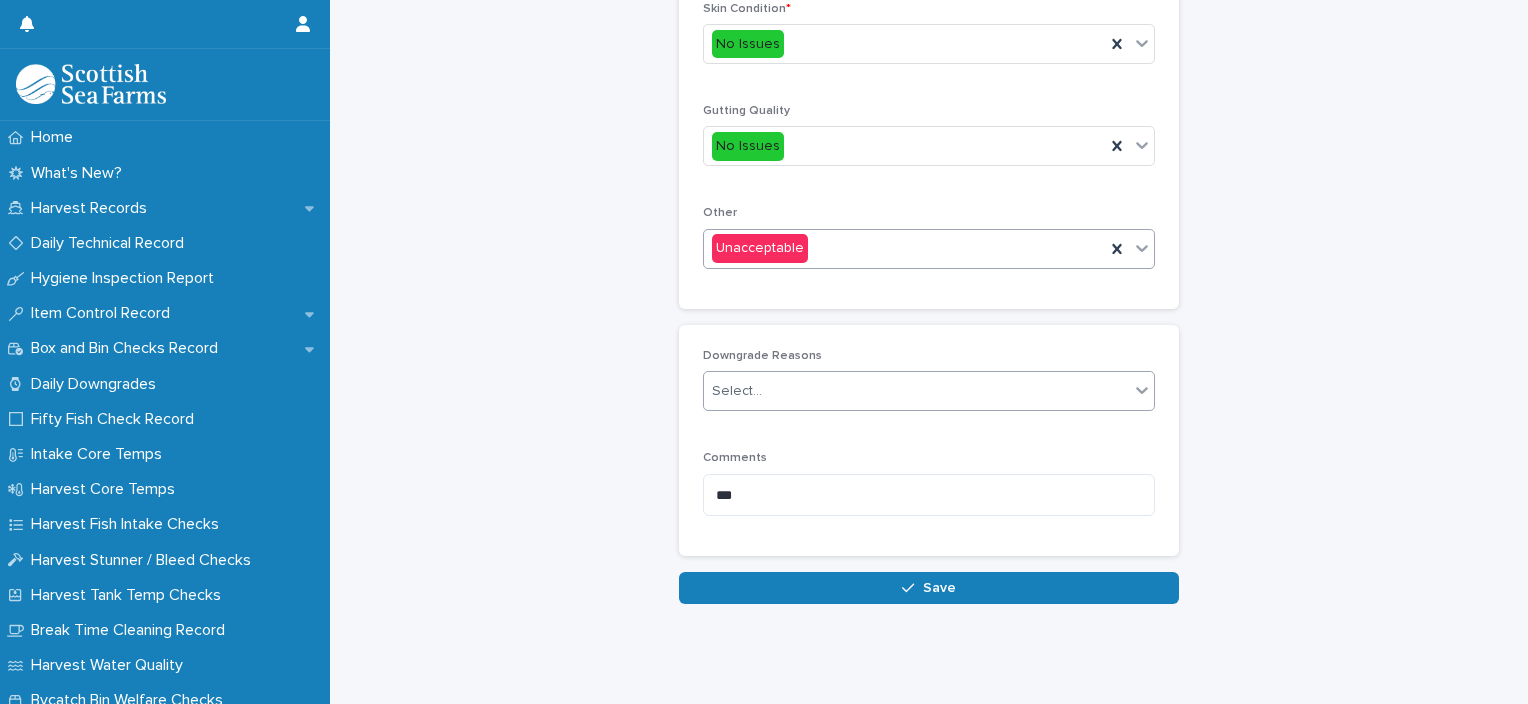 click on "Select..." at bounding box center [916, 391] 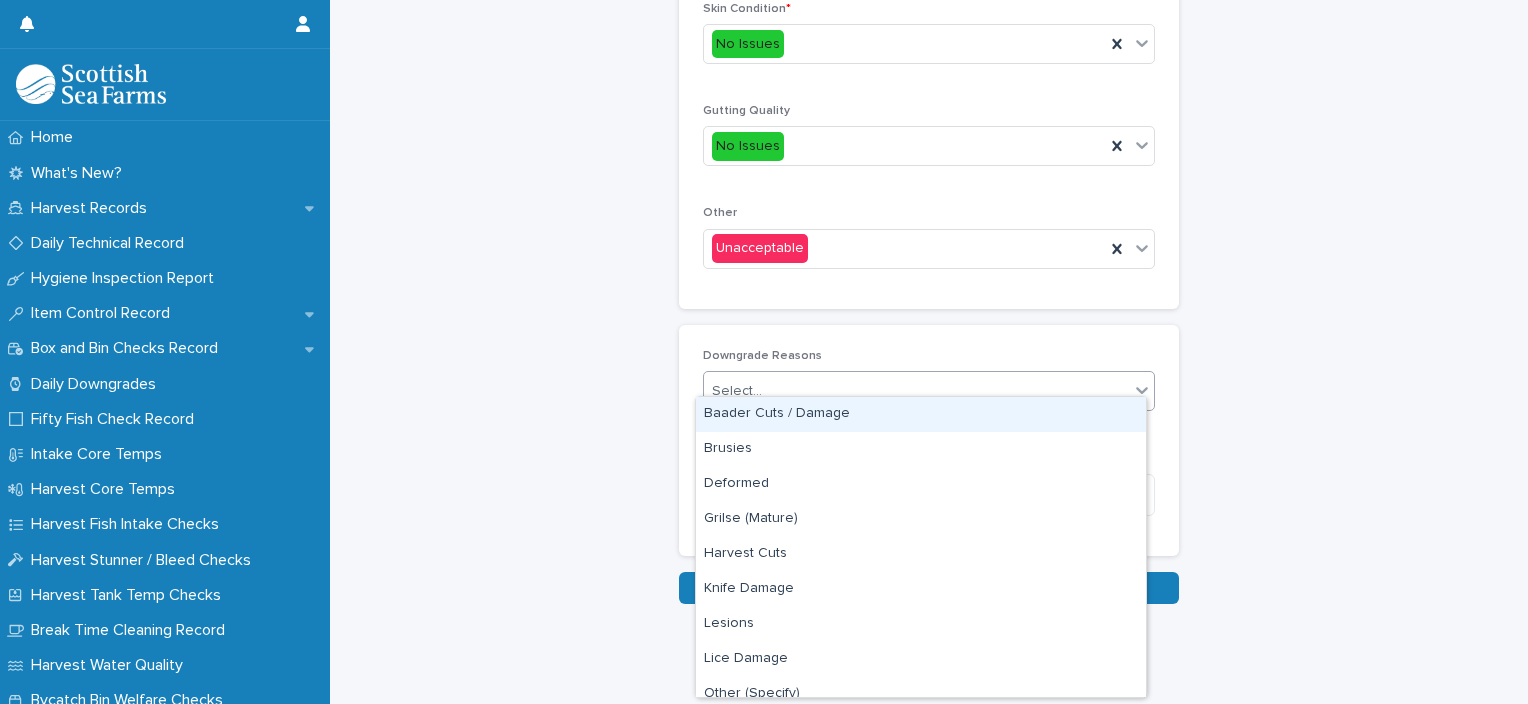 type on "*" 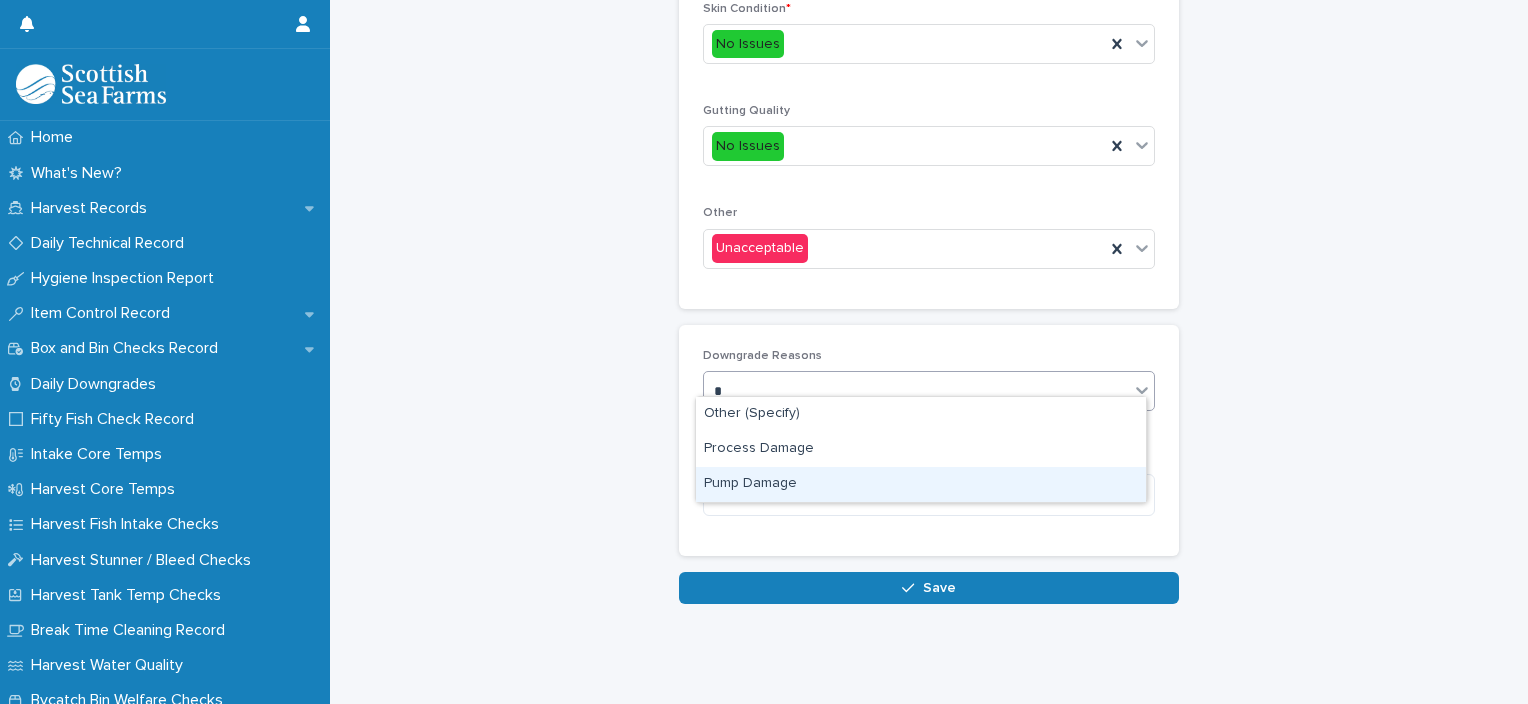 click on "Pump Damage" at bounding box center [921, 484] 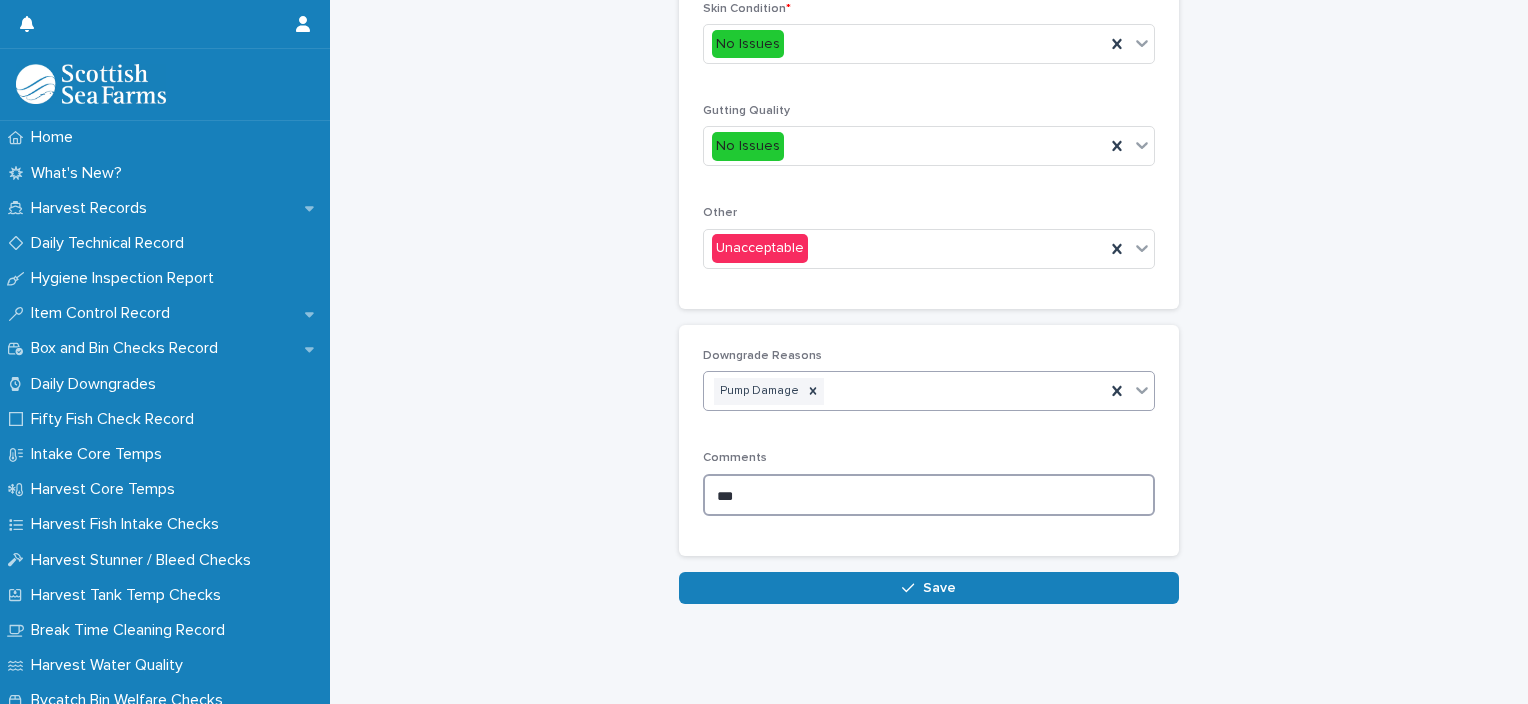 drag, startPoint x: 704, startPoint y: 485, endPoint x: 672, endPoint y: 488, distance: 32.140316 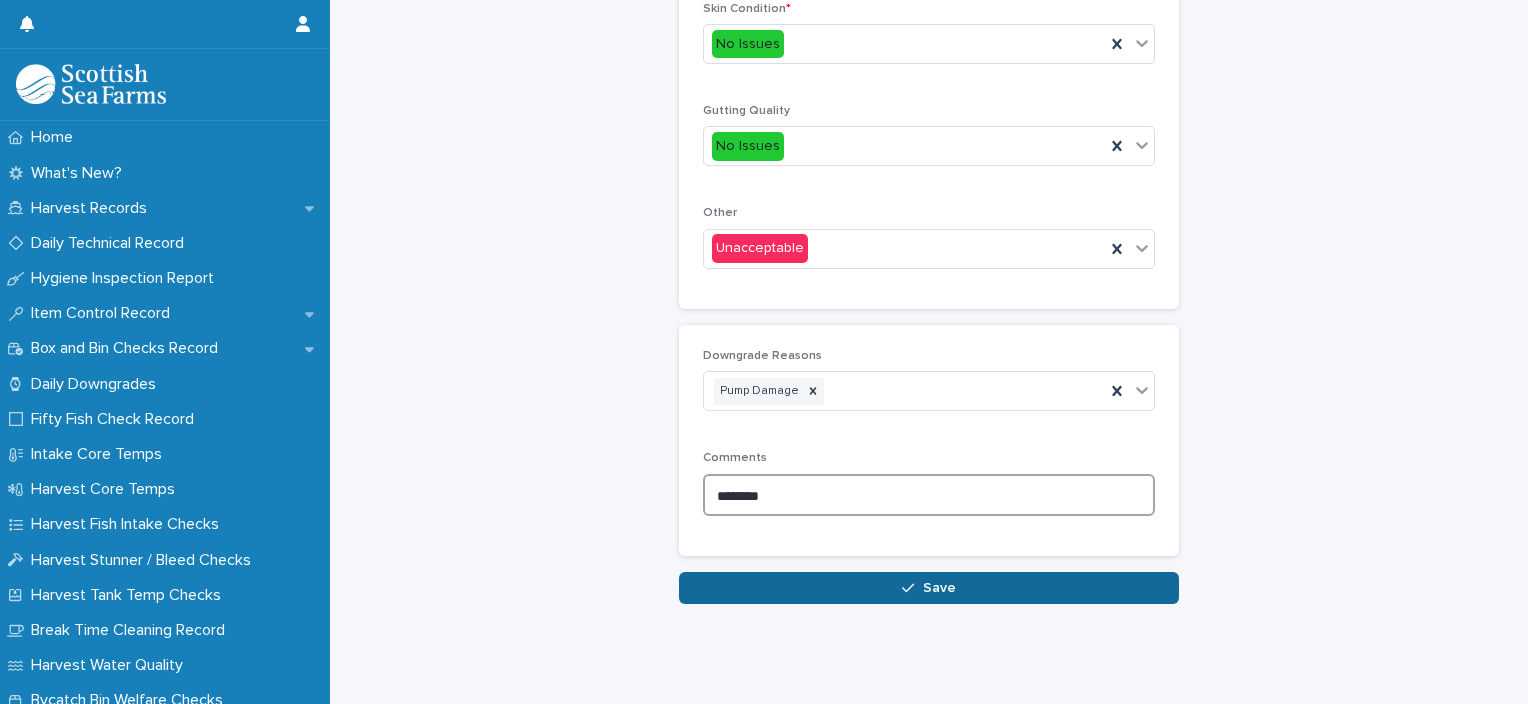type on "********" 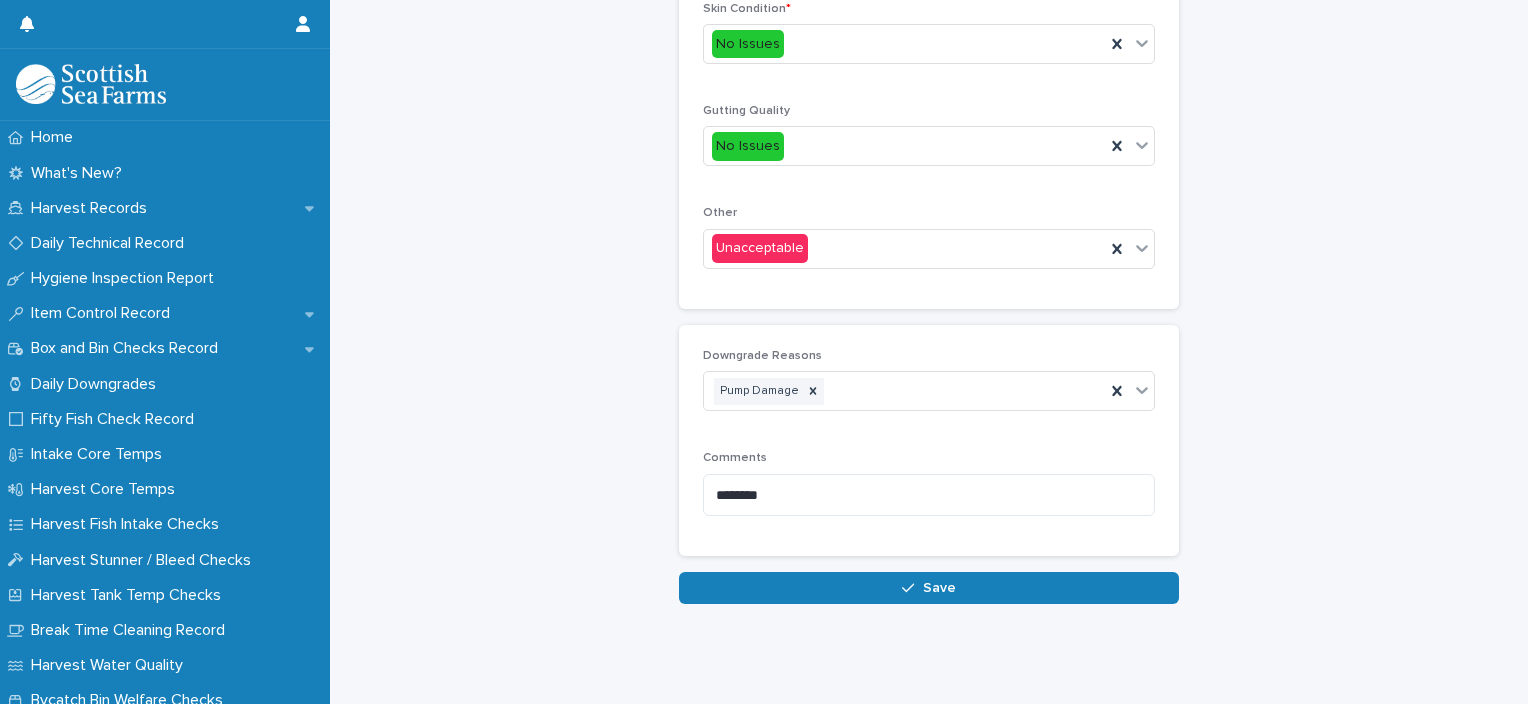 click on "Save" at bounding box center (929, 588) 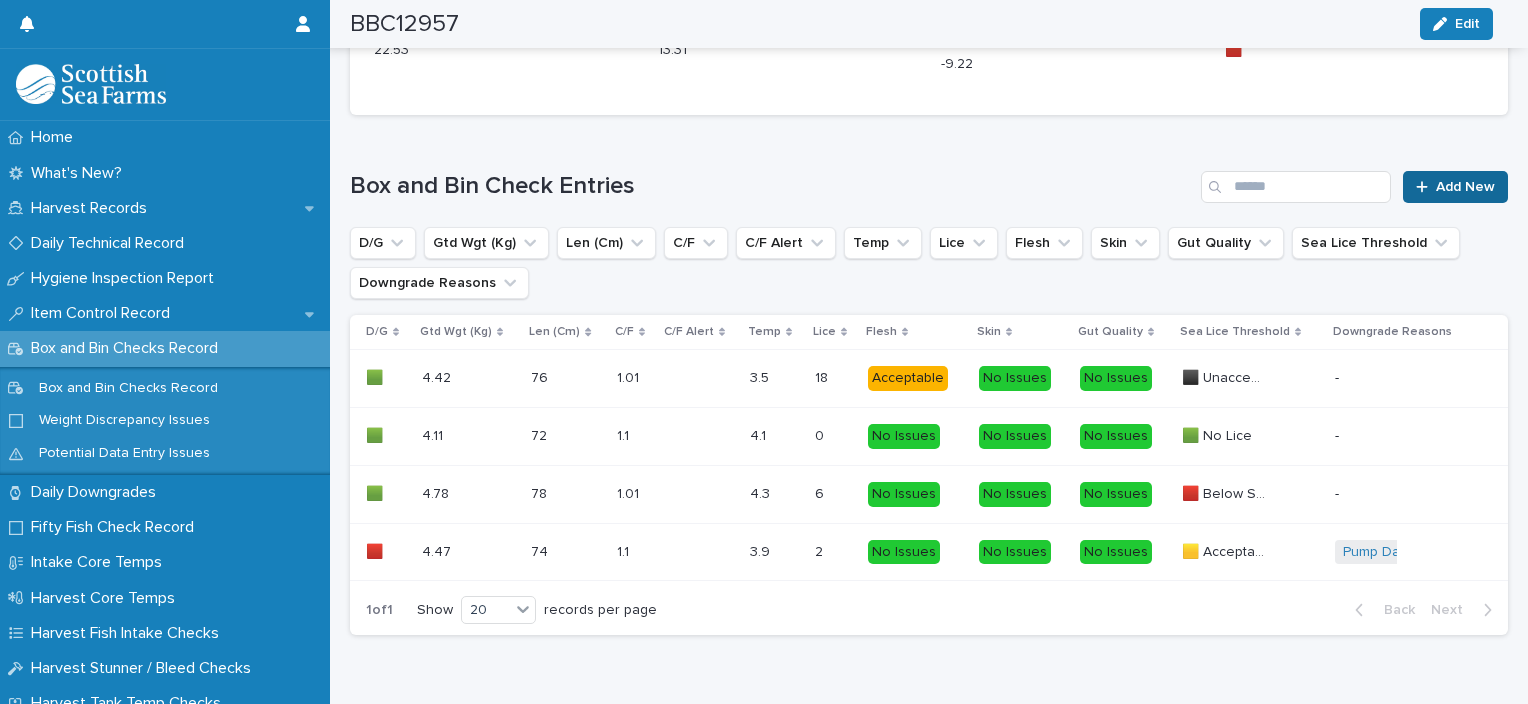 click on "Add New" at bounding box center [1465, 187] 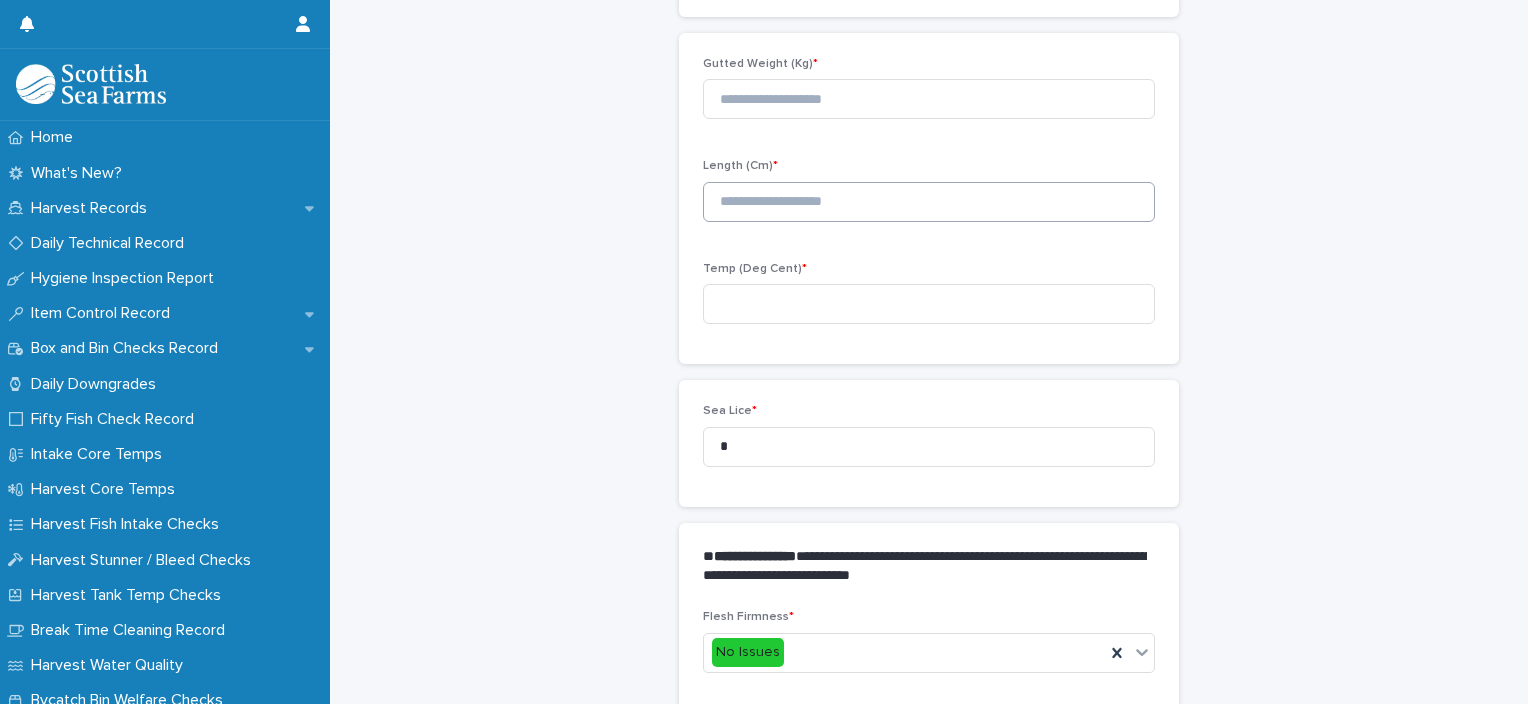 scroll, scrollTop: 211, scrollLeft: 0, axis: vertical 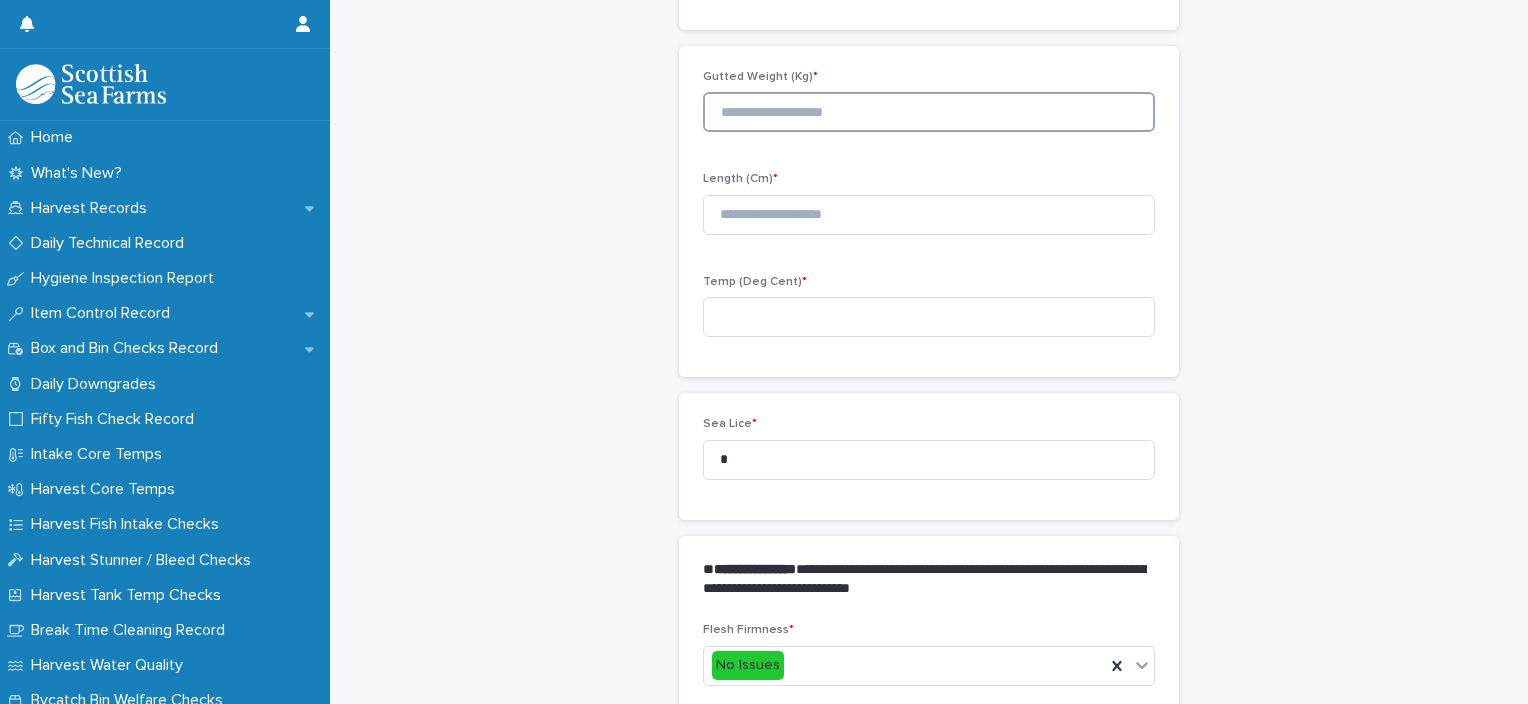 click at bounding box center (929, 112) 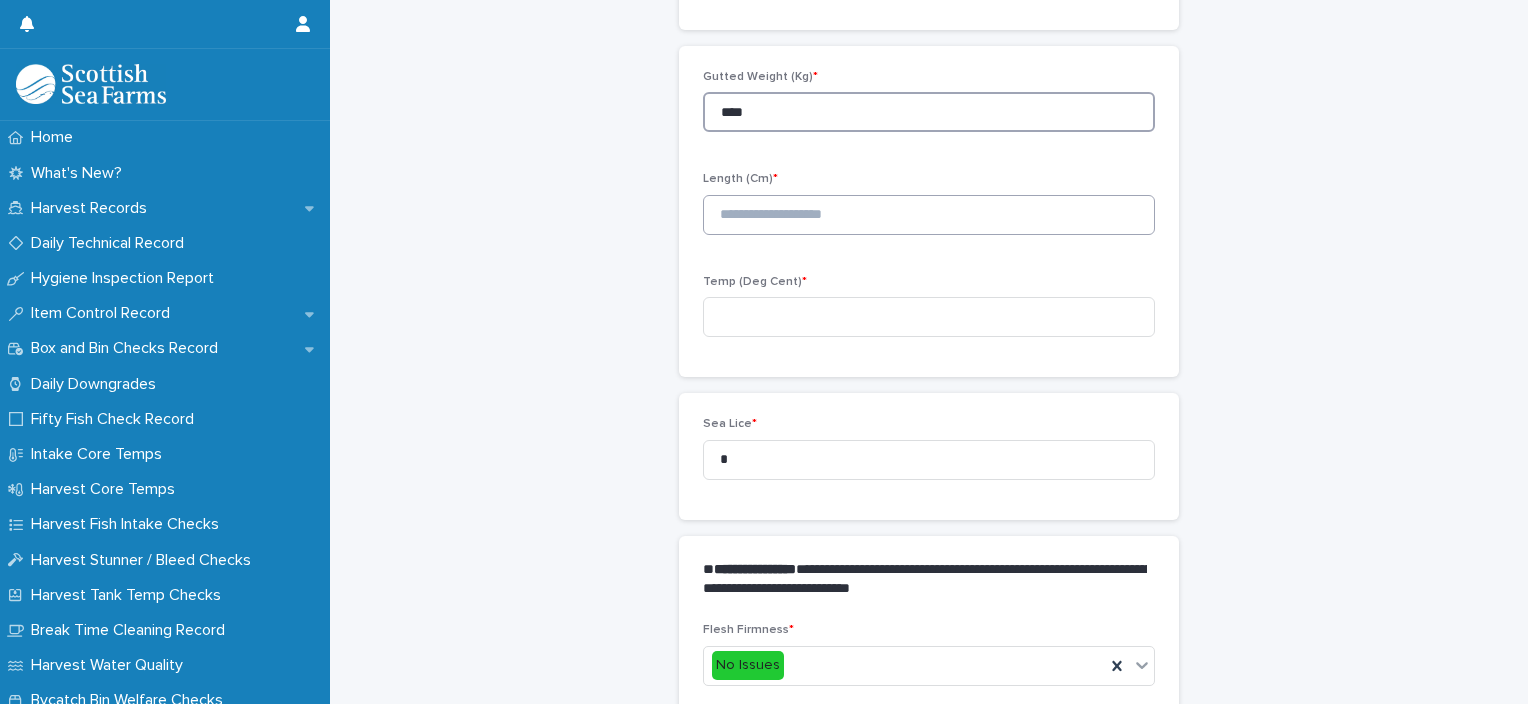 type on "****" 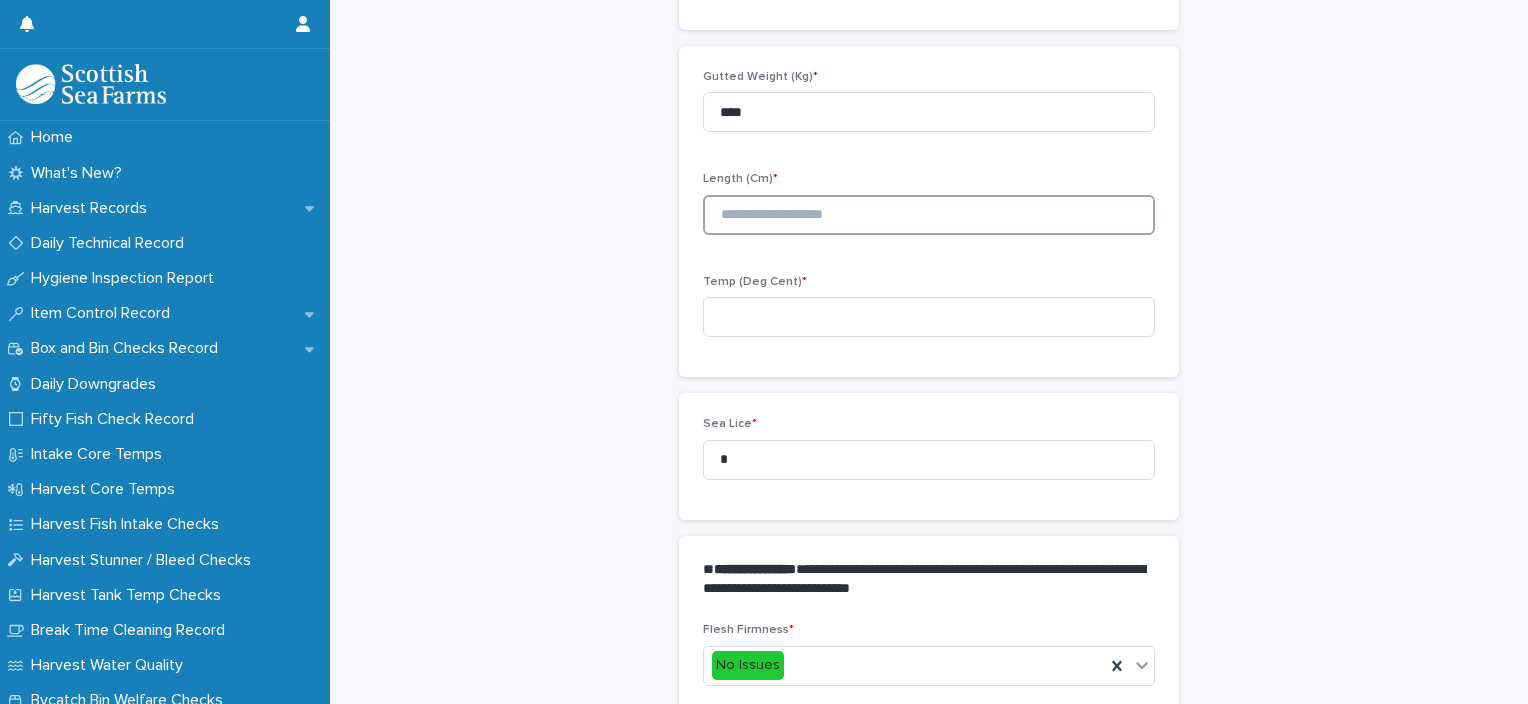 click at bounding box center (929, 215) 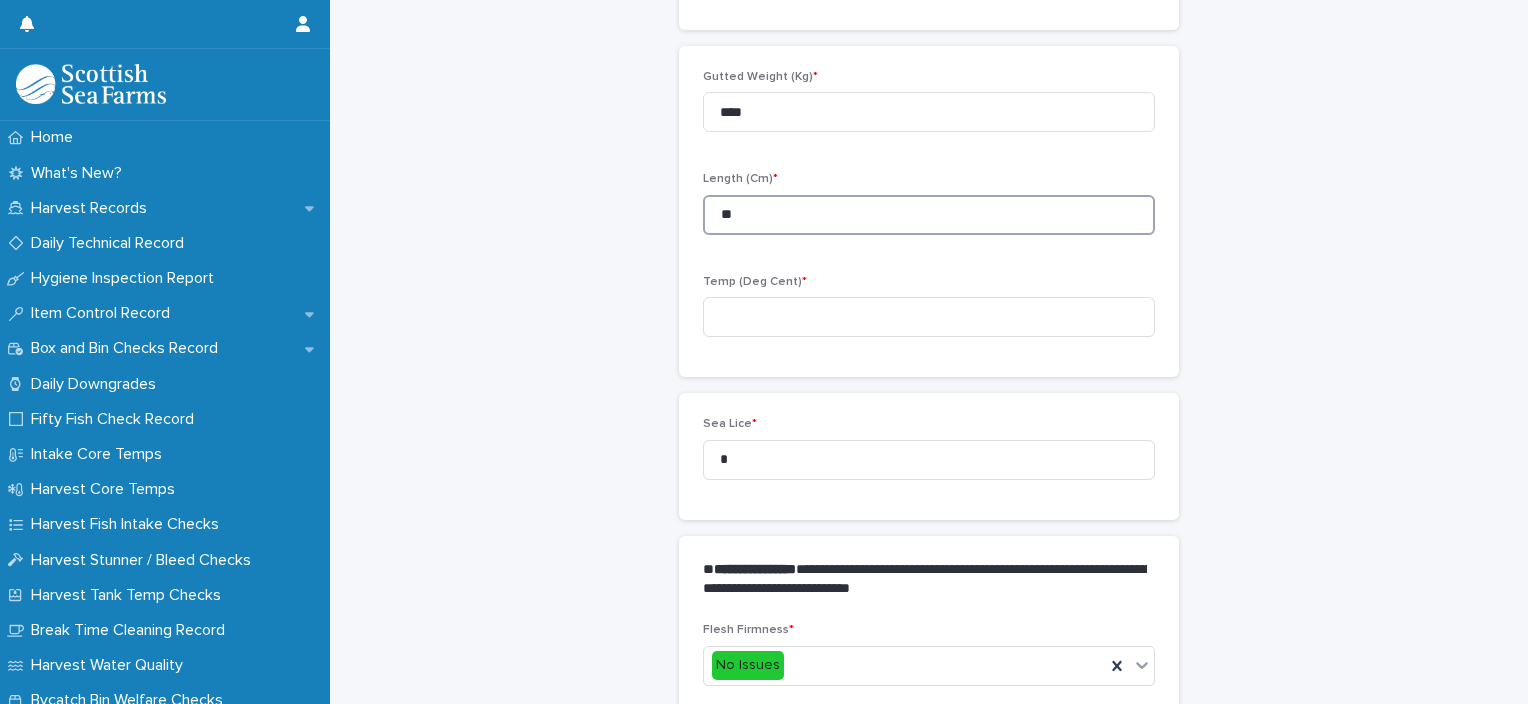 type on "**" 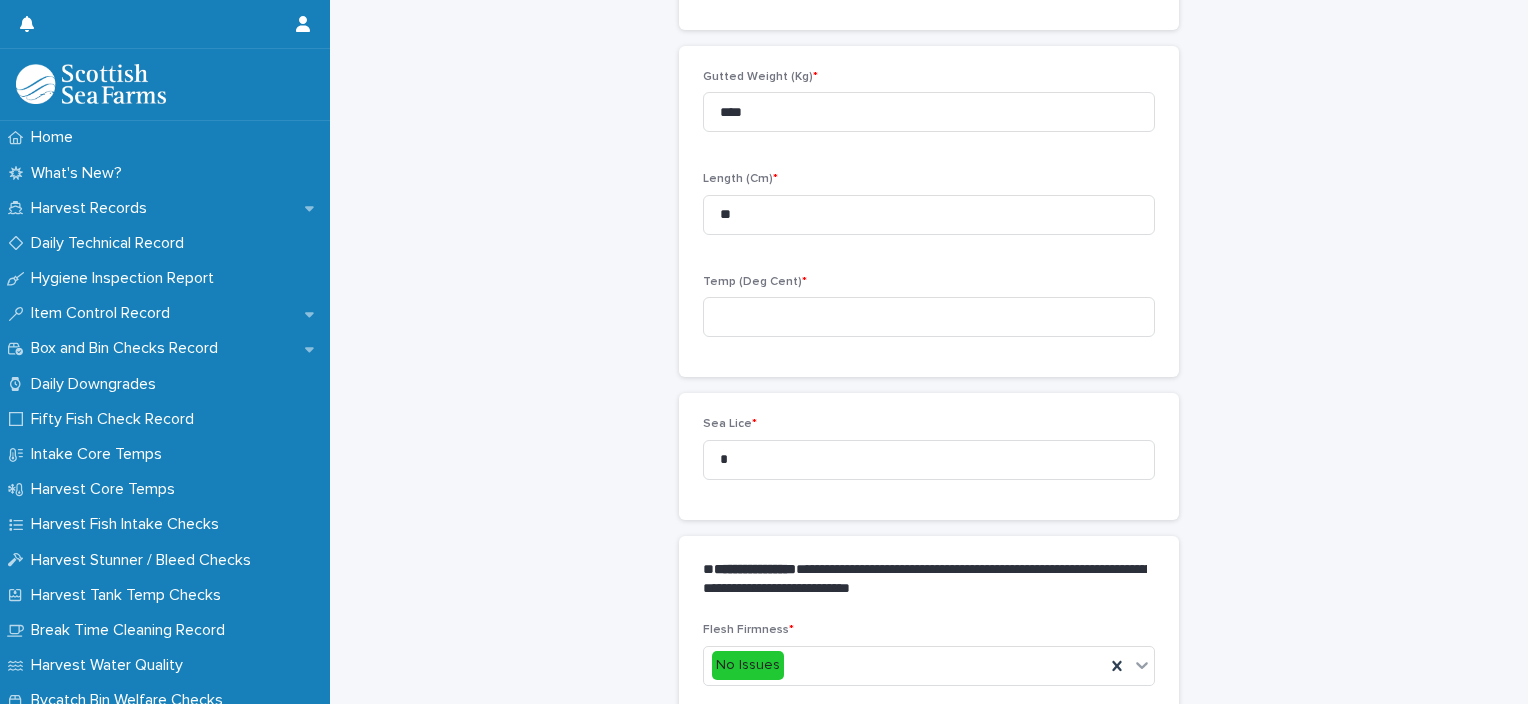 click on "Temp (Deg Cent) *" at bounding box center [929, 282] 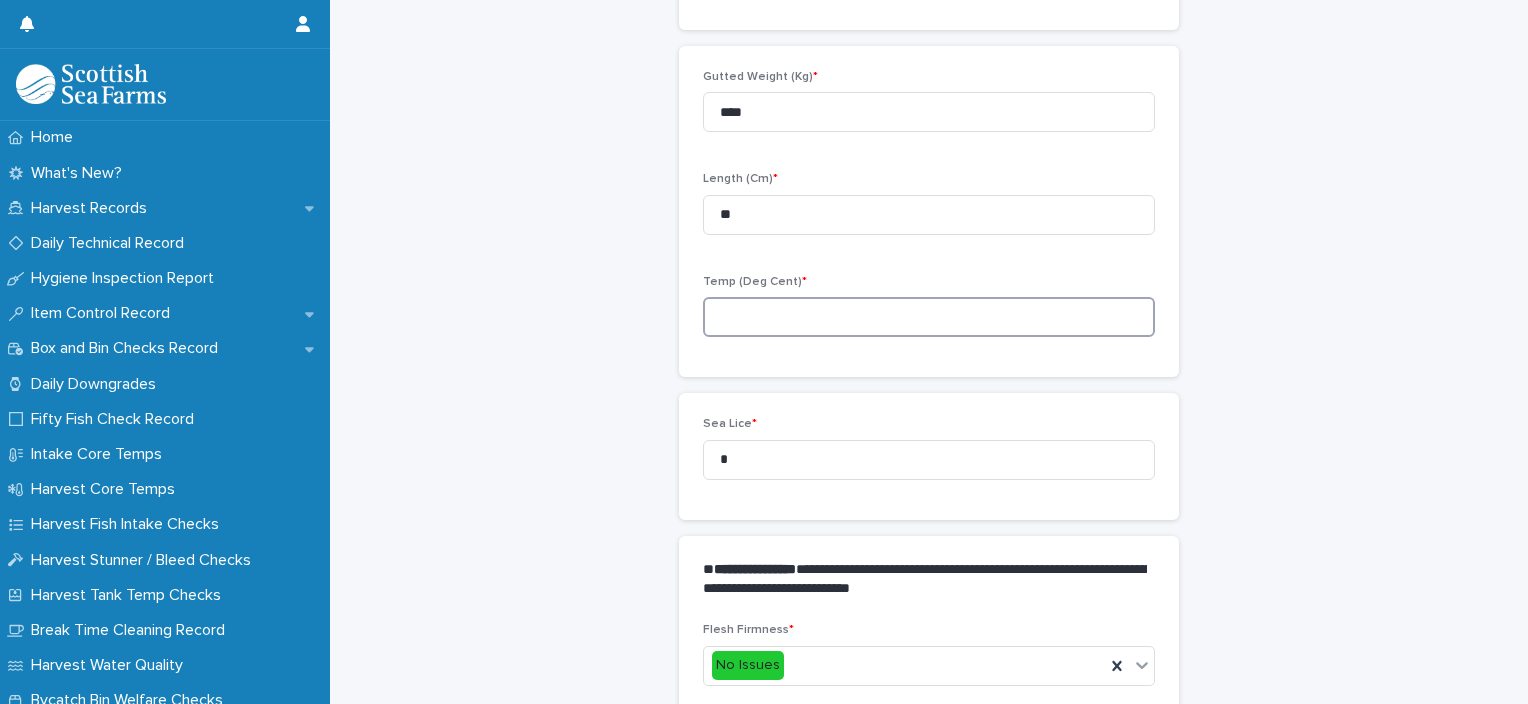 click at bounding box center [929, 317] 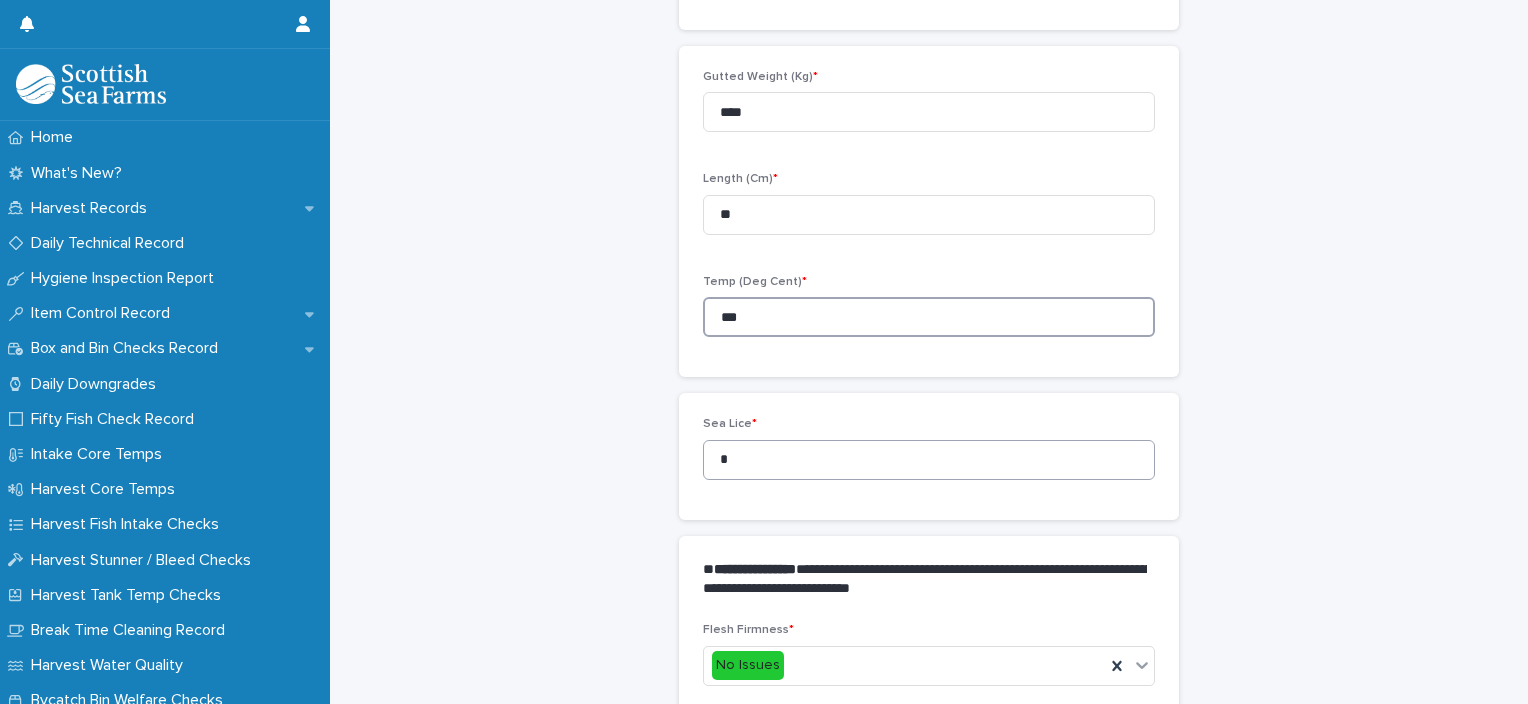 type on "***" 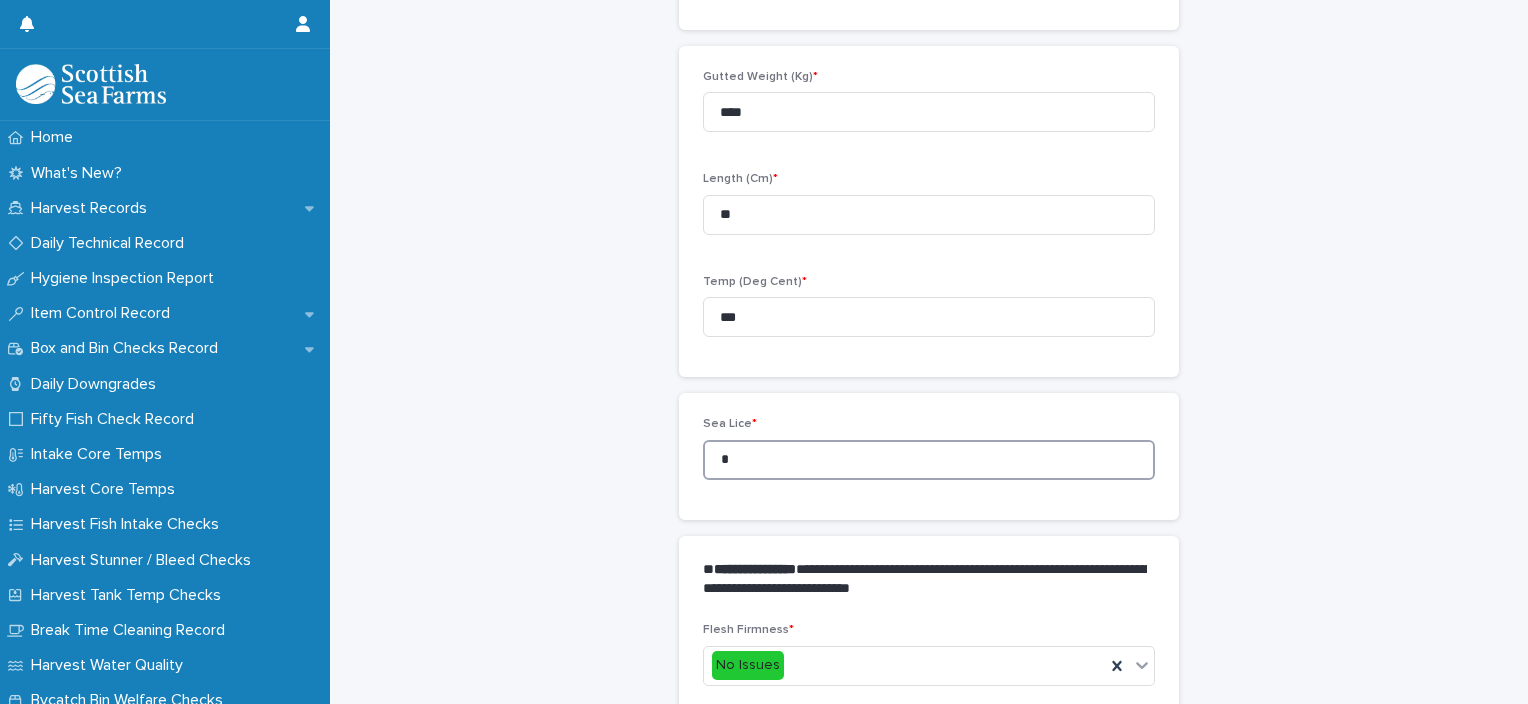 drag, startPoint x: 748, startPoint y: 448, endPoint x: 696, endPoint y: 461, distance: 53.600372 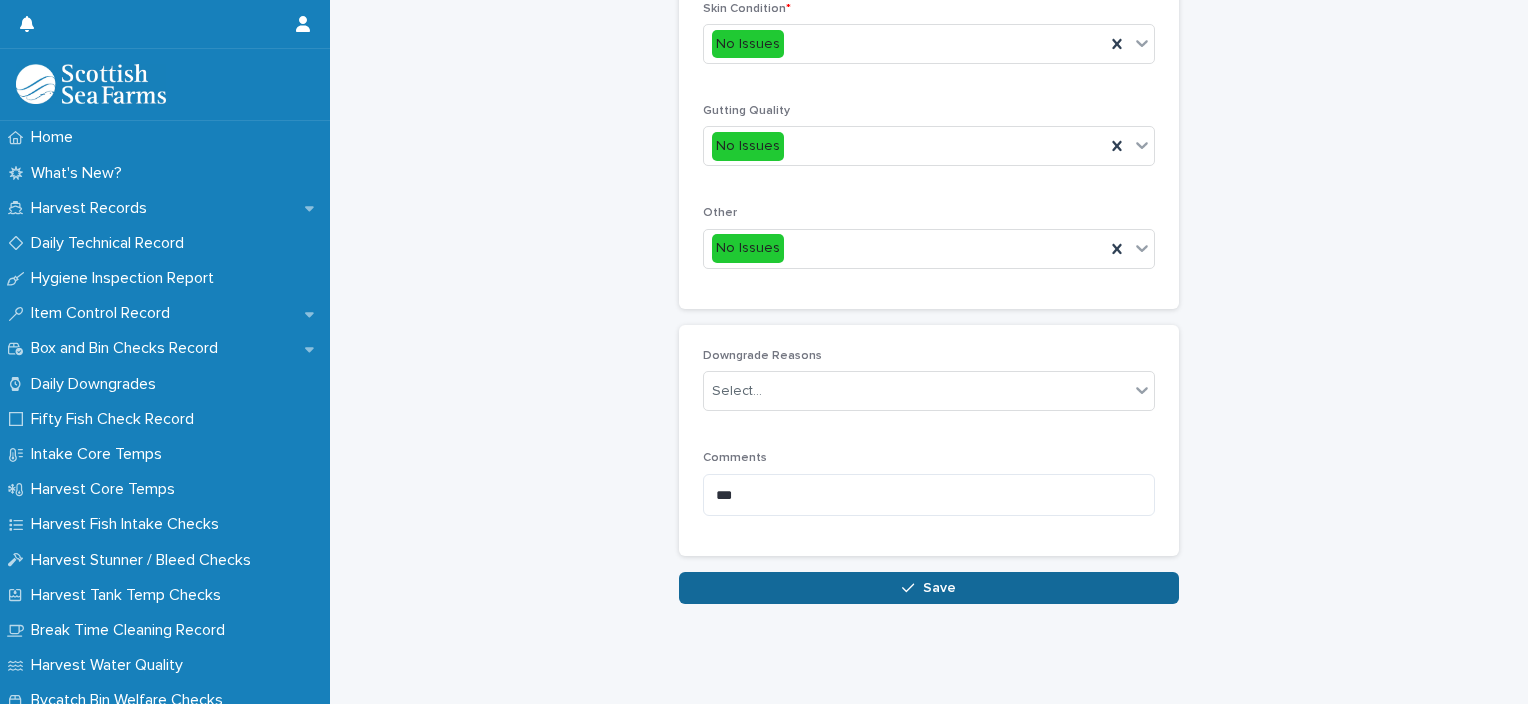 scroll, scrollTop: 948, scrollLeft: 0, axis: vertical 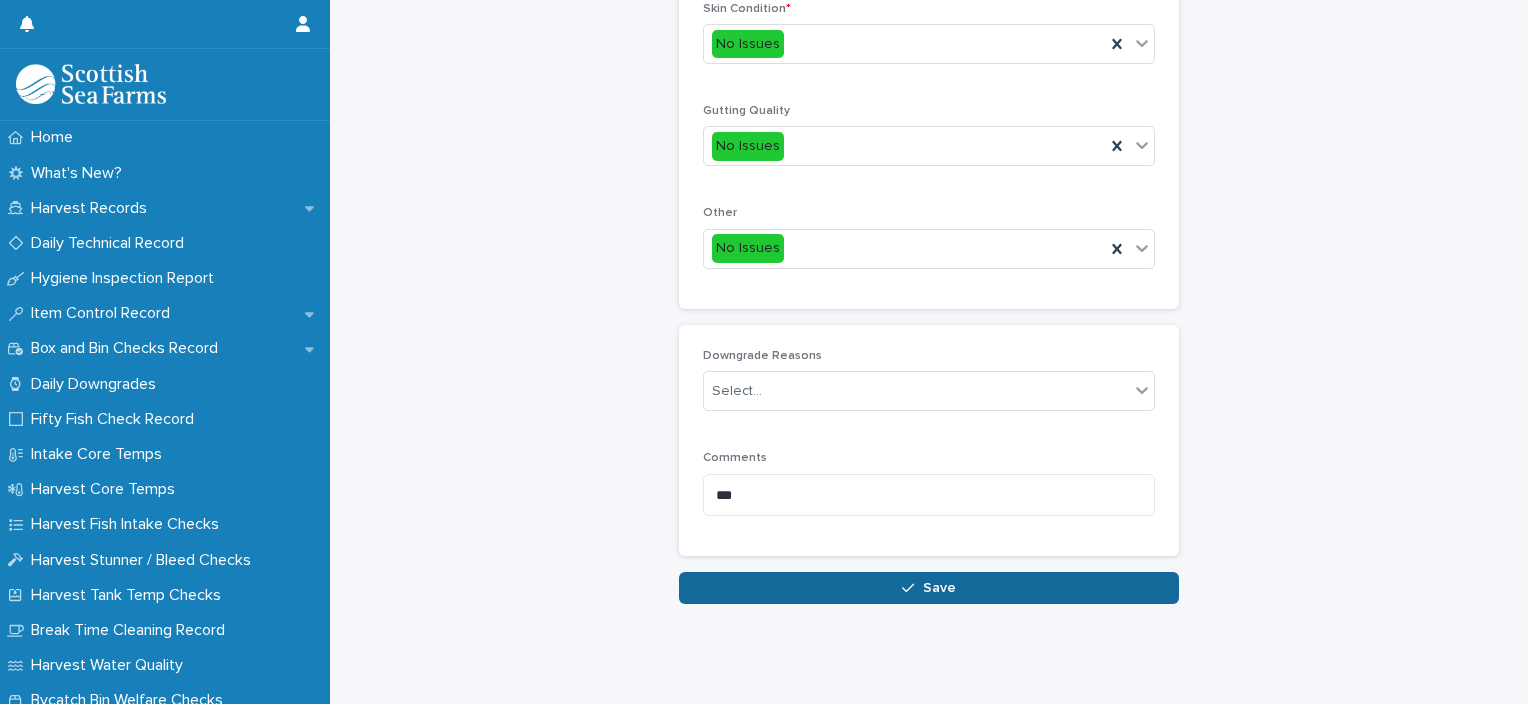 click on "Save" at bounding box center [939, 588] 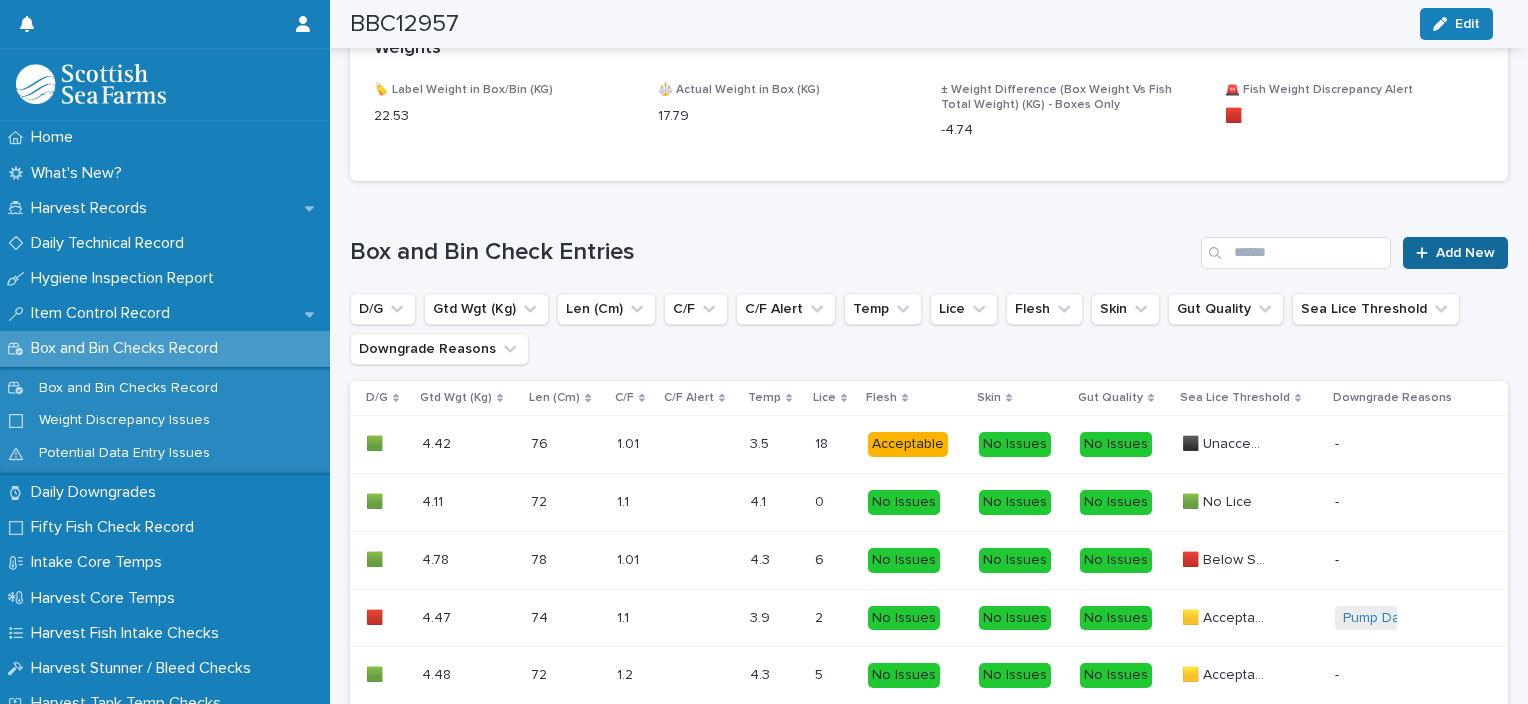 click on "Add New" at bounding box center [1465, 253] 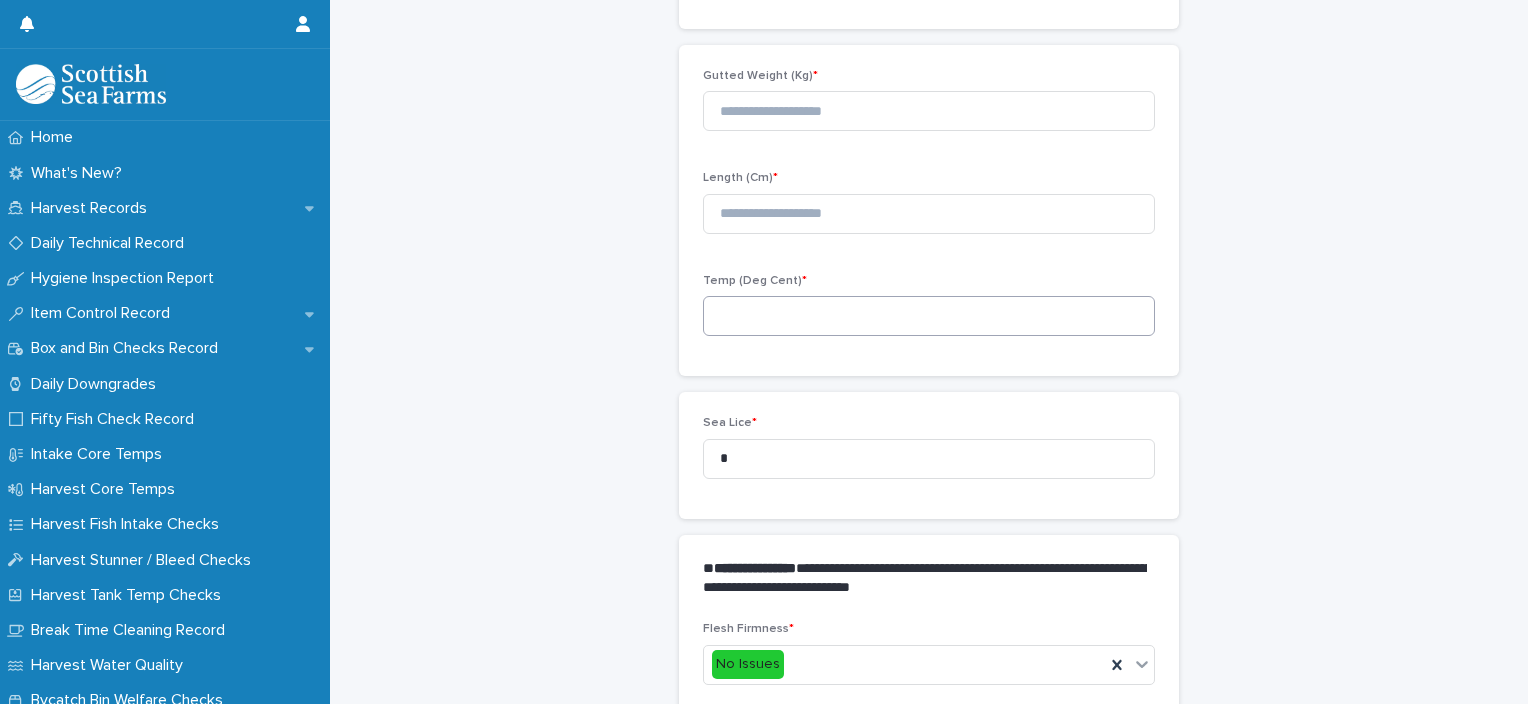 scroll, scrollTop: 211, scrollLeft: 0, axis: vertical 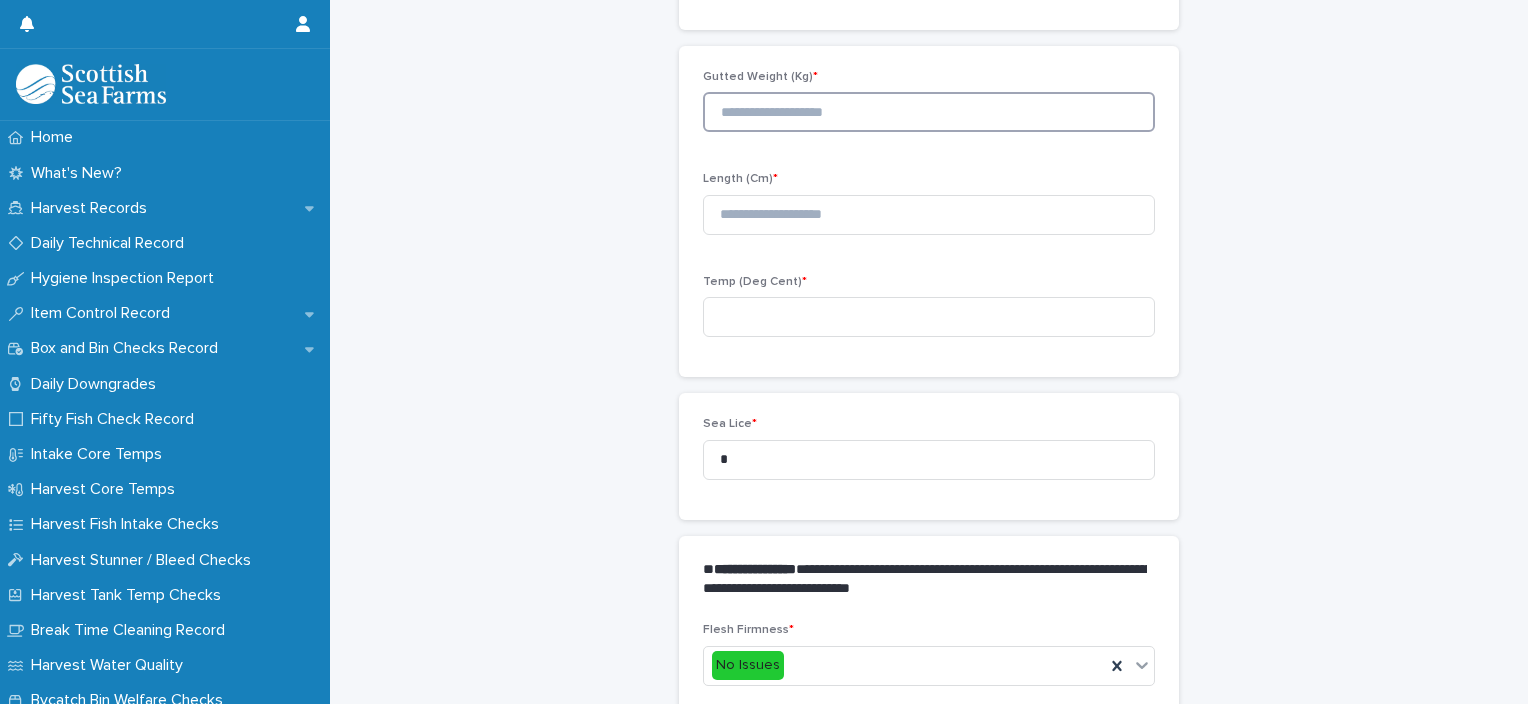 click at bounding box center [929, 112] 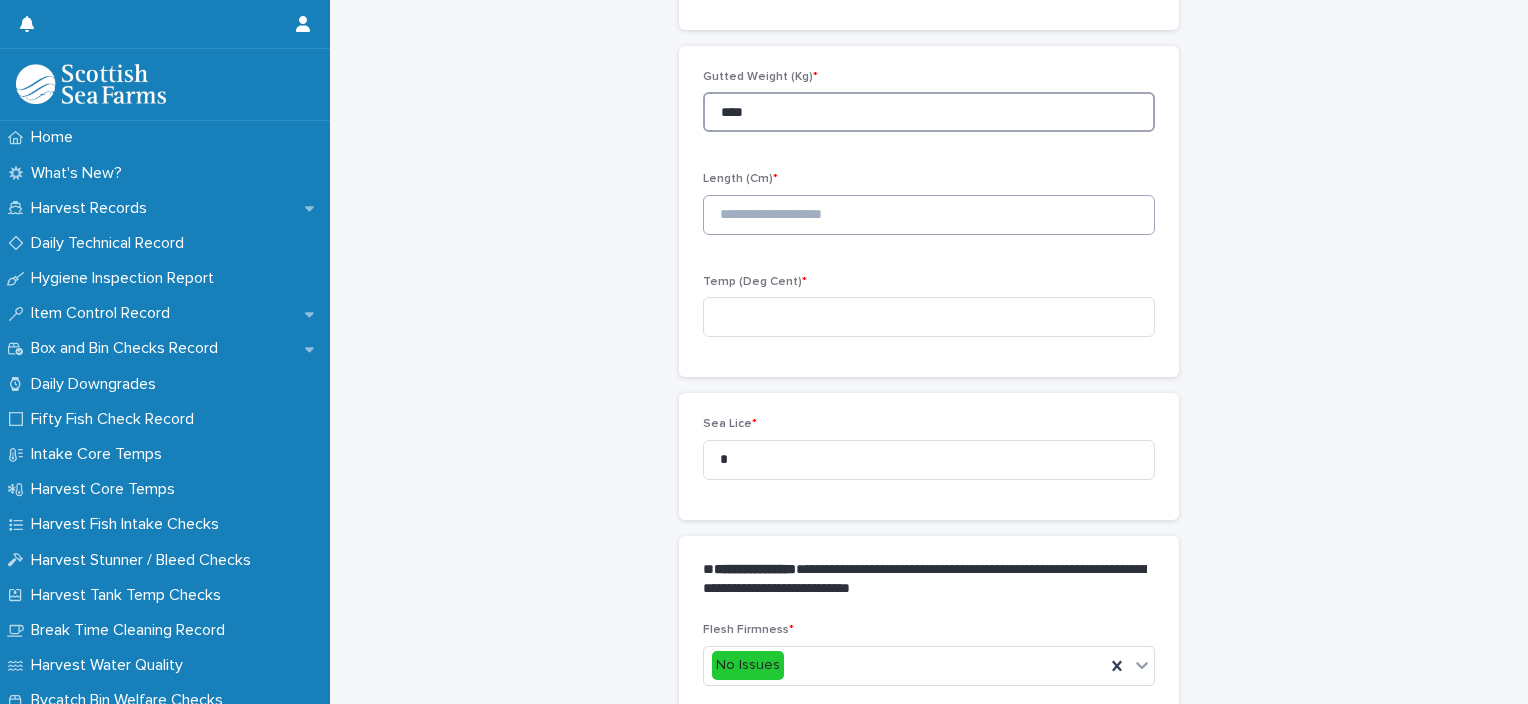type on "****" 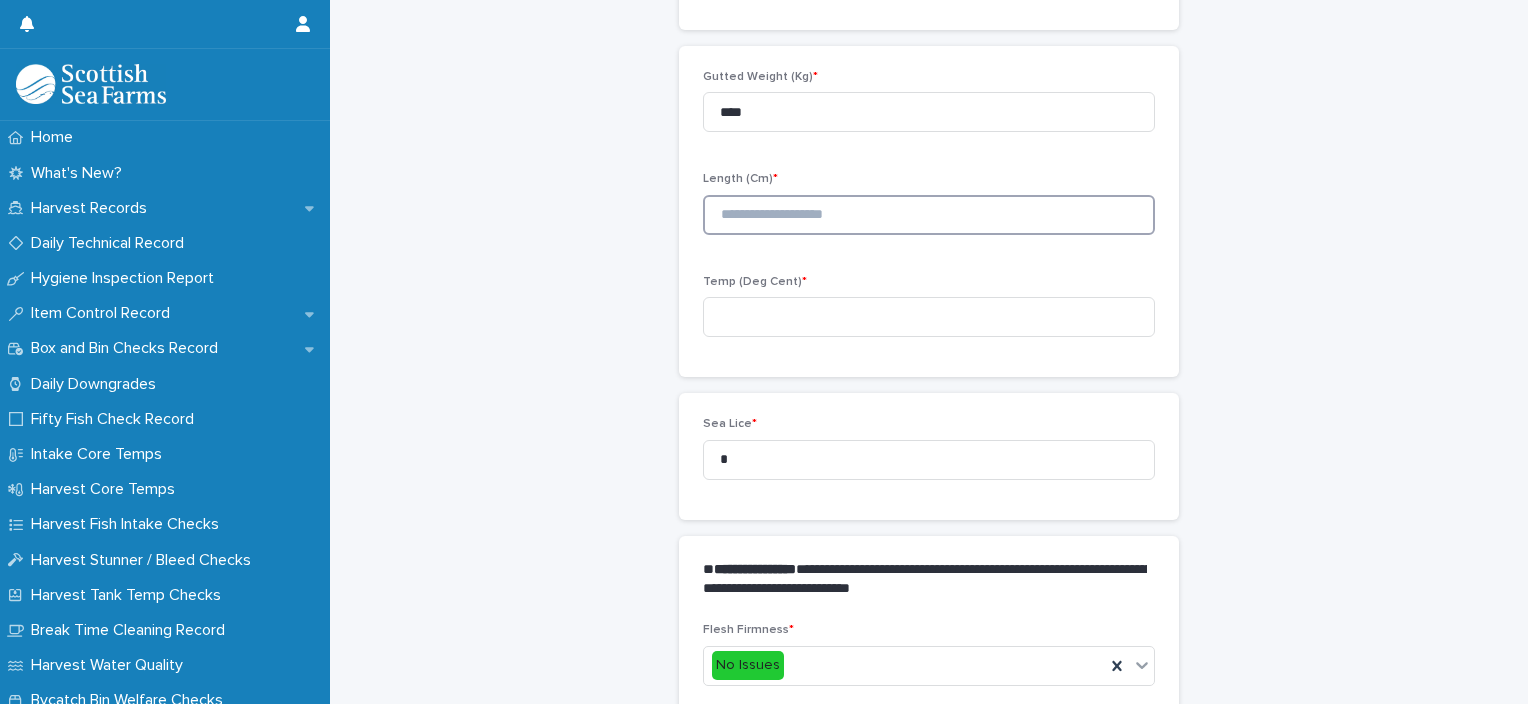 click at bounding box center [929, 215] 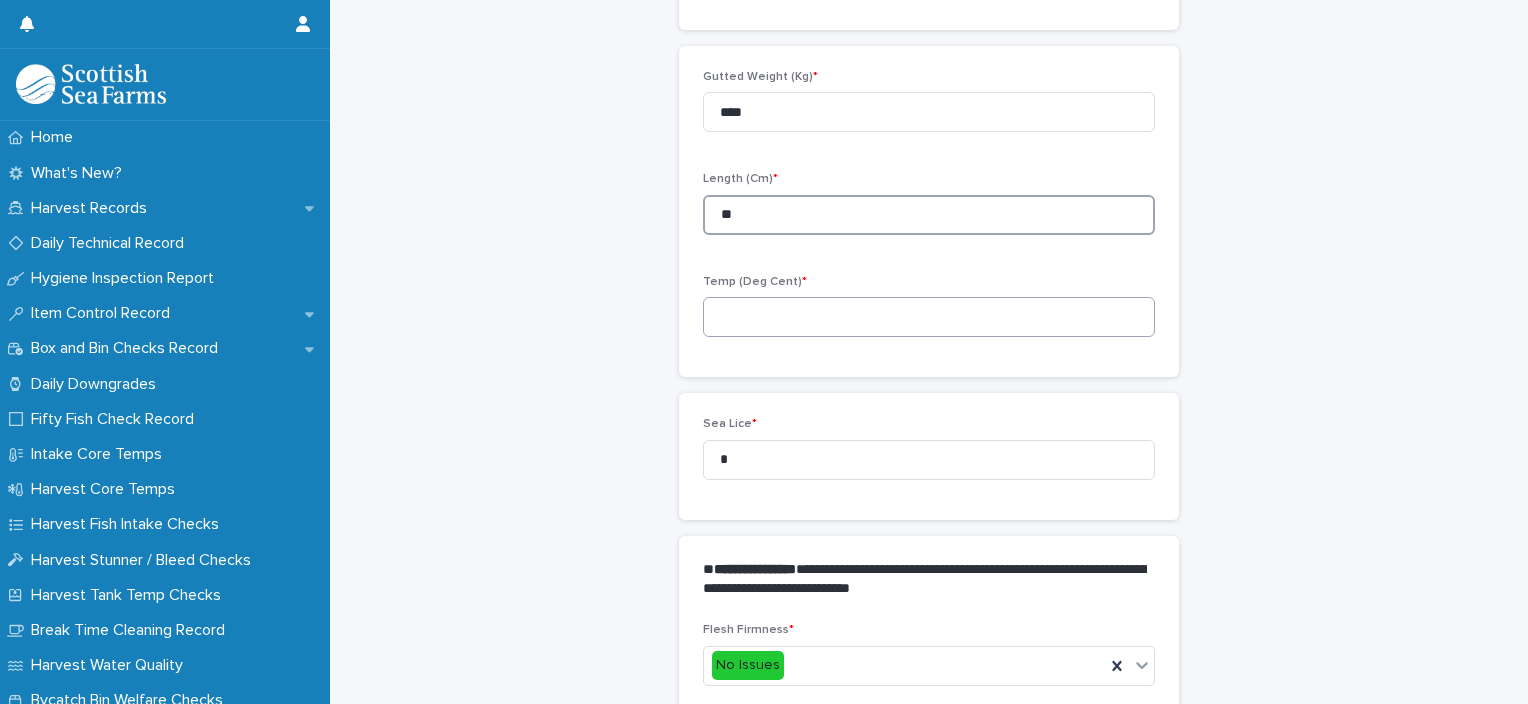type on "**" 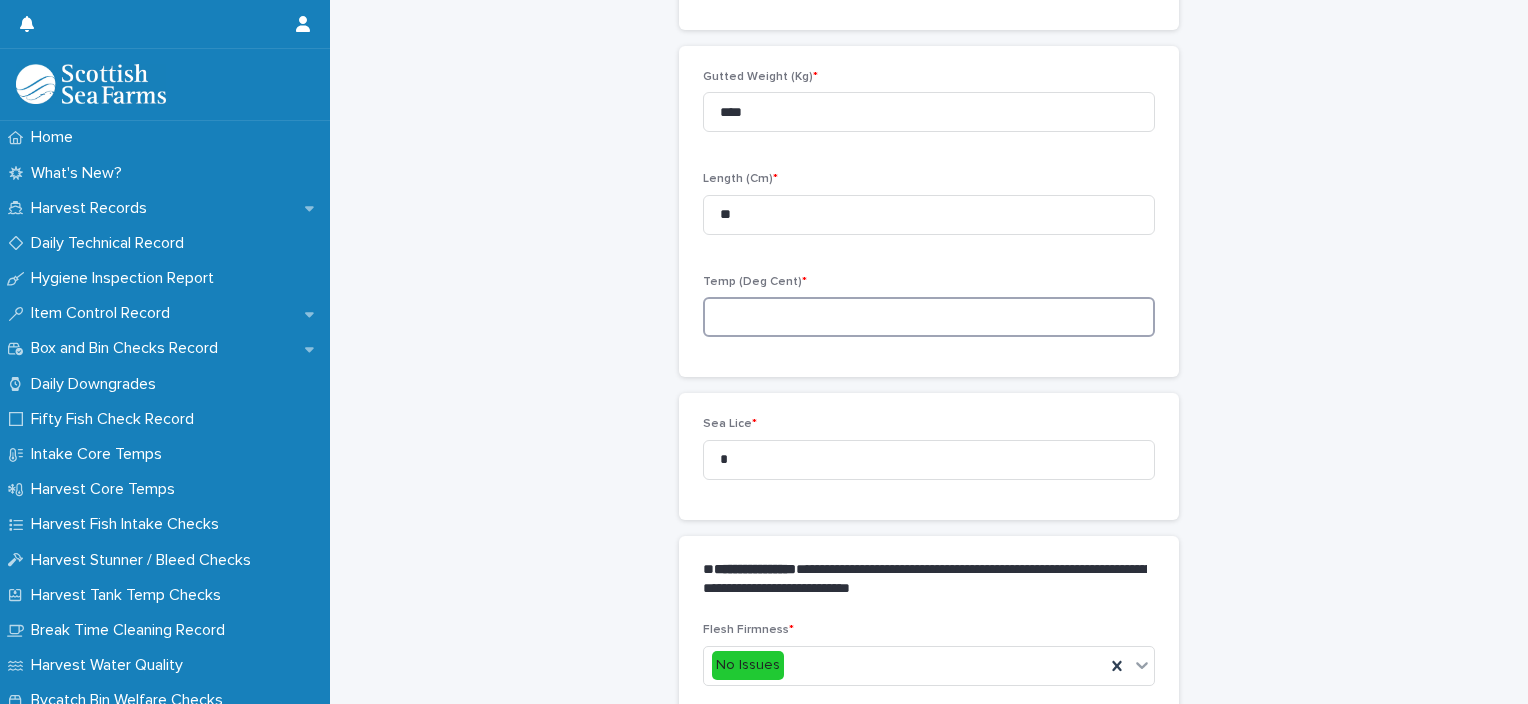 click at bounding box center [929, 317] 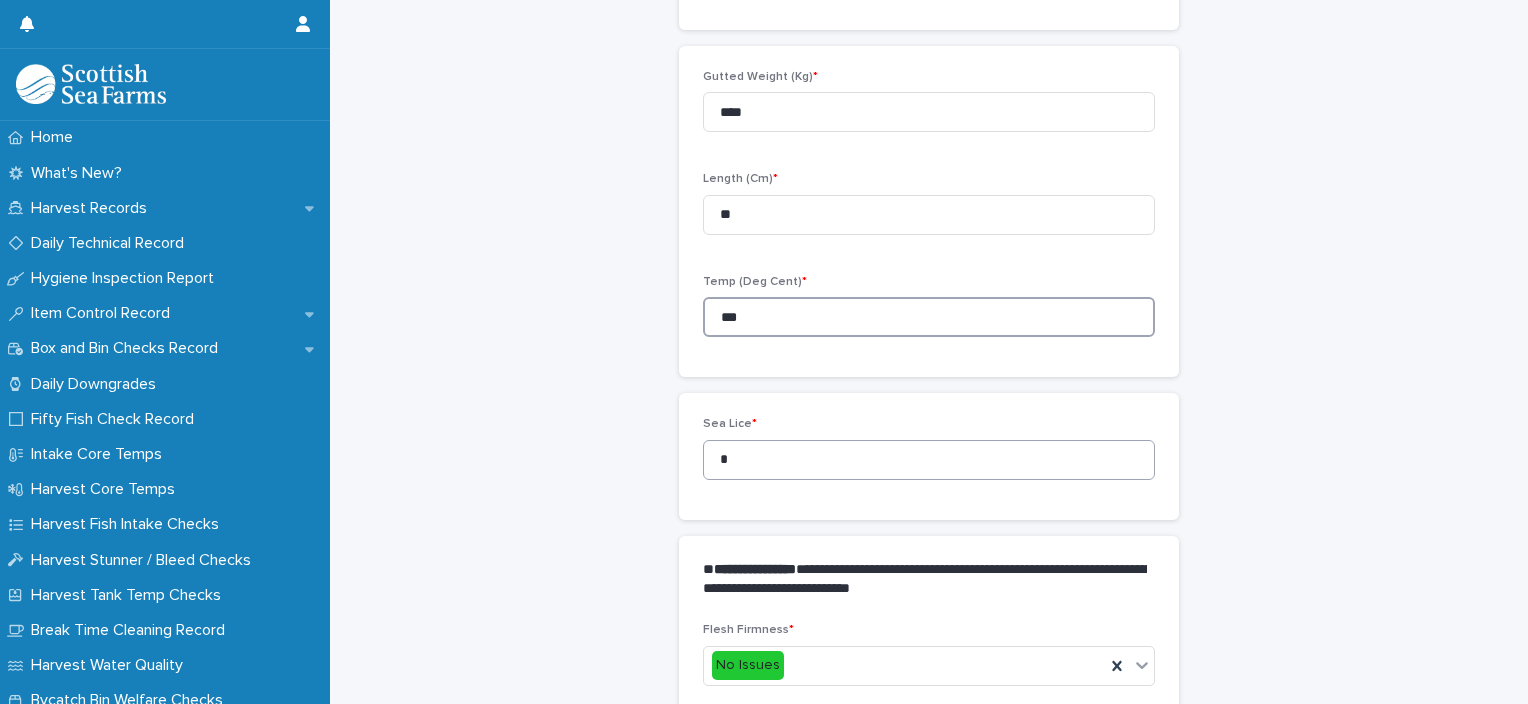 type on "***" 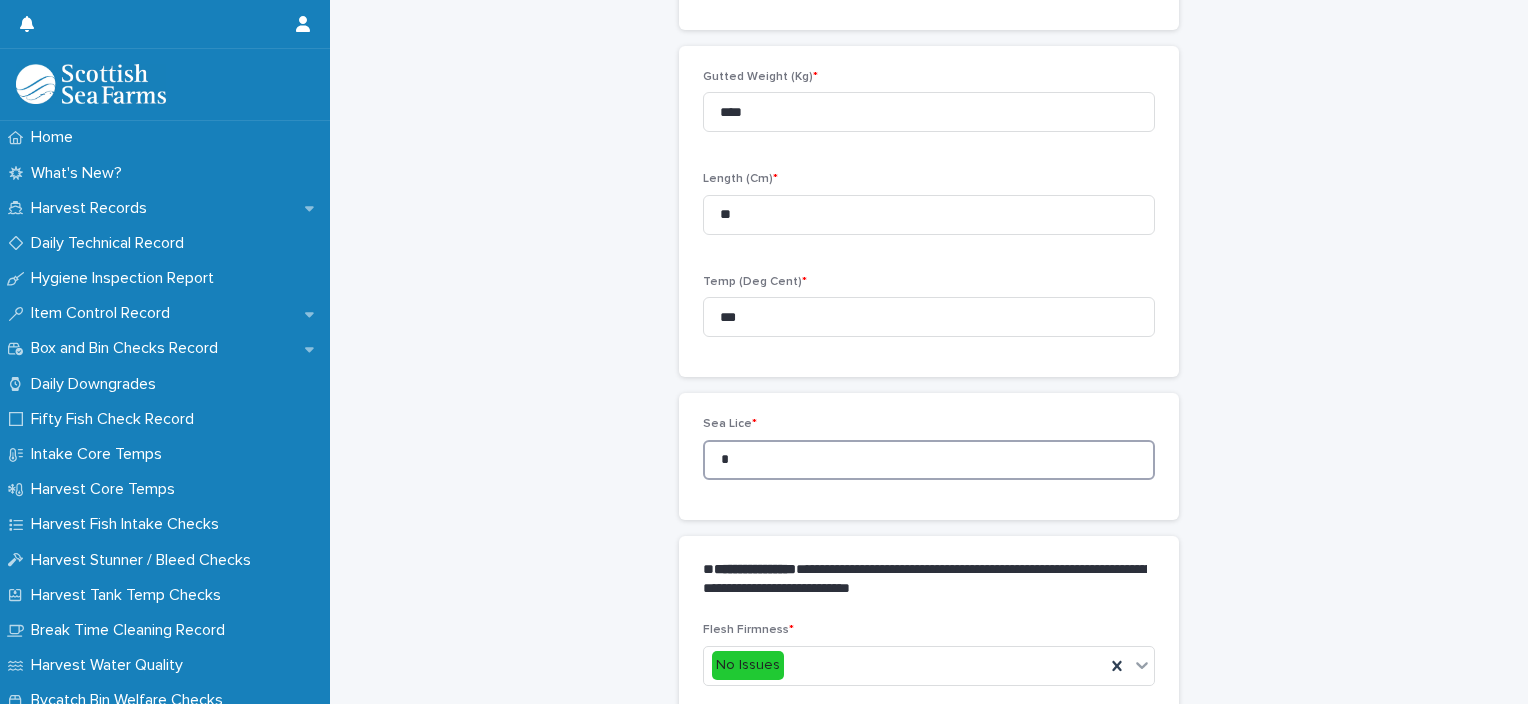 drag, startPoint x: 744, startPoint y: 461, endPoint x: 683, endPoint y: 464, distance: 61.073727 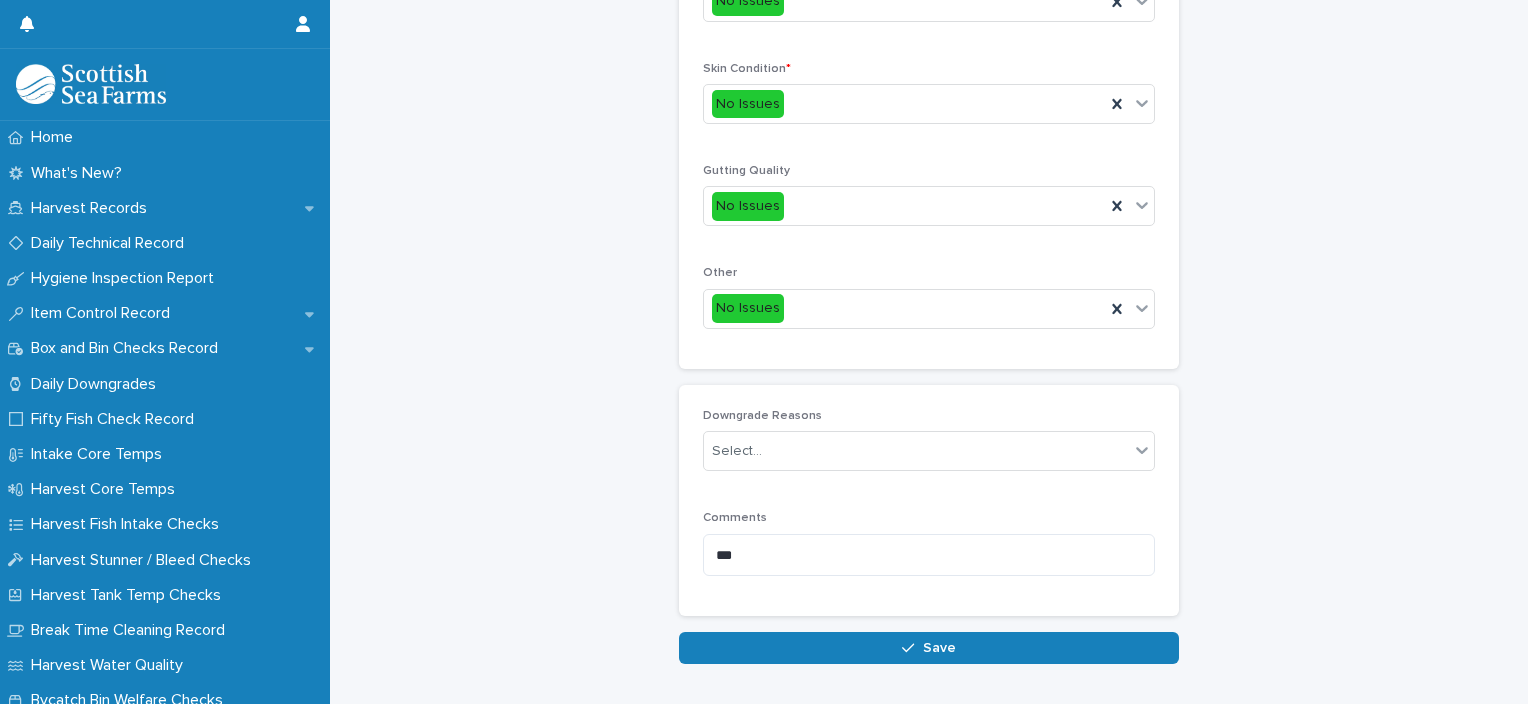 scroll, scrollTop: 948, scrollLeft: 0, axis: vertical 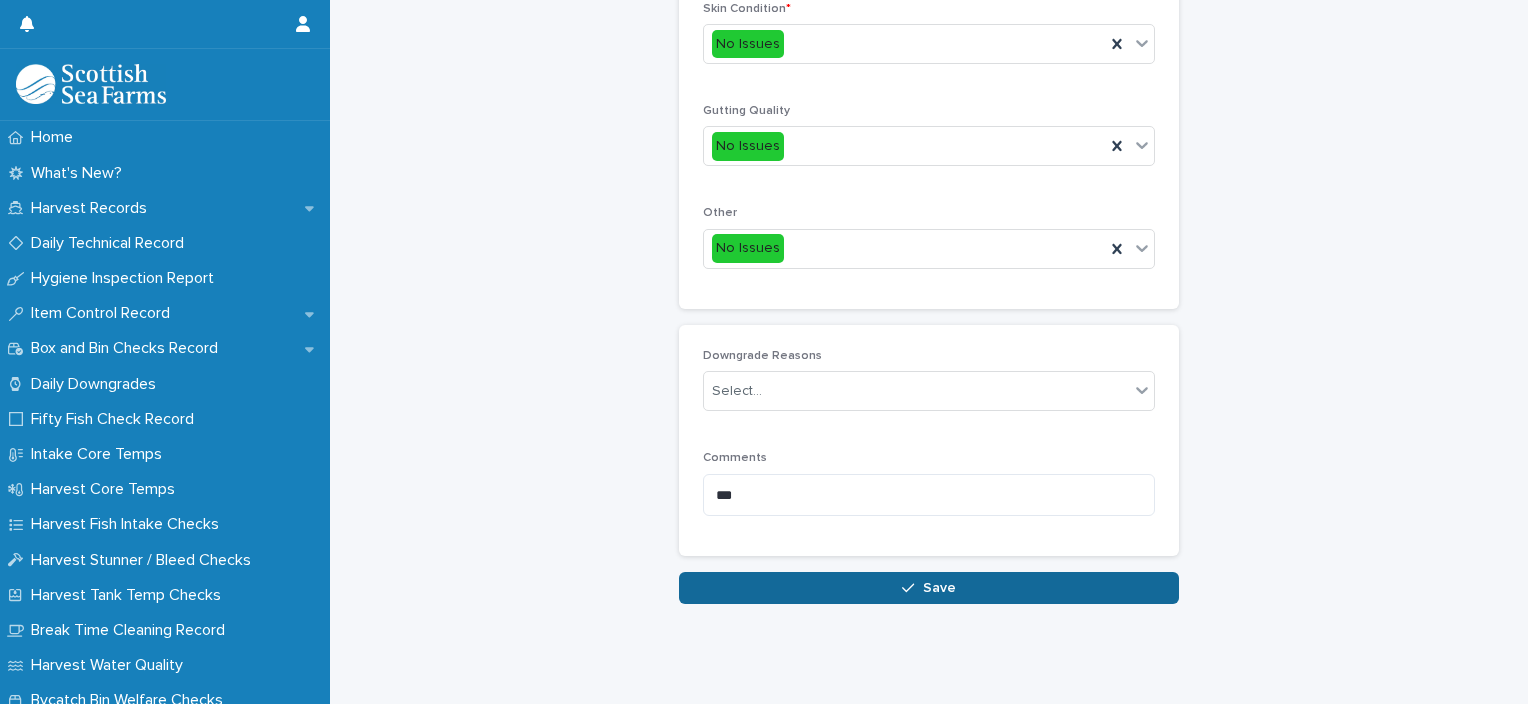 type on "*" 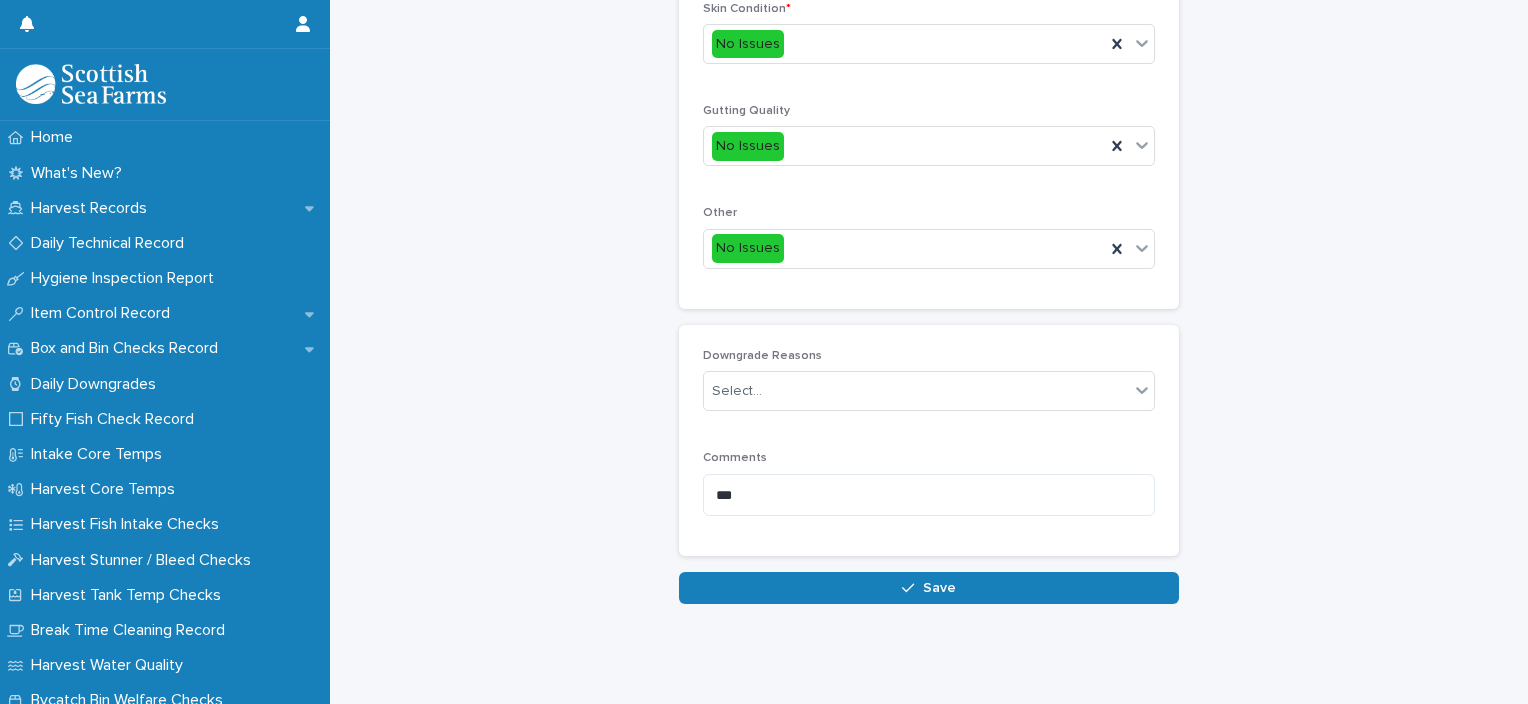 click on "Save" at bounding box center (929, 588) 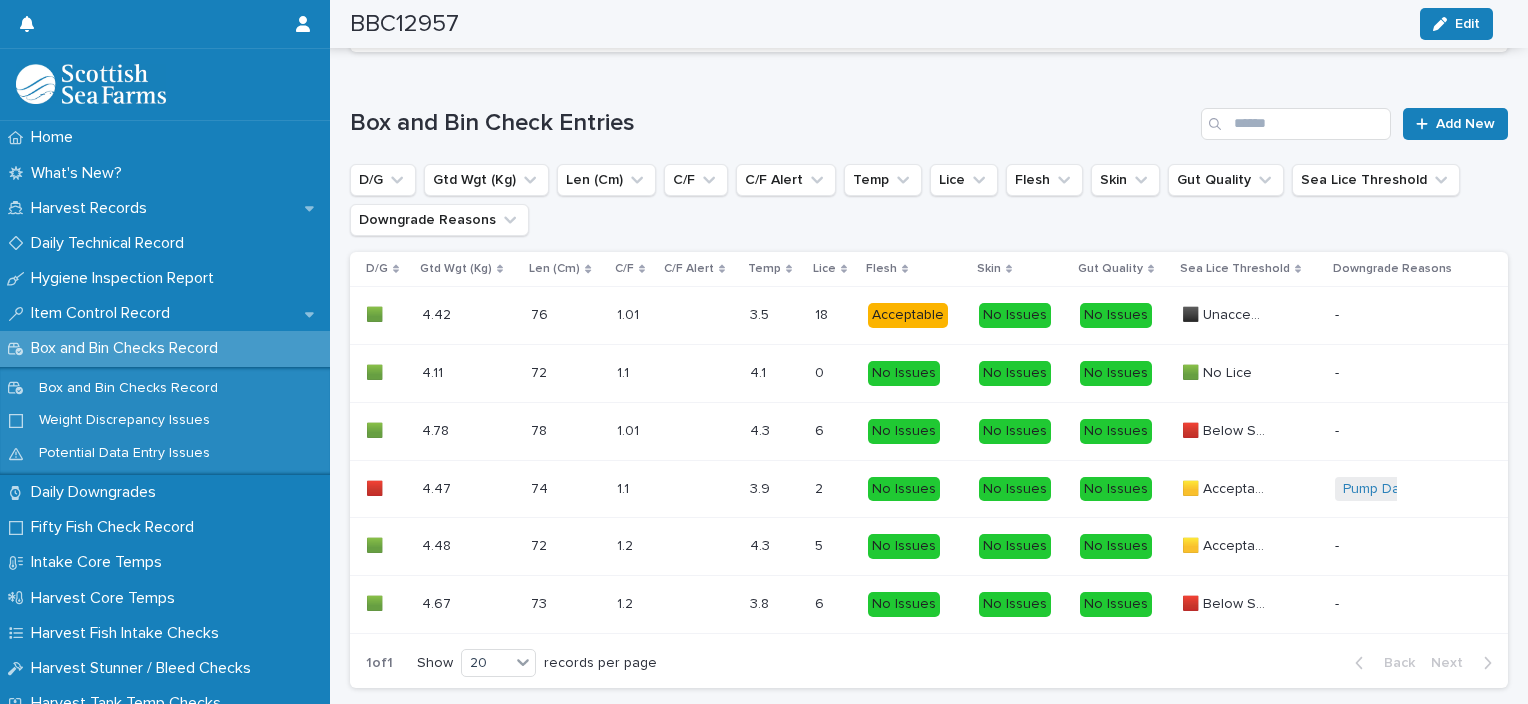 scroll, scrollTop: 1481, scrollLeft: 0, axis: vertical 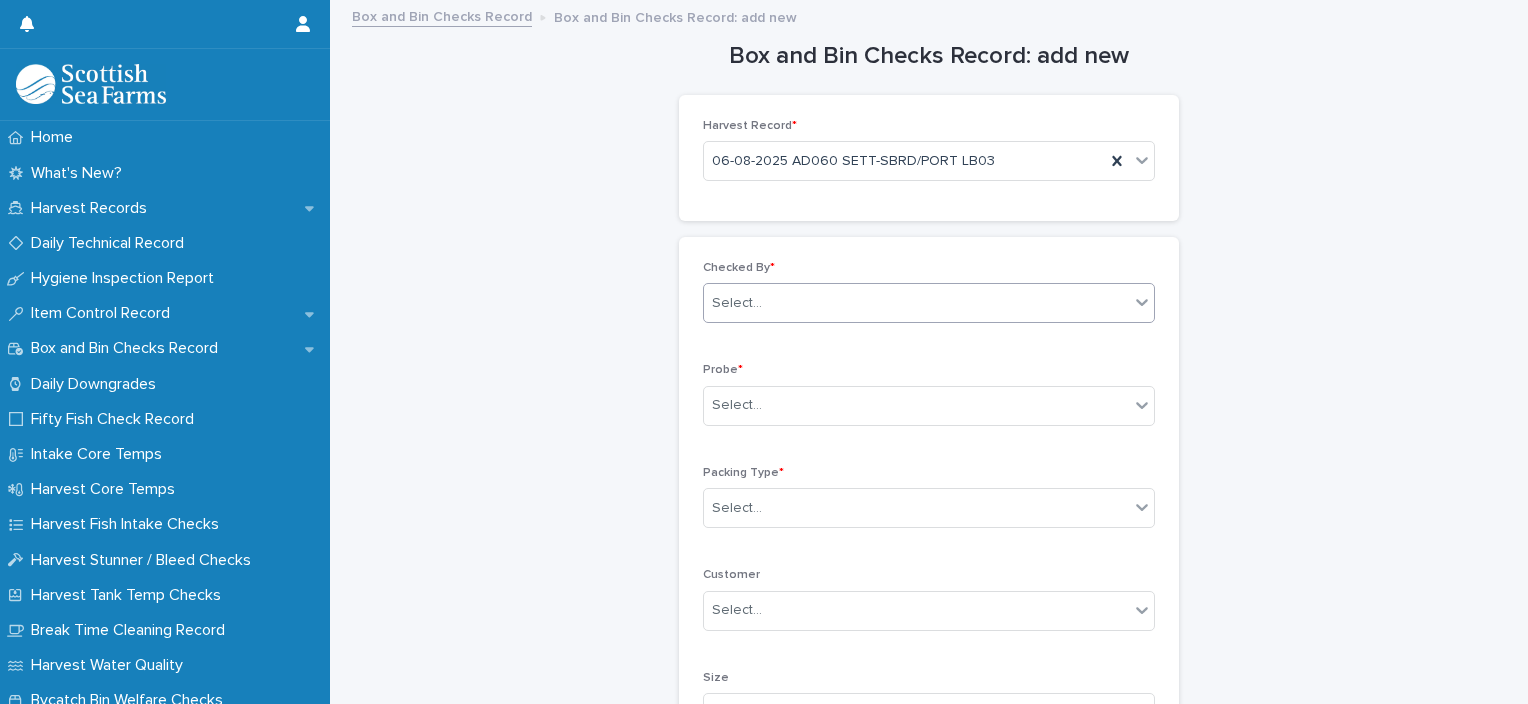 click on "Select..." at bounding box center (916, 303) 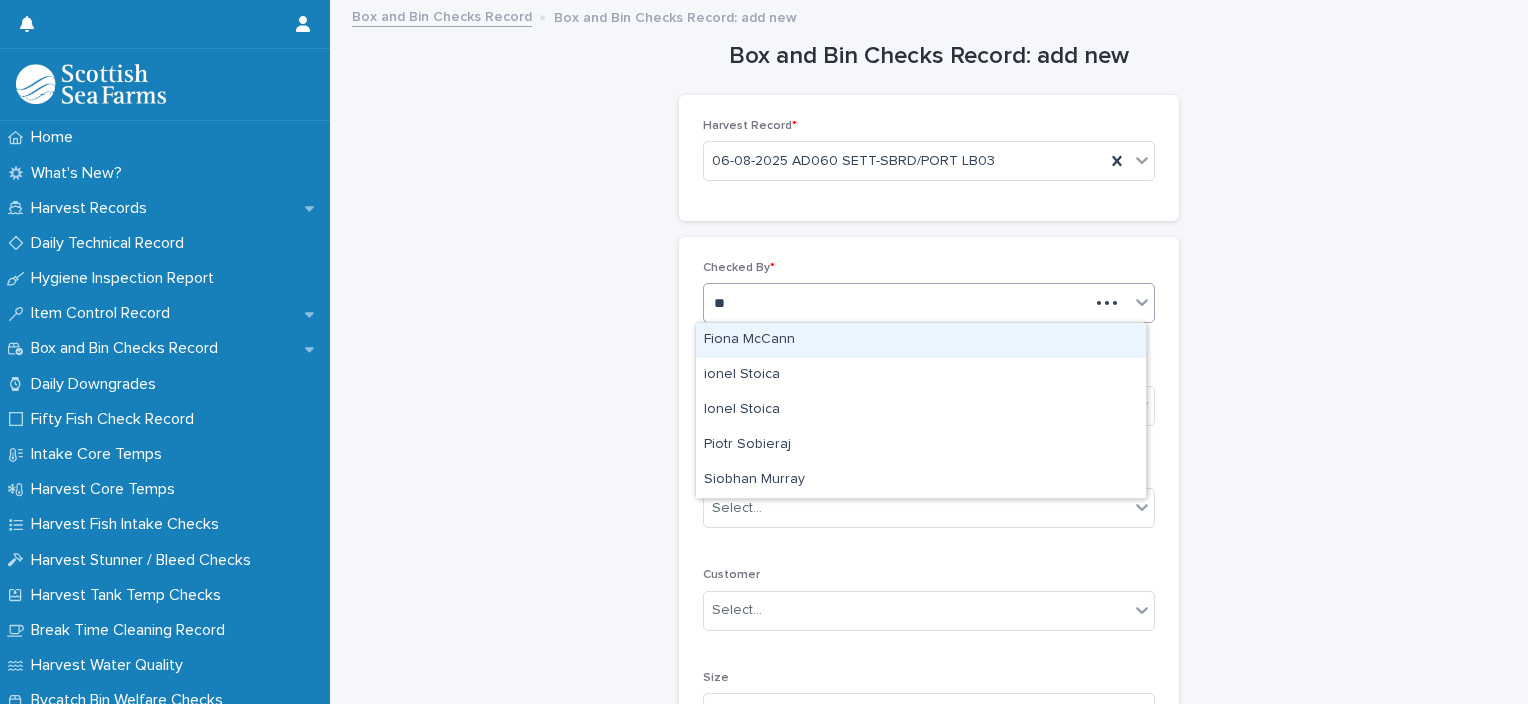 type on "***" 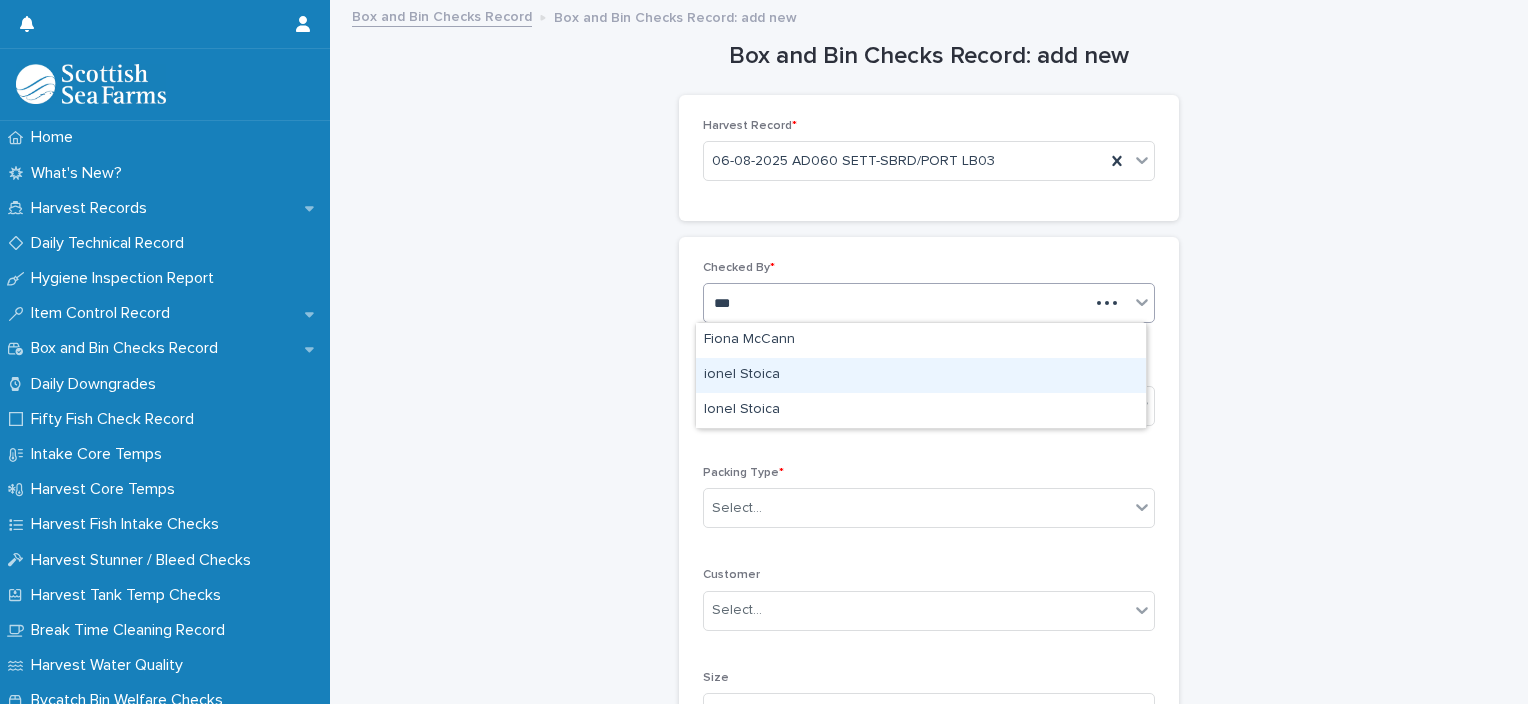 type 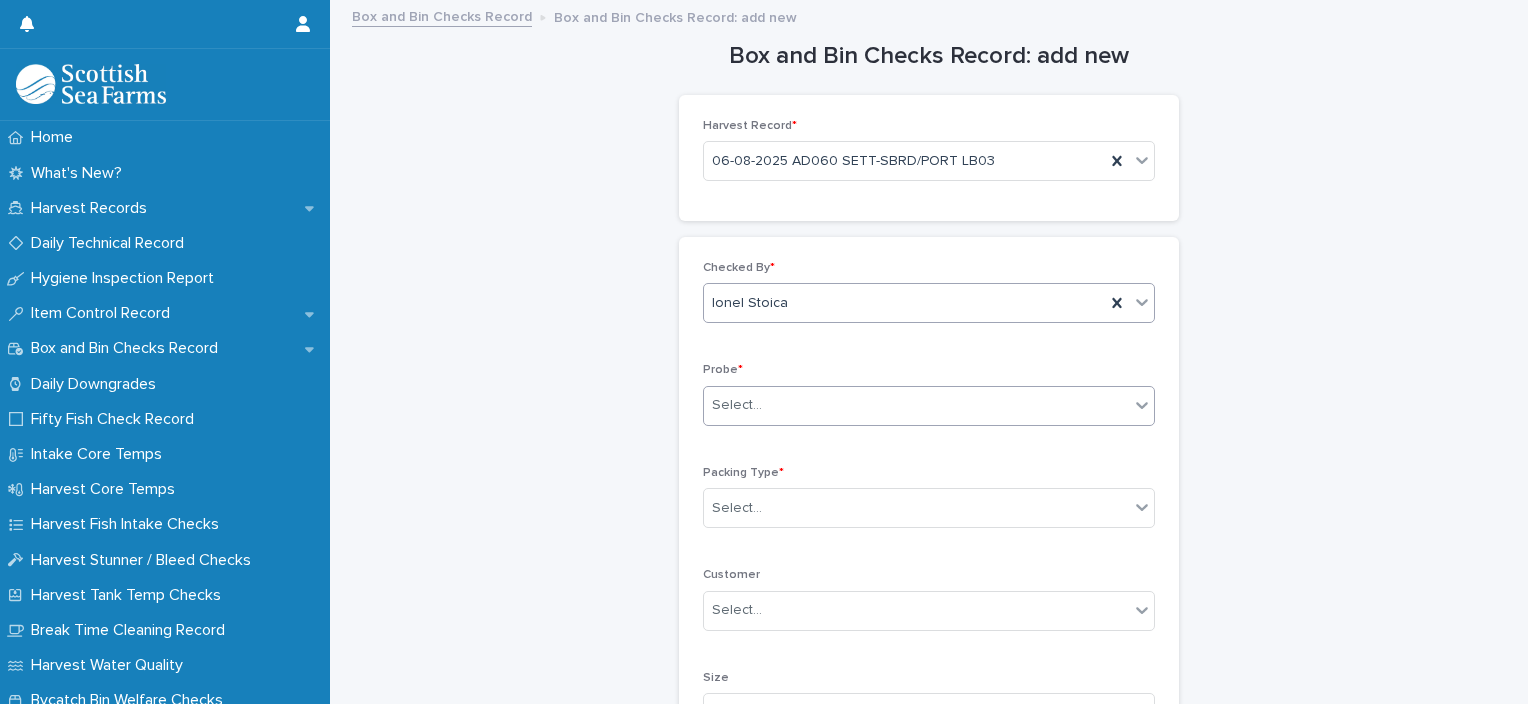 click on "Select..." at bounding box center [916, 405] 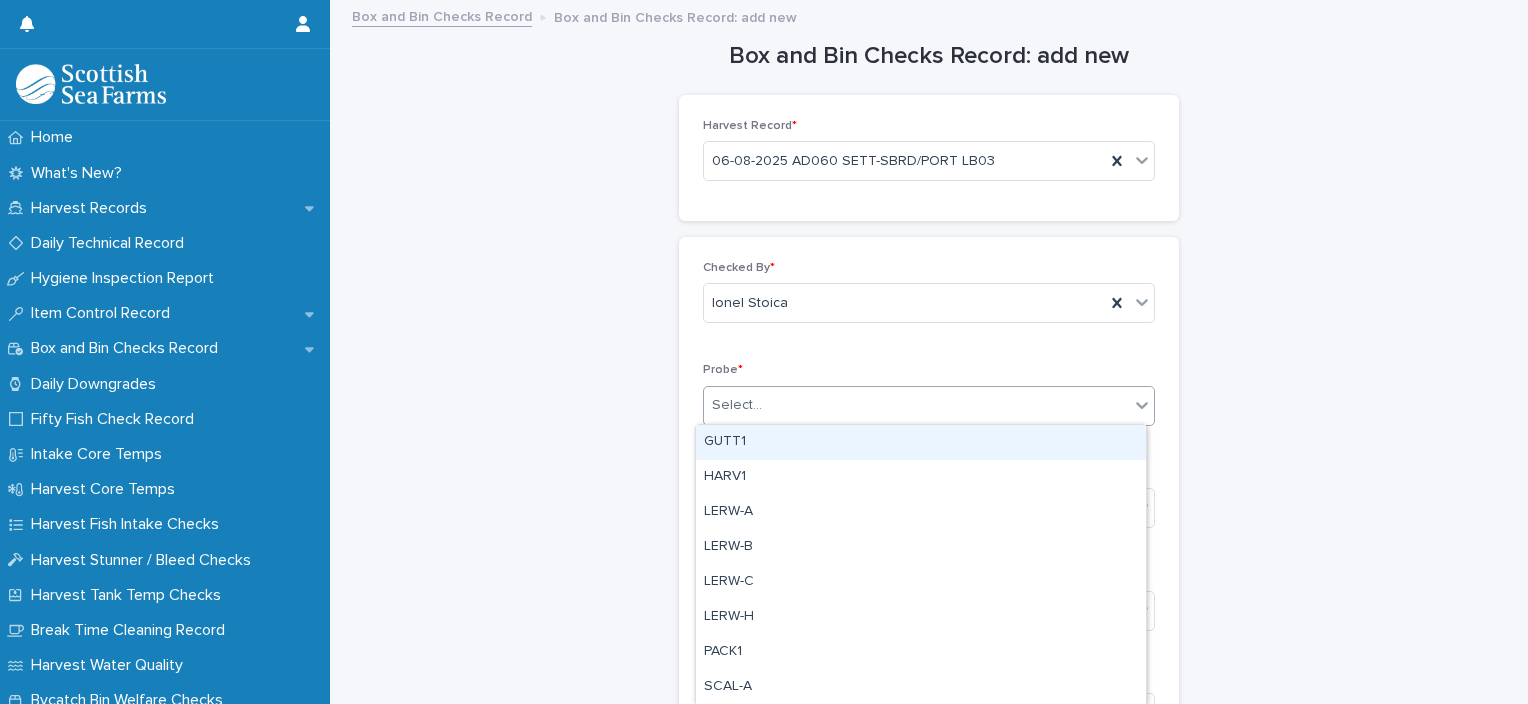 type on "*" 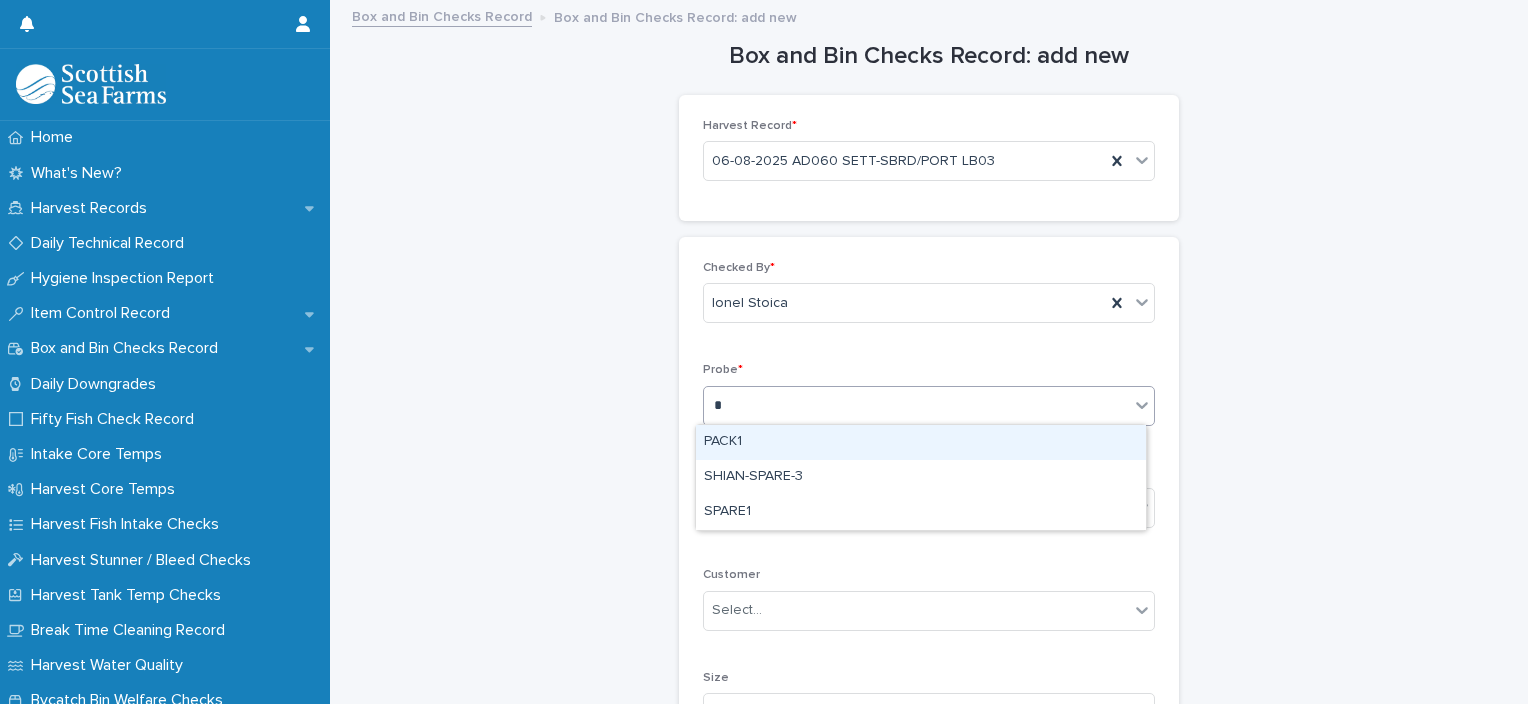 click on "PACK1" at bounding box center [921, 442] 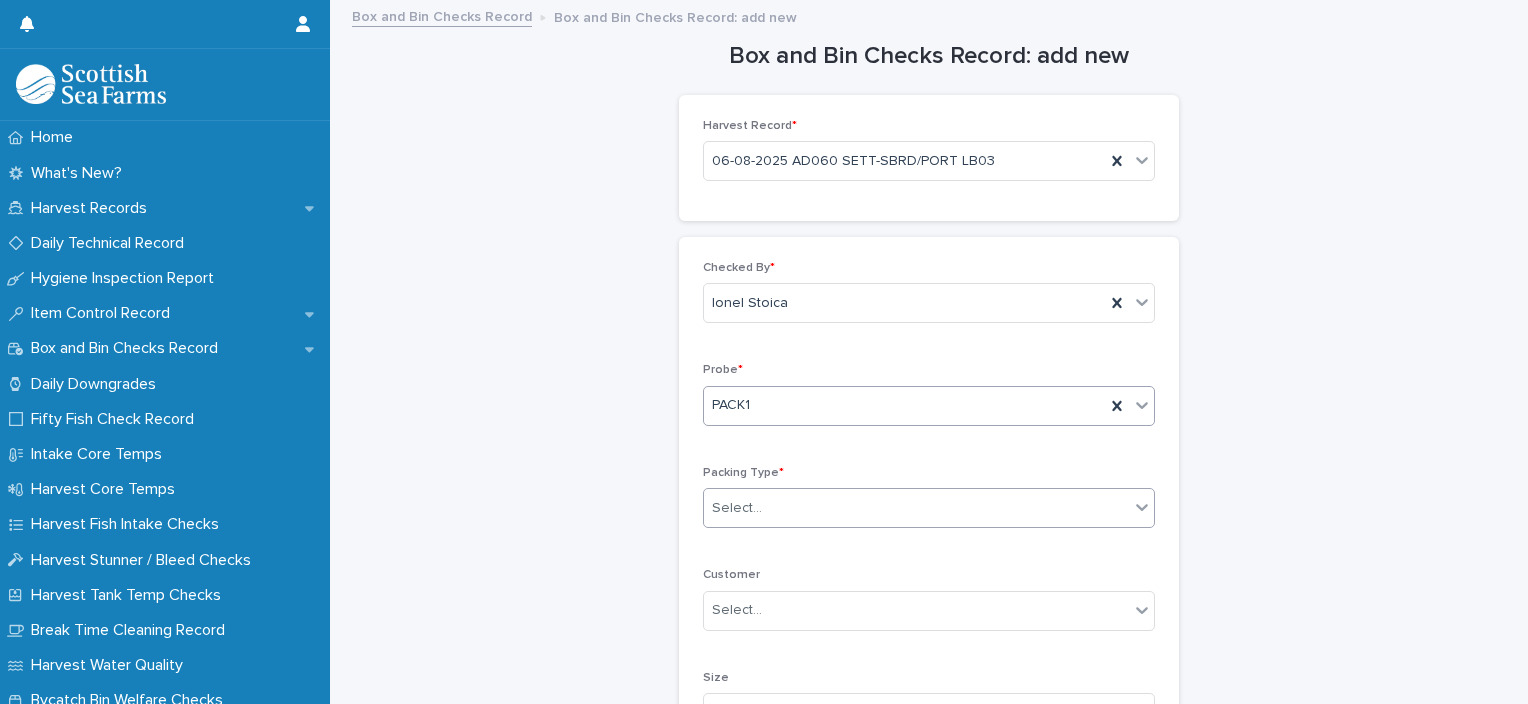 click on "Select..." at bounding box center (916, 508) 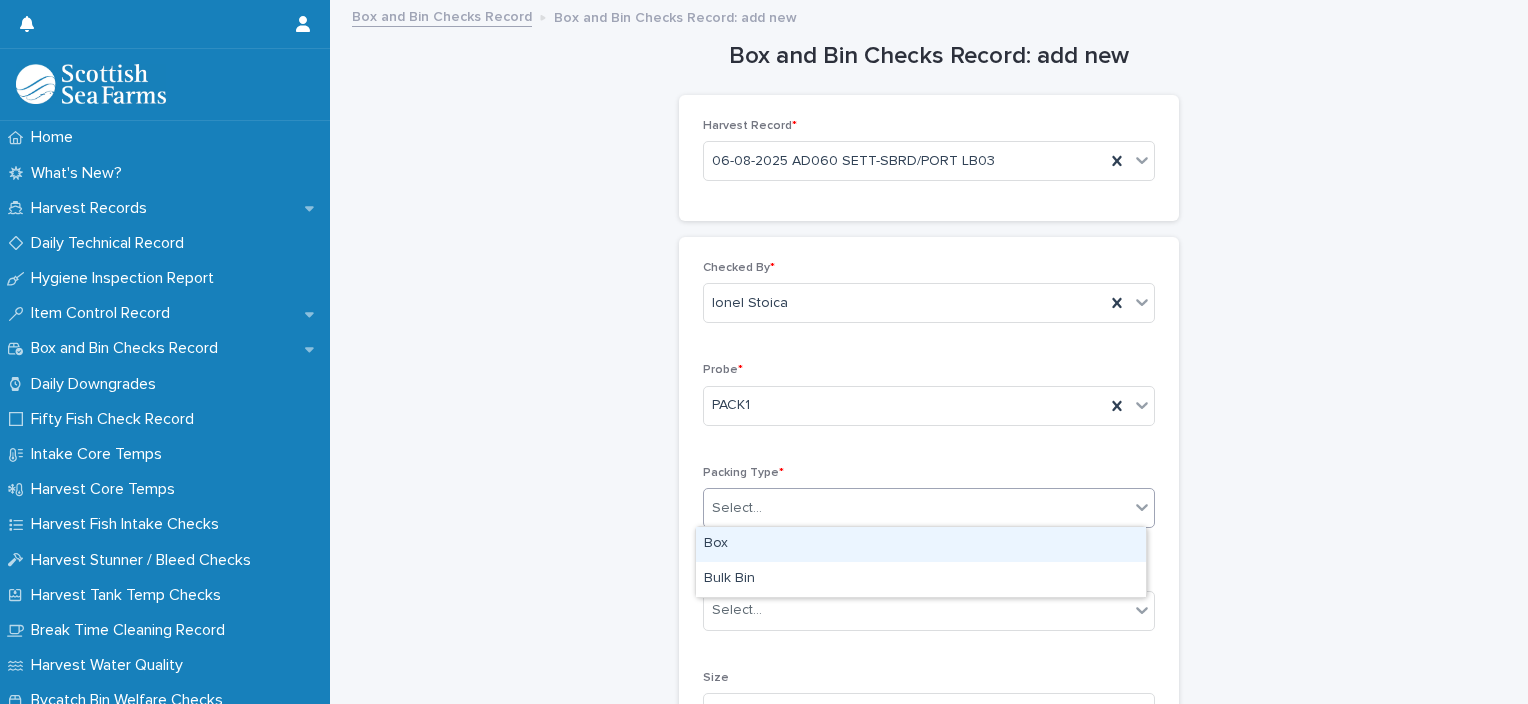 click on "Box" at bounding box center [921, 544] 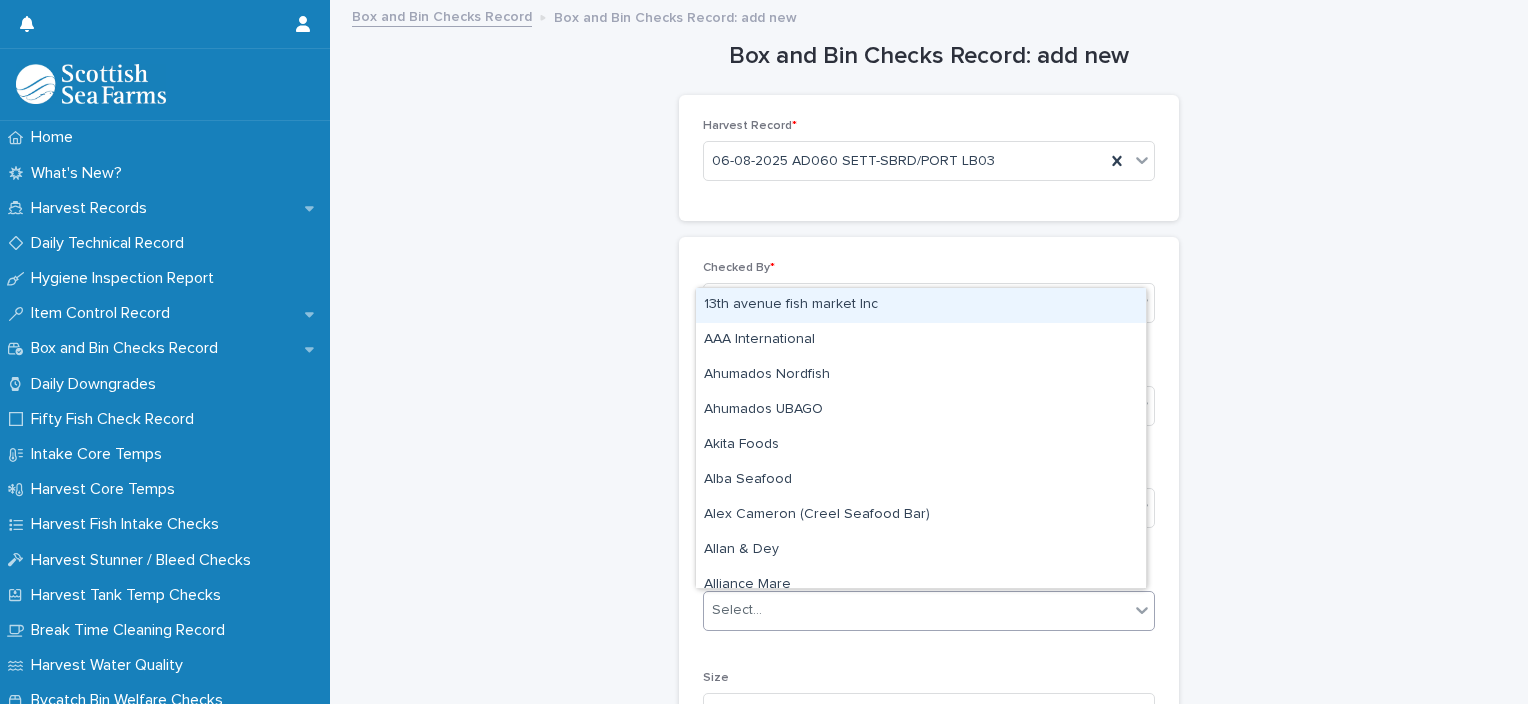 click on "Select..." at bounding box center (916, 610) 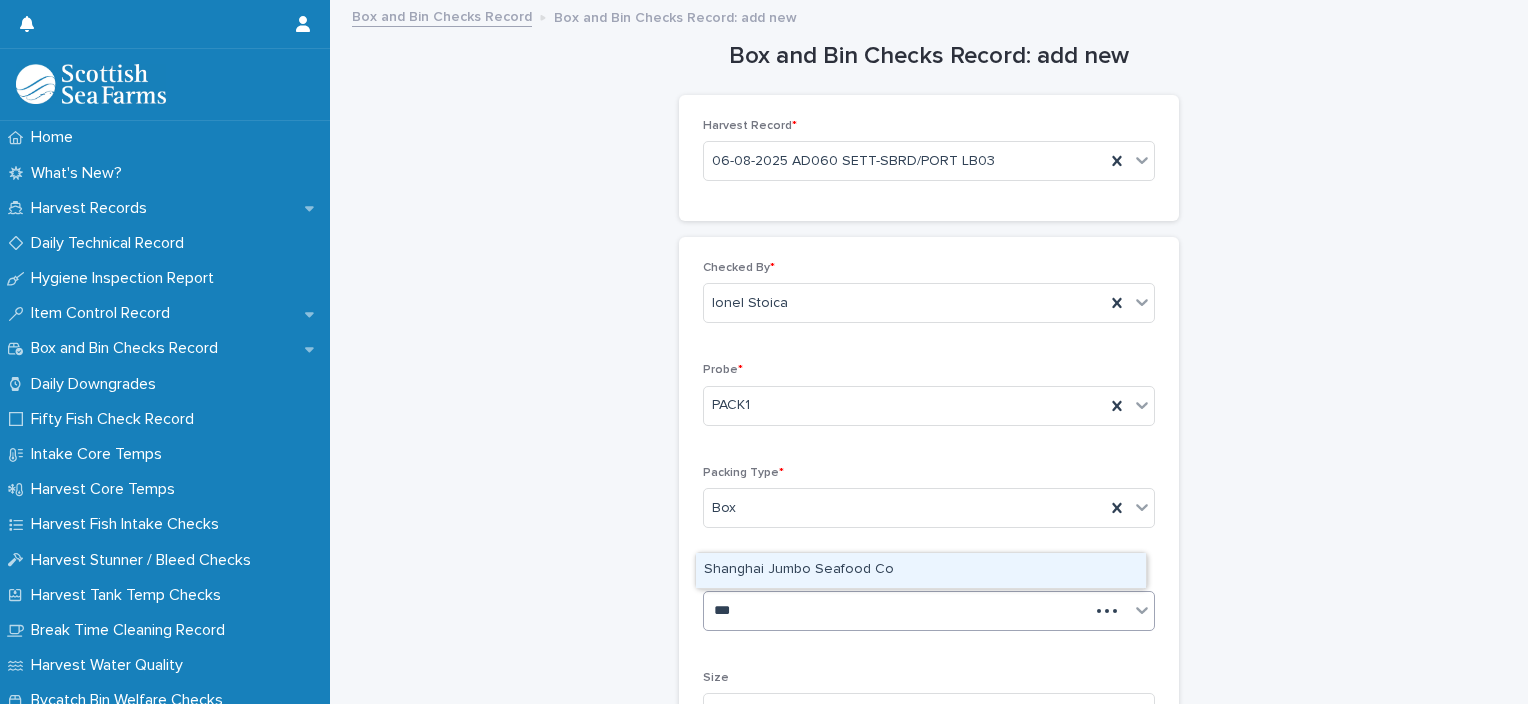 type on "****" 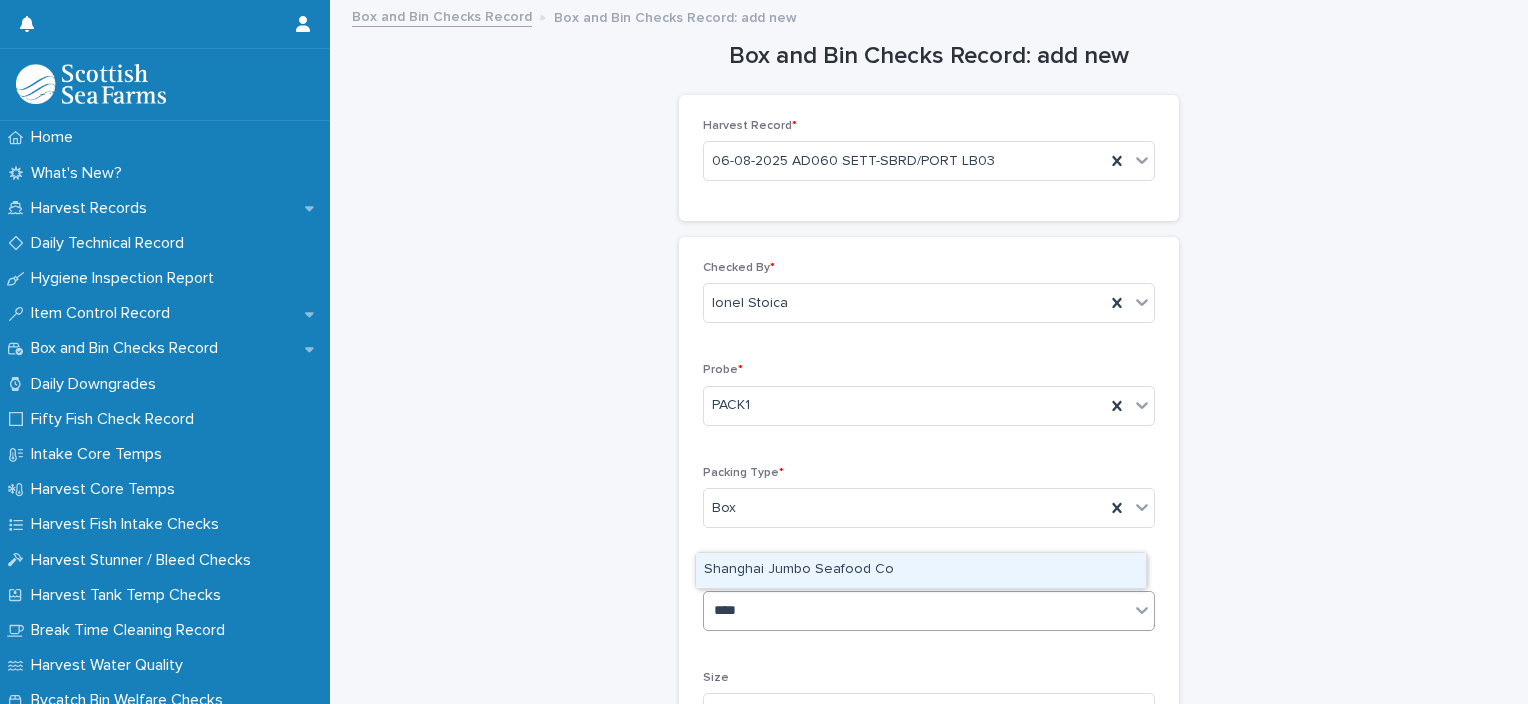 click on "Shanghai Jumbo Seafood Co" at bounding box center (921, 570) 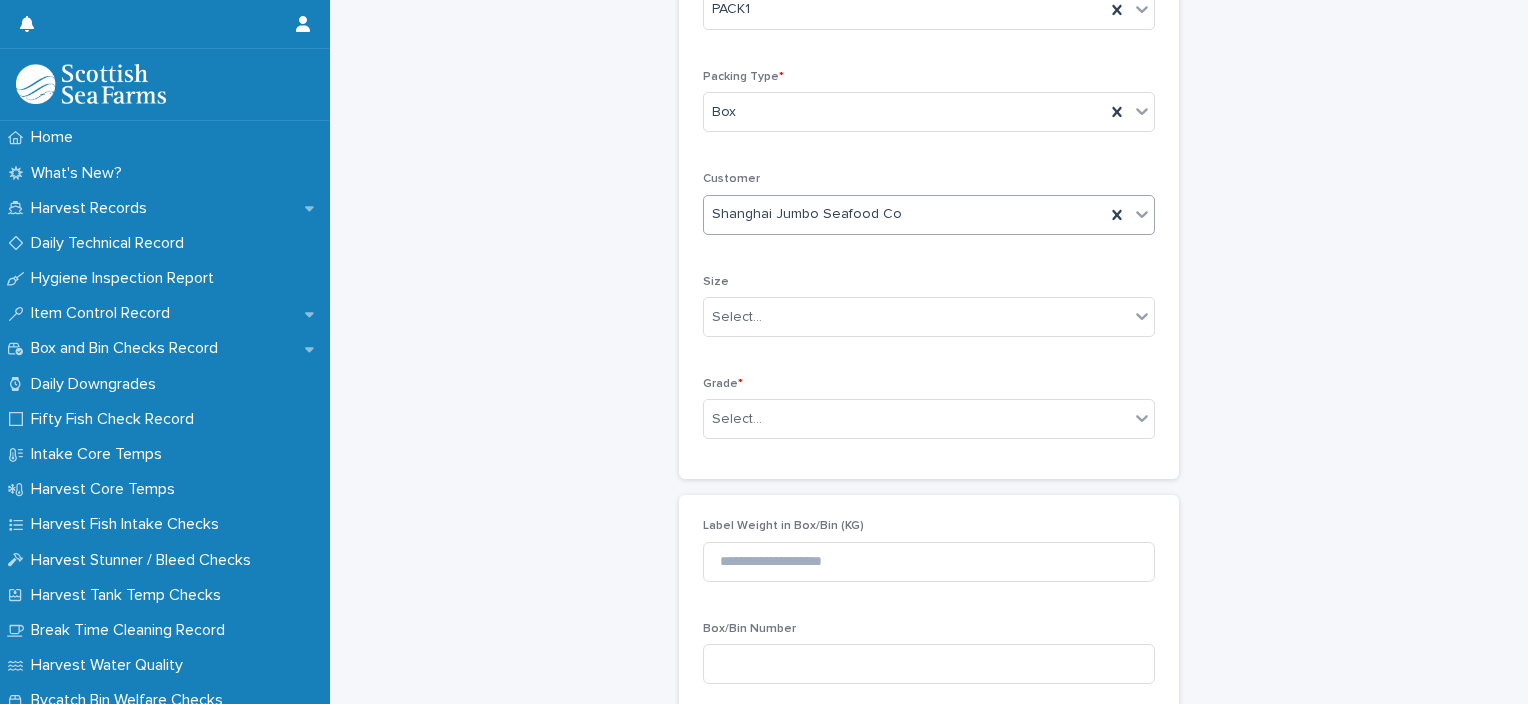 scroll, scrollTop: 400, scrollLeft: 0, axis: vertical 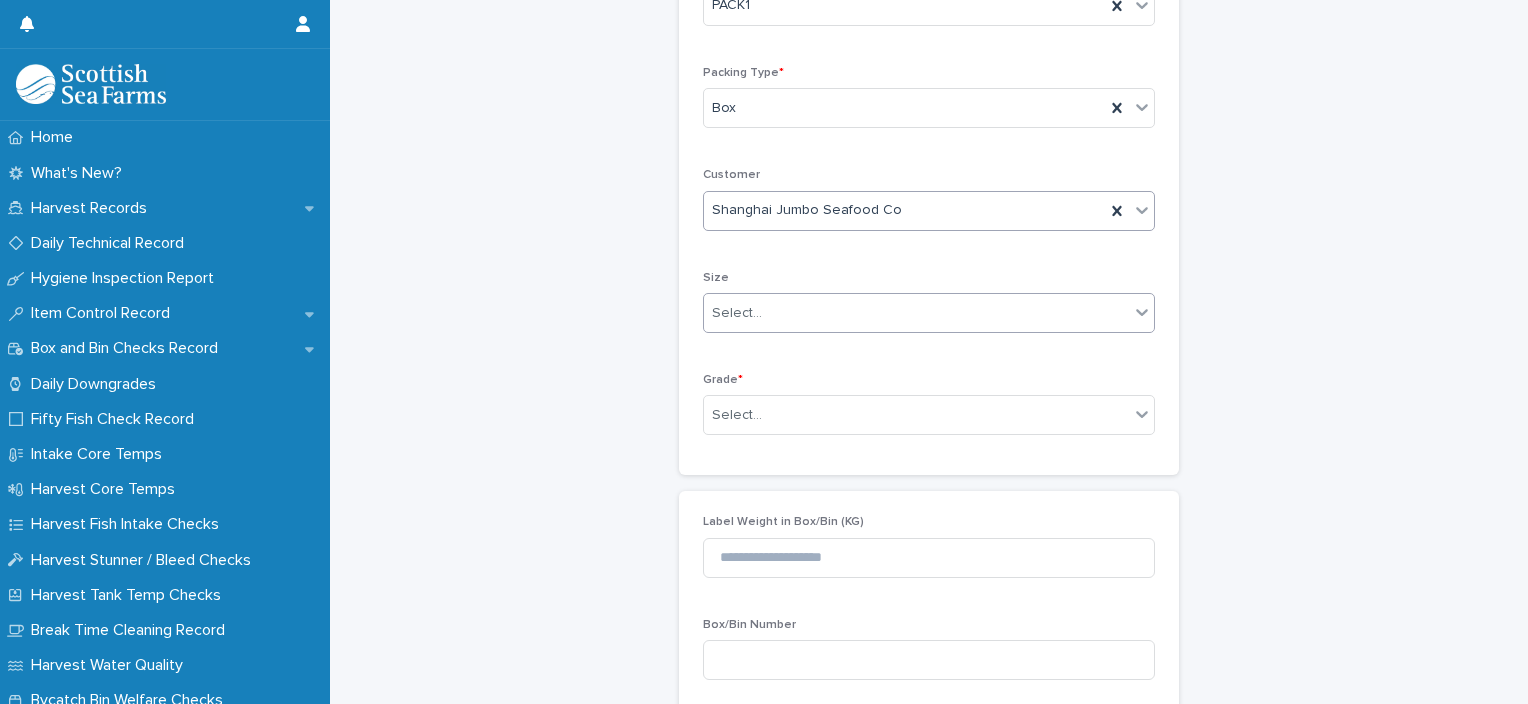 click on "Select..." at bounding box center (916, 313) 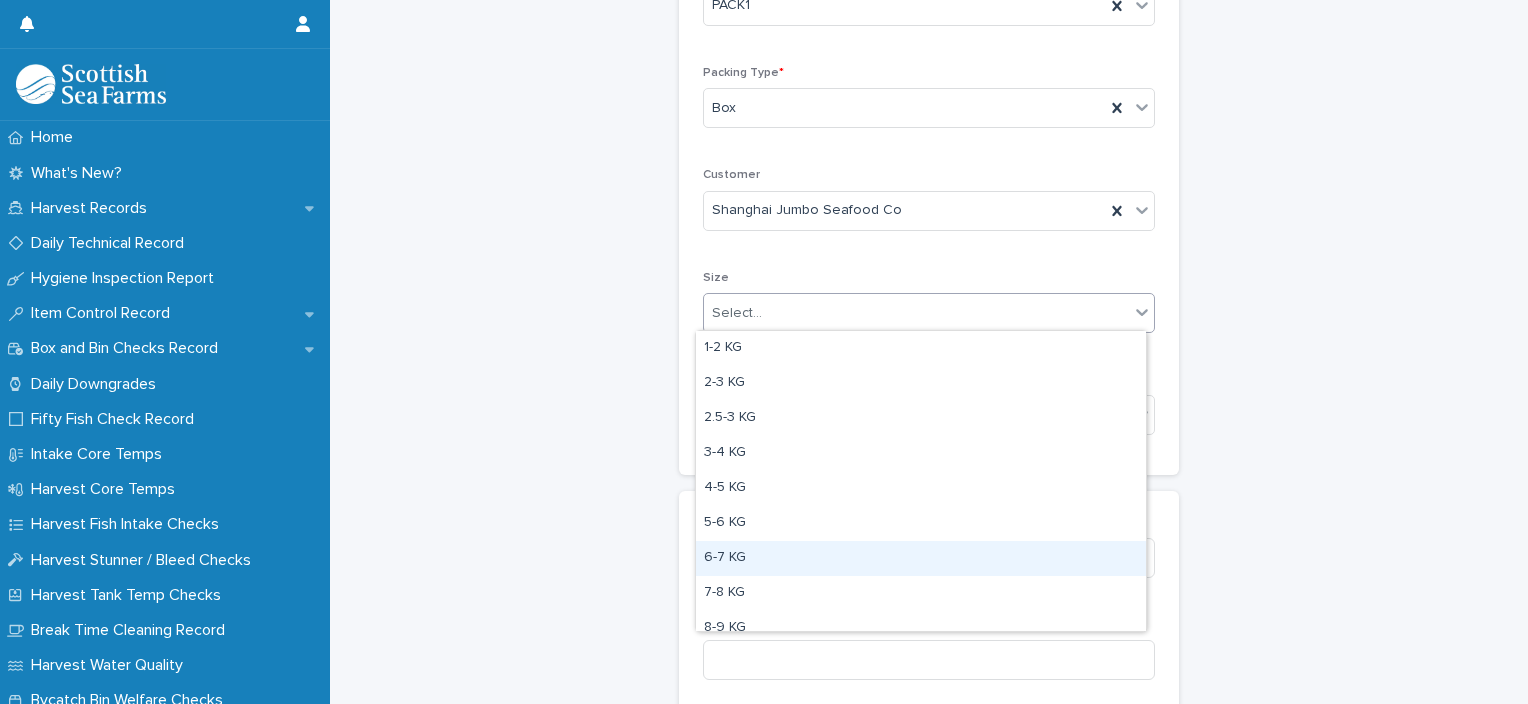 click on "6-7 KG" at bounding box center [921, 558] 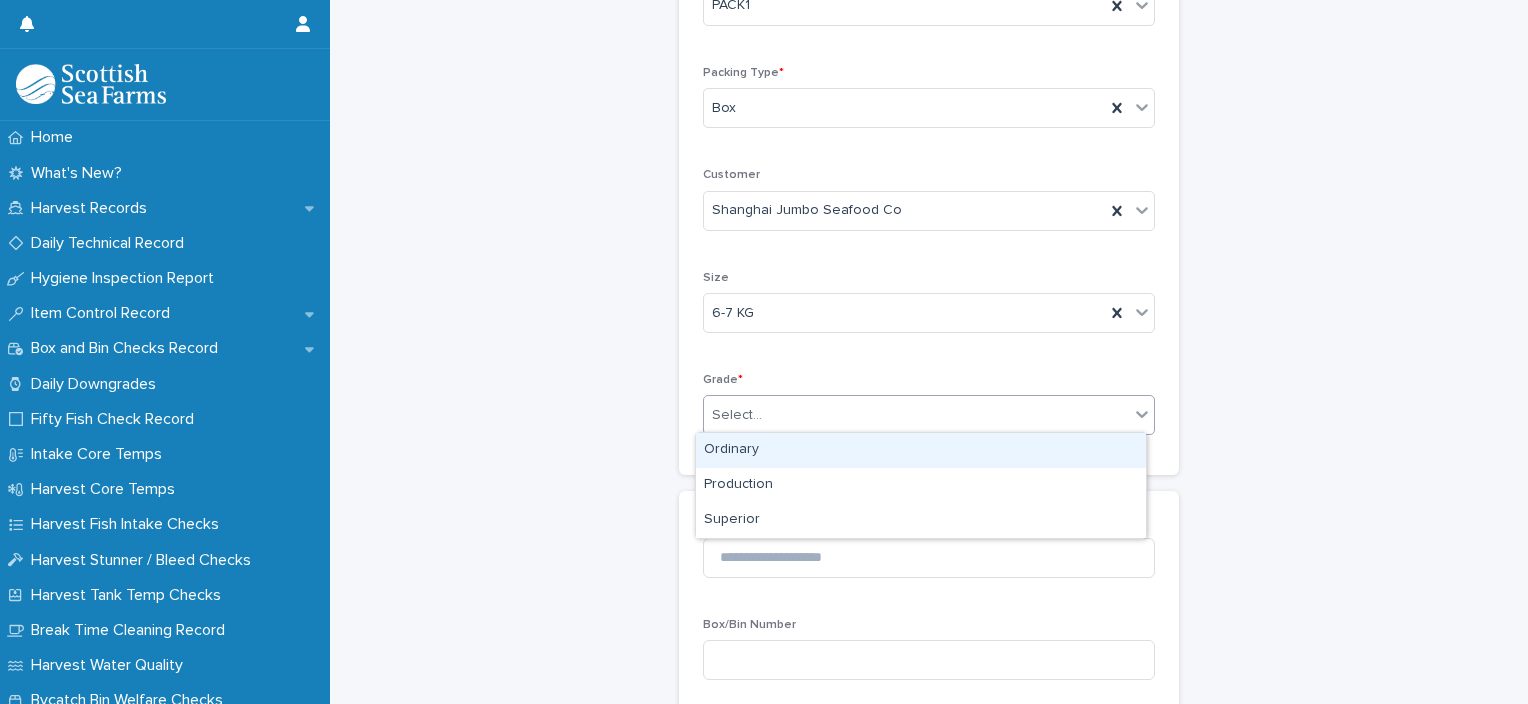 click on "Select..." at bounding box center (916, 415) 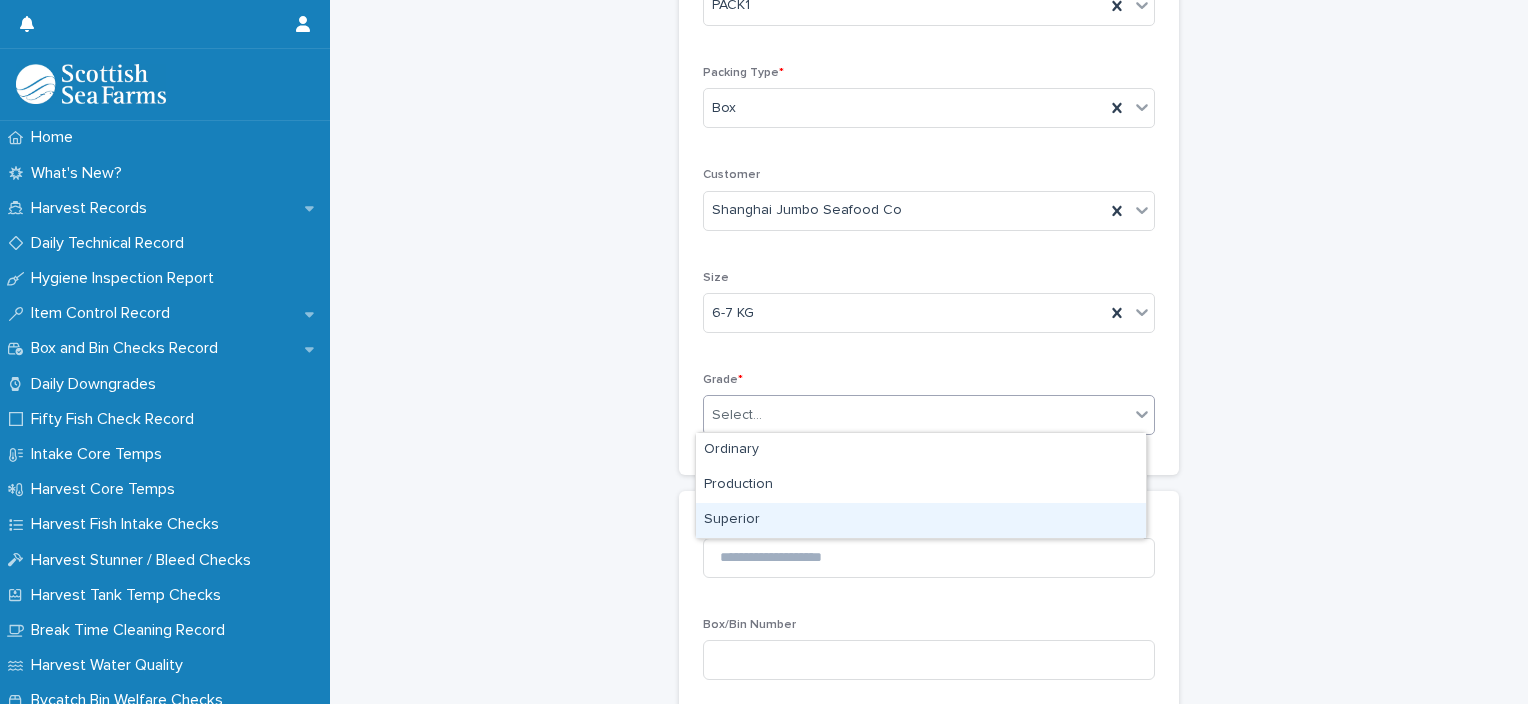 click on "Superior" at bounding box center [921, 520] 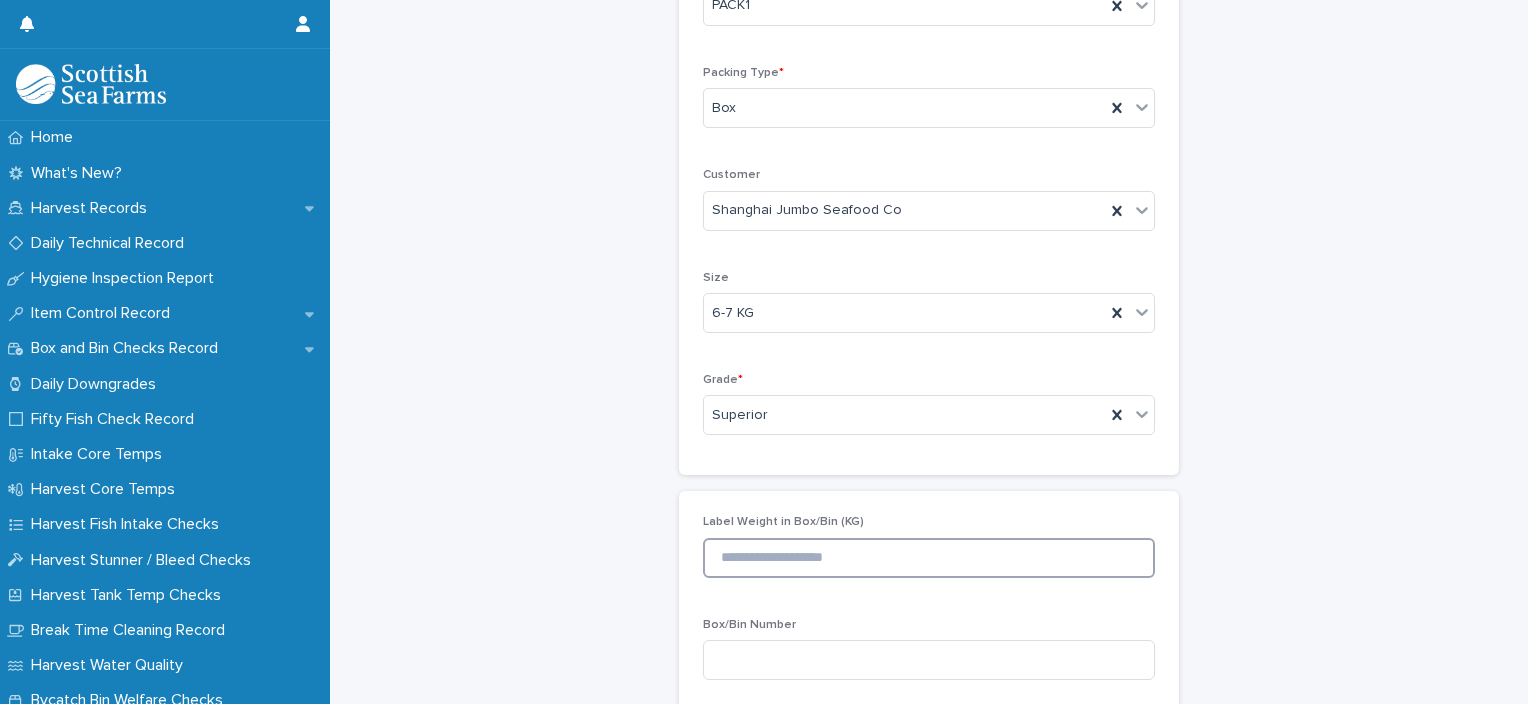 click at bounding box center (929, 558) 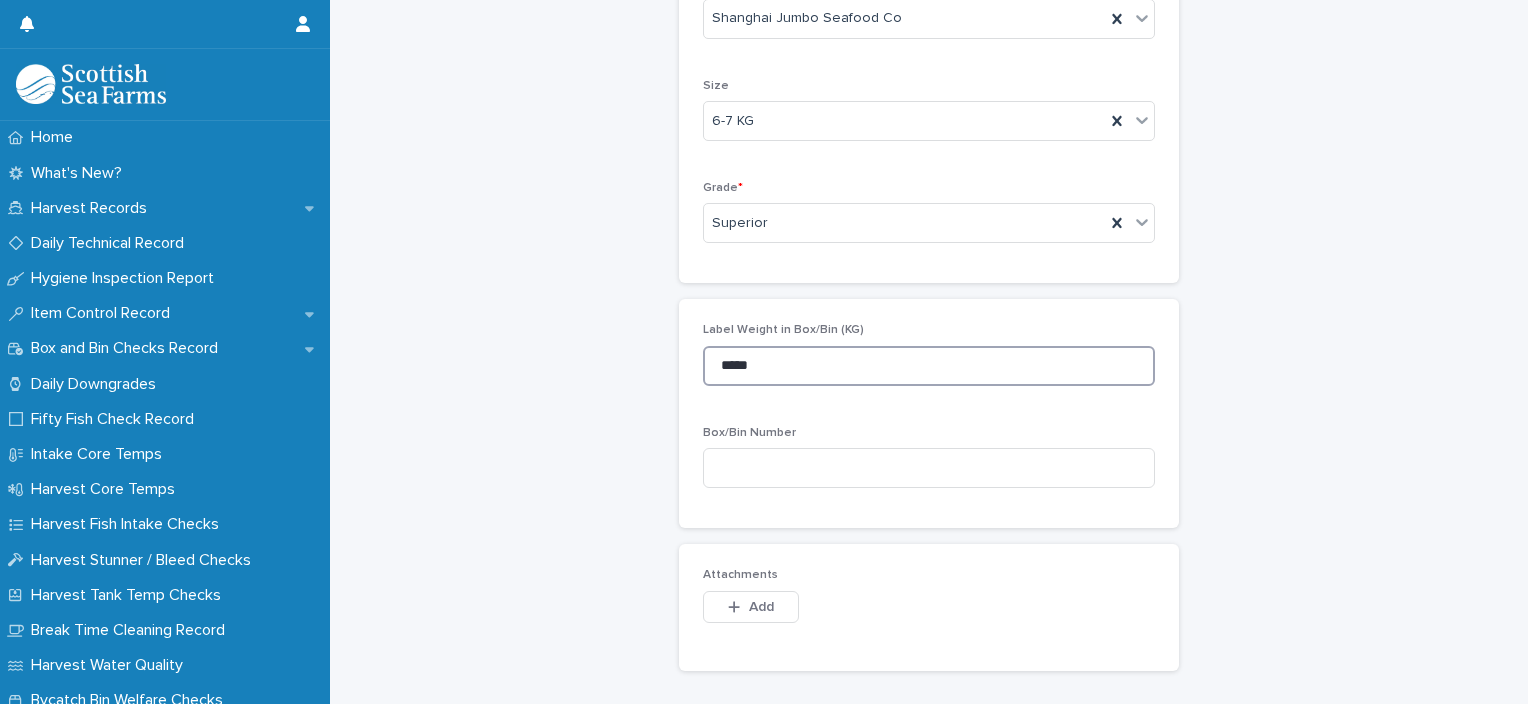 scroll, scrollTop: 788, scrollLeft: 0, axis: vertical 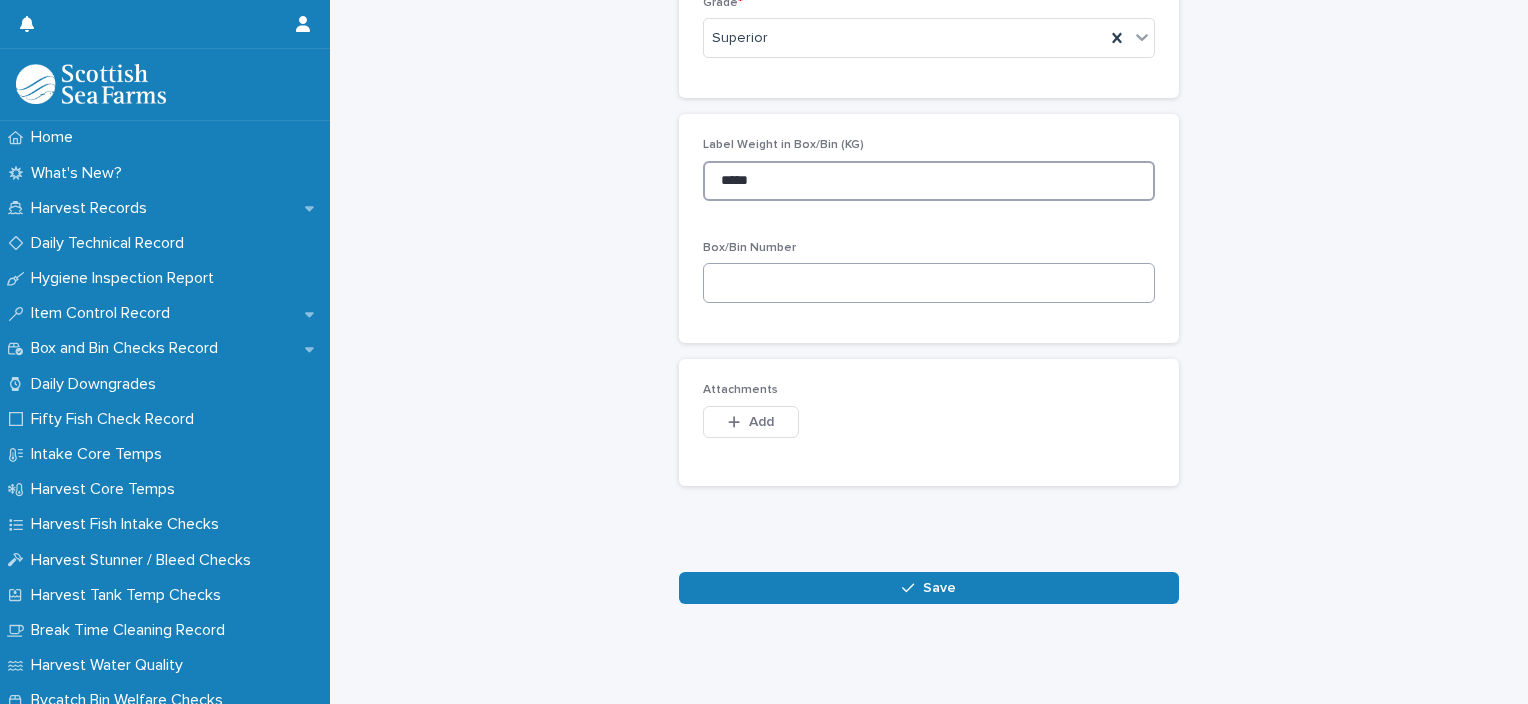 type on "*****" 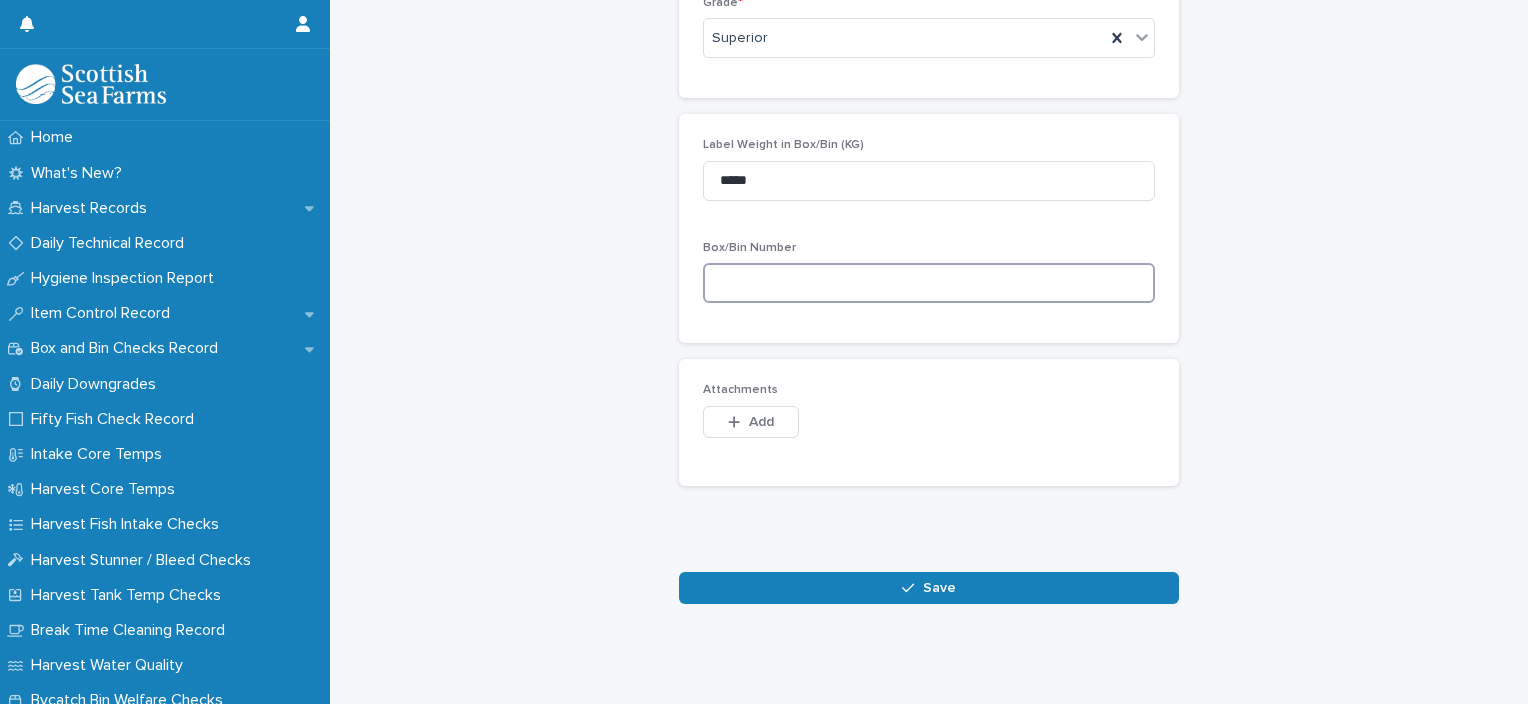 click at bounding box center (929, 283) 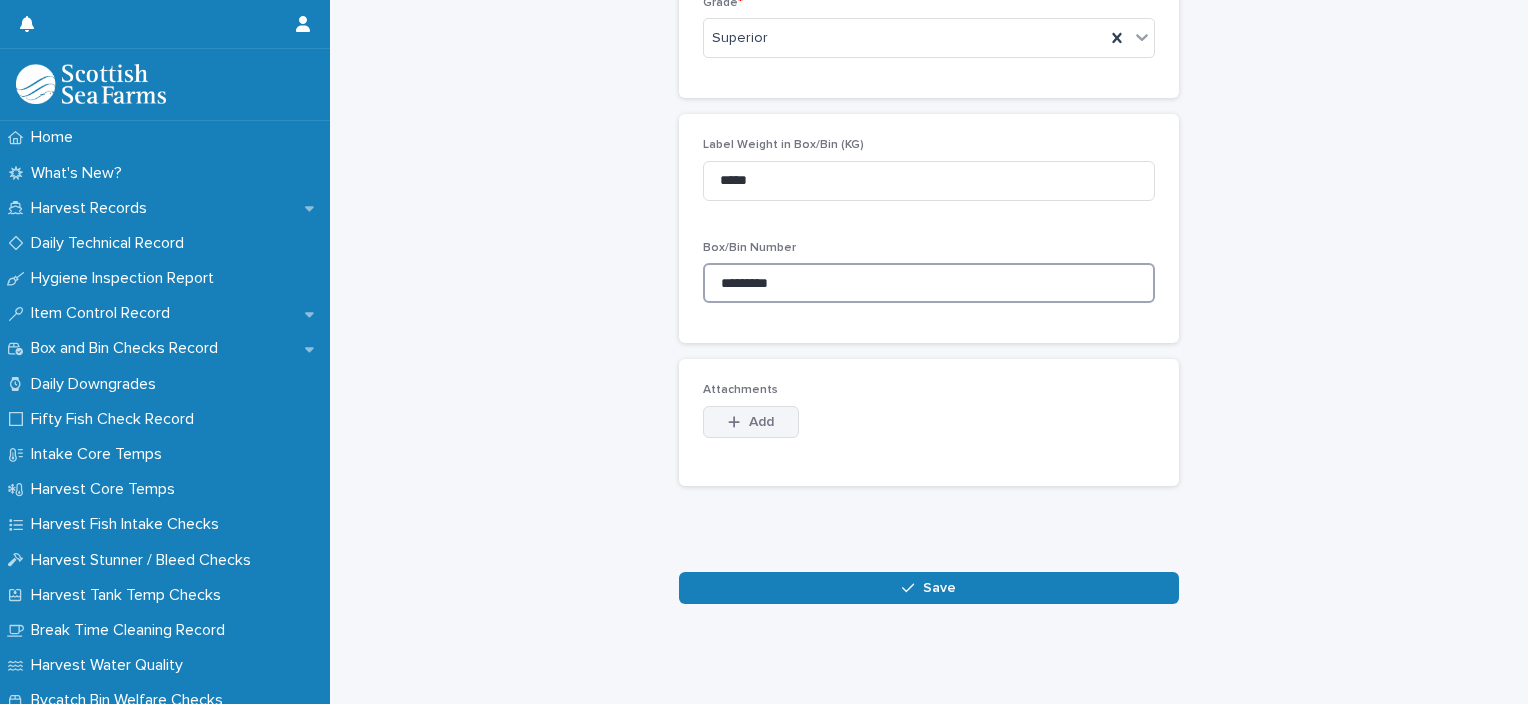 type on "*********" 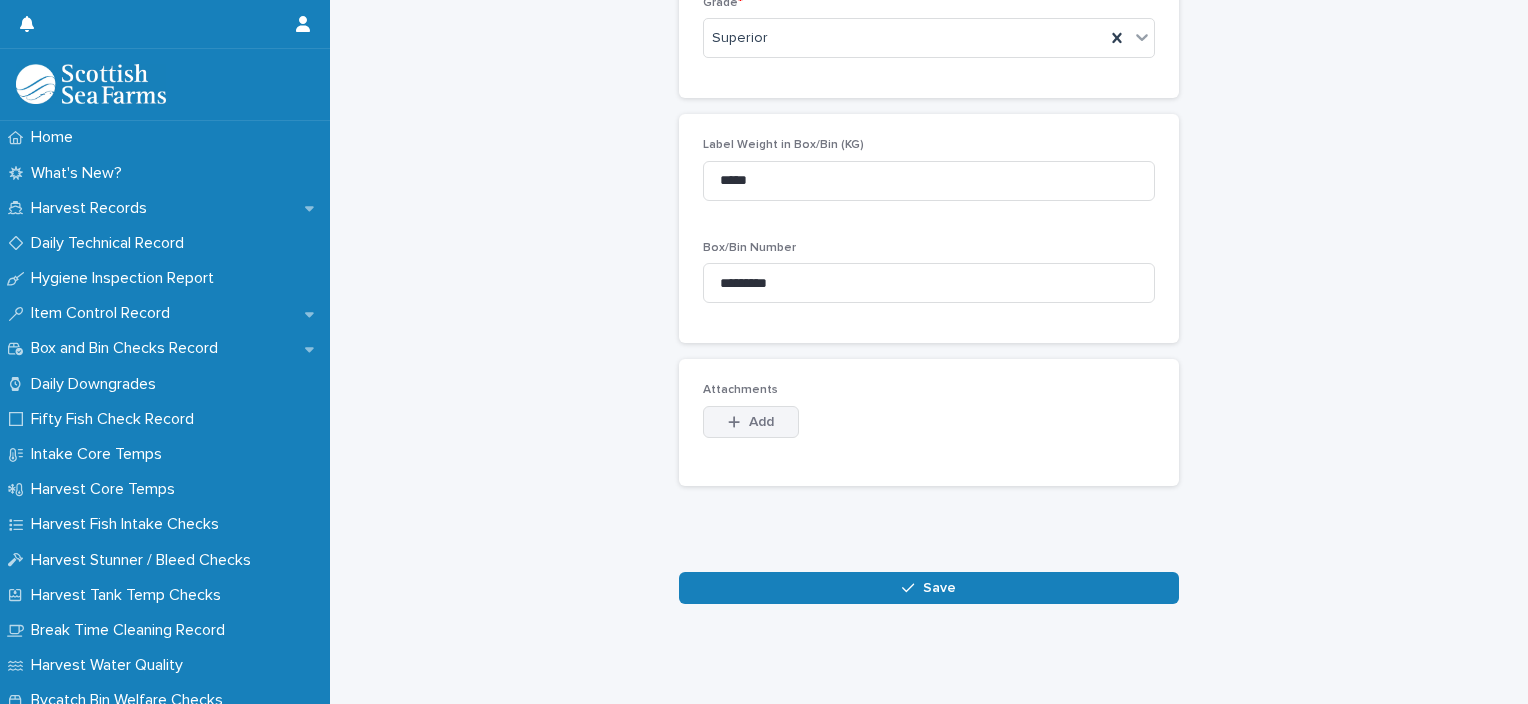 click on "Add" at bounding box center [751, 422] 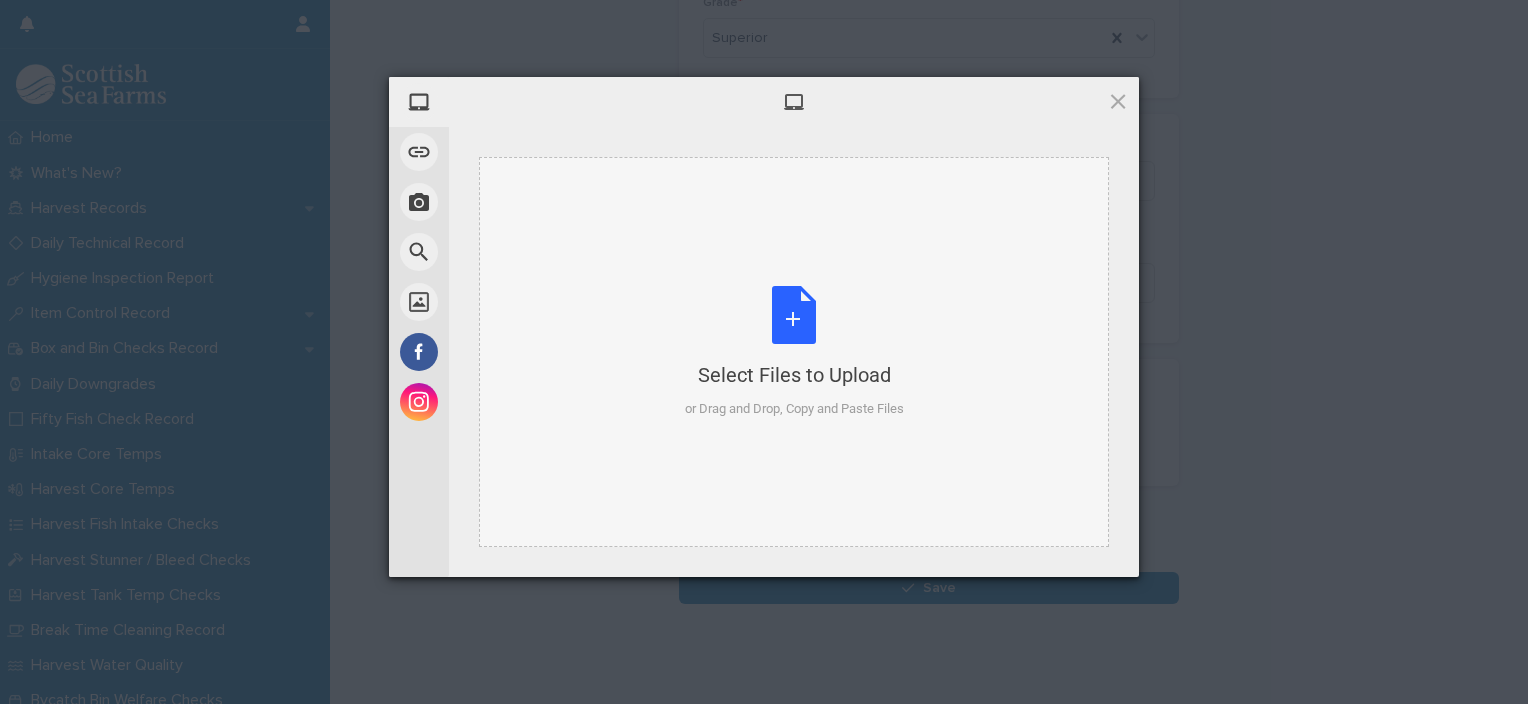 click on "Select Files to Upload
or Drag and Drop, Copy and Paste Files" at bounding box center [794, 352] 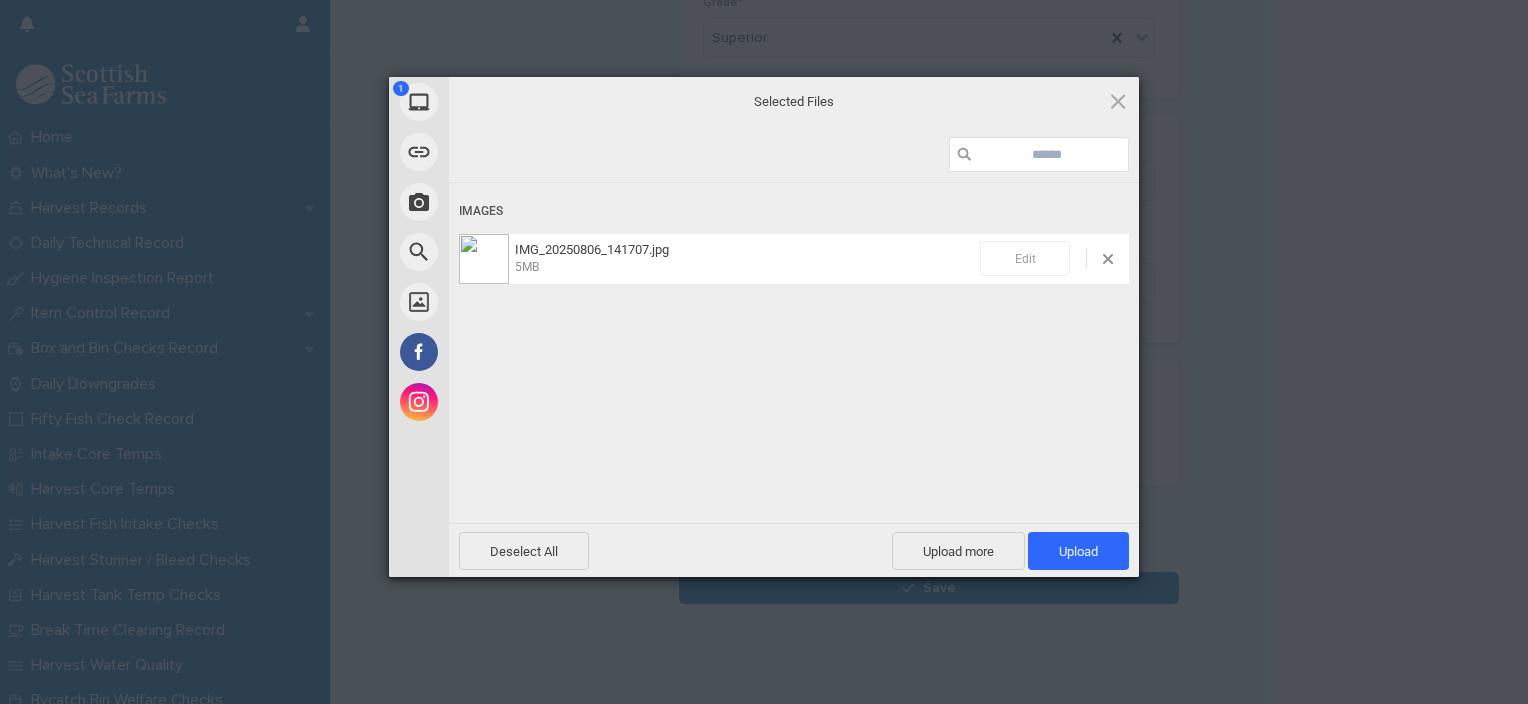 click on "Edit" at bounding box center [1025, 258] 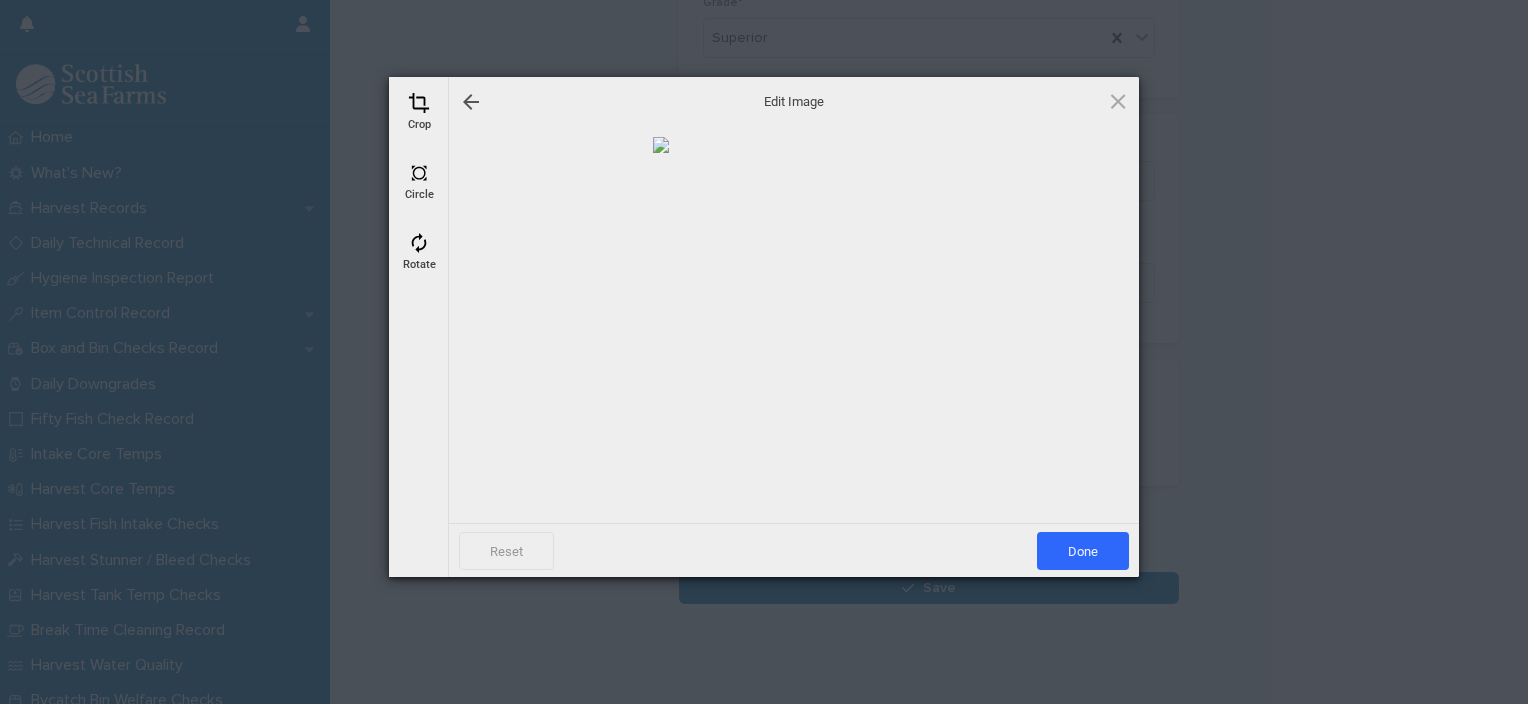 click on "Crop" at bounding box center [419, 112] 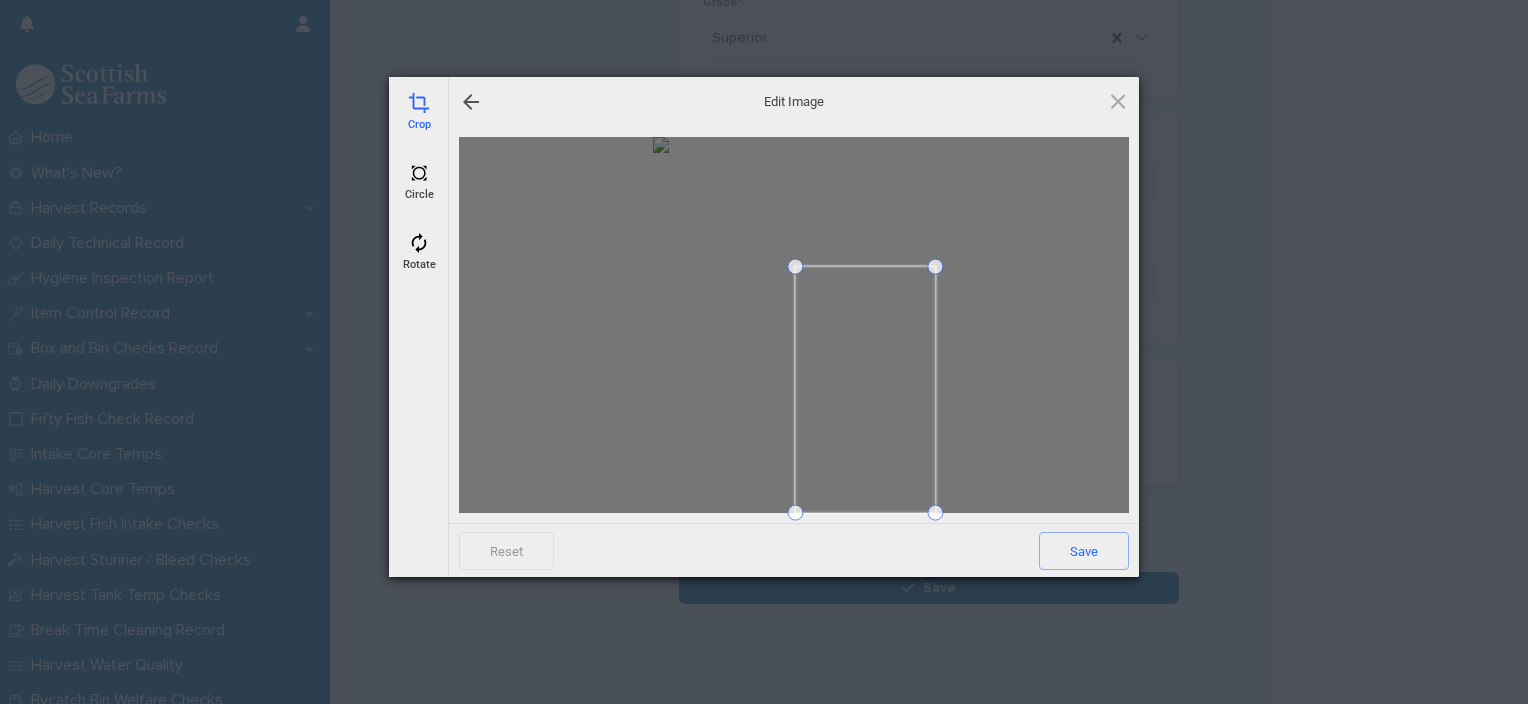 click at bounding box center (795, 267) 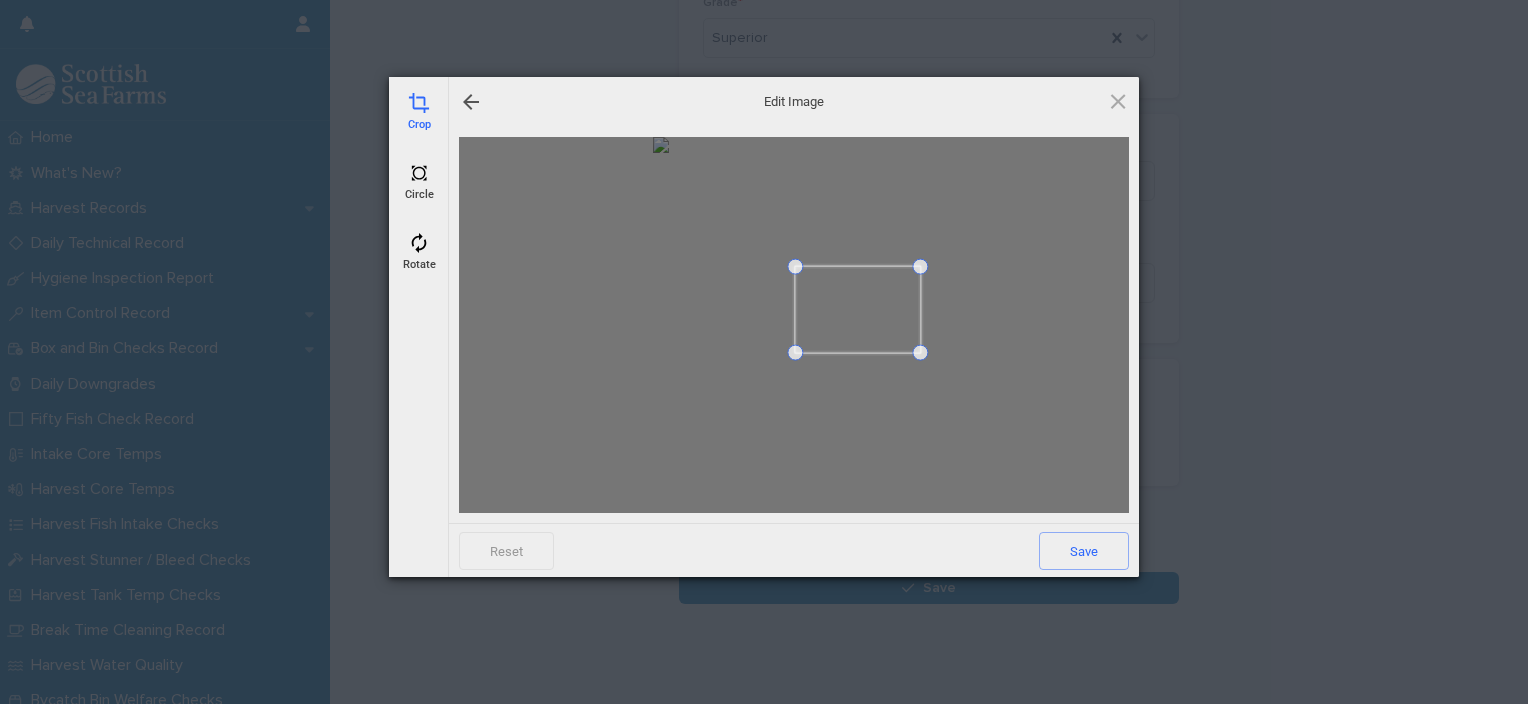 click at bounding box center (921, 352) 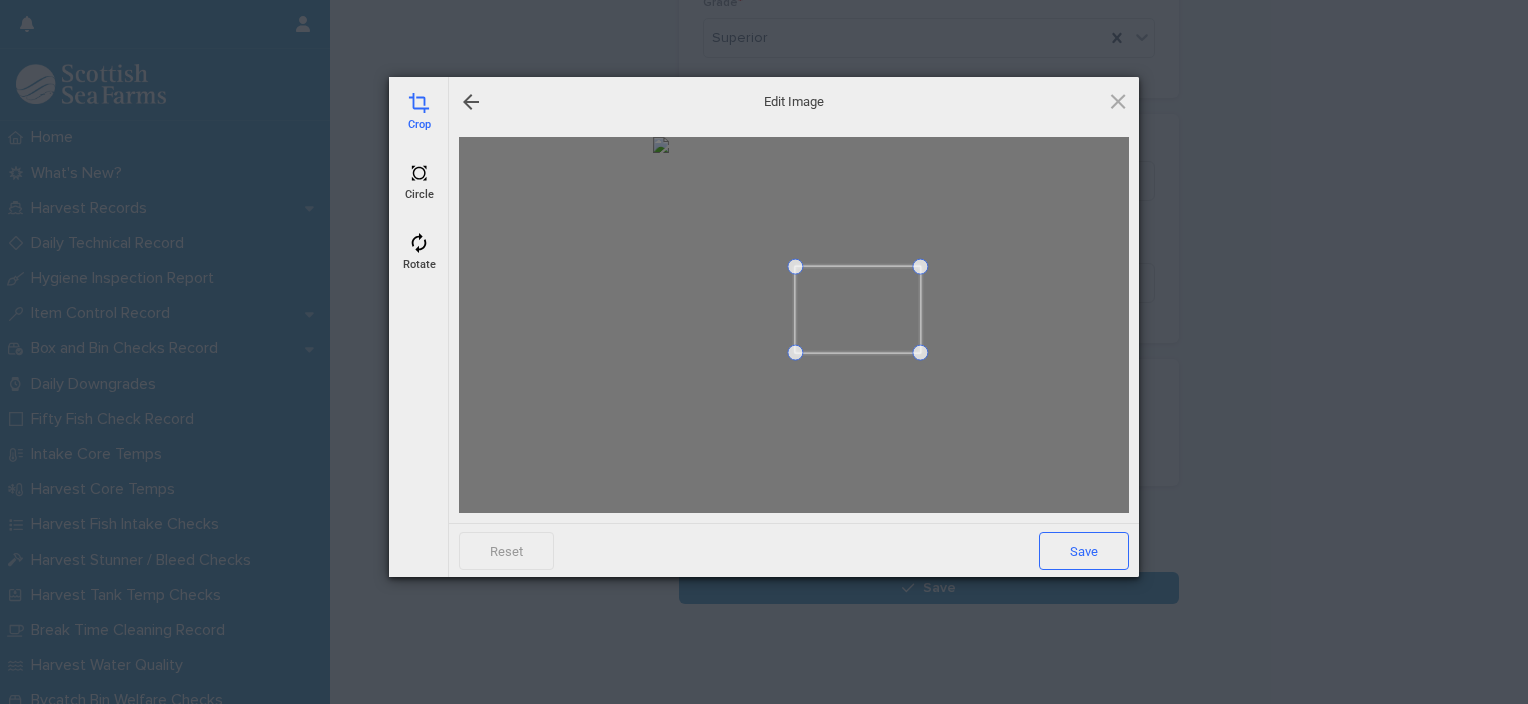 click on "Save" at bounding box center [1084, 551] 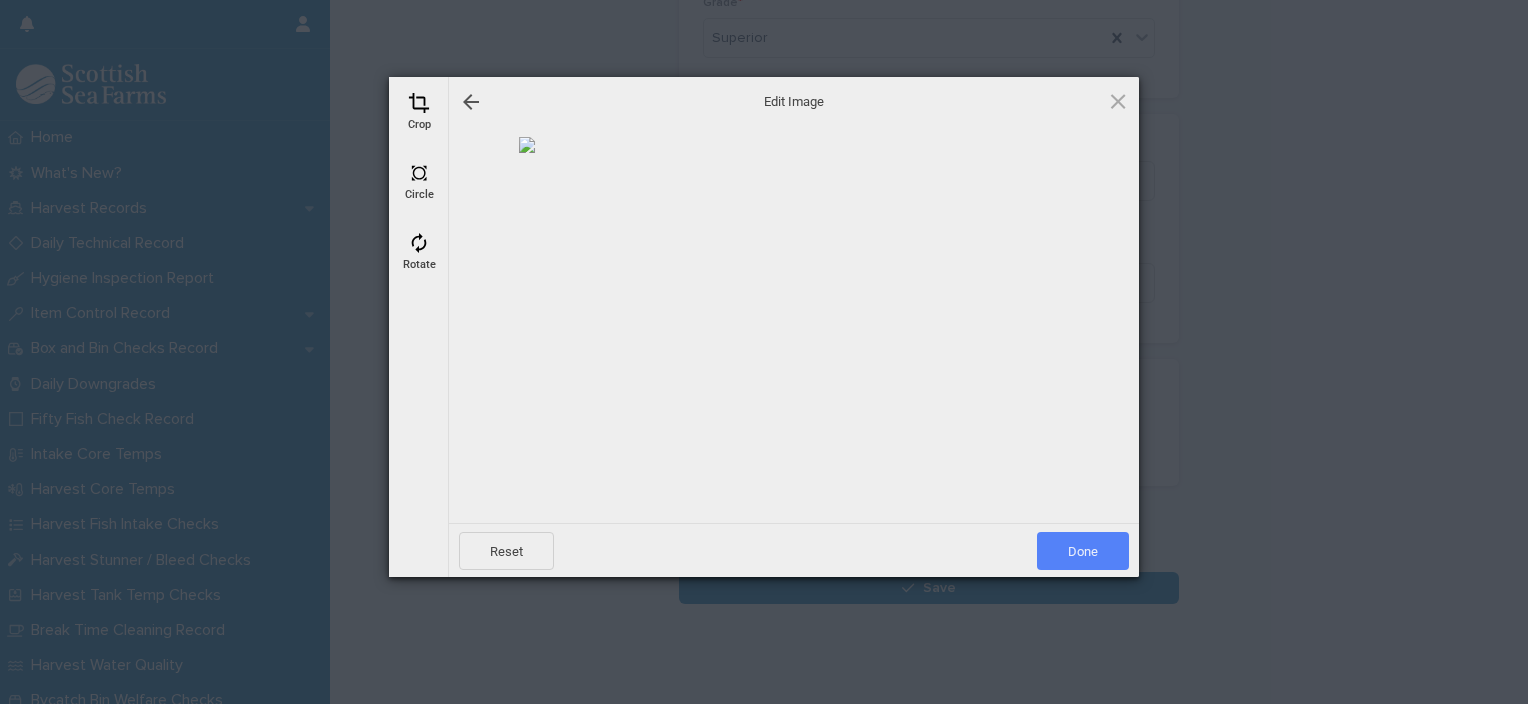 click on "Done" at bounding box center [1083, 551] 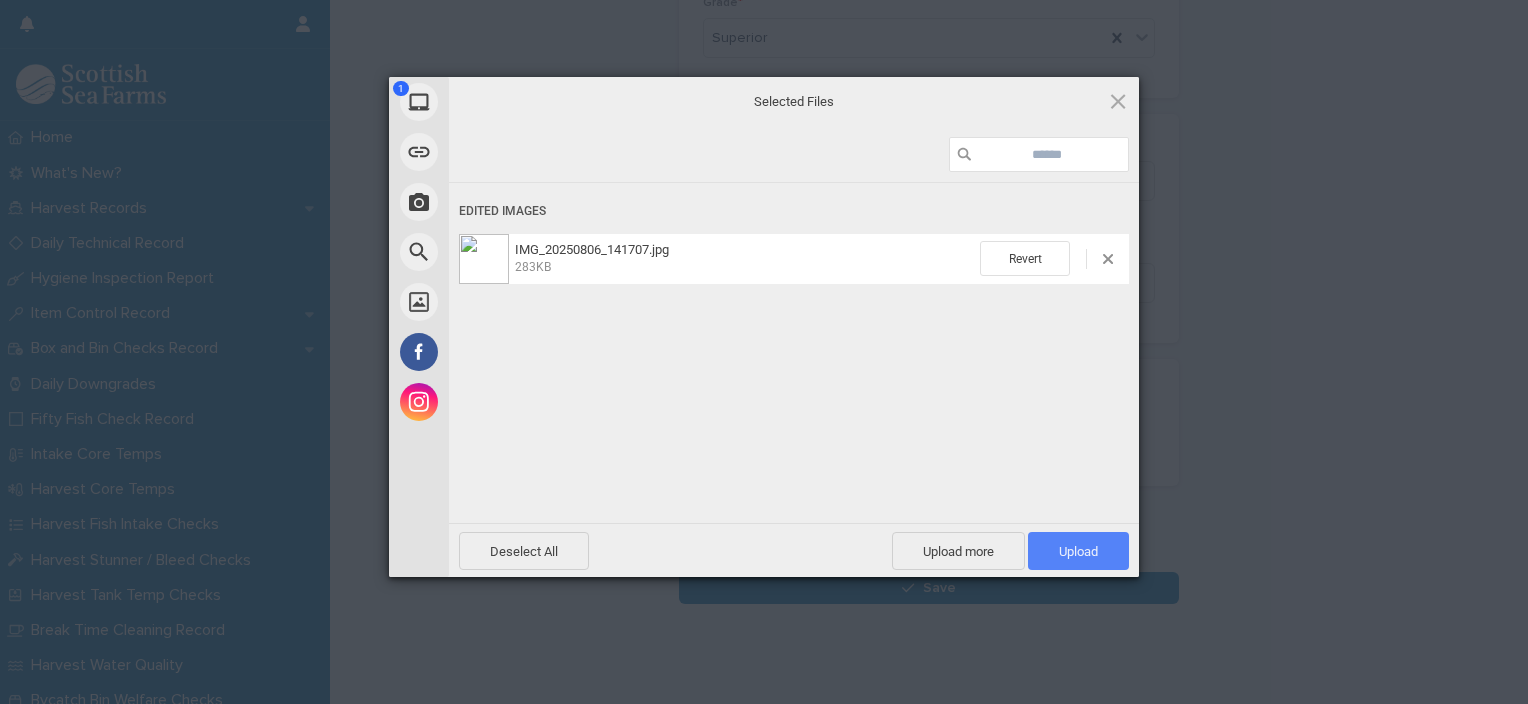 click on "Upload
1" at bounding box center [1078, 551] 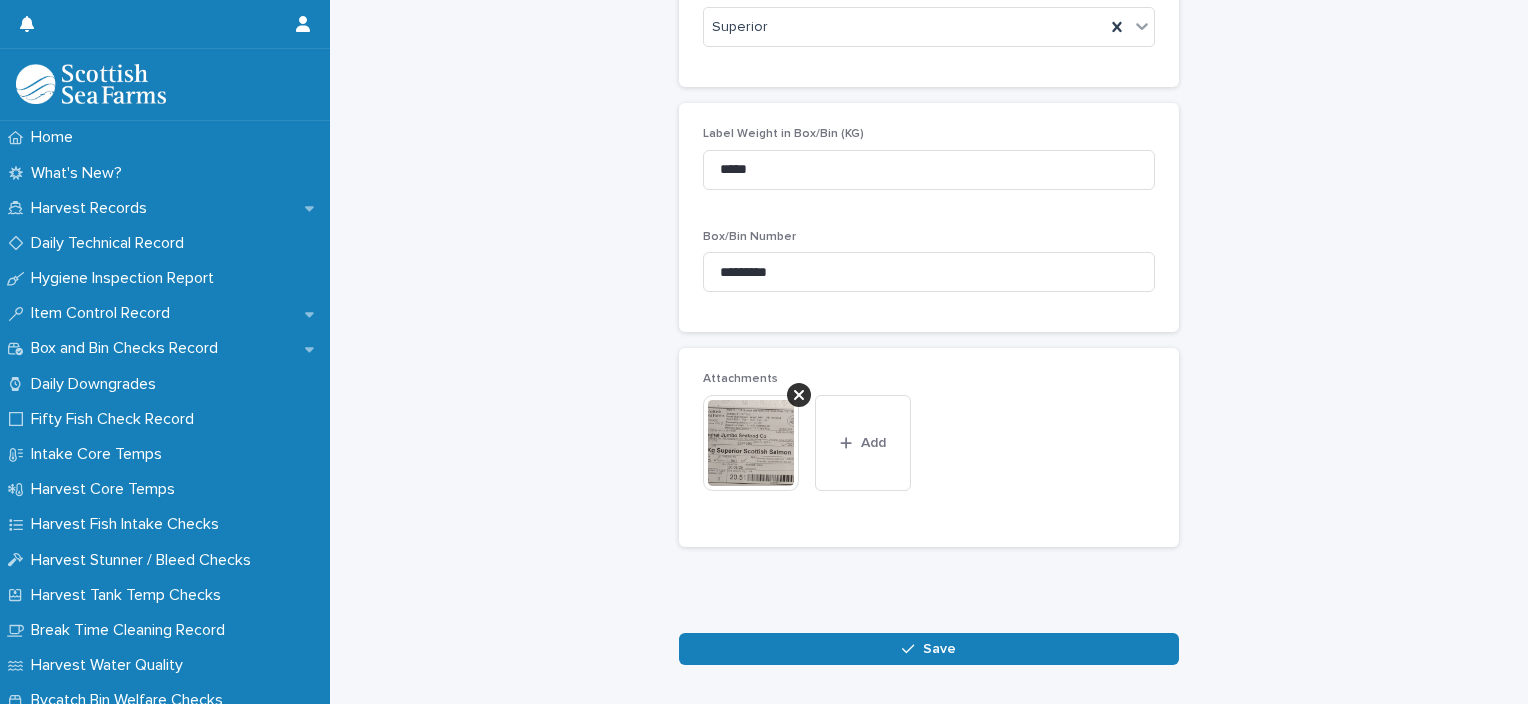 click on "Save" at bounding box center (929, 649) 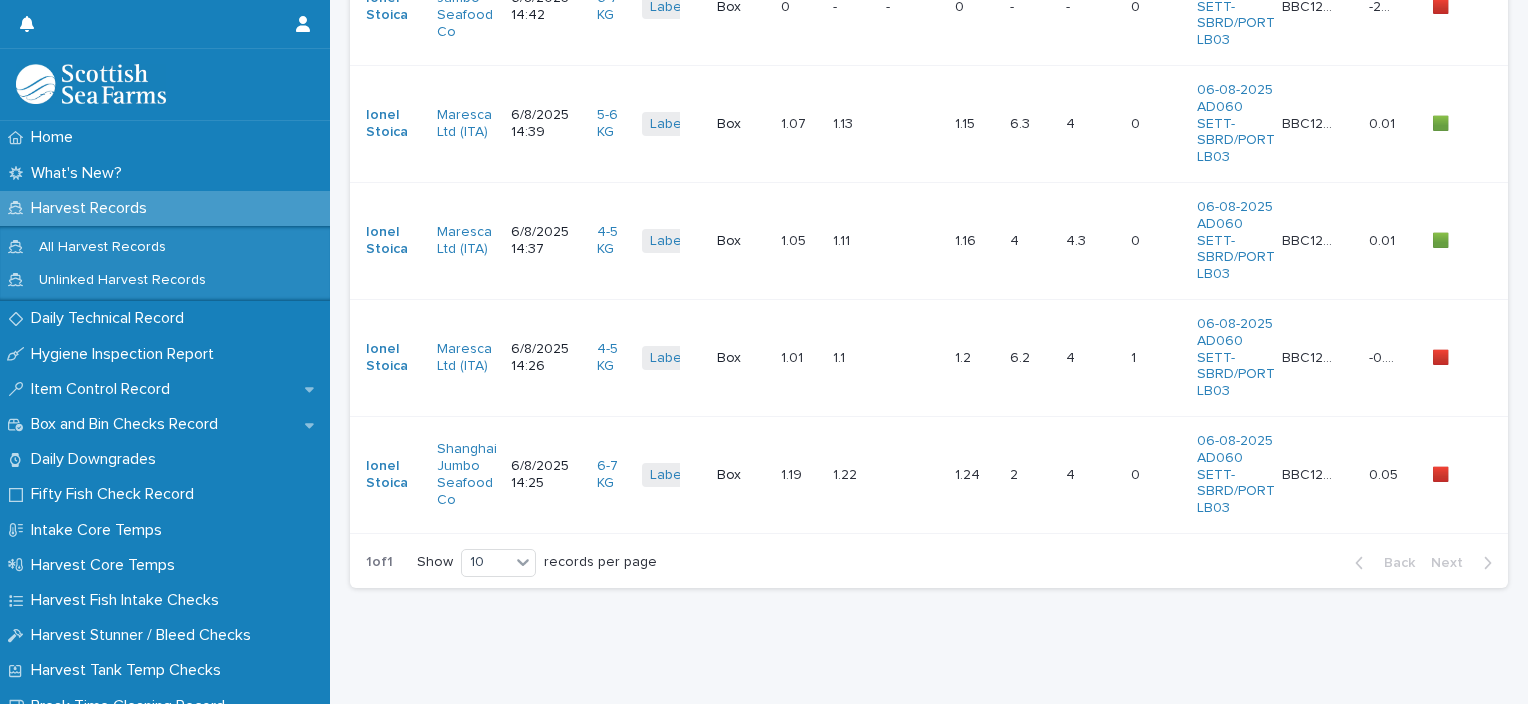 scroll, scrollTop: 0, scrollLeft: 0, axis: both 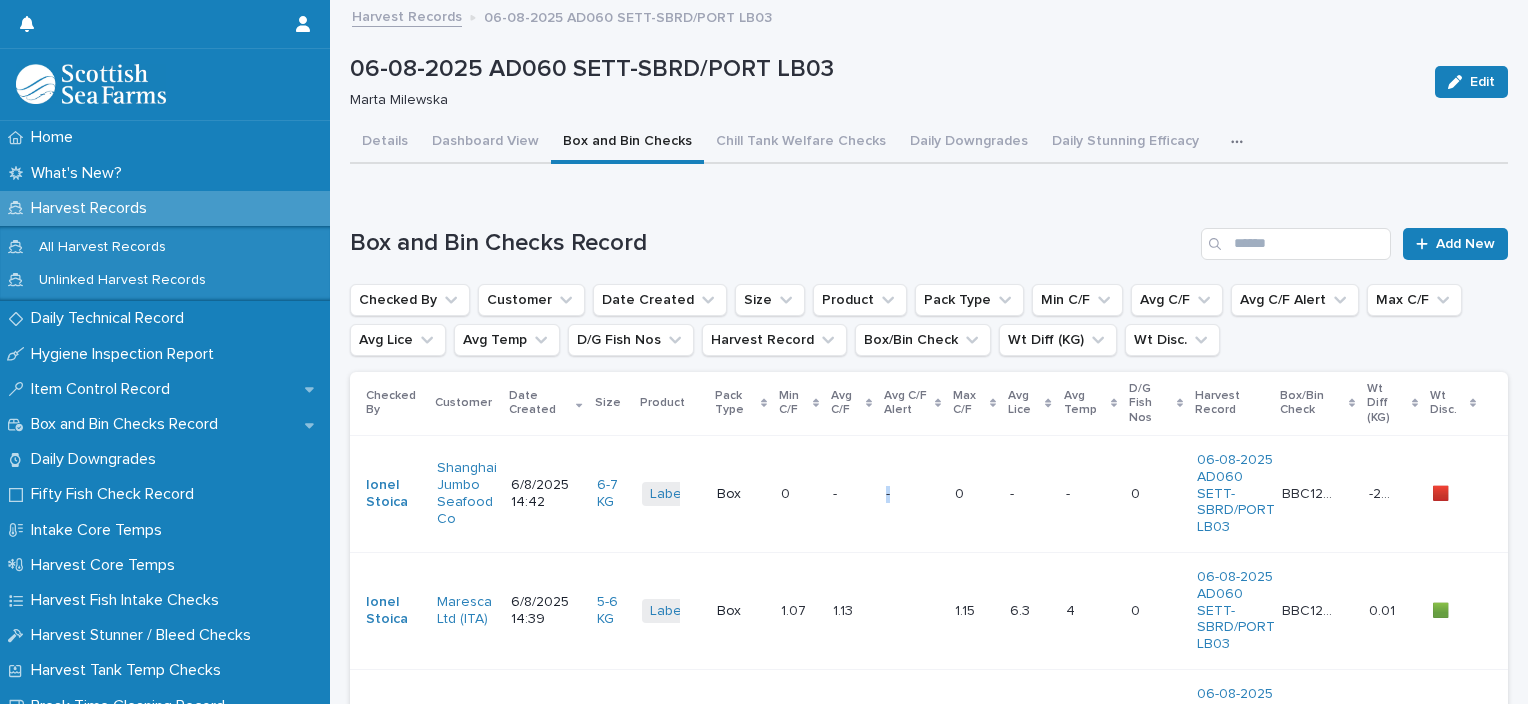 click on "- -" at bounding box center [912, 493] 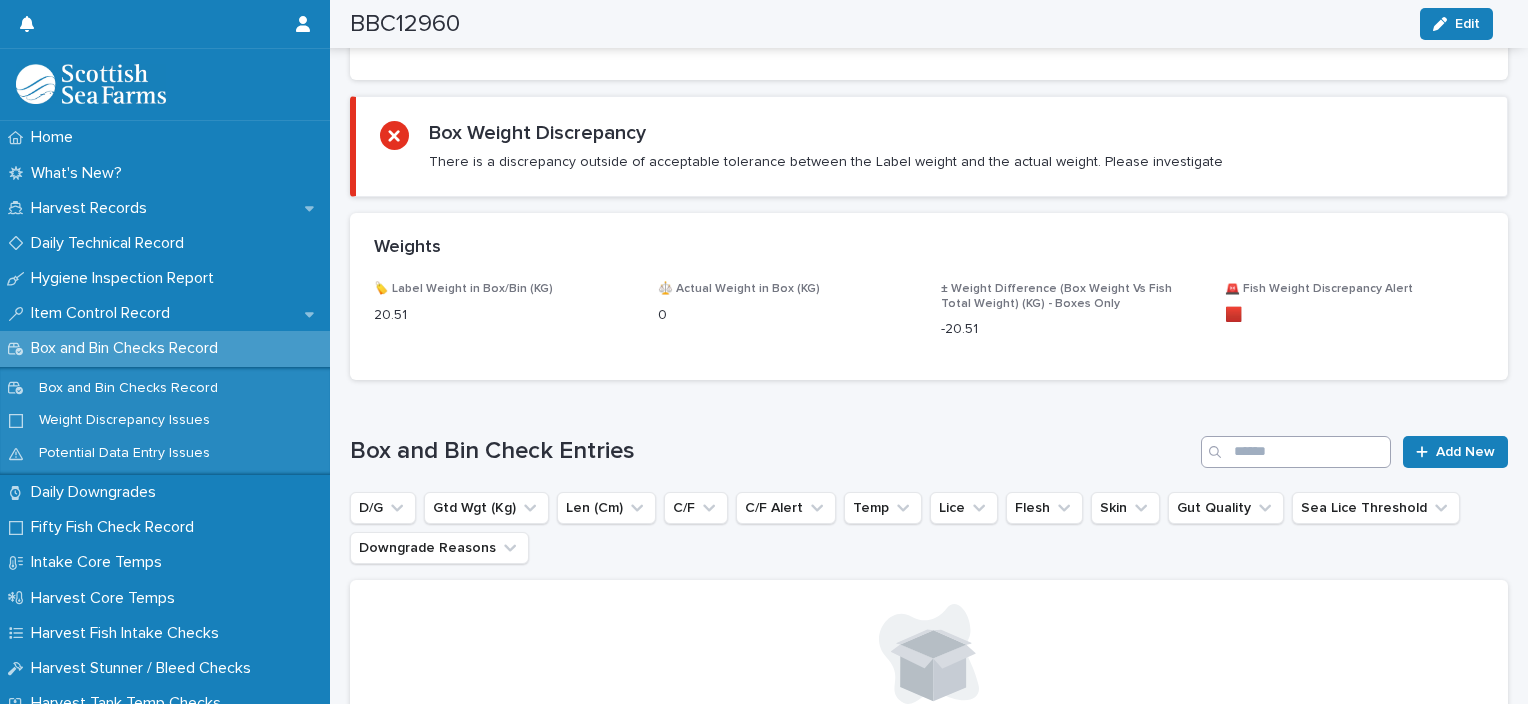 scroll, scrollTop: 1100, scrollLeft: 0, axis: vertical 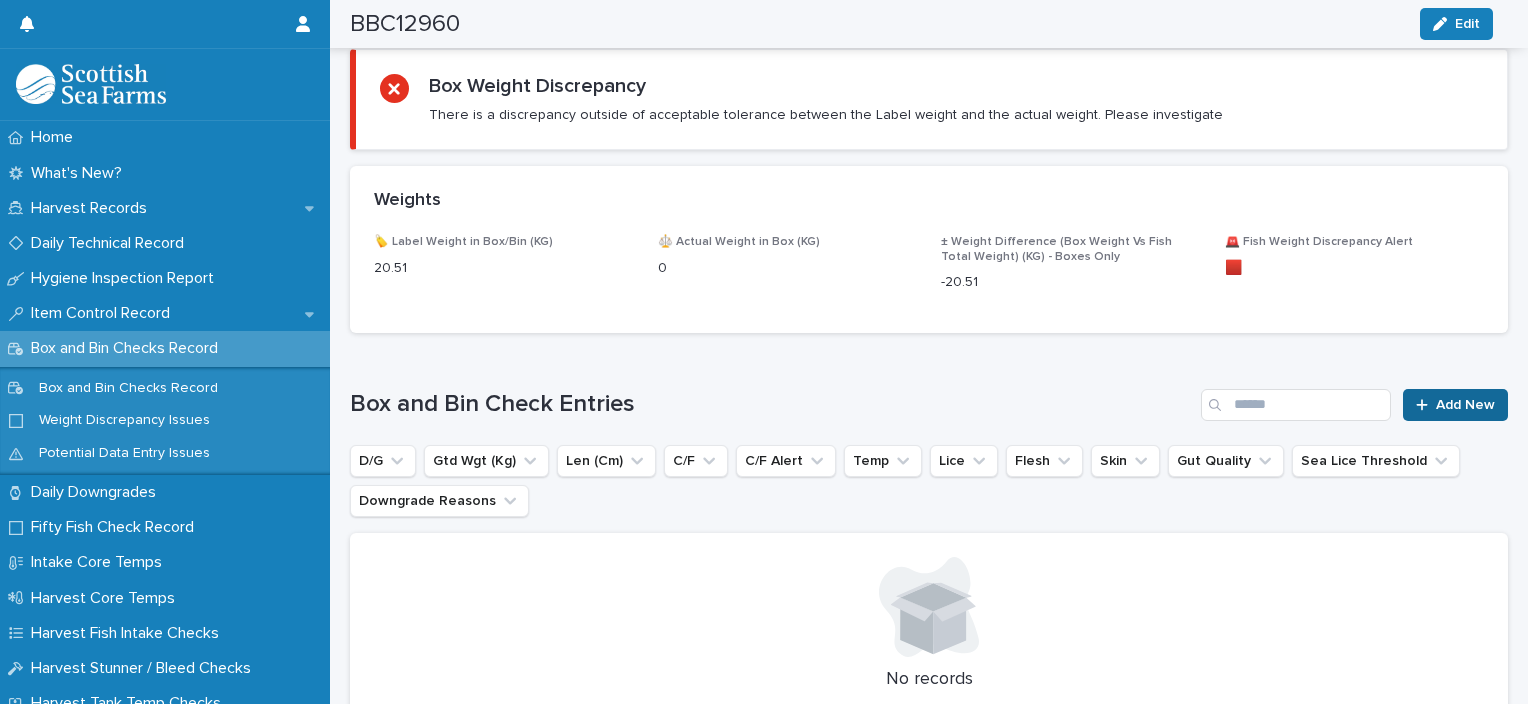 click on "Add New" at bounding box center [1465, 405] 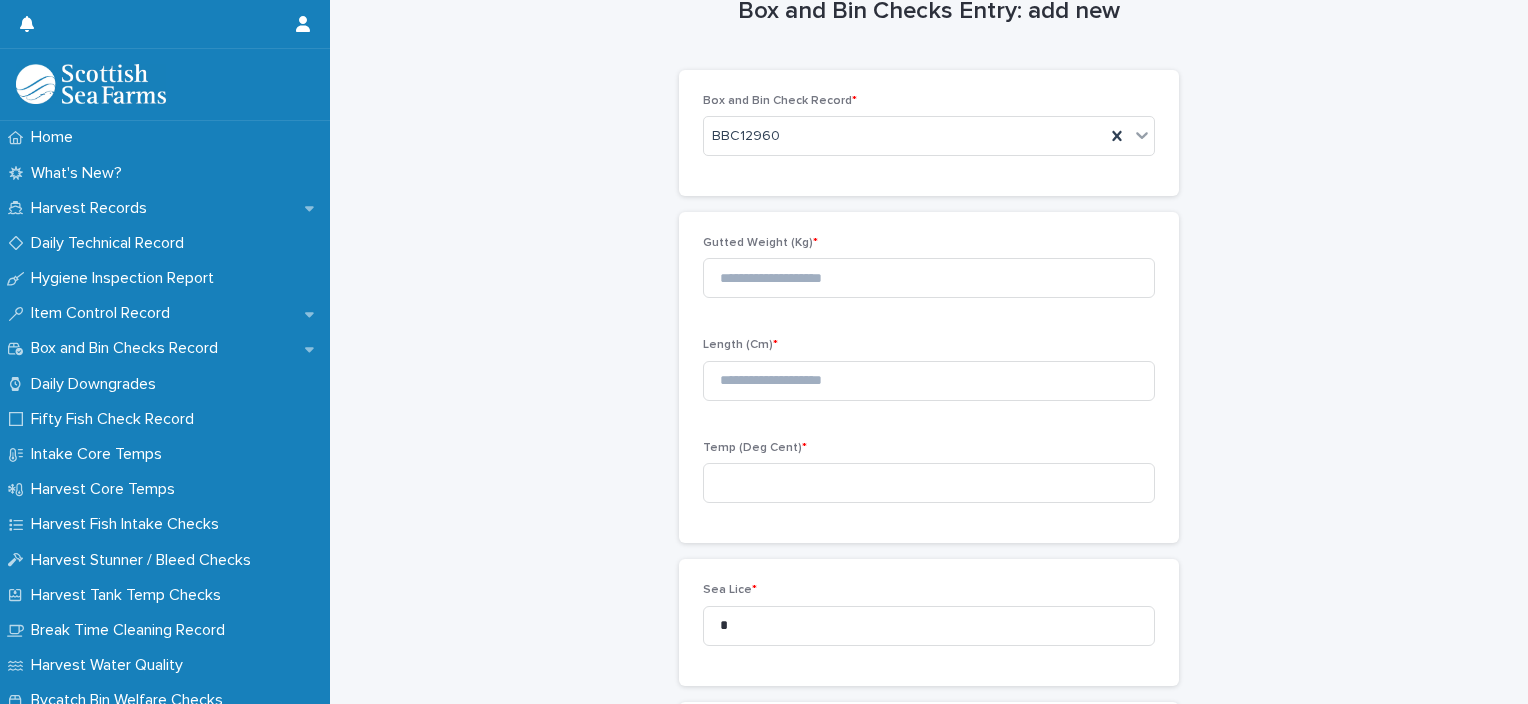 scroll, scrollTop: 11, scrollLeft: 0, axis: vertical 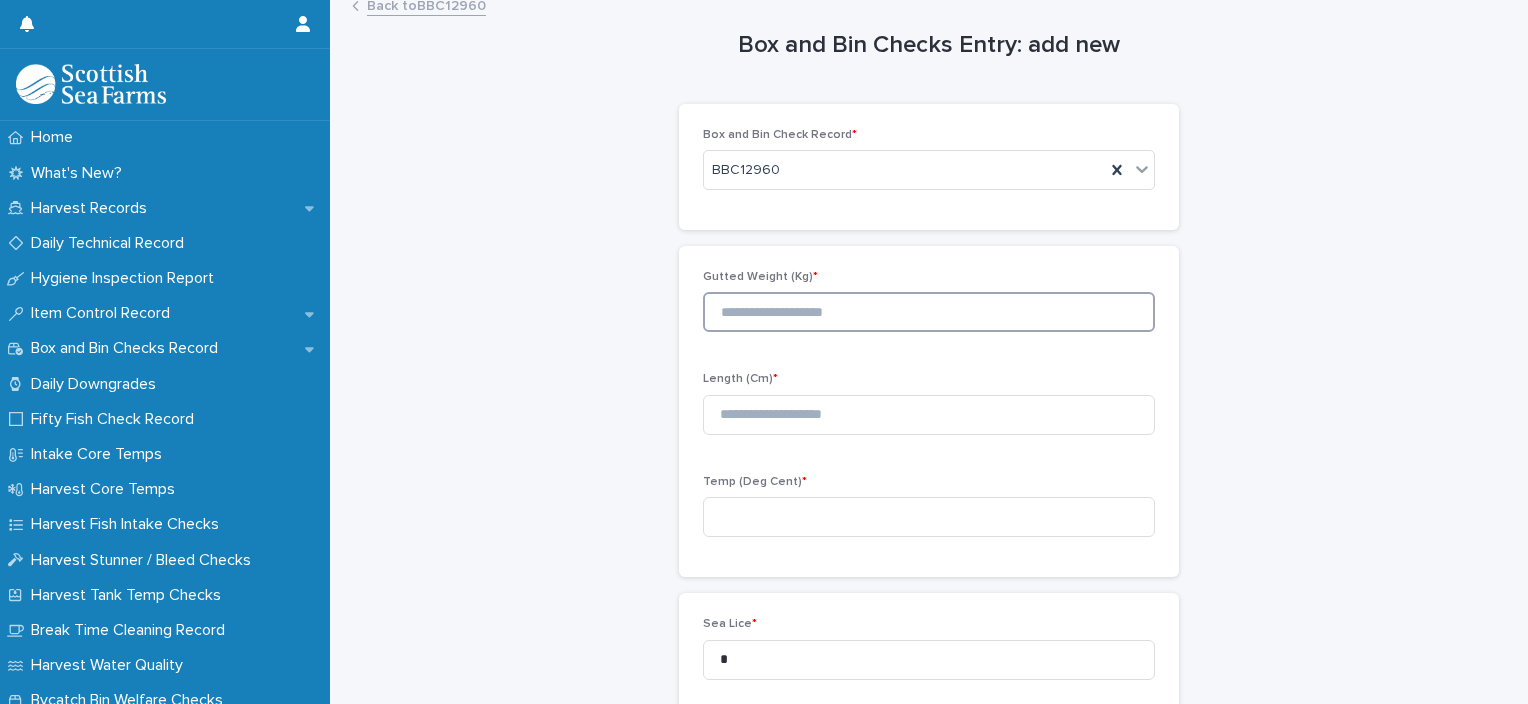 click at bounding box center (929, 312) 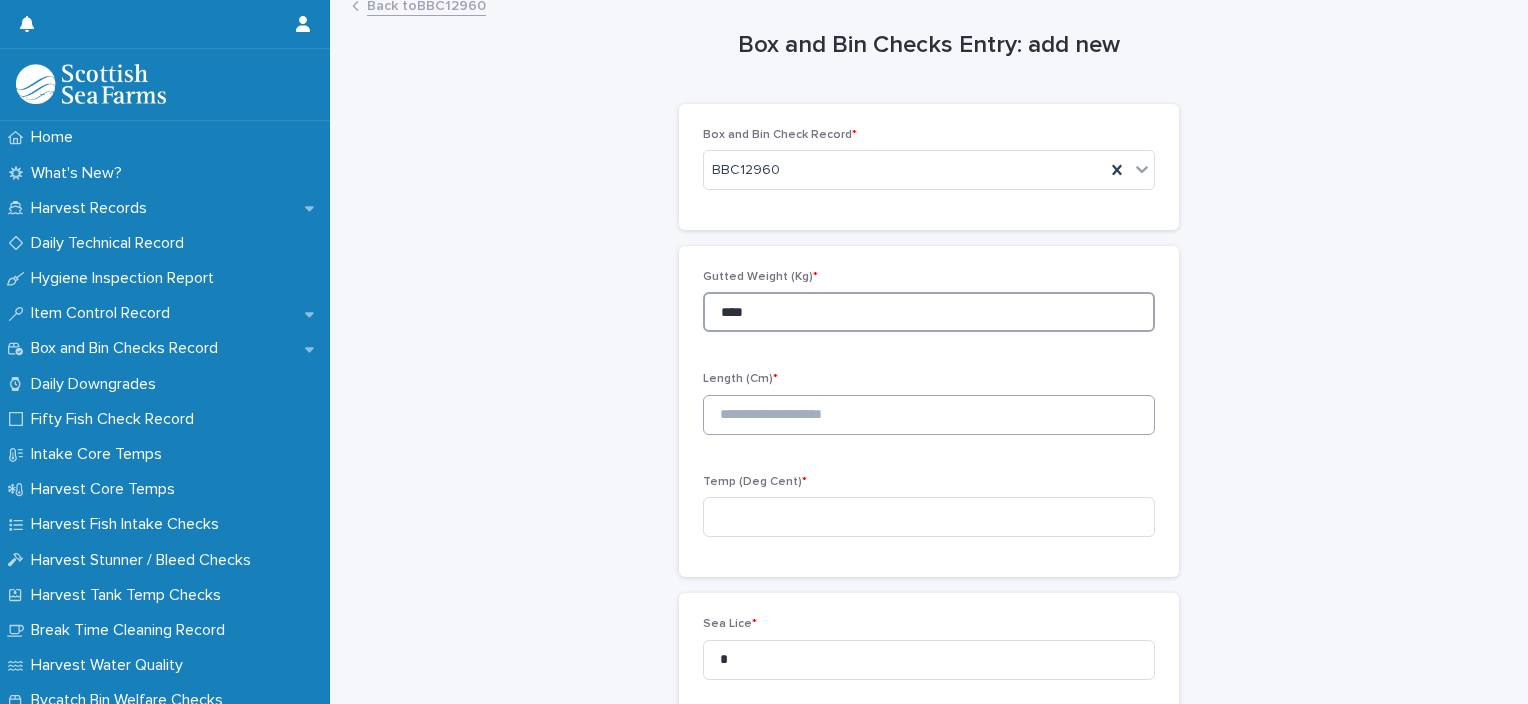 type on "****" 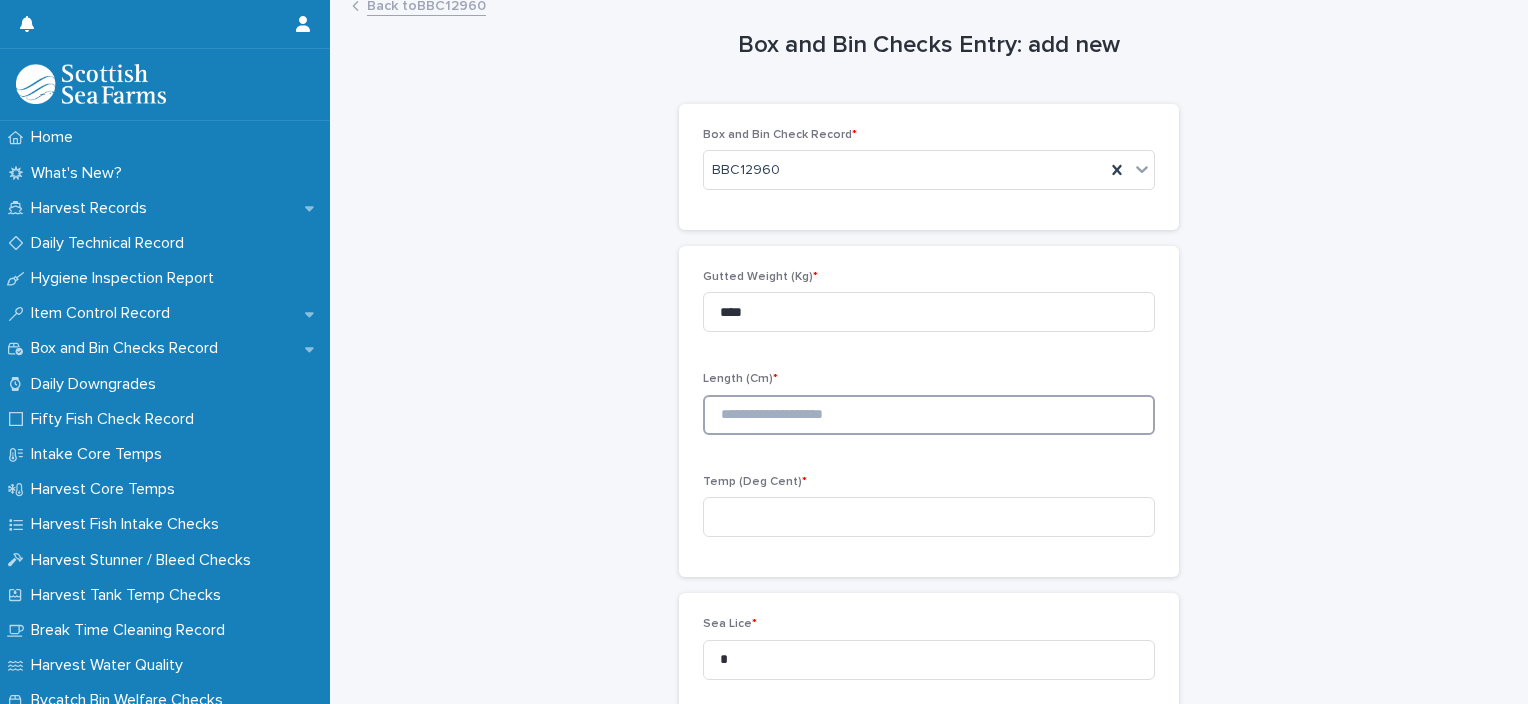 click at bounding box center (929, 415) 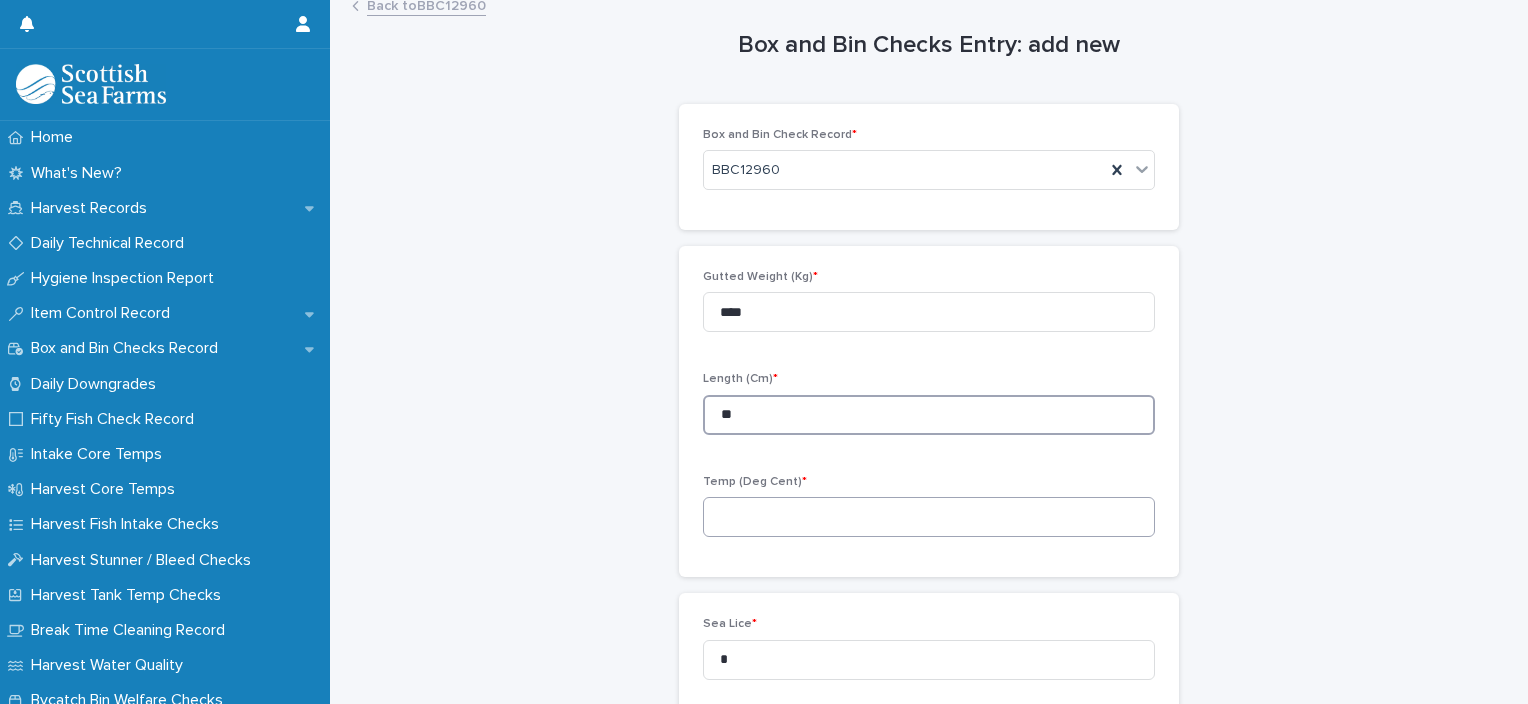 type on "**" 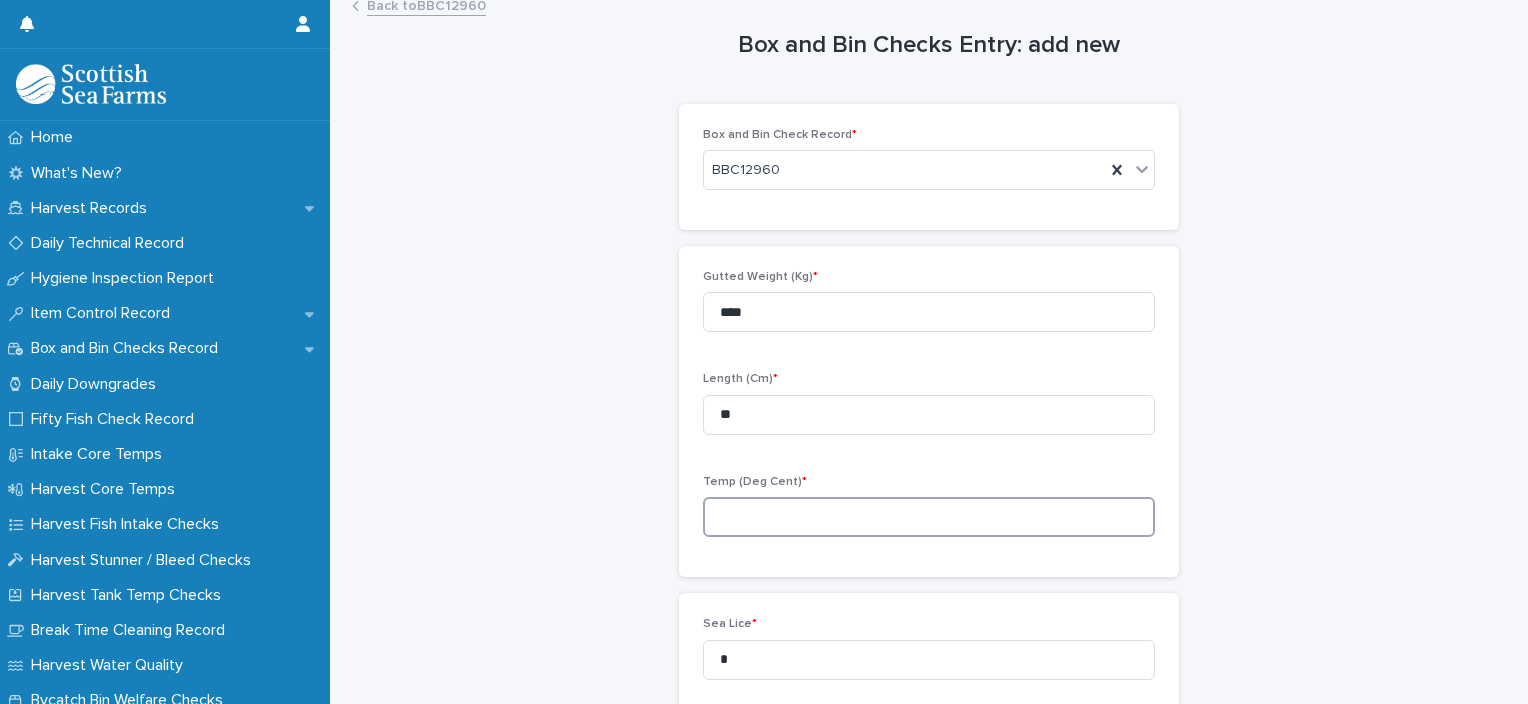 click at bounding box center [929, 517] 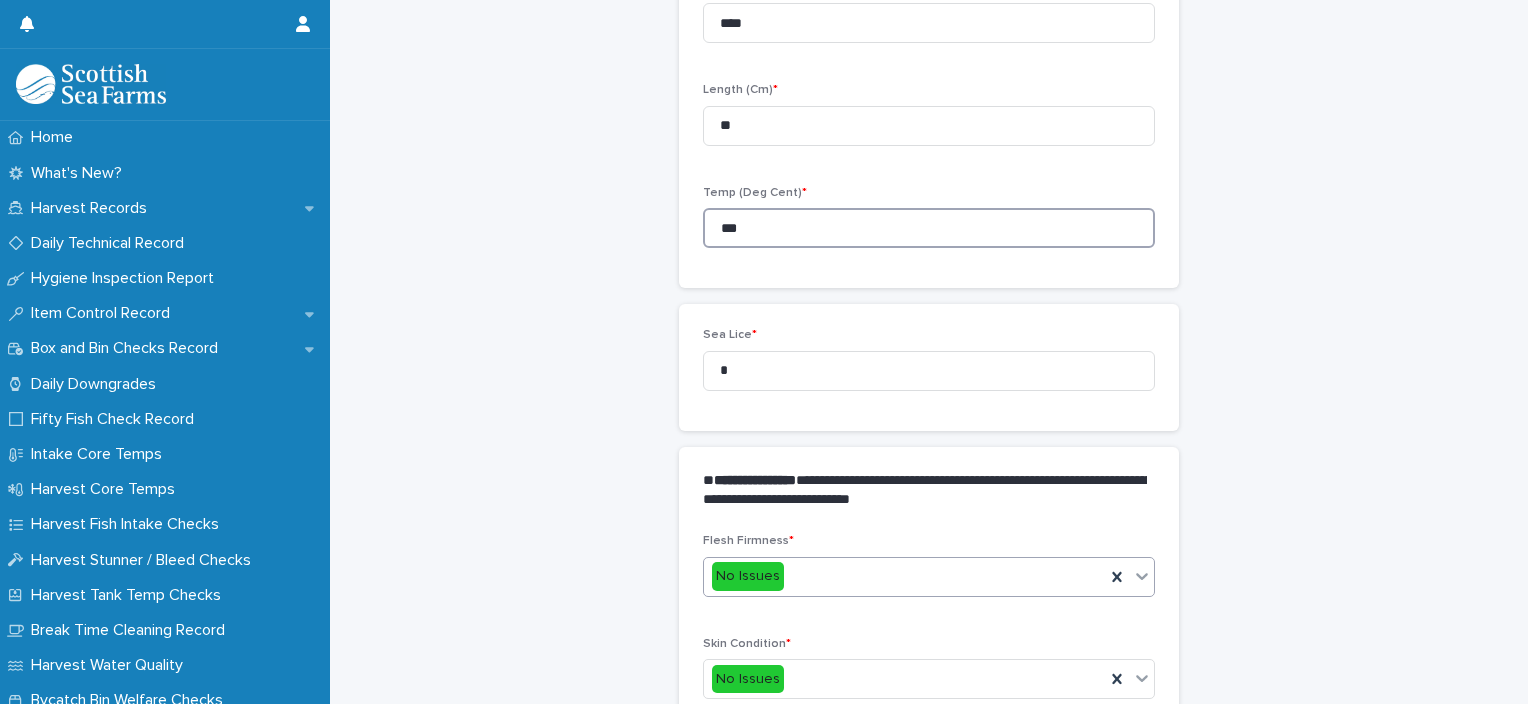 scroll, scrollTop: 311, scrollLeft: 0, axis: vertical 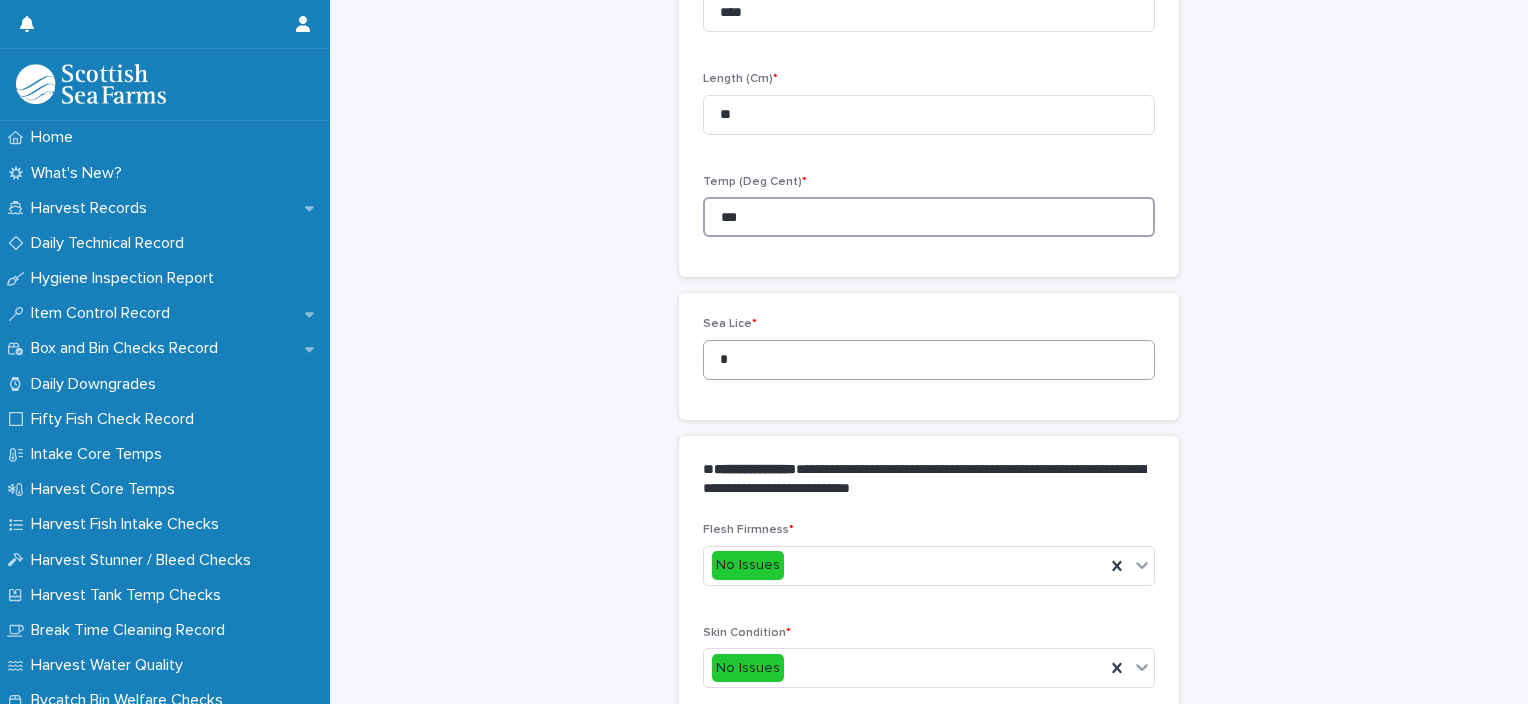 type on "***" 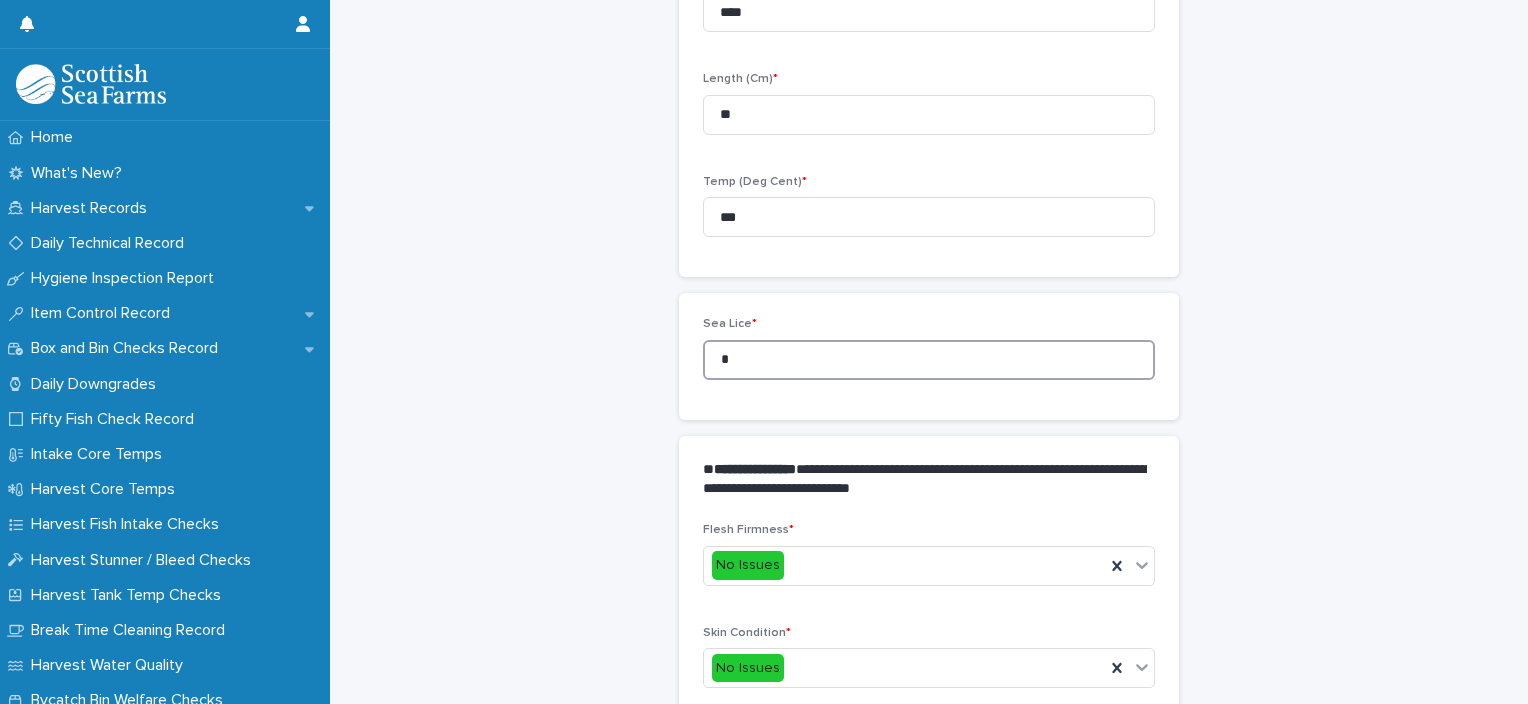 click on "*" at bounding box center [929, 360] 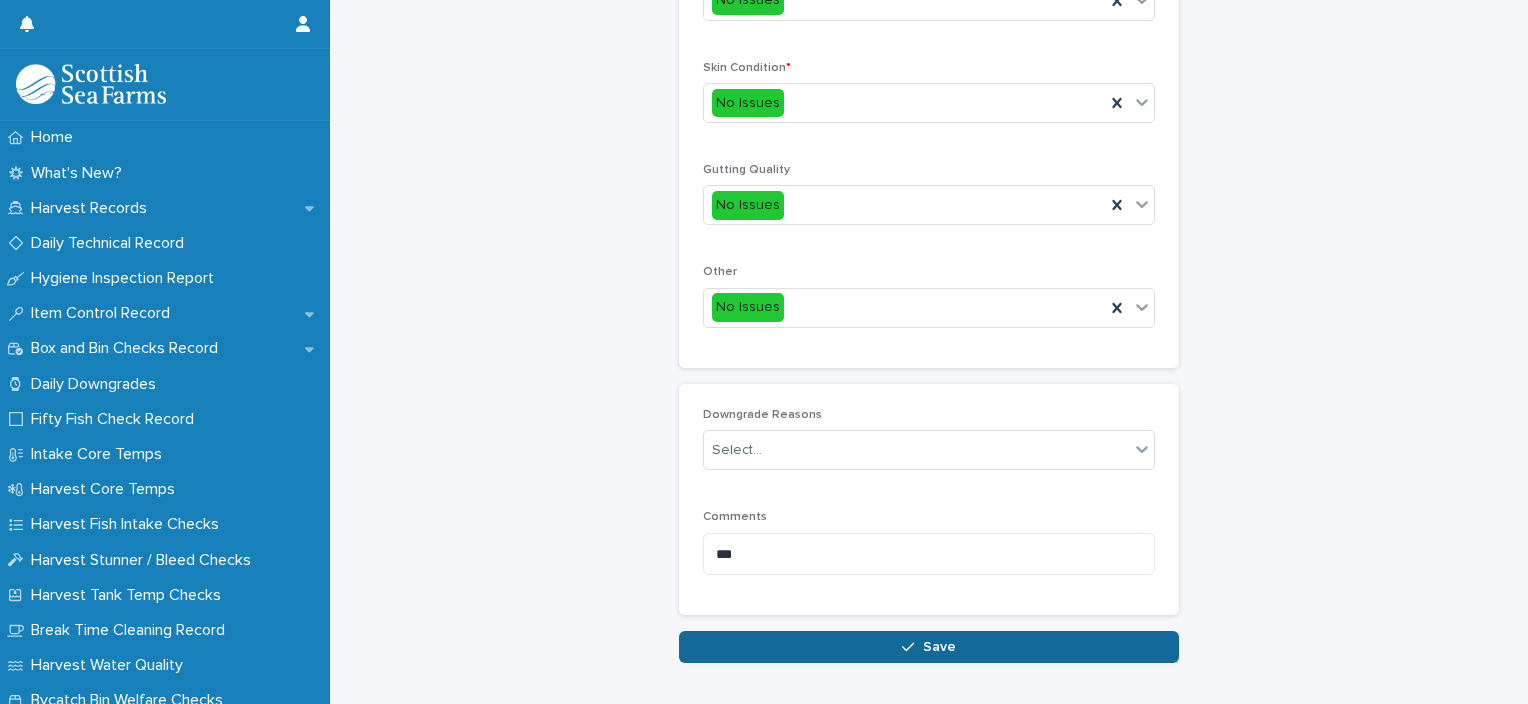 scroll, scrollTop: 948, scrollLeft: 0, axis: vertical 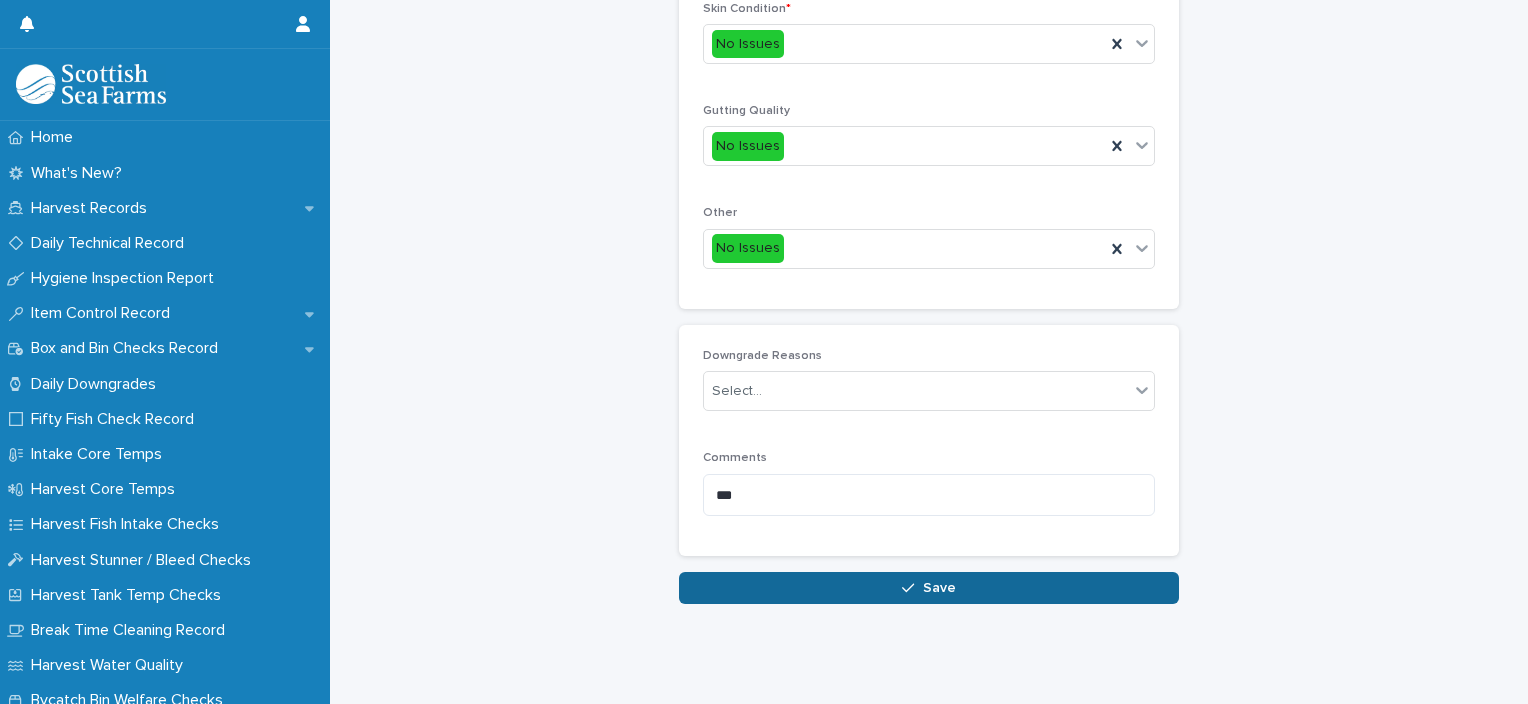 type on "*" 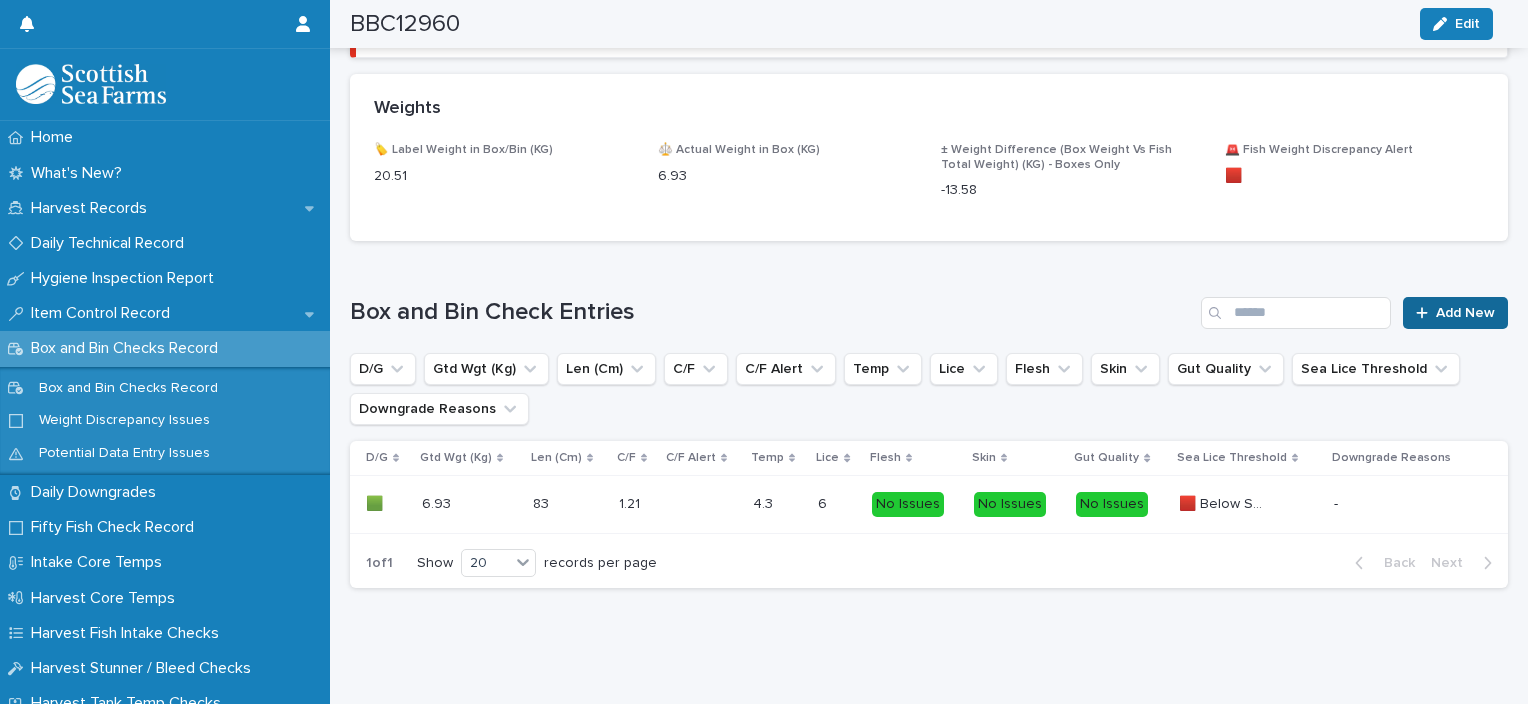 click on "Add New" at bounding box center (1465, 313) 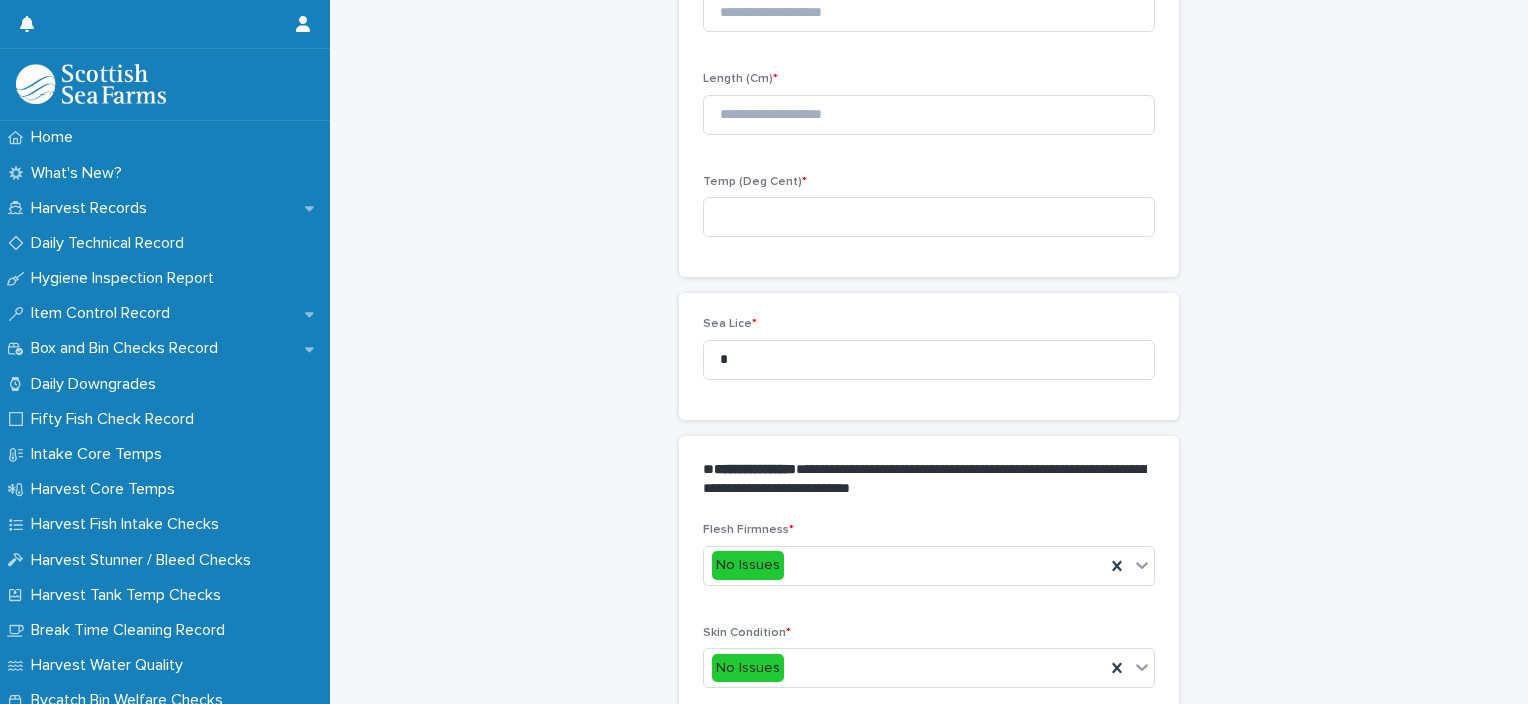 scroll, scrollTop: 111, scrollLeft: 0, axis: vertical 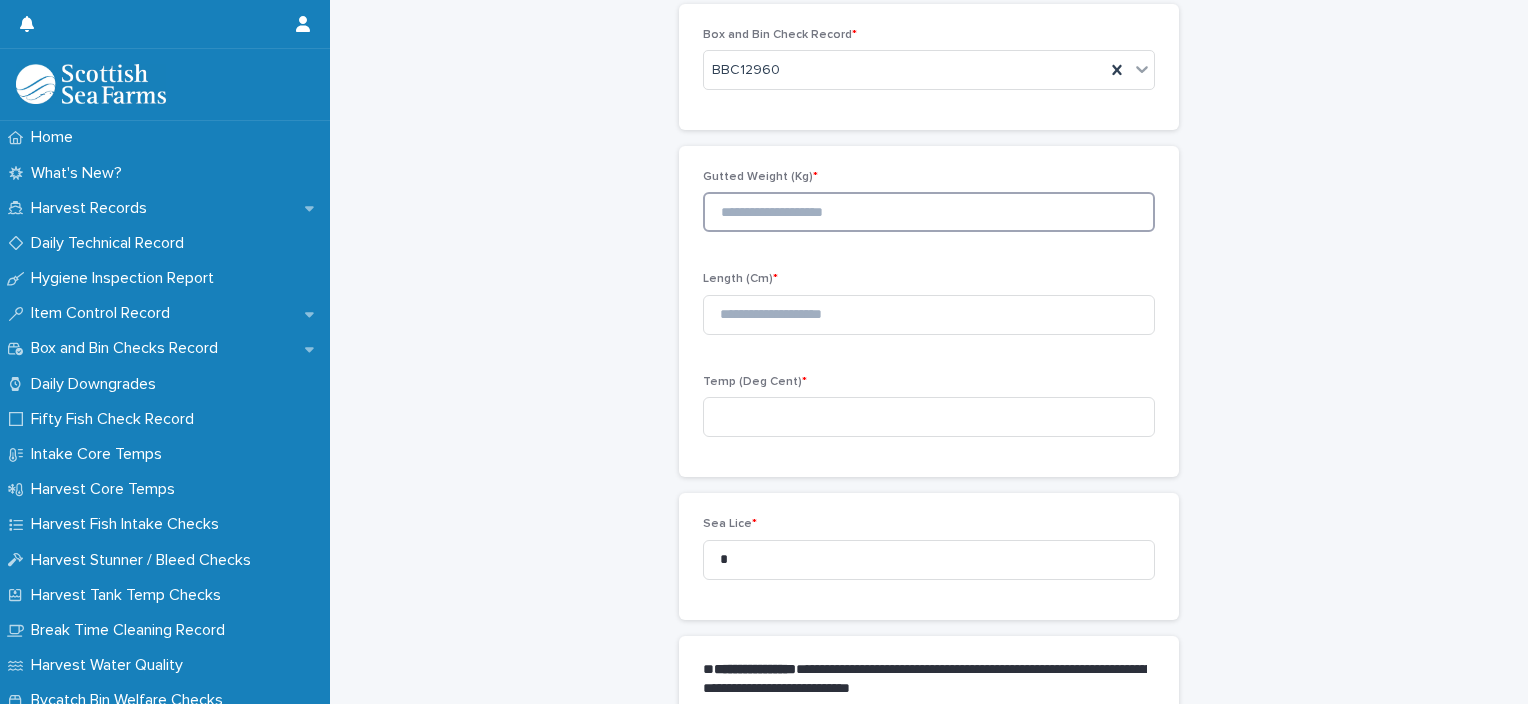 click at bounding box center (929, 212) 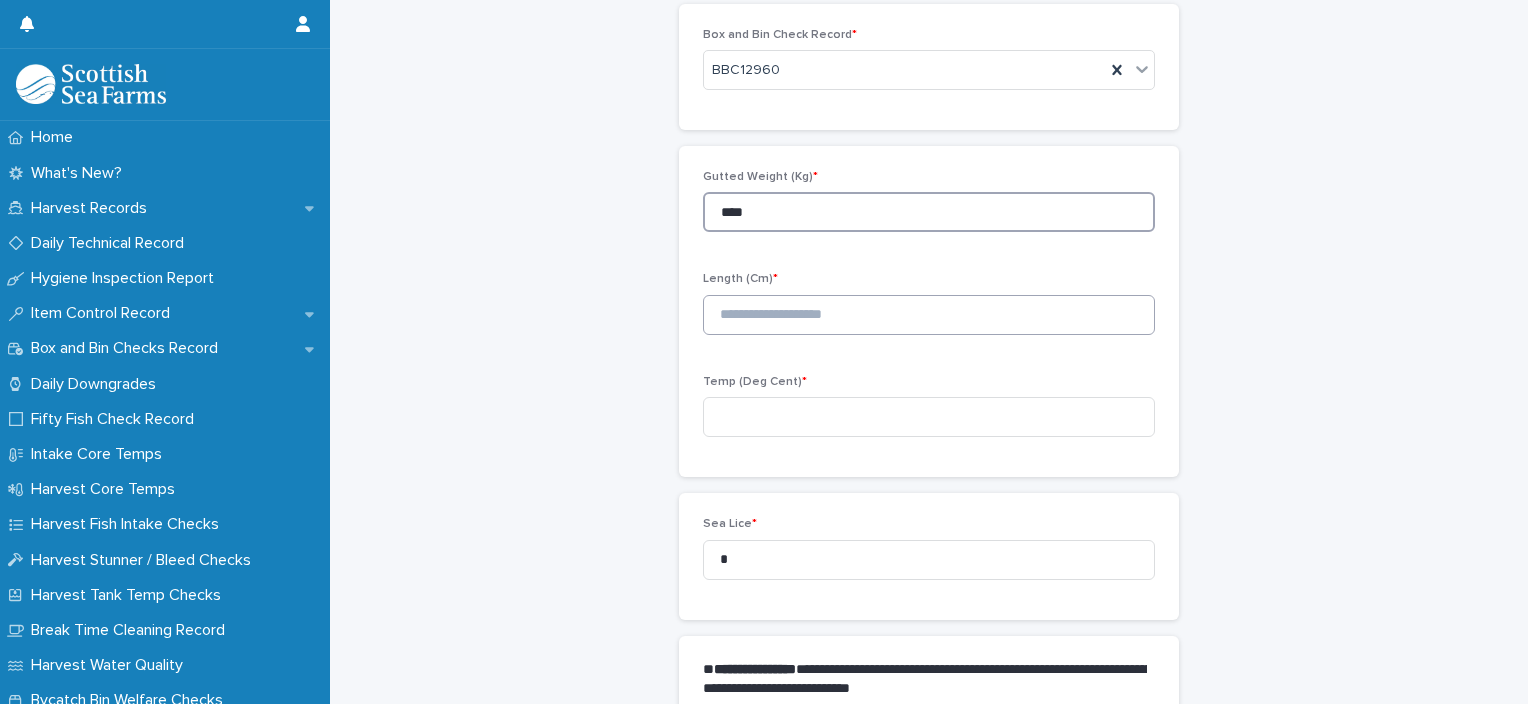 type on "****" 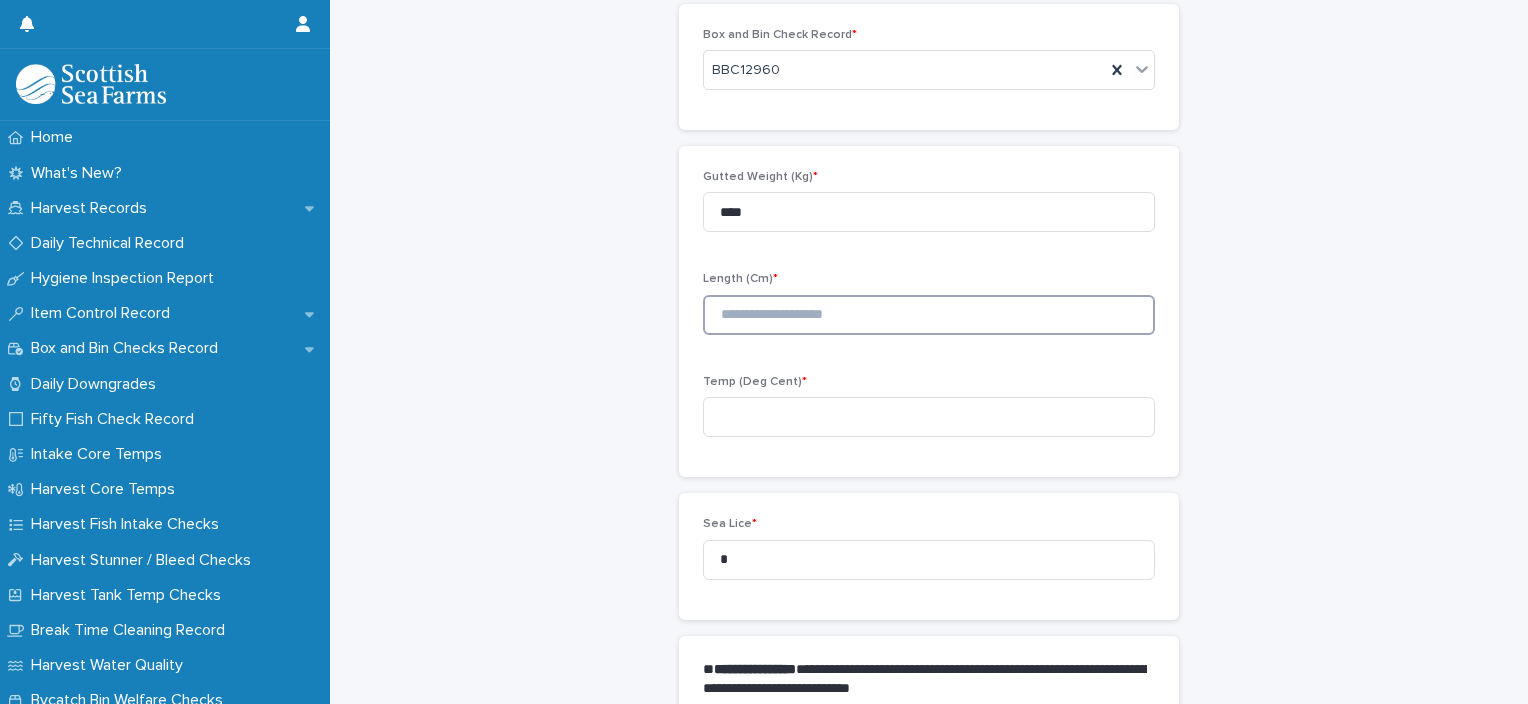 click at bounding box center (929, 315) 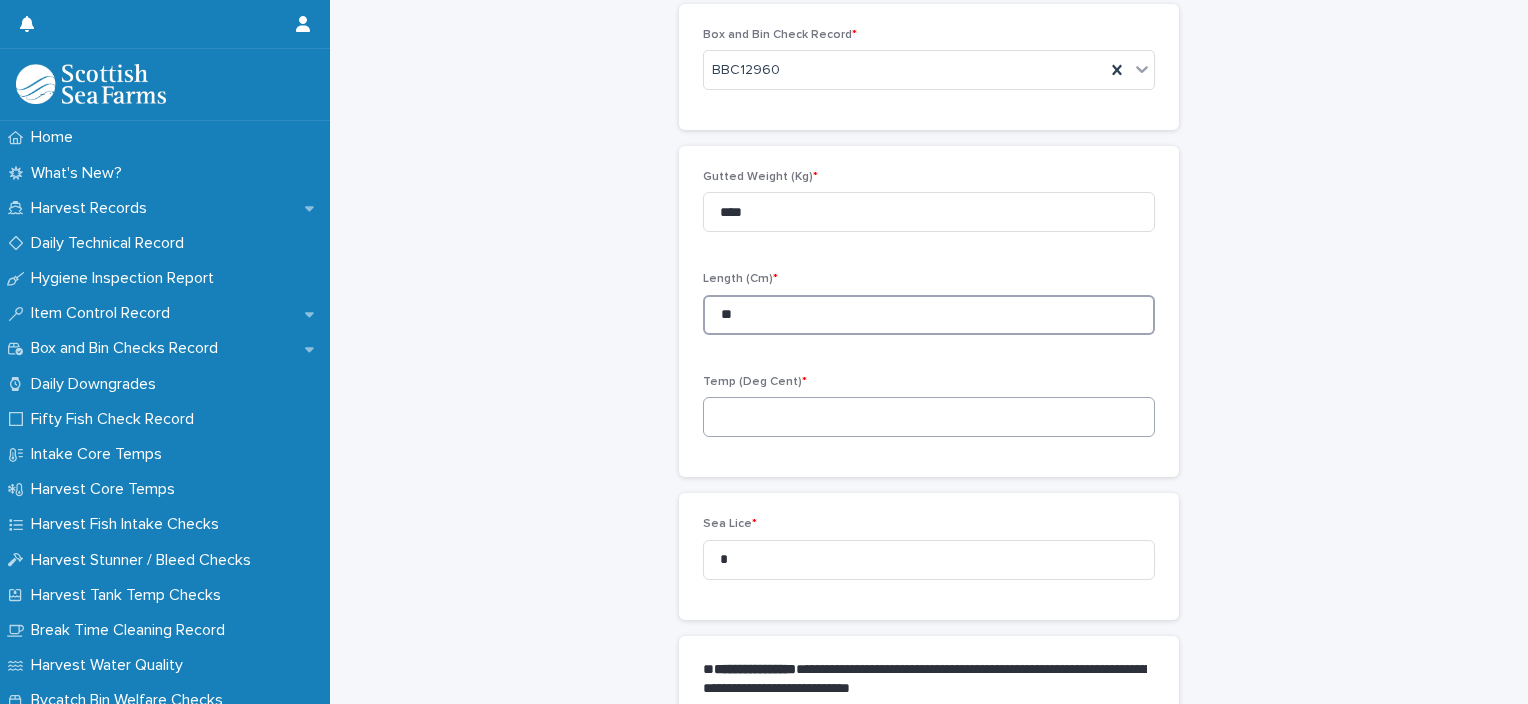 type on "**" 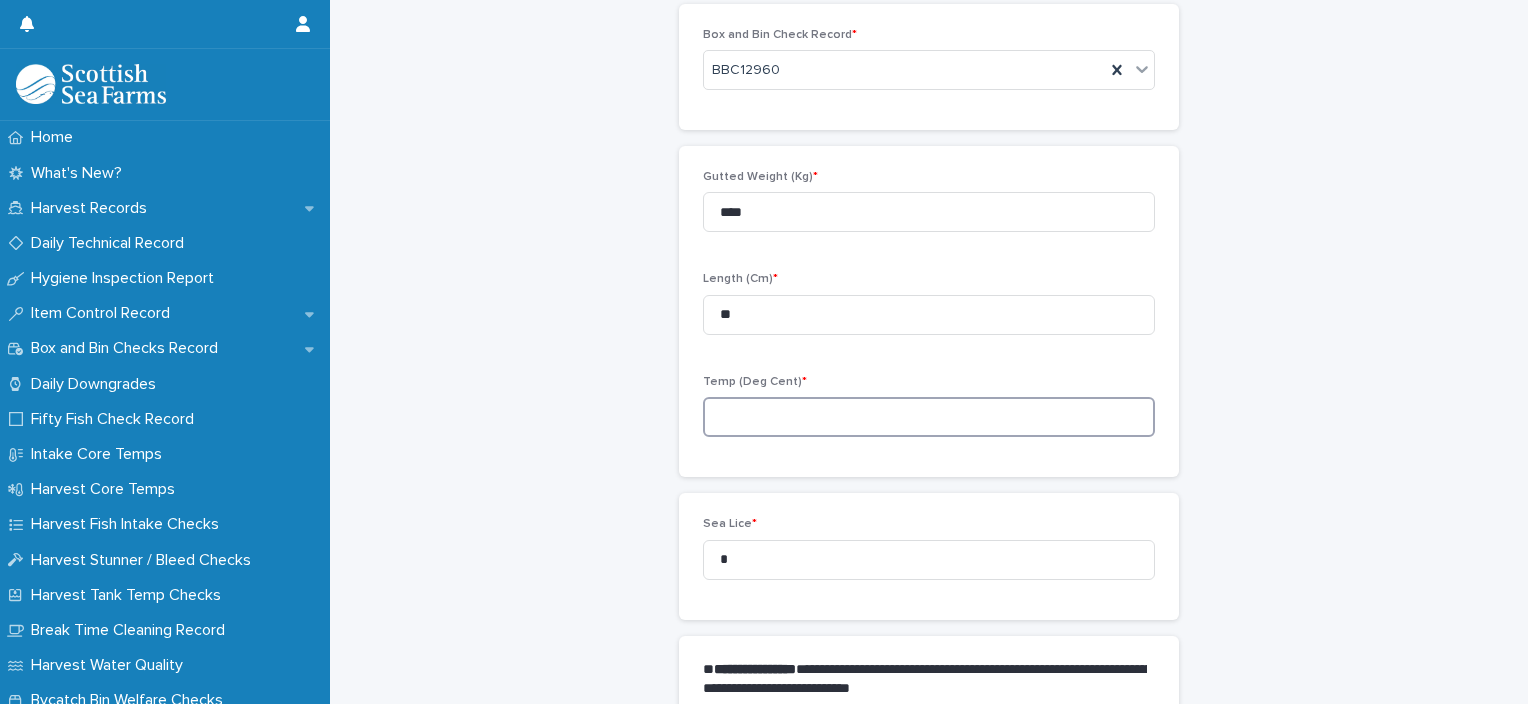 click at bounding box center (929, 417) 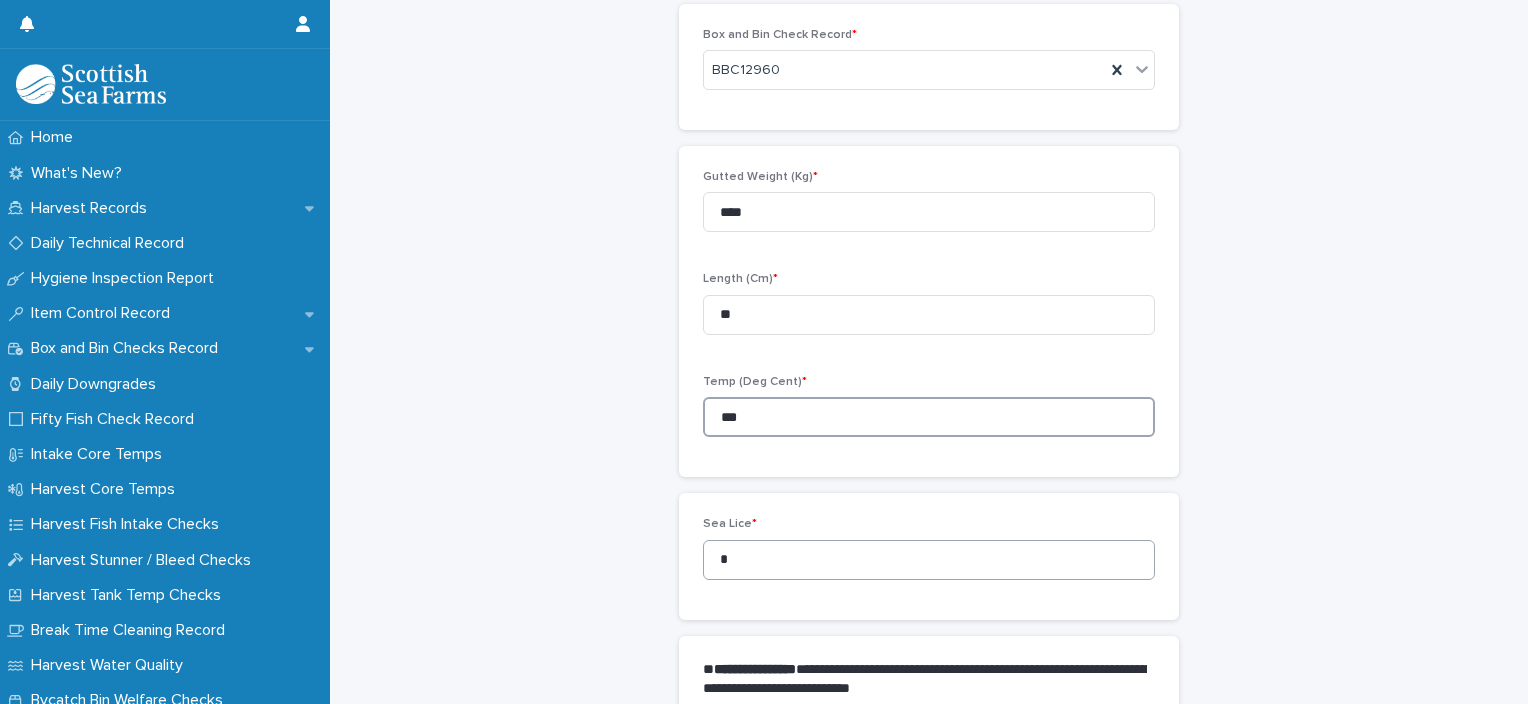 type on "***" 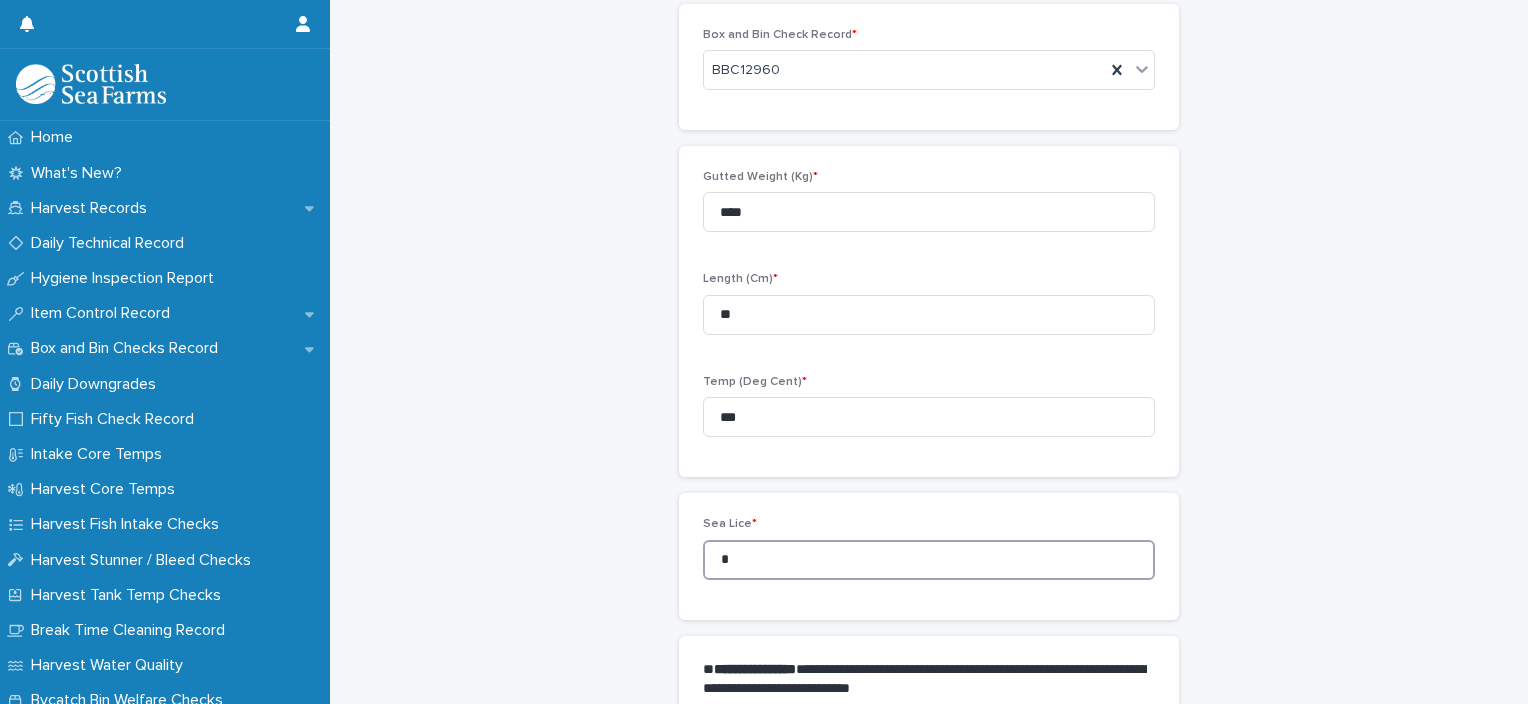 drag, startPoint x: 710, startPoint y: 559, endPoint x: 688, endPoint y: 559, distance: 22 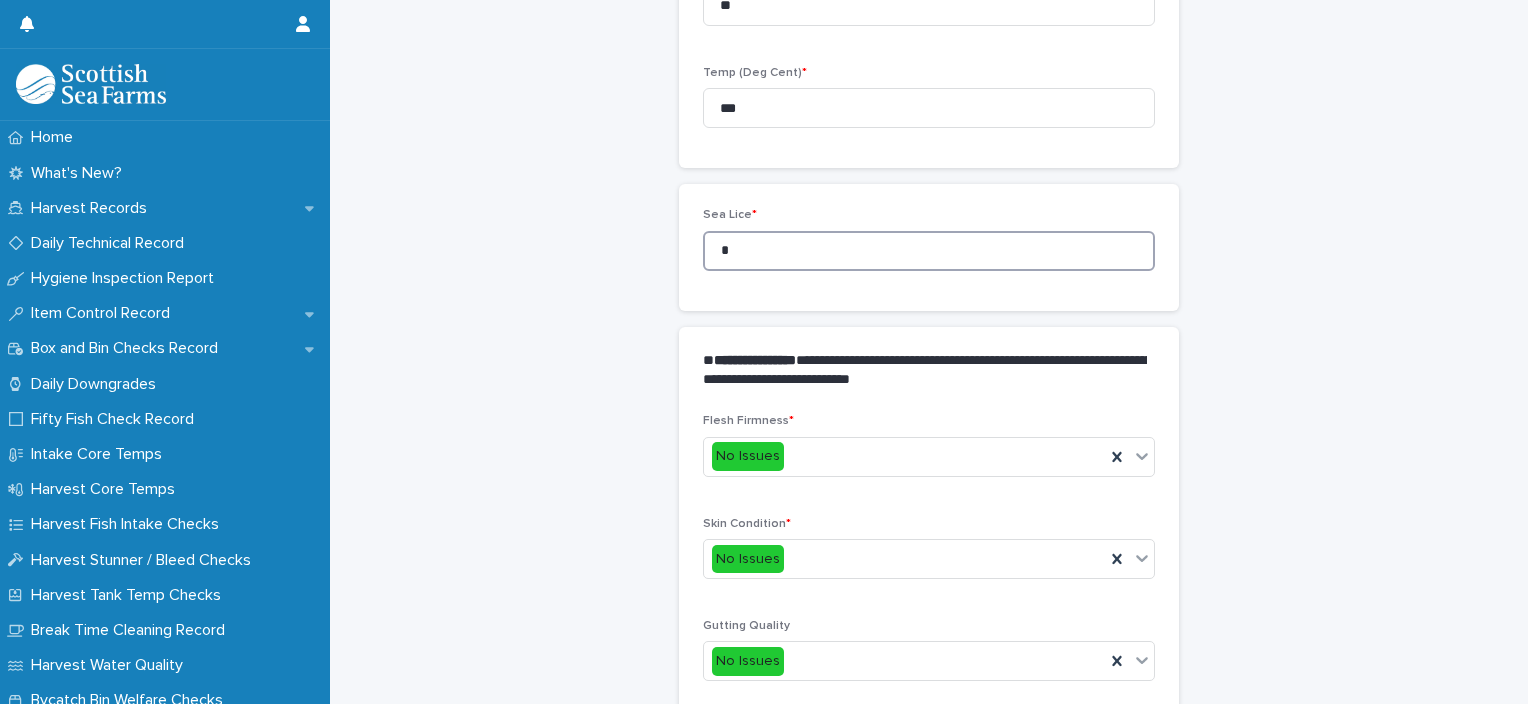 scroll, scrollTop: 911, scrollLeft: 0, axis: vertical 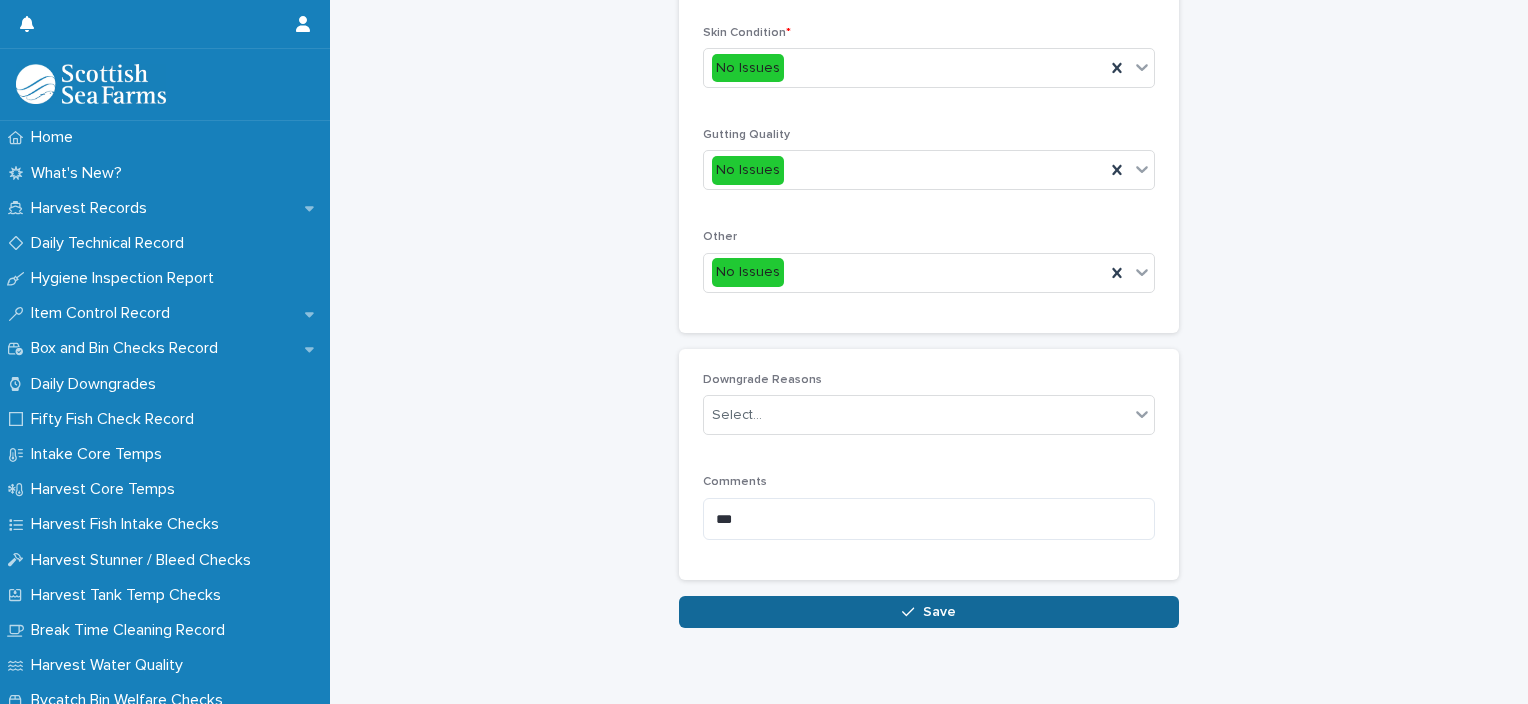 type on "*" 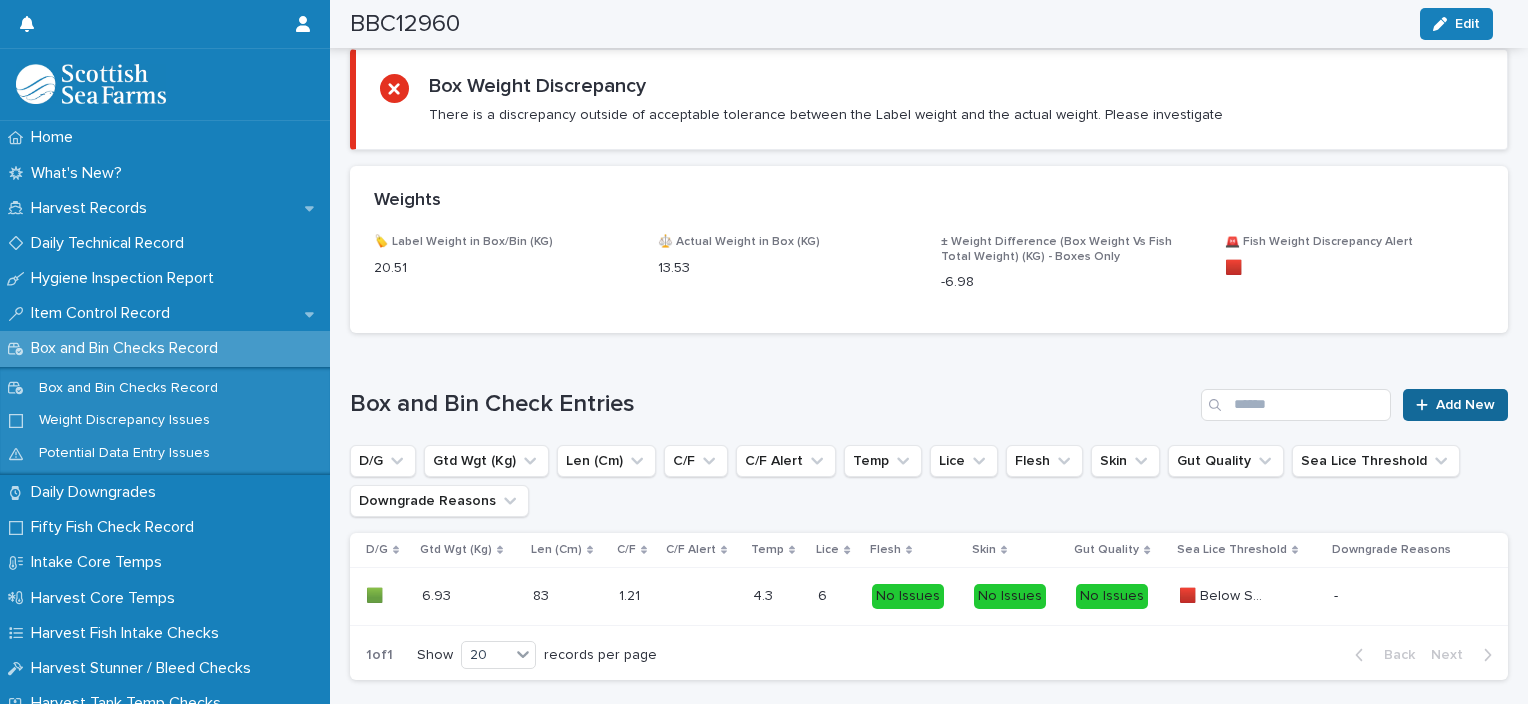 click on "Add New" at bounding box center (1465, 405) 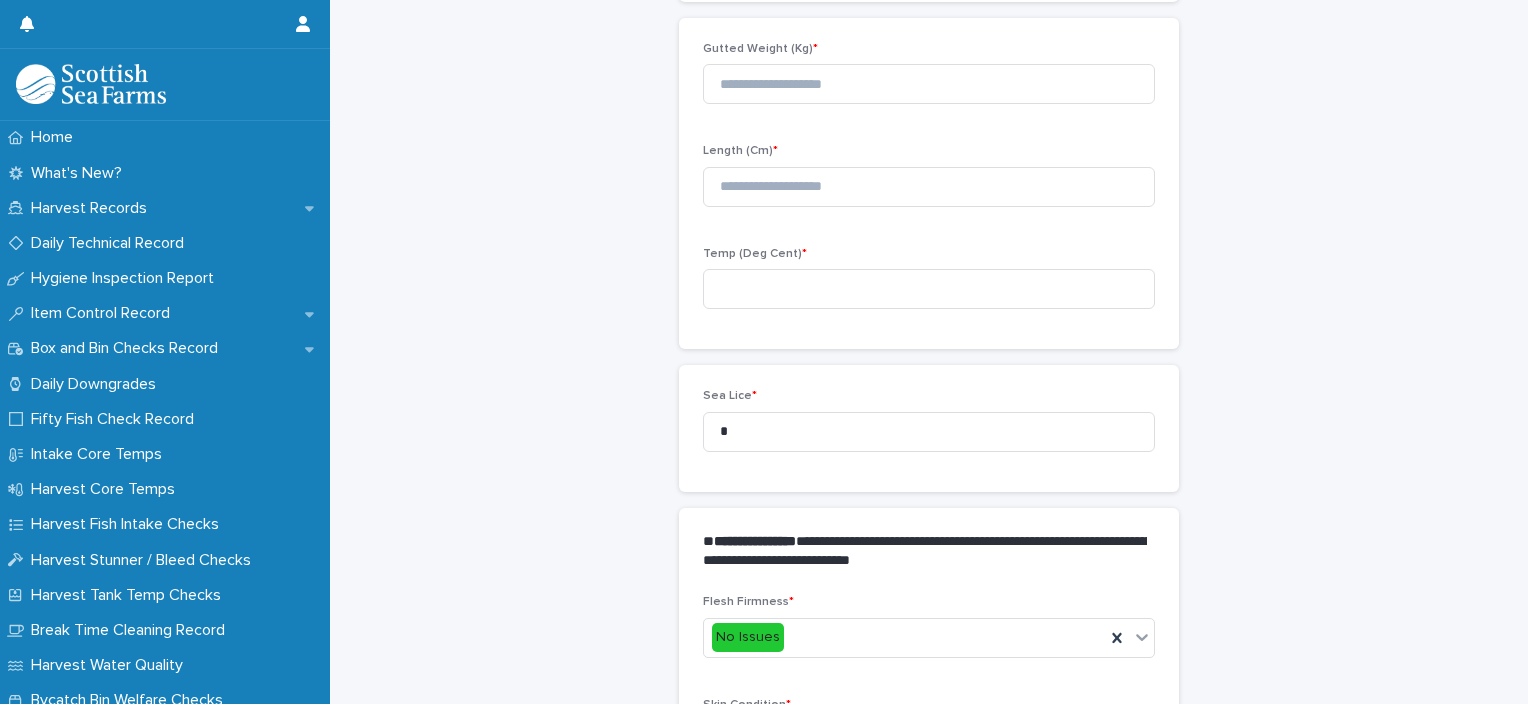 scroll, scrollTop: 211, scrollLeft: 0, axis: vertical 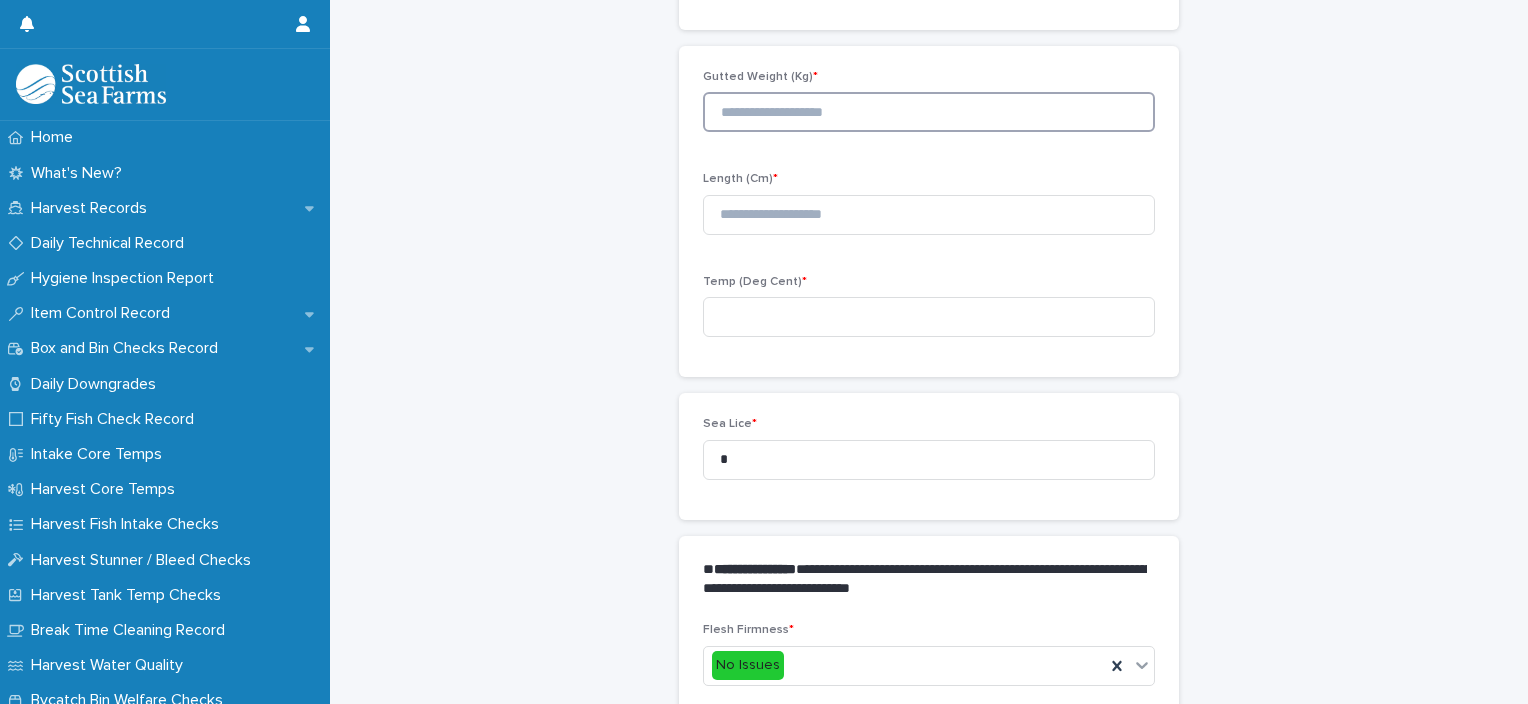 click at bounding box center (929, 112) 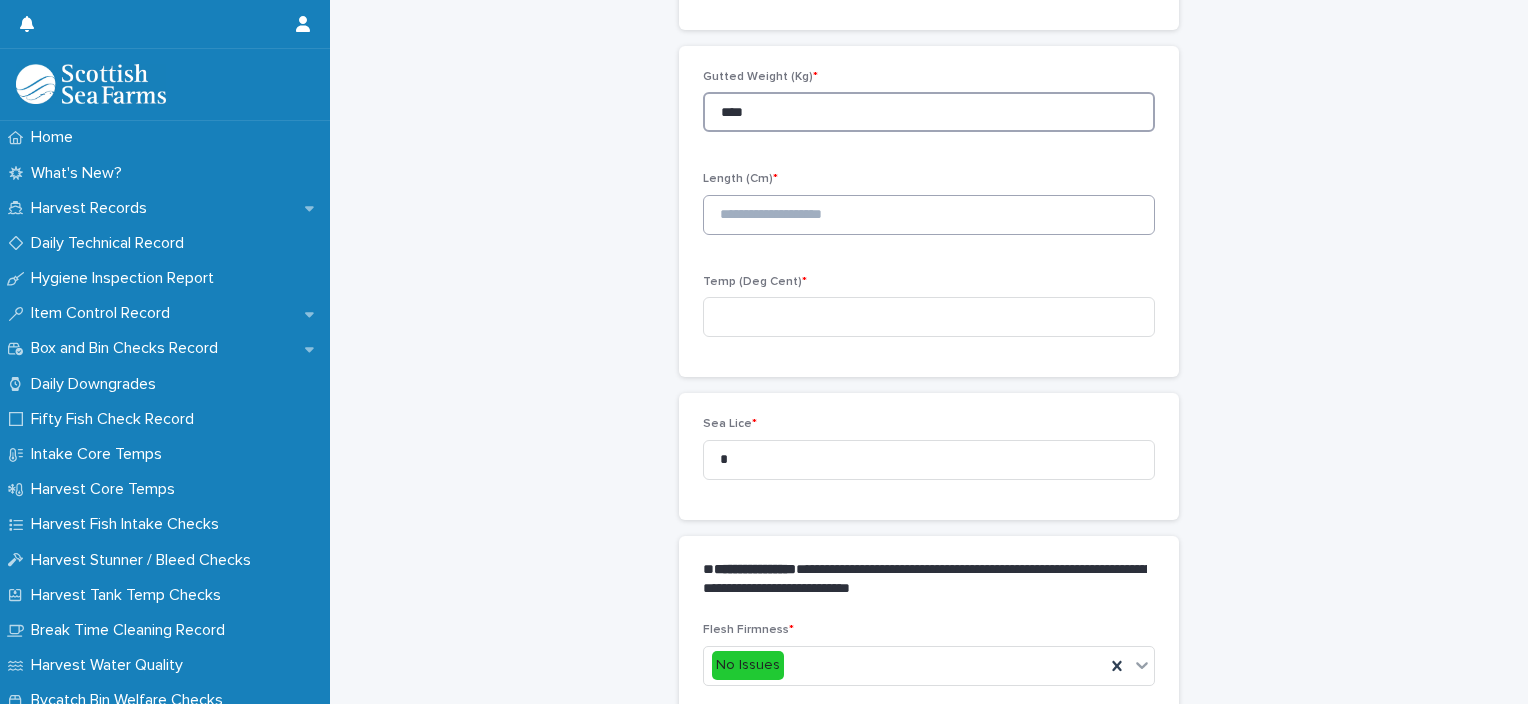 type on "****" 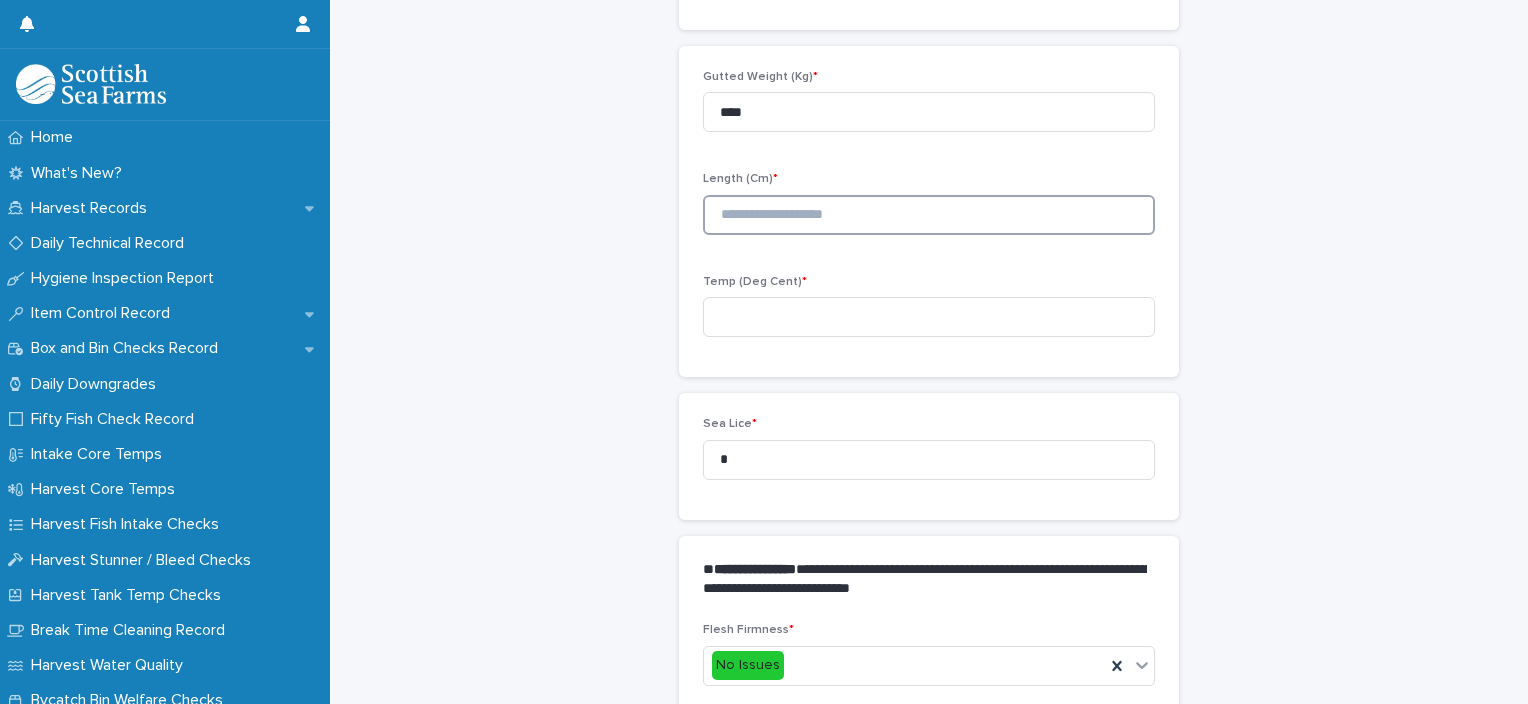 click at bounding box center (929, 215) 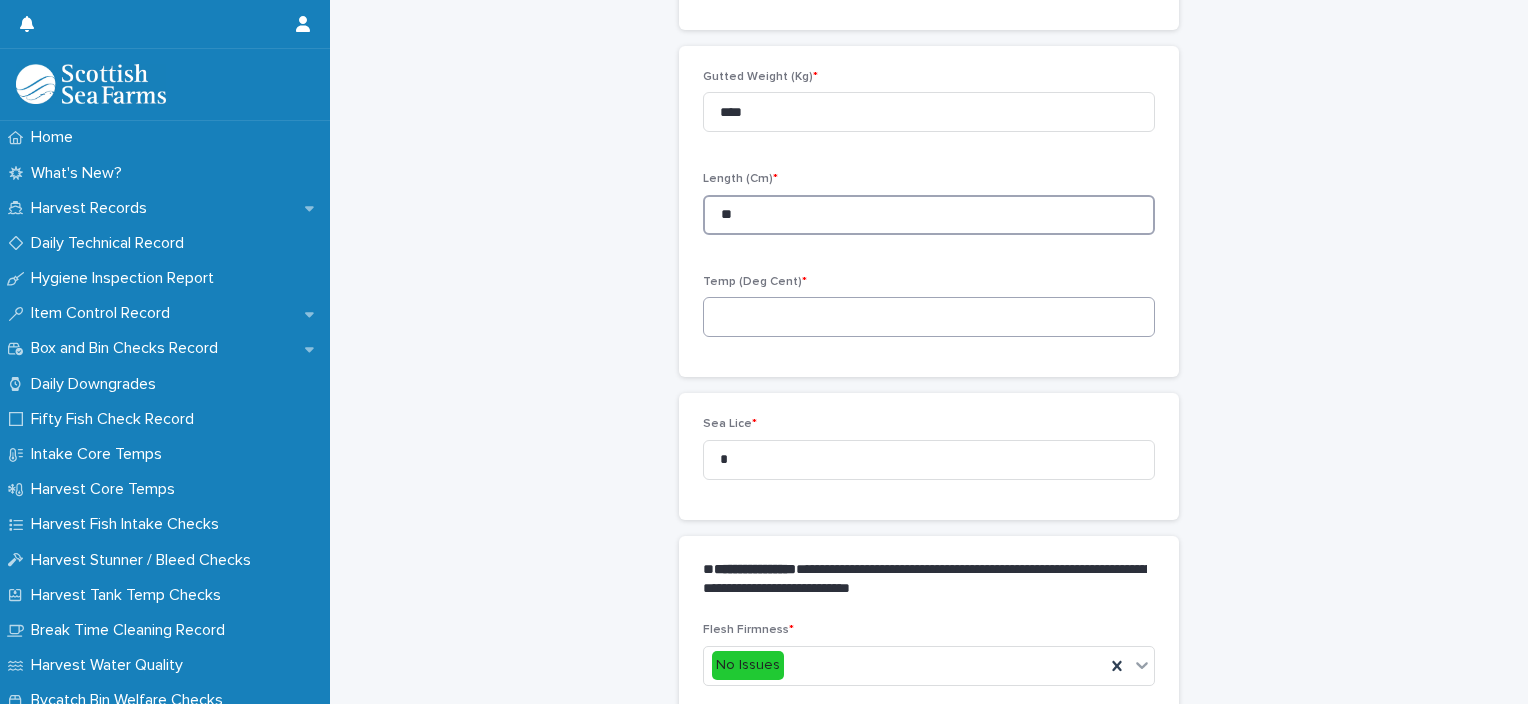 type on "**" 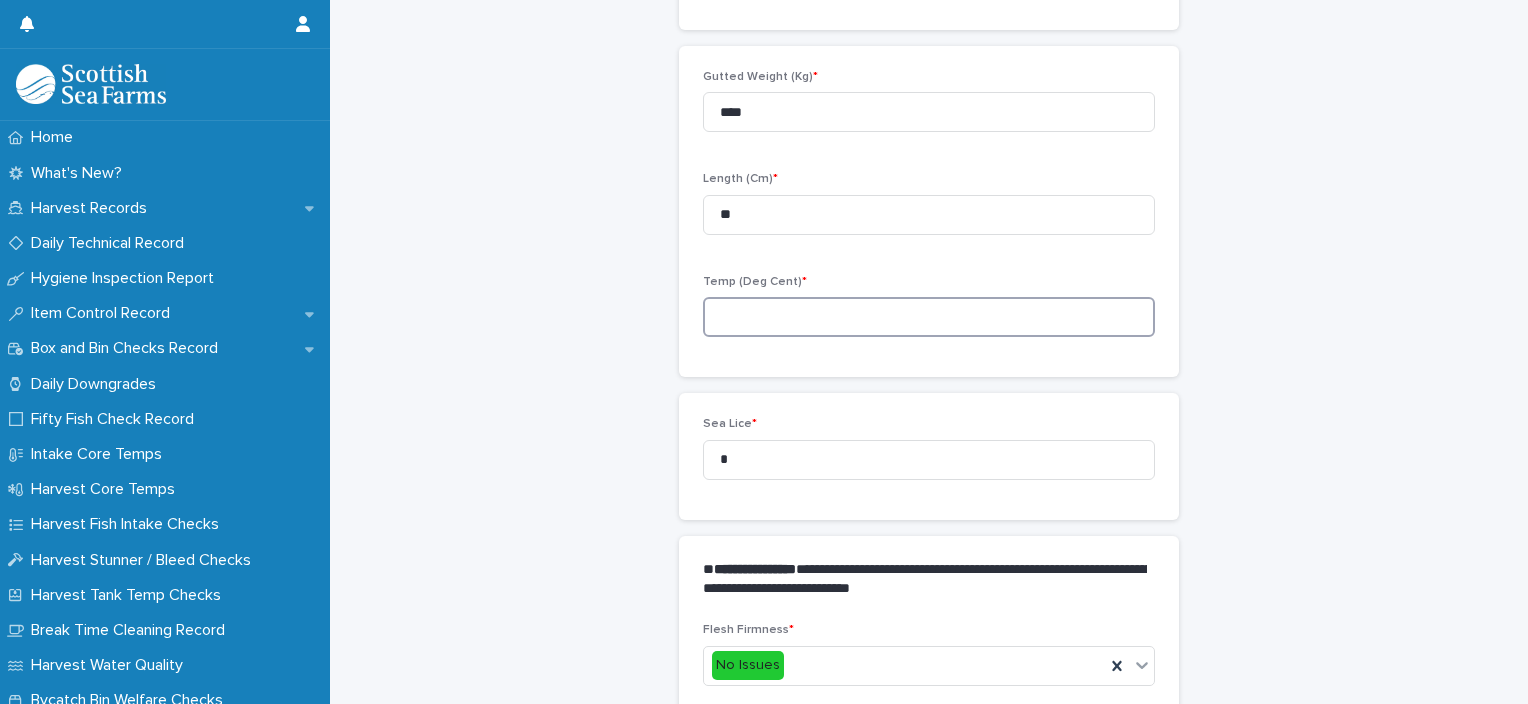 click at bounding box center (929, 317) 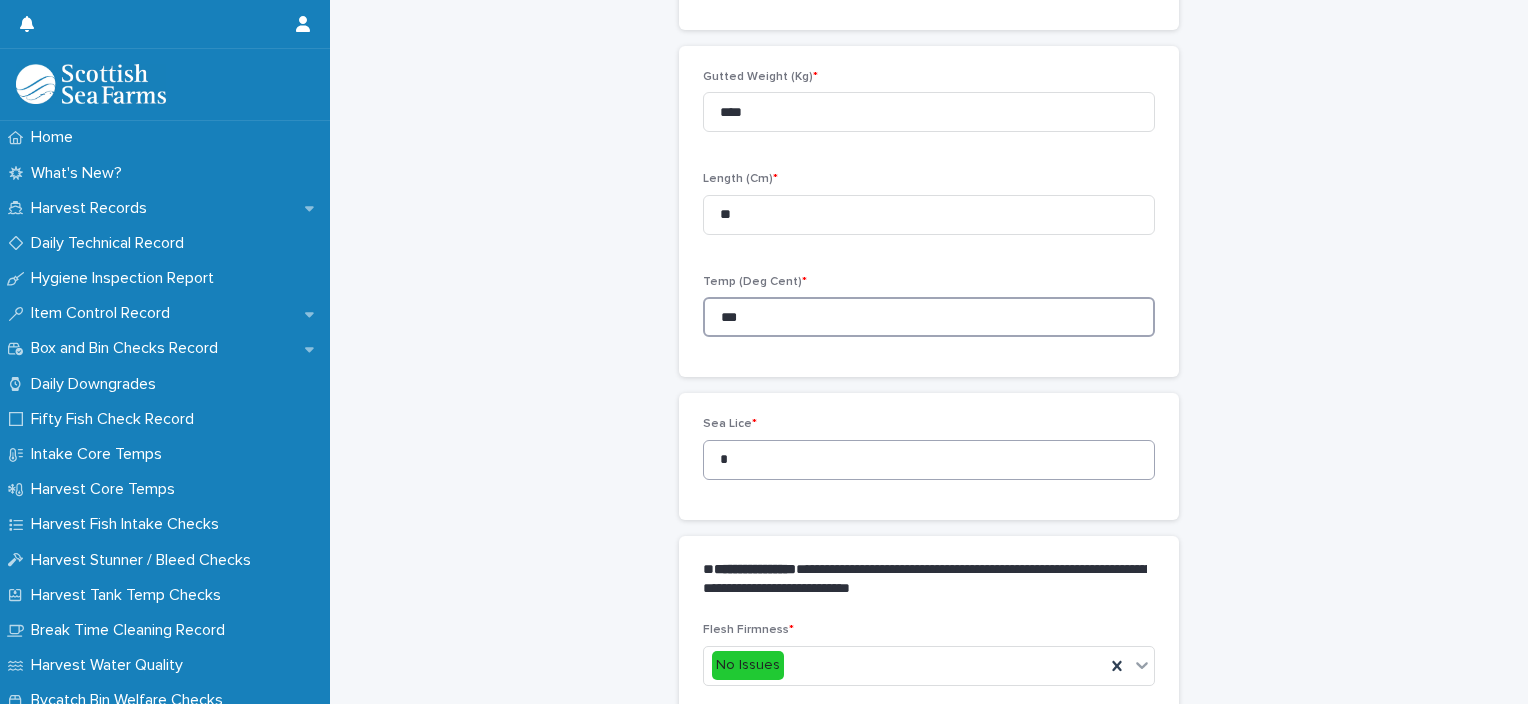 type on "***" 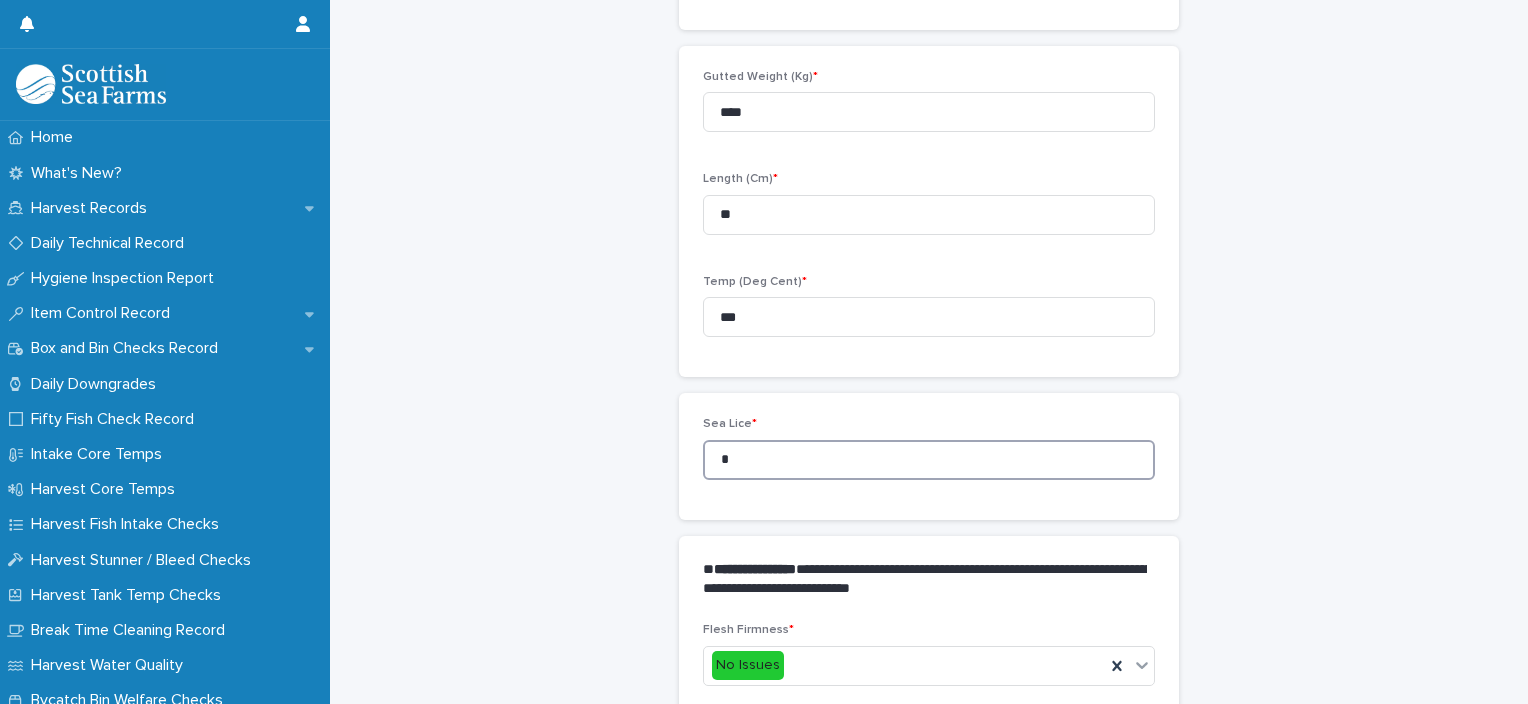 drag, startPoint x: 717, startPoint y: 473, endPoint x: 660, endPoint y: 474, distance: 57.00877 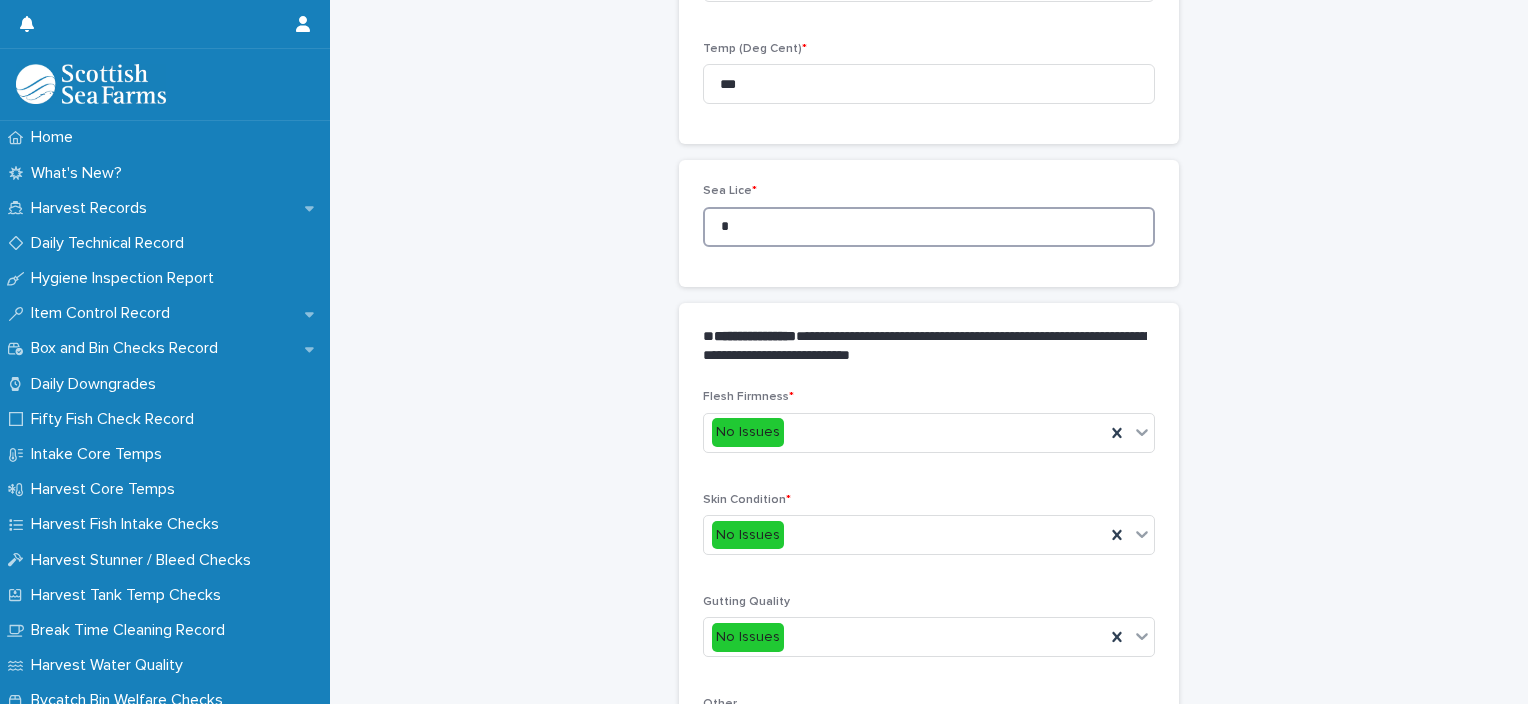scroll, scrollTop: 948, scrollLeft: 0, axis: vertical 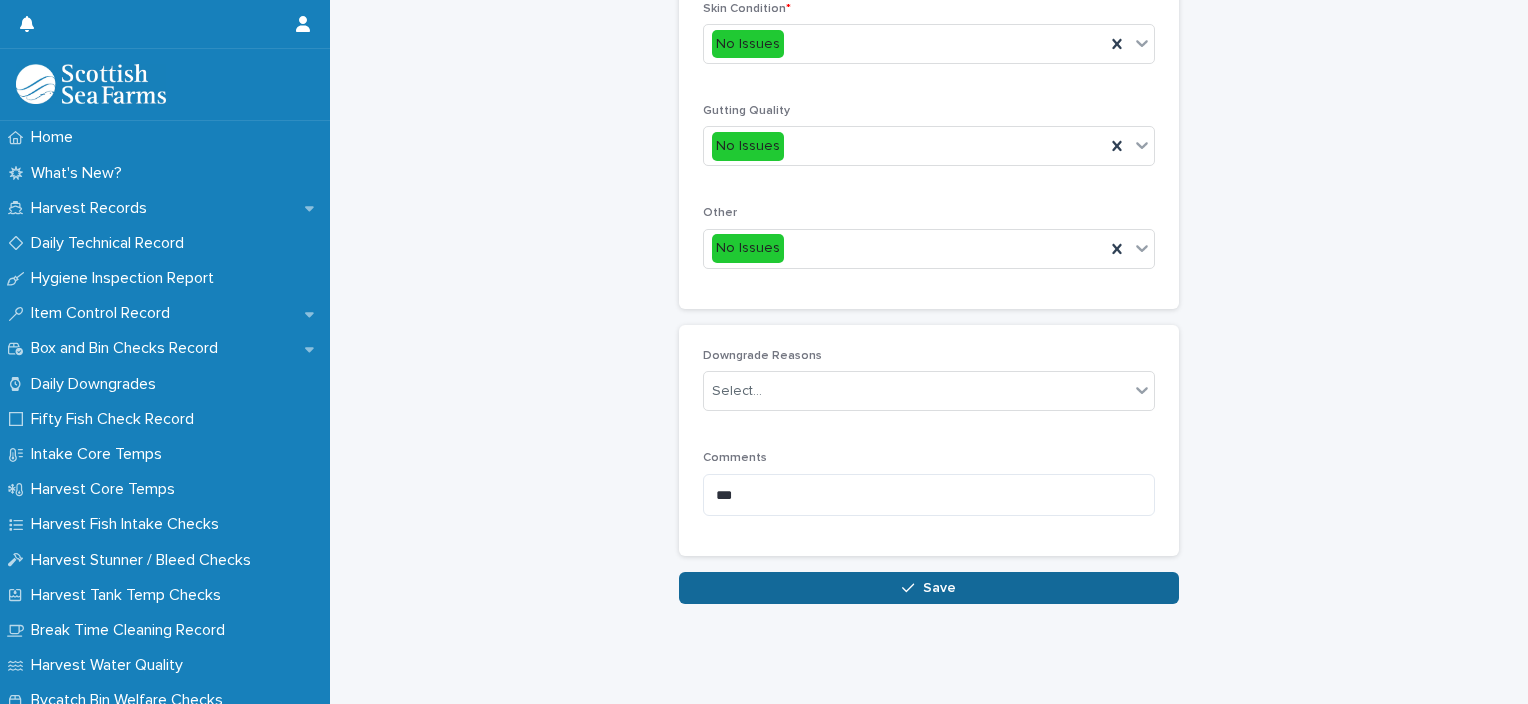 type on "*" 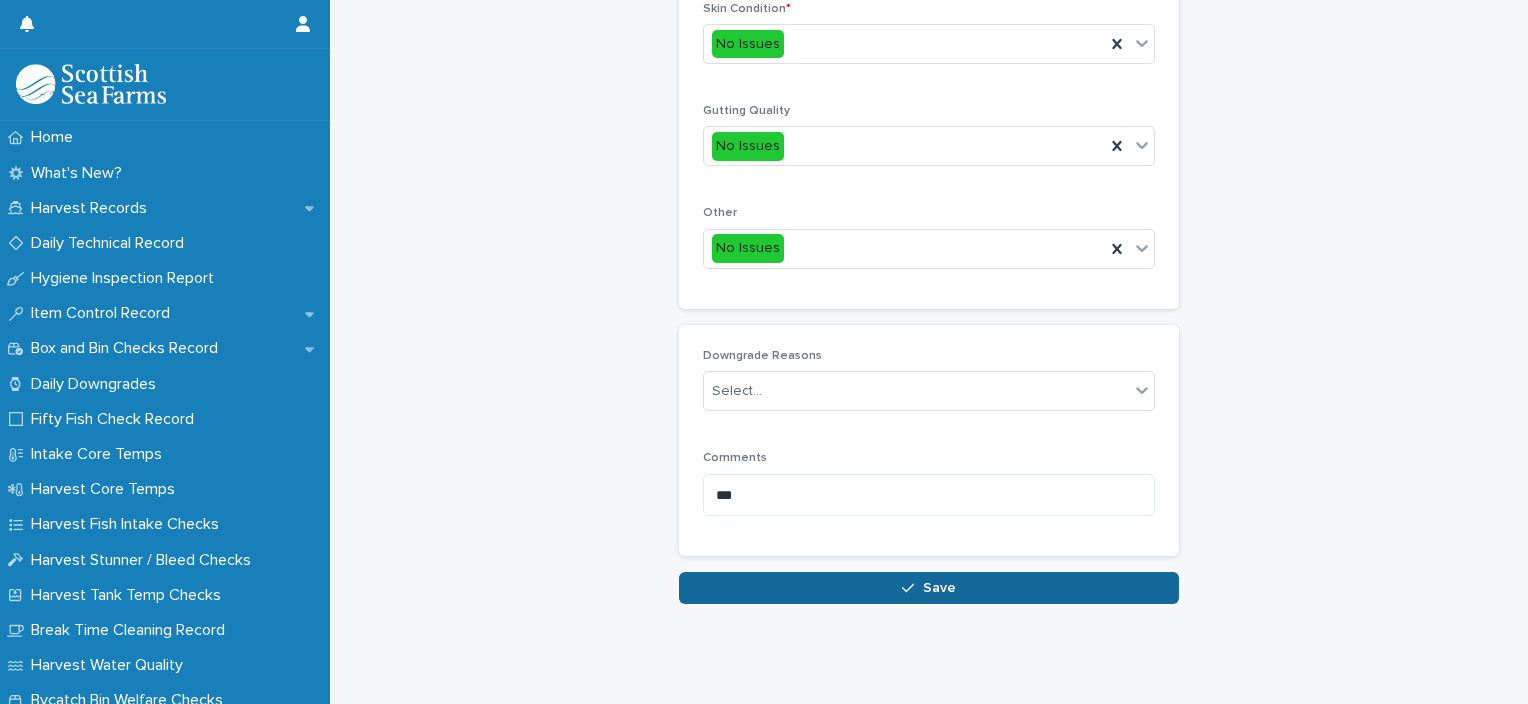 click on "Save" at bounding box center (929, 588) 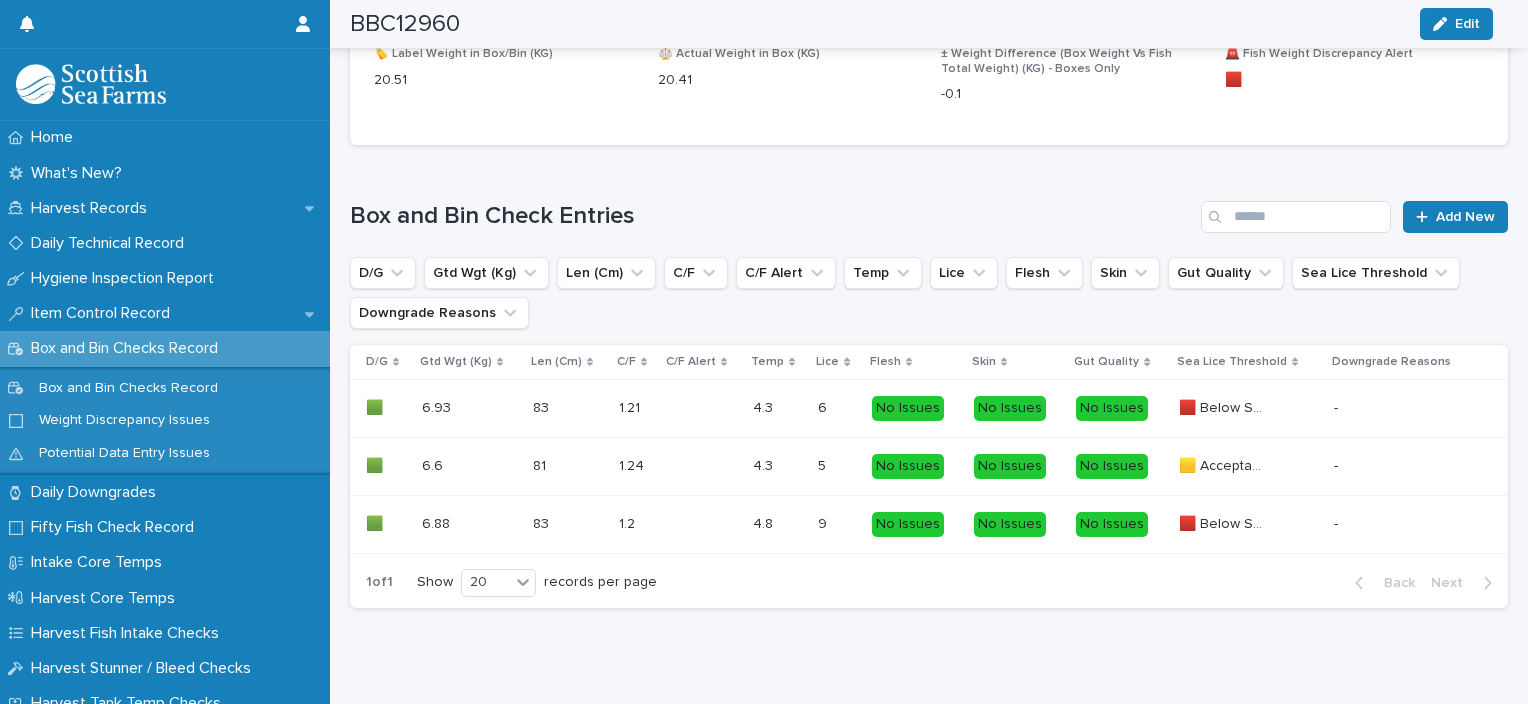 scroll, scrollTop: 1318, scrollLeft: 0, axis: vertical 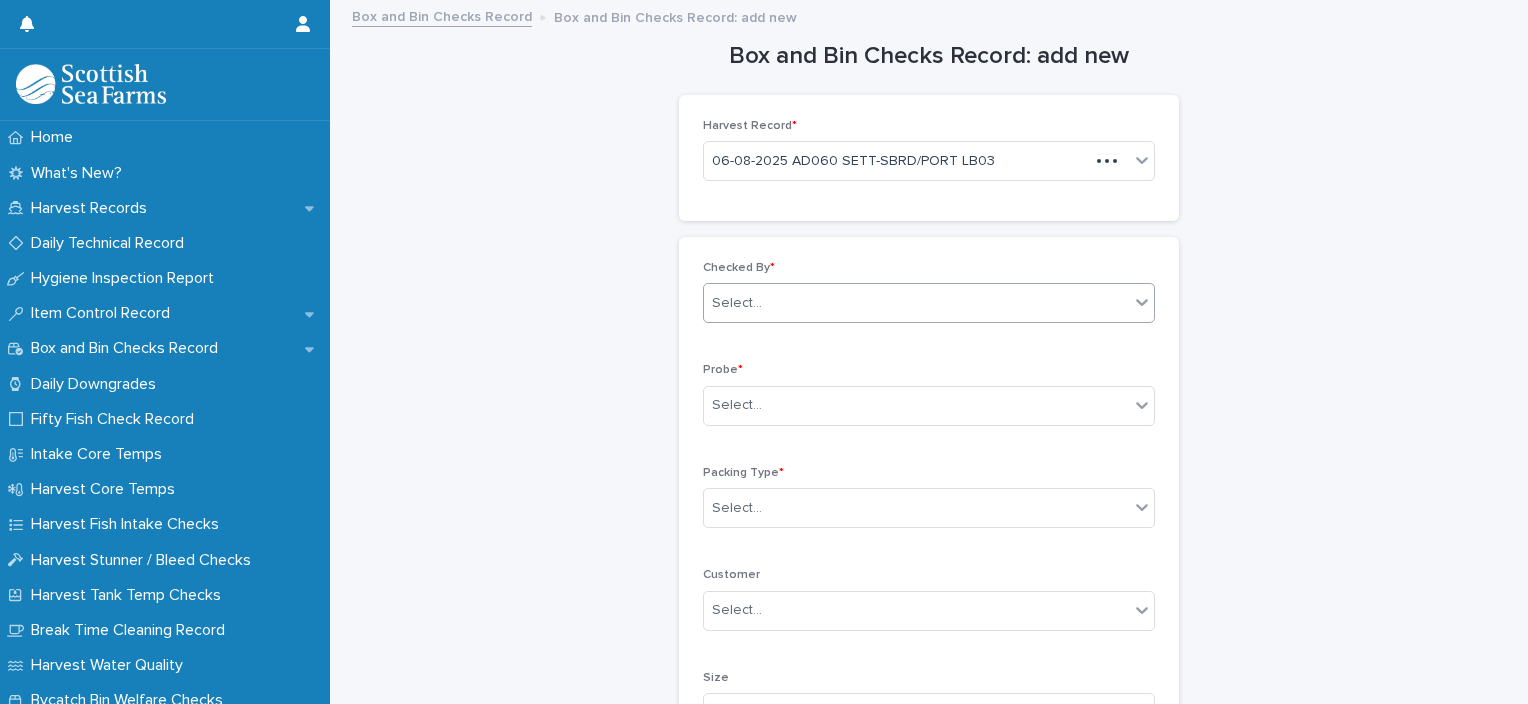 click on "Select..." at bounding box center (929, 303) 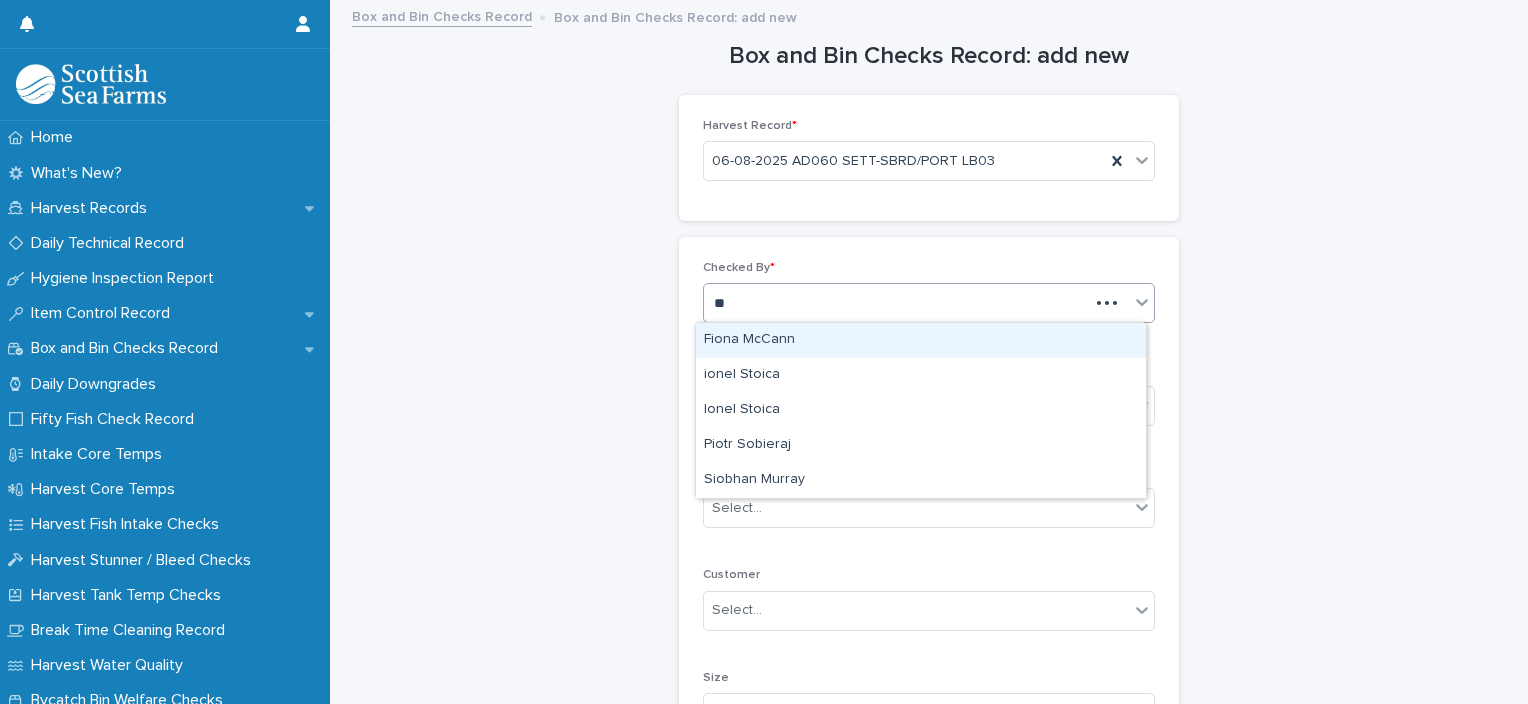 type on "***" 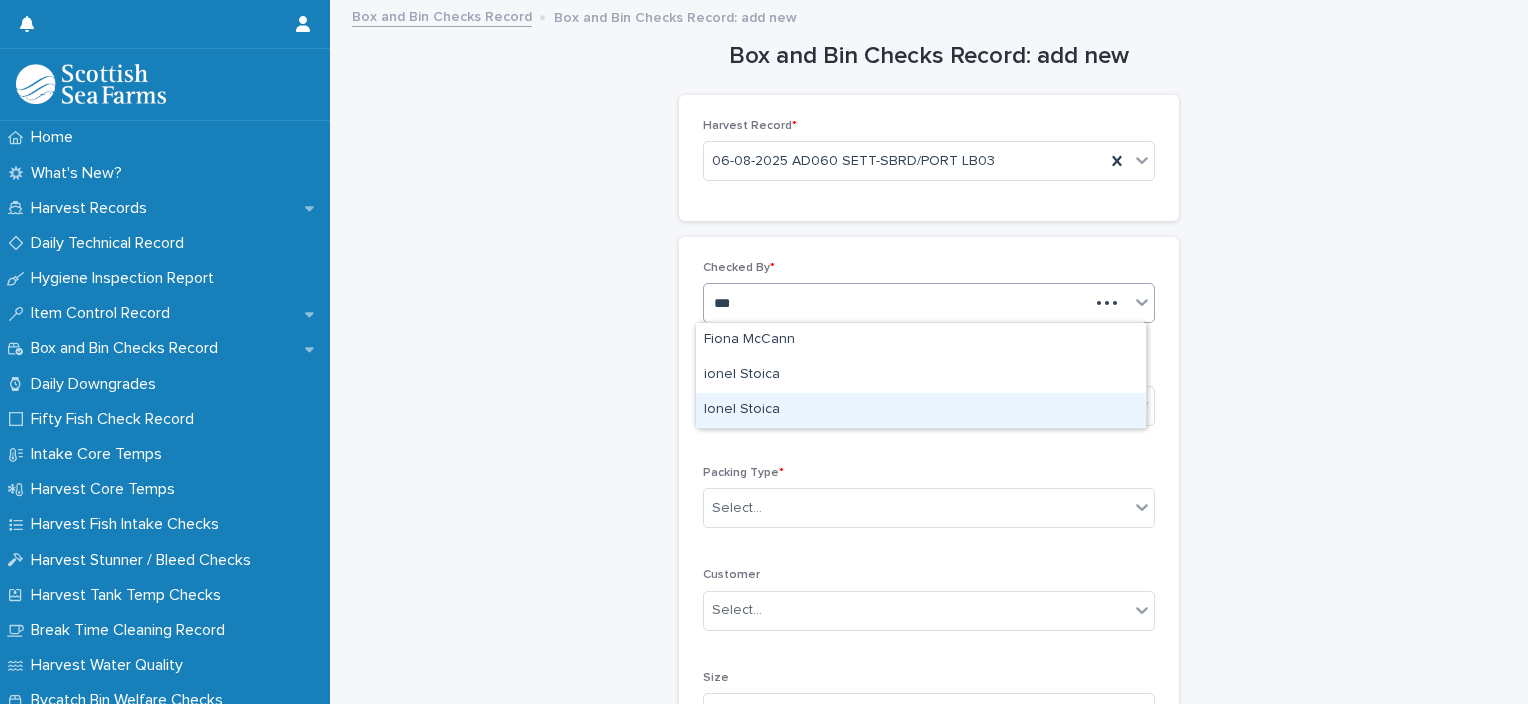 click on "Ionel Stoica" at bounding box center (921, 410) 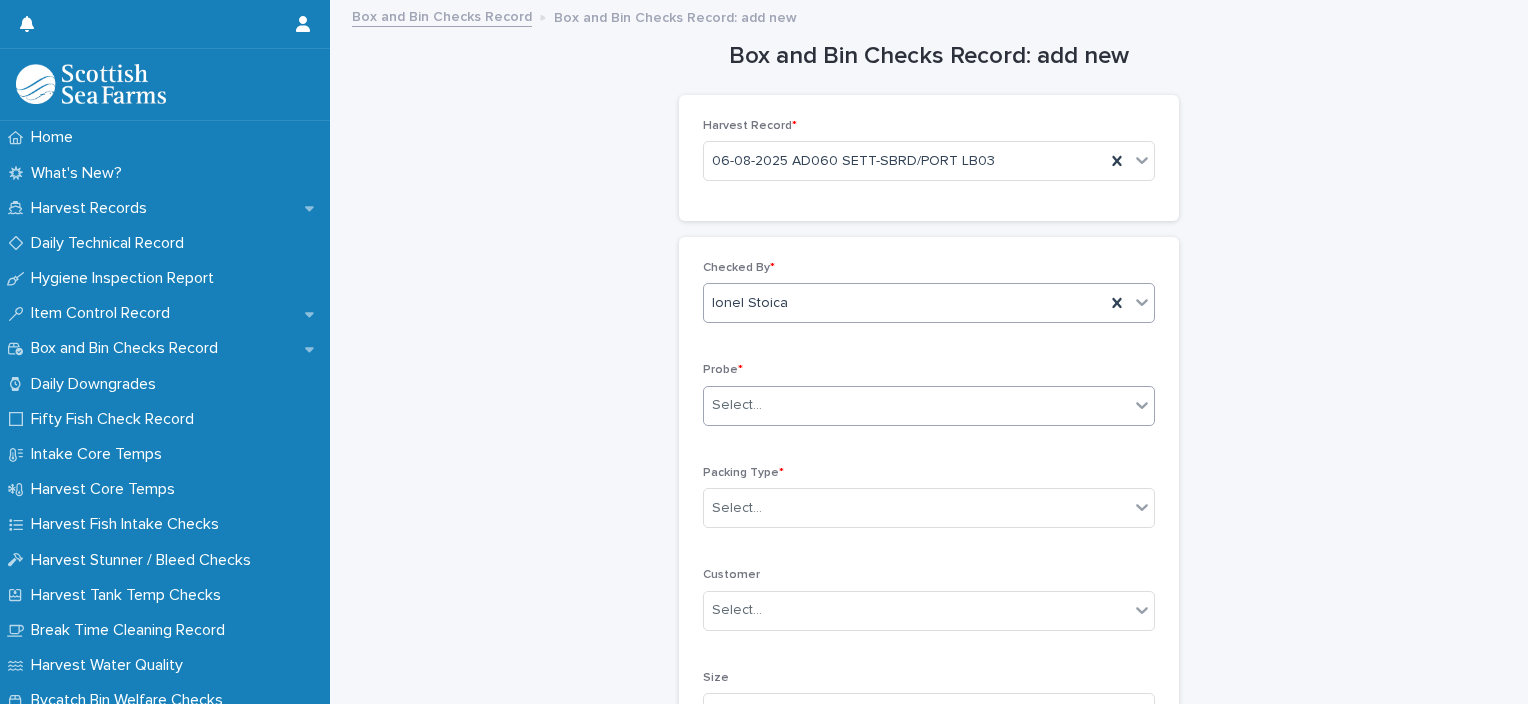 click on "Select..." at bounding box center [916, 405] 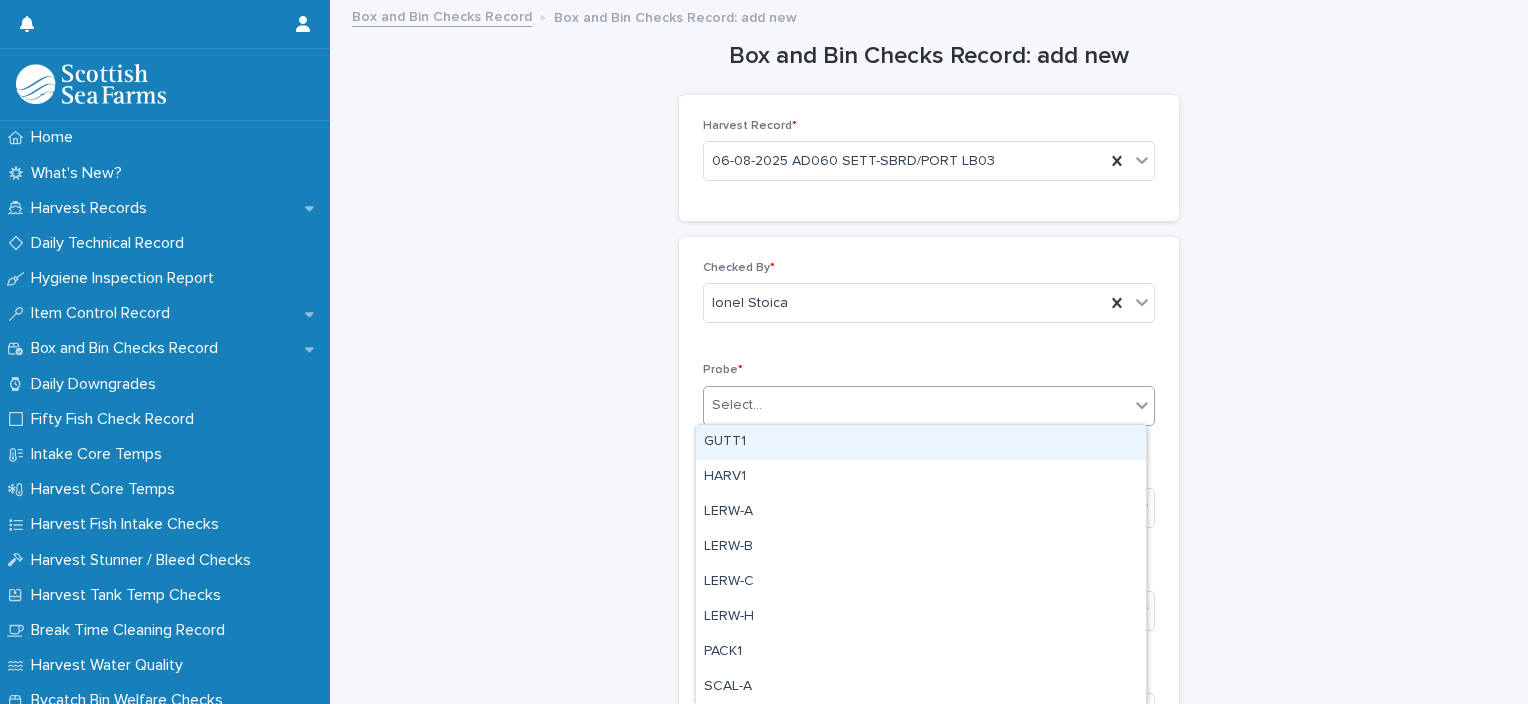 type on "*" 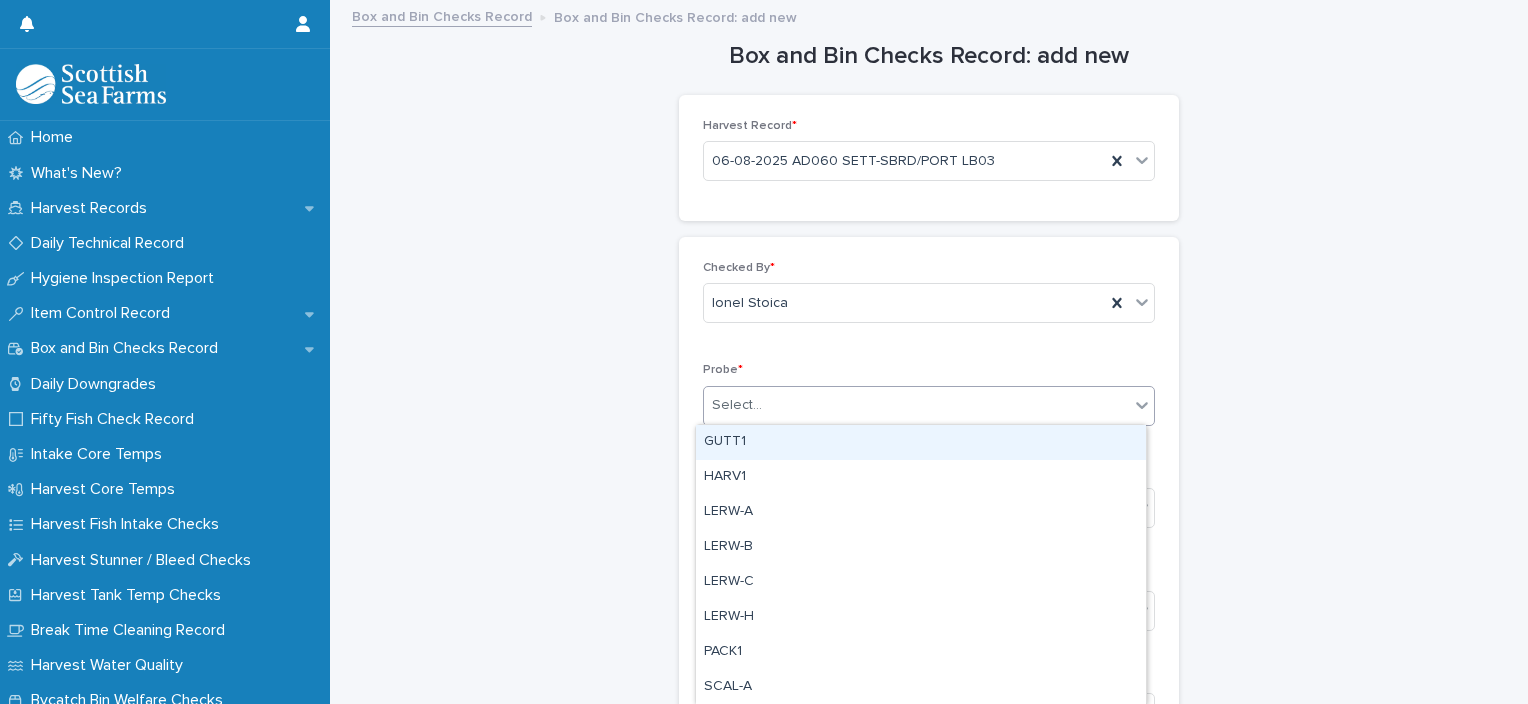 type on "*" 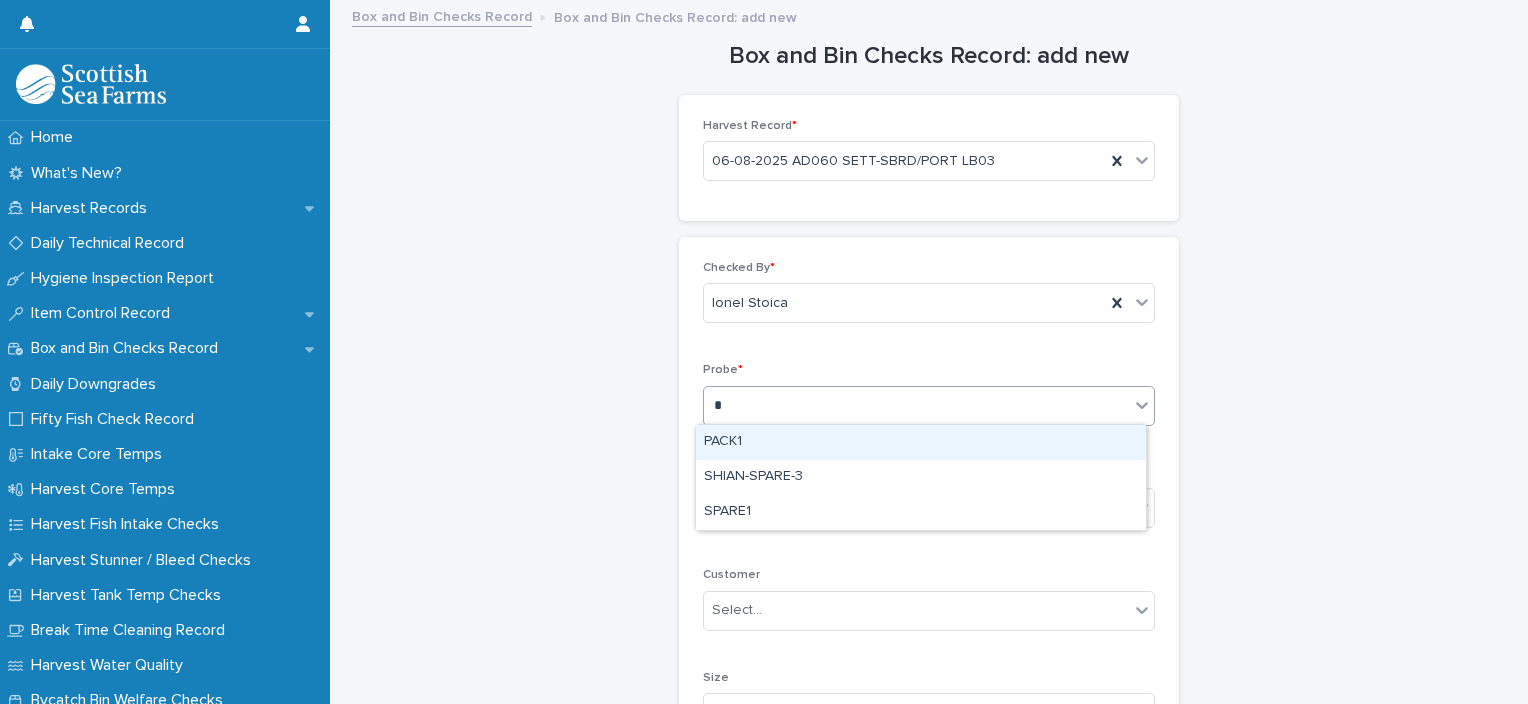 click on "PACK1" at bounding box center (921, 442) 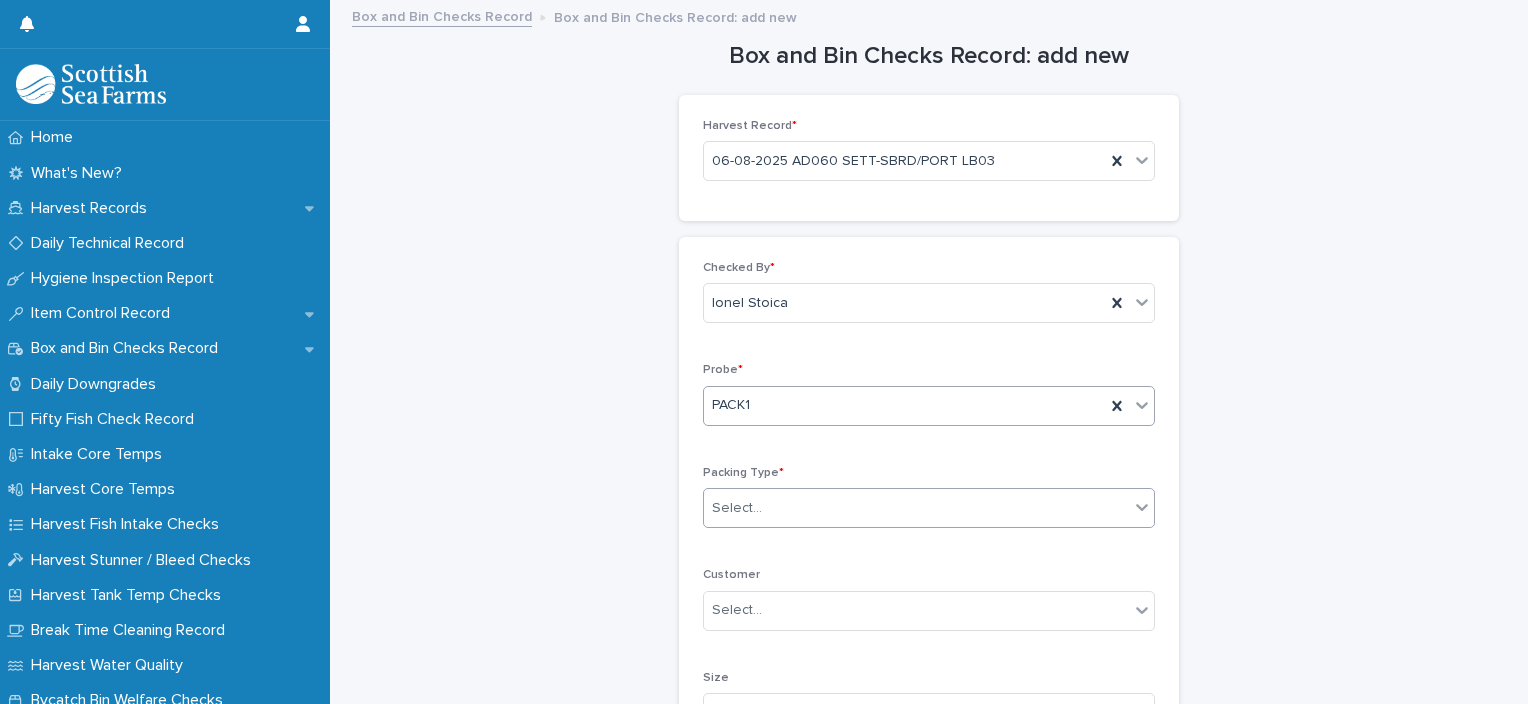 click on "Select..." at bounding box center [916, 508] 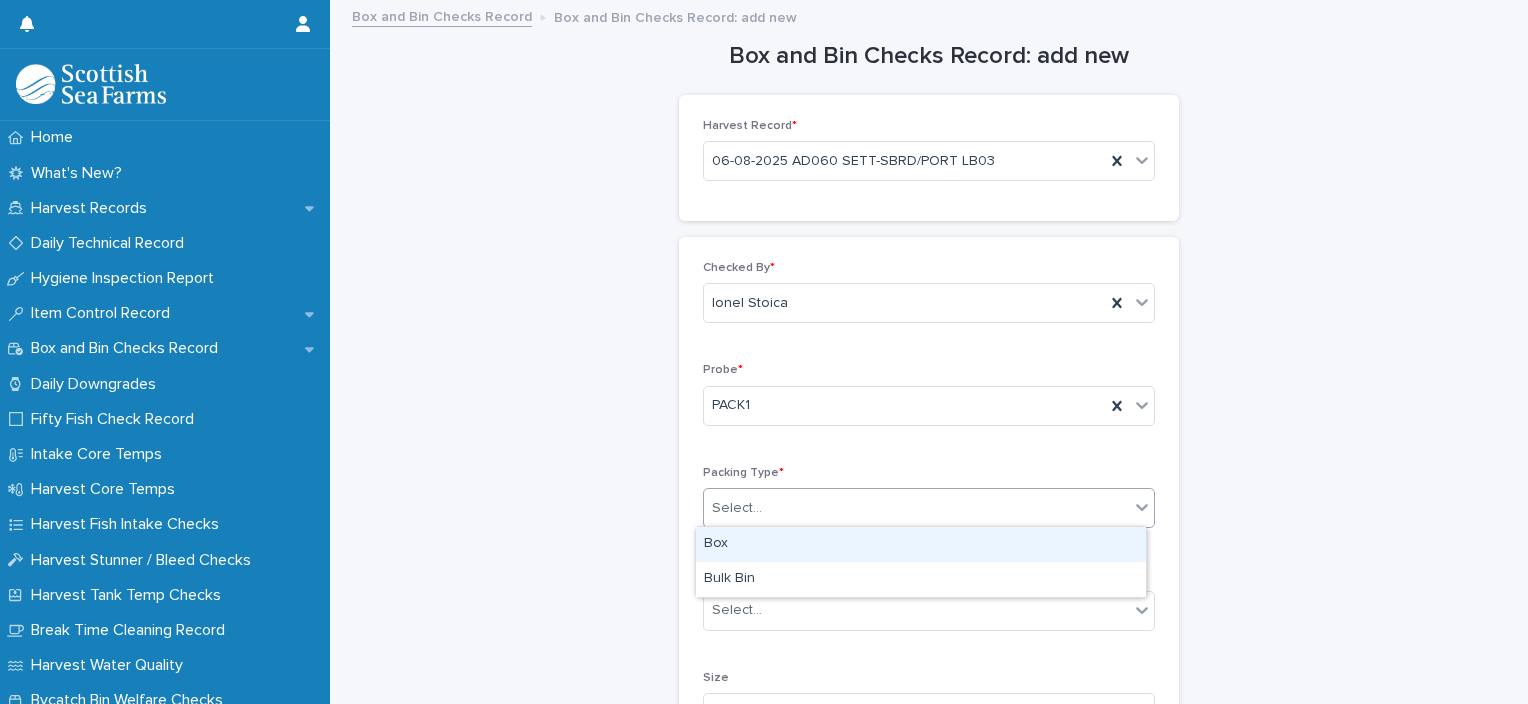 click on "Box" at bounding box center (921, 544) 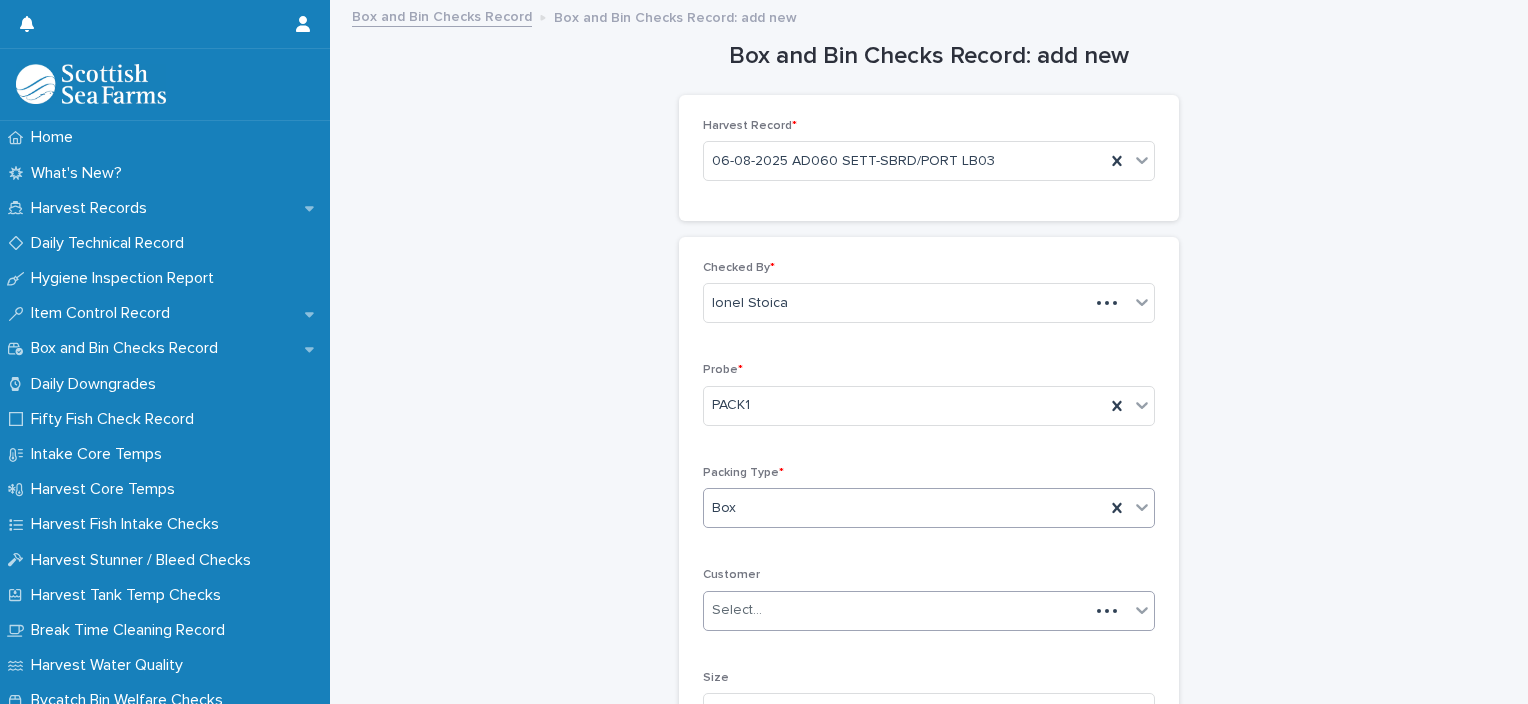 click on "Select..." at bounding box center [896, 610] 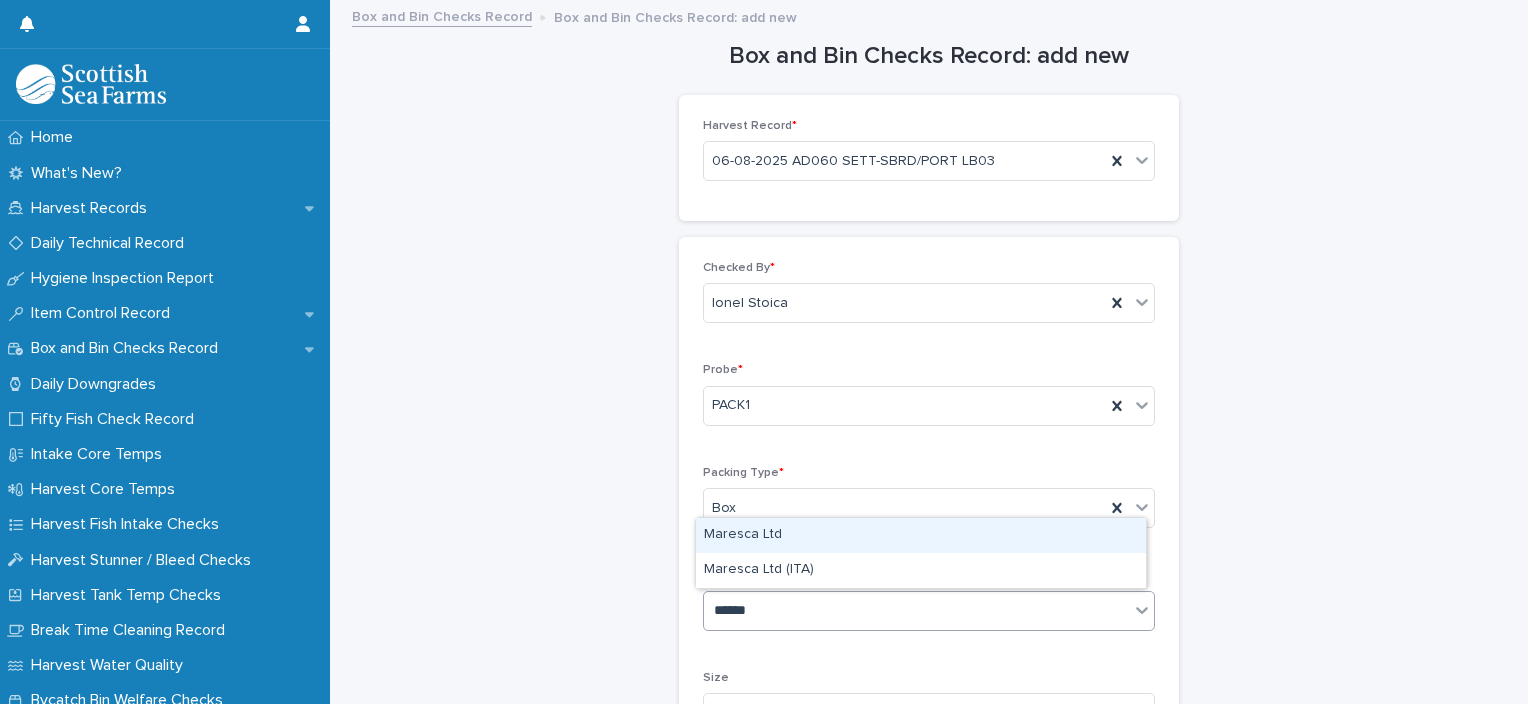type on "*******" 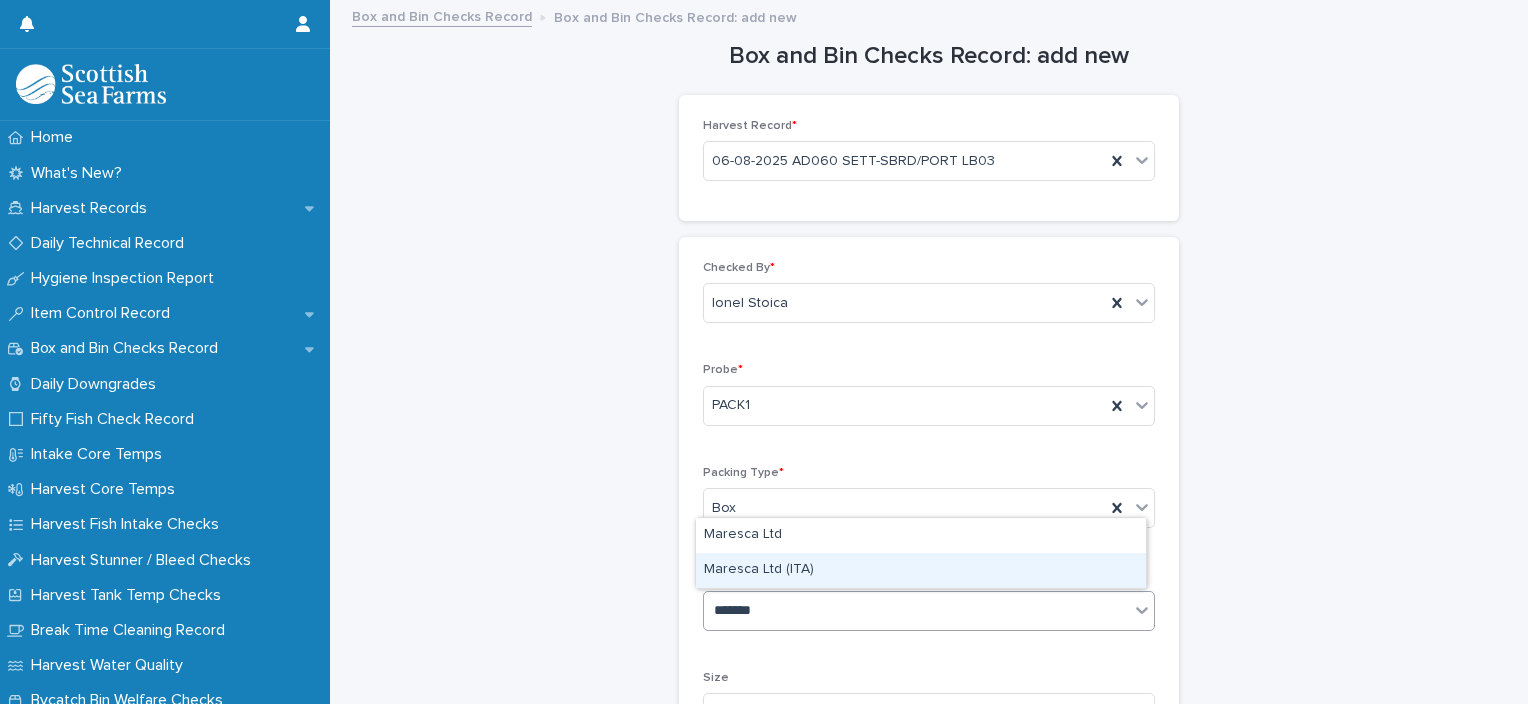 click on "Maresca Ltd (ITA)" at bounding box center [921, 570] 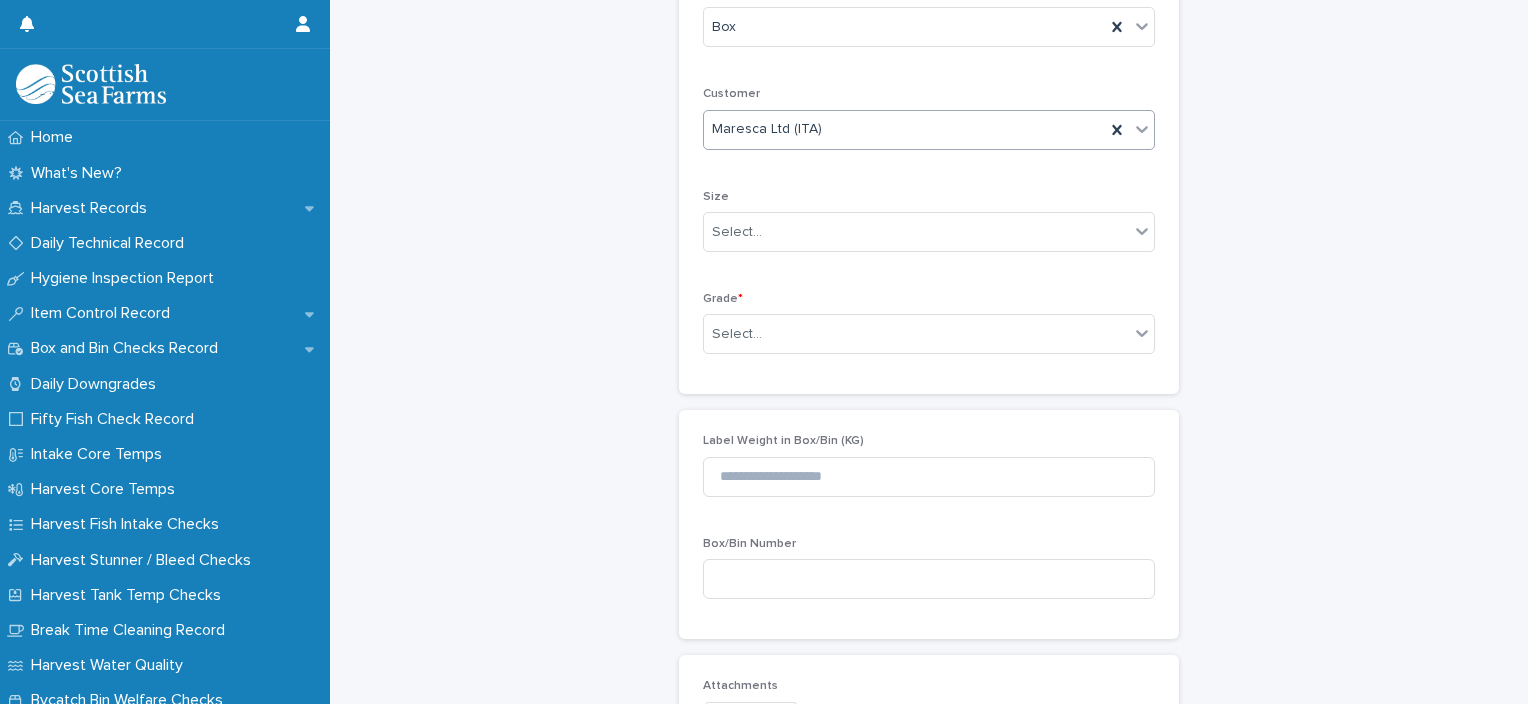 scroll, scrollTop: 500, scrollLeft: 0, axis: vertical 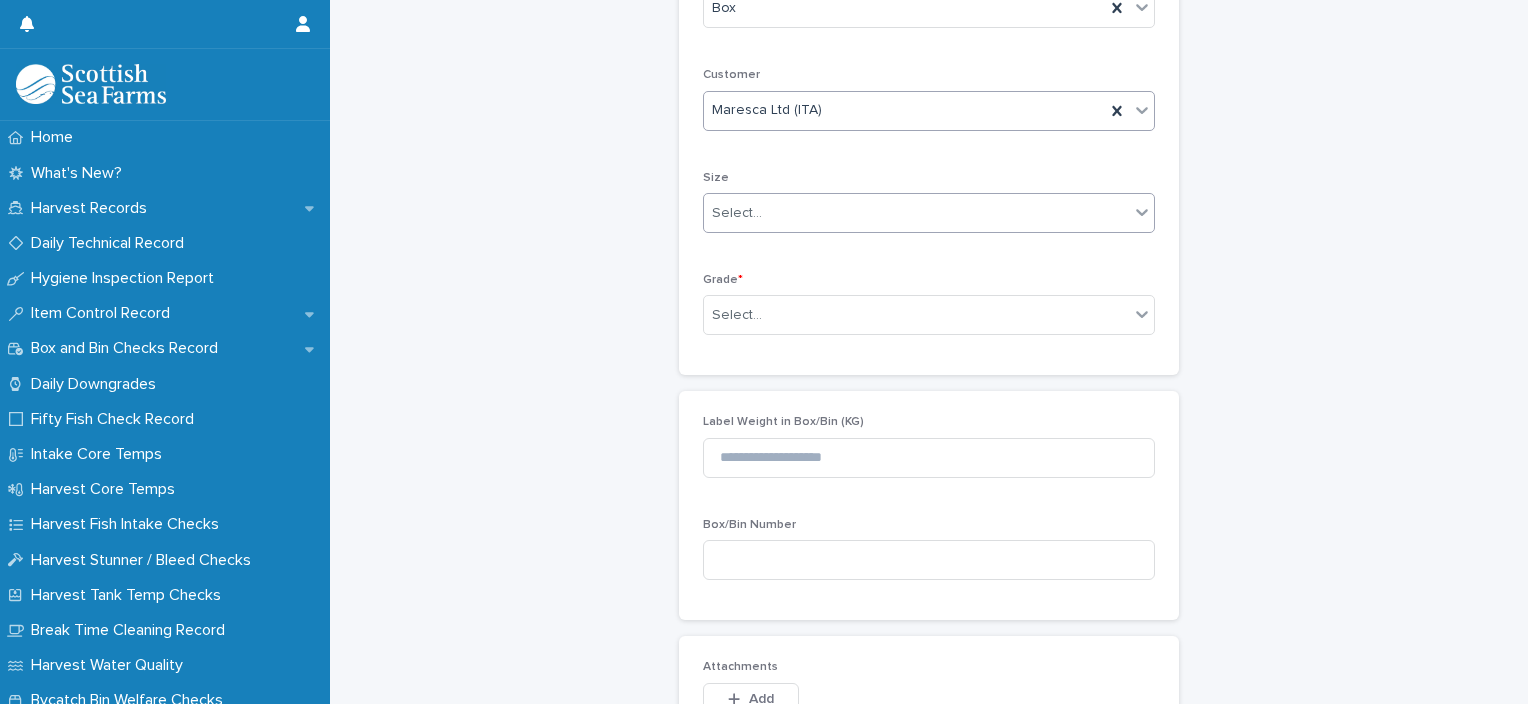 click on "Select..." at bounding box center (737, 213) 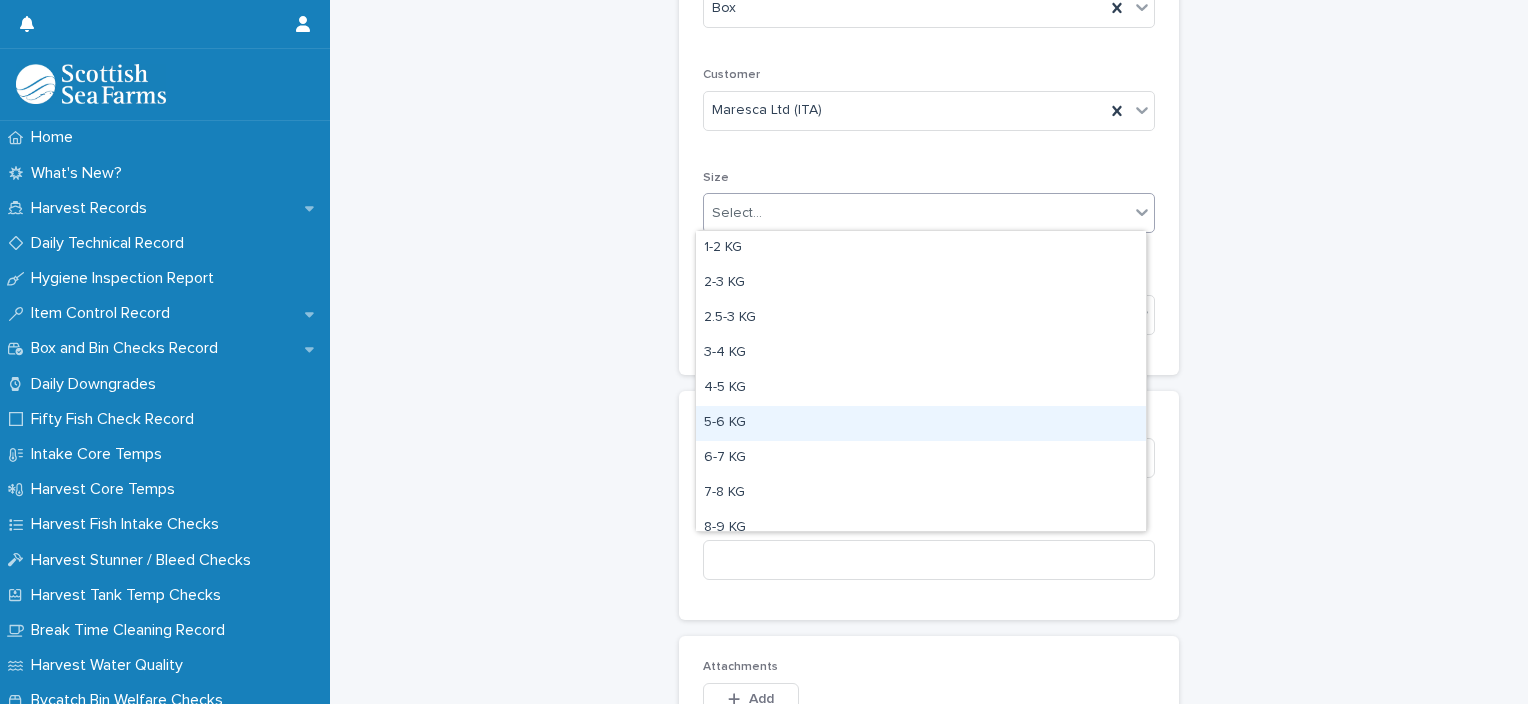 click on "5-6 KG" at bounding box center (921, 423) 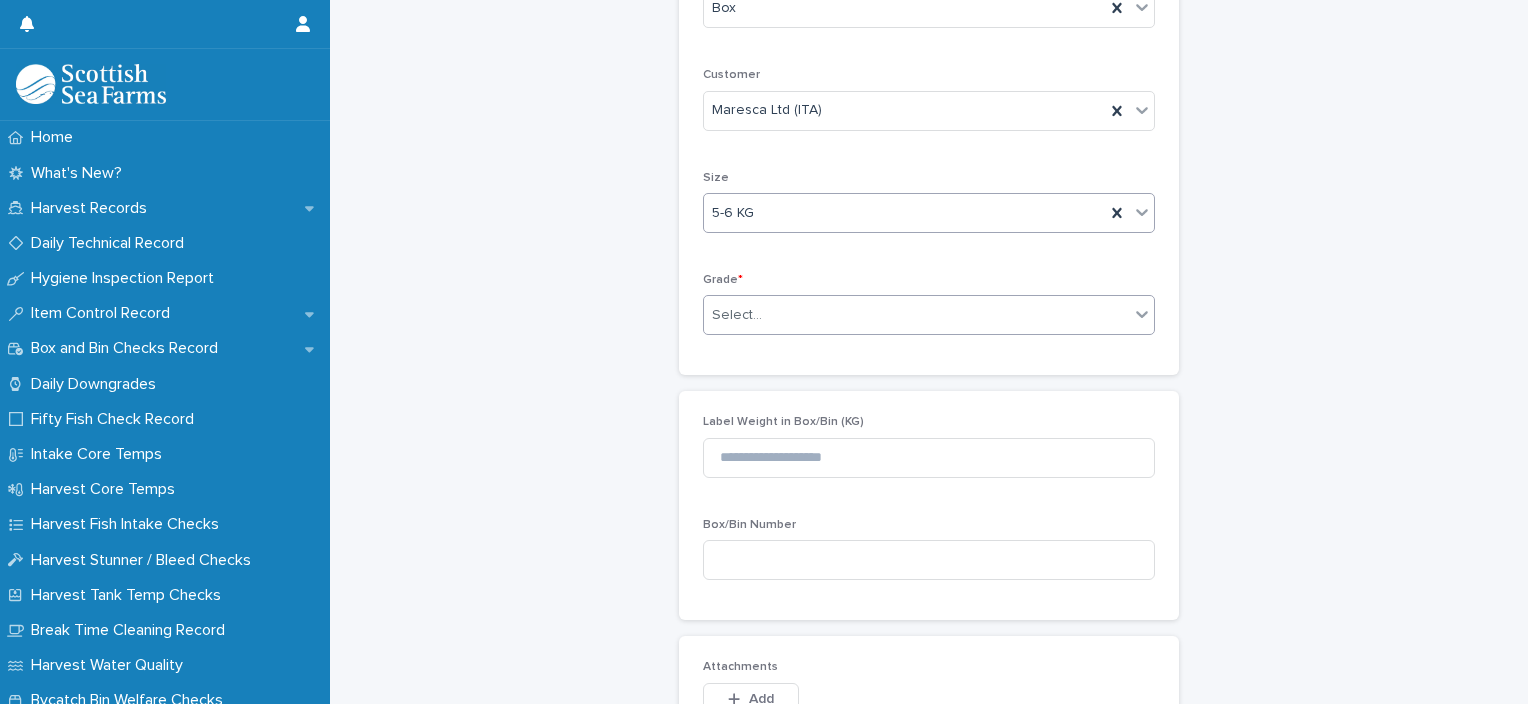 click on "Select..." at bounding box center [737, 315] 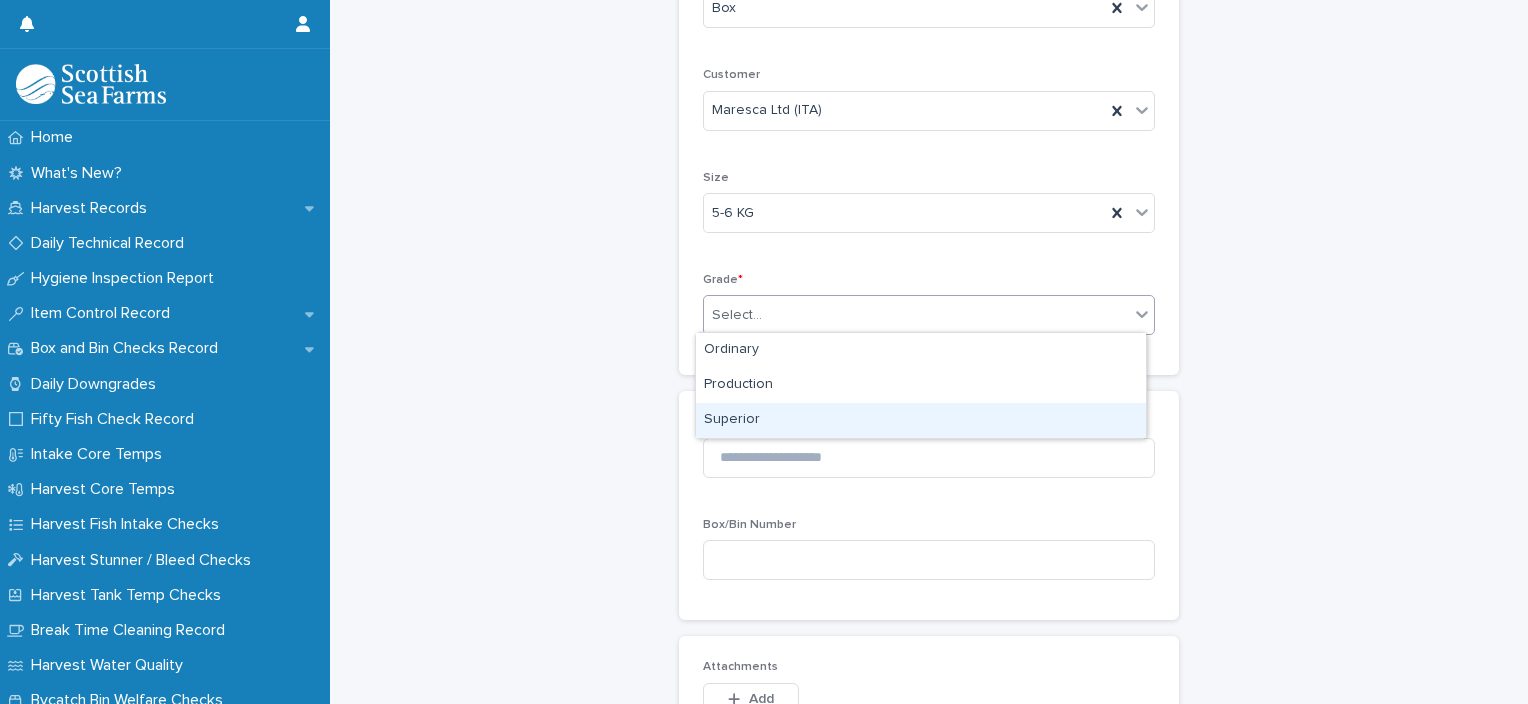 click on "Superior" at bounding box center [921, 420] 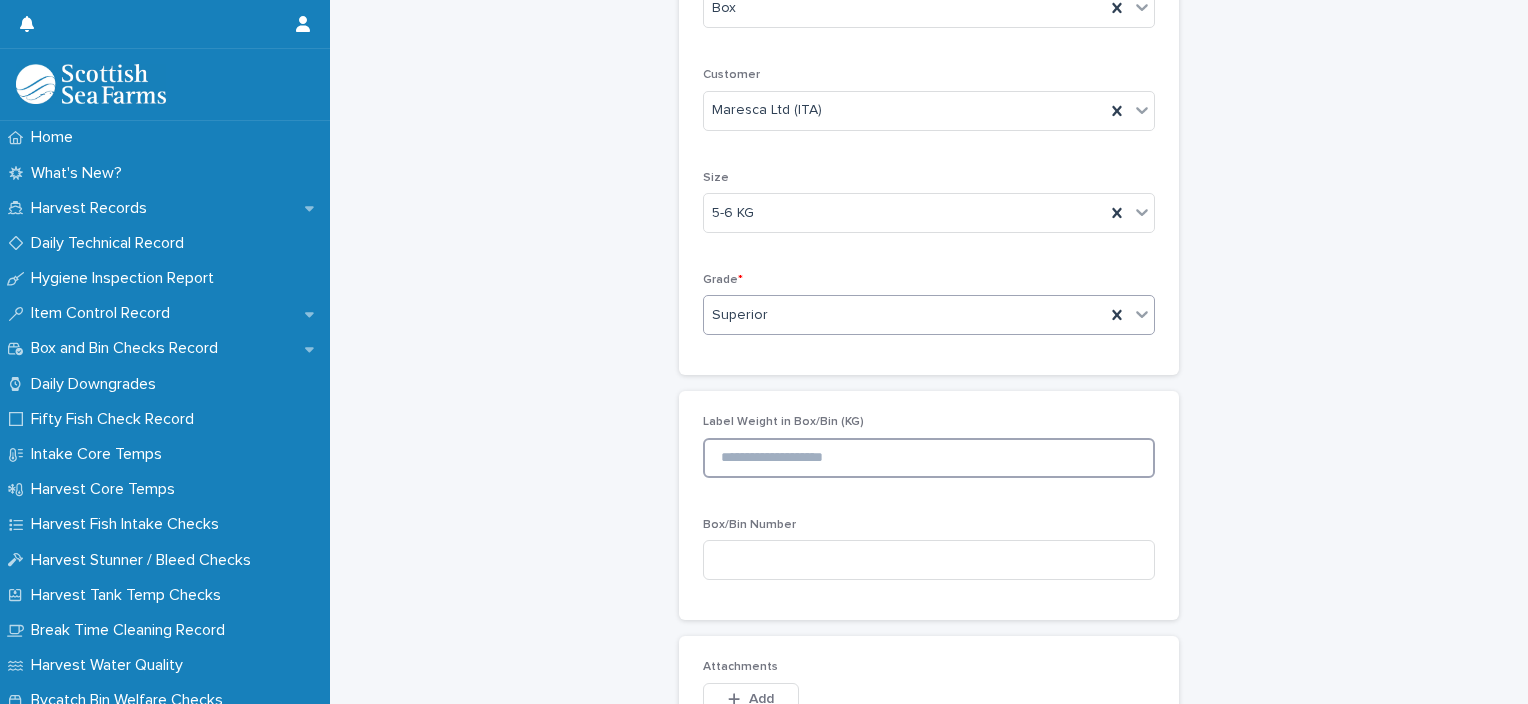 click at bounding box center (929, 458) 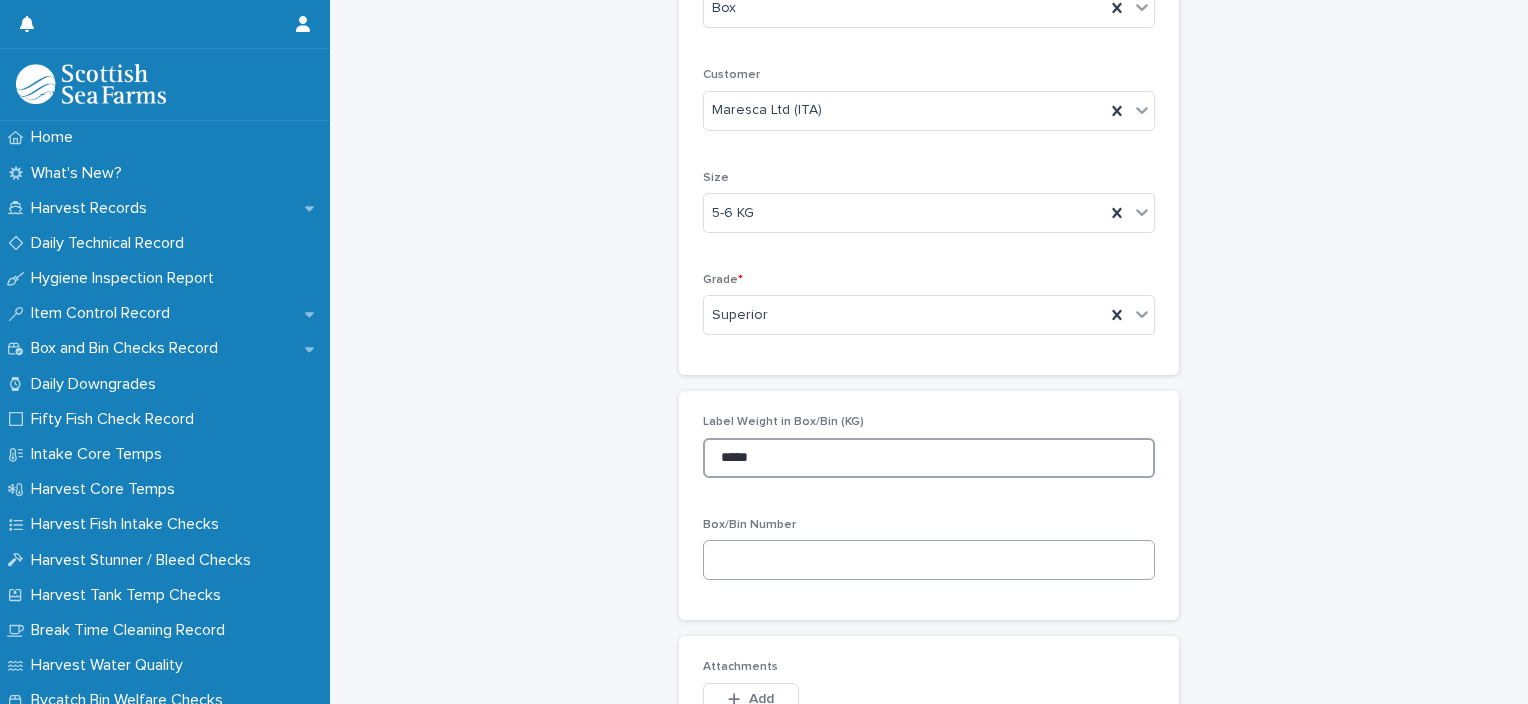 type on "*****" 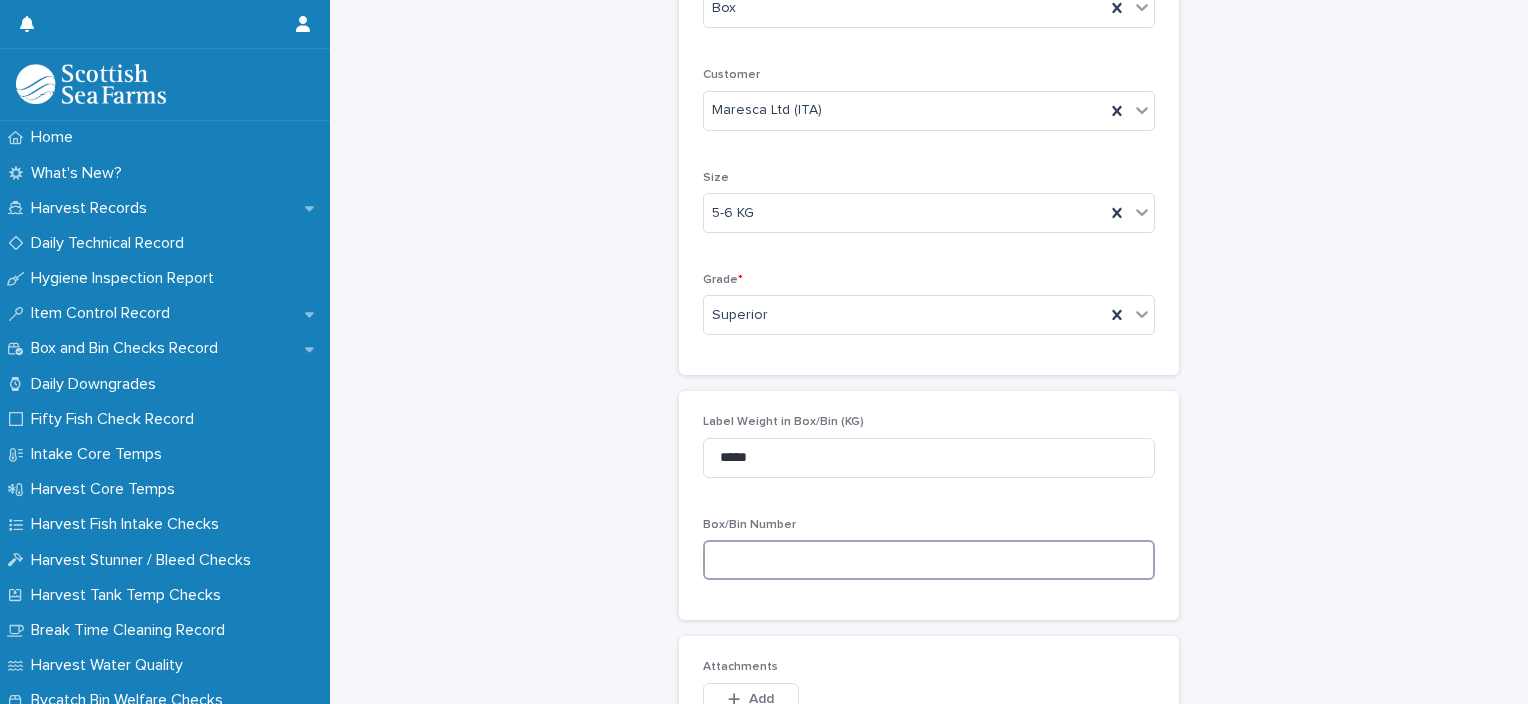 click at bounding box center (929, 560) 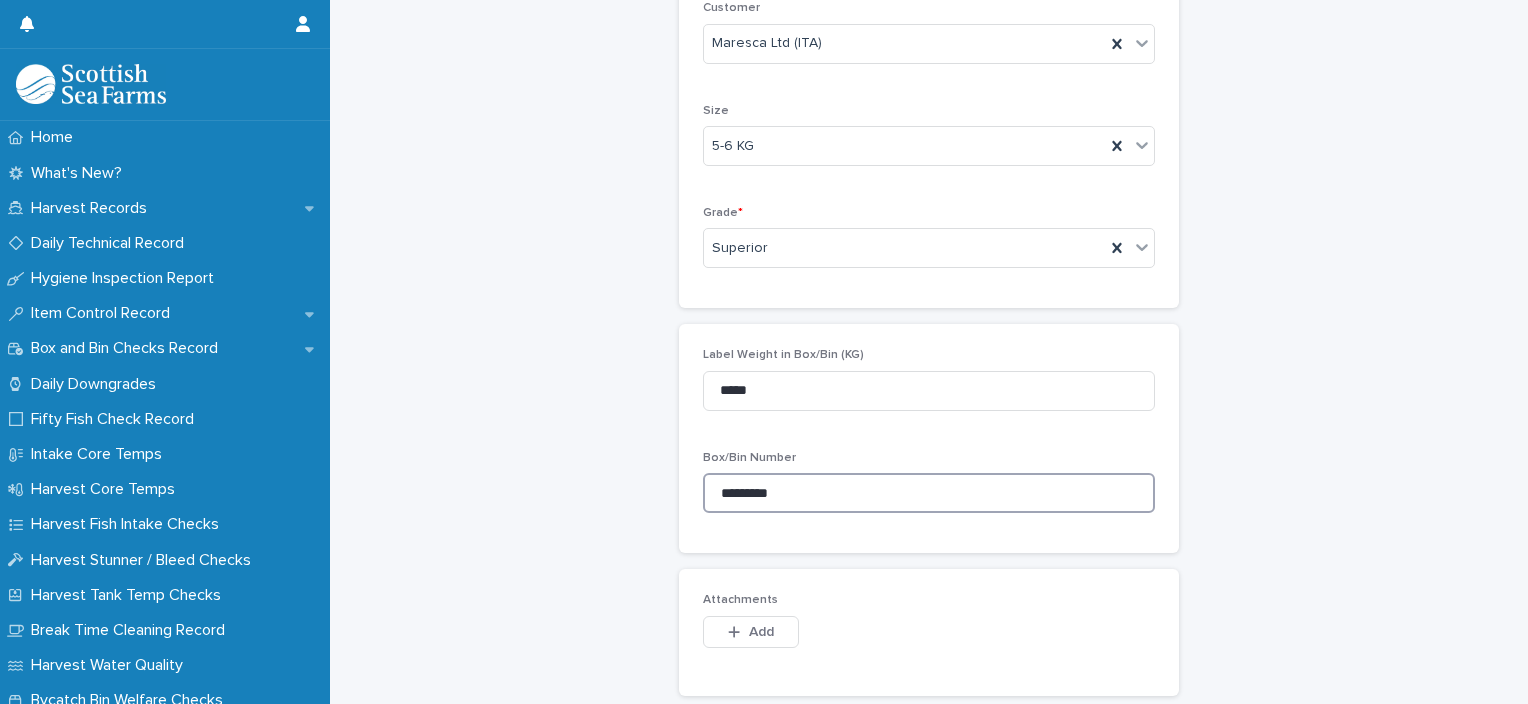scroll, scrollTop: 600, scrollLeft: 0, axis: vertical 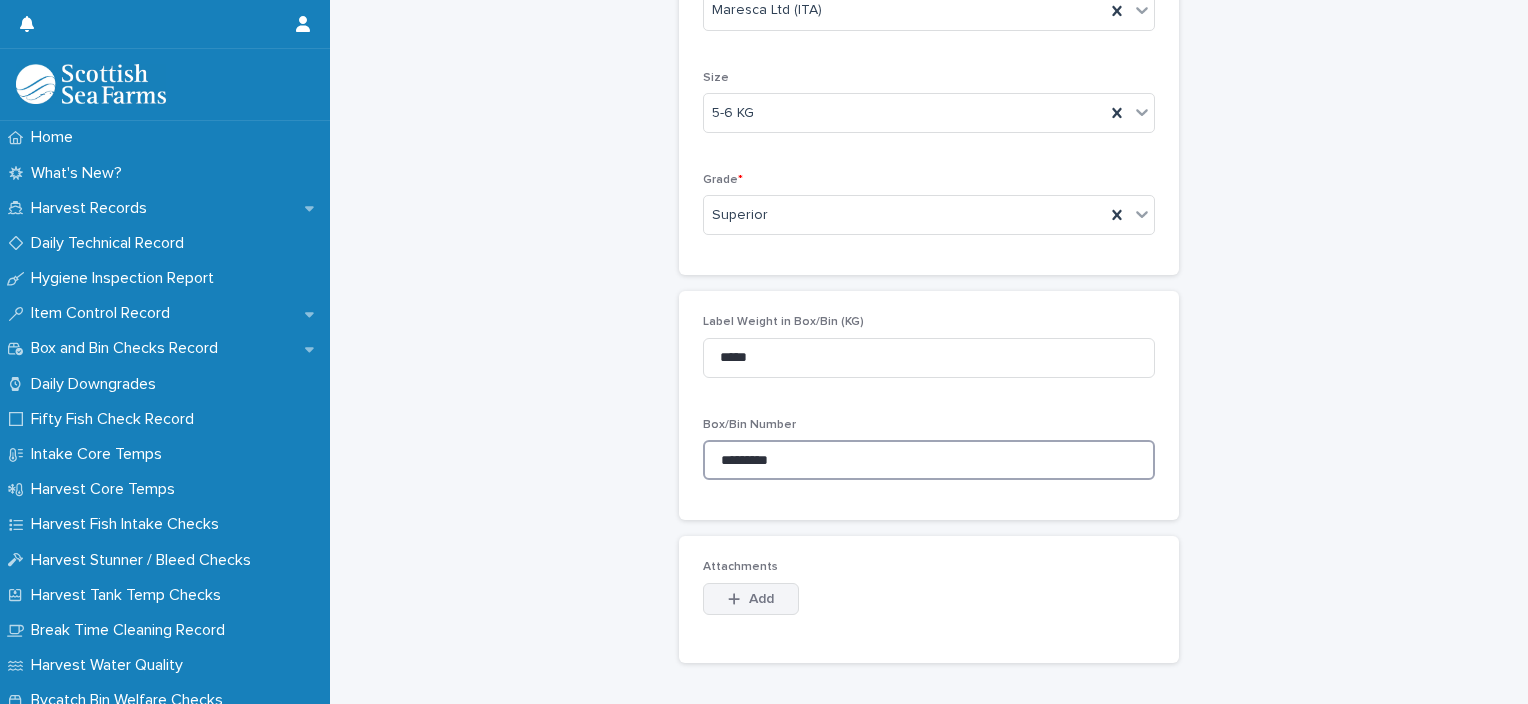 type on "*********" 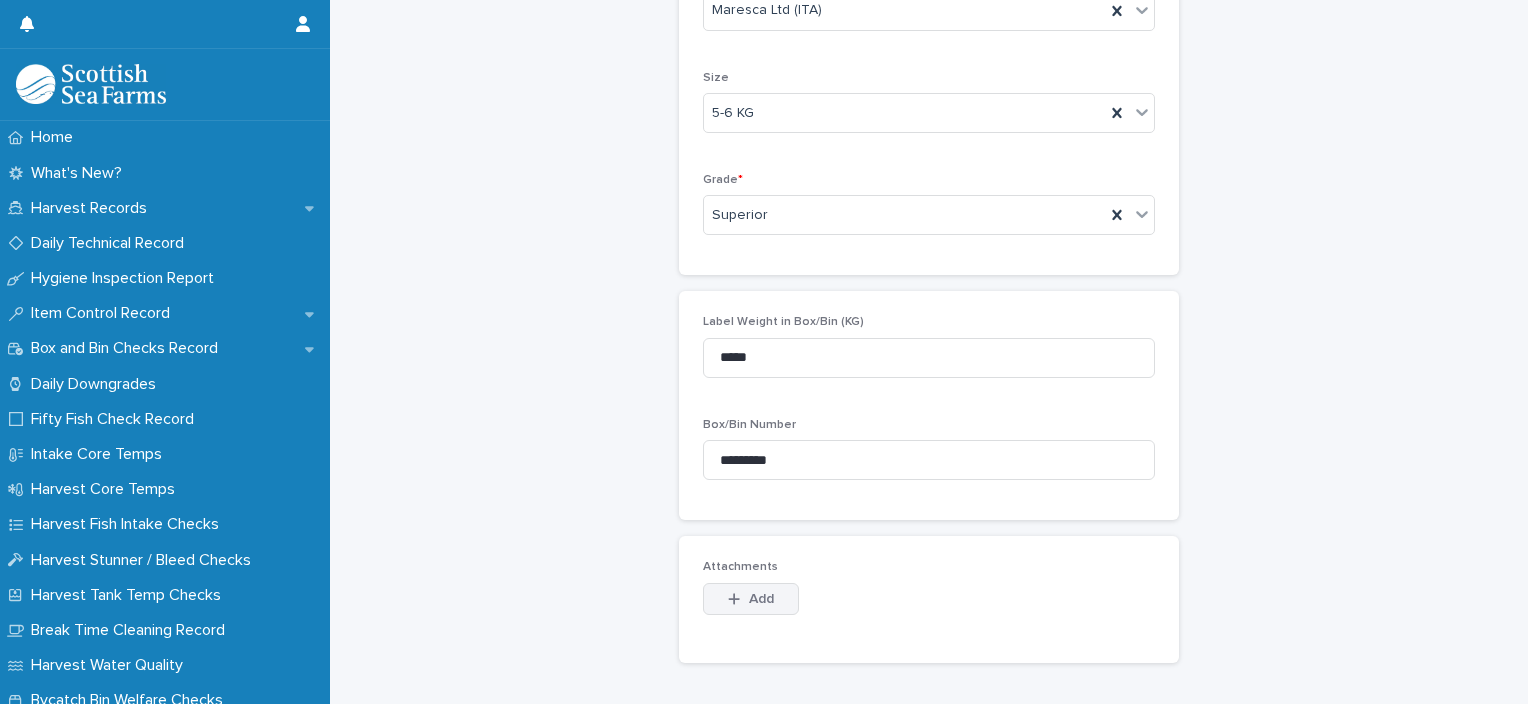 click on "Add" at bounding box center [751, 599] 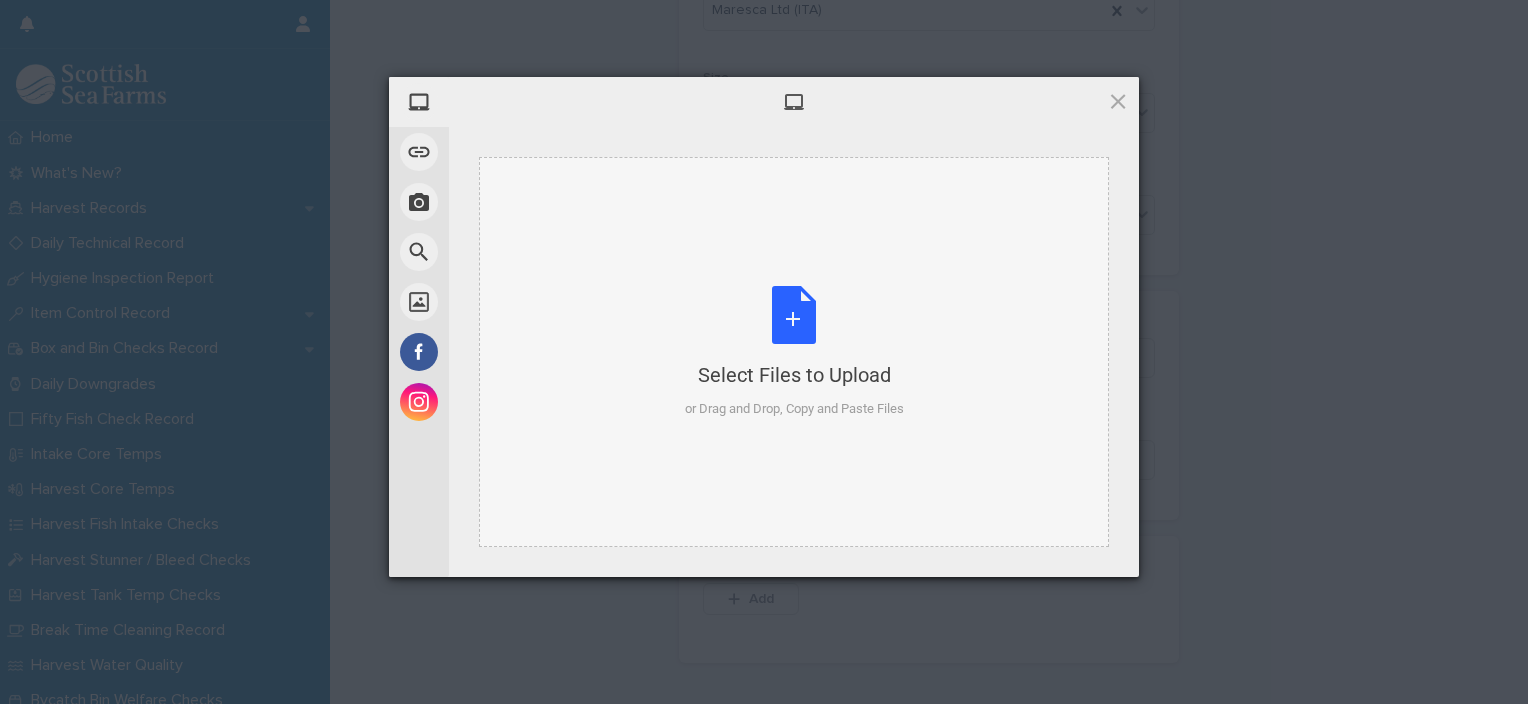click on "Select Files to Upload
or Drag and Drop, Copy and Paste Files" at bounding box center (794, 352) 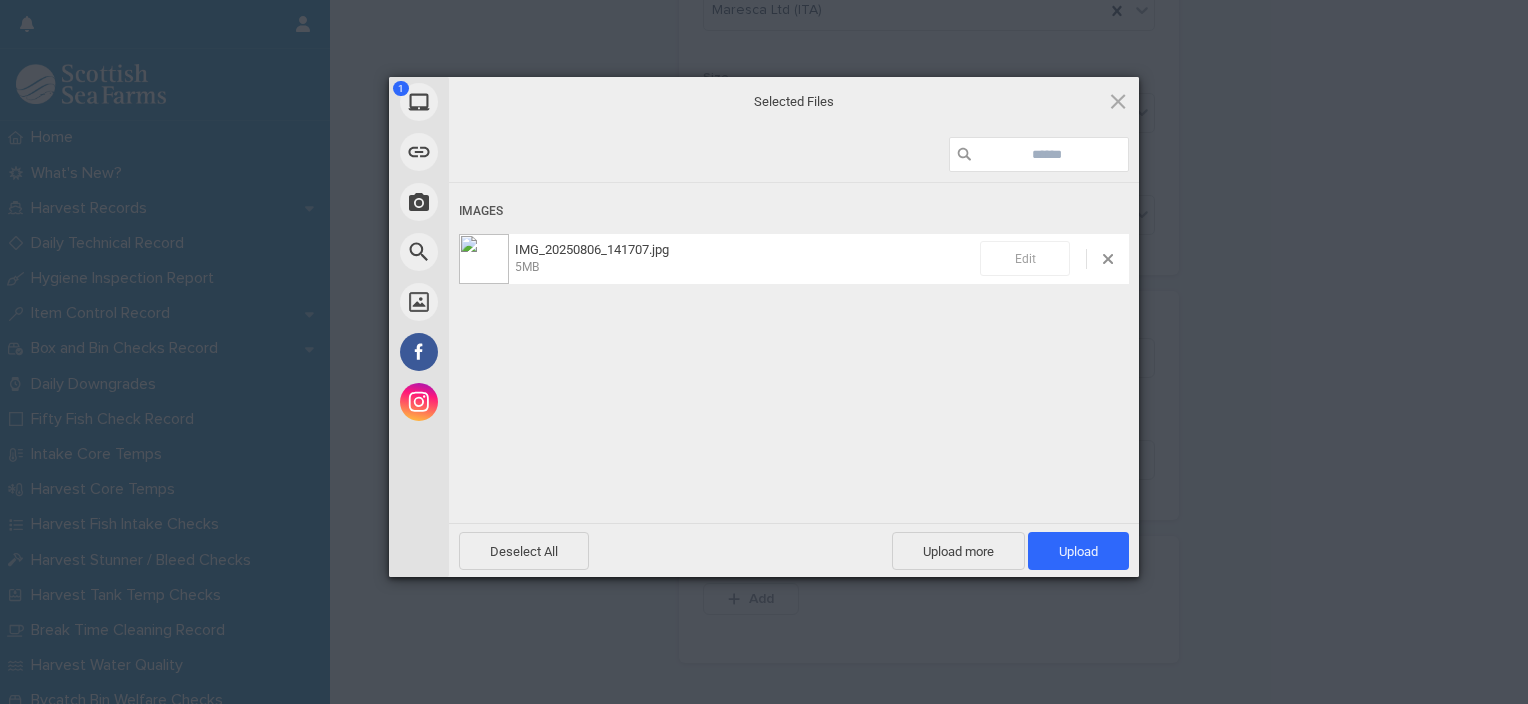 click on "Edit" at bounding box center [1025, 258] 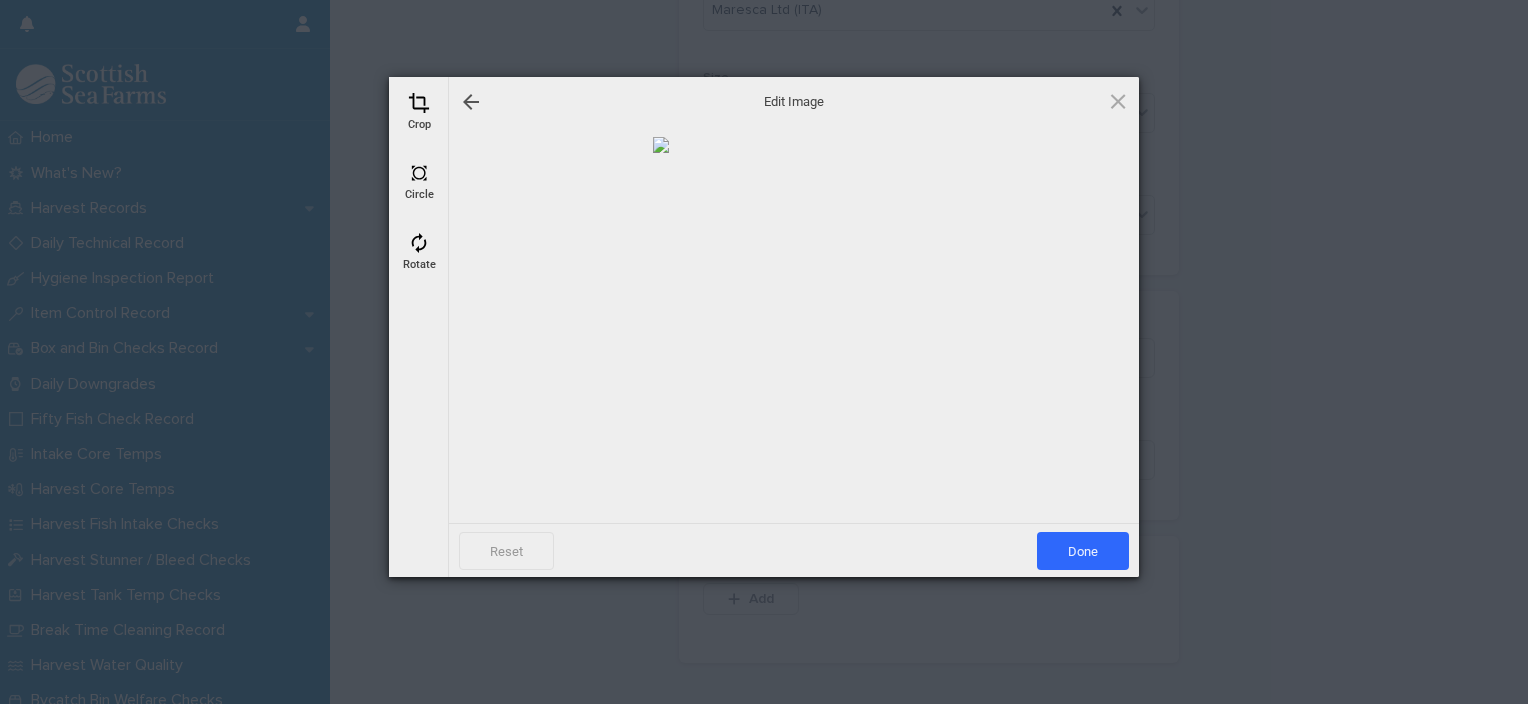 click at bounding box center [419, 103] 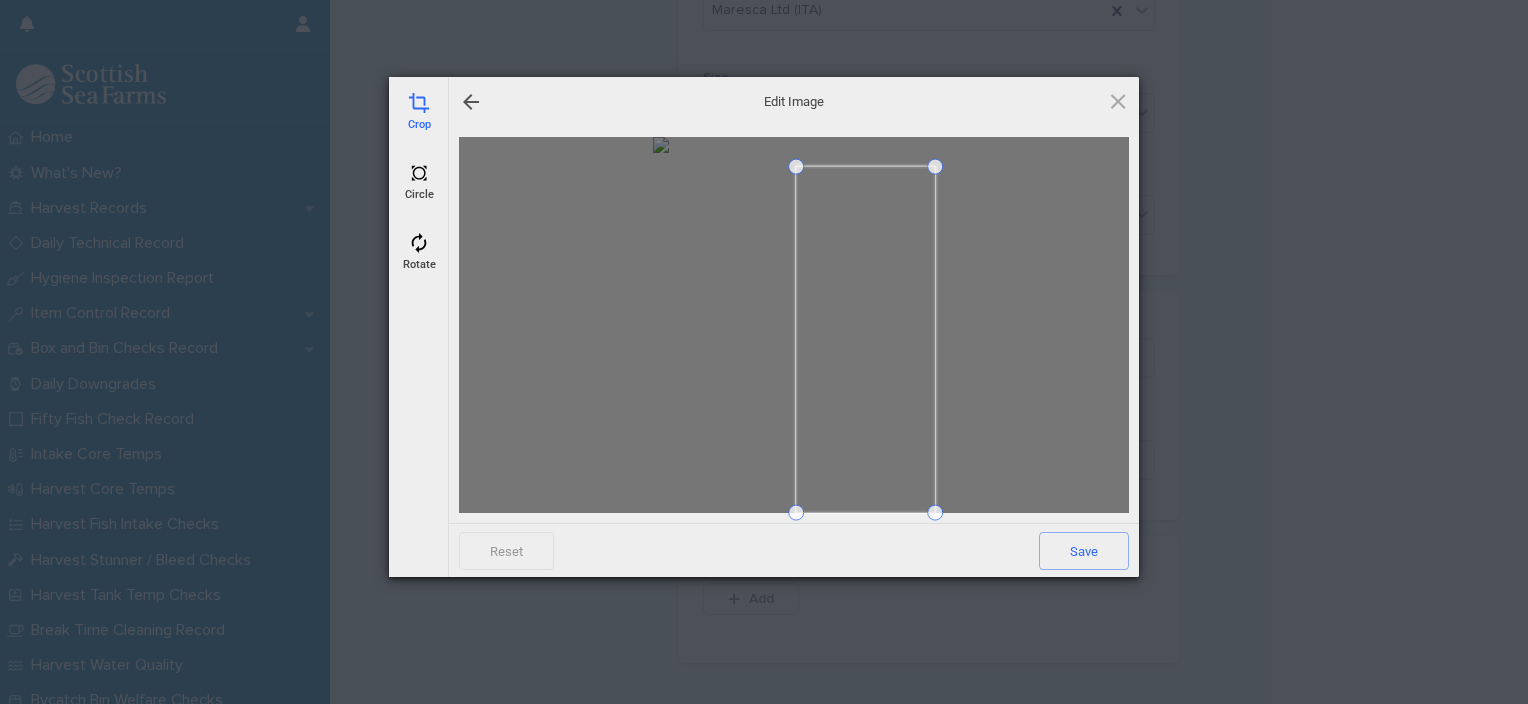 click at bounding box center (796, 167) 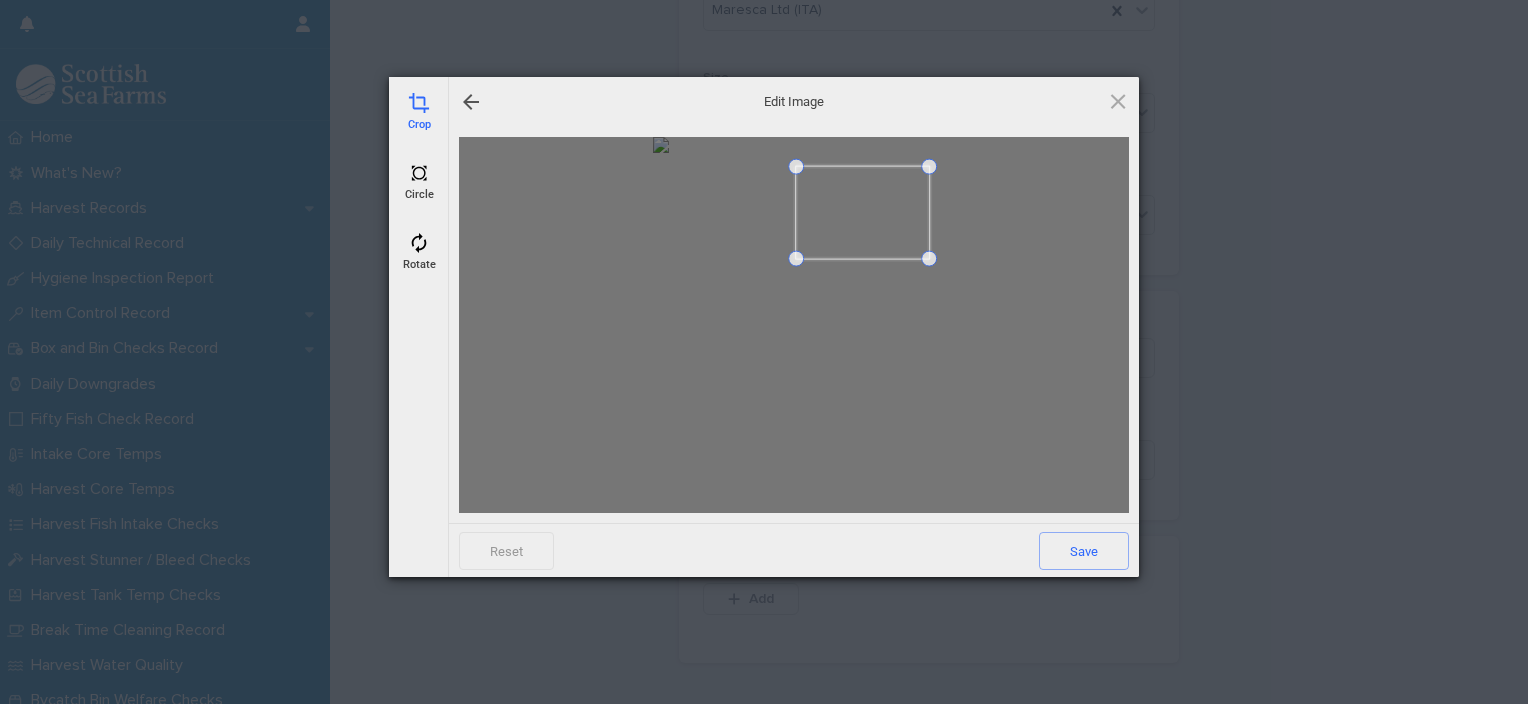 click at bounding box center [929, 259] 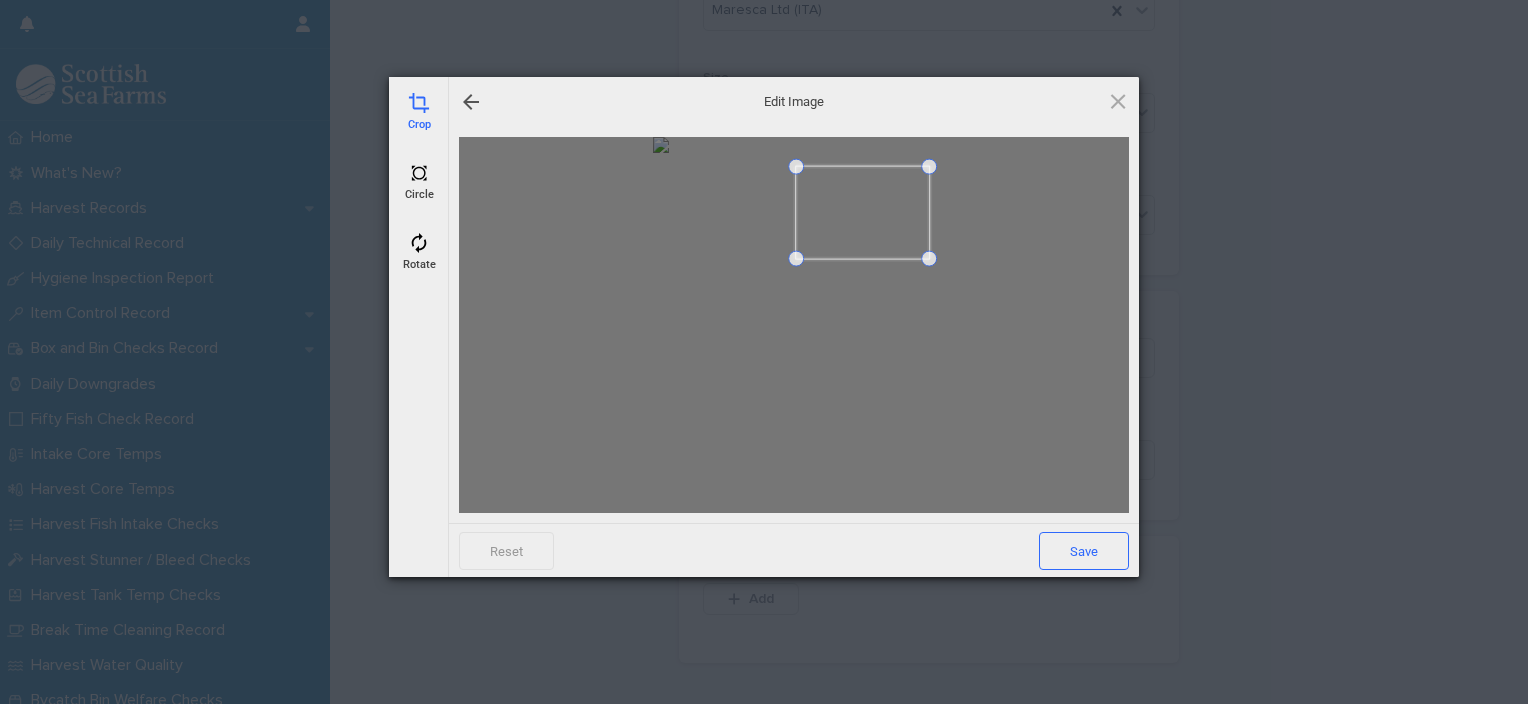 click on "Save" at bounding box center [1084, 551] 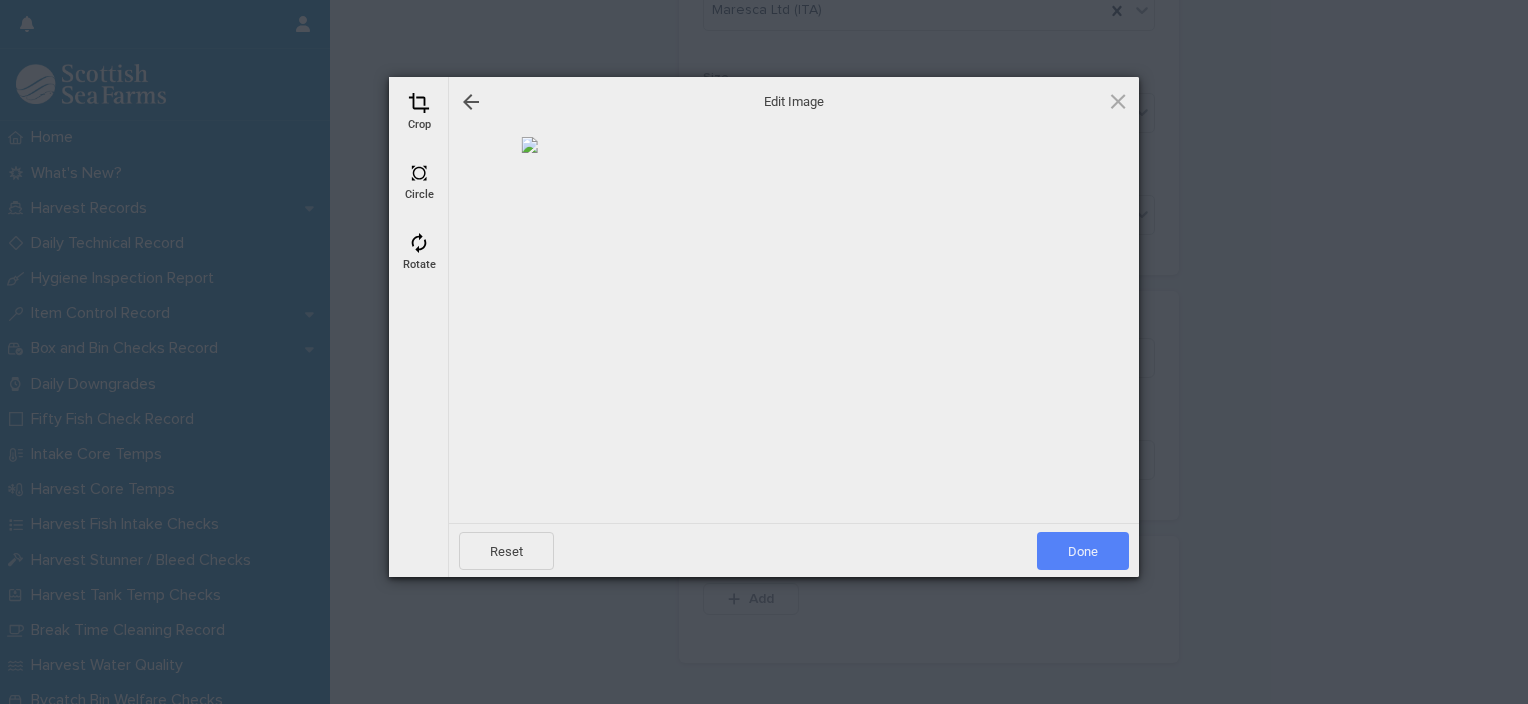 click on "Done" at bounding box center [1083, 551] 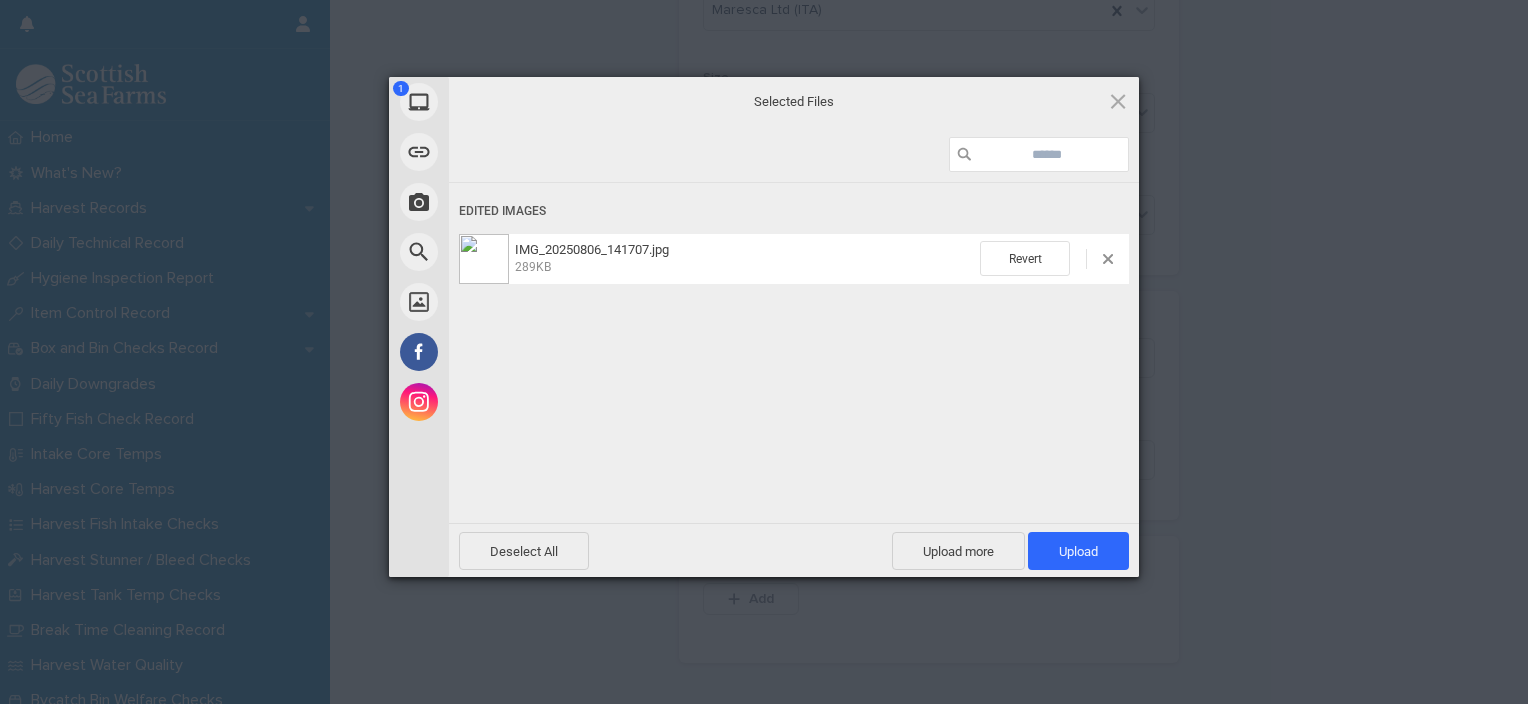 click on "Upload
1" at bounding box center [1078, 551] 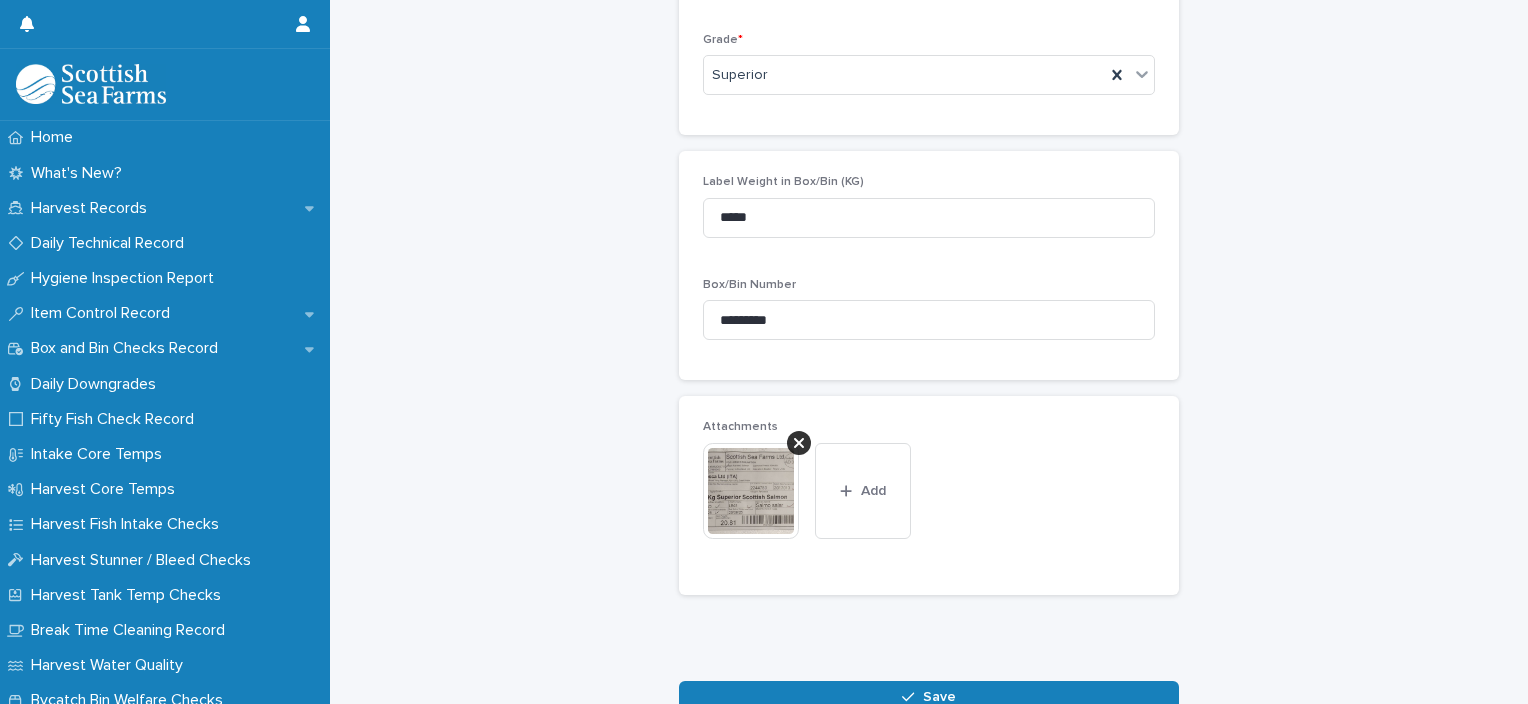 scroll, scrollTop: 860, scrollLeft: 0, axis: vertical 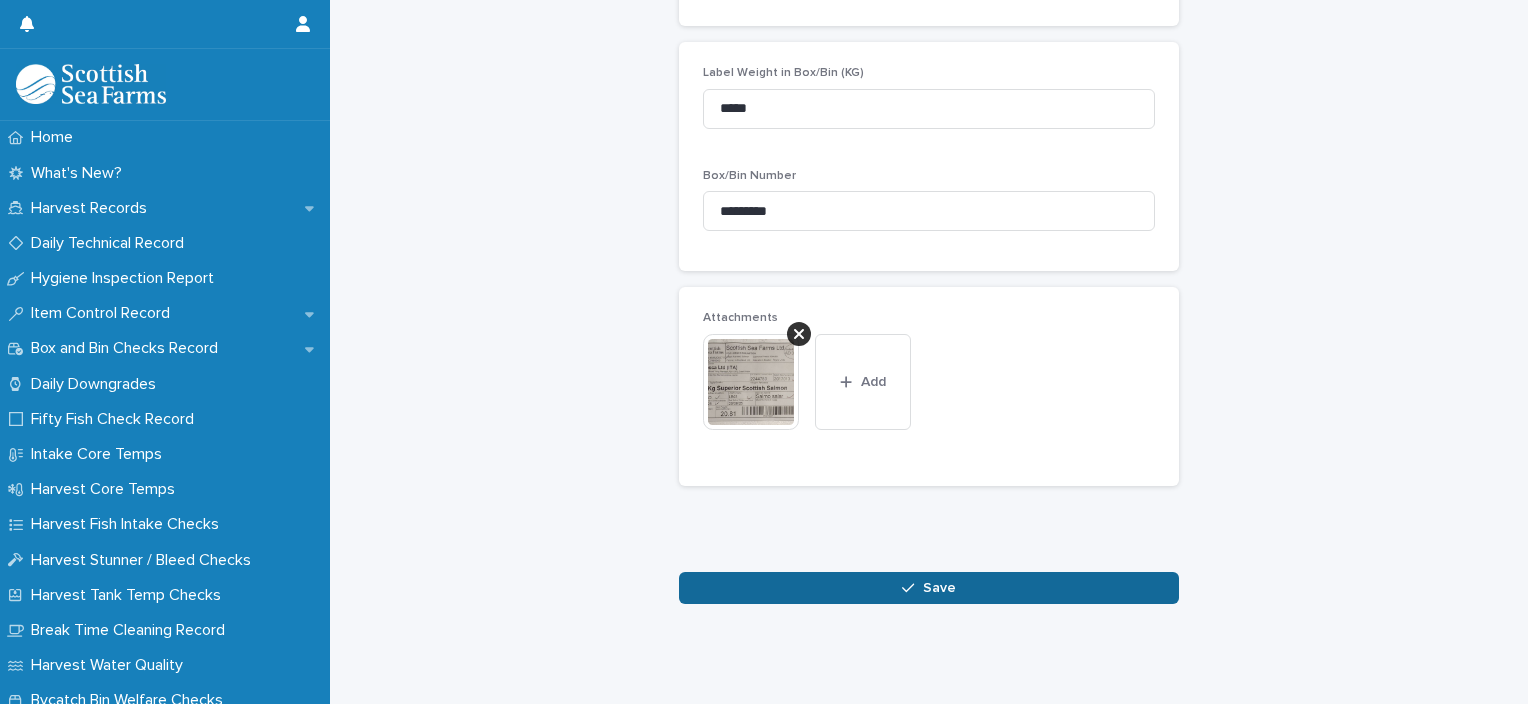 click on "Save" at bounding box center [929, 588] 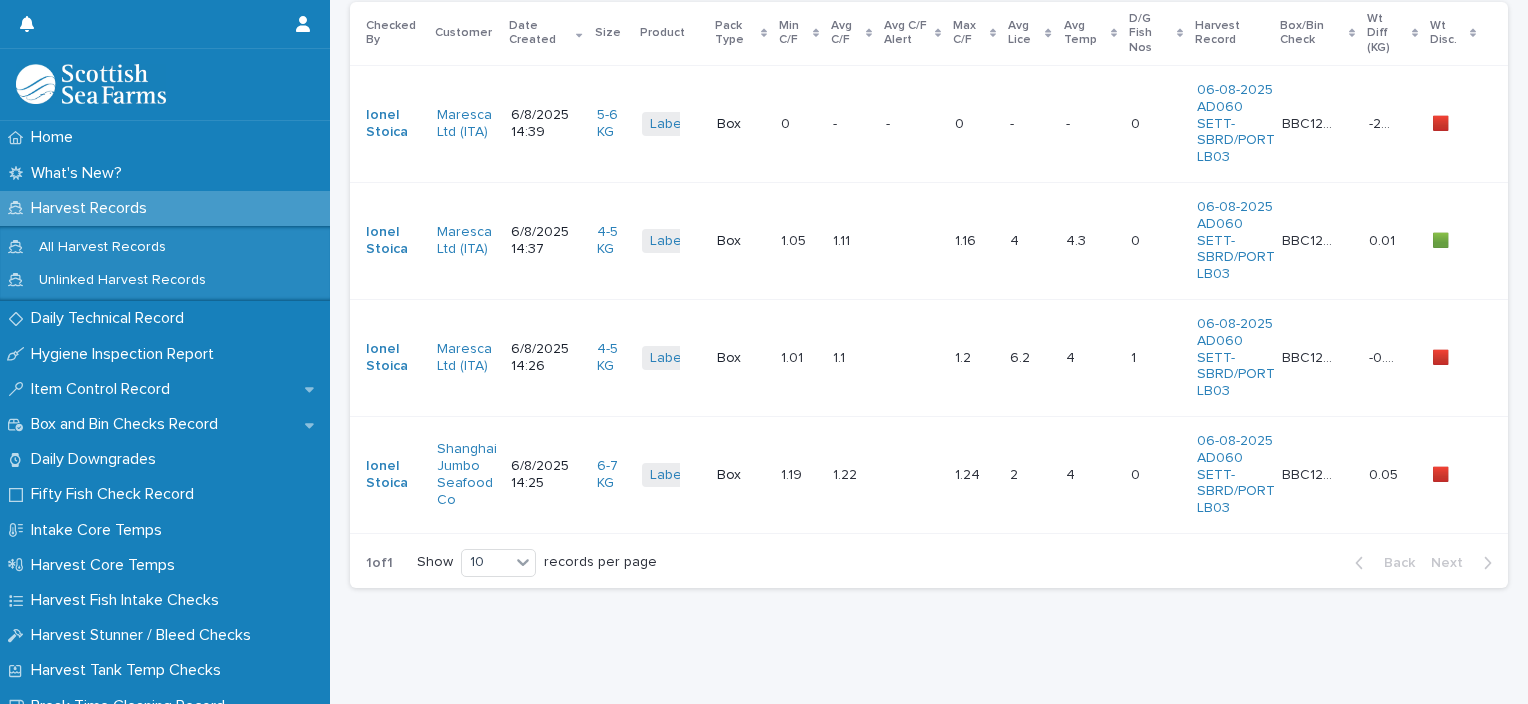 scroll, scrollTop: 0, scrollLeft: 0, axis: both 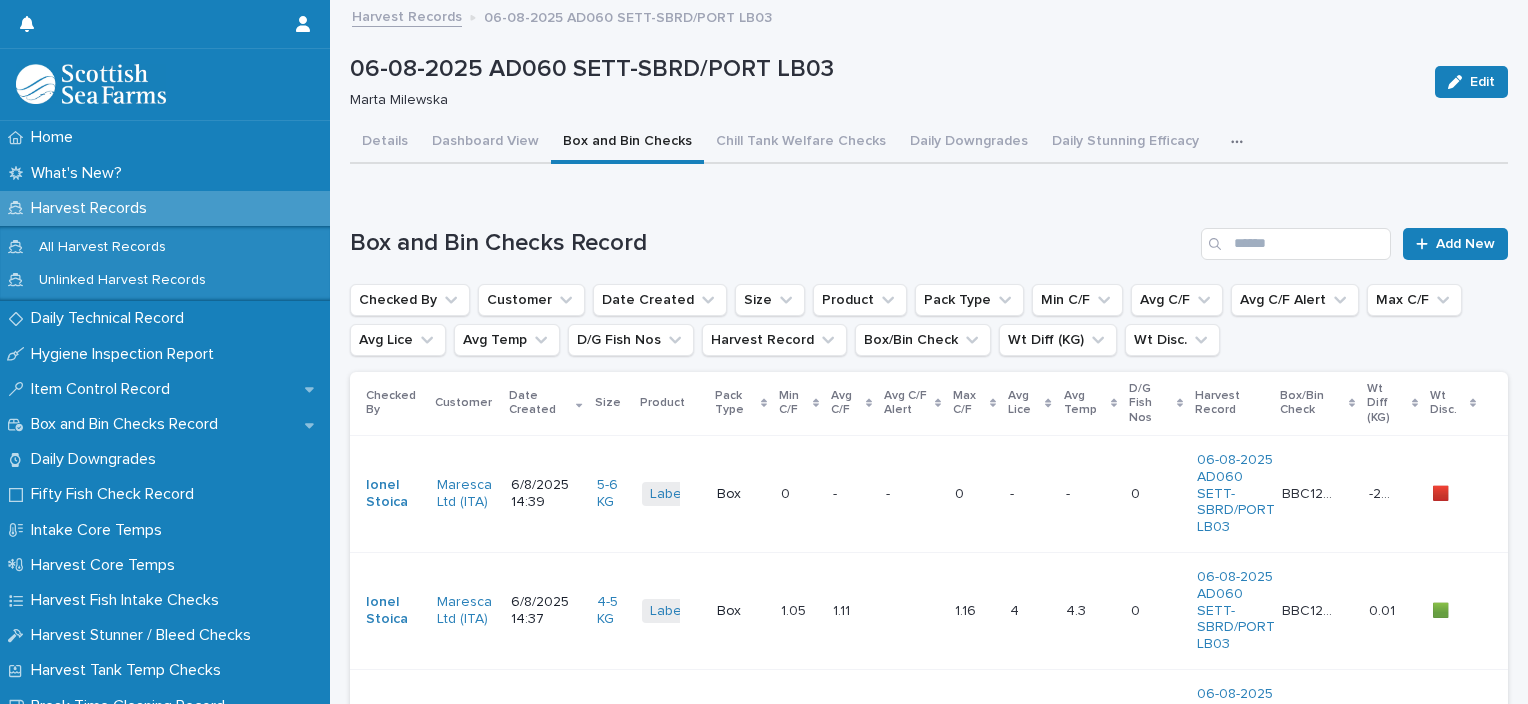 click on "- -" at bounding box center [912, 494] 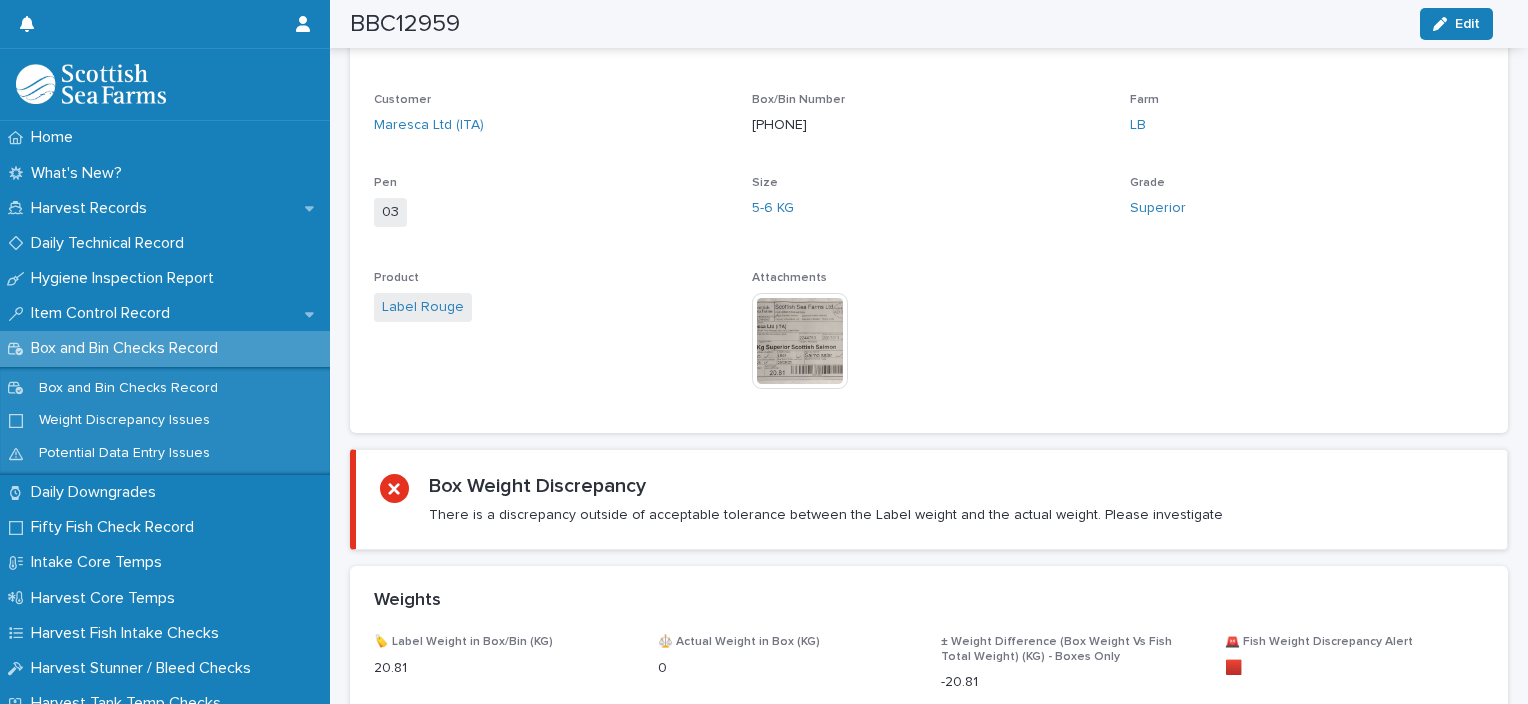 scroll, scrollTop: 1100, scrollLeft: 0, axis: vertical 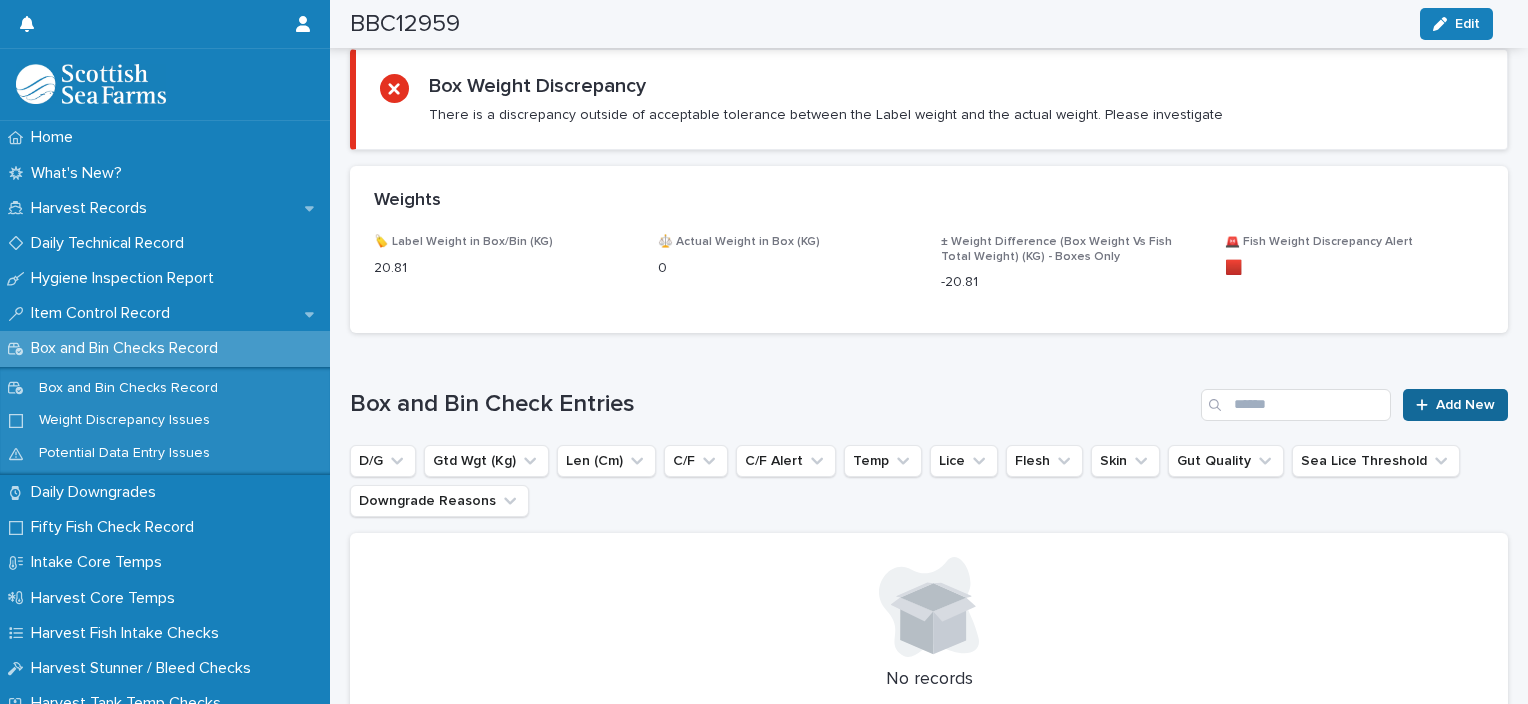 click on "Add New" at bounding box center (1455, 405) 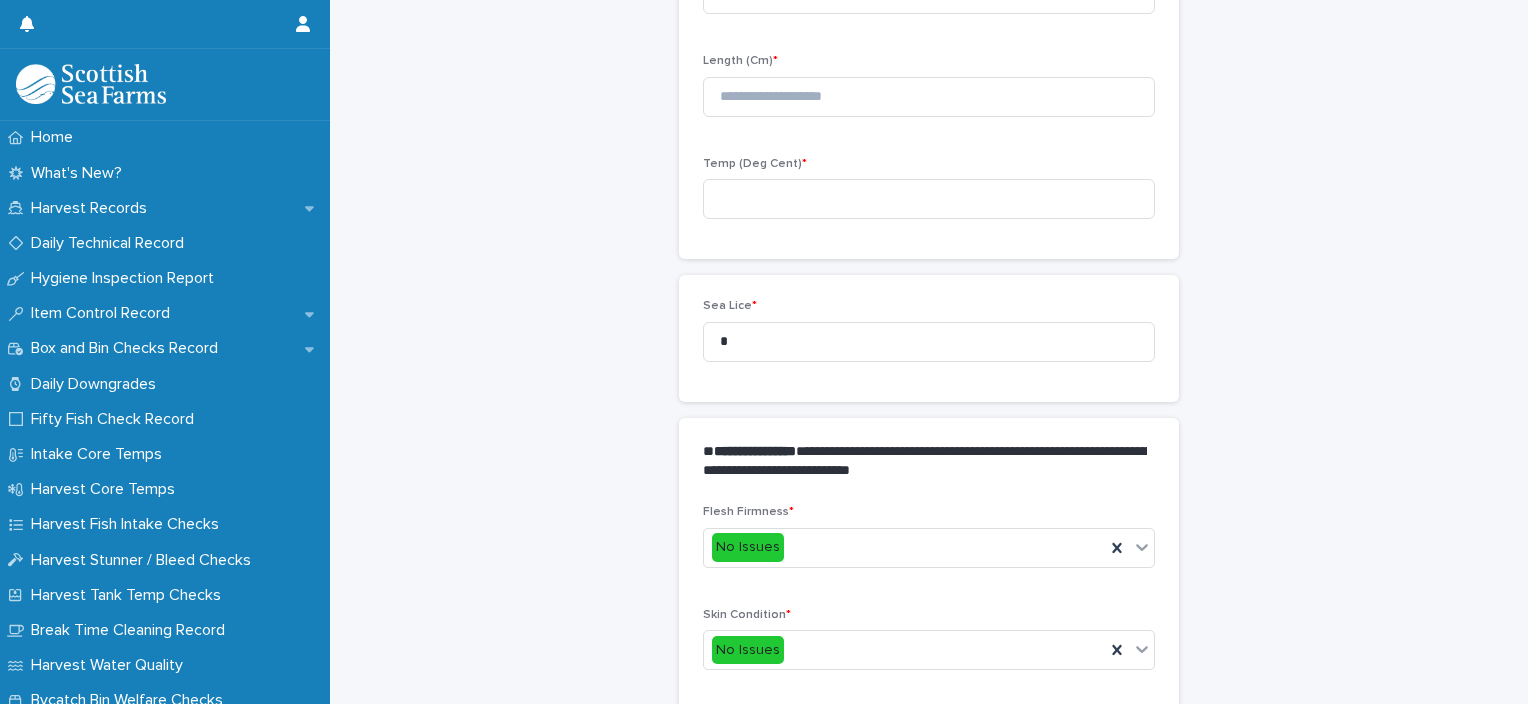 scroll, scrollTop: 211, scrollLeft: 0, axis: vertical 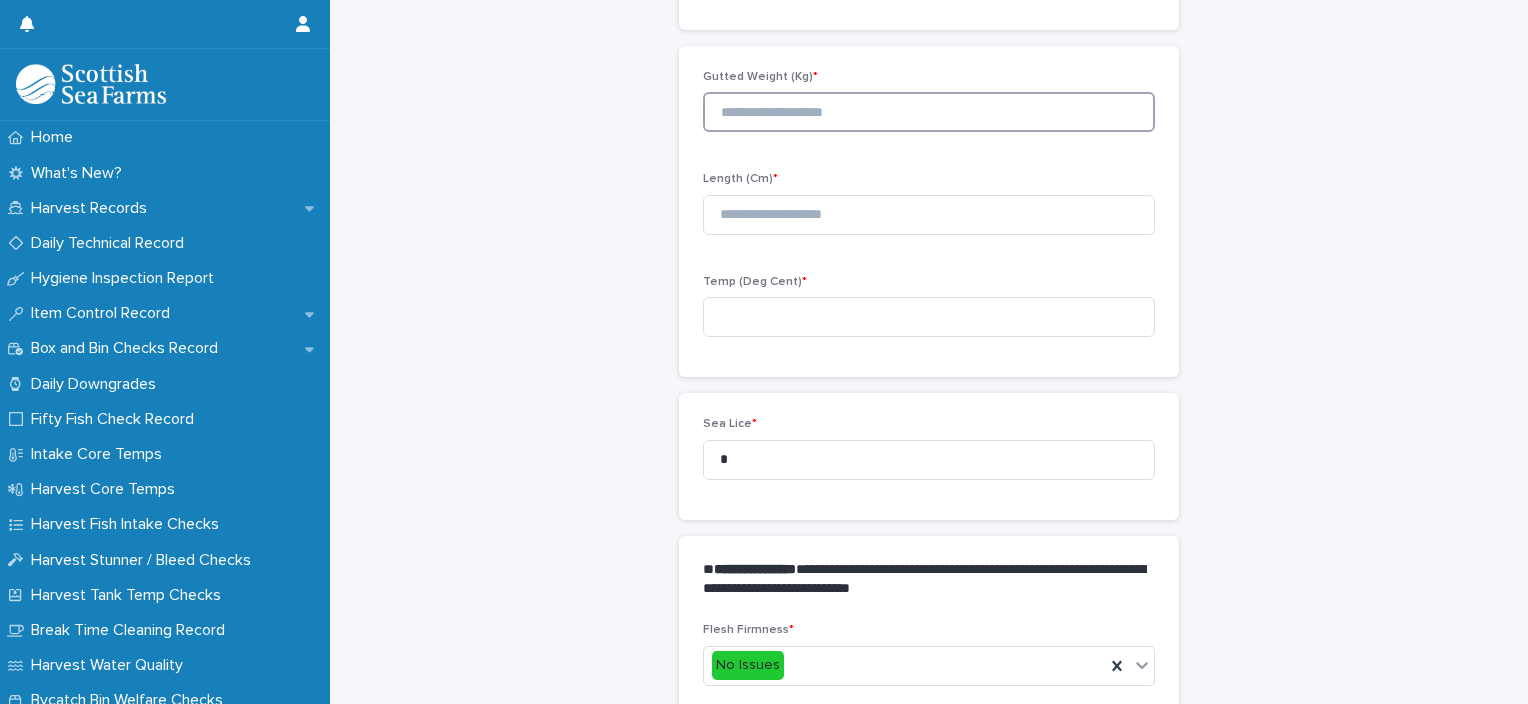 click at bounding box center (929, 112) 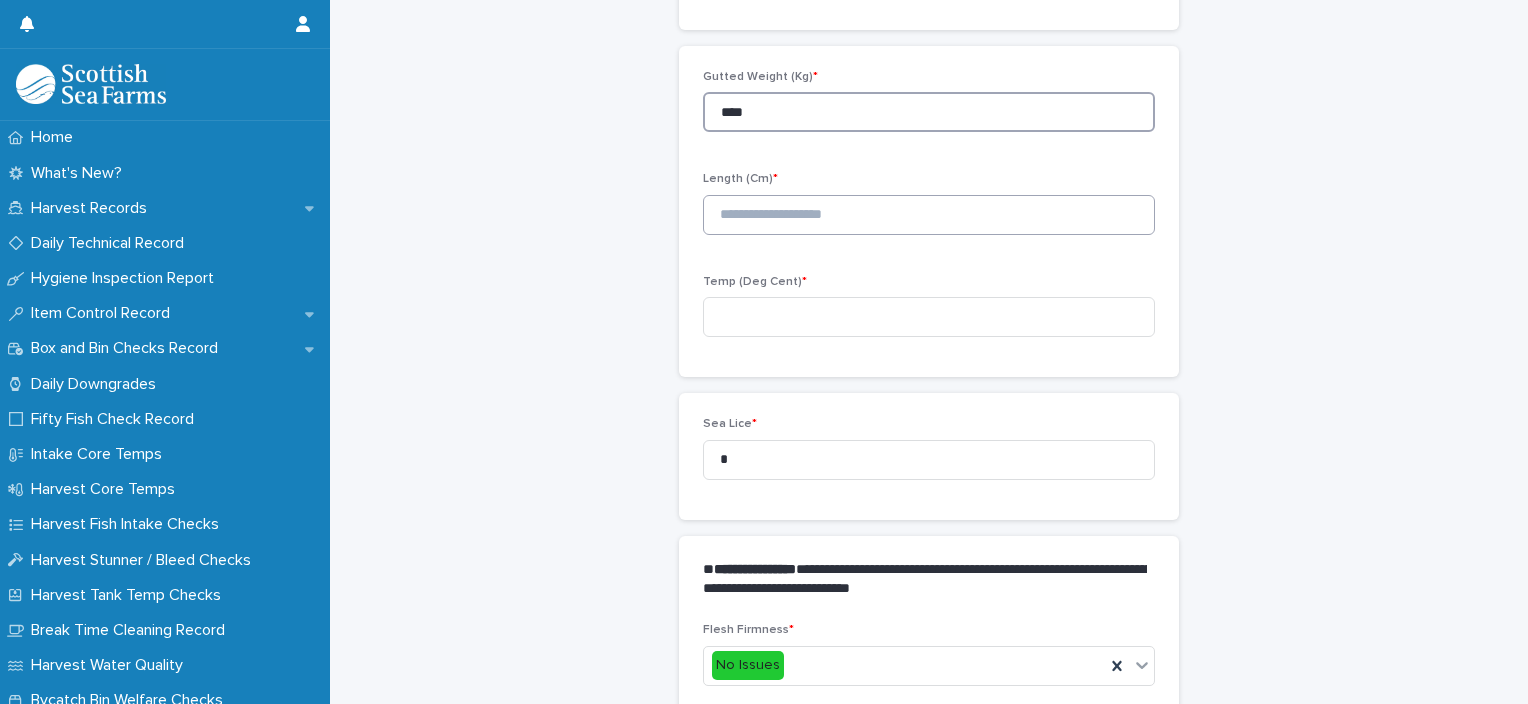 type on "****" 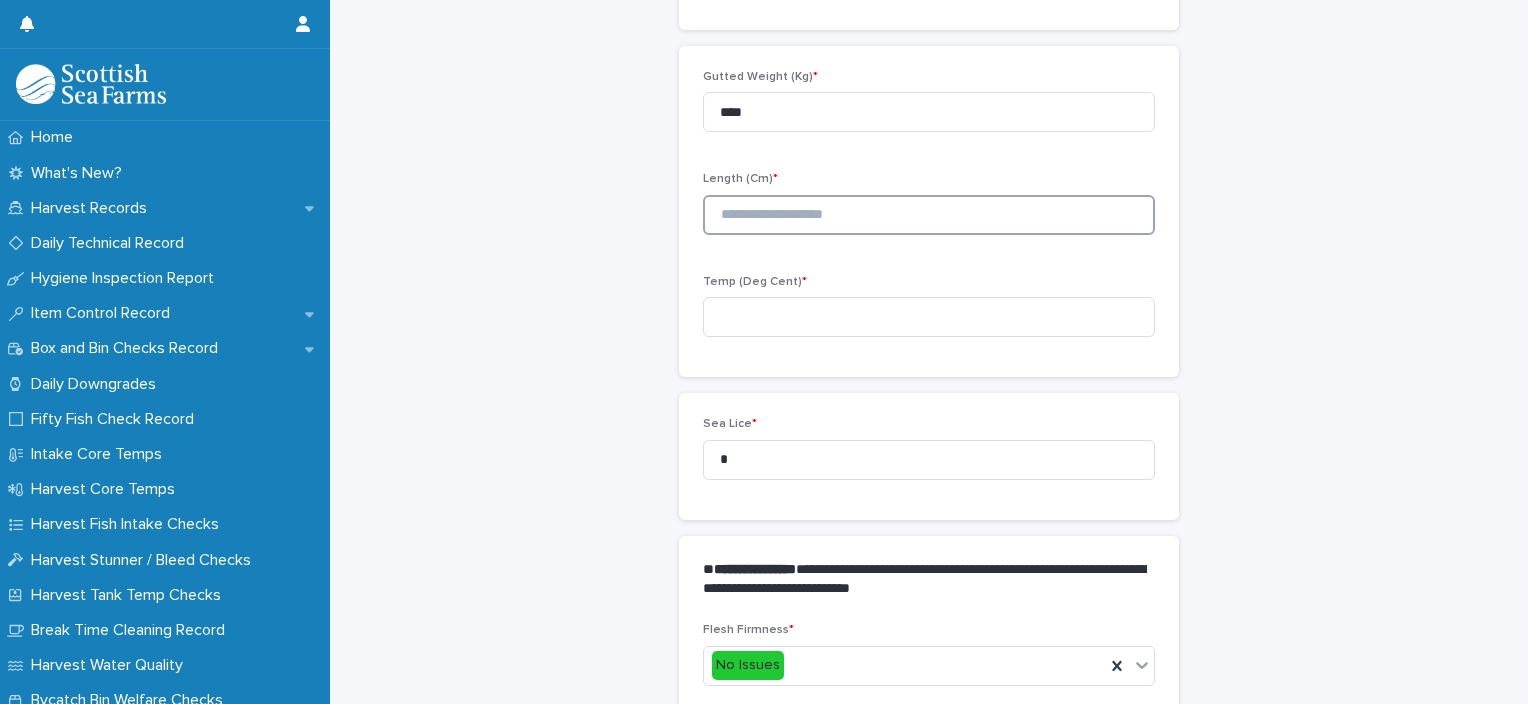 click at bounding box center (929, 215) 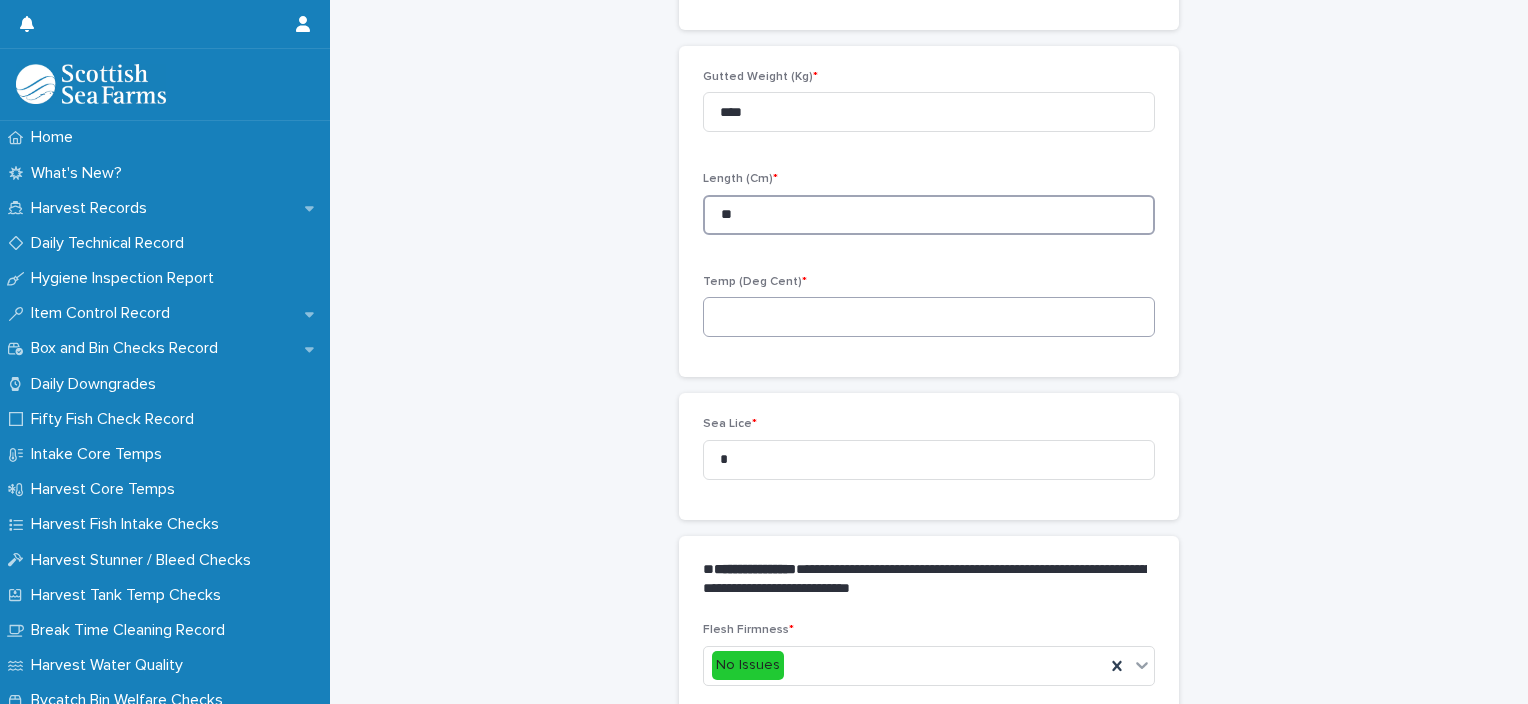 type on "**" 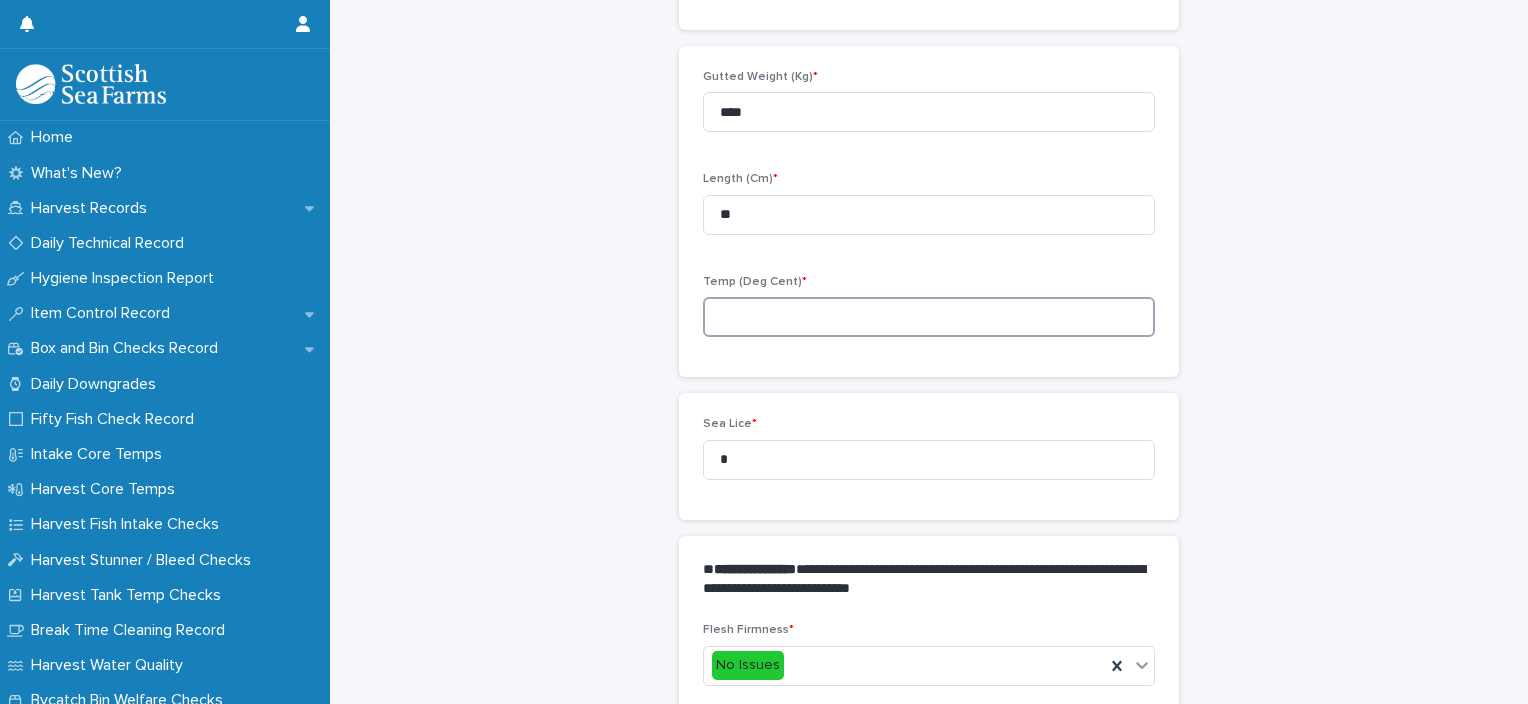 click at bounding box center (929, 317) 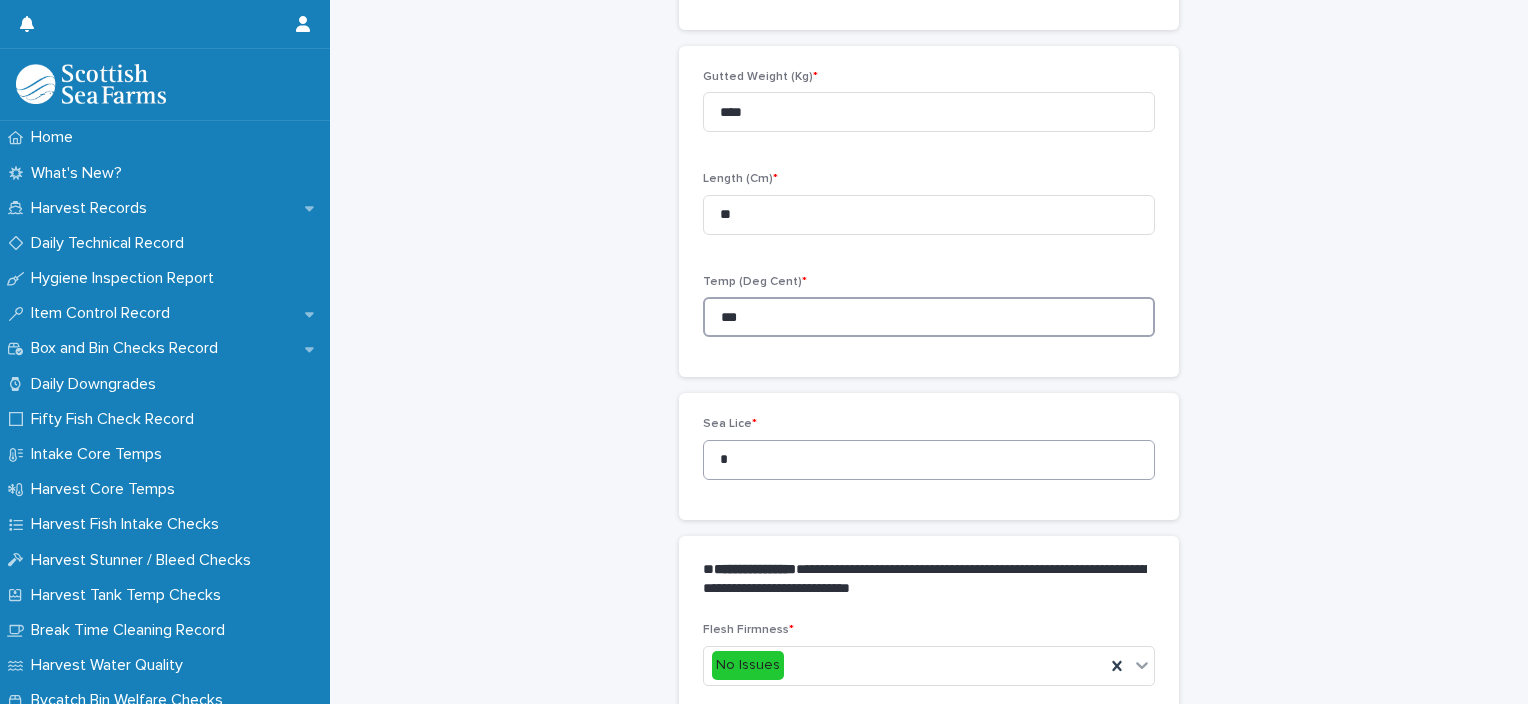 type on "***" 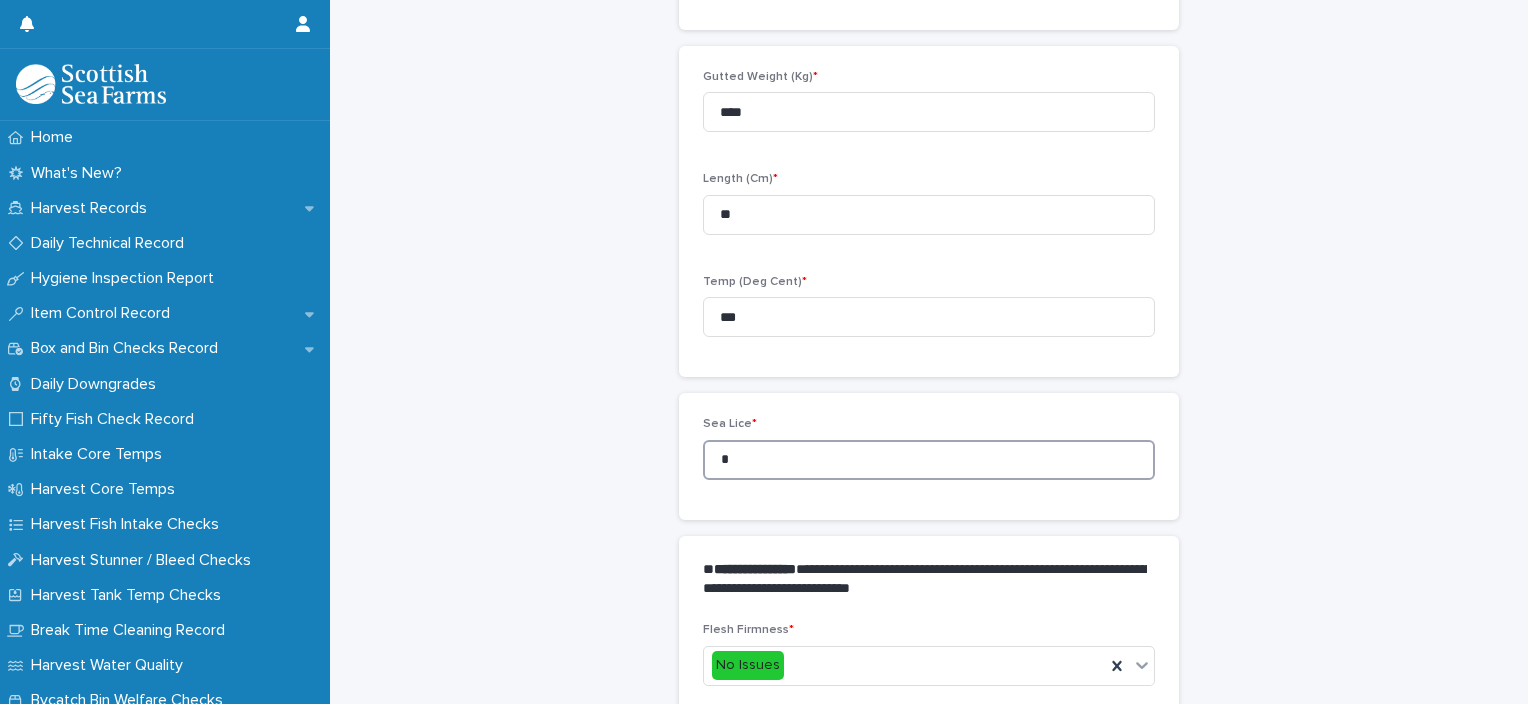 drag, startPoint x: 737, startPoint y: 457, endPoint x: 676, endPoint y: 466, distance: 61.66036 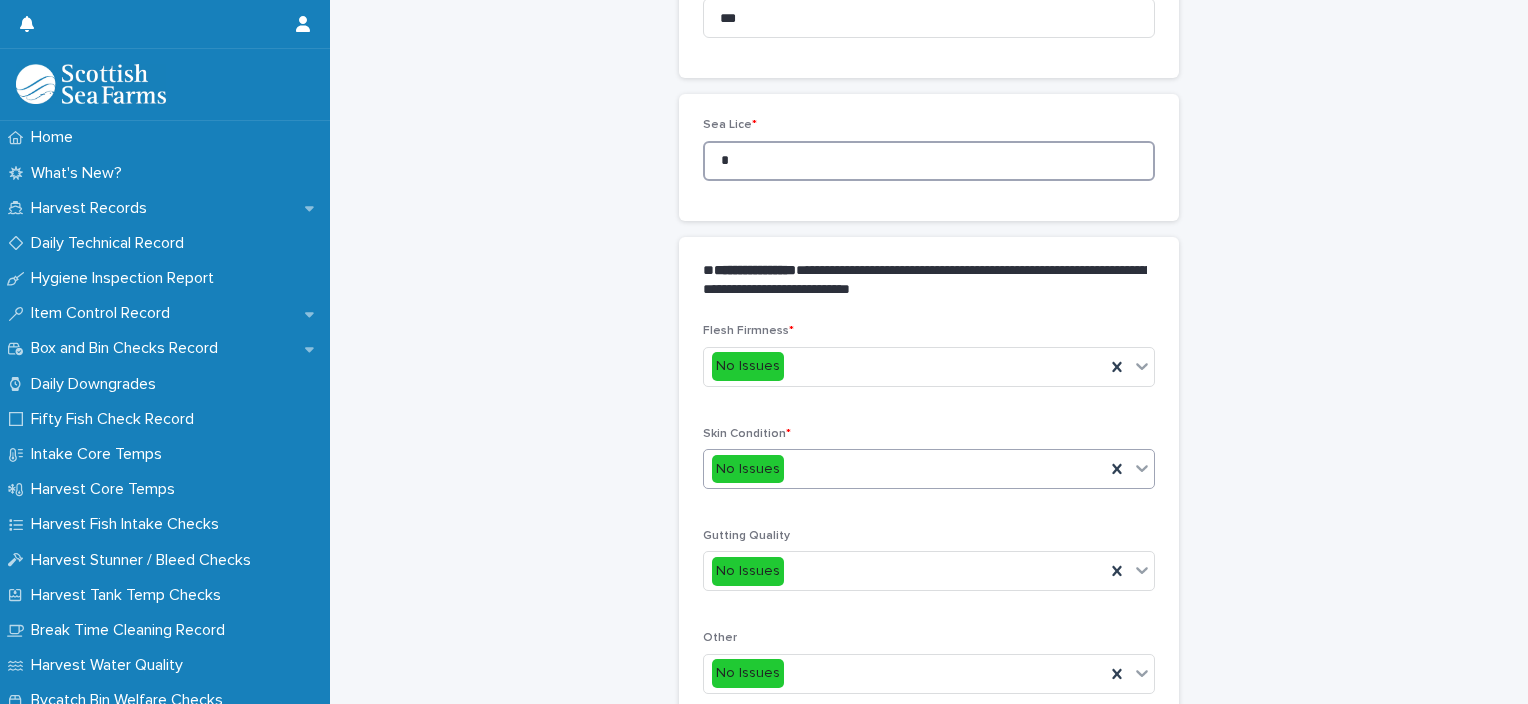 scroll, scrollTop: 511, scrollLeft: 0, axis: vertical 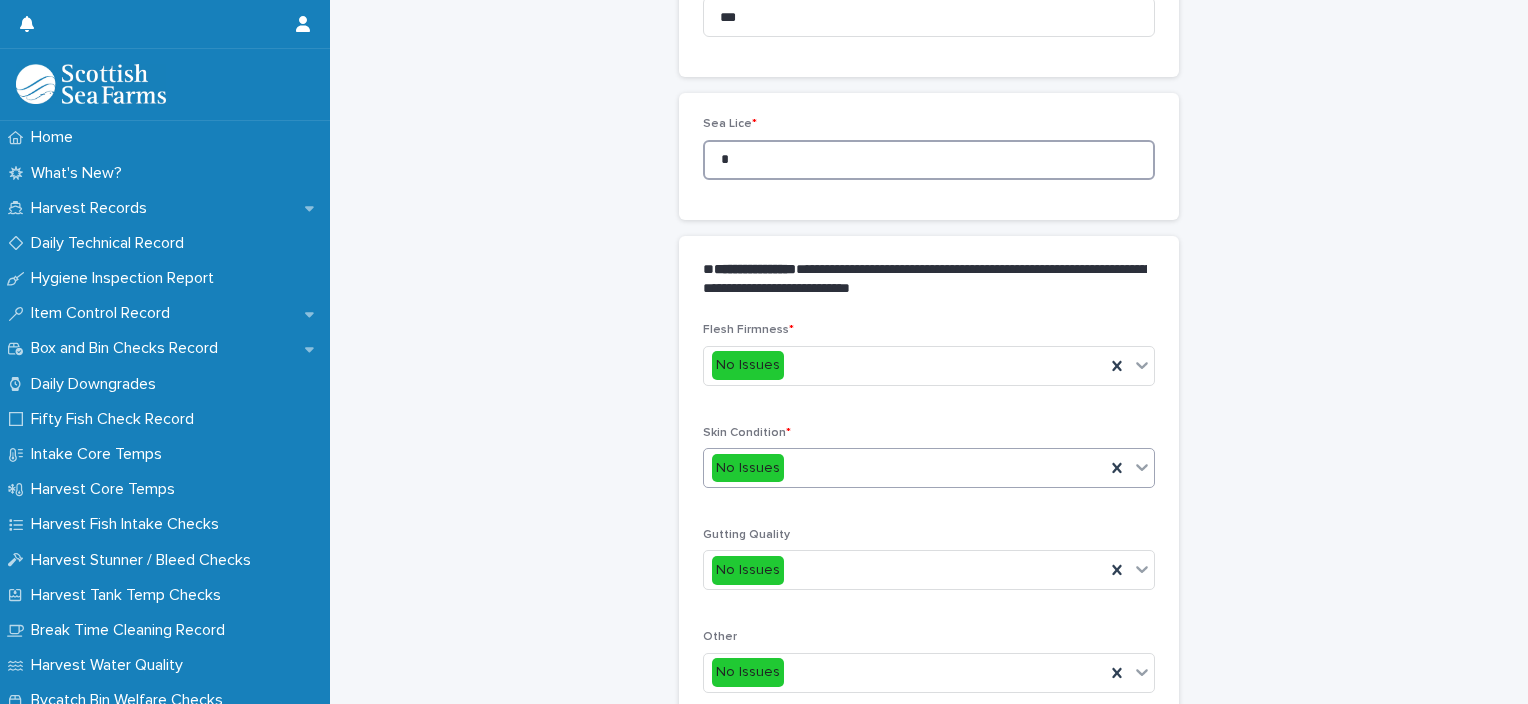 type on "*" 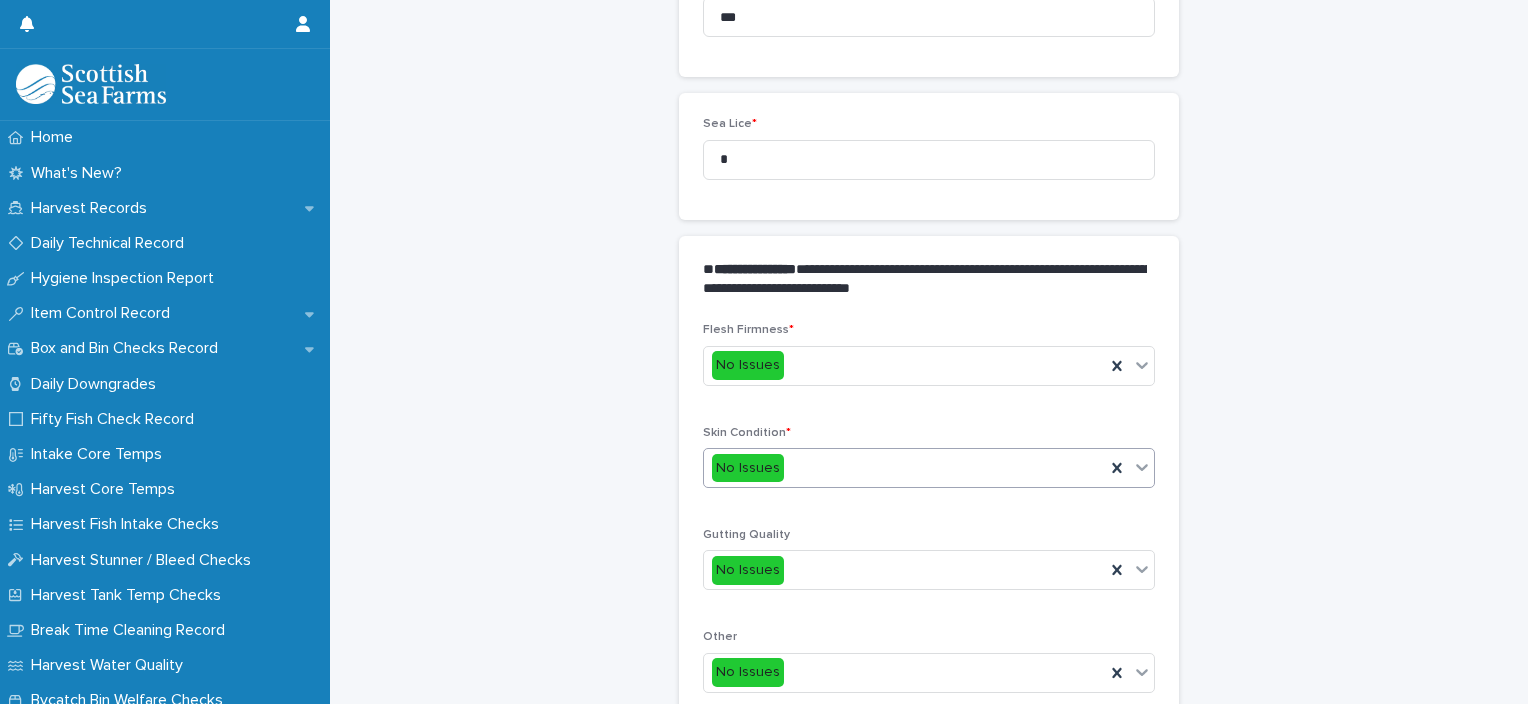 click on "No Issues" at bounding box center [904, 468] 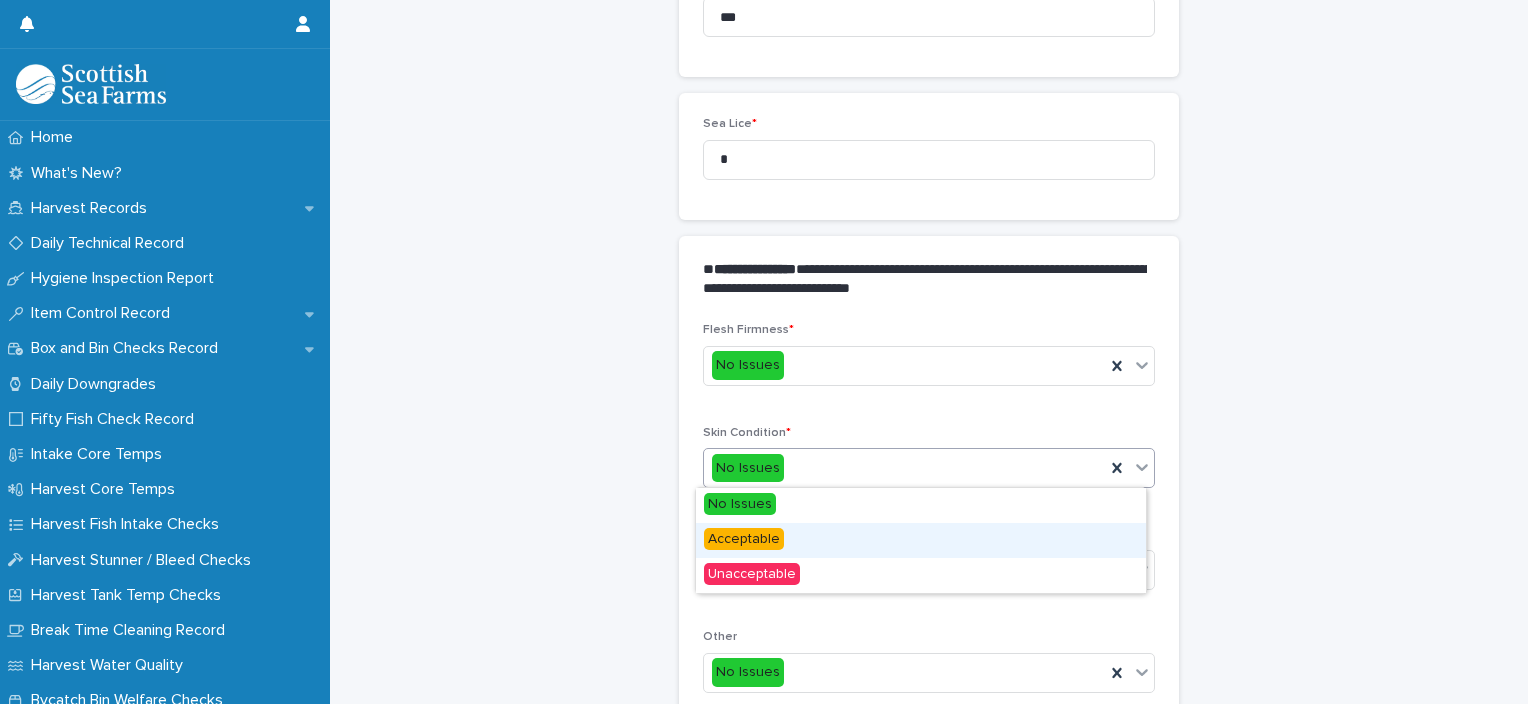 click on "Acceptable" at bounding box center [921, 540] 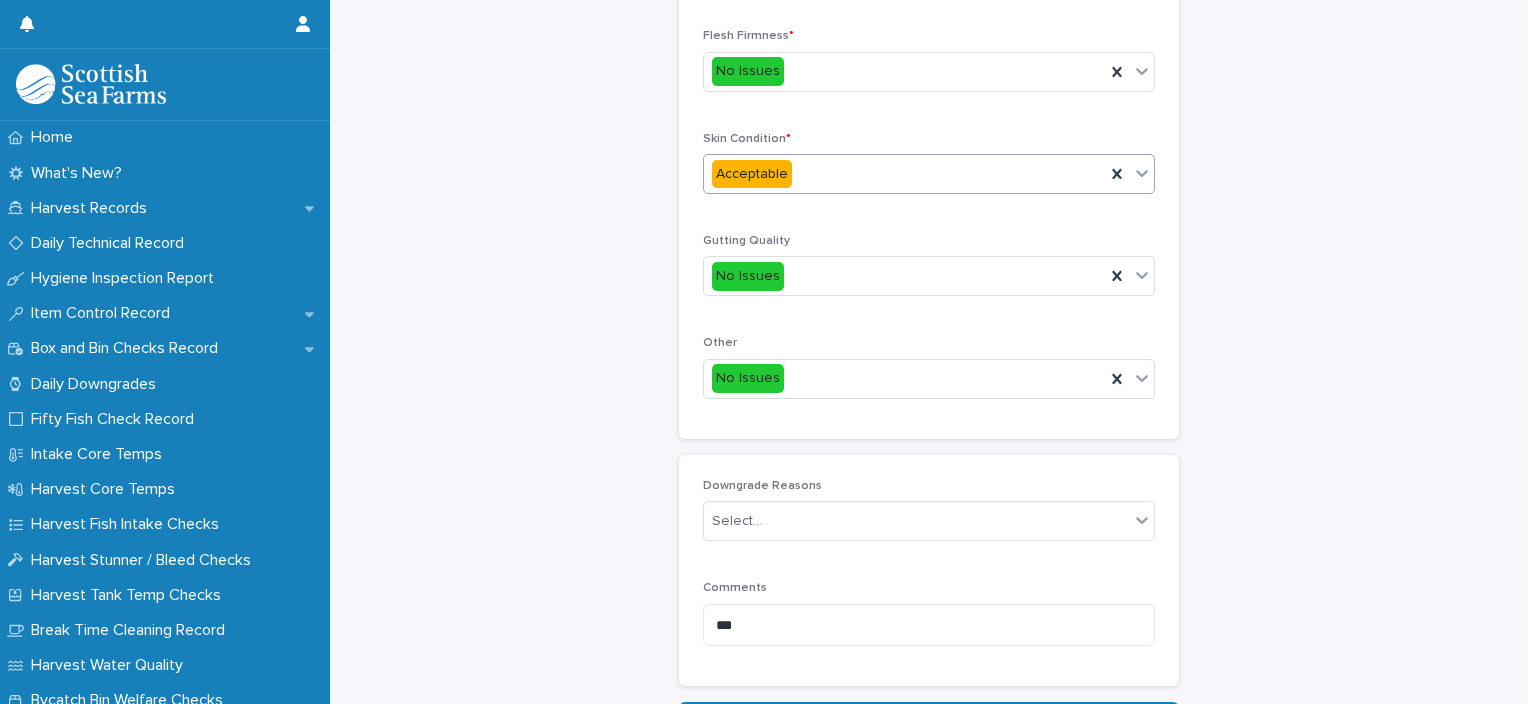 scroll, scrollTop: 948, scrollLeft: 0, axis: vertical 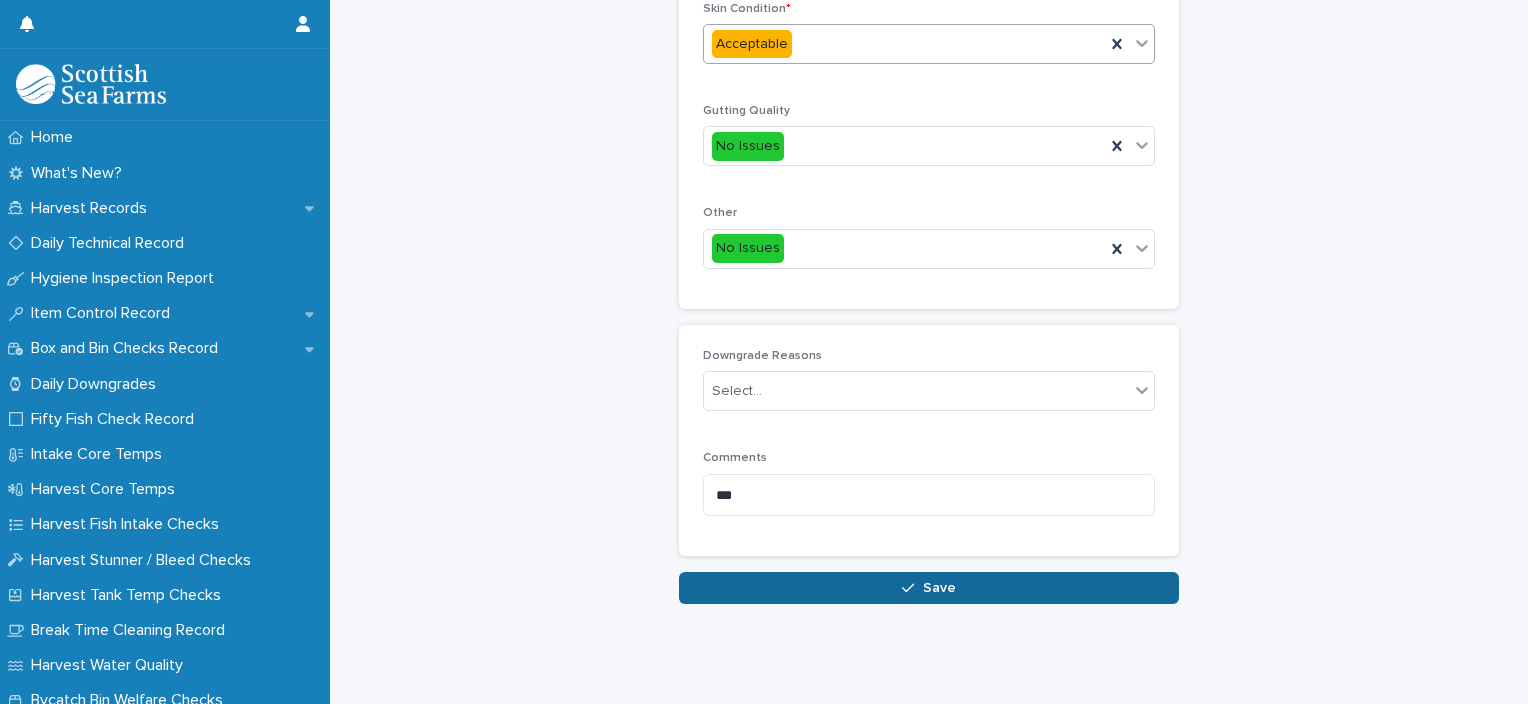 click on "Save" at bounding box center (939, 588) 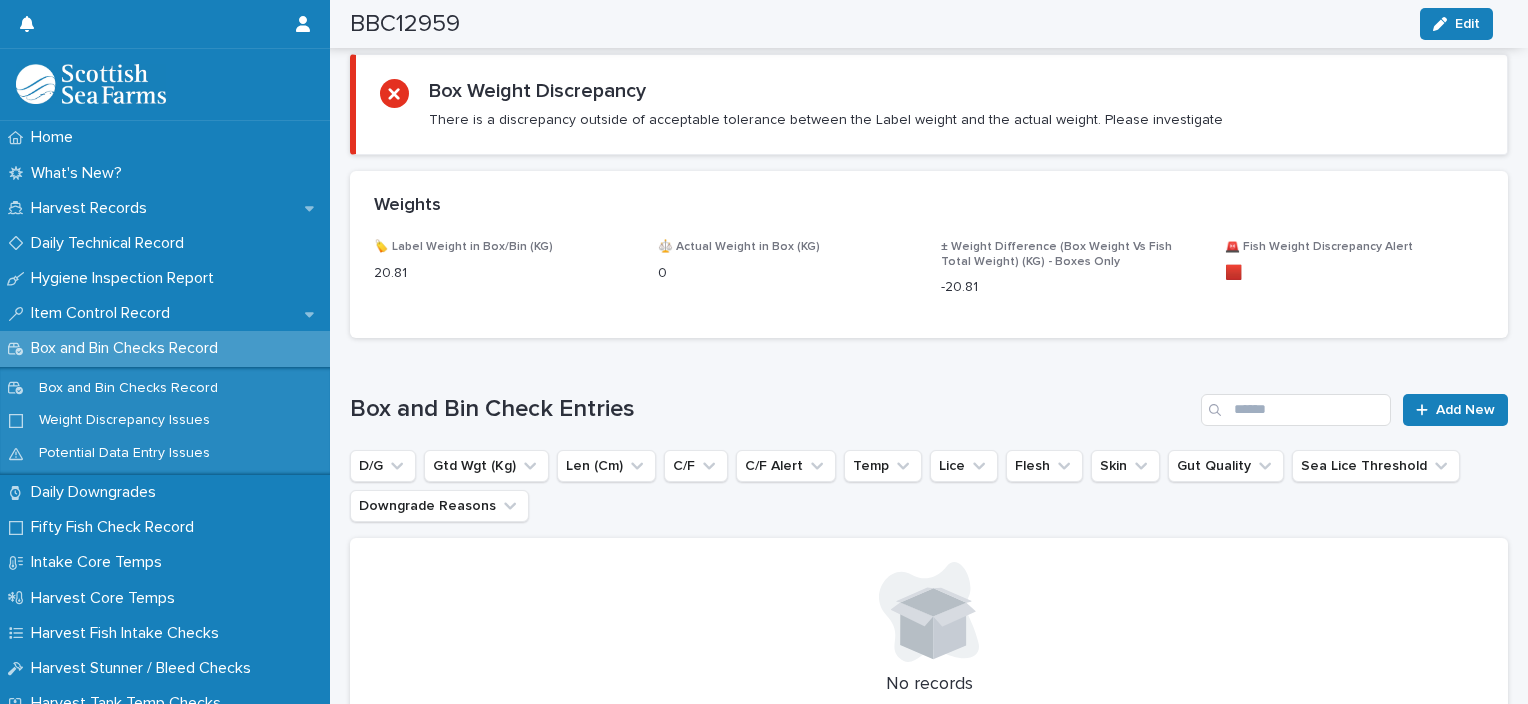 scroll, scrollTop: 1286, scrollLeft: 0, axis: vertical 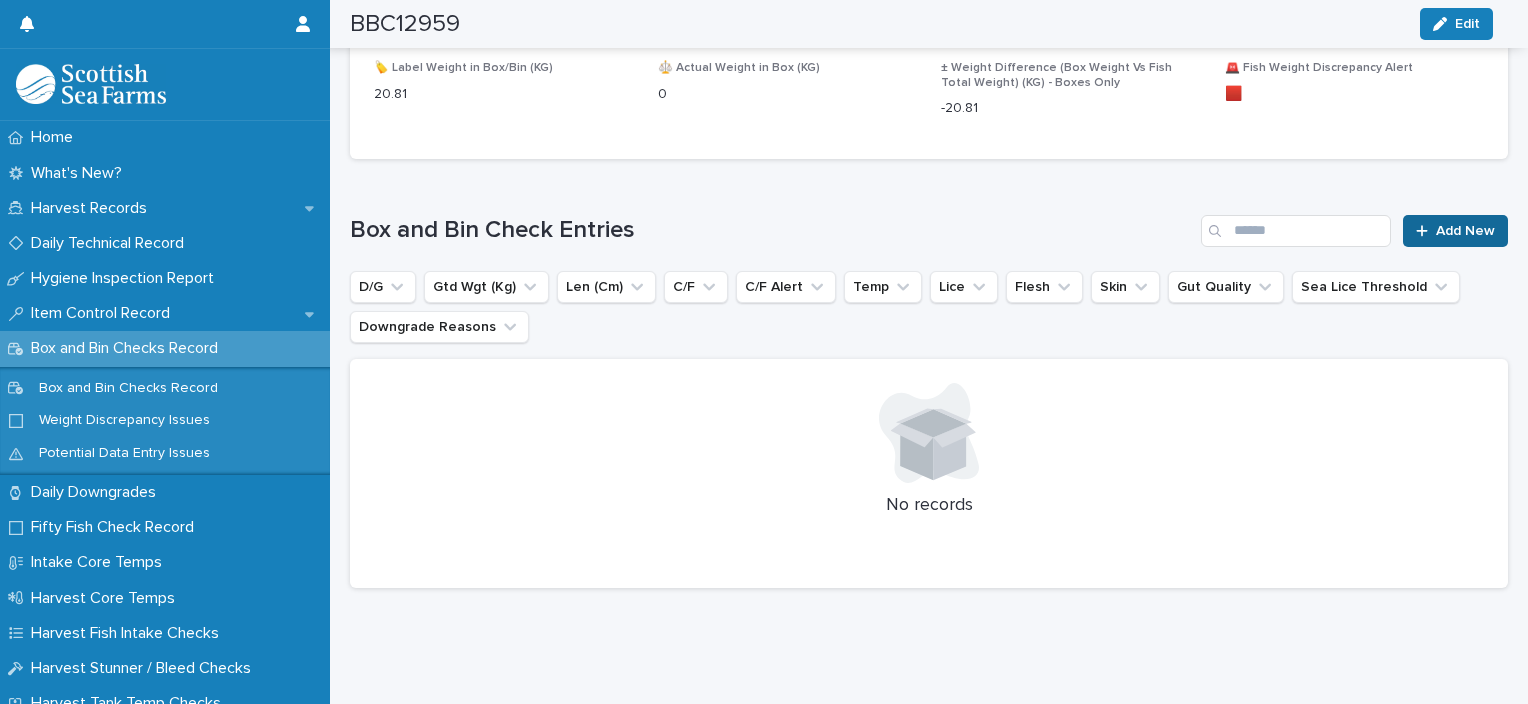click on "Add New" at bounding box center (1465, 231) 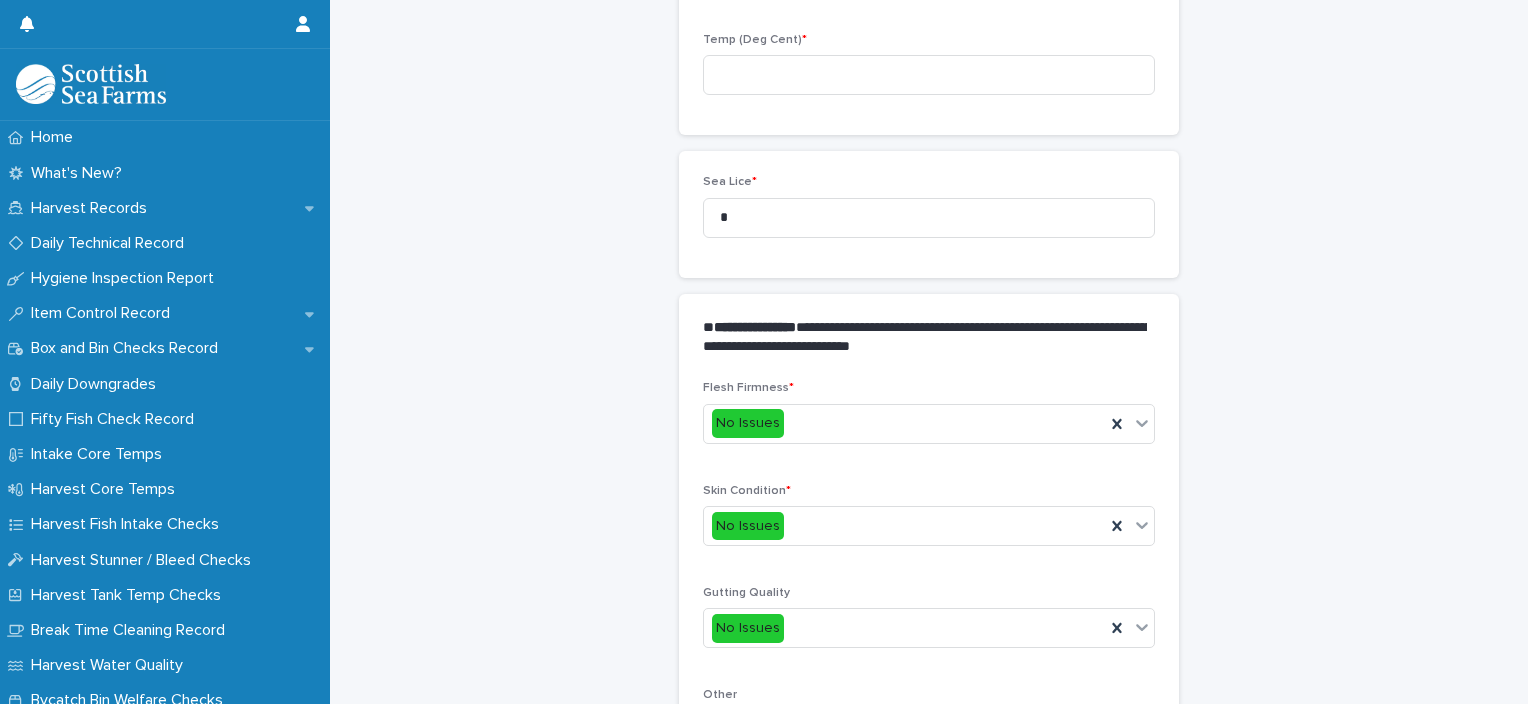 scroll, scrollTop: 311, scrollLeft: 0, axis: vertical 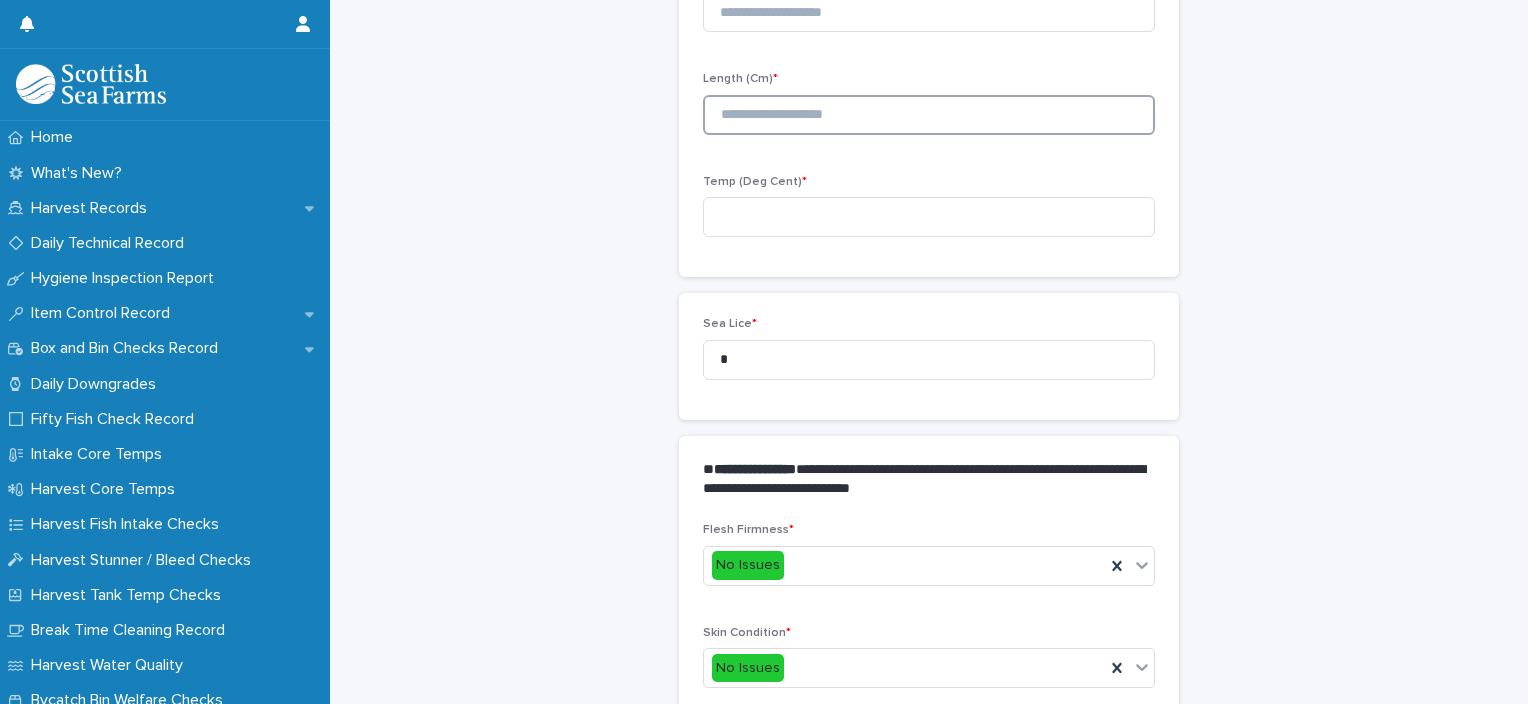 click at bounding box center (929, 115) 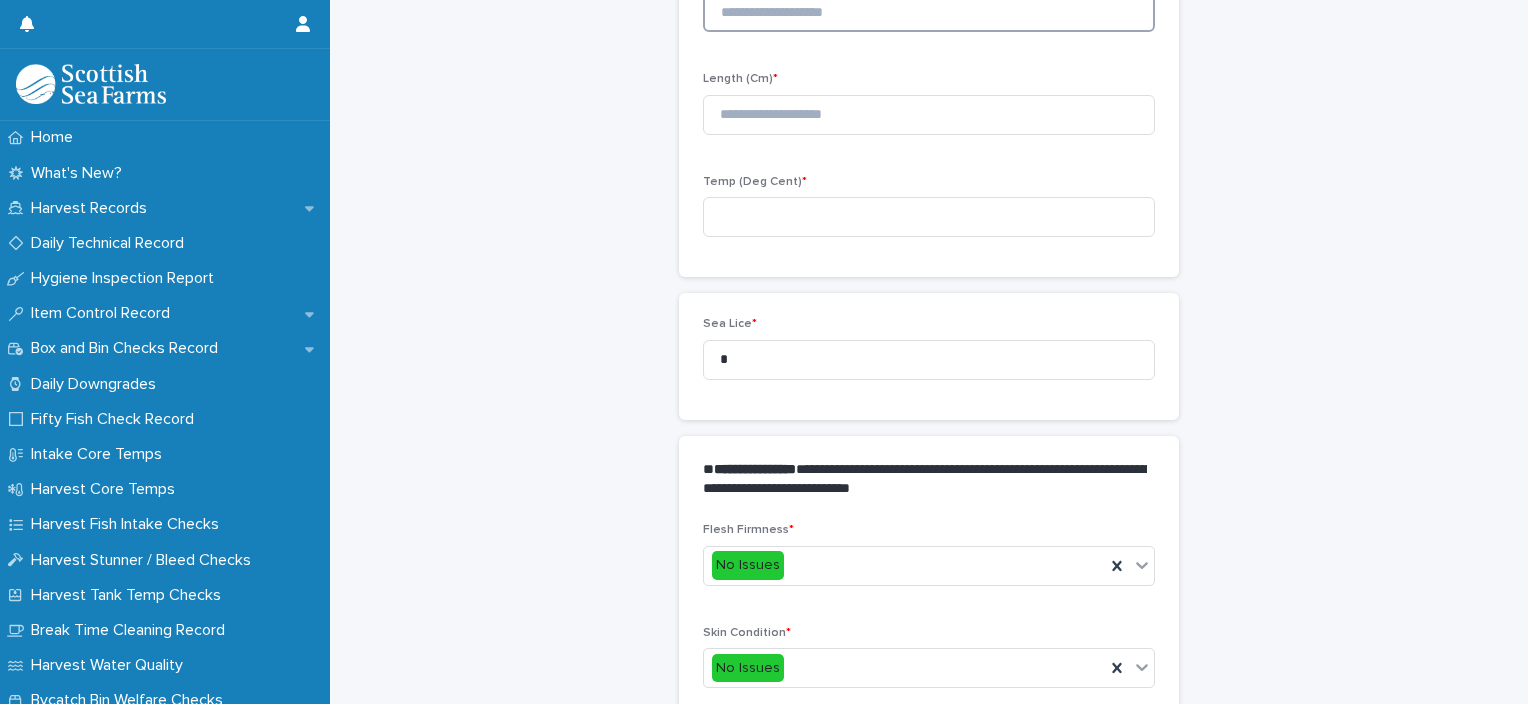 click at bounding box center [929, 12] 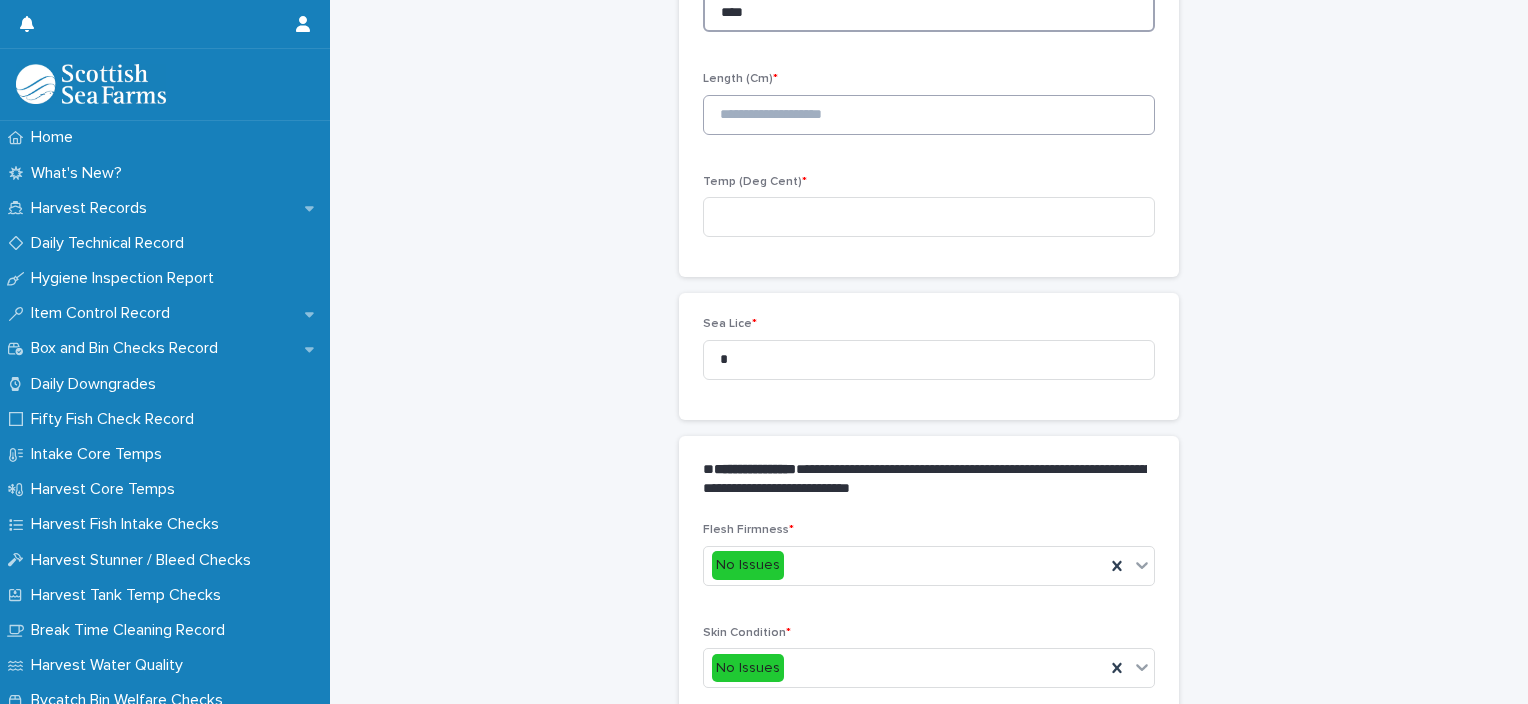 type on "****" 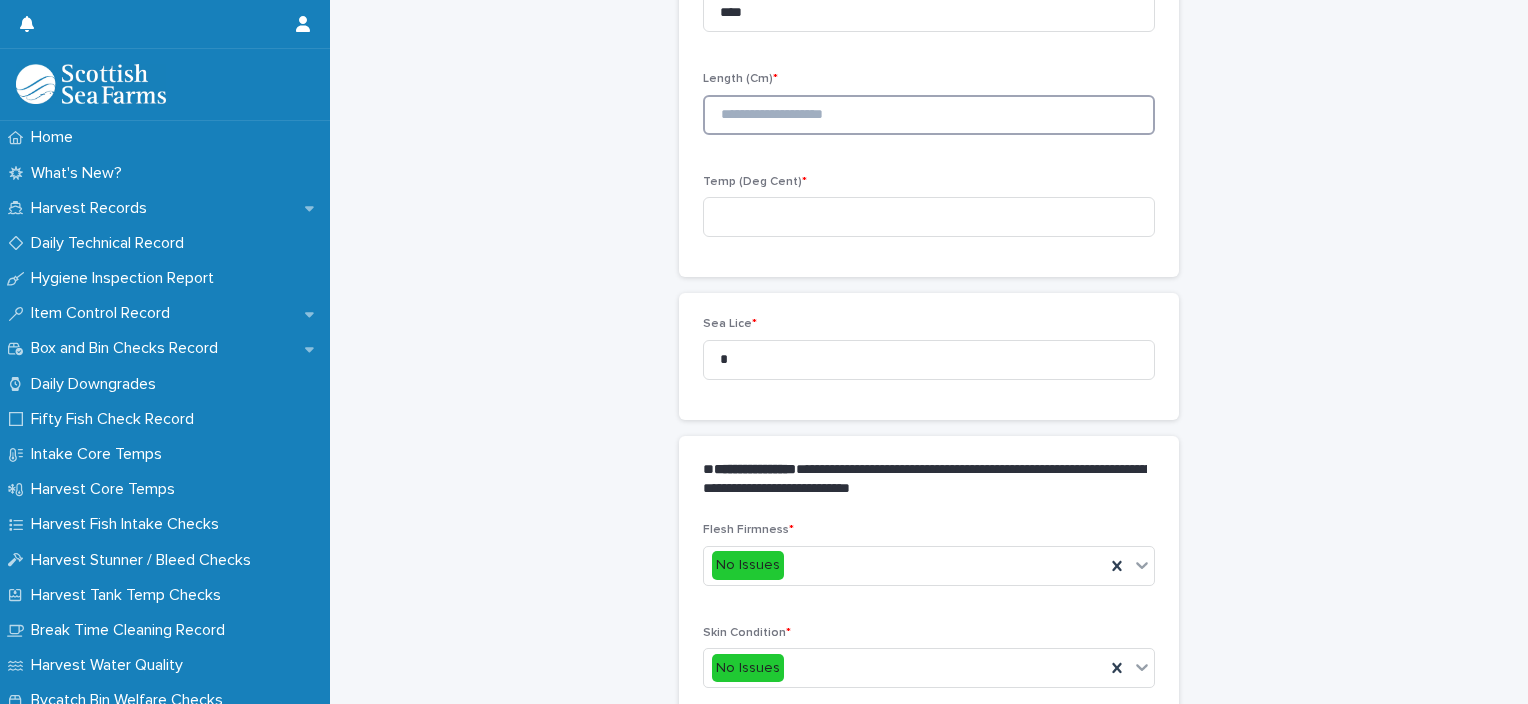 click at bounding box center (929, 115) 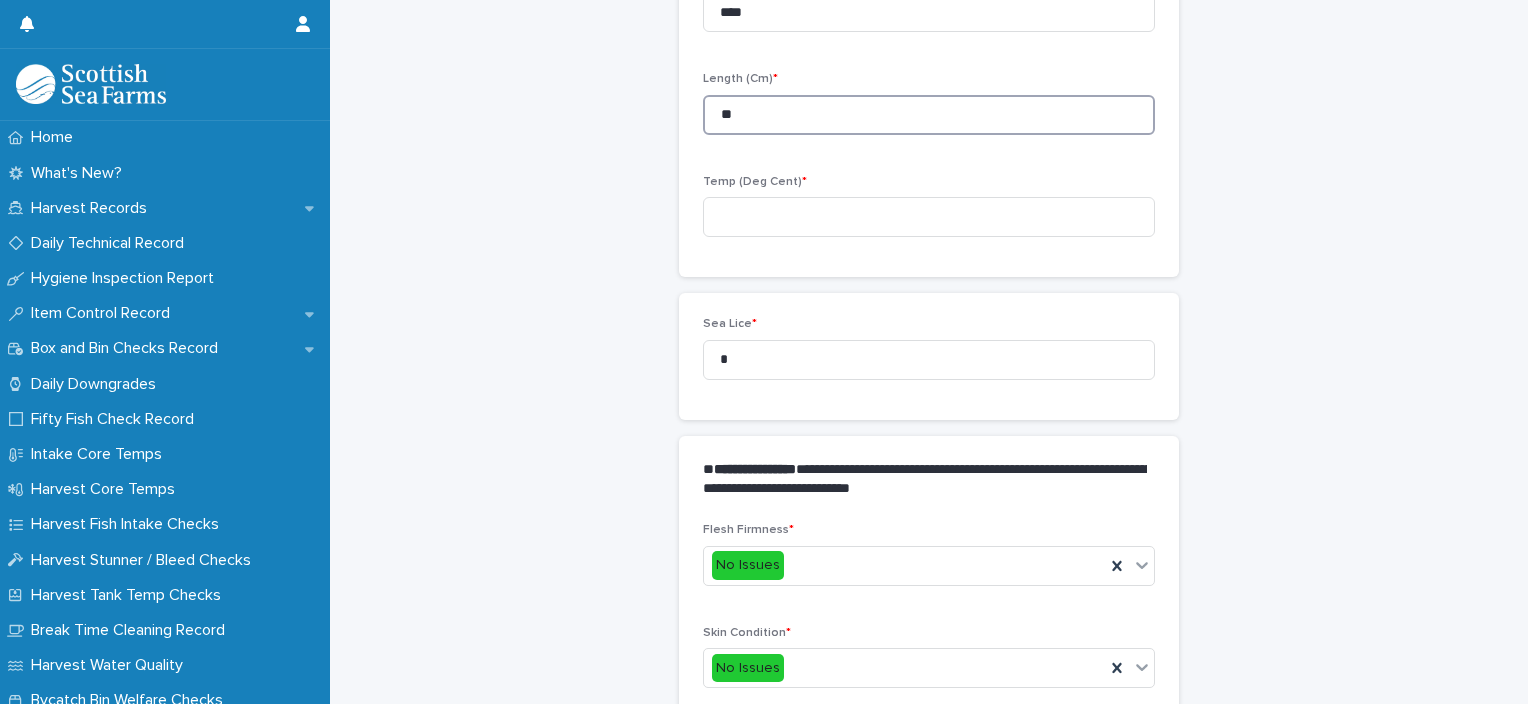 type on "**" 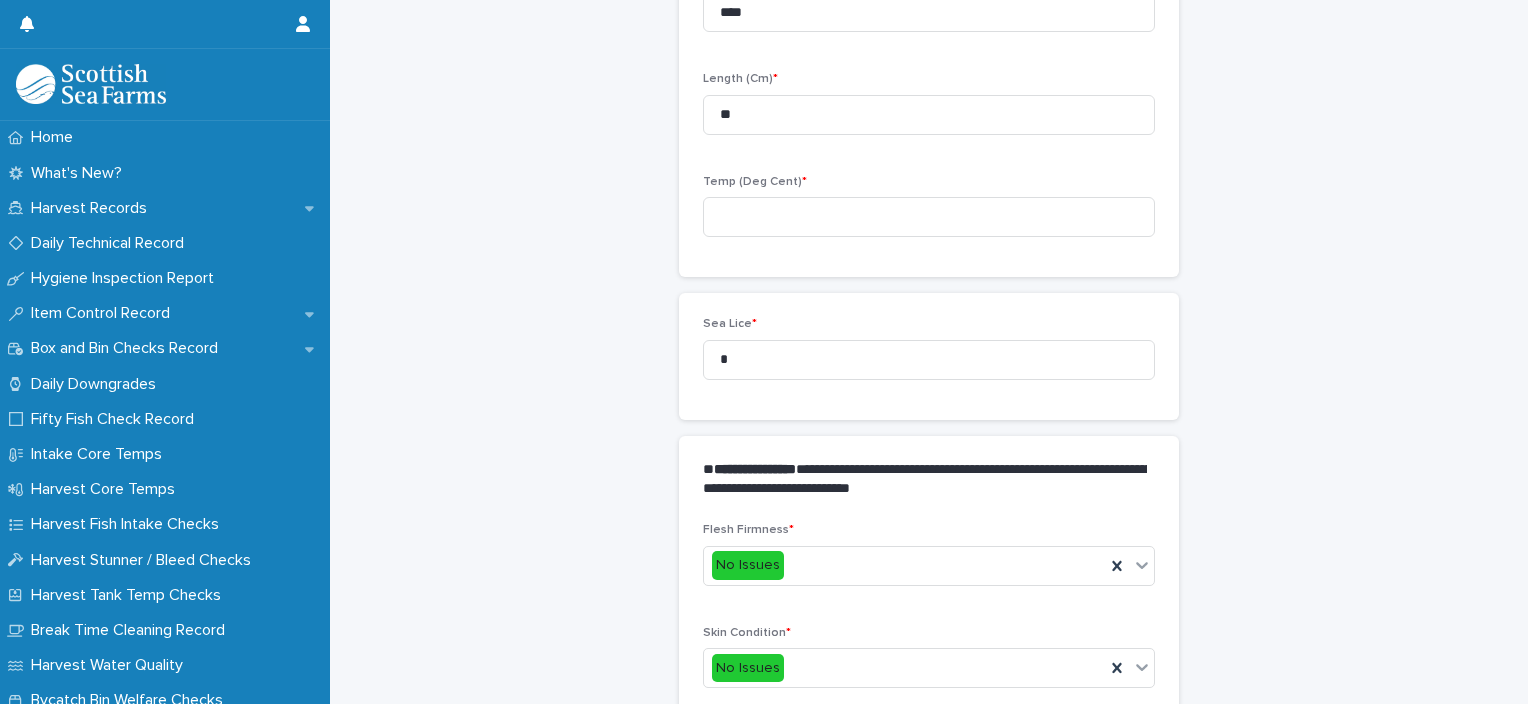 click on "Temp (Deg Cent) *" at bounding box center [929, 214] 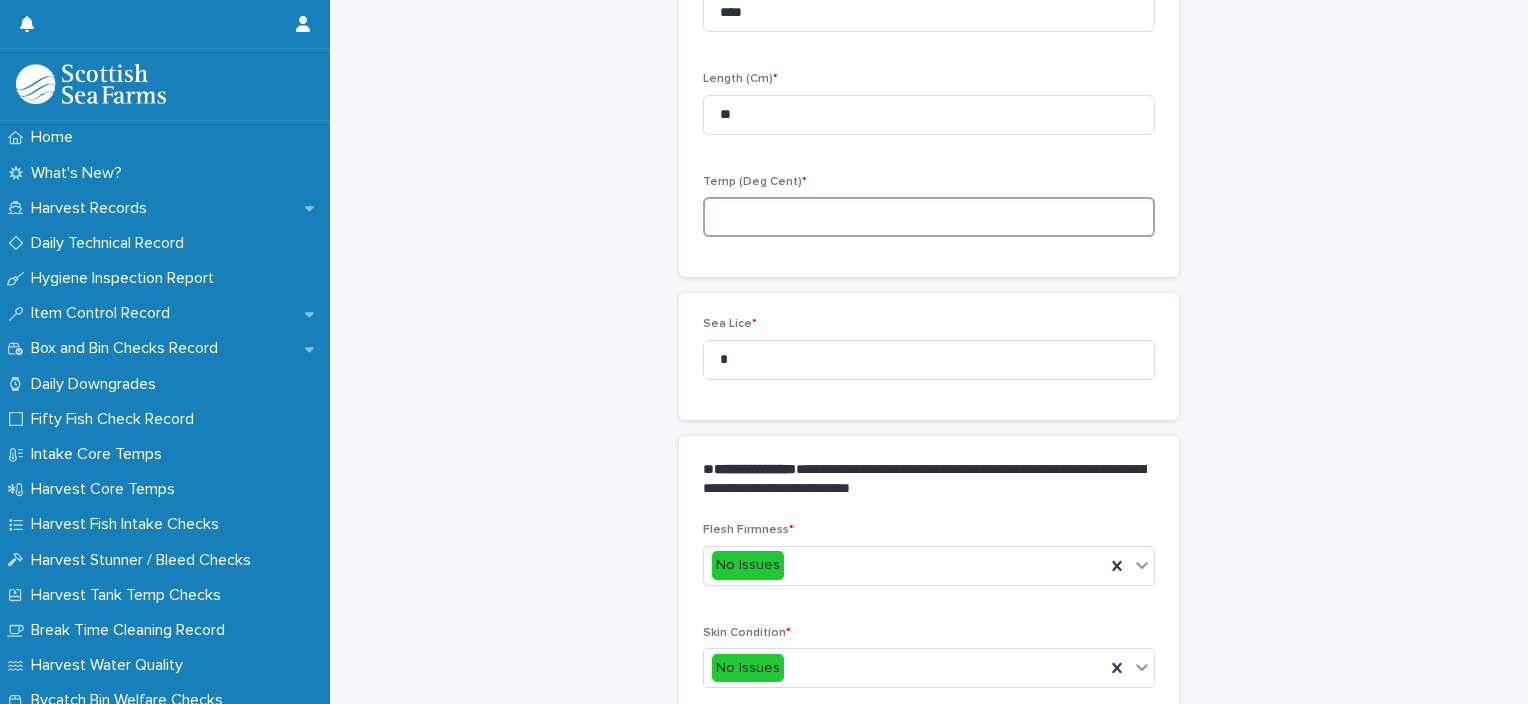 click at bounding box center (929, 217) 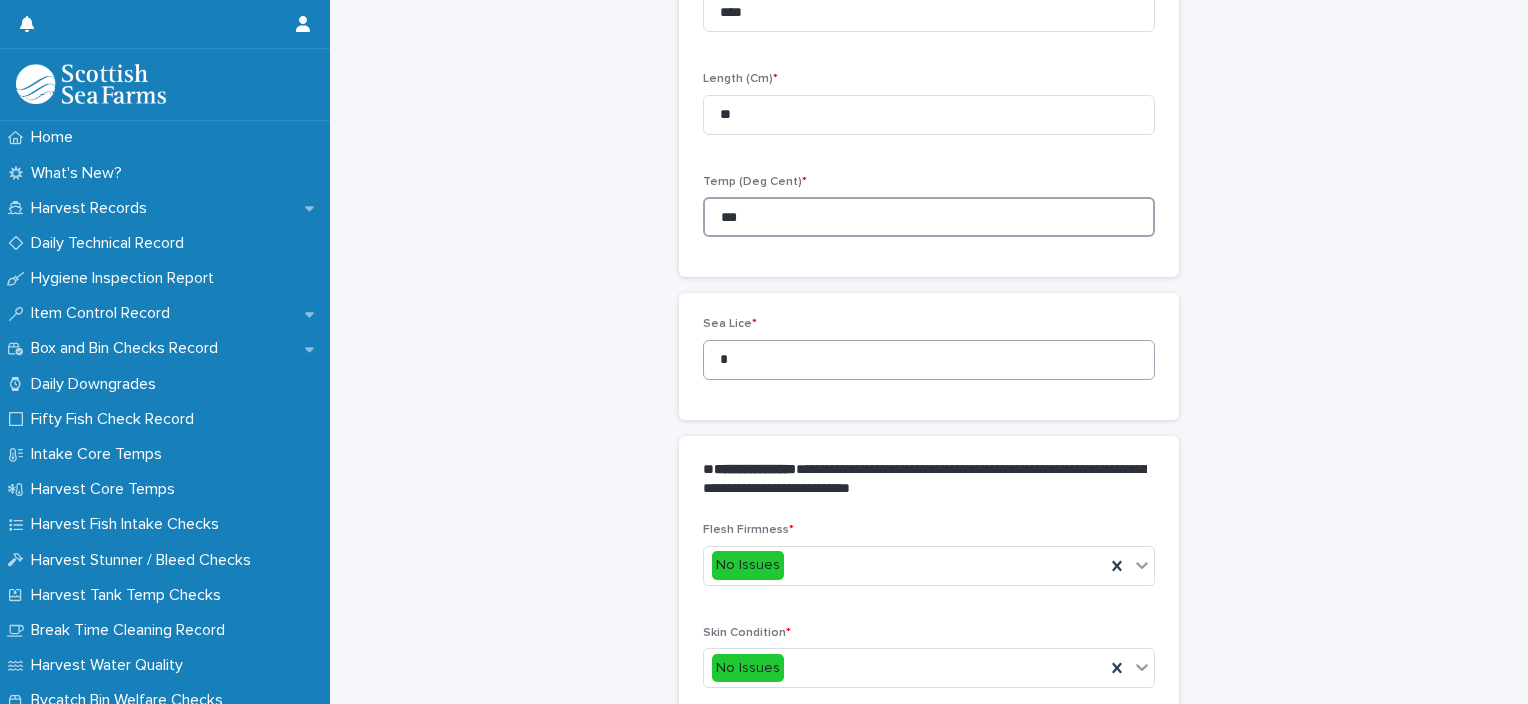 type on "***" 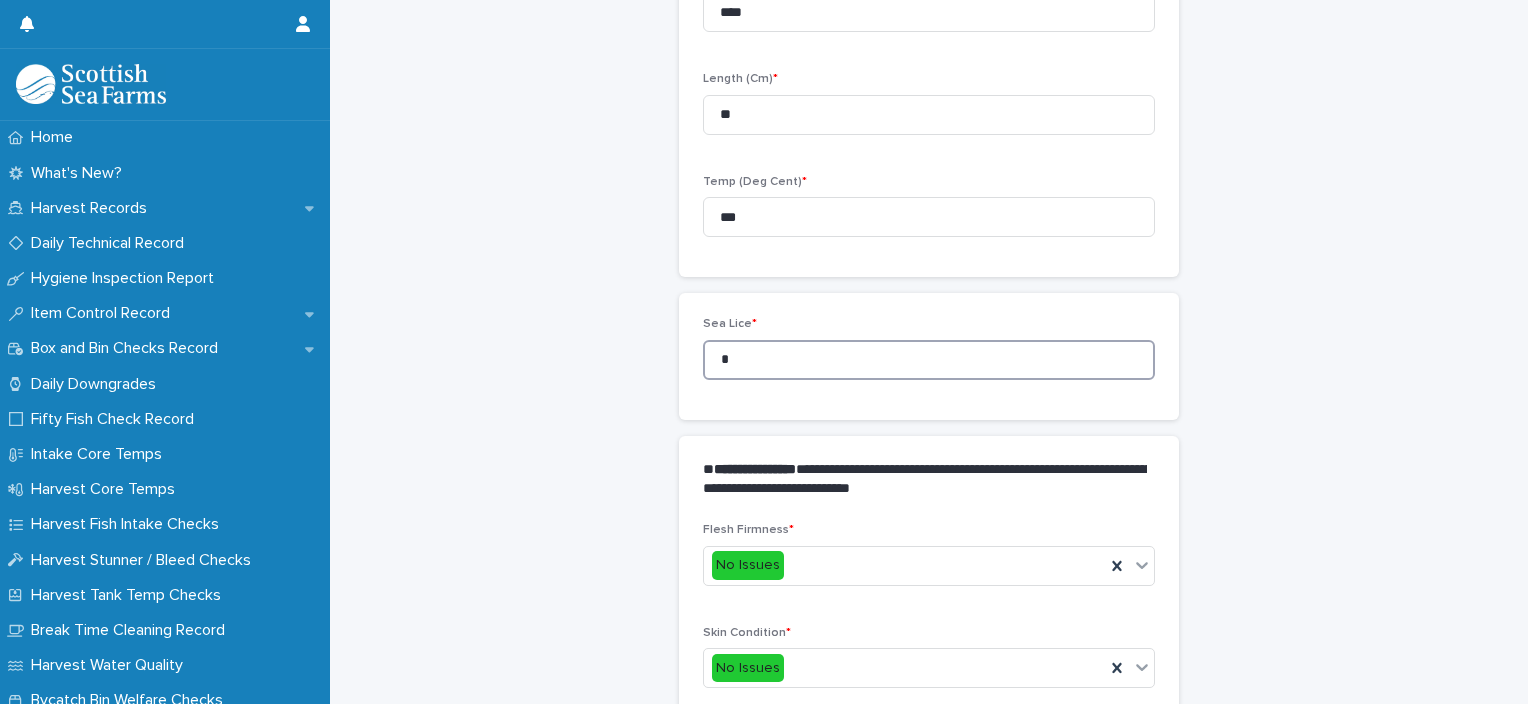 drag, startPoint x: 731, startPoint y: 343, endPoint x: 679, endPoint y: 357, distance: 53.851646 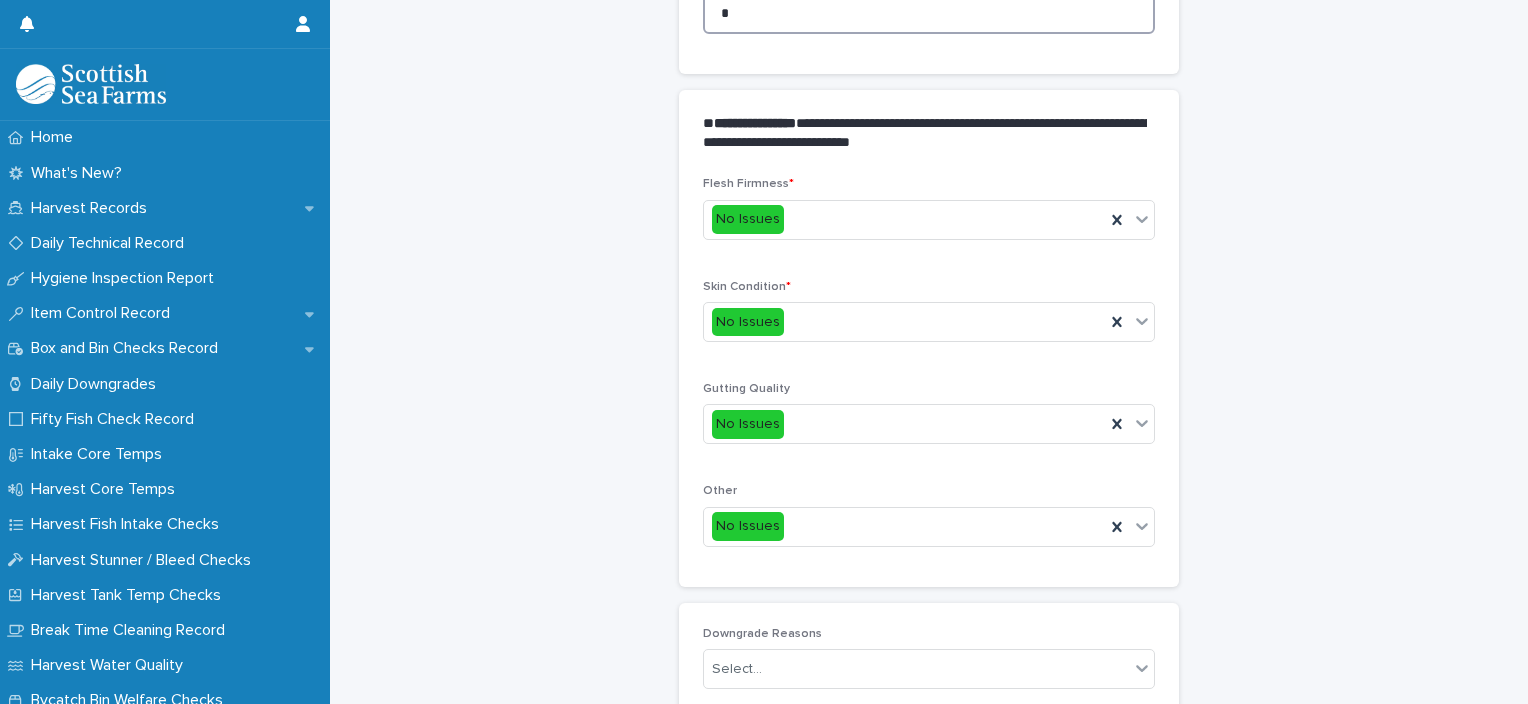 scroll, scrollTop: 948, scrollLeft: 0, axis: vertical 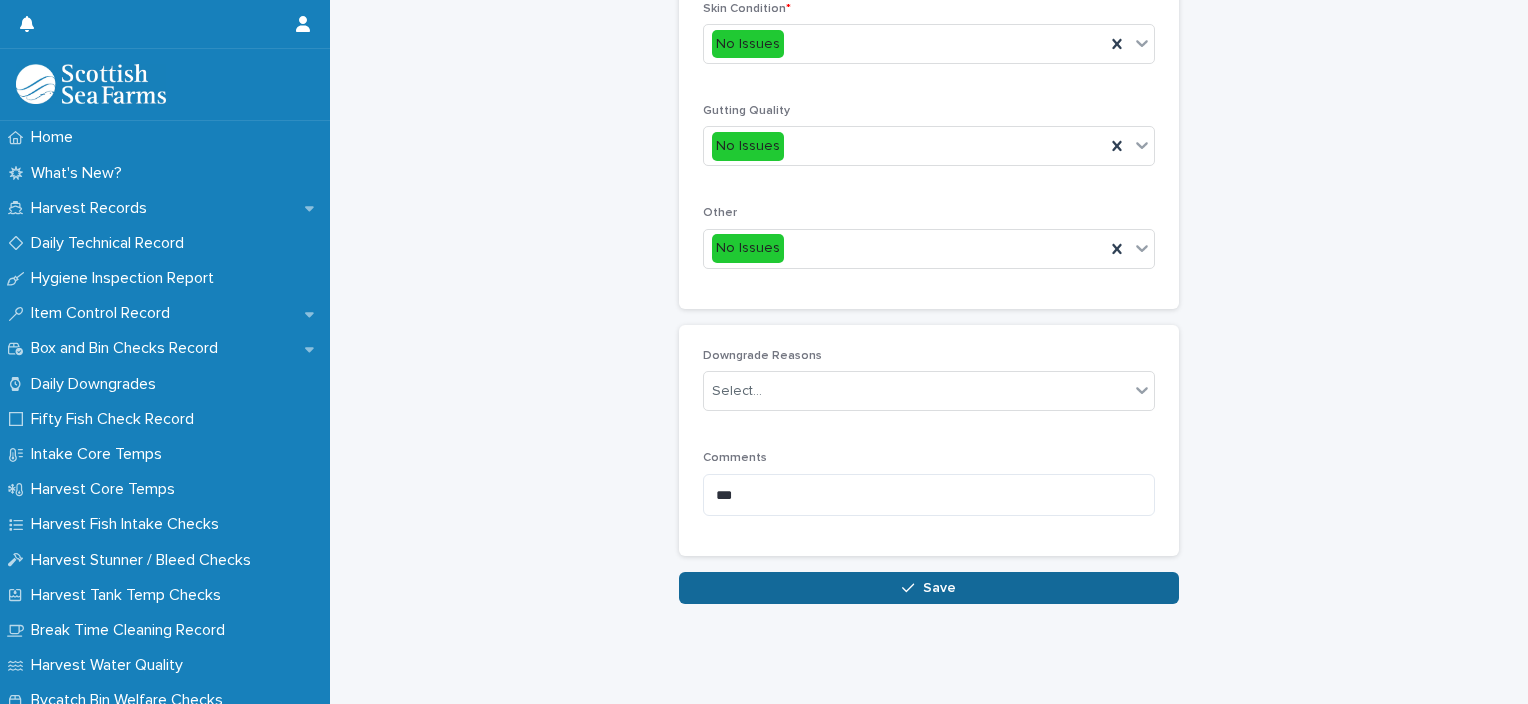 type on "*" 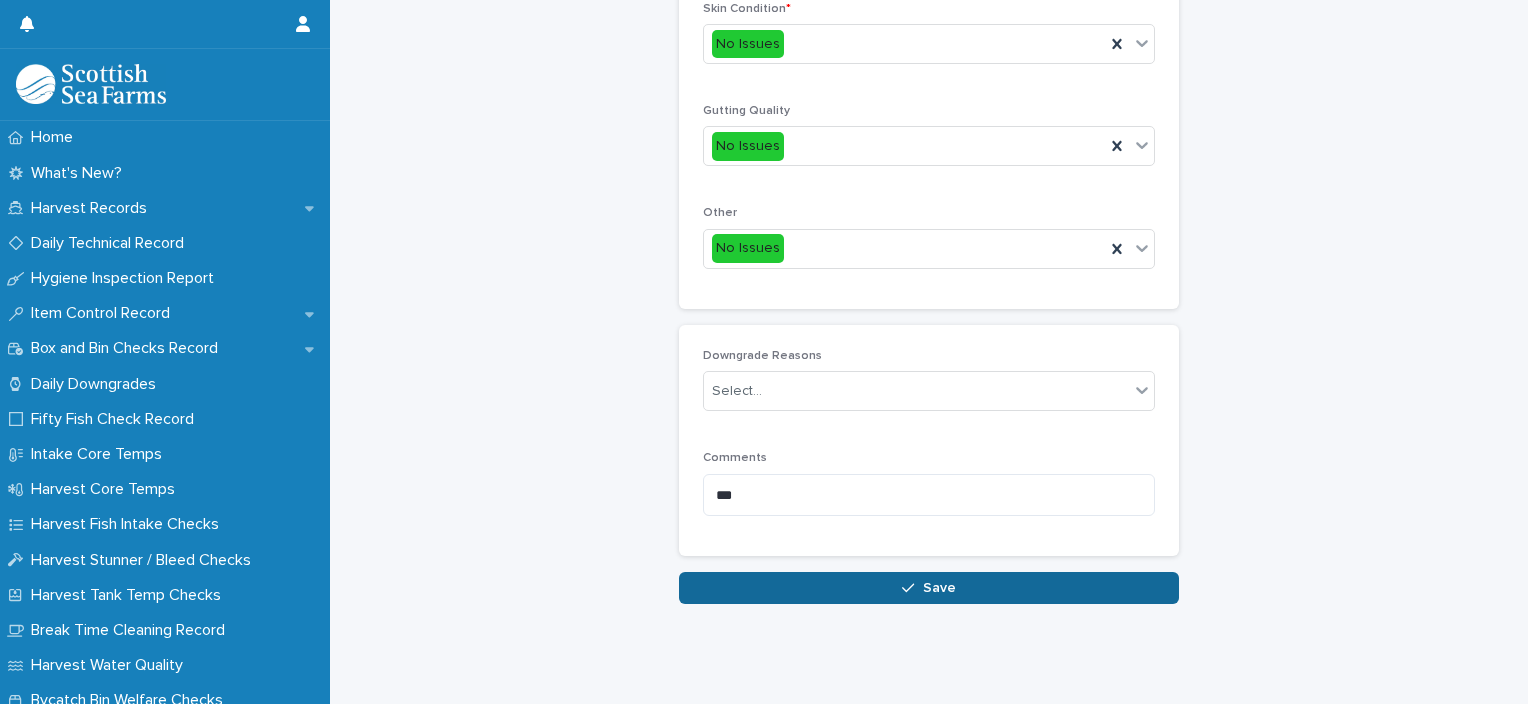 click on "Save" at bounding box center (939, 588) 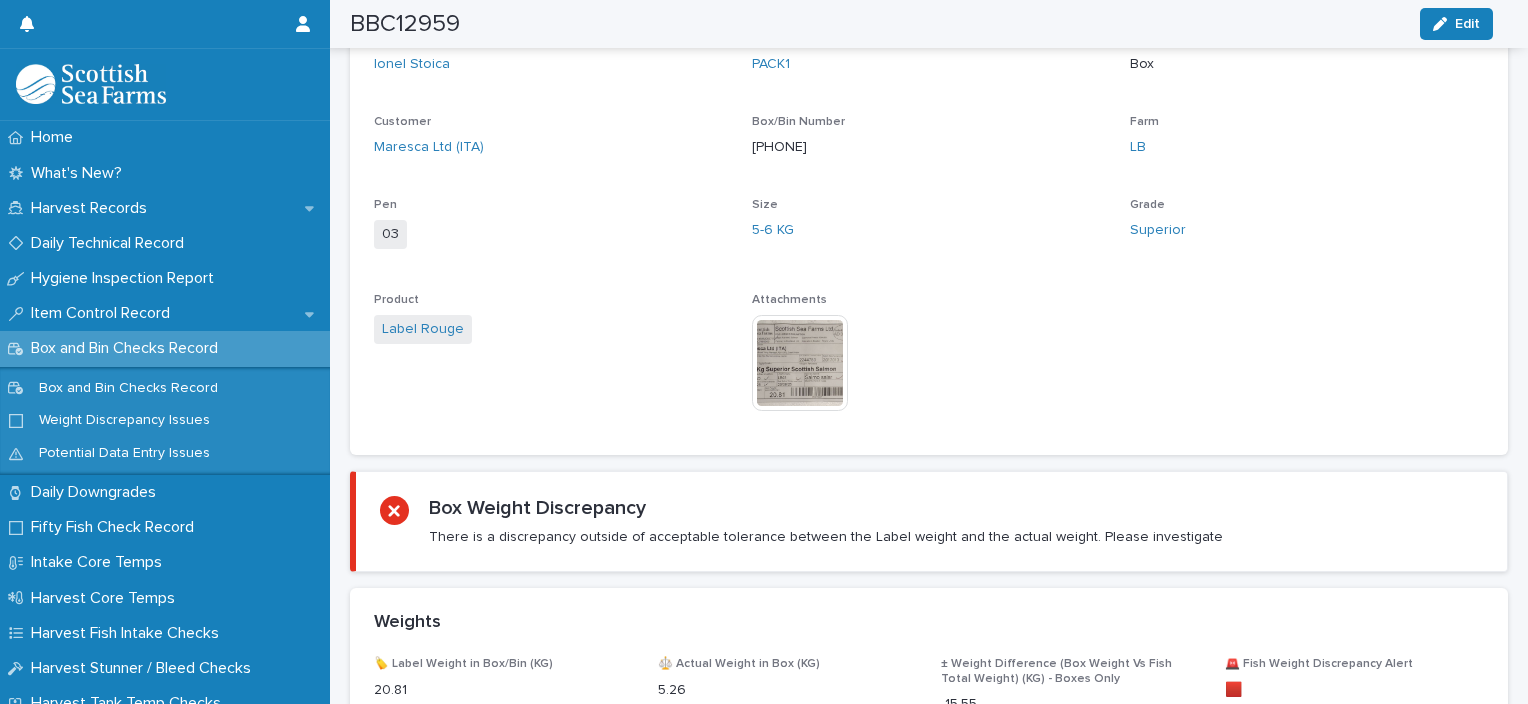 scroll, scrollTop: 1203, scrollLeft: 0, axis: vertical 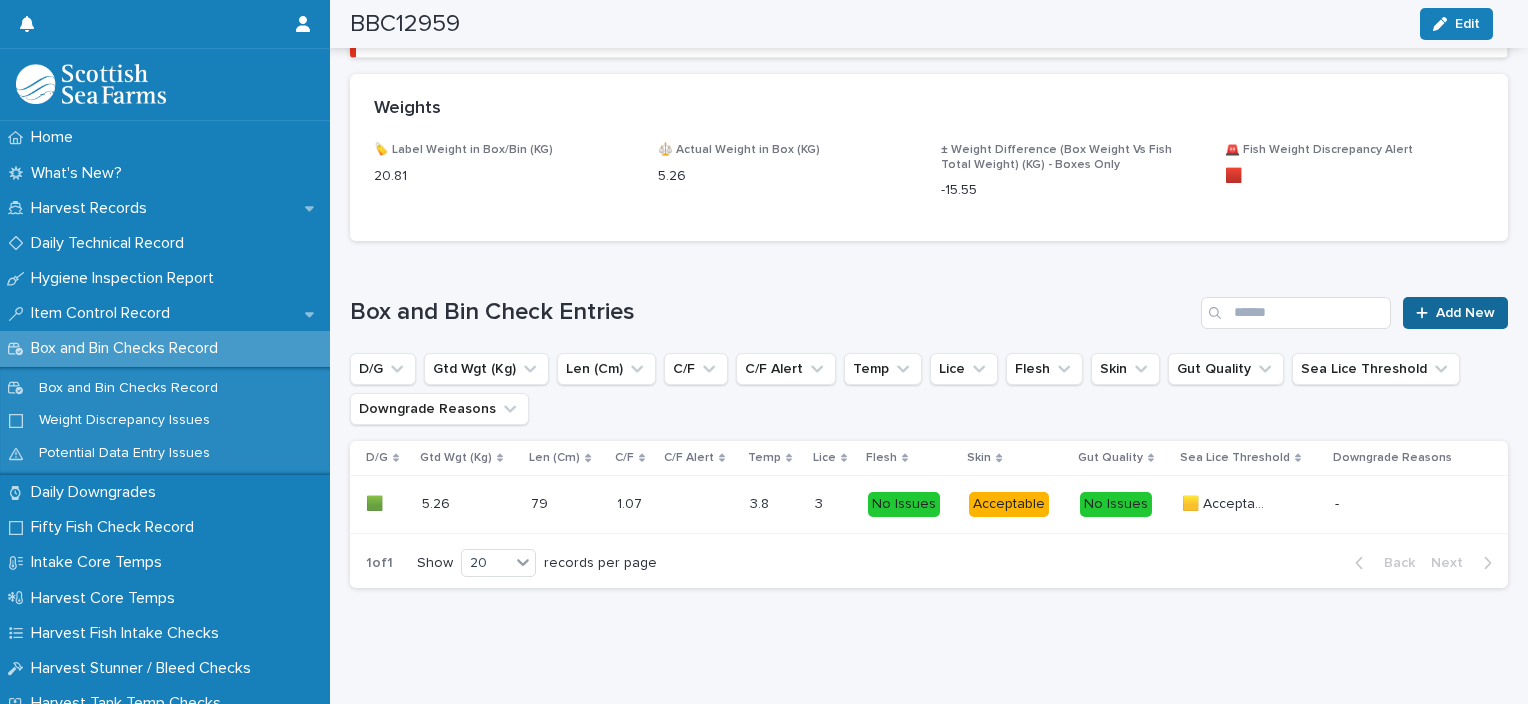 click on "Add New" at bounding box center [1455, 313] 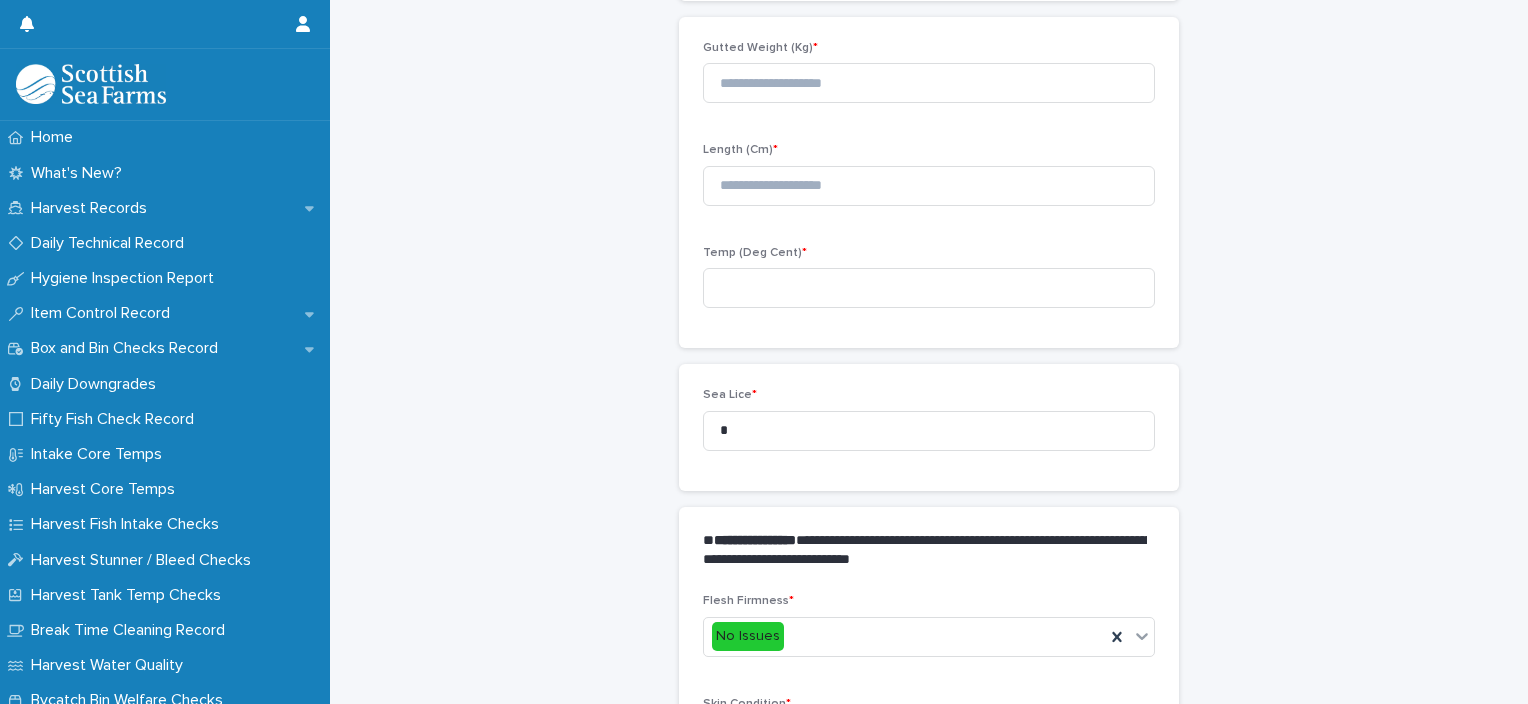 scroll, scrollTop: 211, scrollLeft: 0, axis: vertical 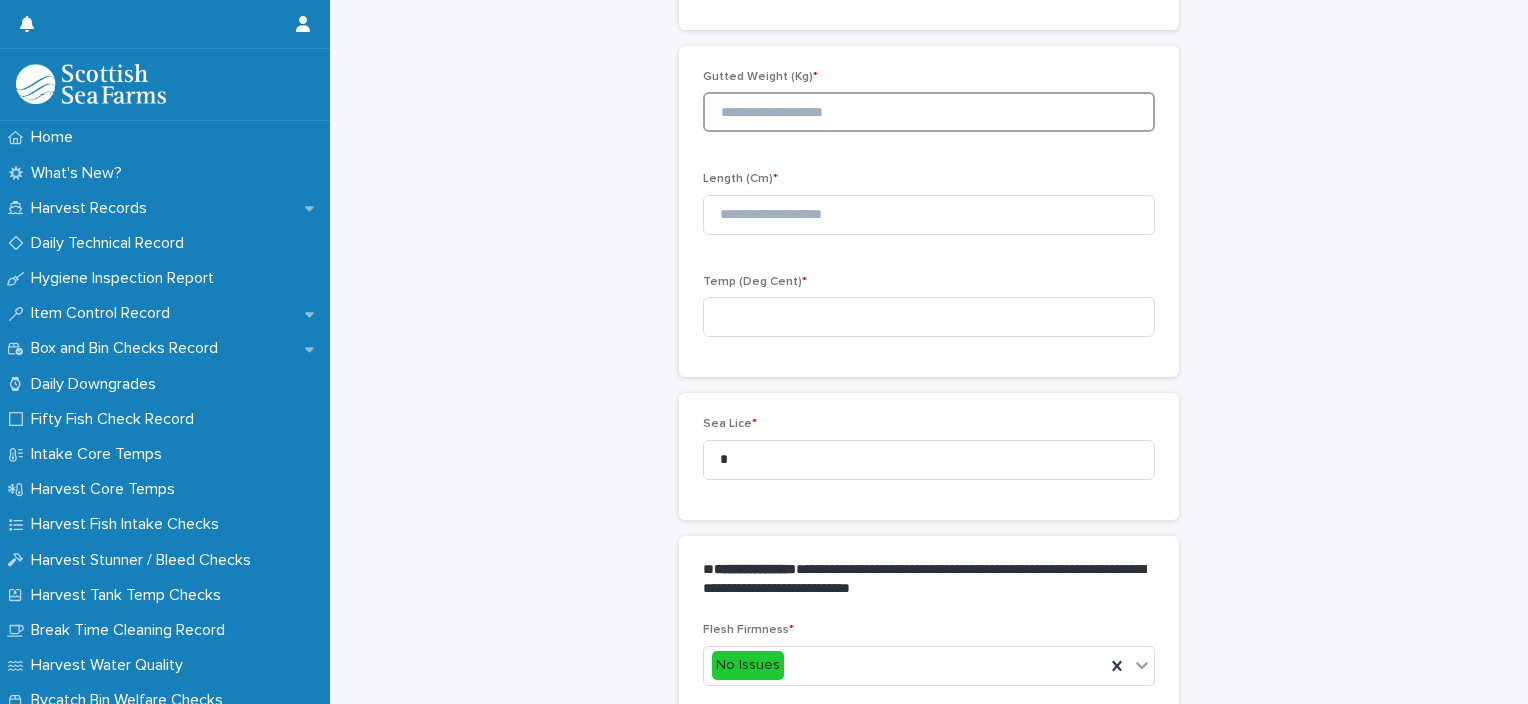 click at bounding box center (929, 112) 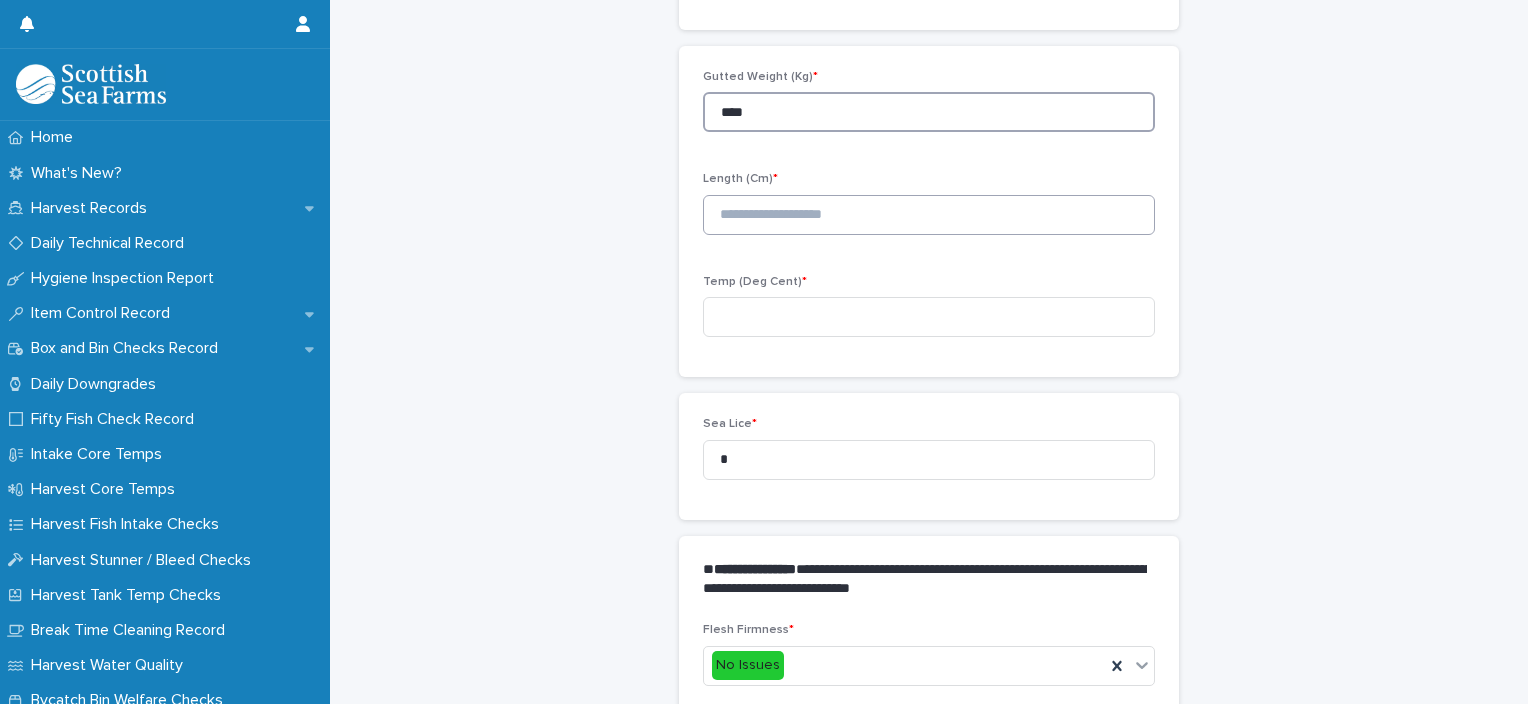 type on "****" 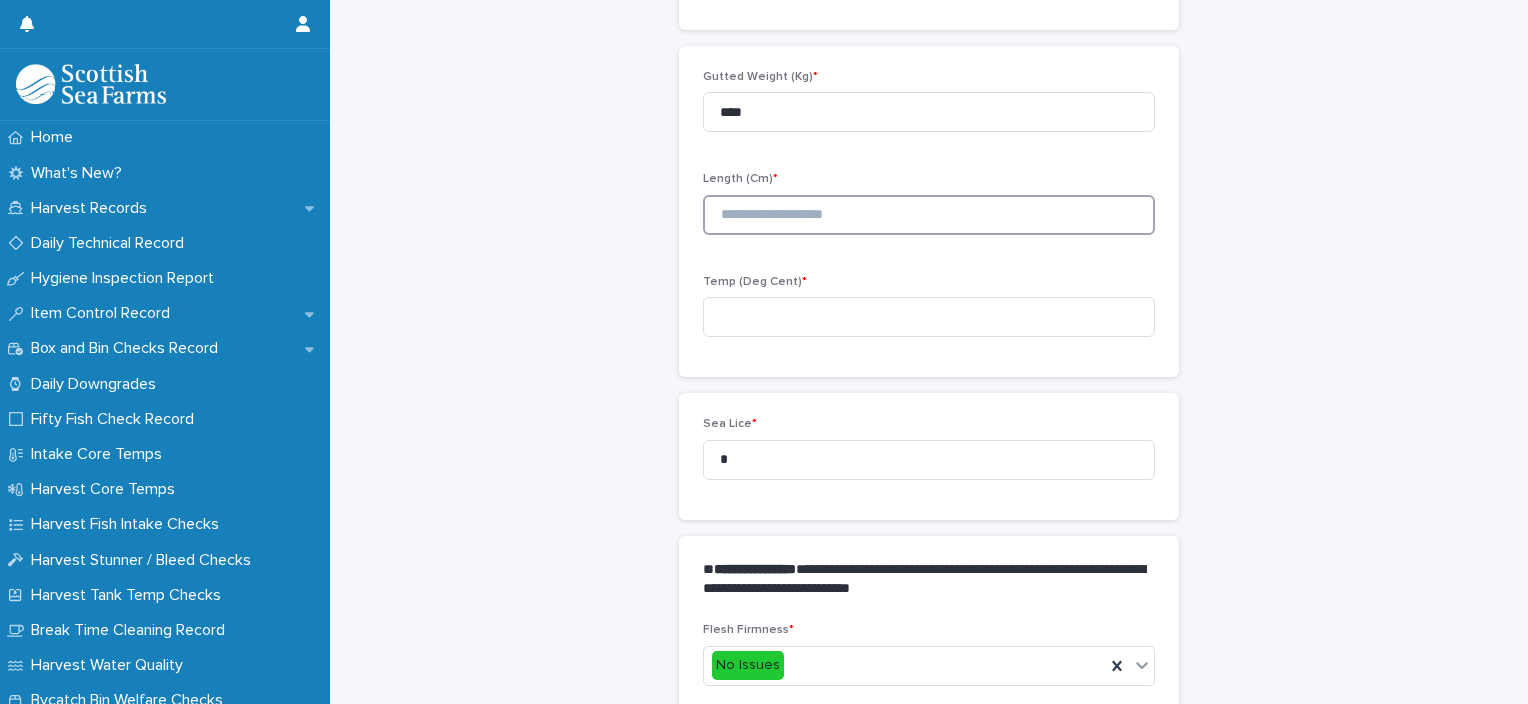 click at bounding box center (929, 215) 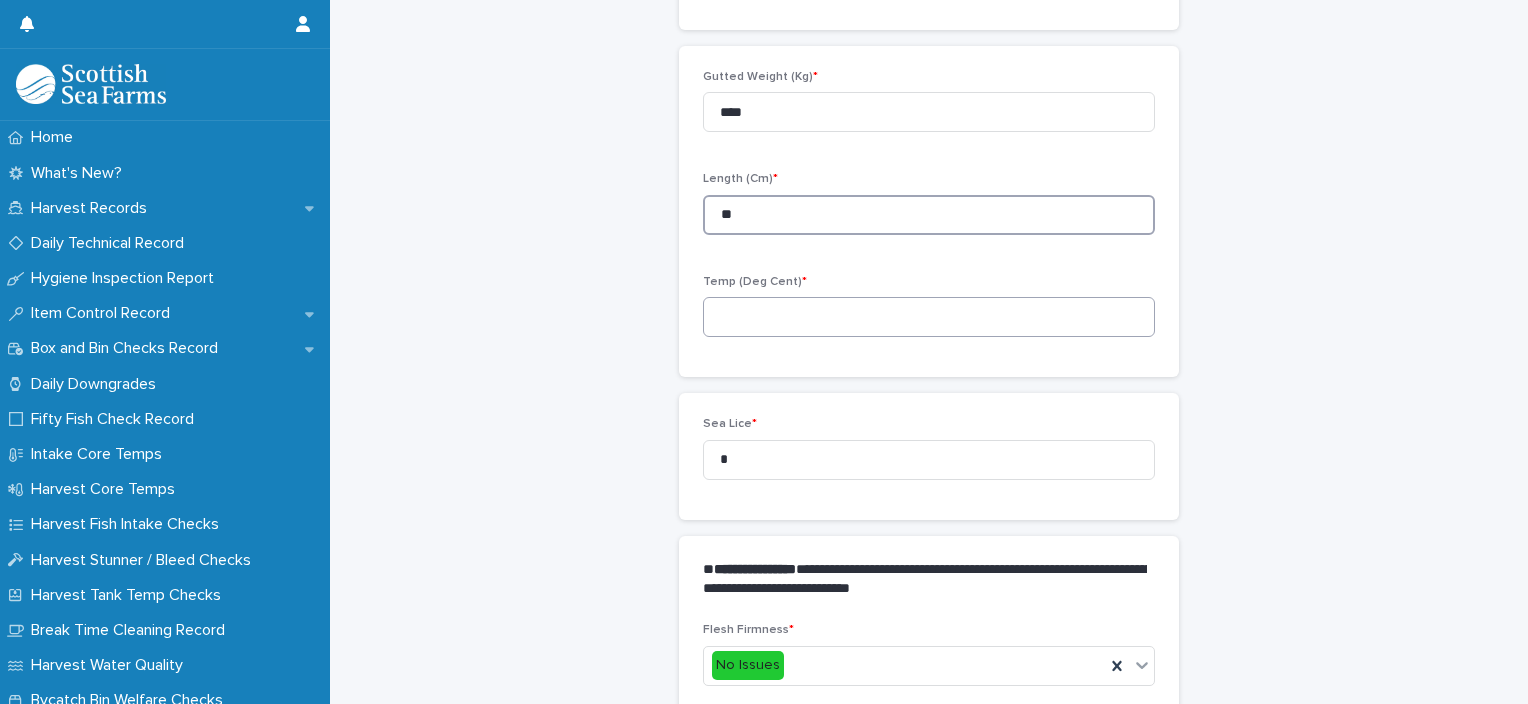 type on "**" 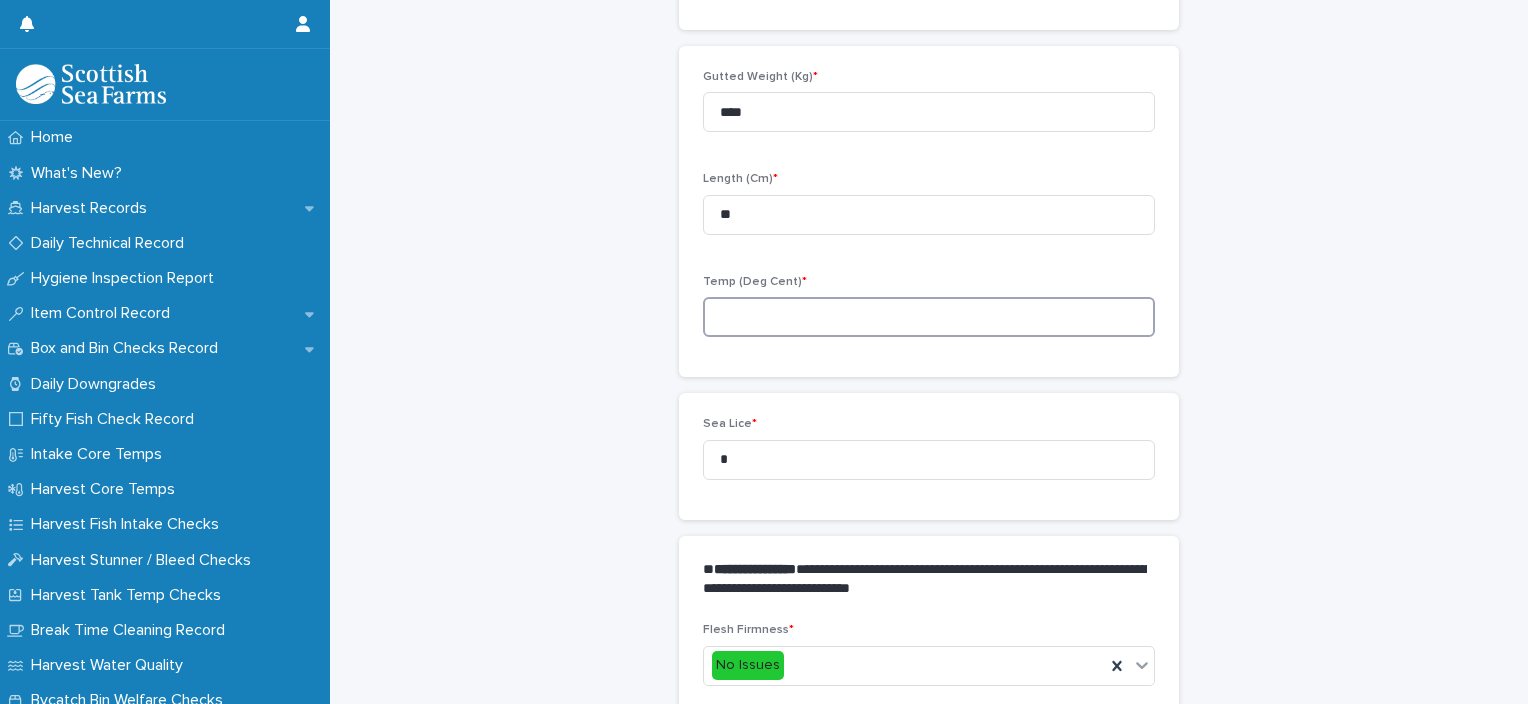 click at bounding box center (929, 317) 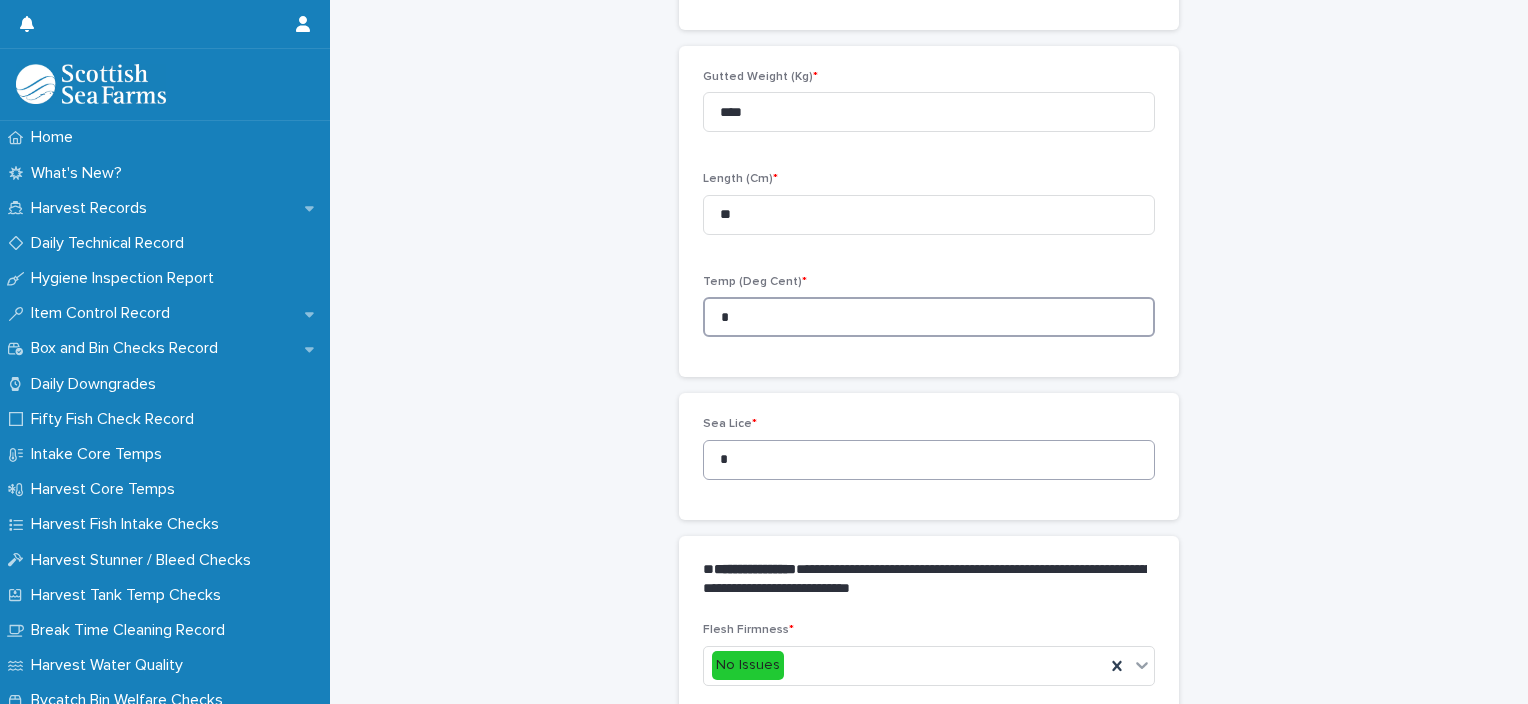 type on "*" 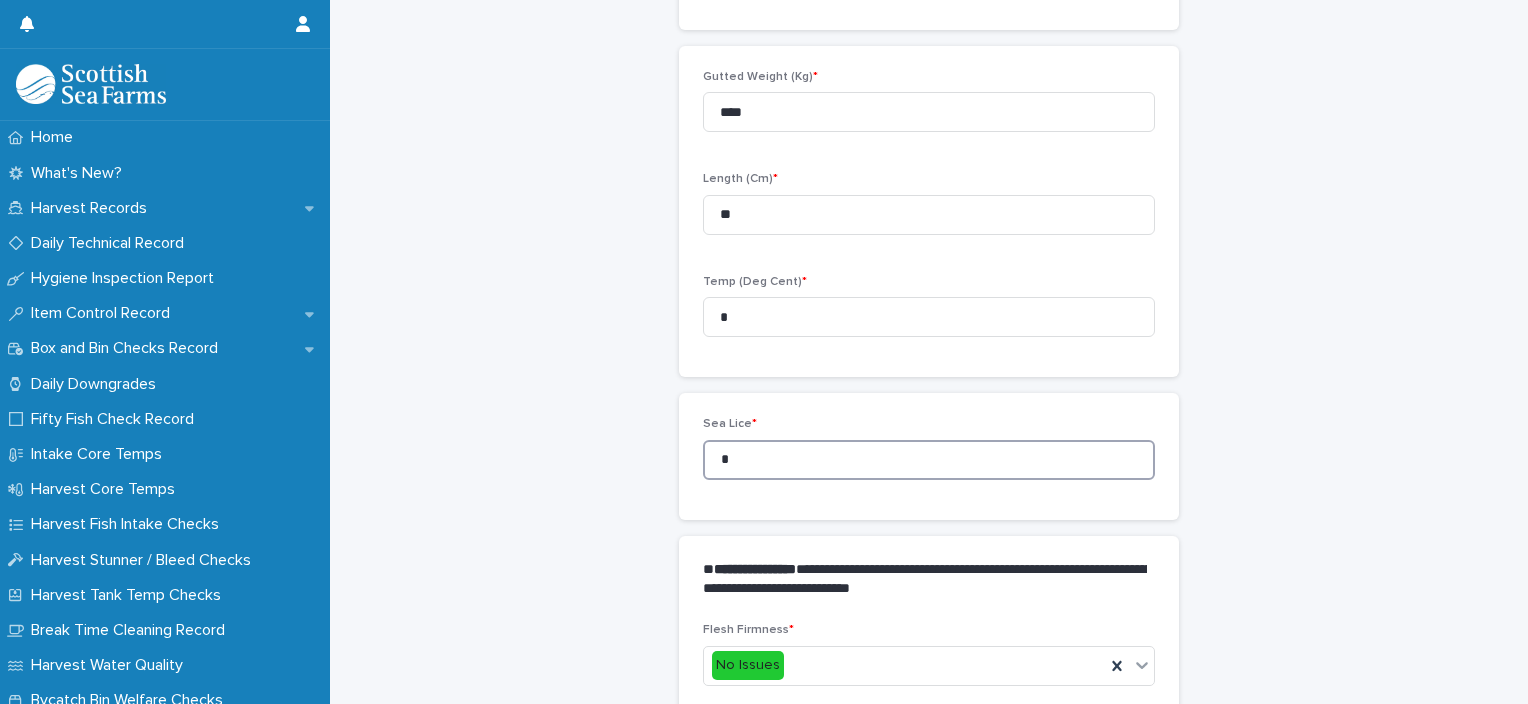 drag, startPoint x: 753, startPoint y: 472, endPoint x: 692, endPoint y: 468, distance: 61.13101 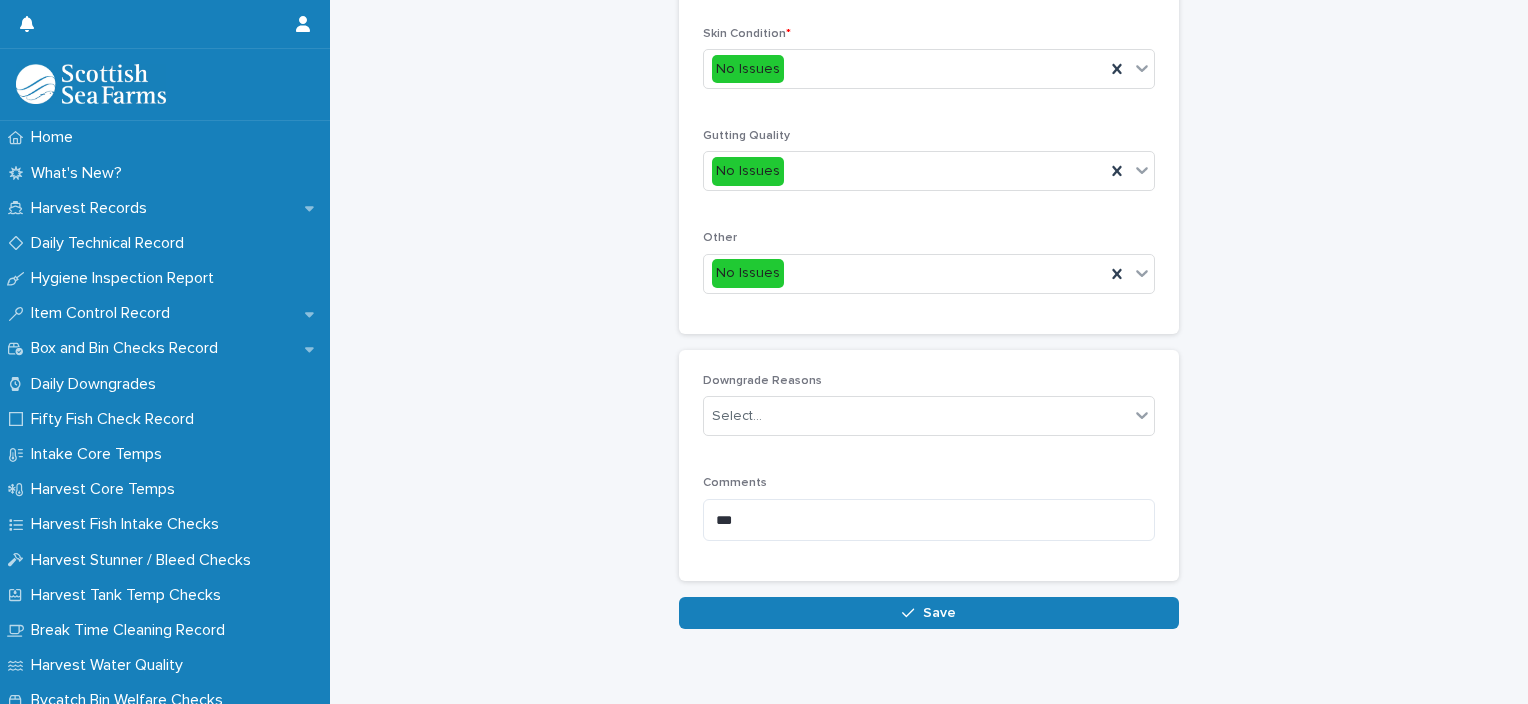 scroll, scrollTop: 911, scrollLeft: 0, axis: vertical 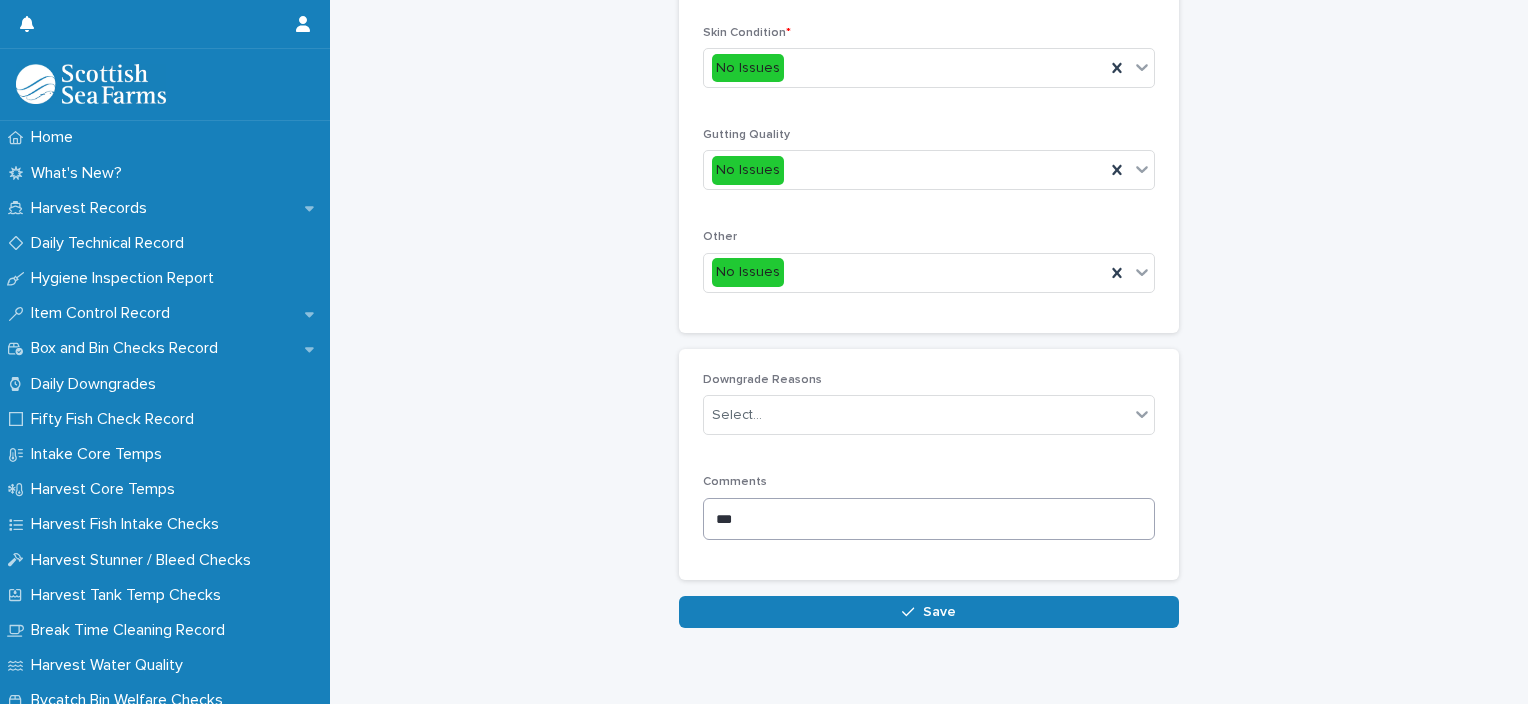 type on "**" 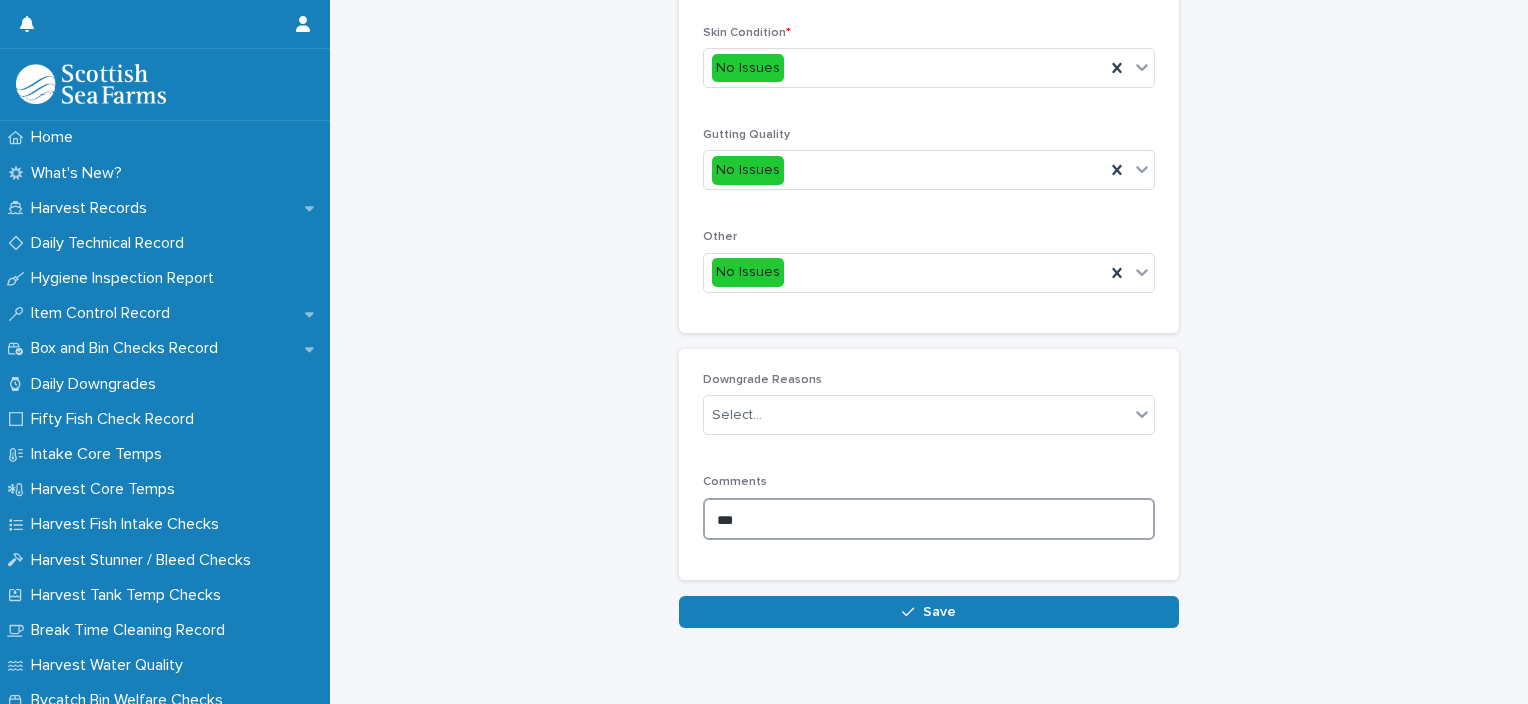 drag, startPoint x: 797, startPoint y: 520, endPoint x: 550, endPoint y: 512, distance: 247.12952 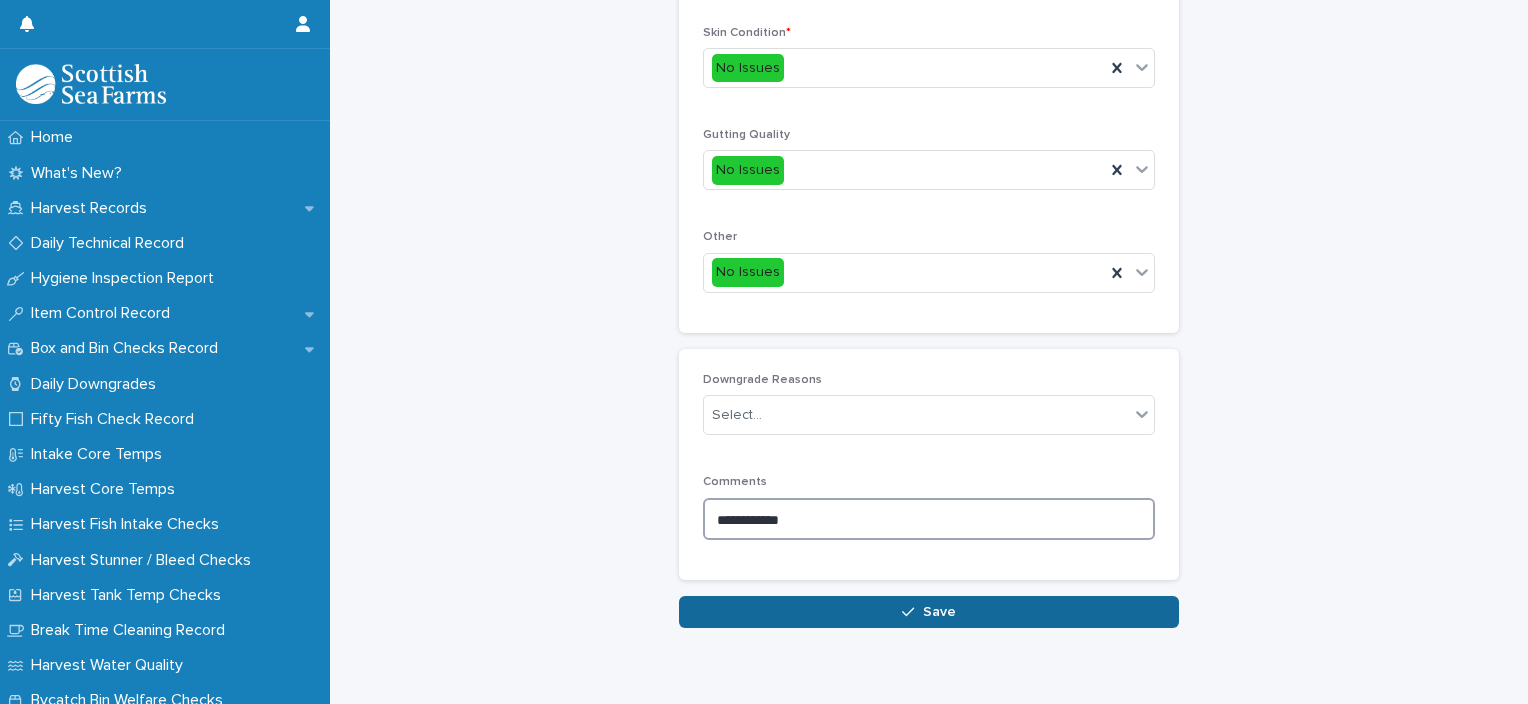 type on "**********" 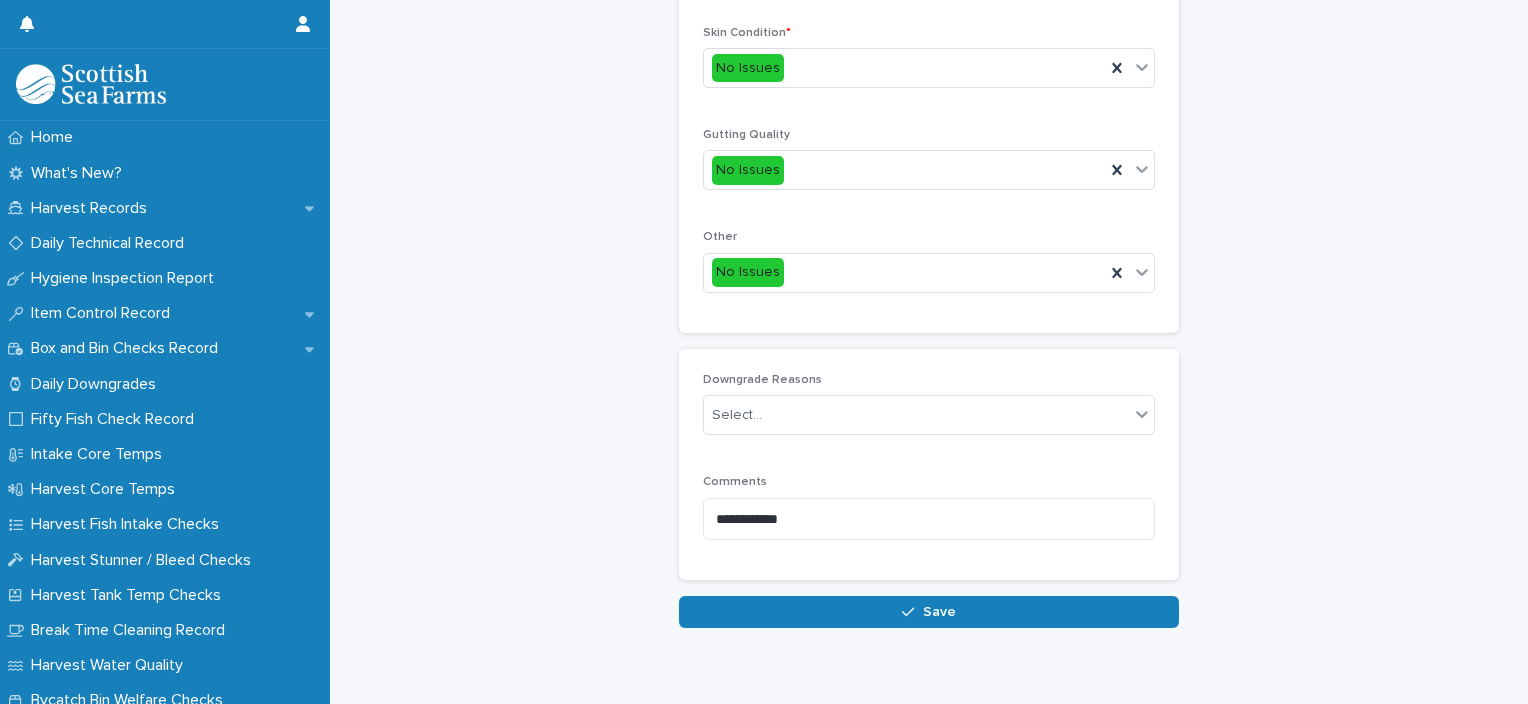 click on "Save" at bounding box center (929, 612) 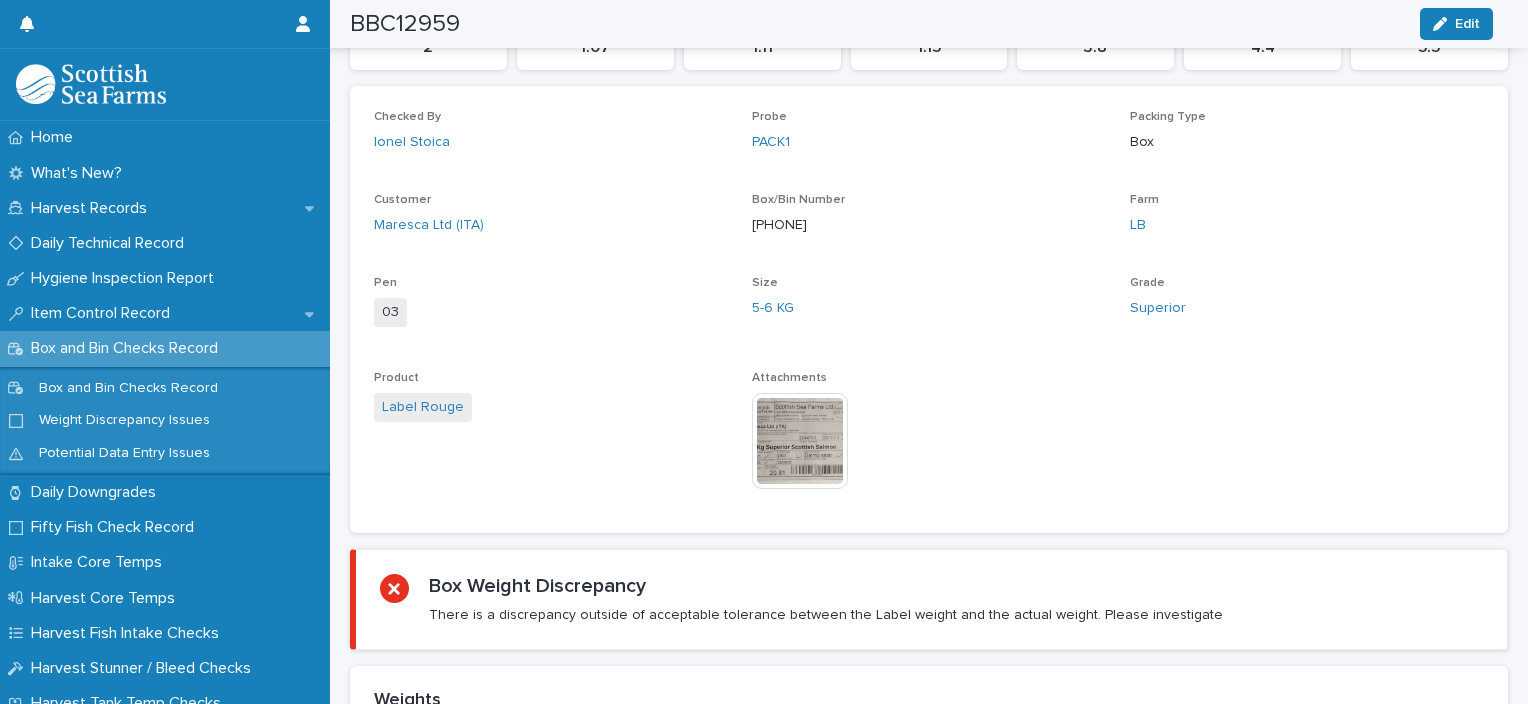 scroll, scrollTop: 1200, scrollLeft: 0, axis: vertical 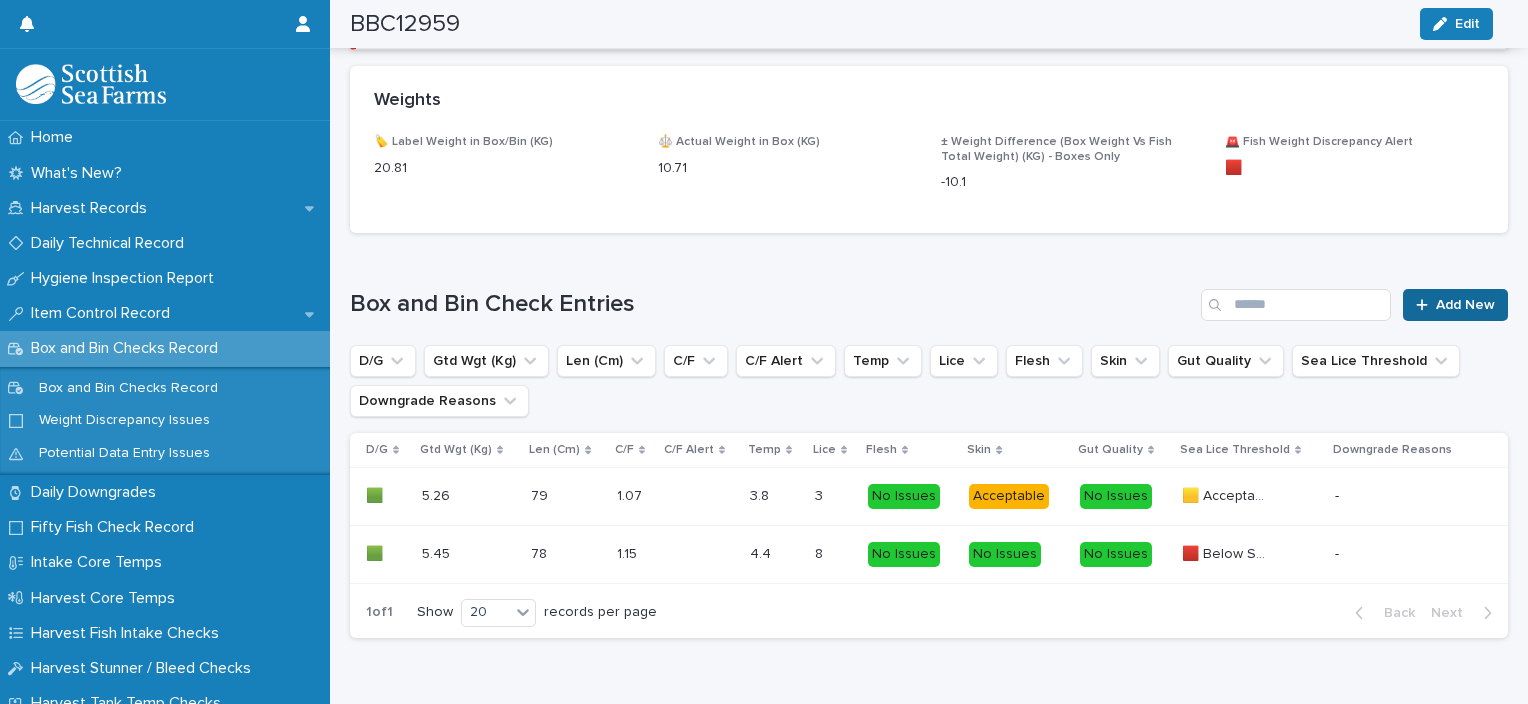 click on "Add New" at bounding box center [1455, 305] 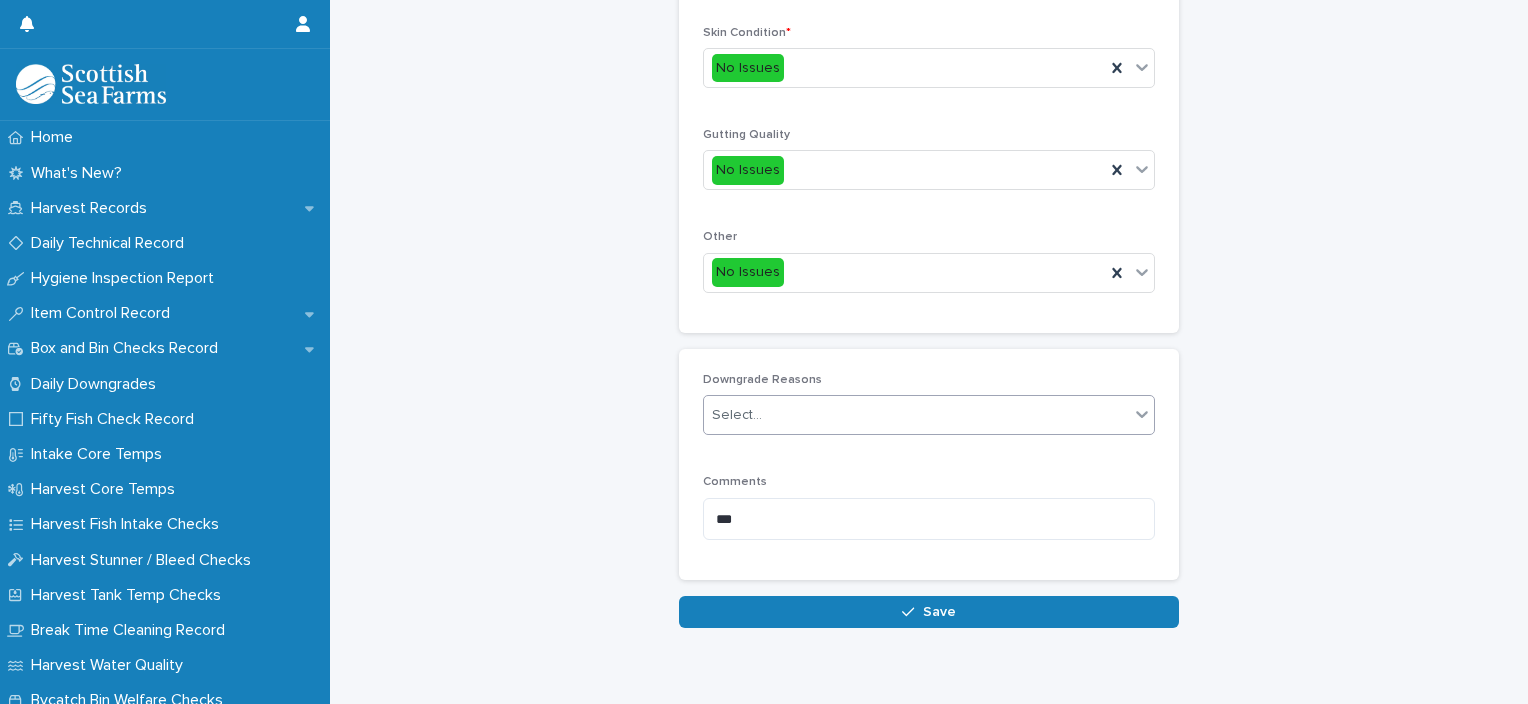 scroll, scrollTop: 211, scrollLeft: 0, axis: vertical 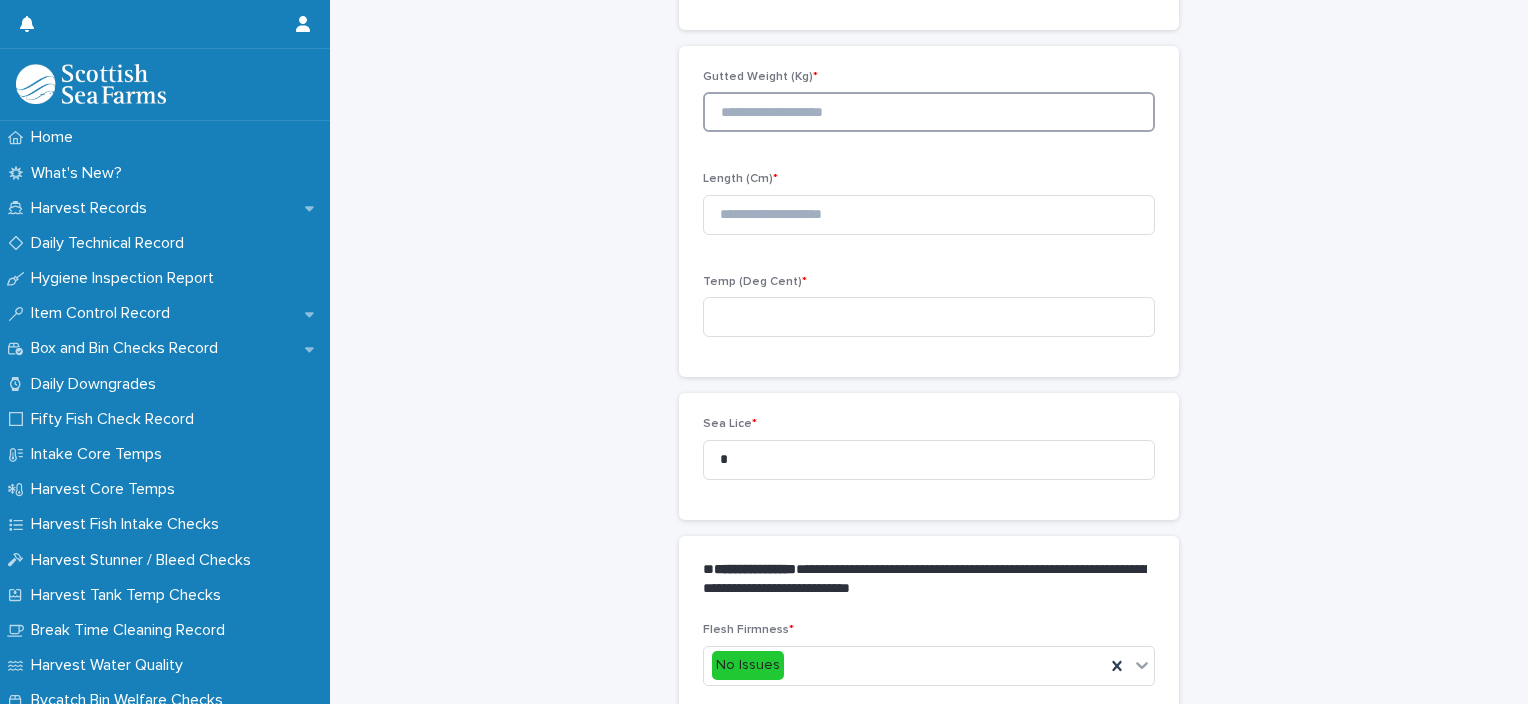 click at bounding box center (929, 112) 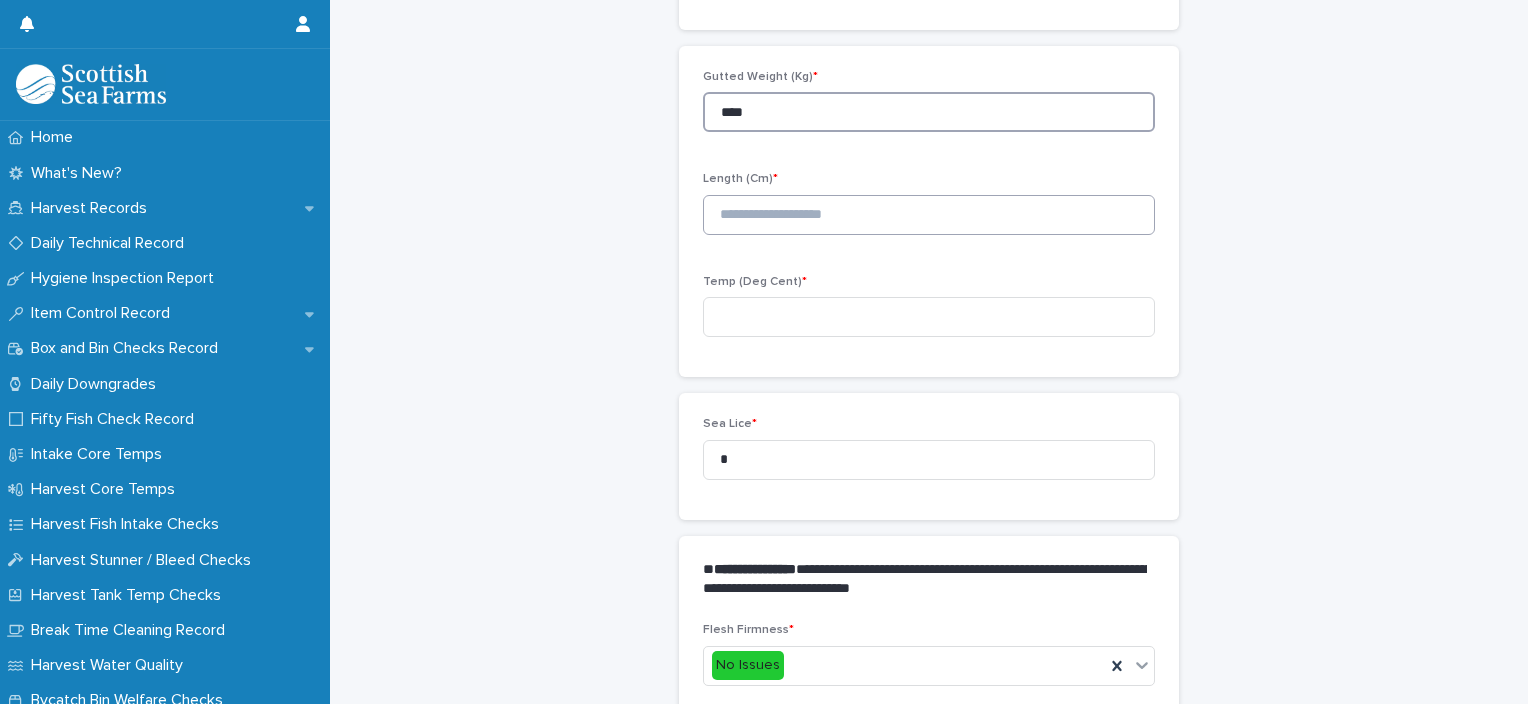 type on "****" 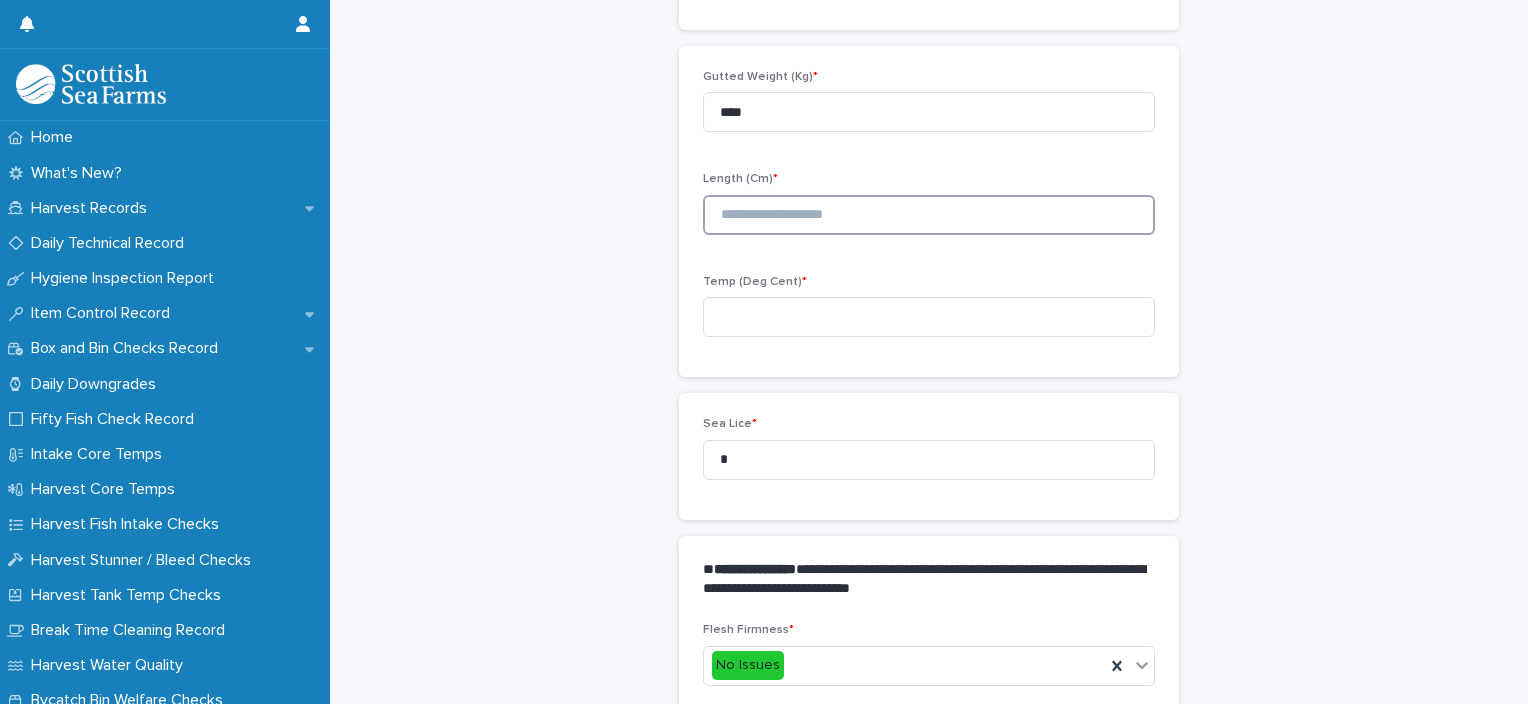 click at bounding box center [929, 215] 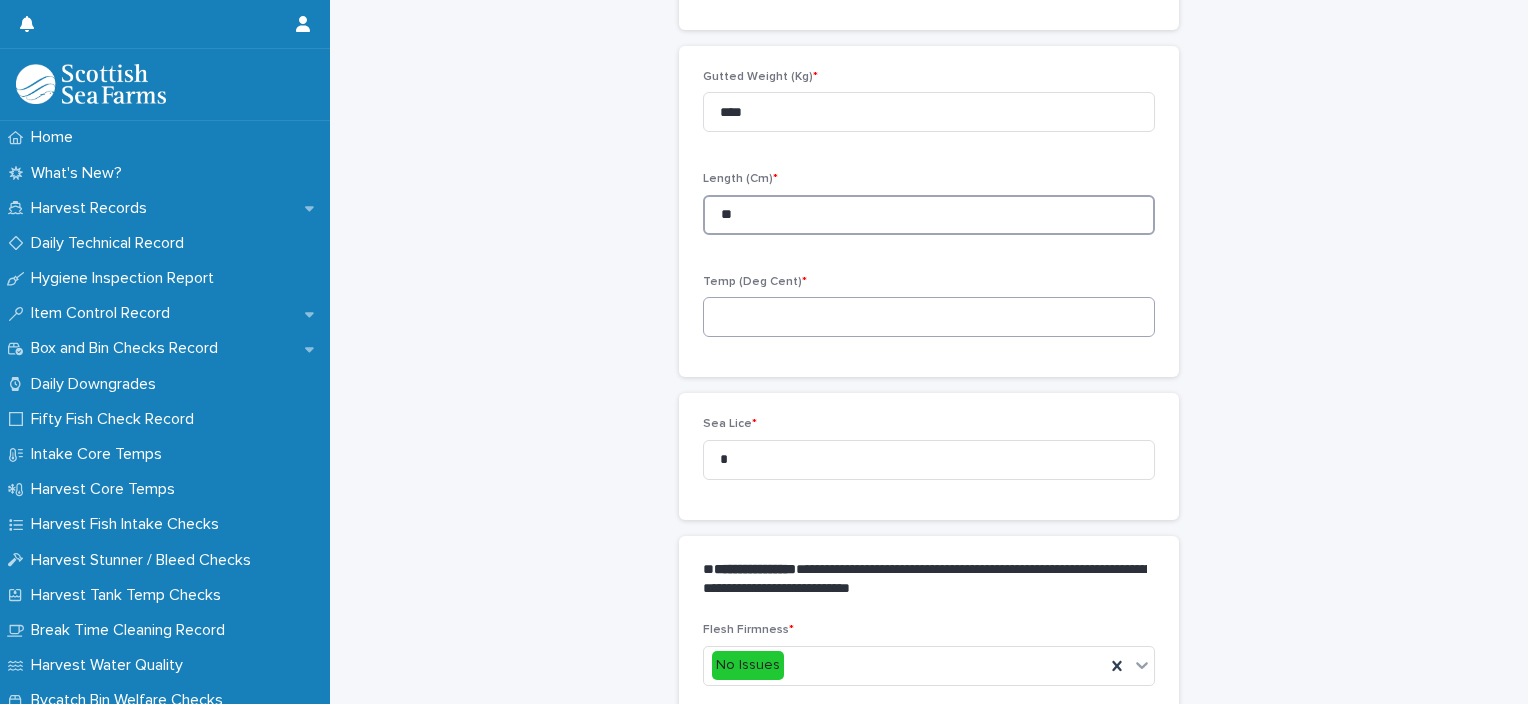 type on "**" 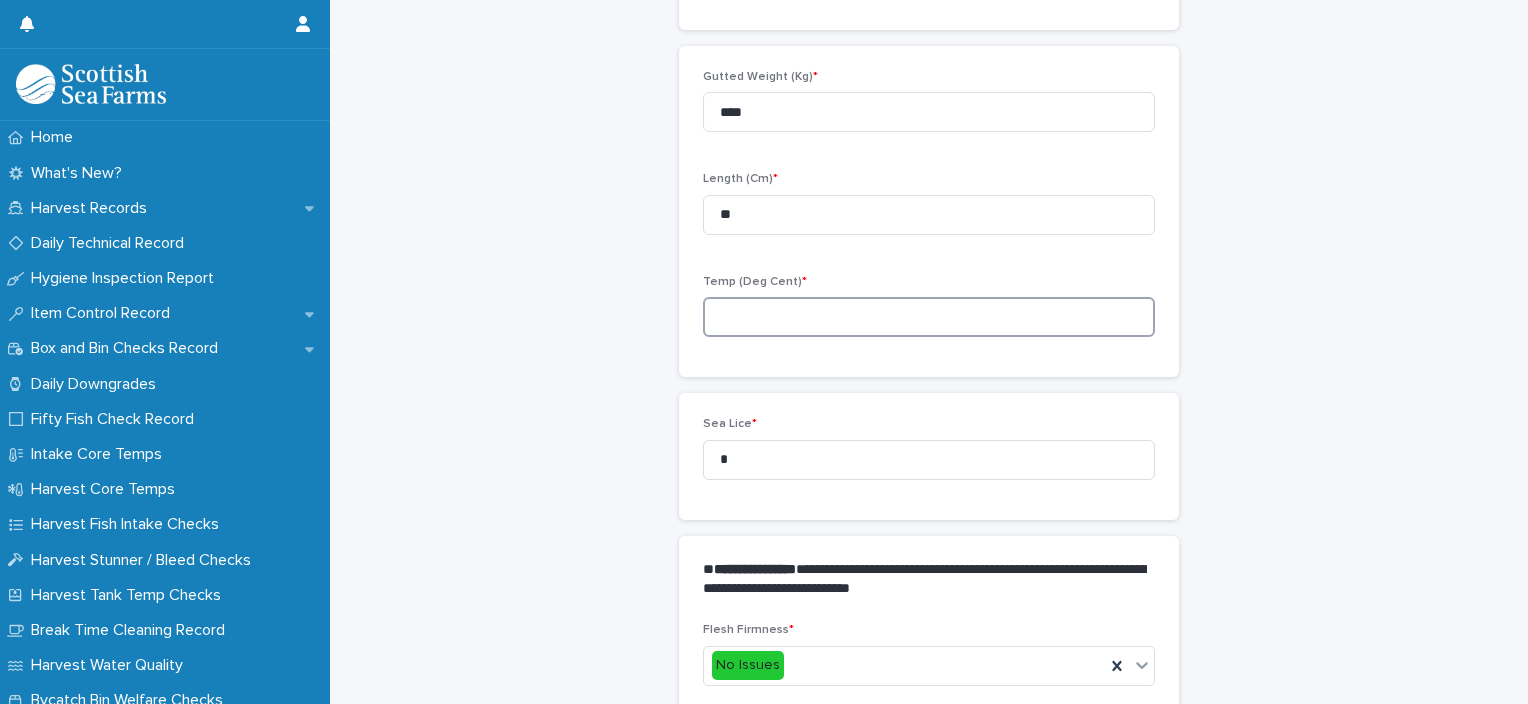click at bounding box center [929, 317] 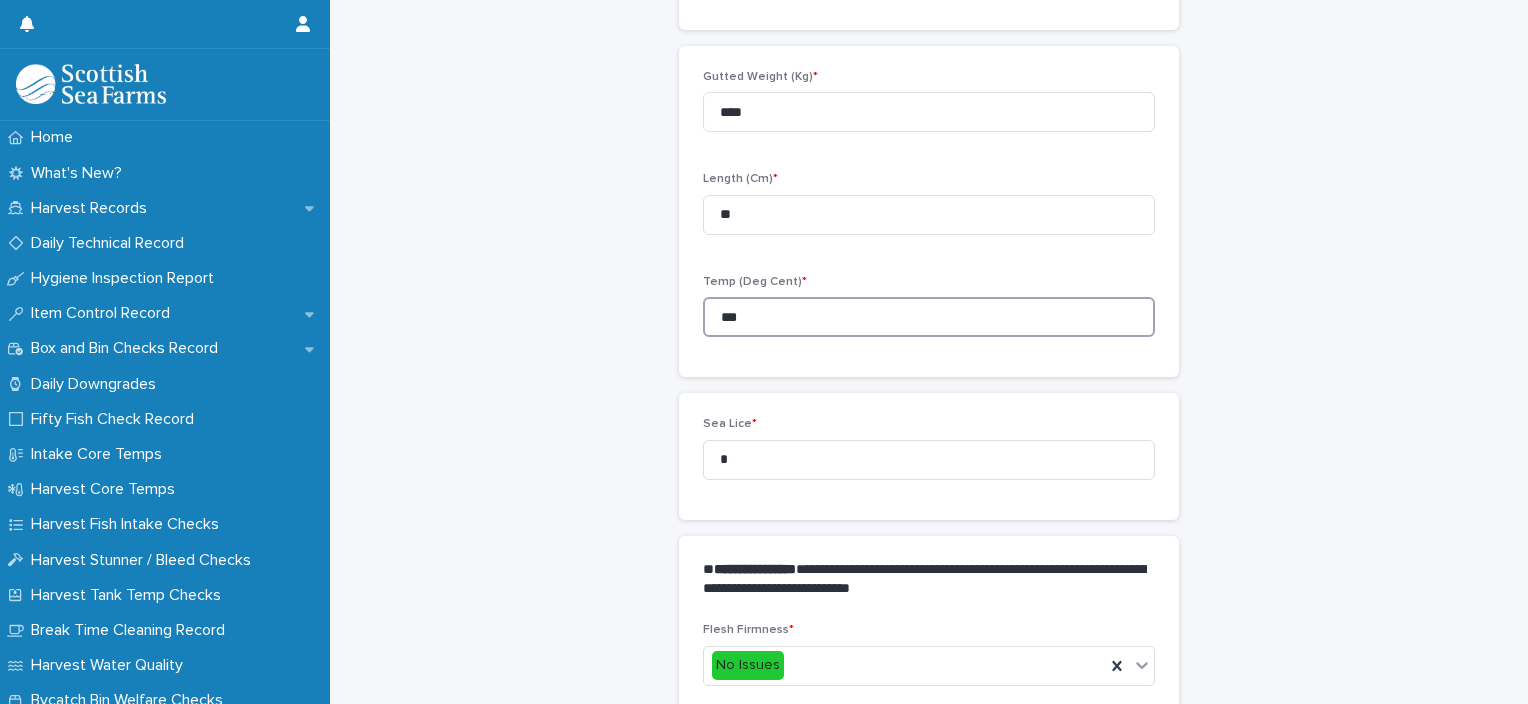 type on "***" 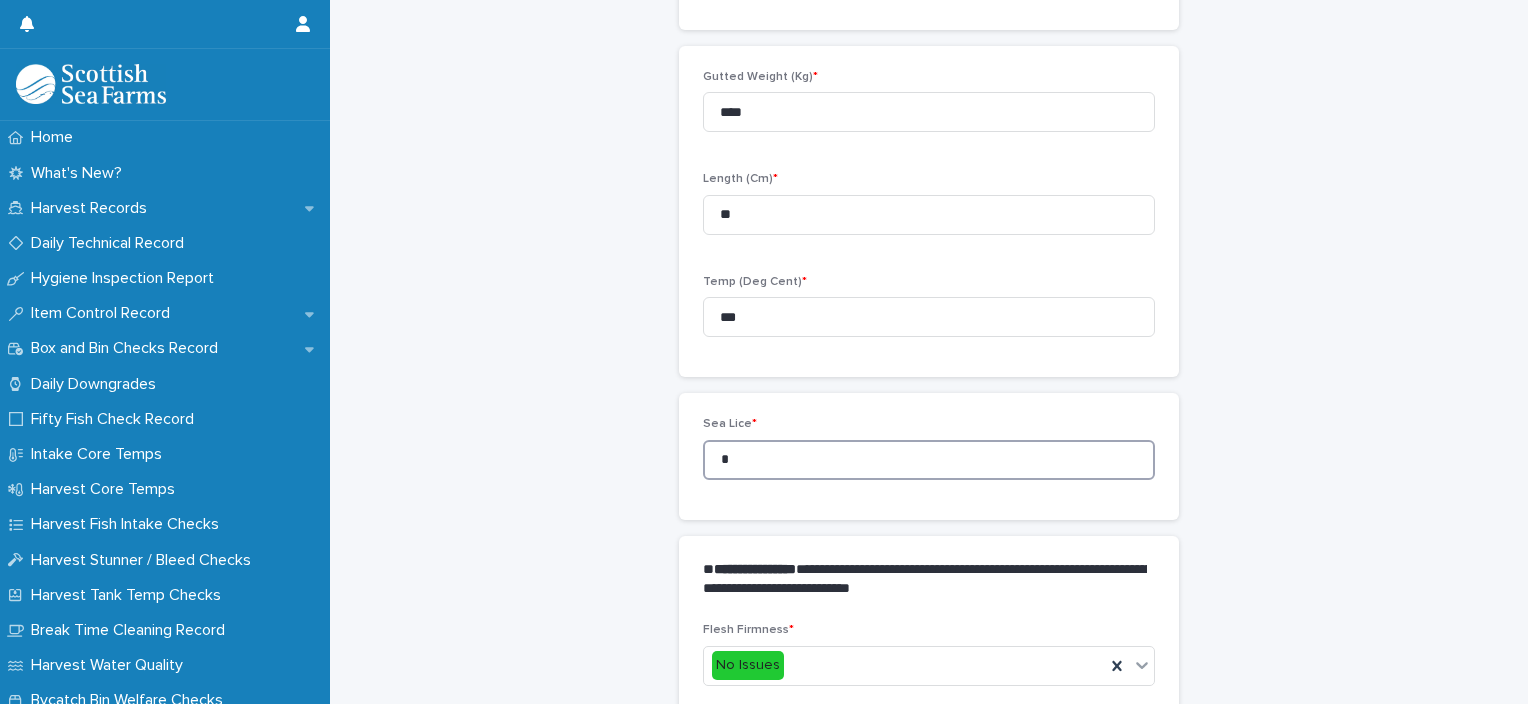 drag, startPoint x: 676, startPoint y: 470, endPoint x: 665, endPoint y: 470, distance: 11 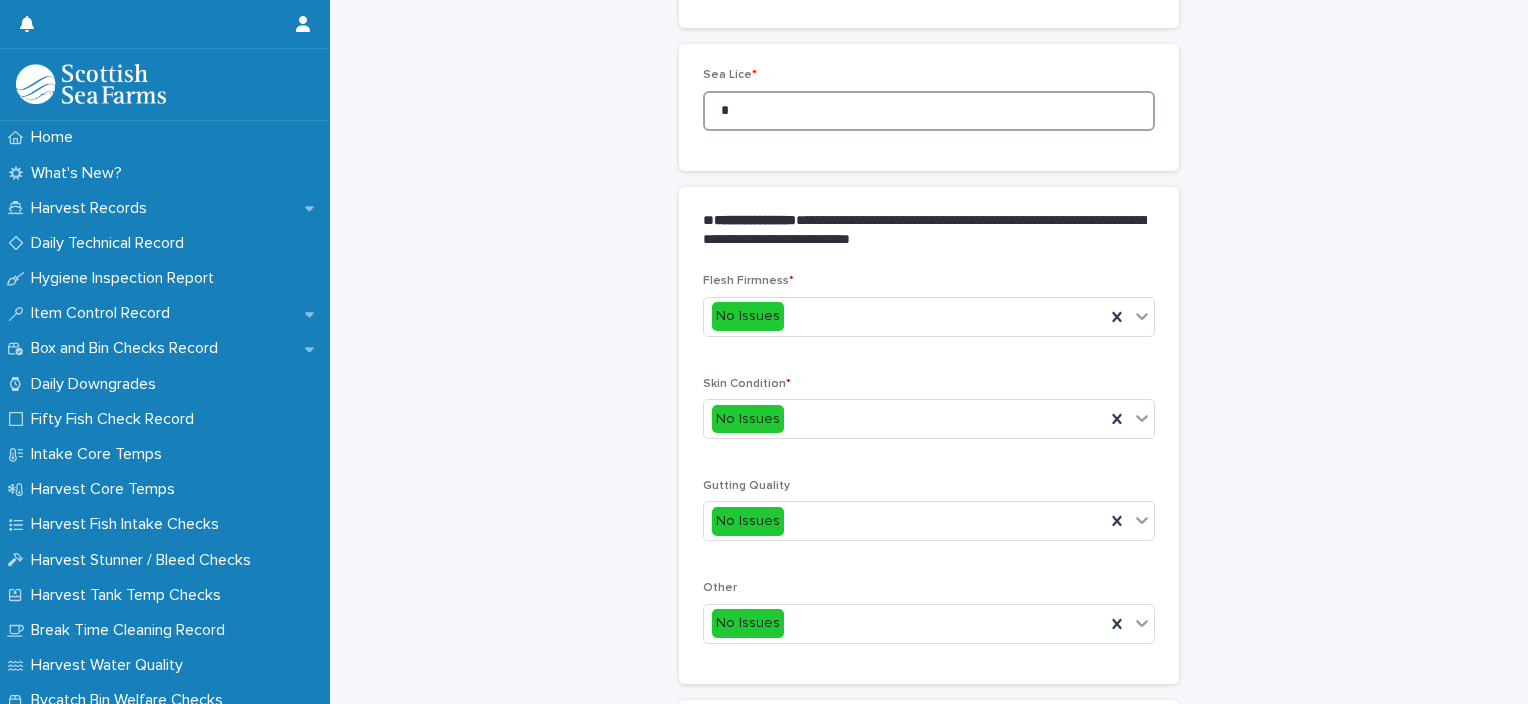 scroll, scrollTop: 948, scrollLeft: 0, axis: vertical 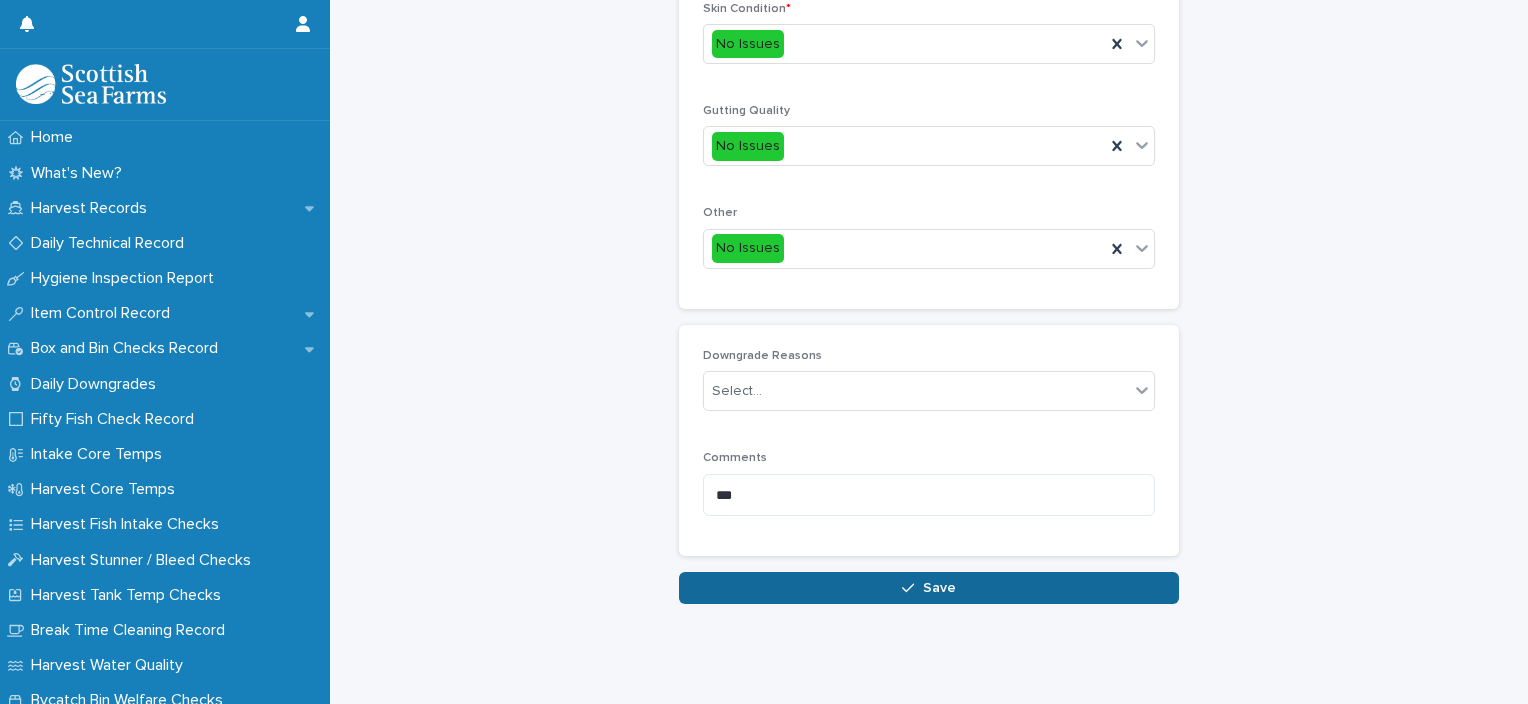 type on "*" 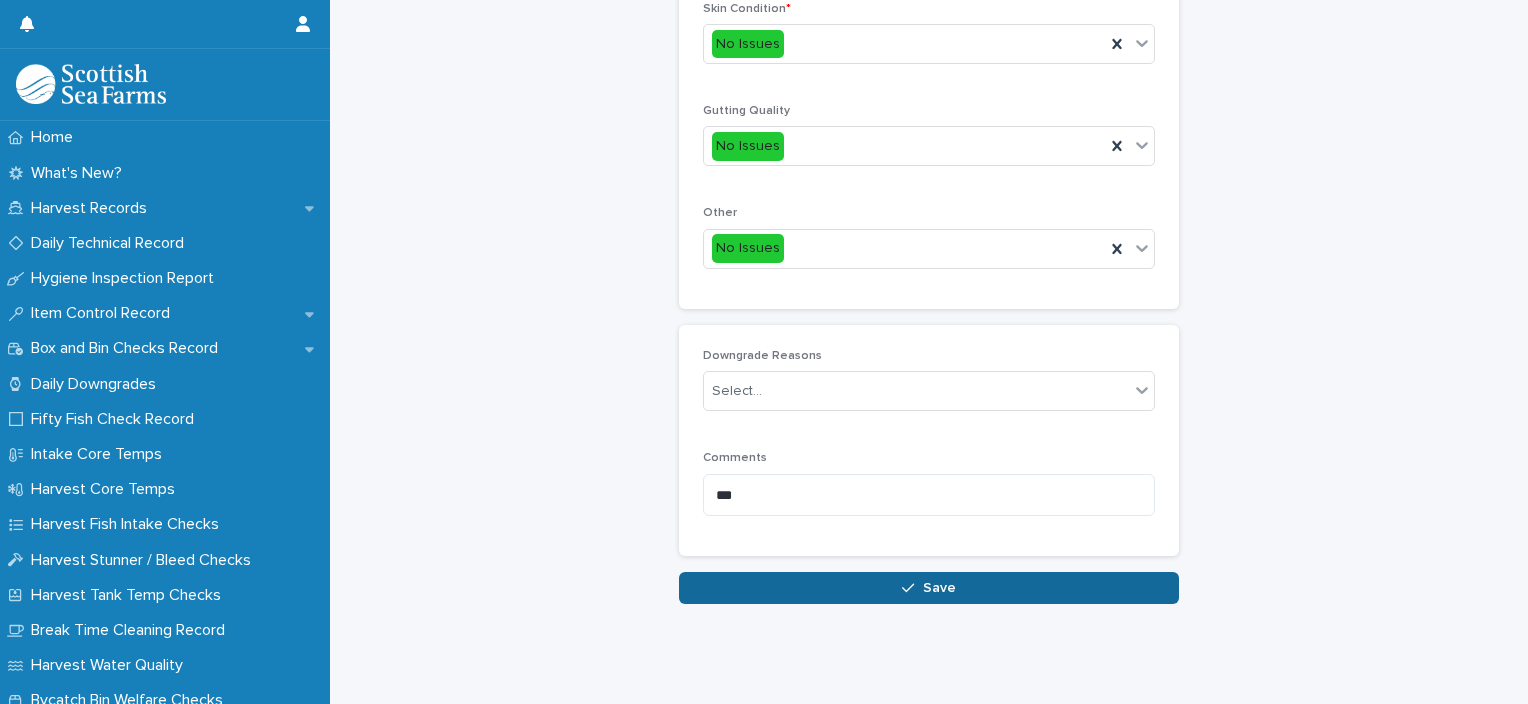 click at bounding box center (912, 588) 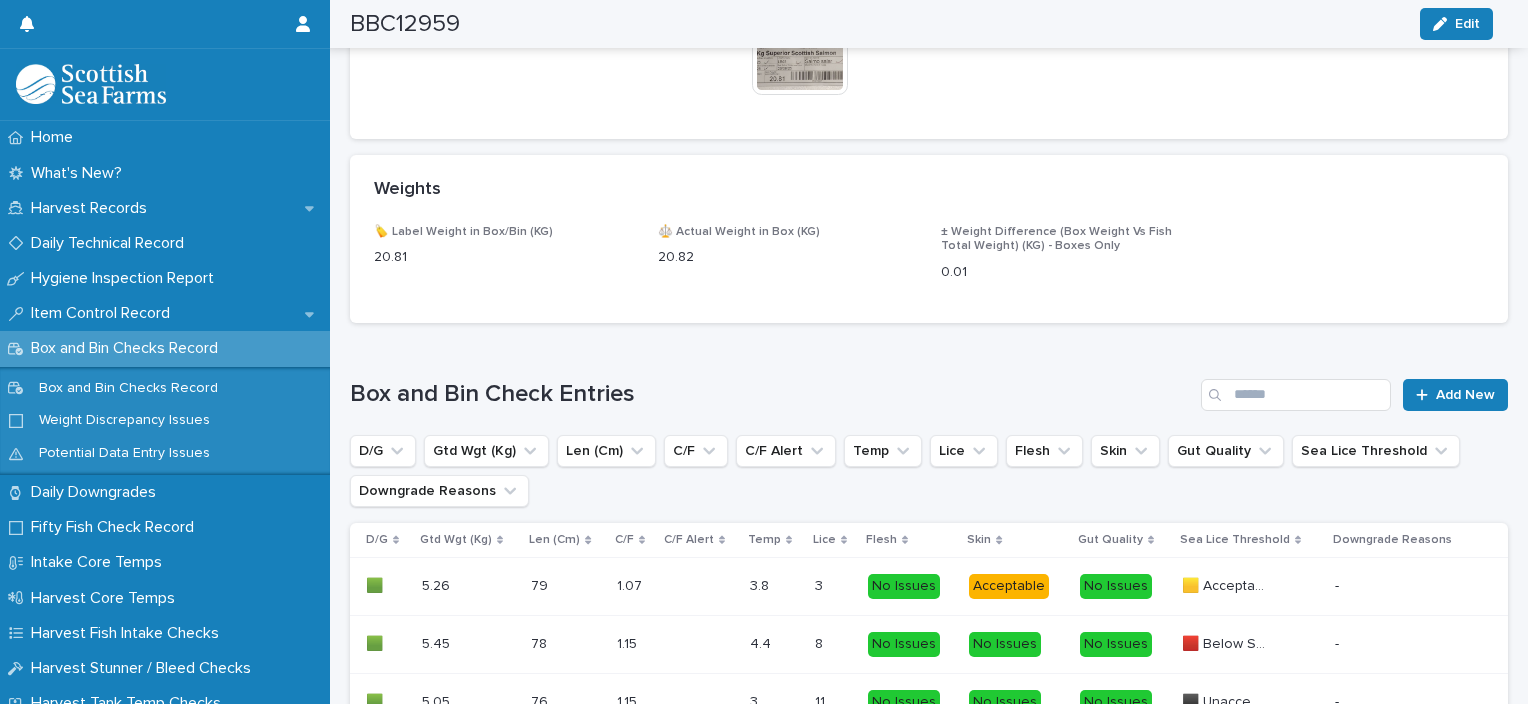 scroll, scrollTop: 960, scrollLeft: 0, axis: vertical 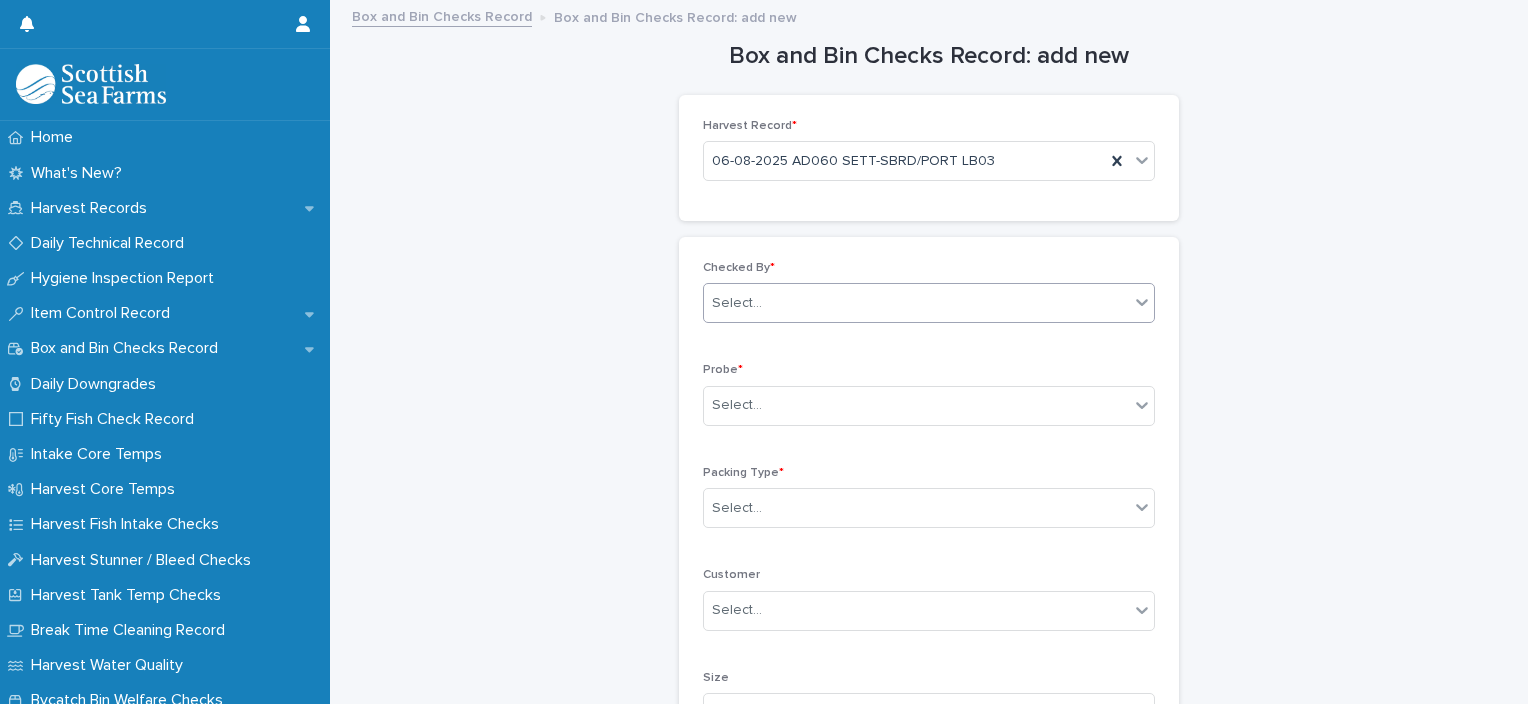 click on "Select..." at bounding box center (916, 303) 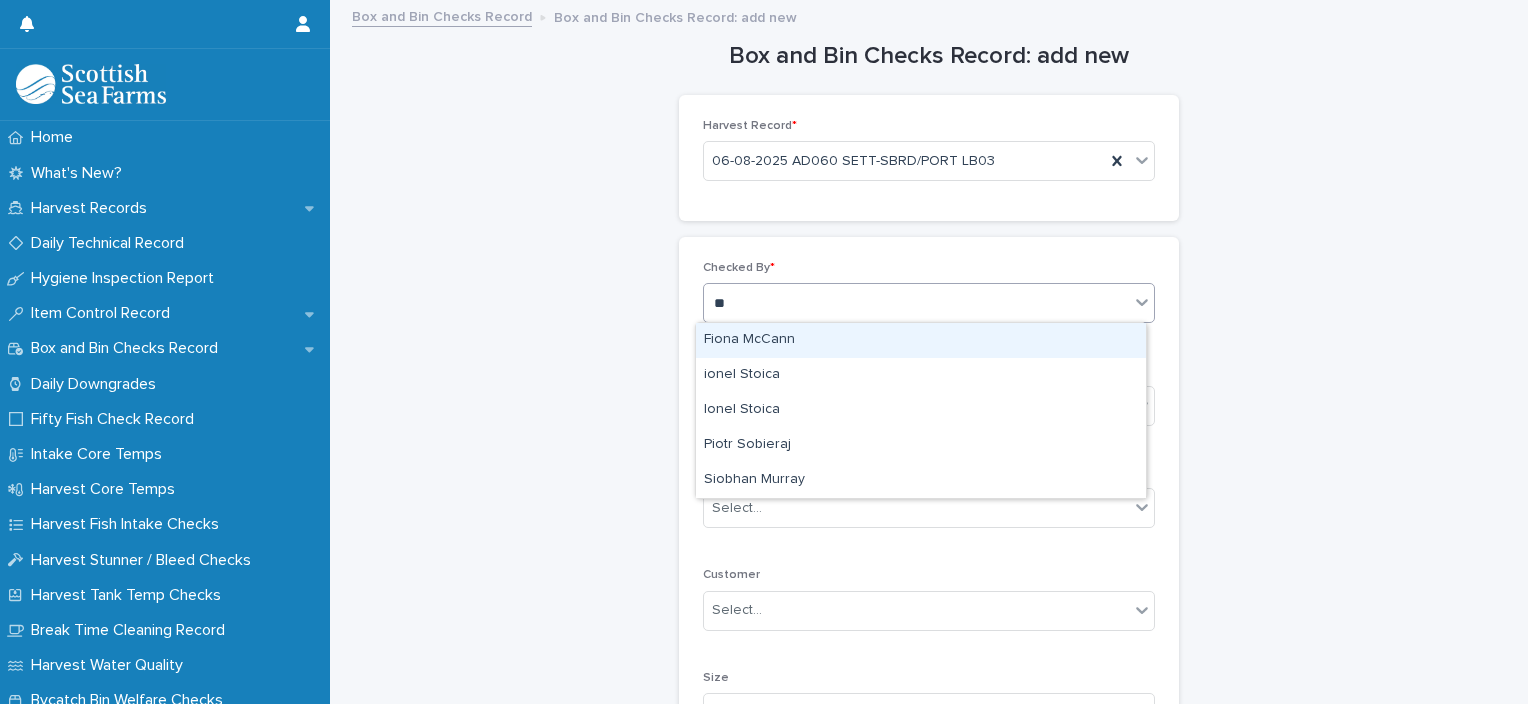 type on "***" 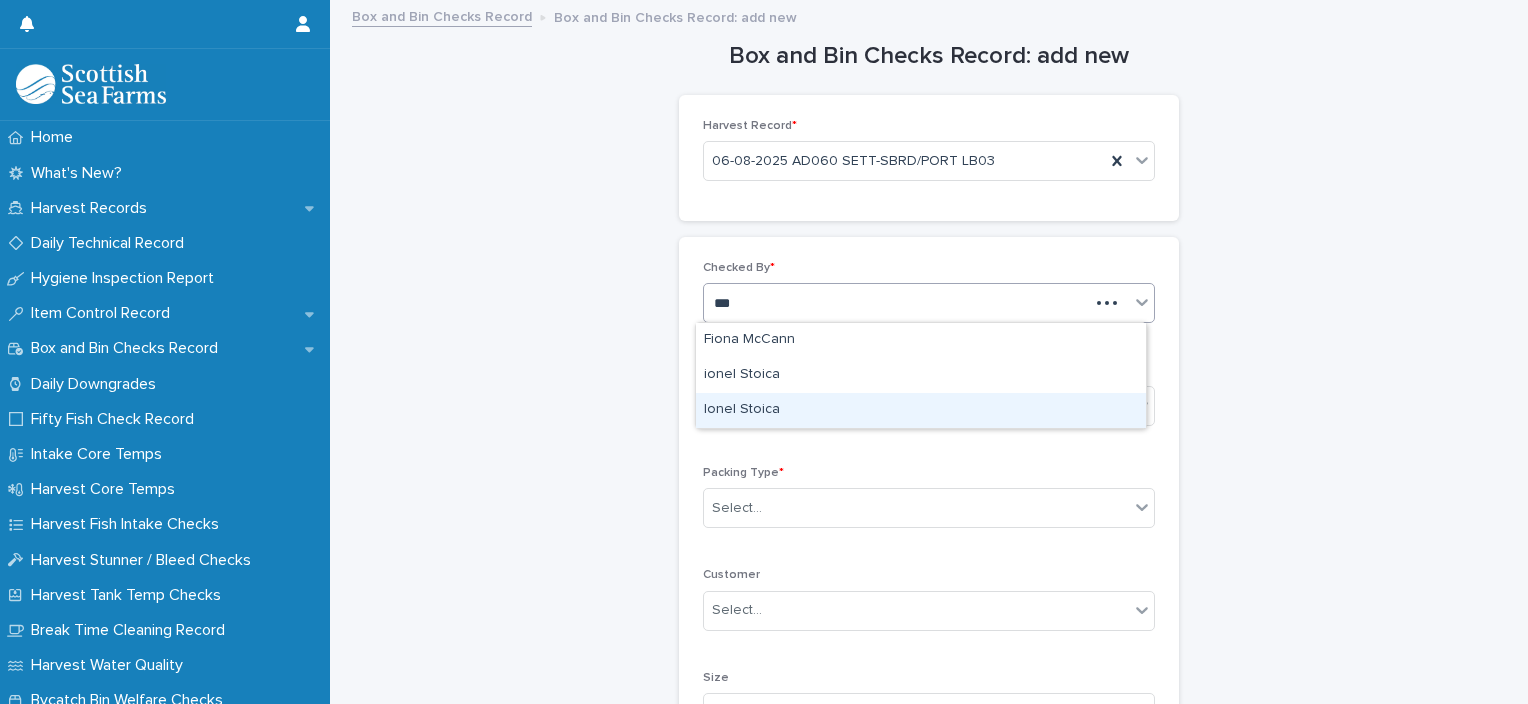 click on "Ionel Stoica" at bounding box center [921, 410] 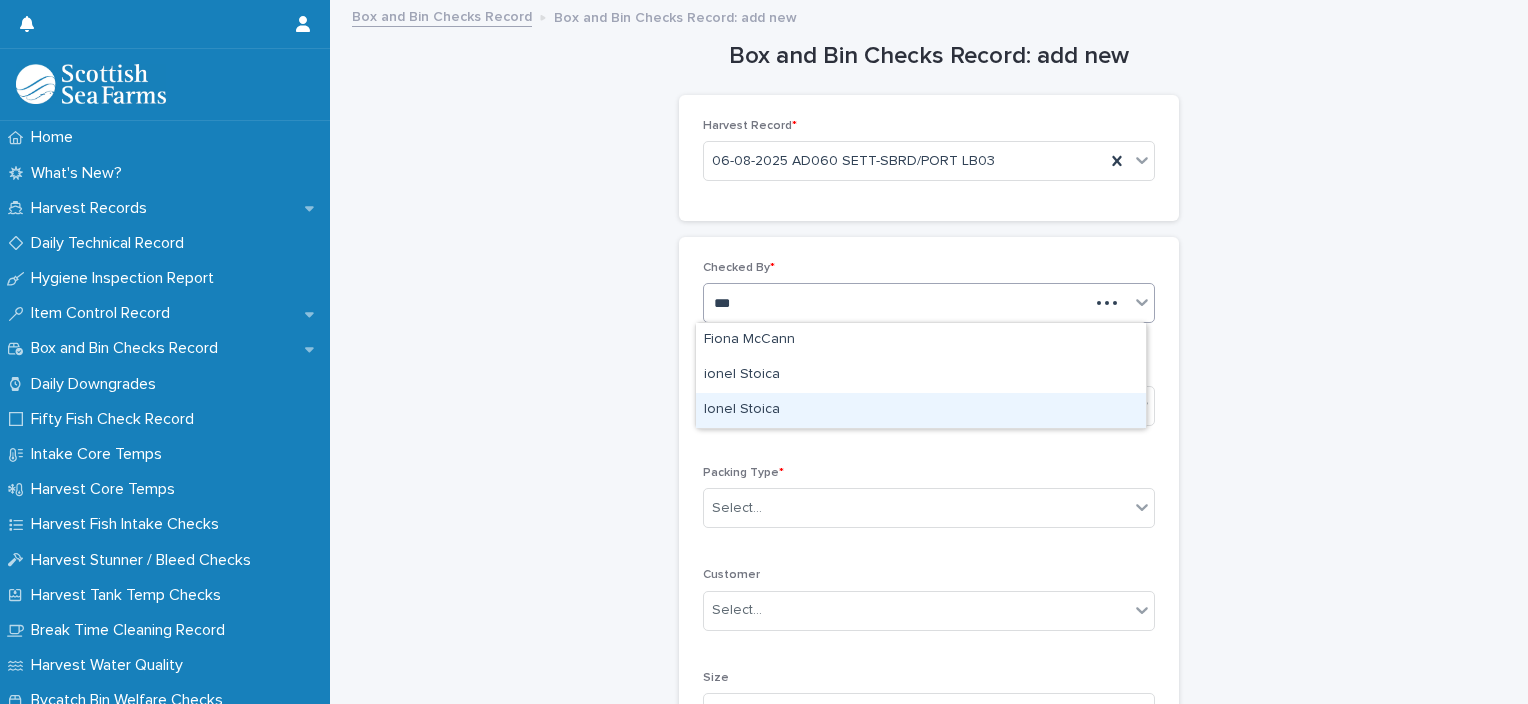 type 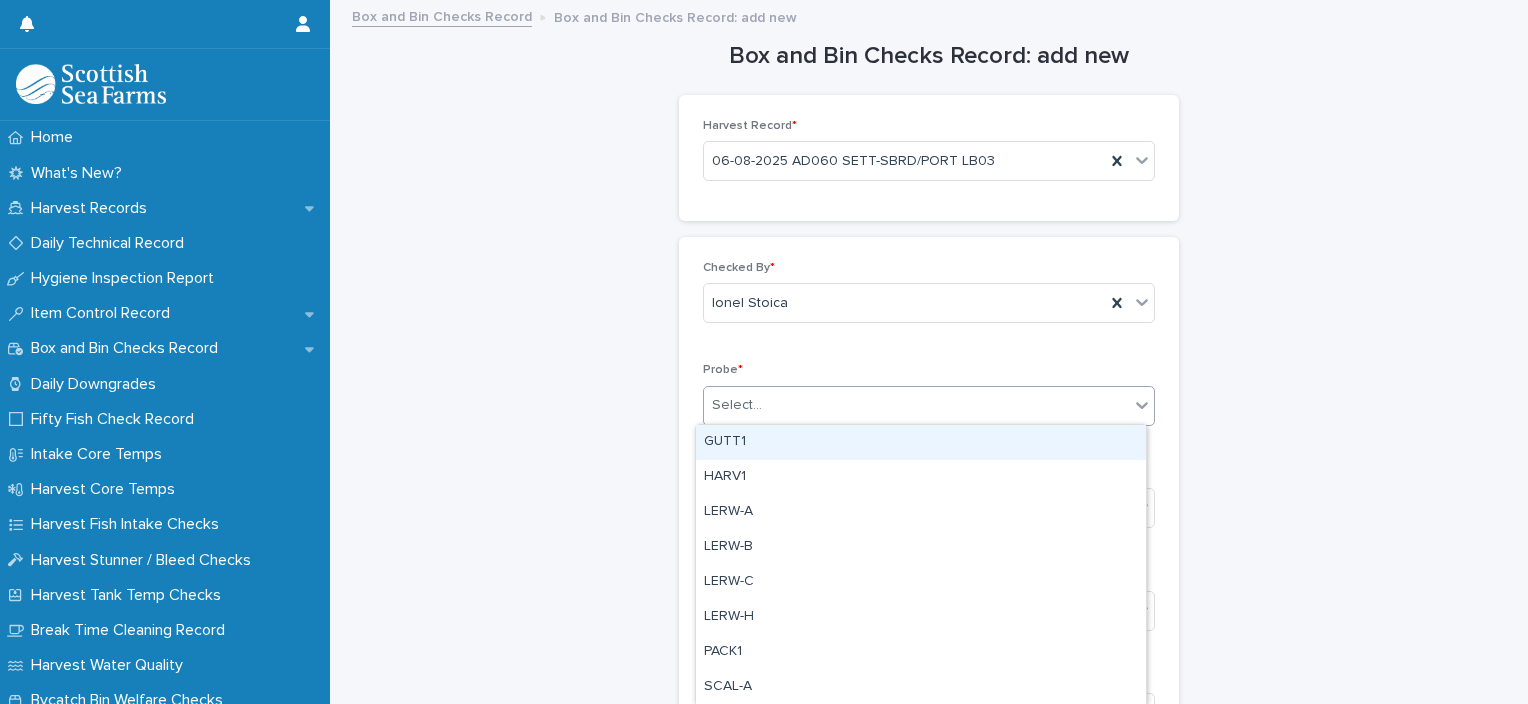 click at bounding box center [765, 405] 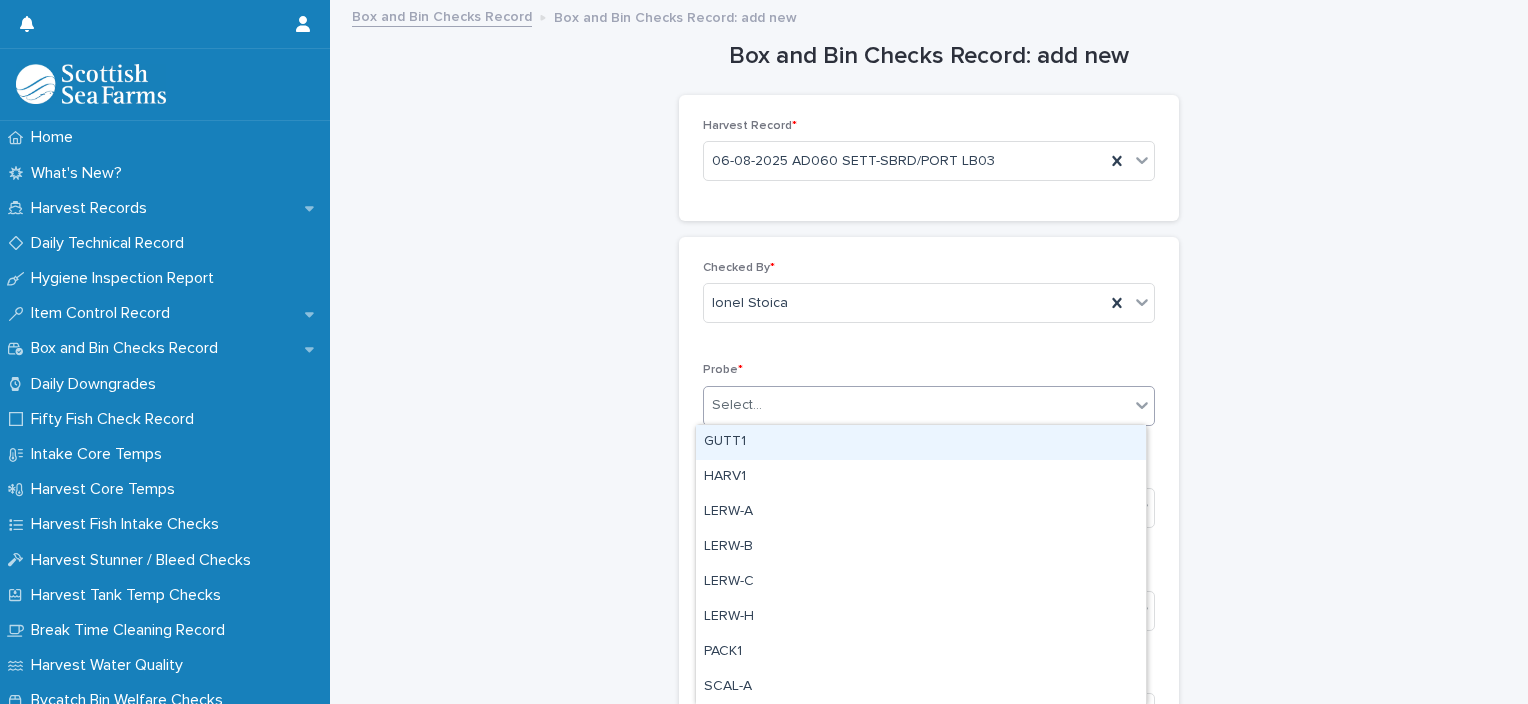 type on "*" 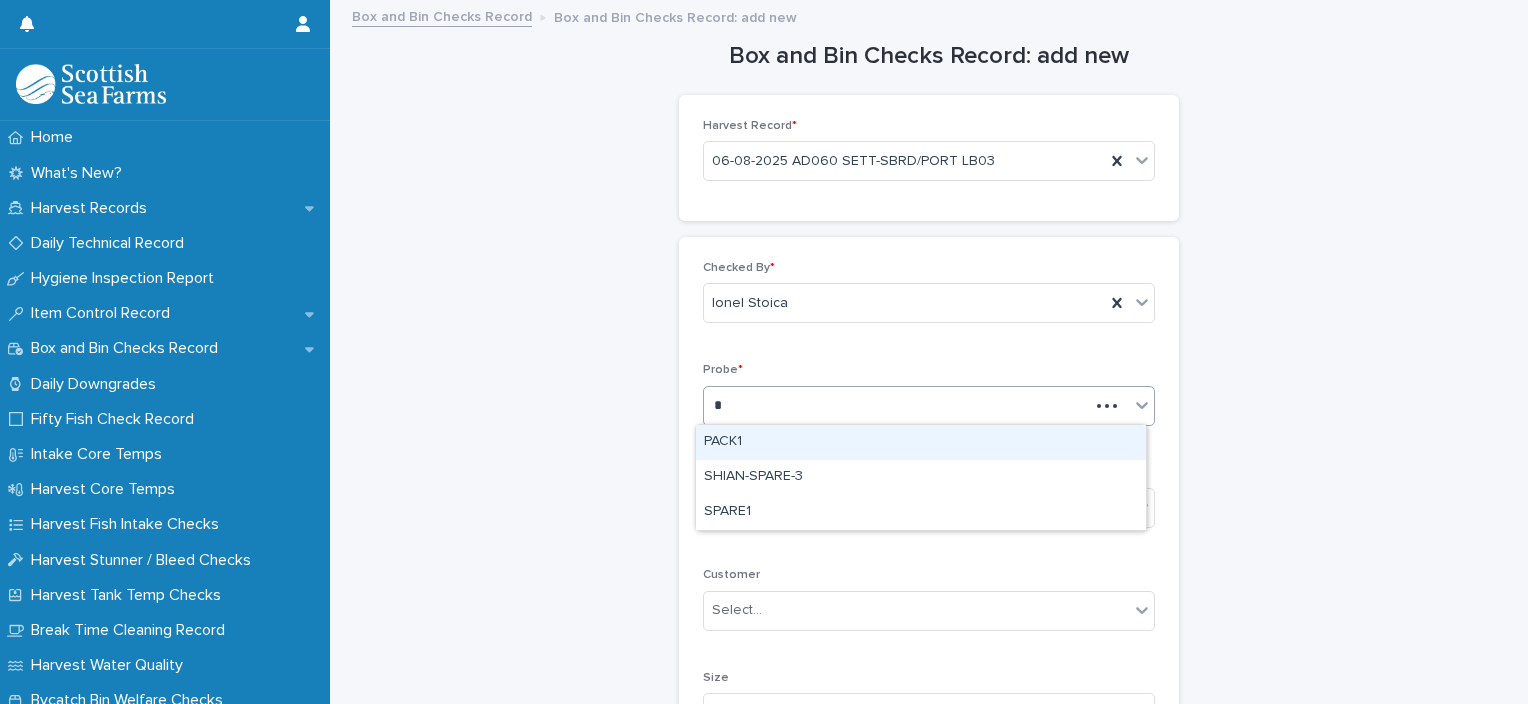 click on "PACK1" at bounding box center (921, 442) 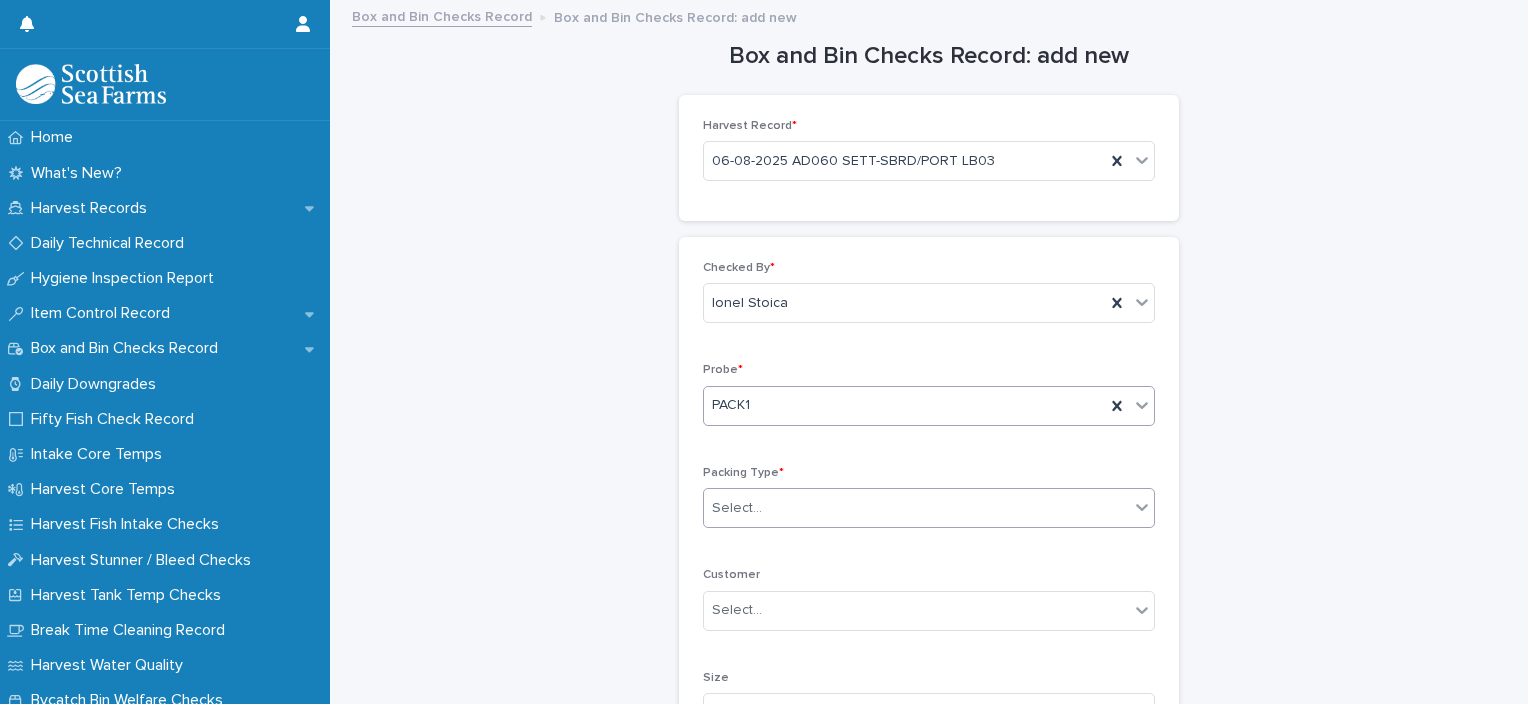 click on "Select..." at bounding box center (916, 508) 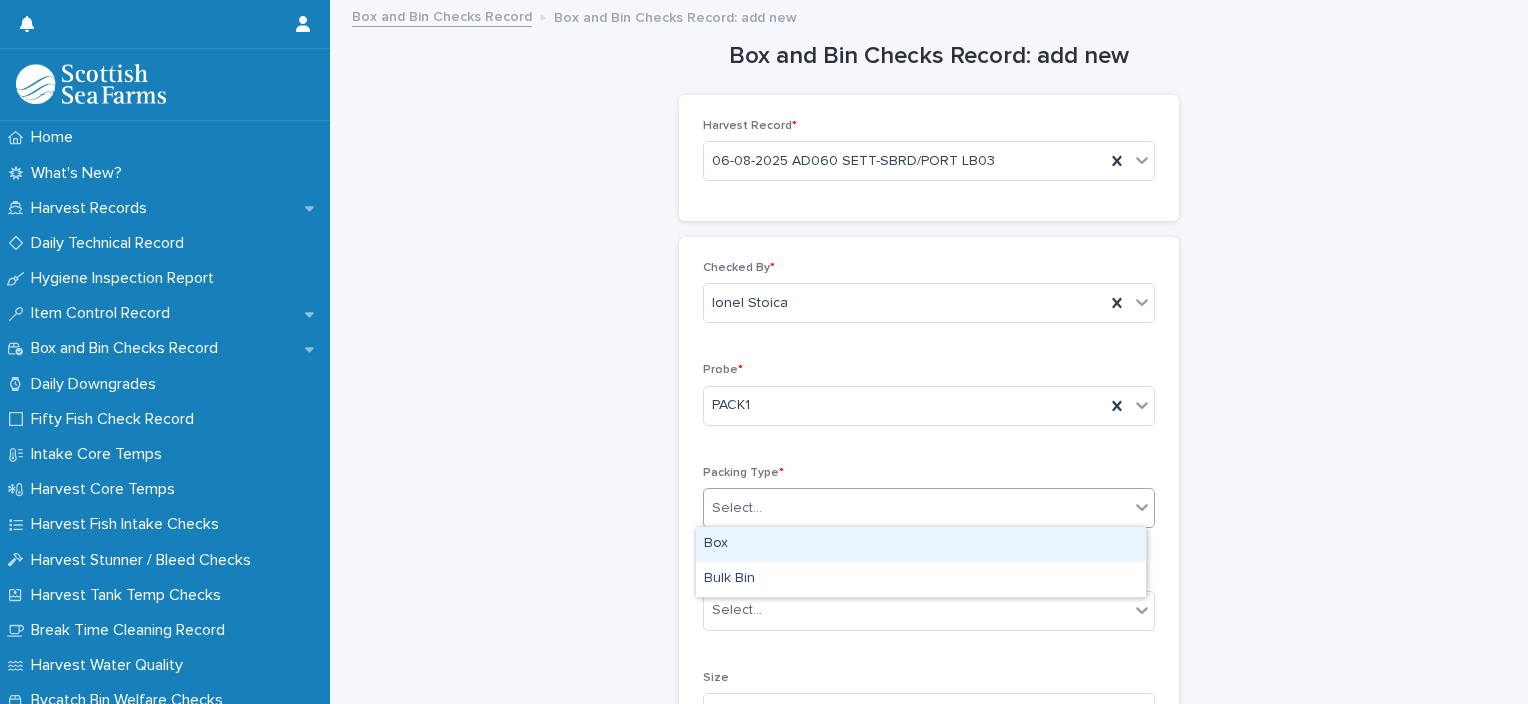 click on "Box" at bounding box center [921, 544] 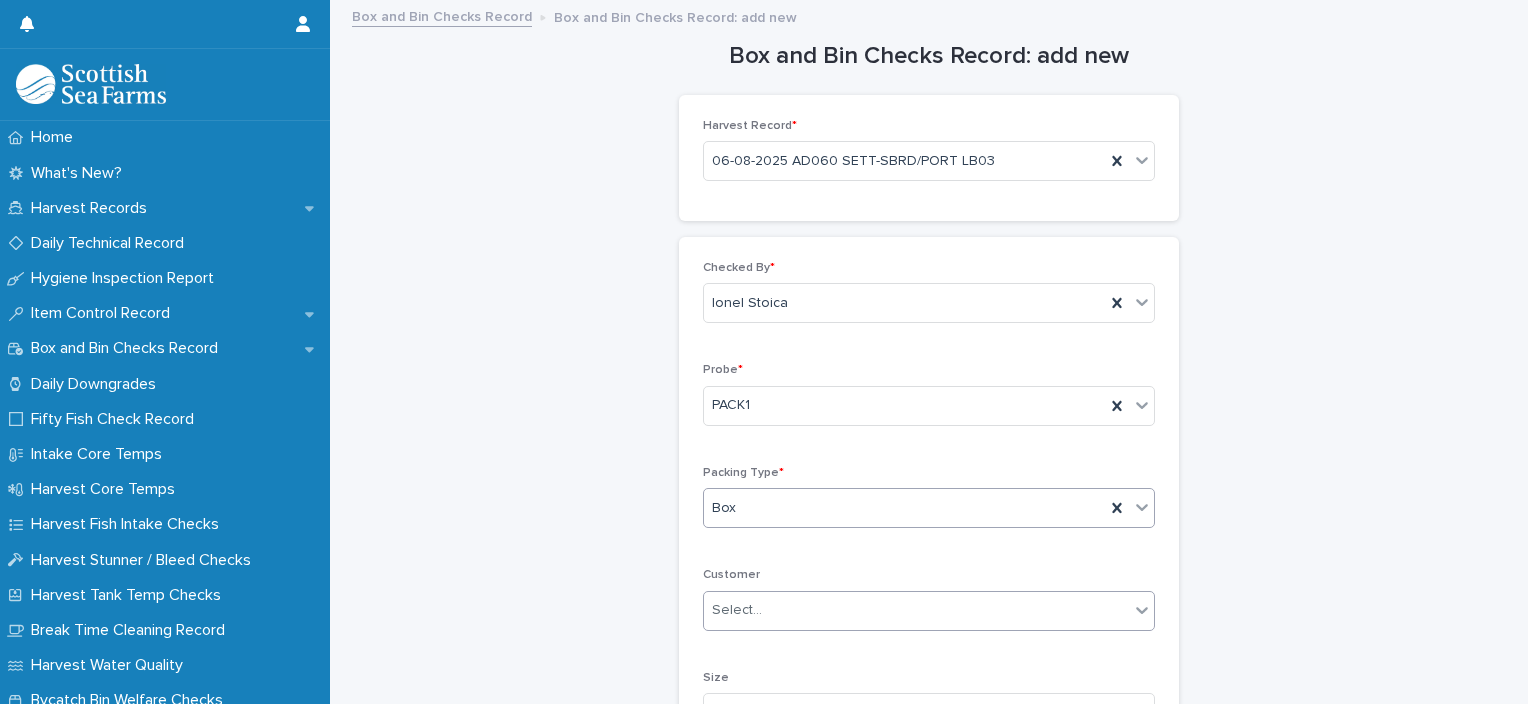 click on "Select..." at bounding box center (916, 610) 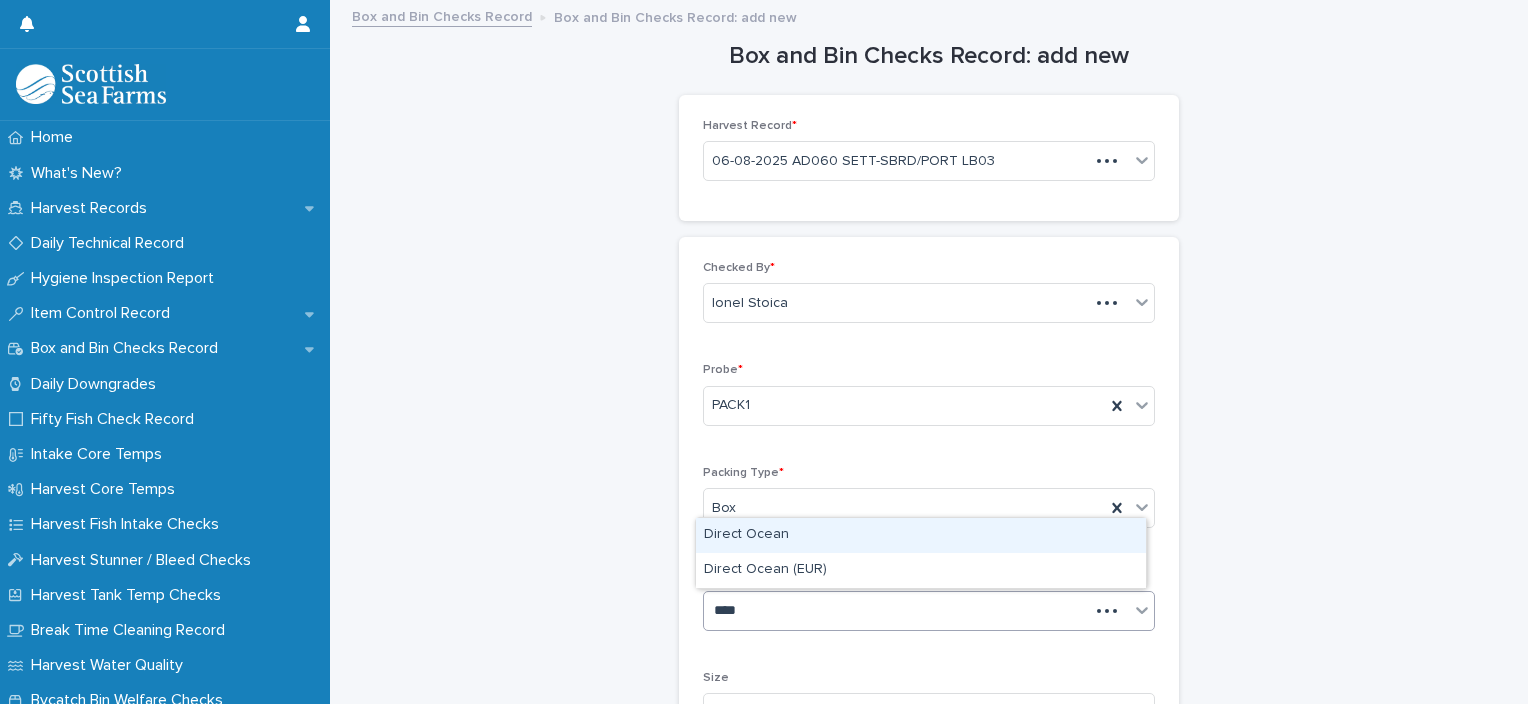 type on "*****" 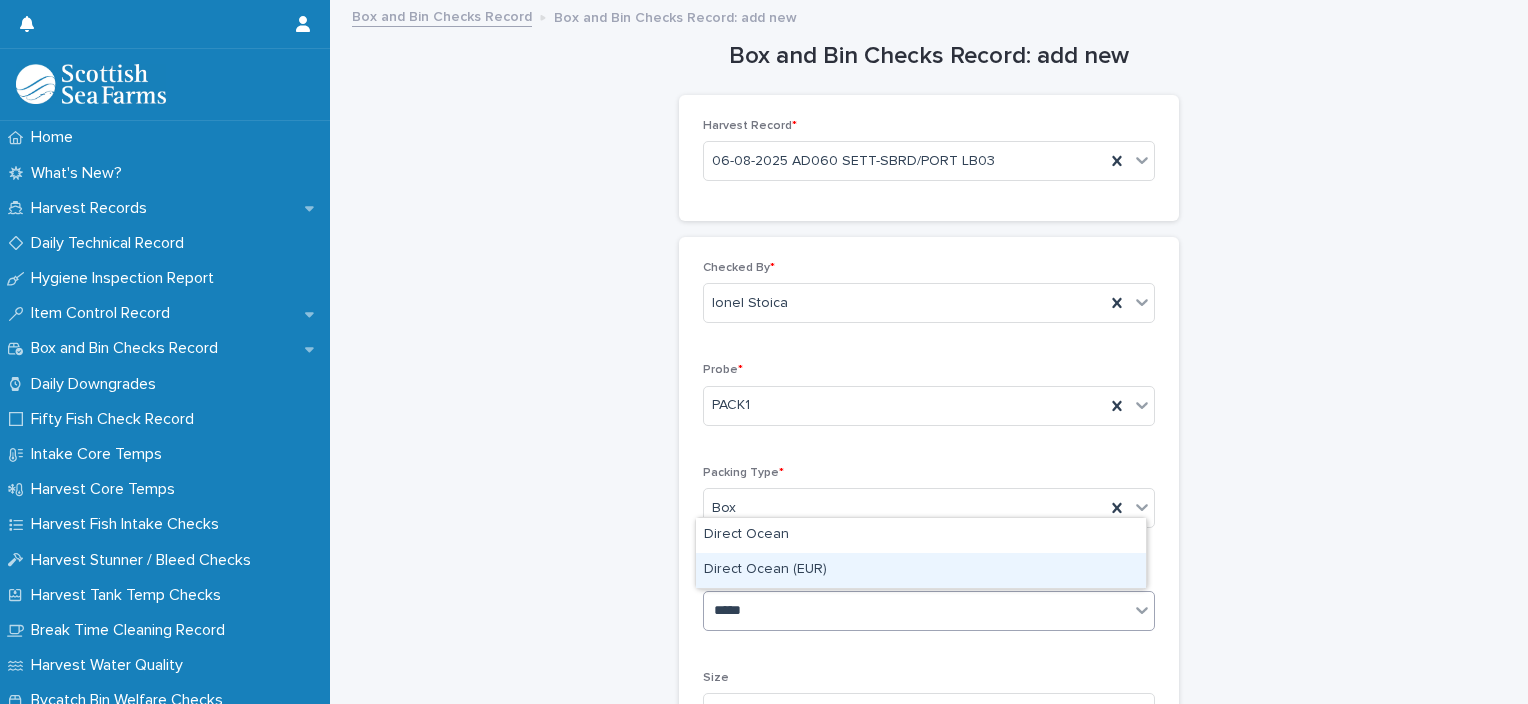 drag, startPoint x: 785, startPoint y: 584, endPoint x: 795, endPoint y: 568, distance: 18.867962 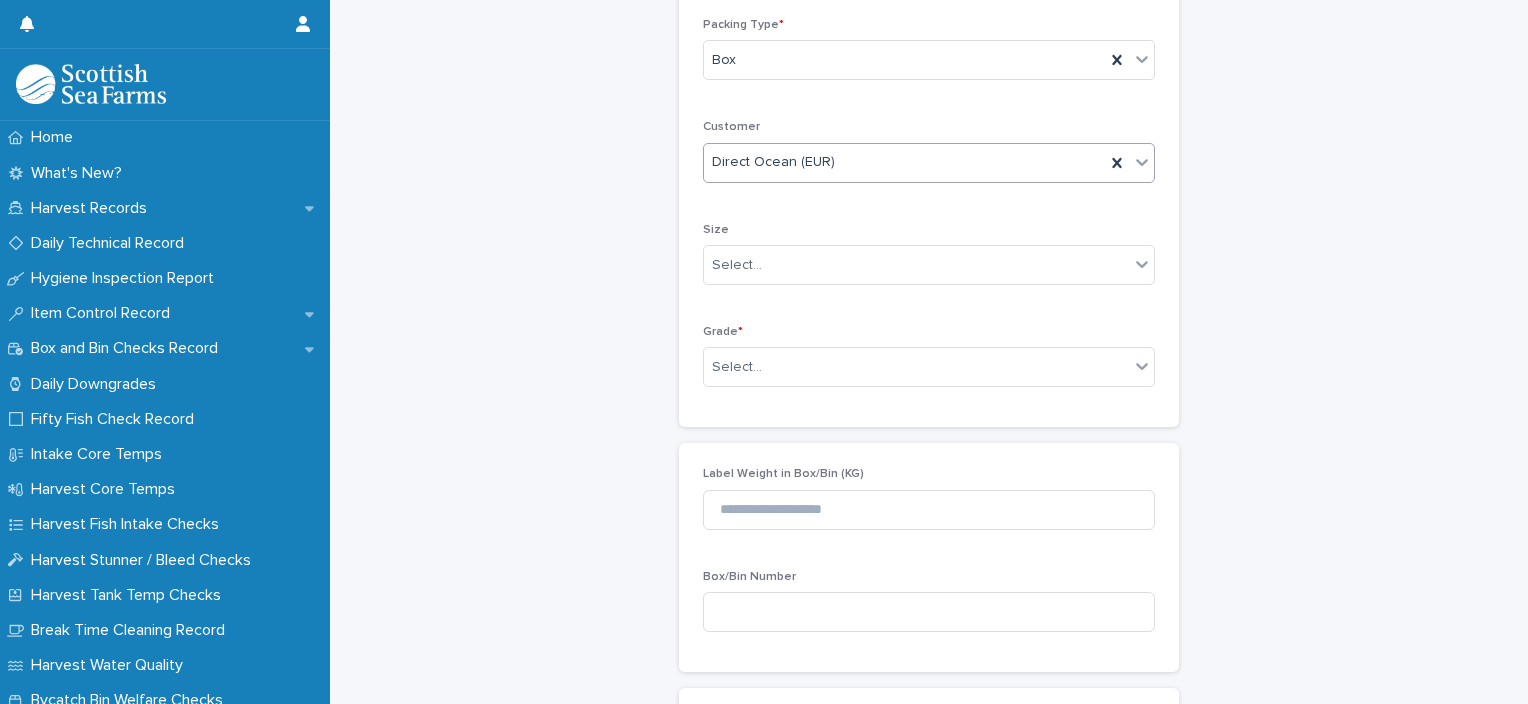 scroll, scrollTop: 500, scrollLeft: 0, axis: vertical 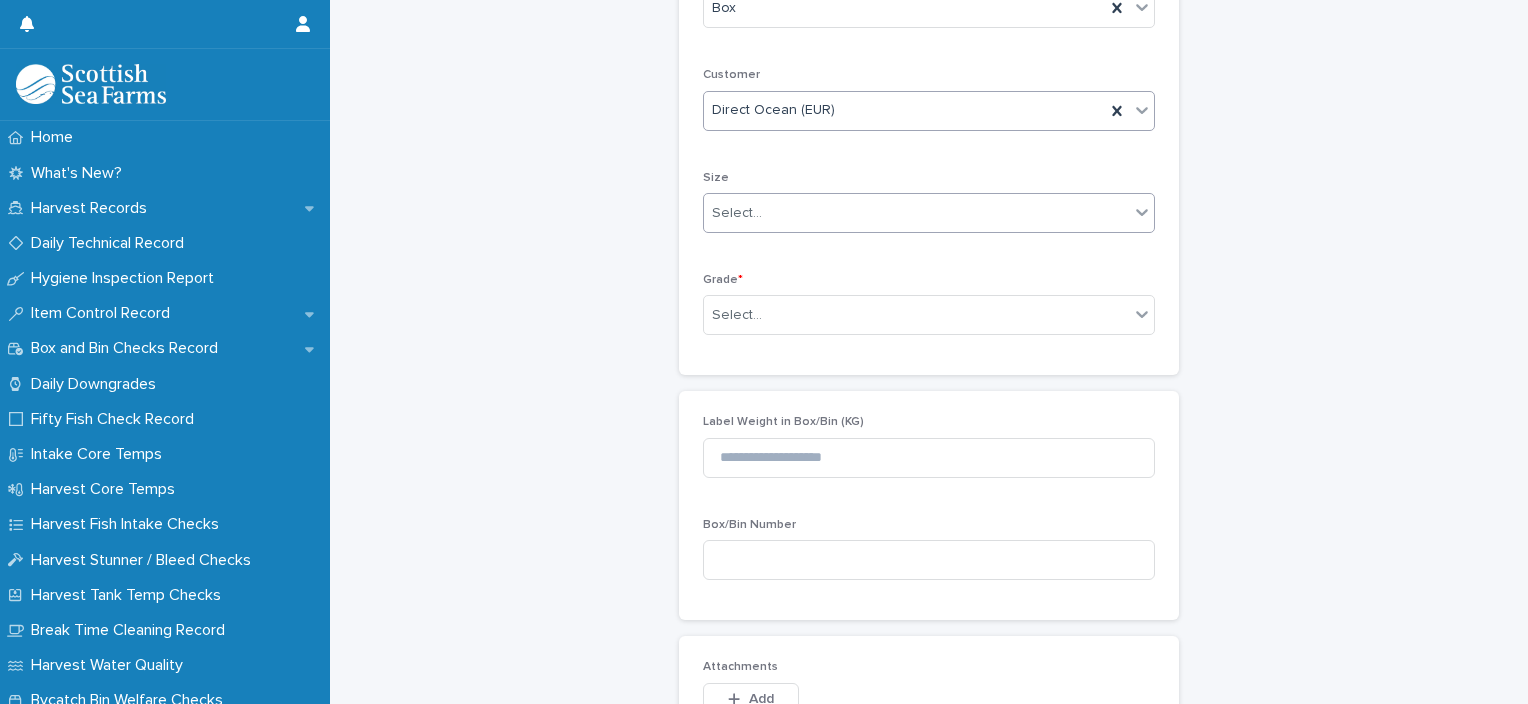 click on "Select..." at bounding box center (916, 213) 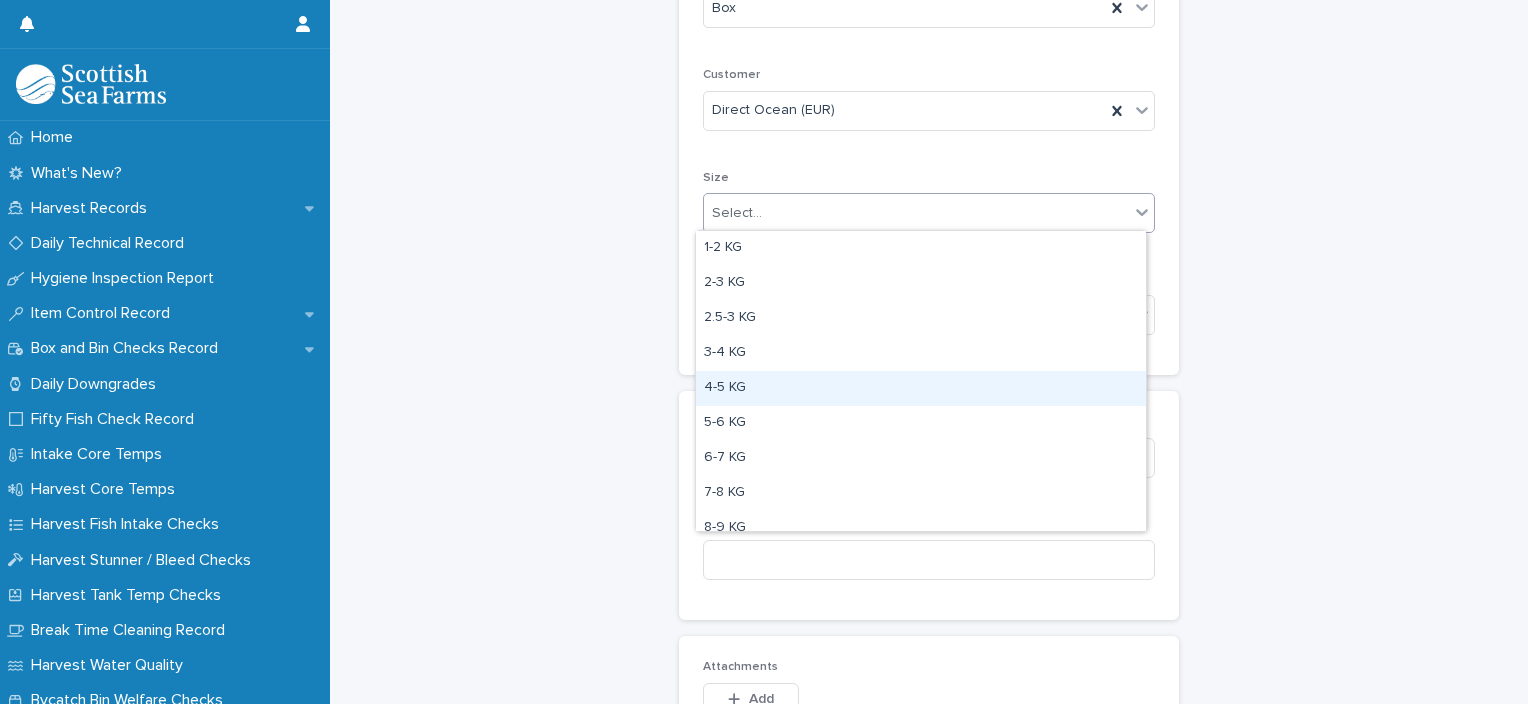 click on "4-5 KG" at bounding box center [921, 388] 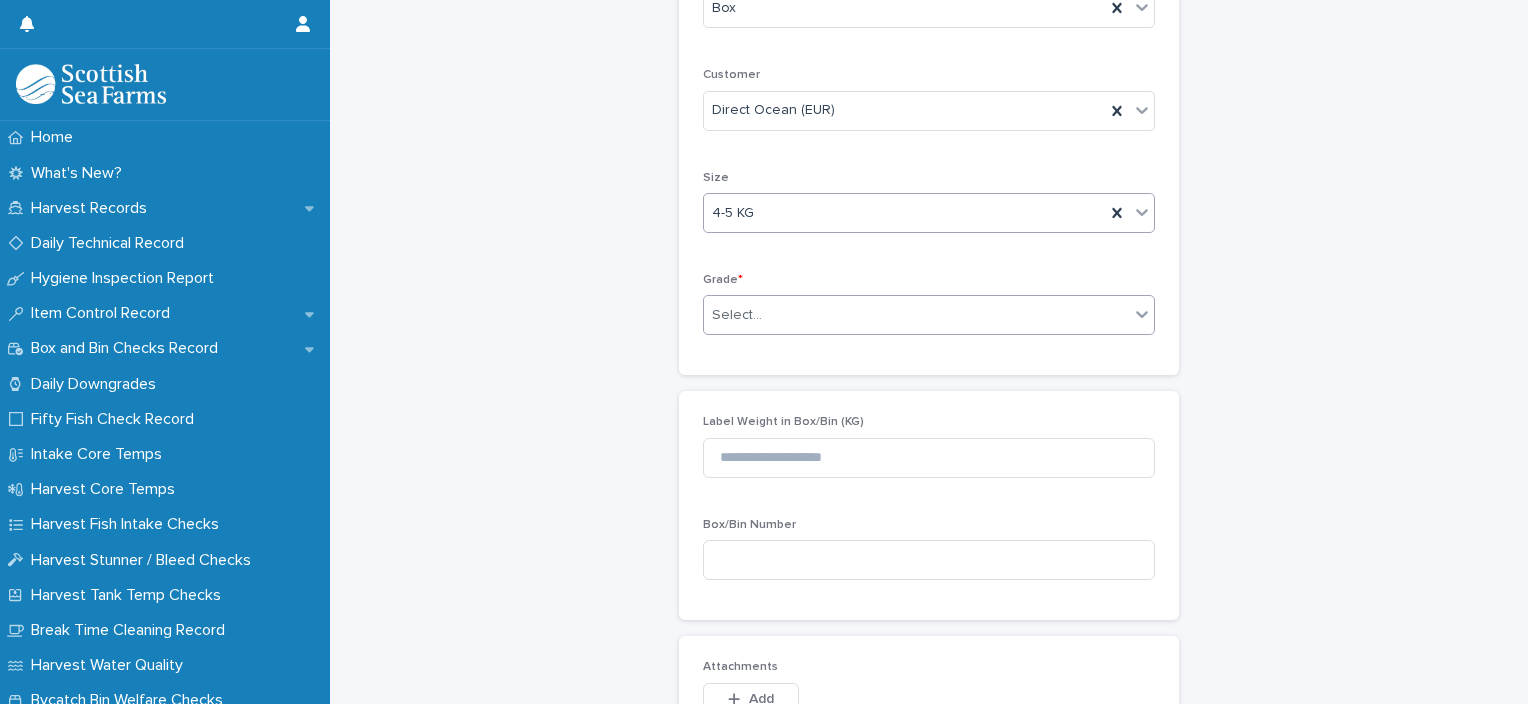 click on "Select..." at bounding box center [916, 315] 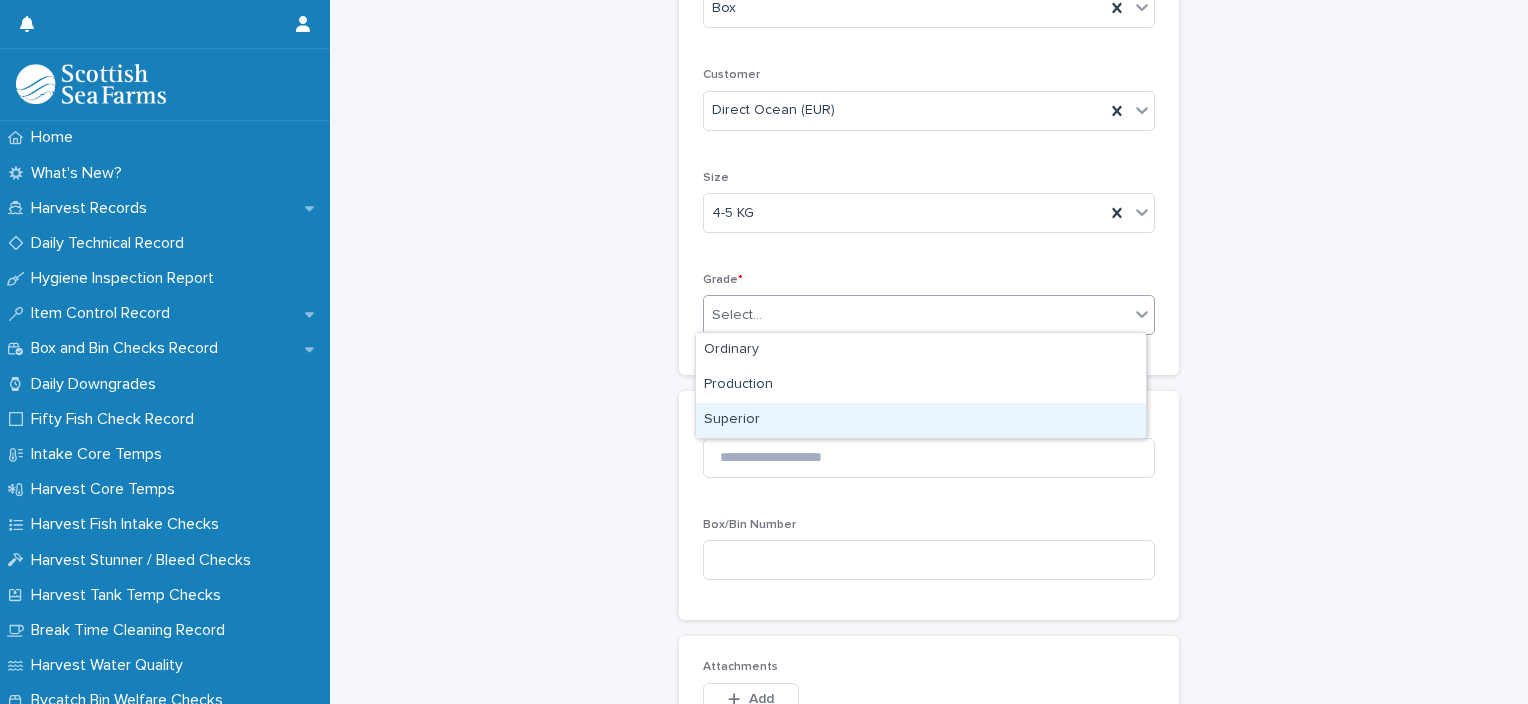 click on "Superior" at bounding box center (921, 420) 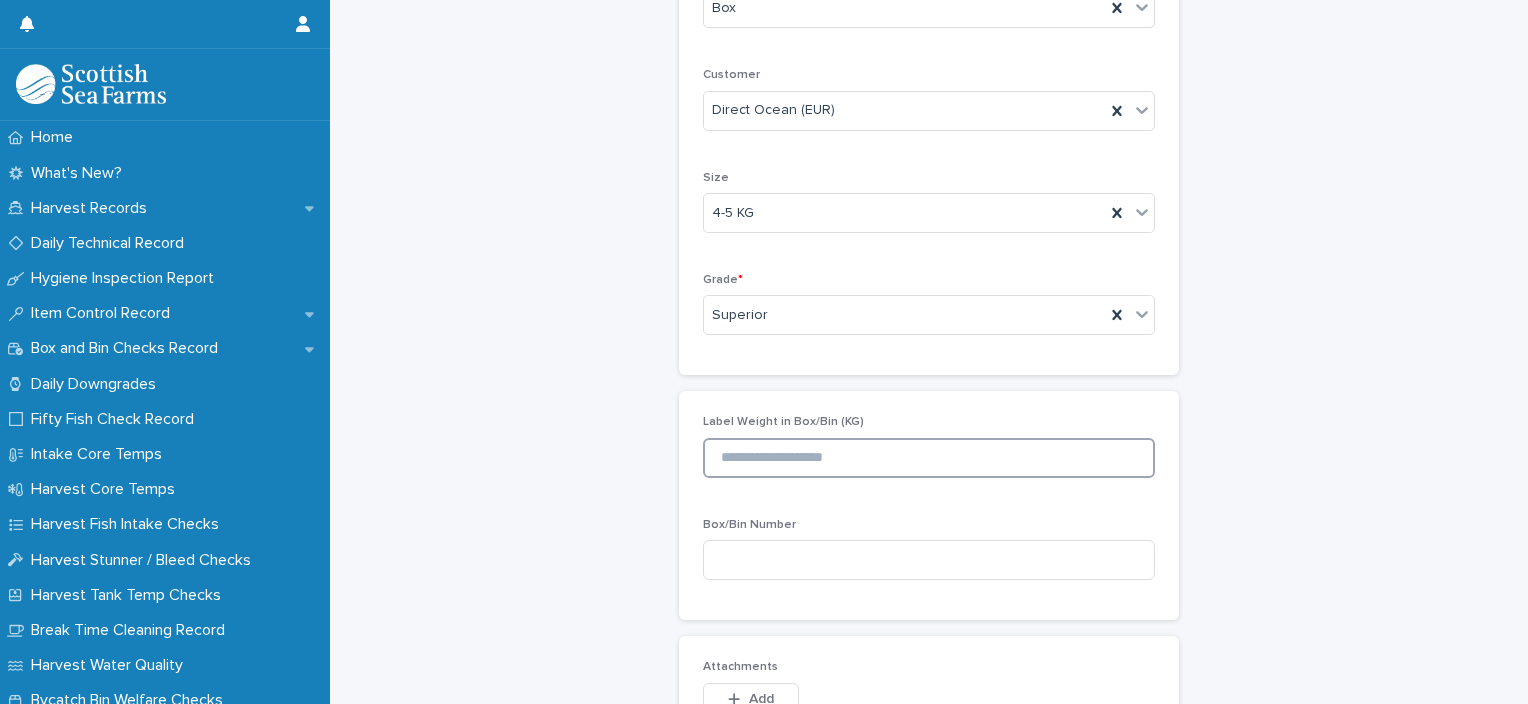 click at bounding box center [929, 458] 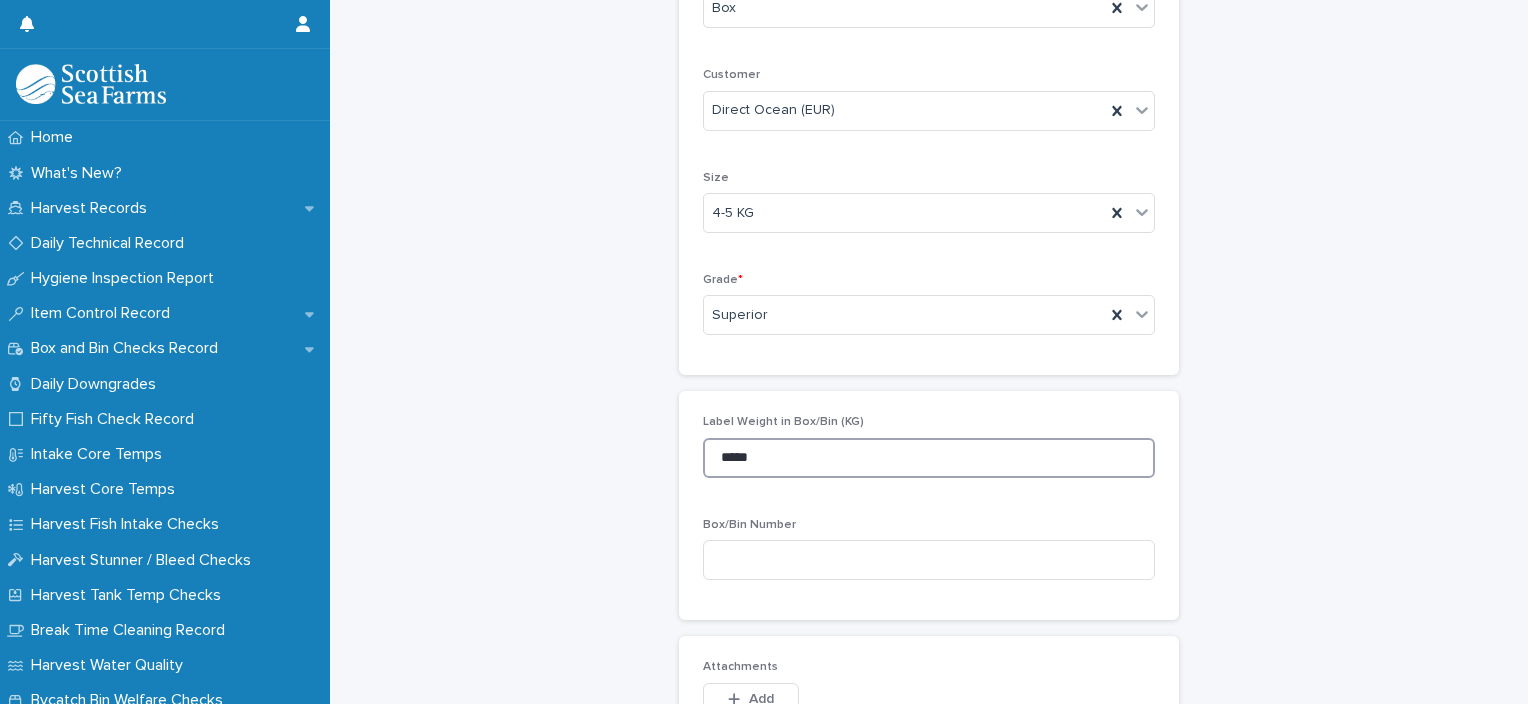scroll, scrollTop: 600, scrollLeft: 0, axis: vertical 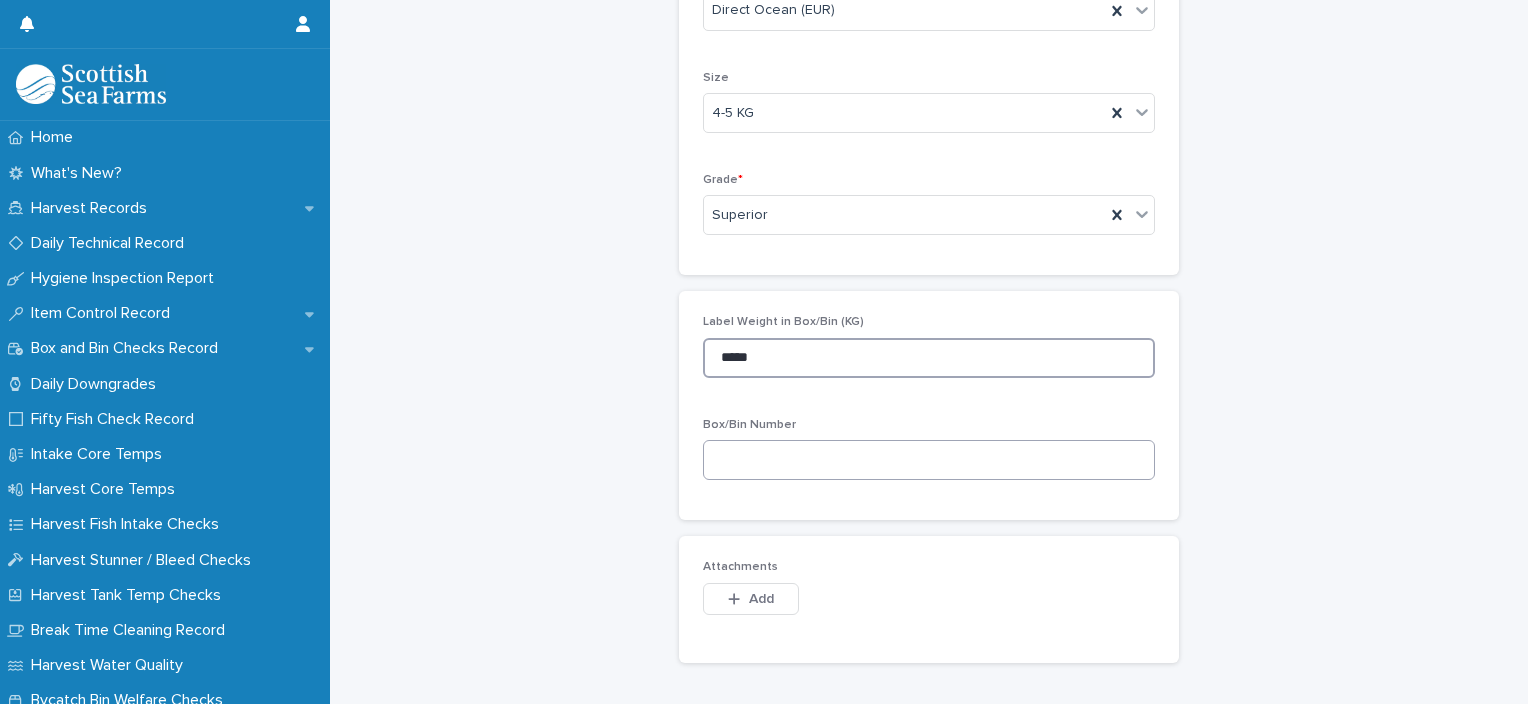 type on "*****" 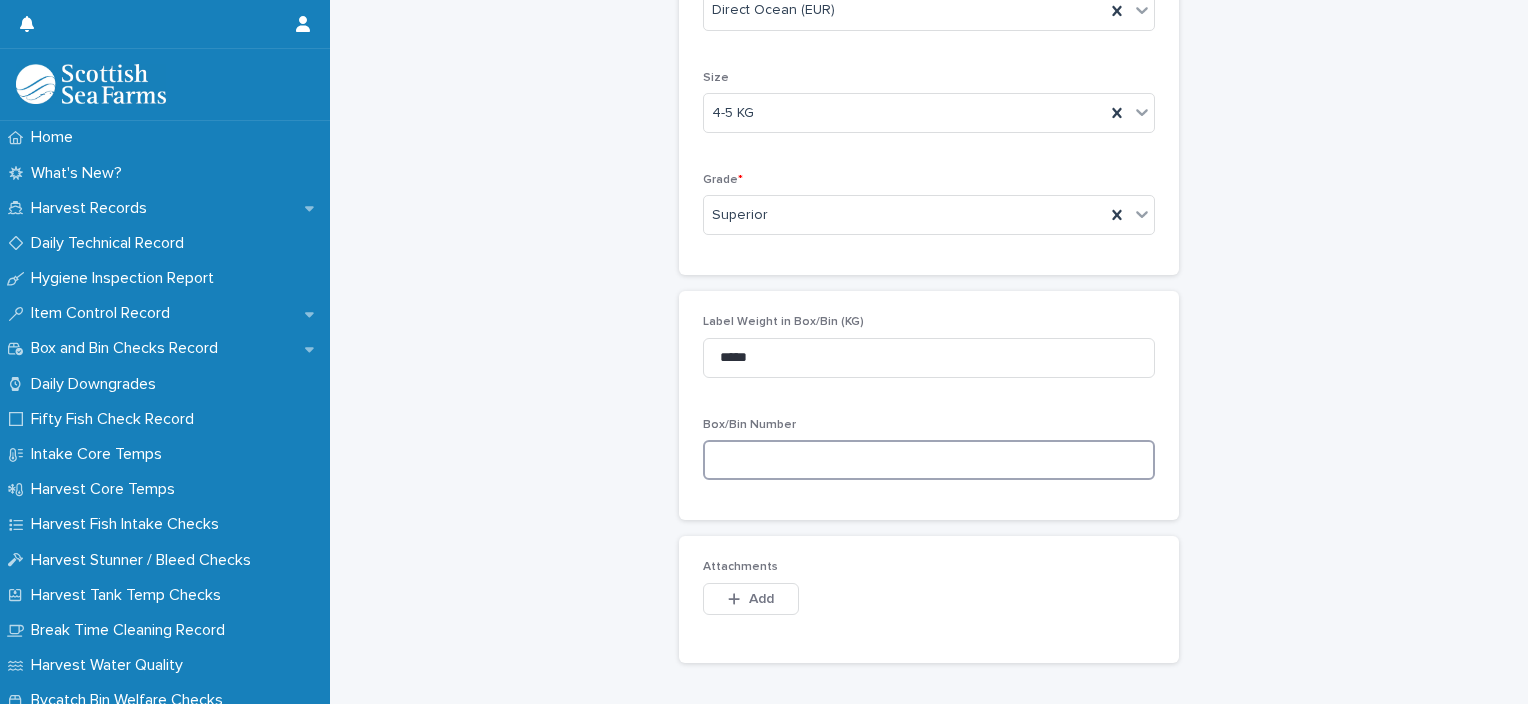 click at bounding box center (929, 460) 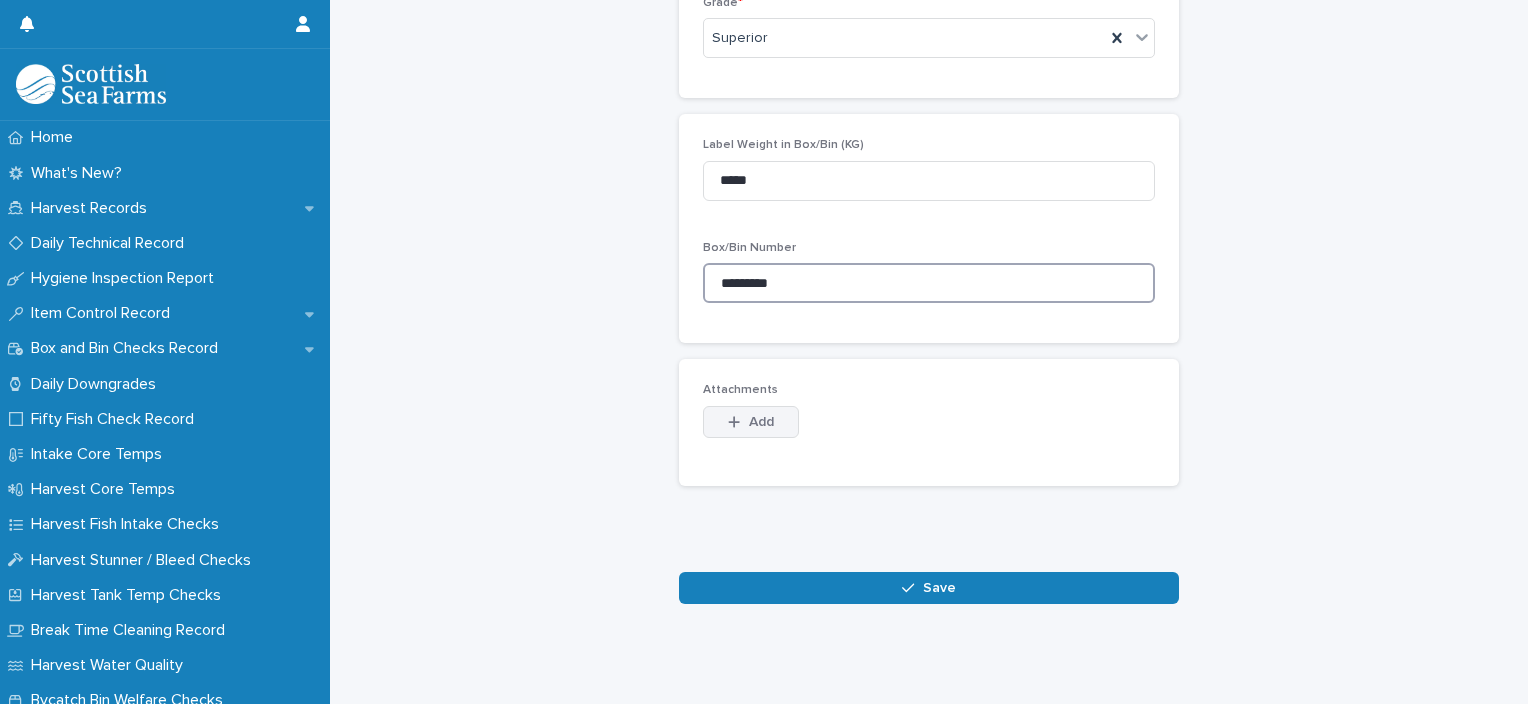 scroll, scrollTop: 788, scrollLeft: 0, axis: vertical 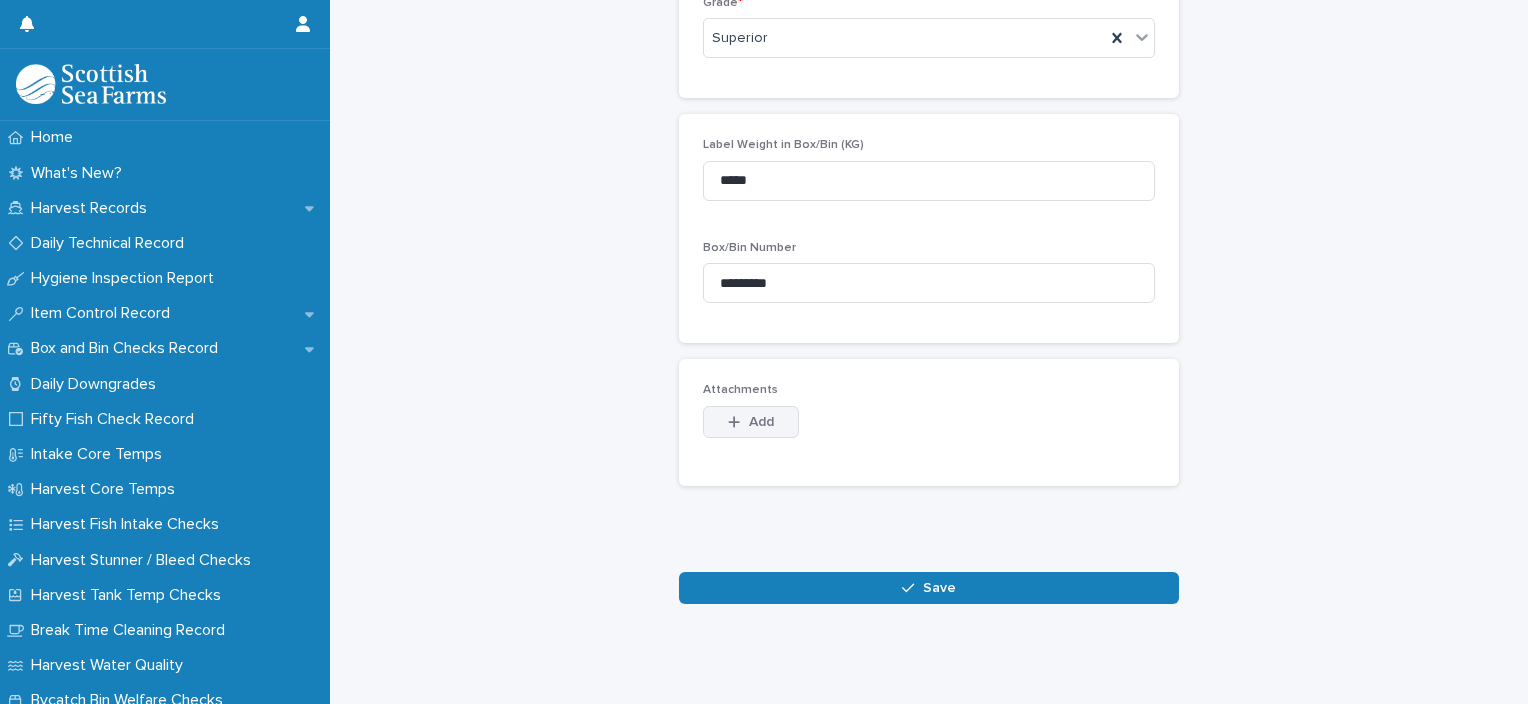 click on "Add" at bounding box center [761, 422] 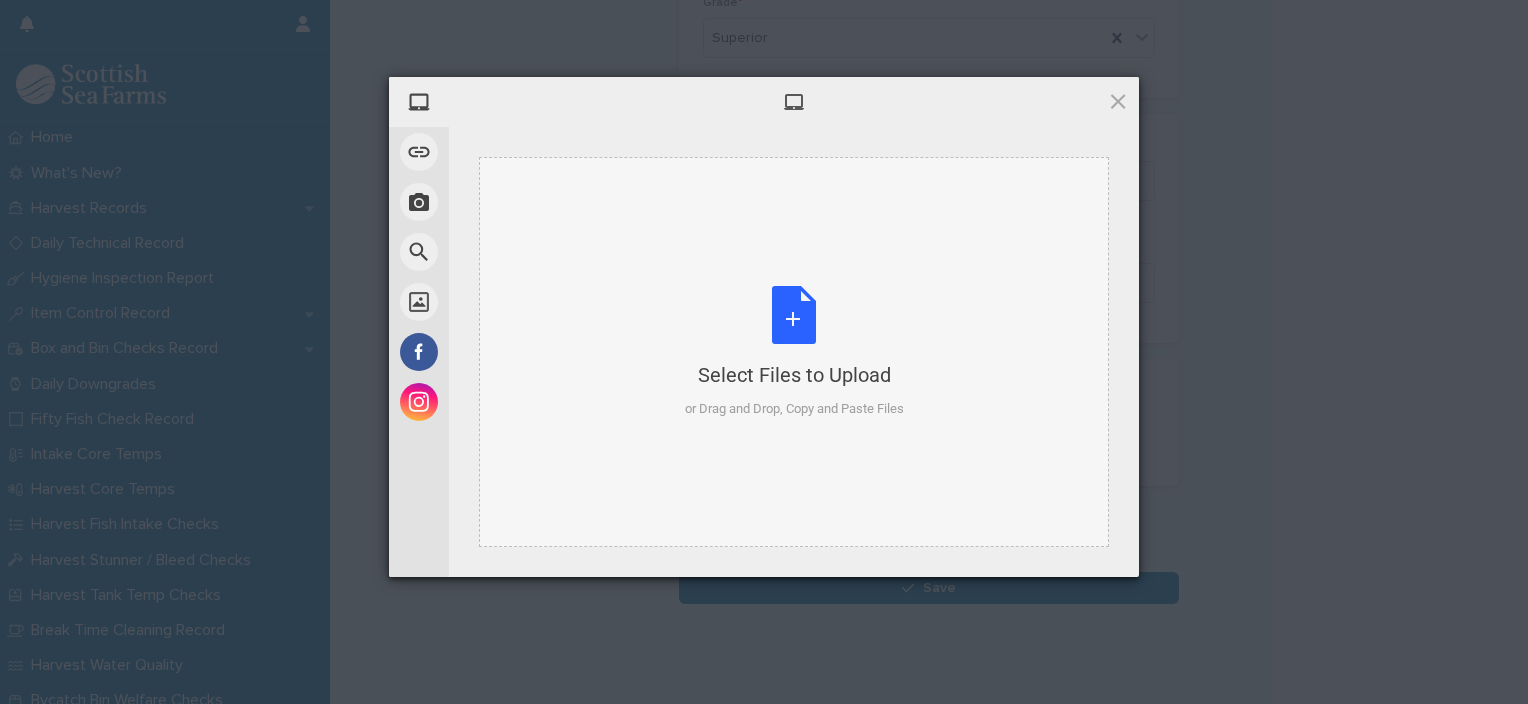 click on "Select Files to Upload
or Drag and Drop, Copy and Paste Files" at bounding box center [794, 352] 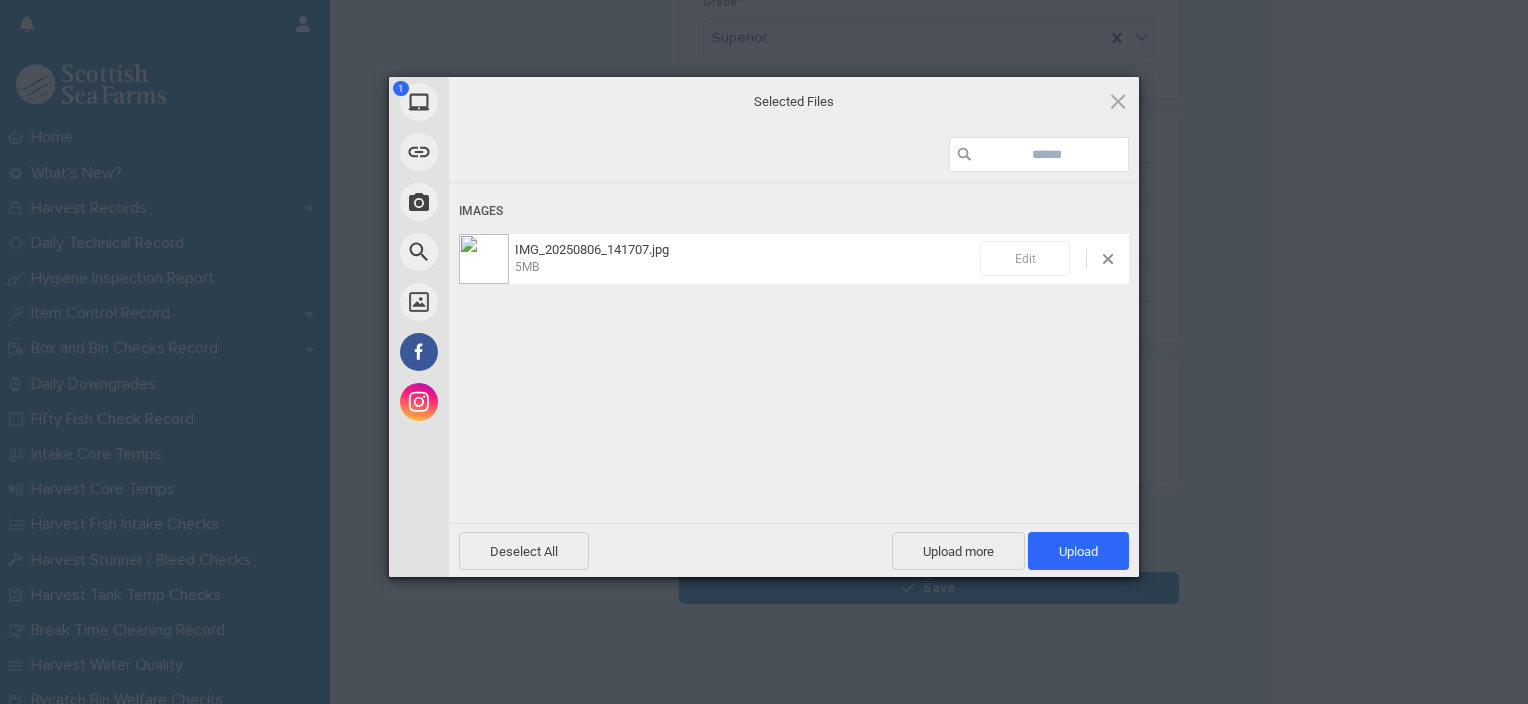 click on "Edit" at bounding box center [1025, 258] 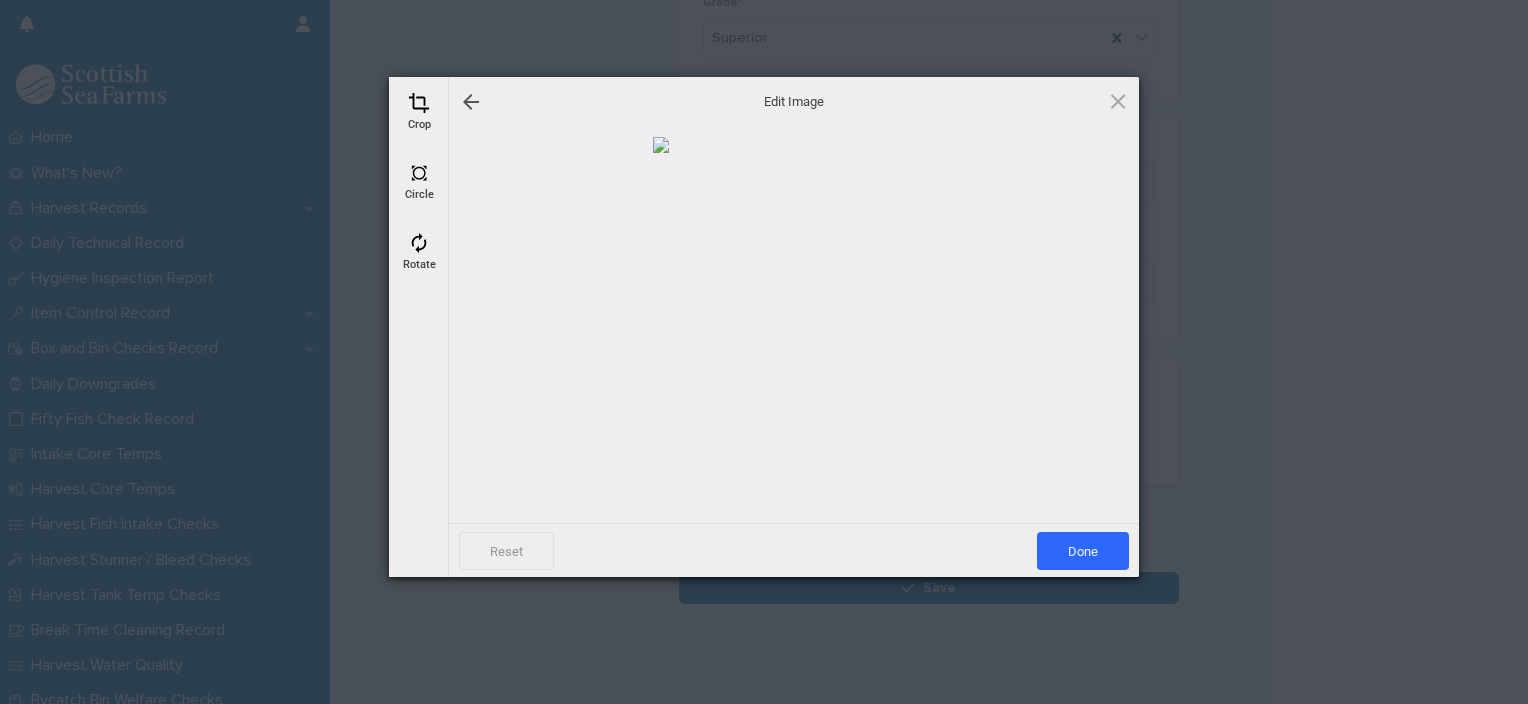 click on "Crop" at bounding box center [419, 112] 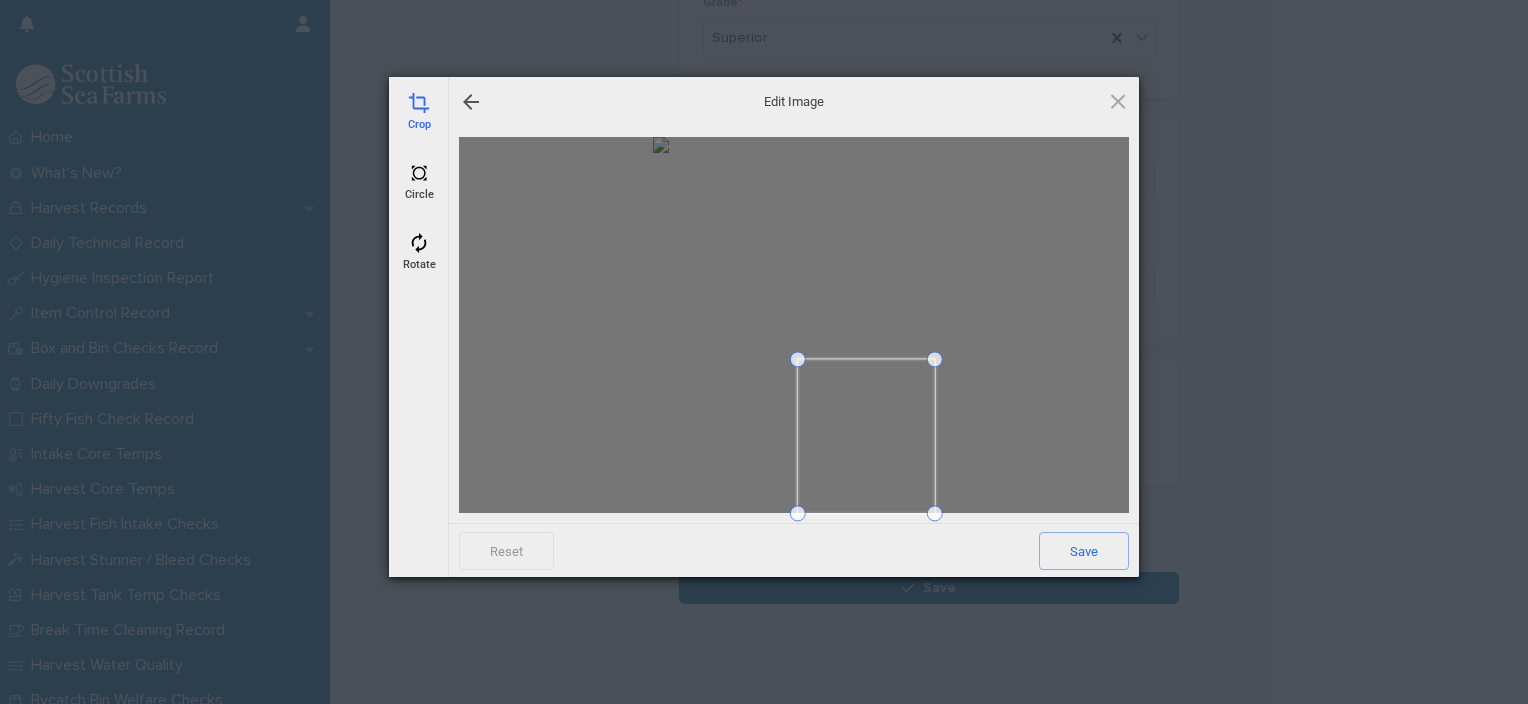 click at bounding box center (798, 359) 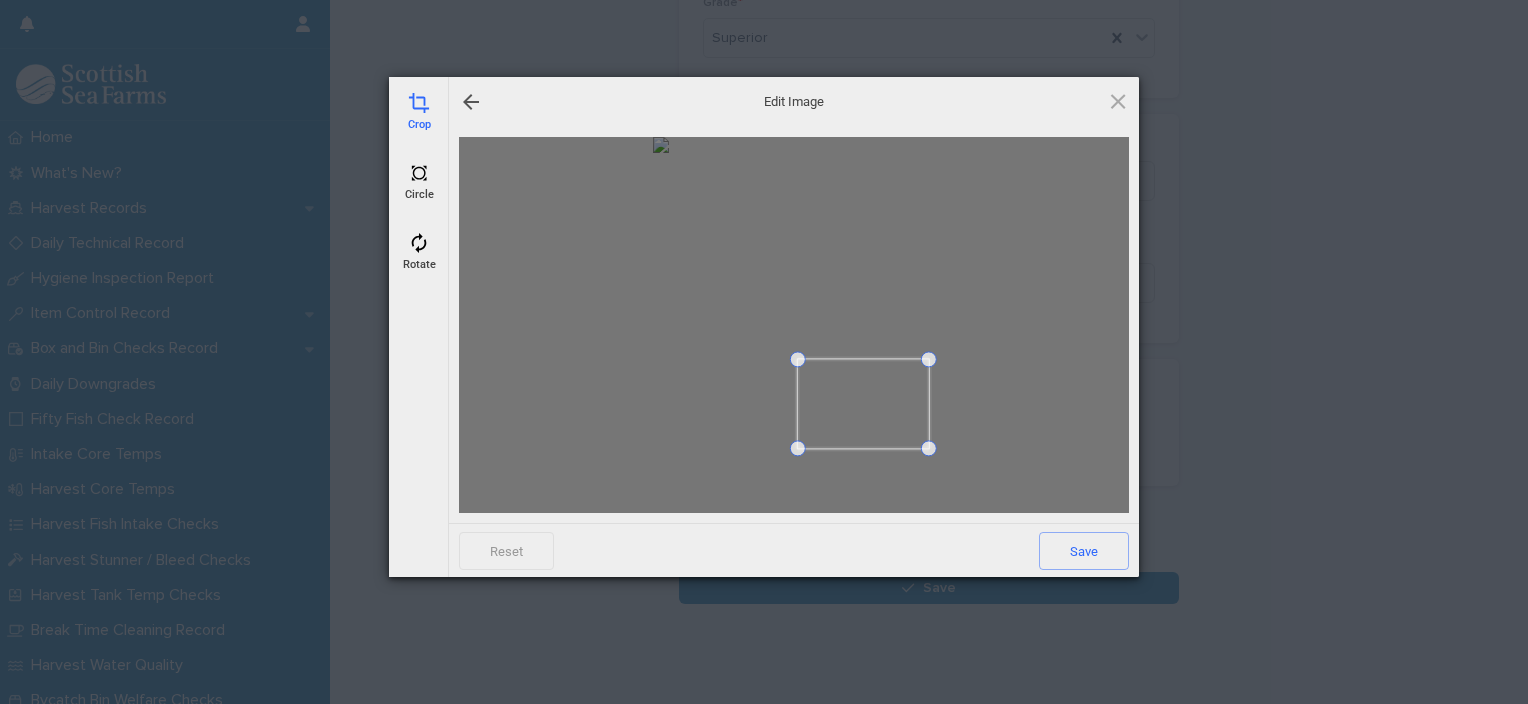 click at bounding box center [929, 448] 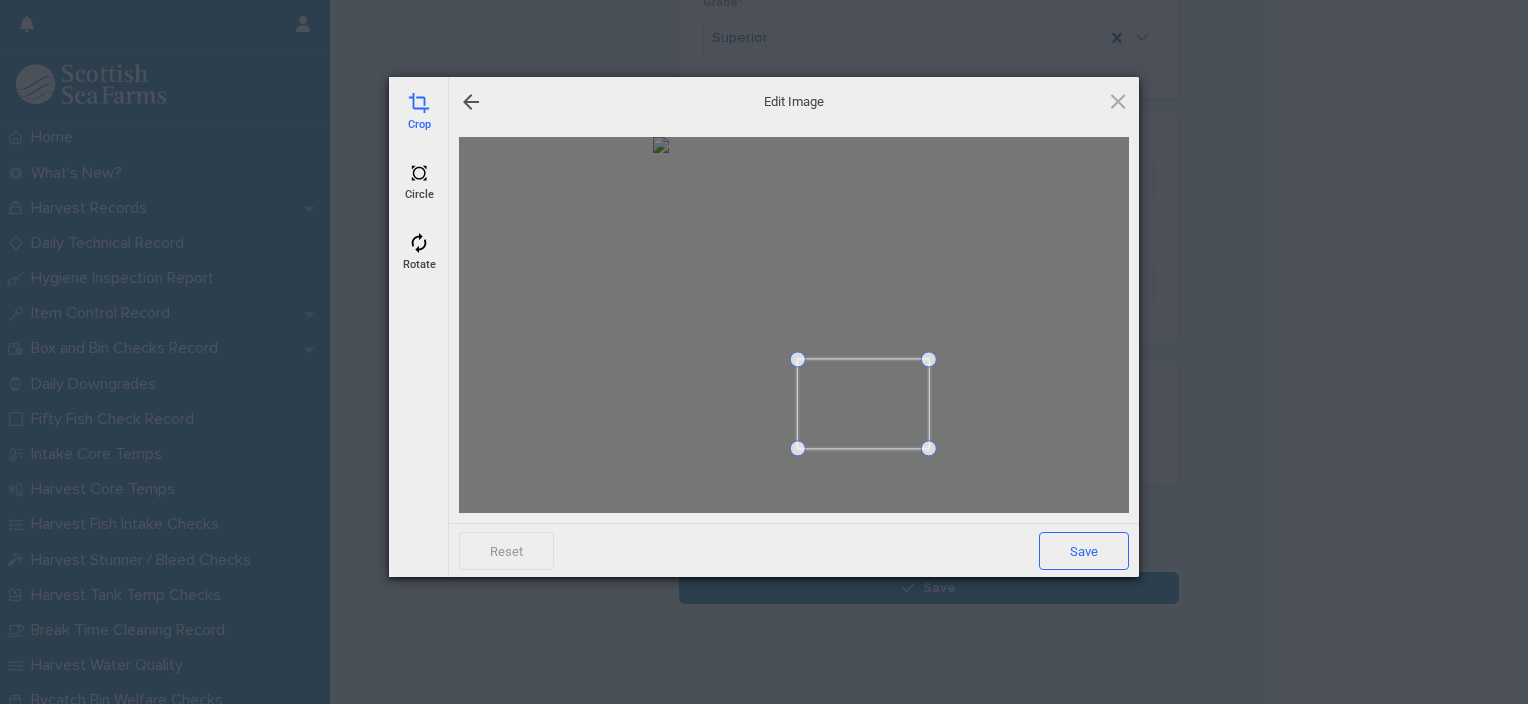 click on "Save" at bounding box center [1084, 551] 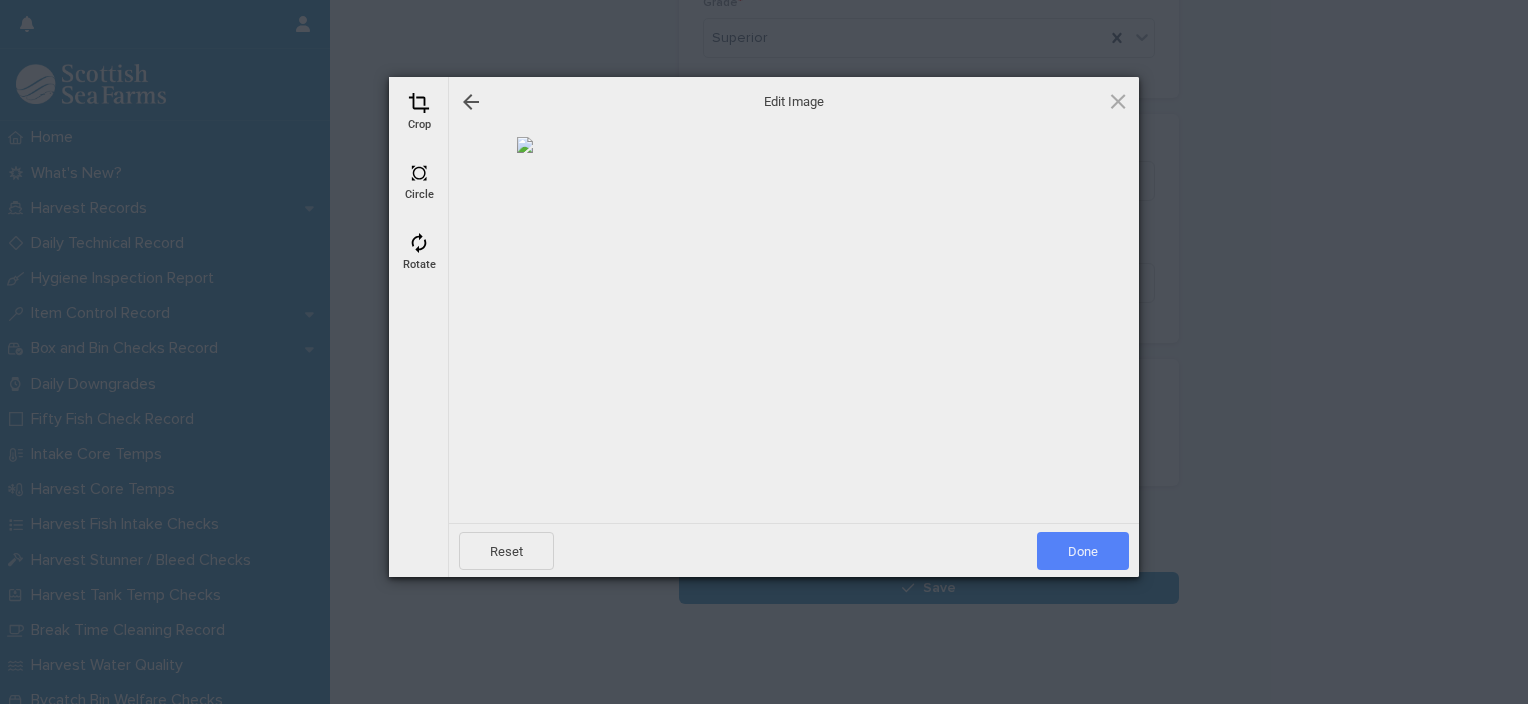 click on "Done" at bounding box center (1083, 551) 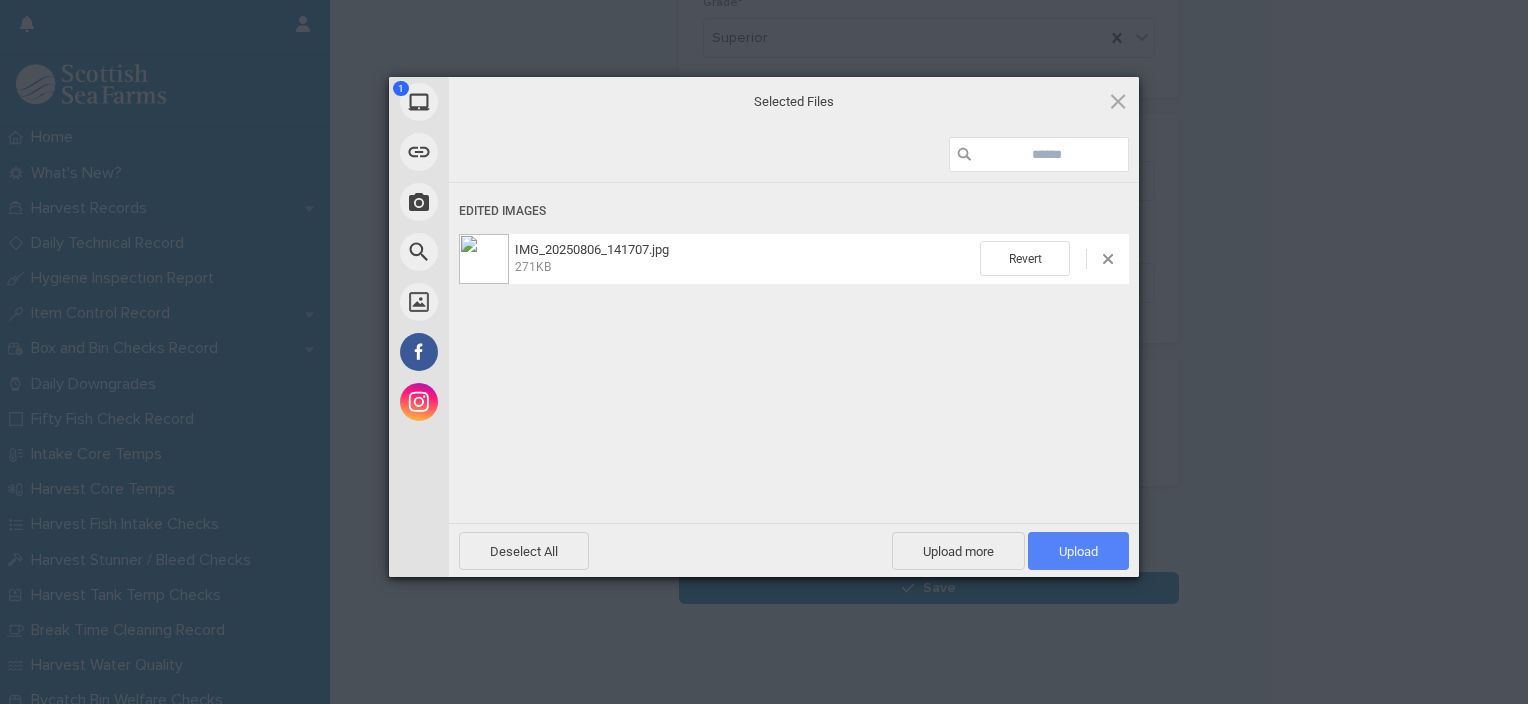 click on "Upload
1" at bounding box center (1078, 551) 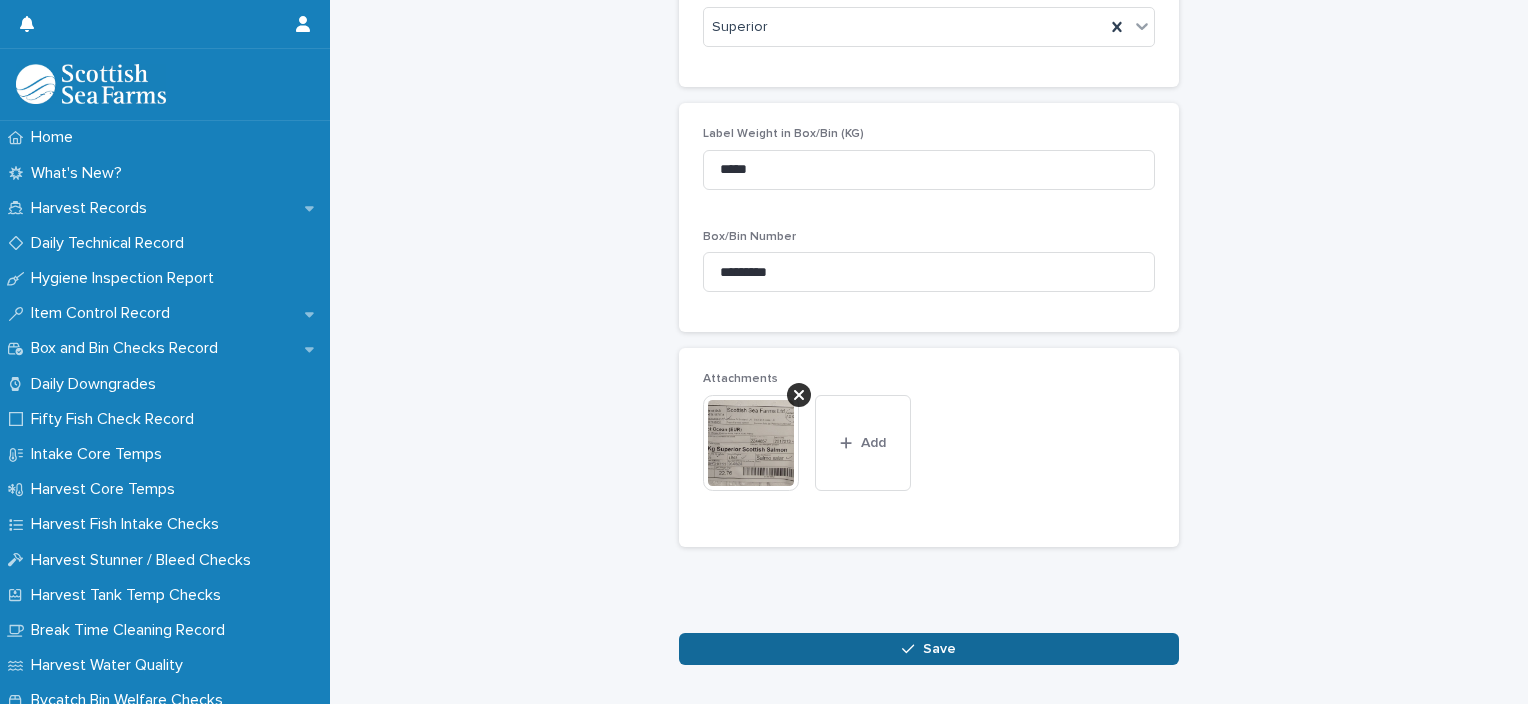 click on "Save" at bounding box center [929, 649] 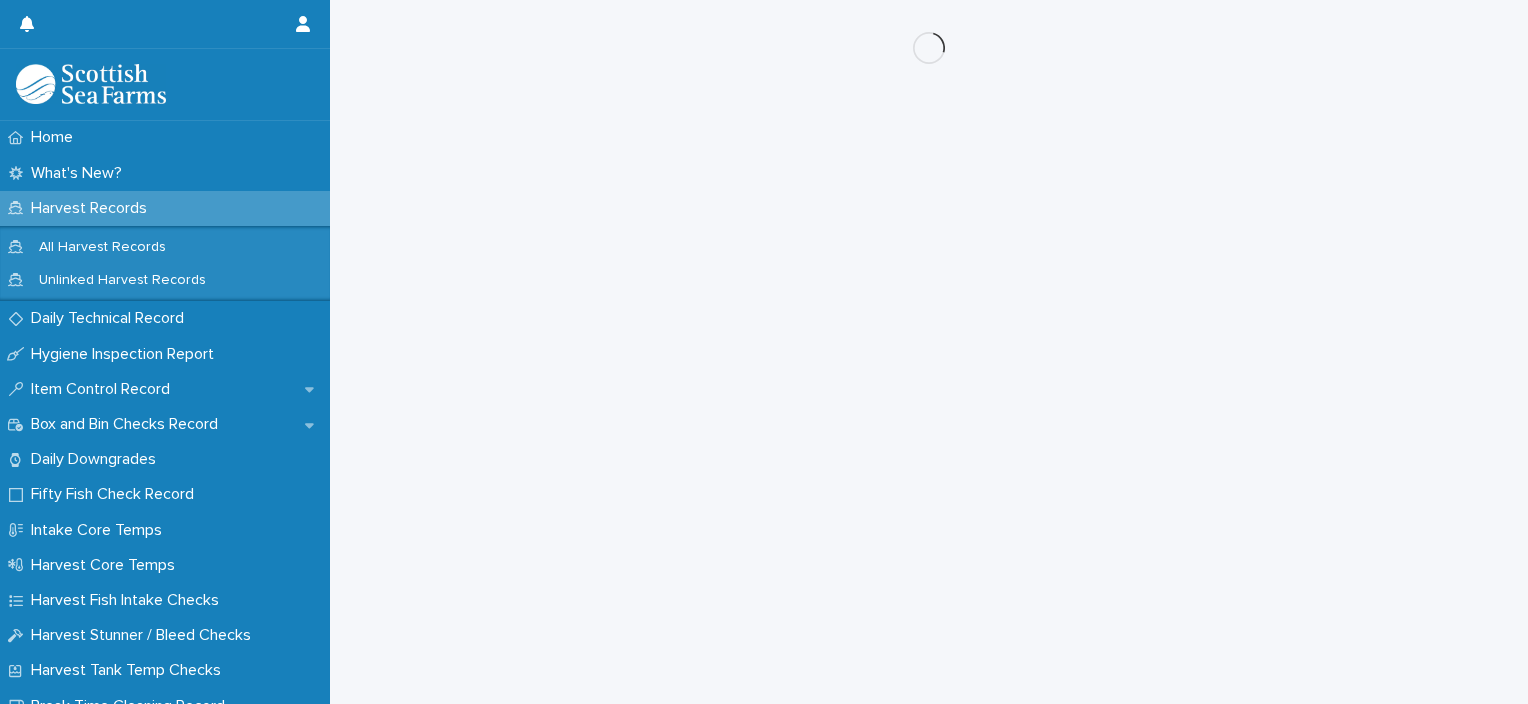 scroll, scrollTop: 0, scrollLeft: 0, axis: both 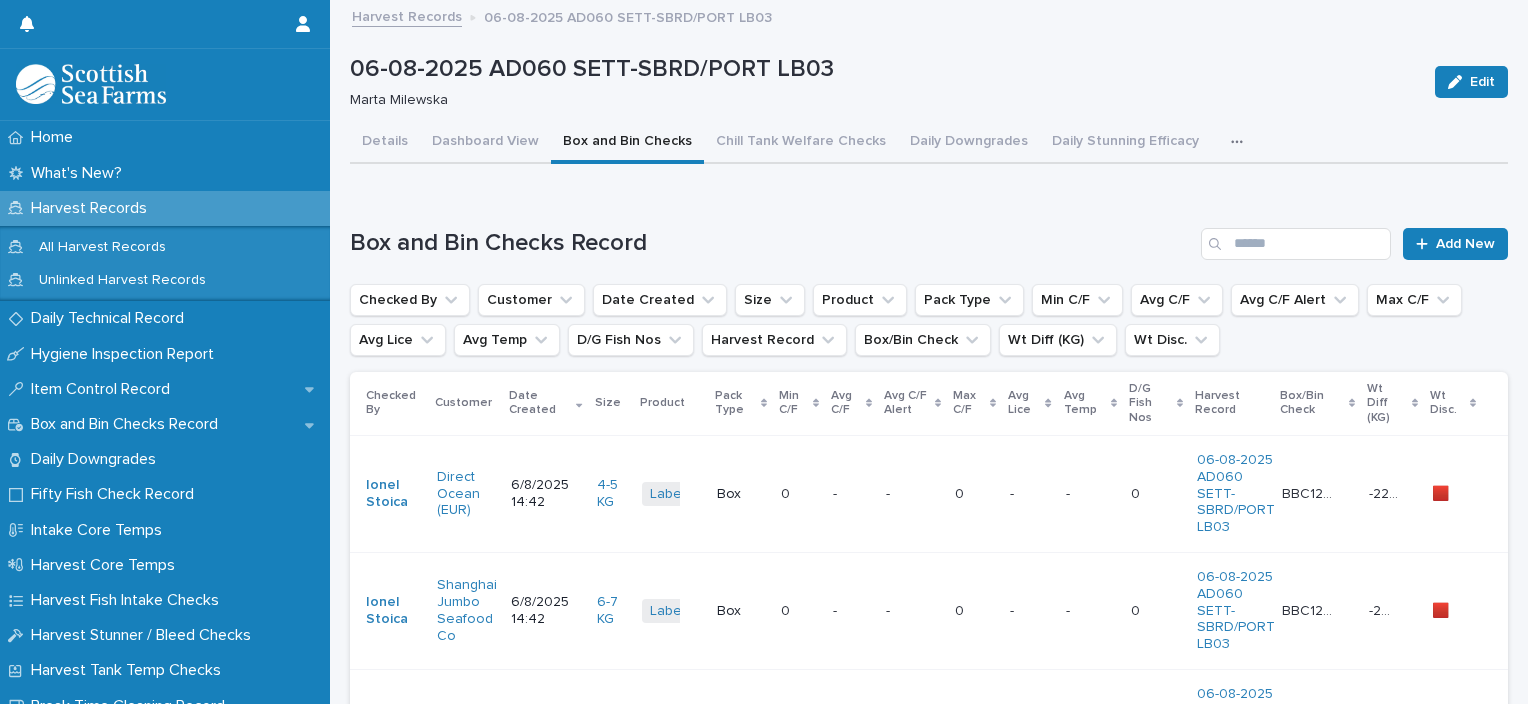 click on "- -" at bounding box center (912, 493) 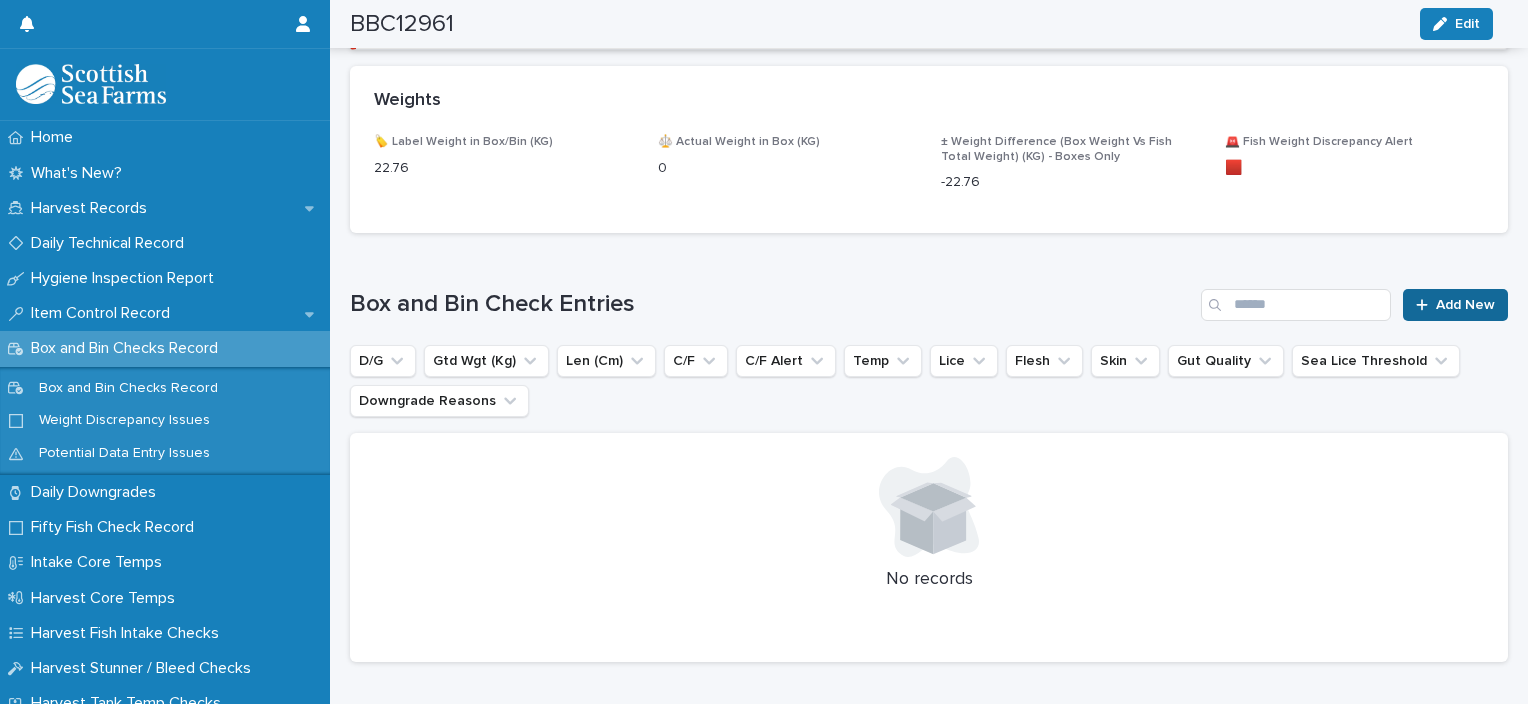 click on "Add New" at bounding box center [1465, 305] 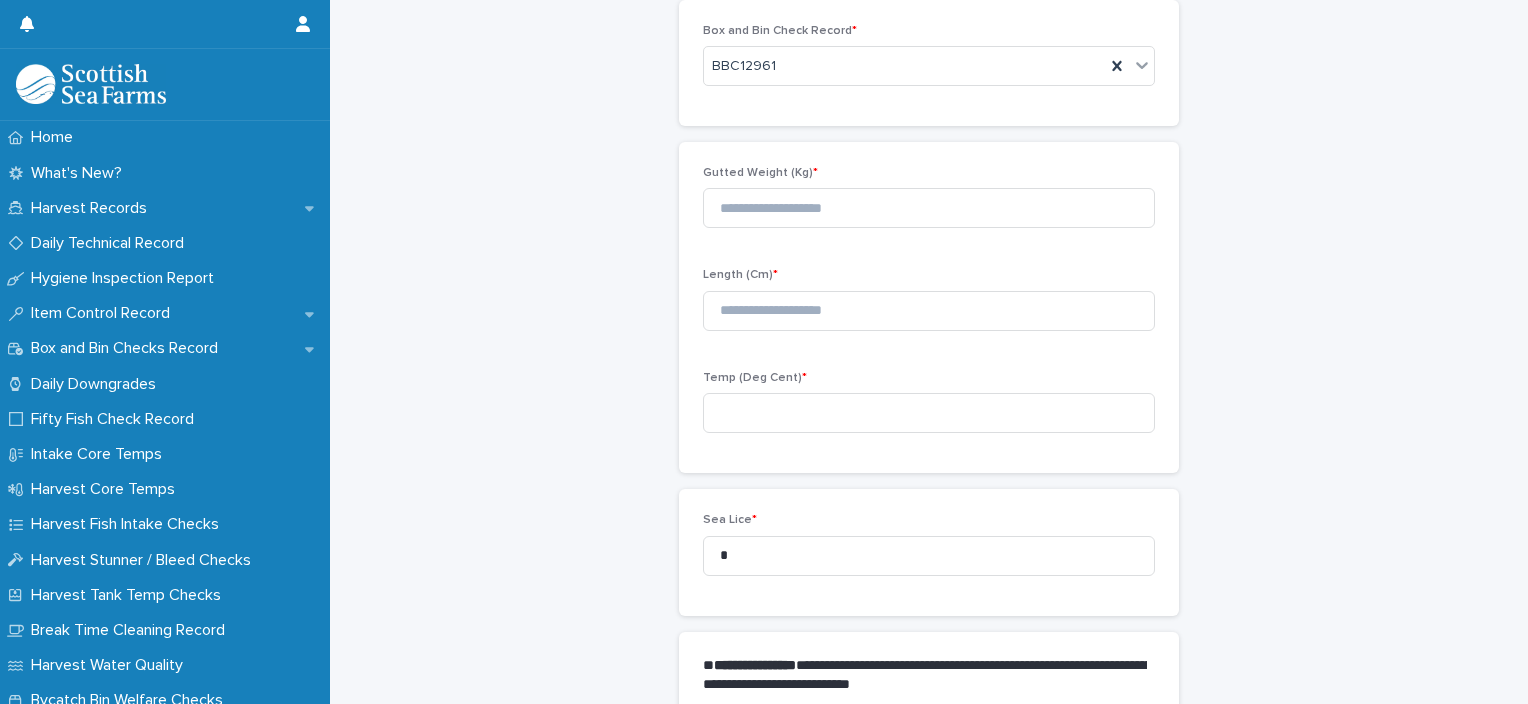 scroll, scrollTop: 111, scrollLeft: 0, axis: vertical 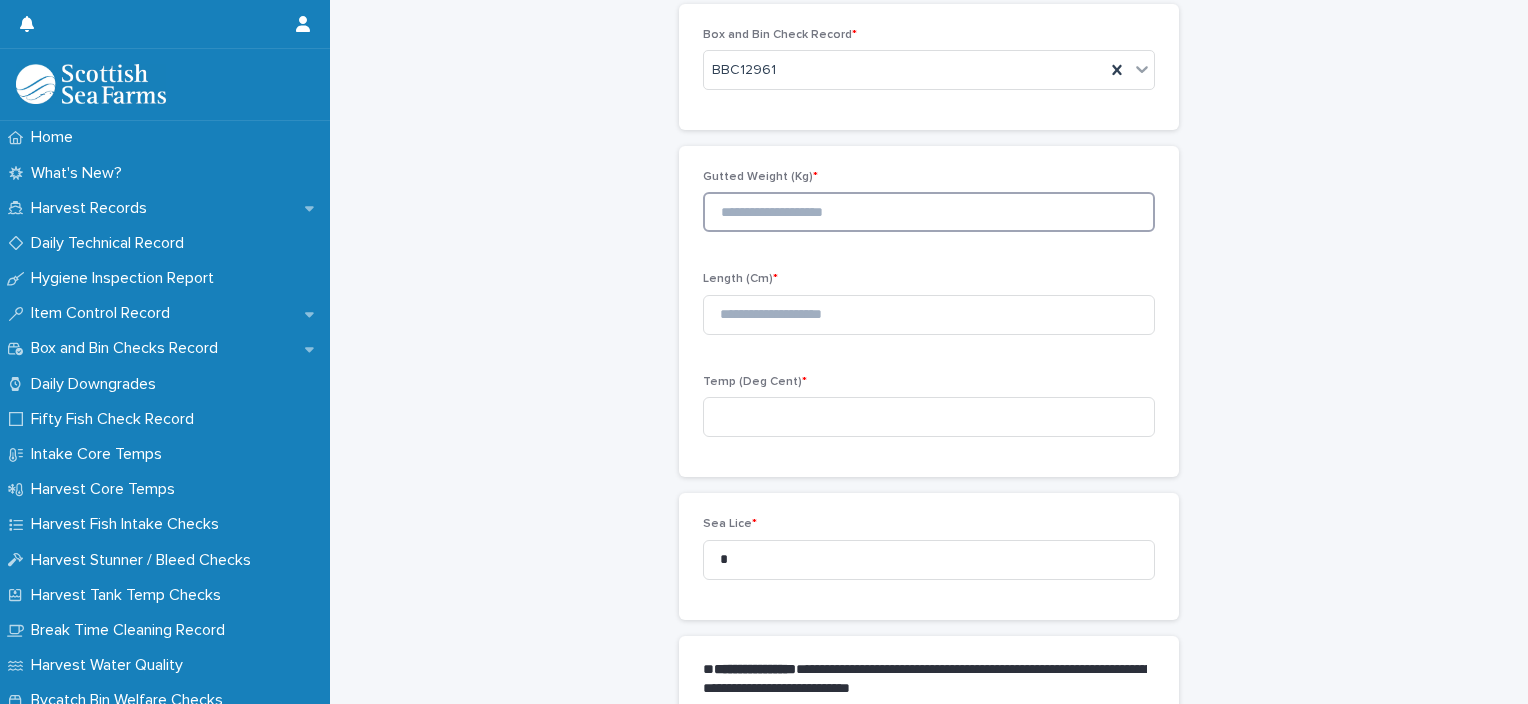 click at bounding box center (929, 212) 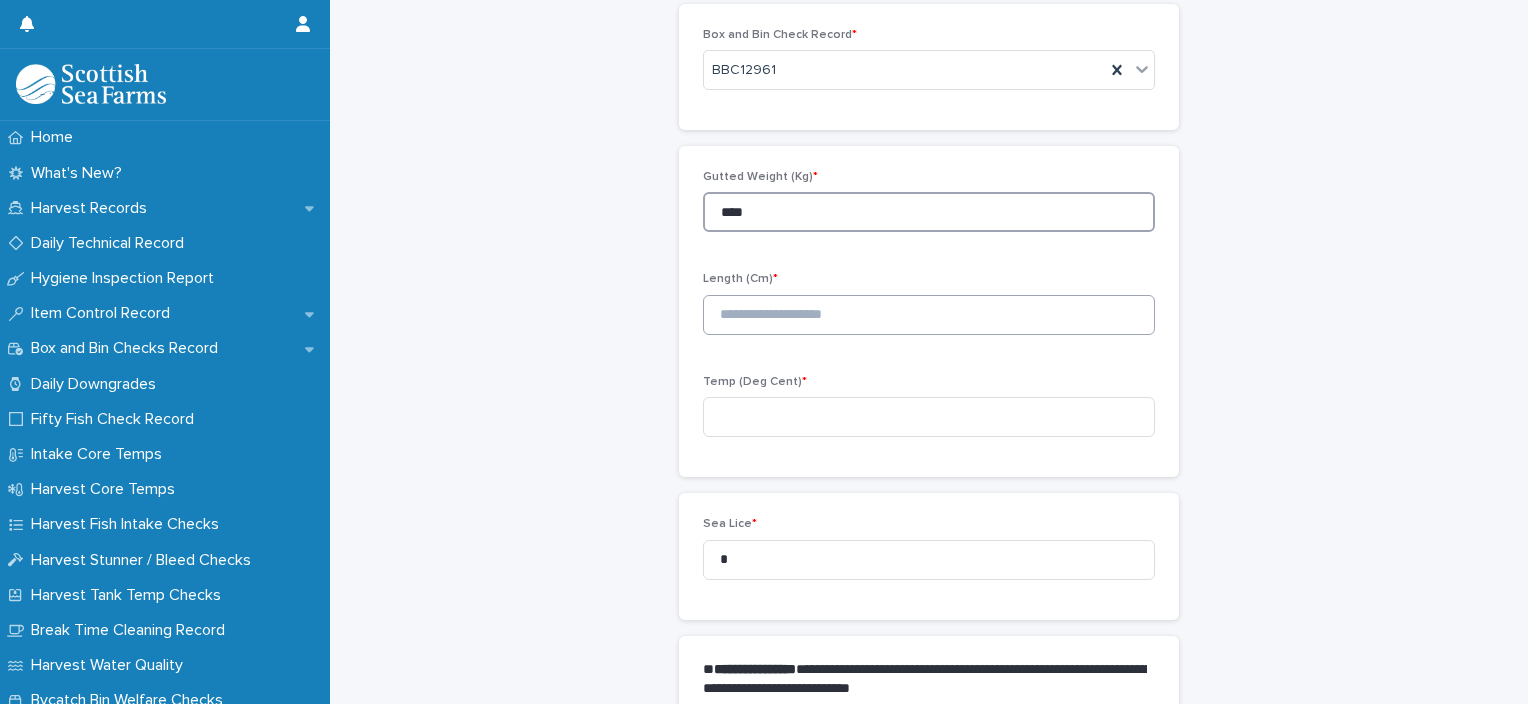 type on "****" 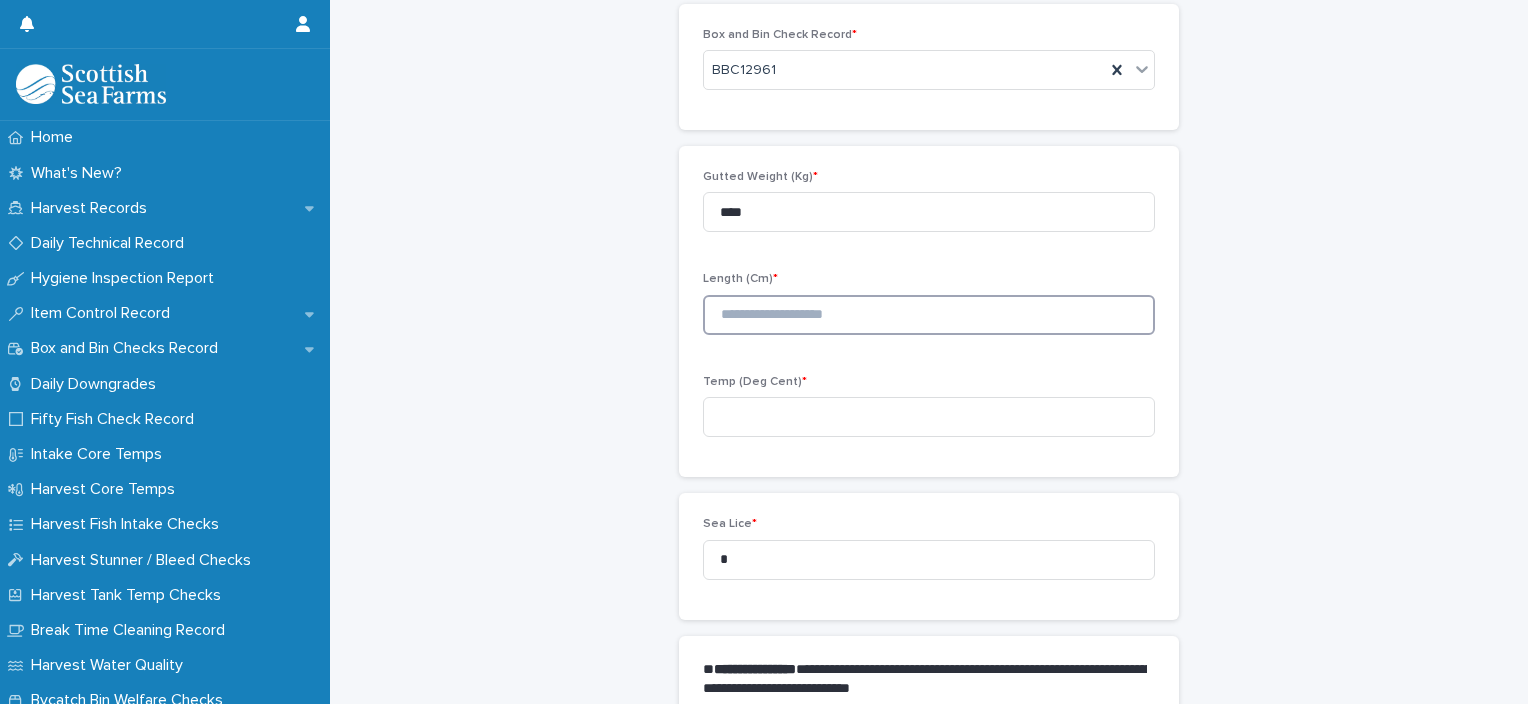 click at bounding box center [929, 315] 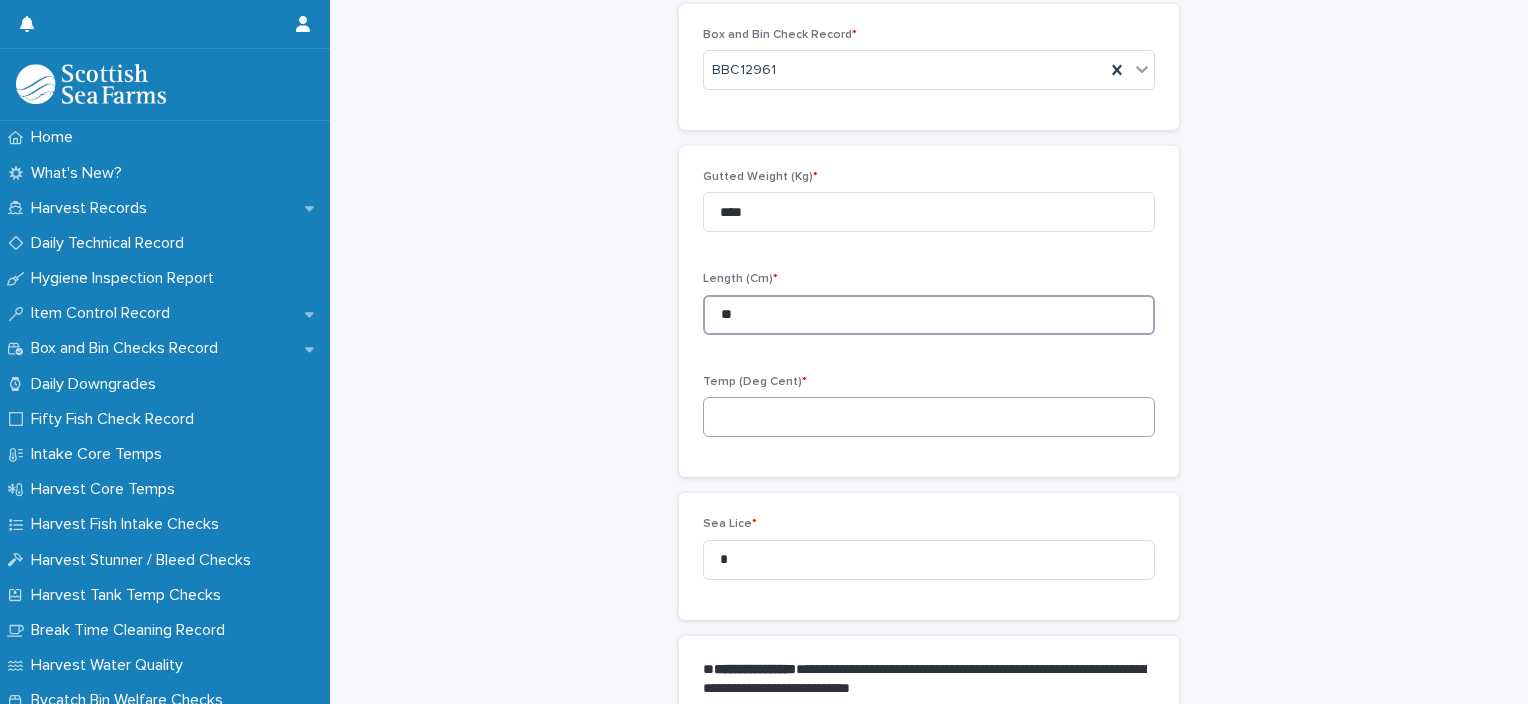 type on "**" 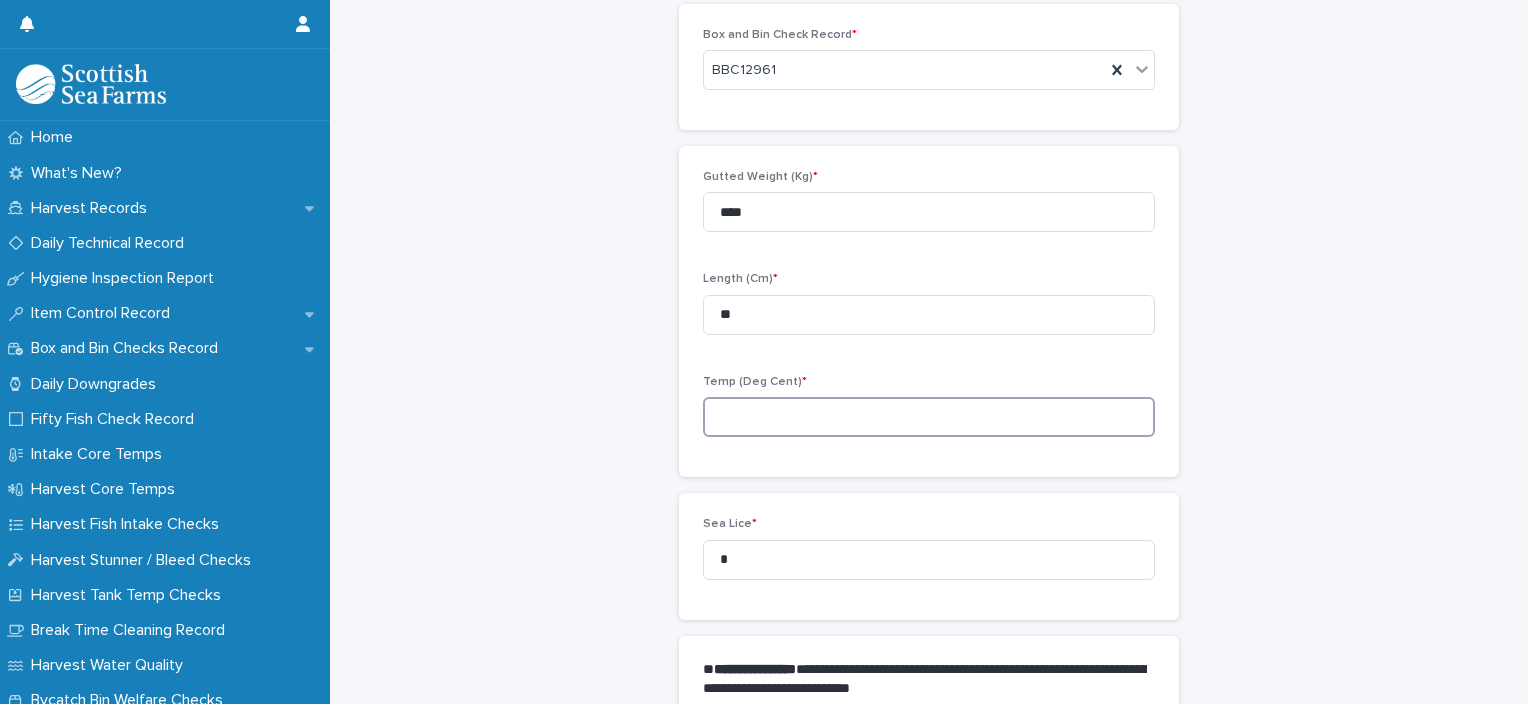 click at bounding box center [929, 417] 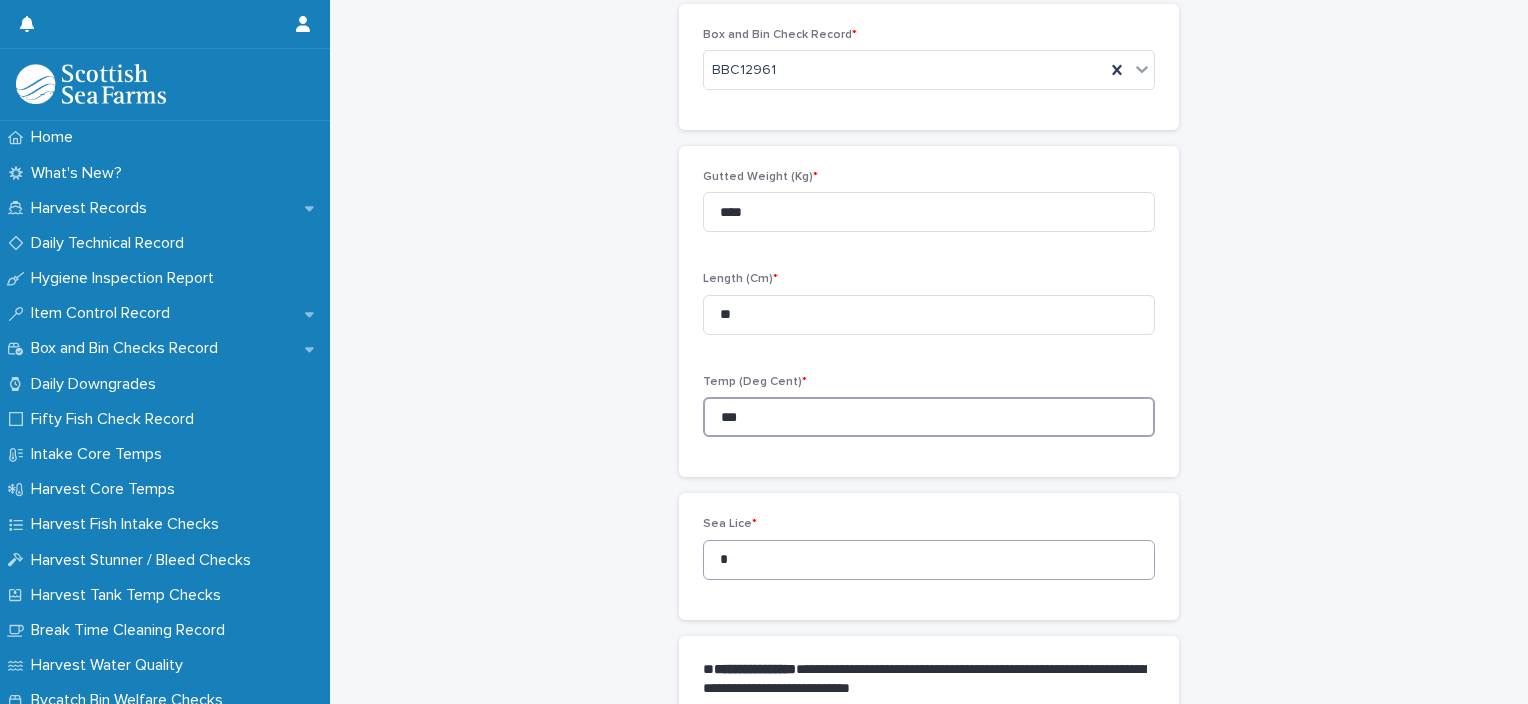 type on "***" 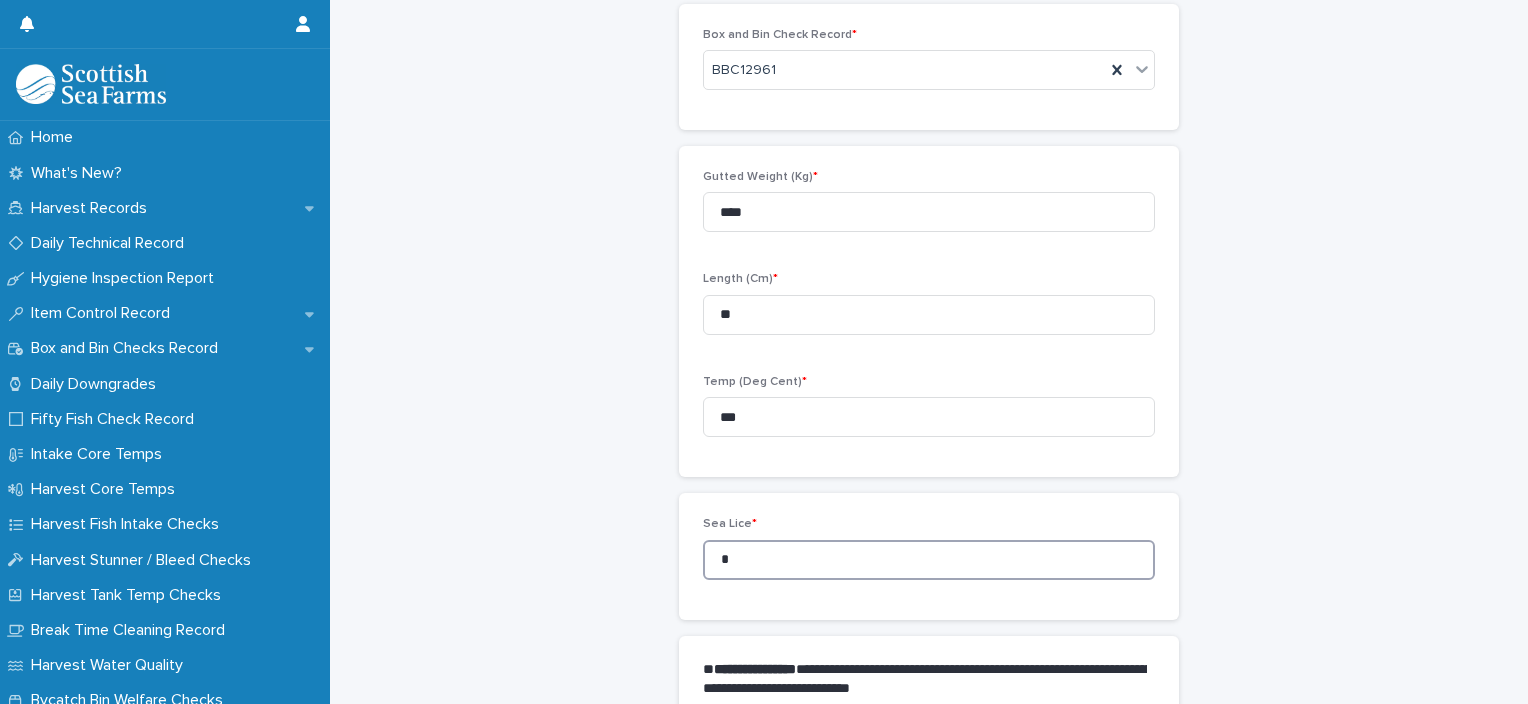 drag, startPoint x: 710, startPoint y: 557, endPoint x: 700, endPoint y: 558, distance: 10.049875 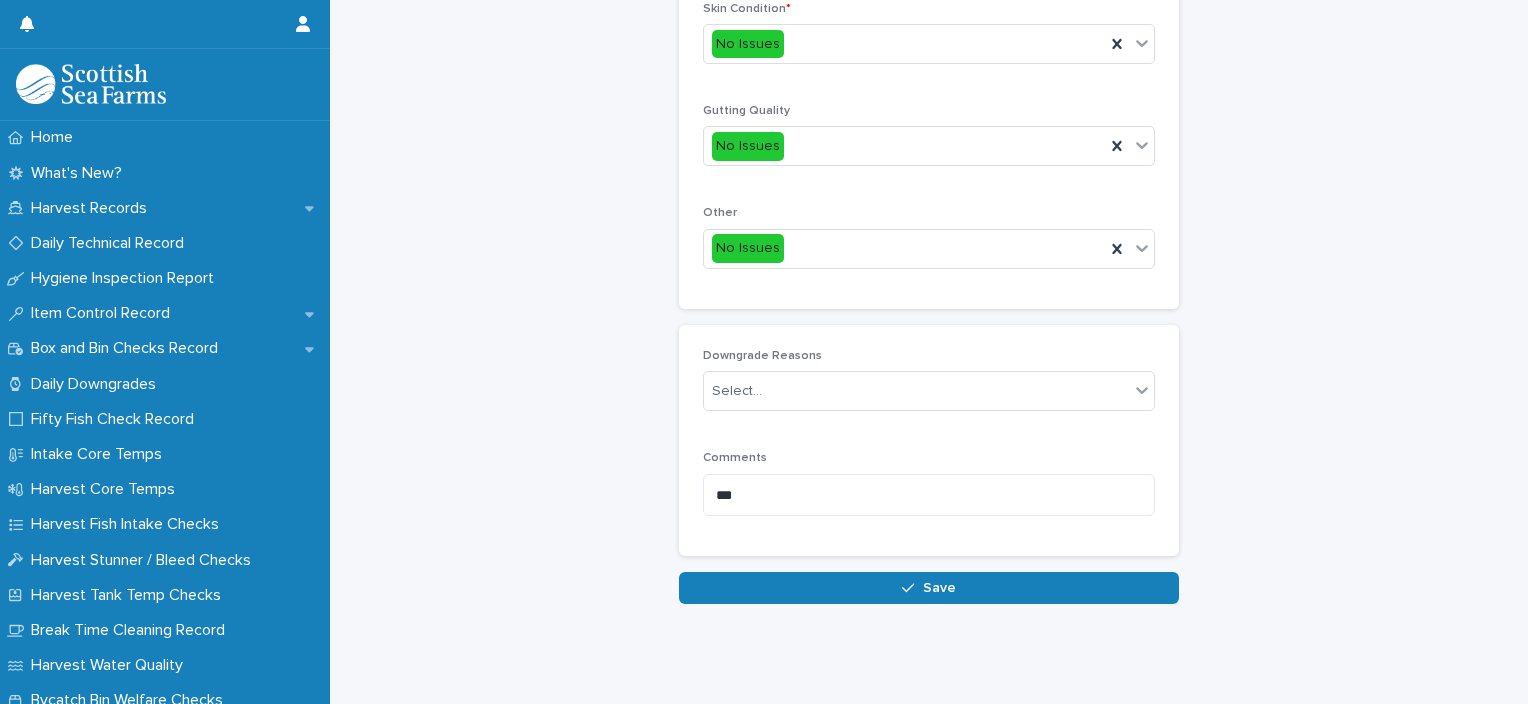 scroll, scrollTop: 948, scrollLeft: 0, axis: vertical 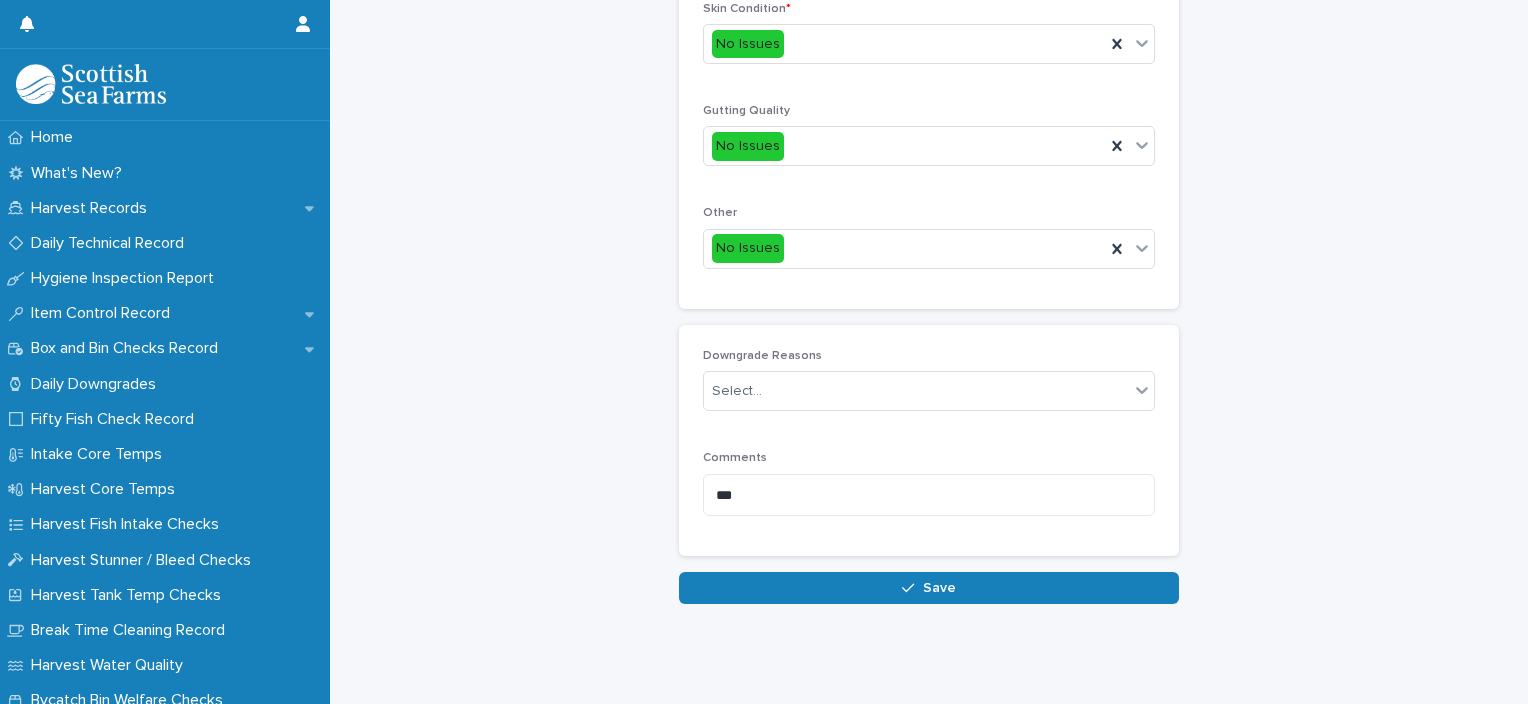click on "**********" at bounding box center (929, -140) 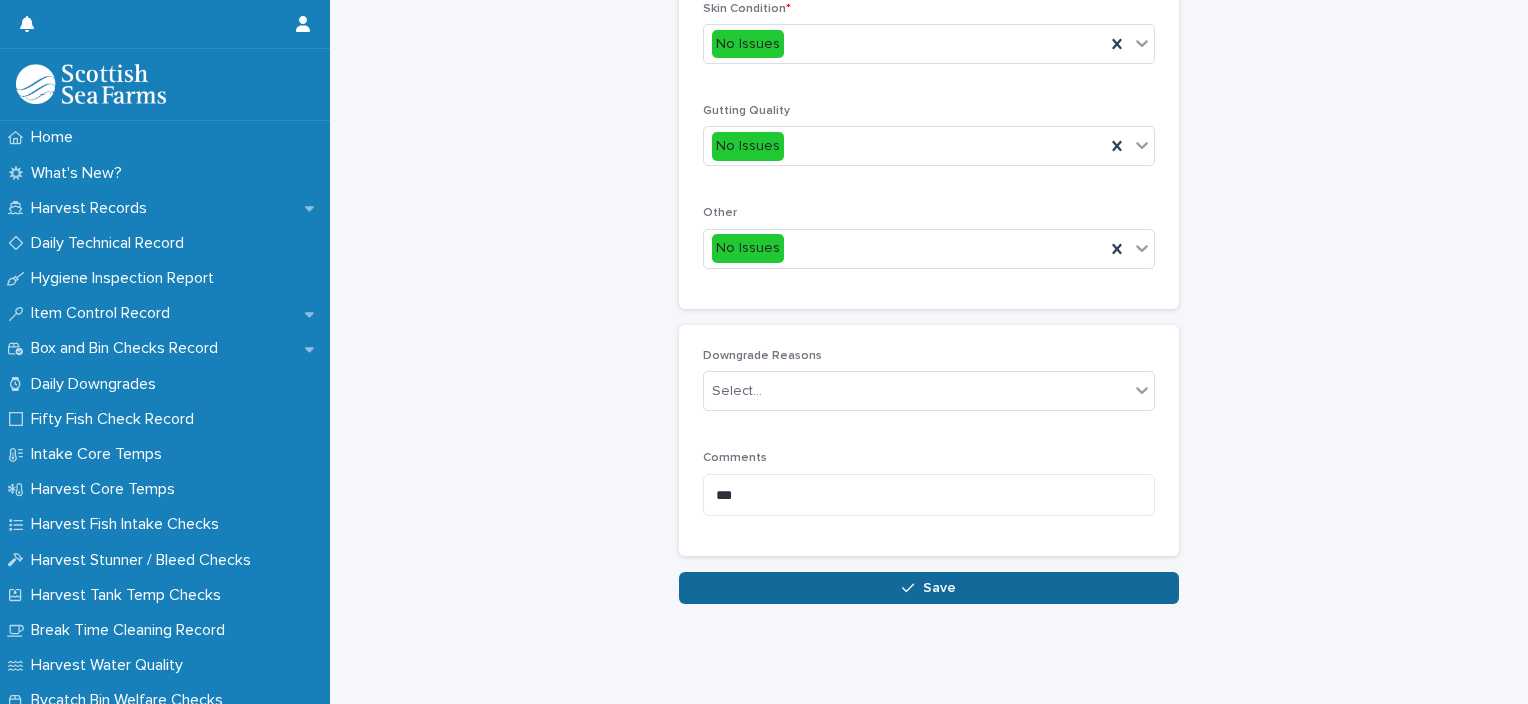 click on "Save" at bounding box center [929, 588] 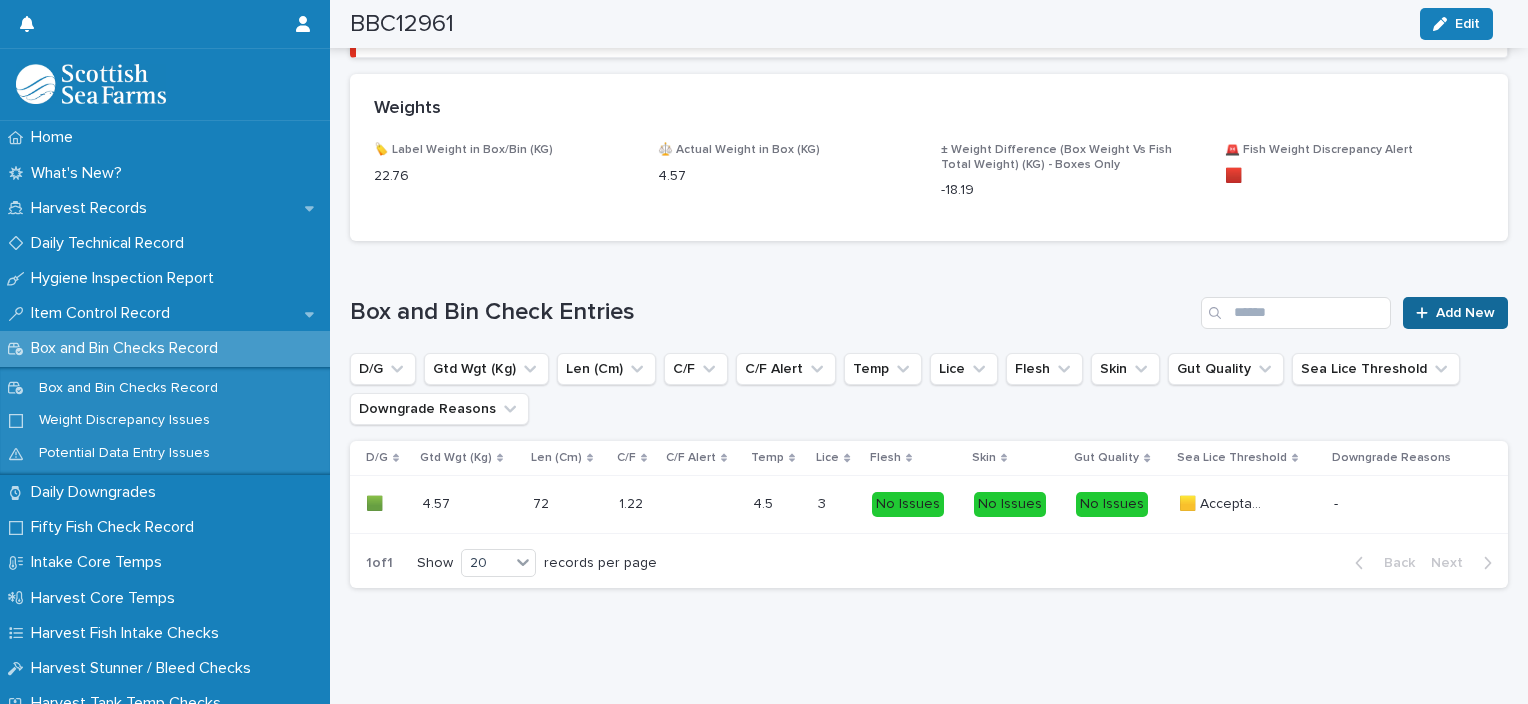 click on "Add New" at bounding box center [1465, 313] 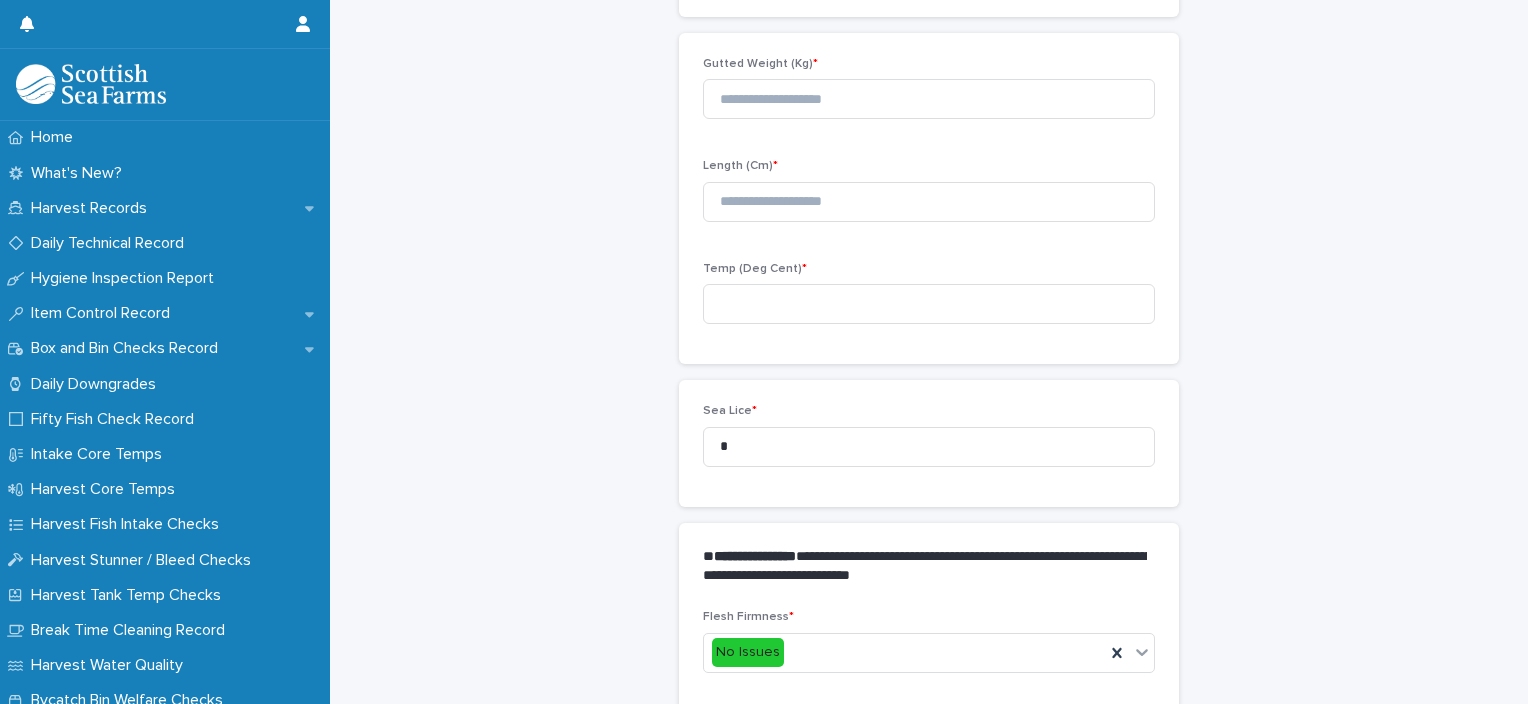 scroll, scrollTop: 111, scrollLeft: 0, axis: vertical 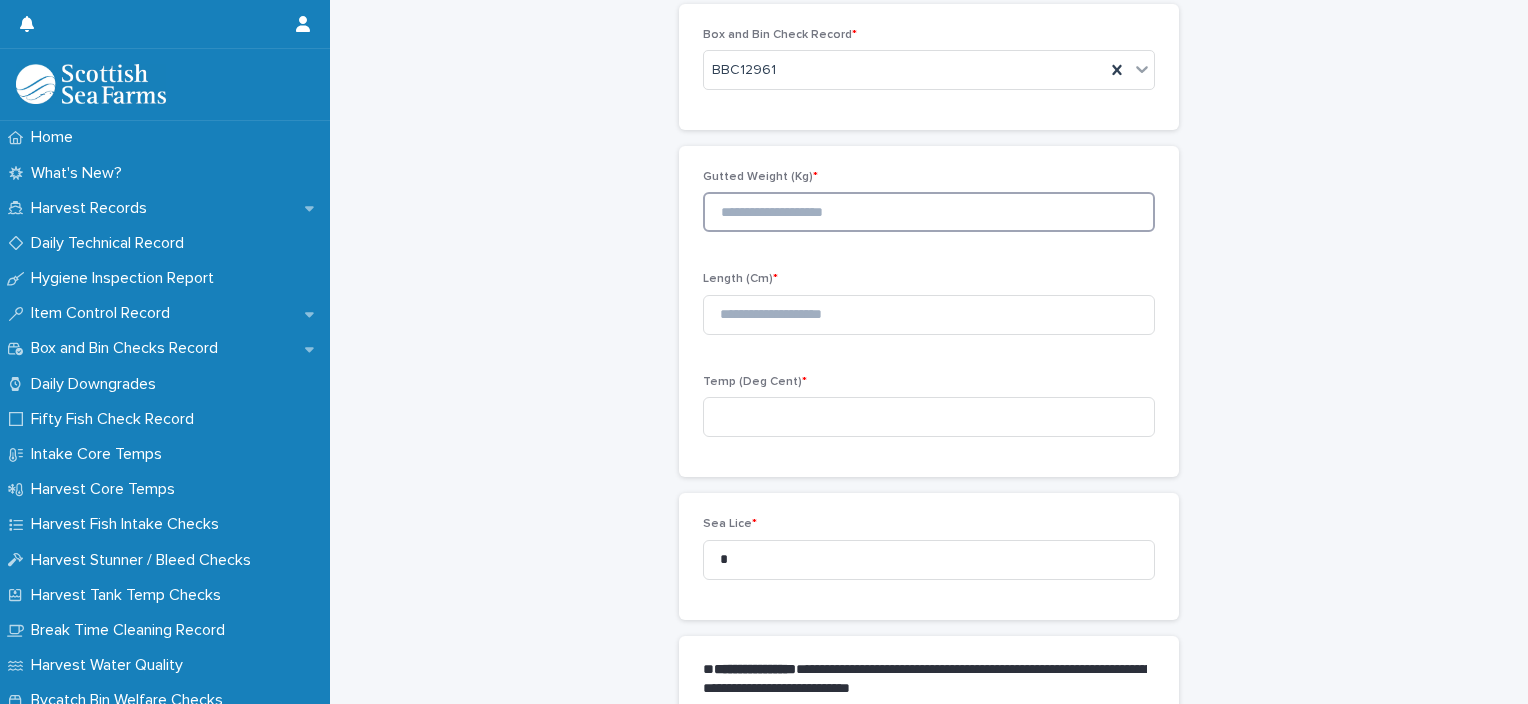 click at bounding box center (929, 212) 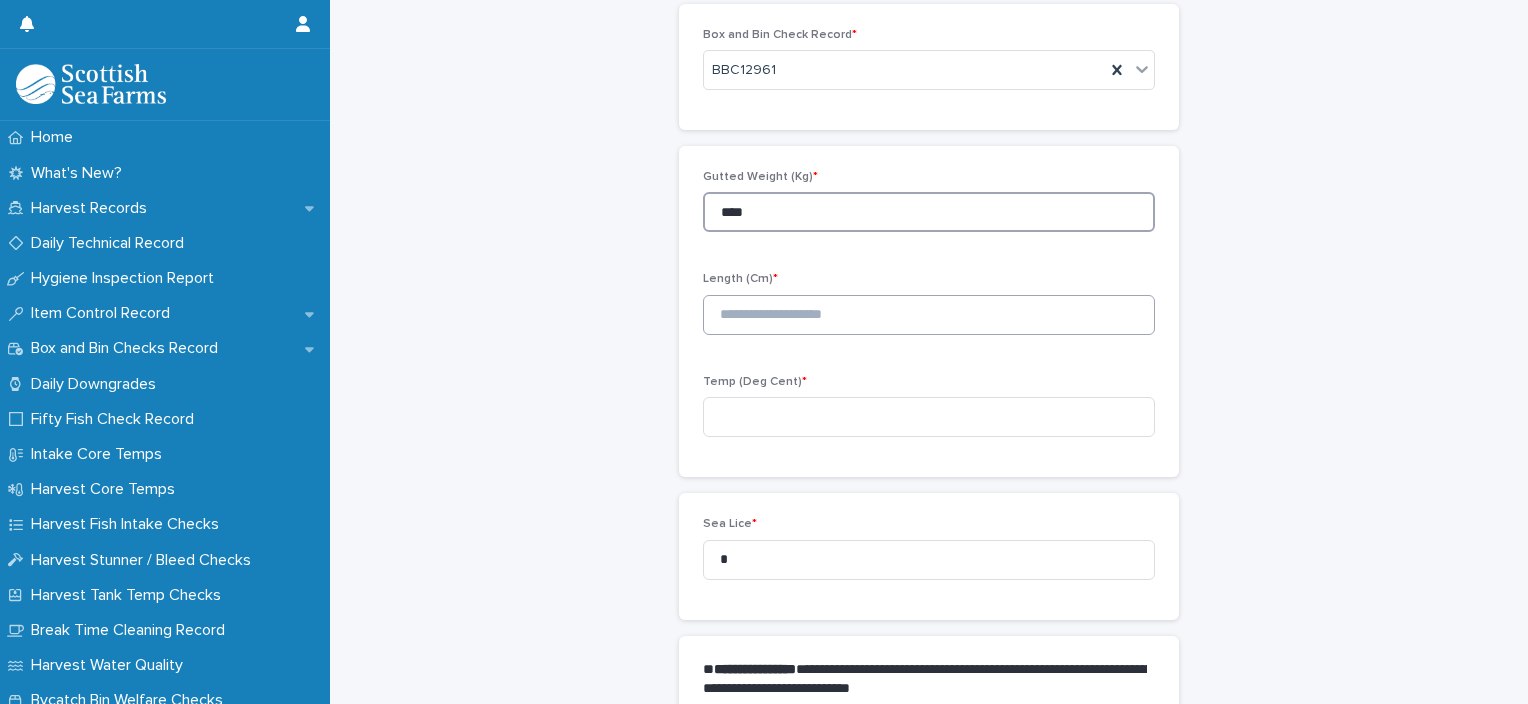 type on "****" 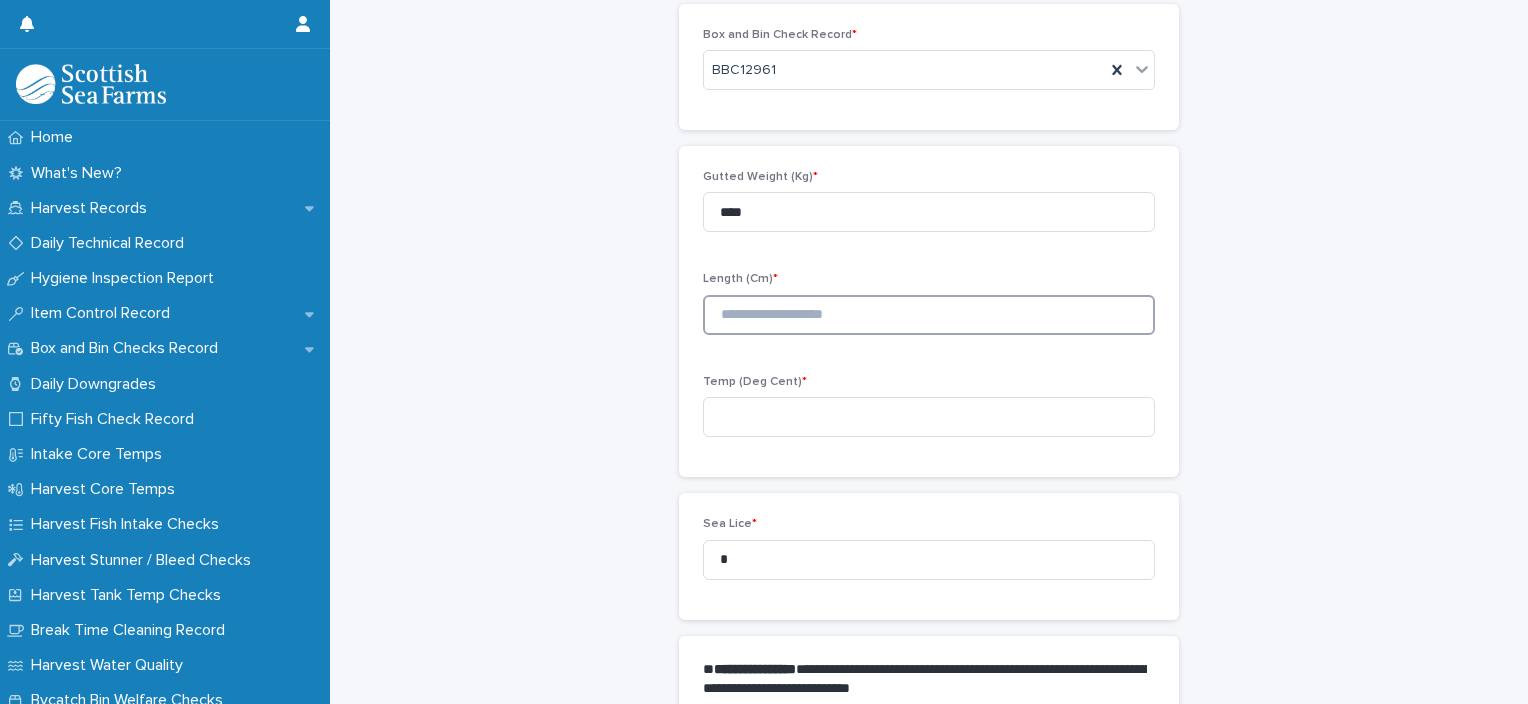click at bounding box center (929, 315) 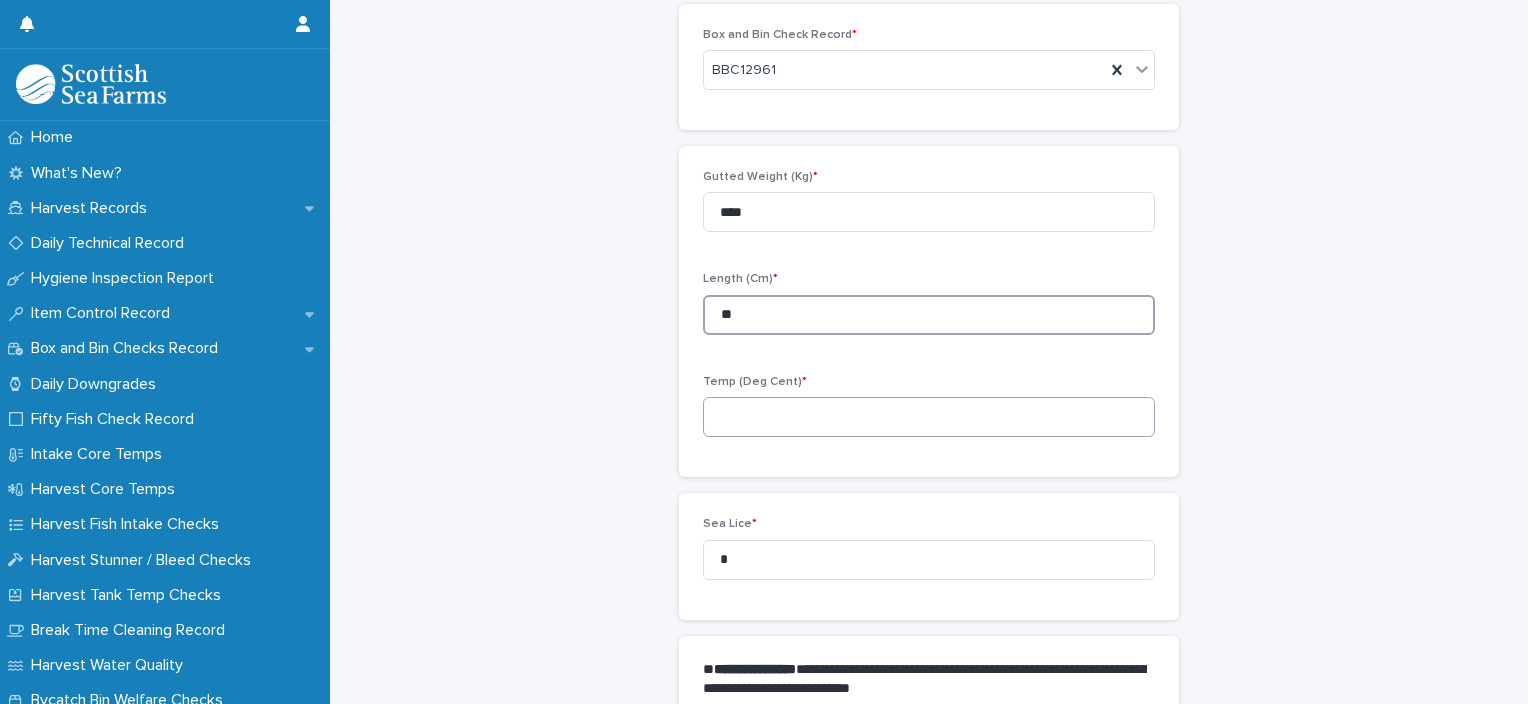 type on "**" 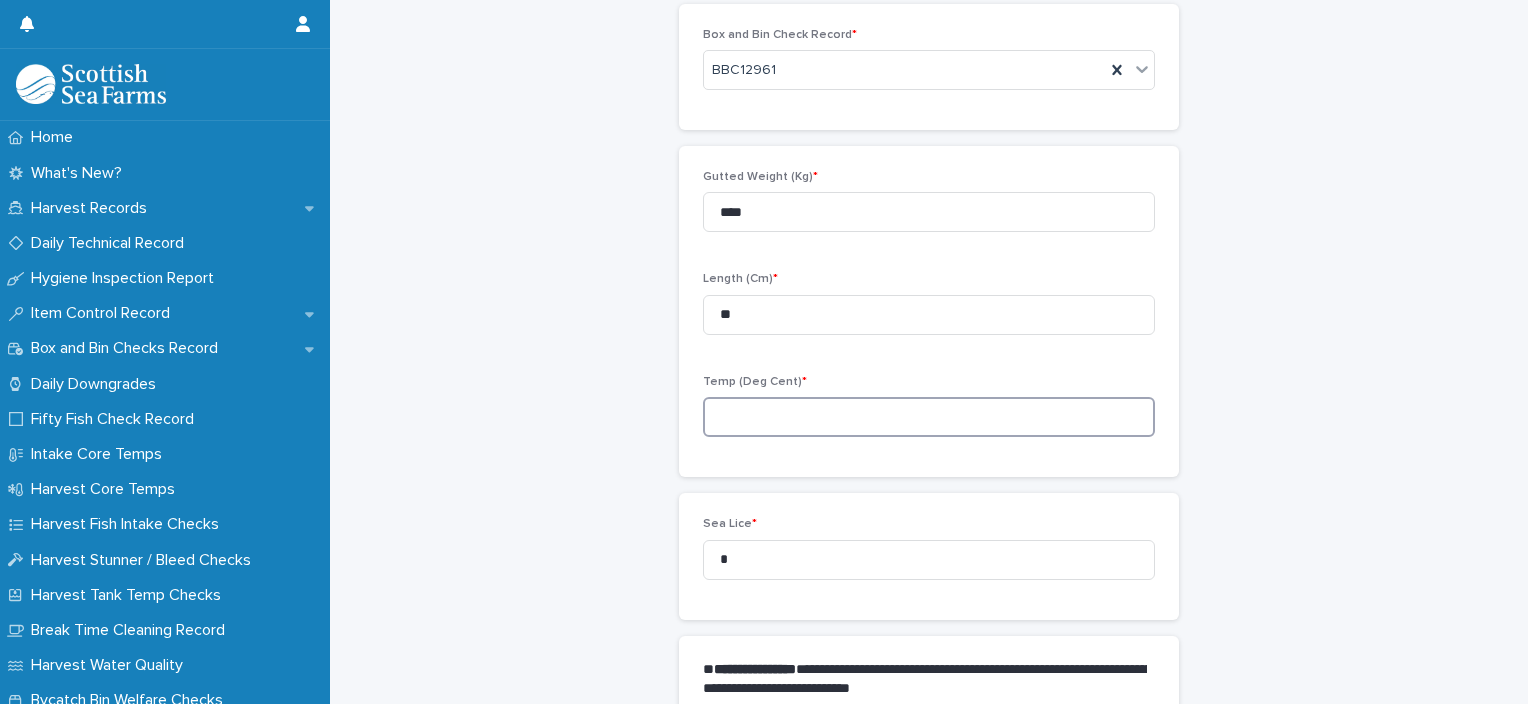 click at bounding box center (929, 417) 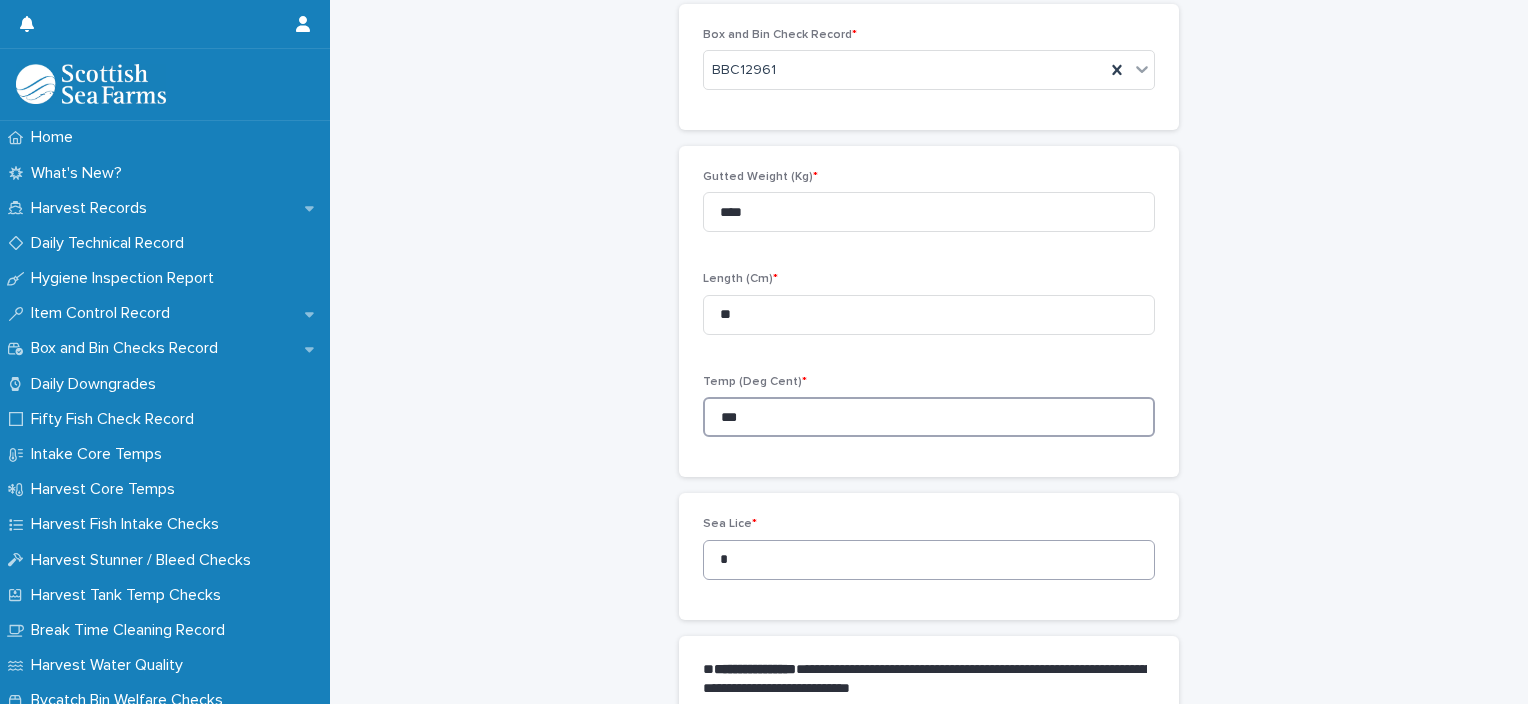 type on "***" 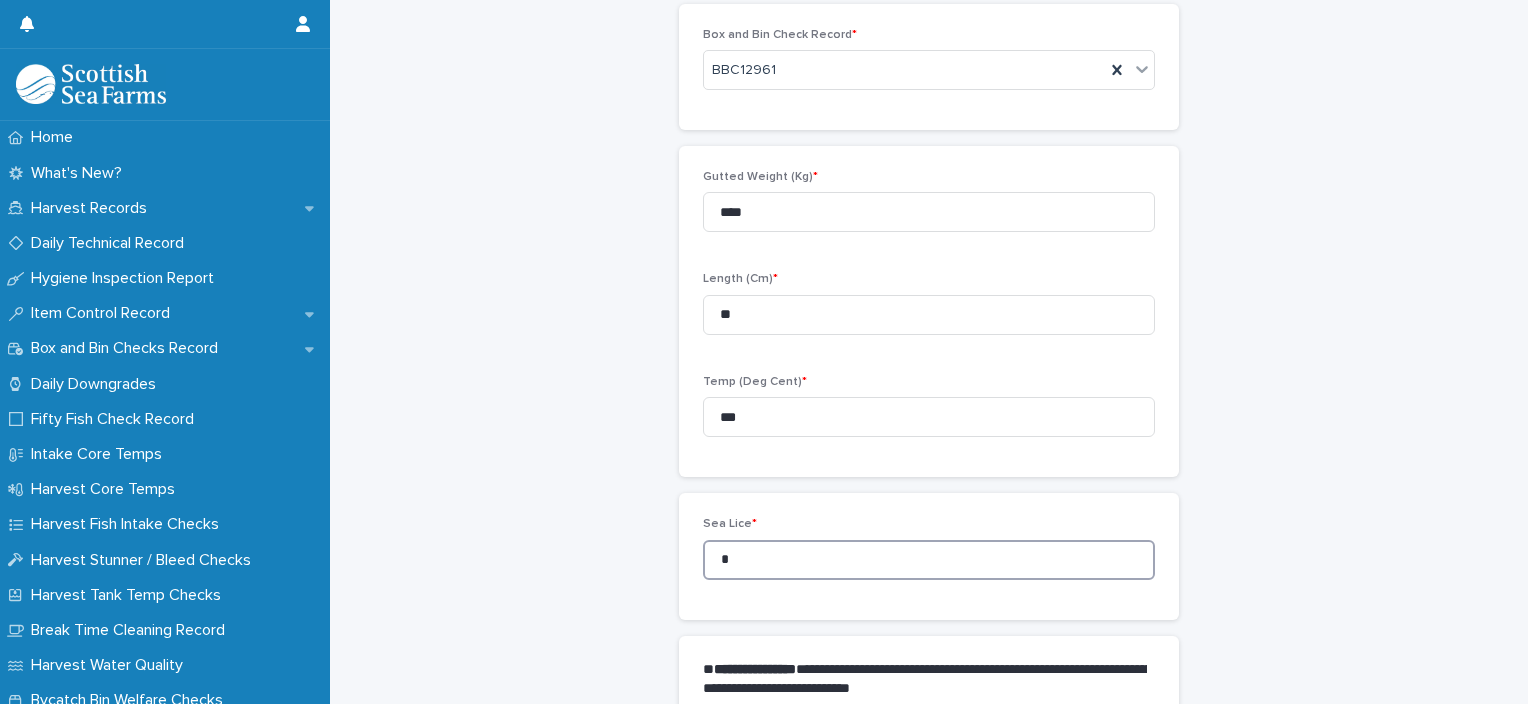 drag, startPoint x: 735, startPoint y: 555, endPoint x: 671, endPoint y: 563, distance: 64.49806 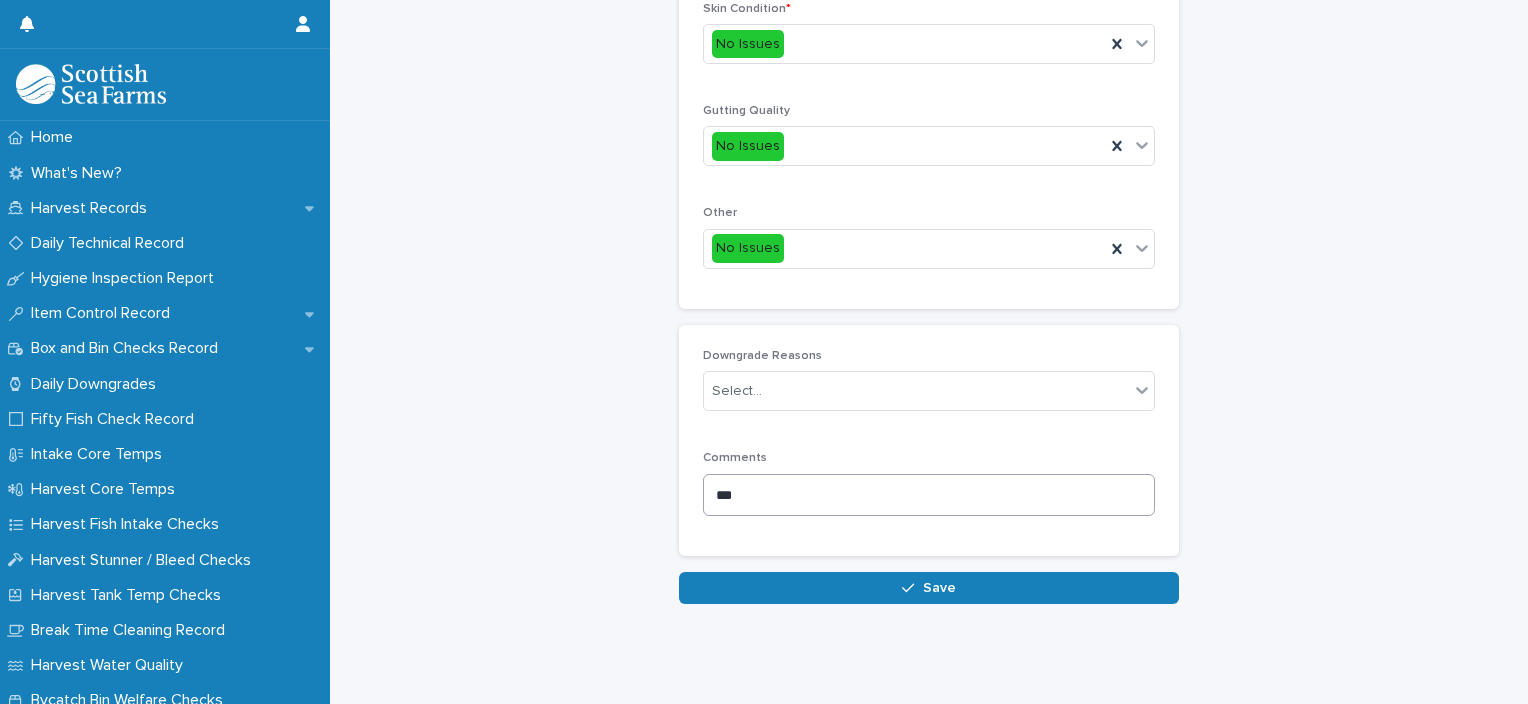 scroll, scrollTop: 948, scrollLeft: 0, axis: vertical 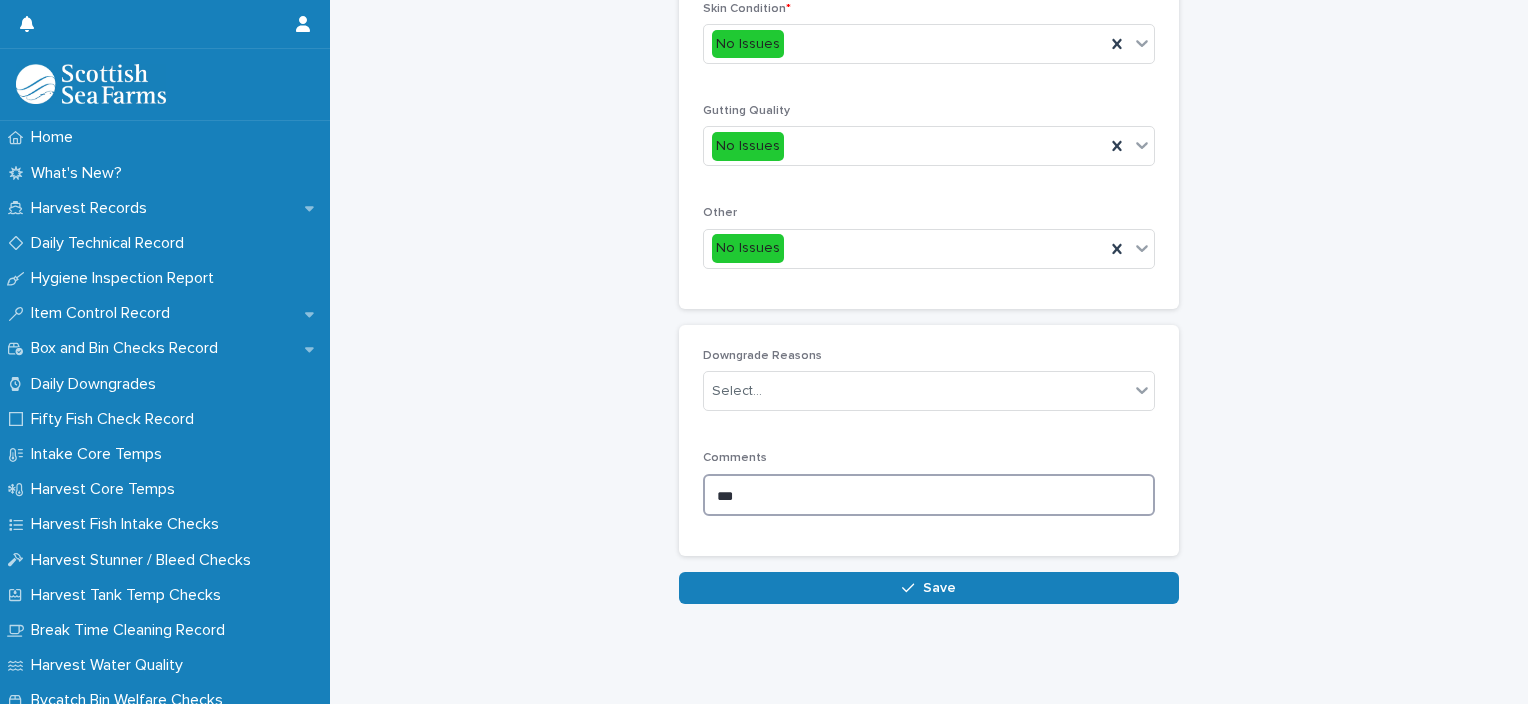 drag, startPoint x: 736, startPoint y: 495, endPoint x: 656, endPoint y: 496, distance: 80.00625 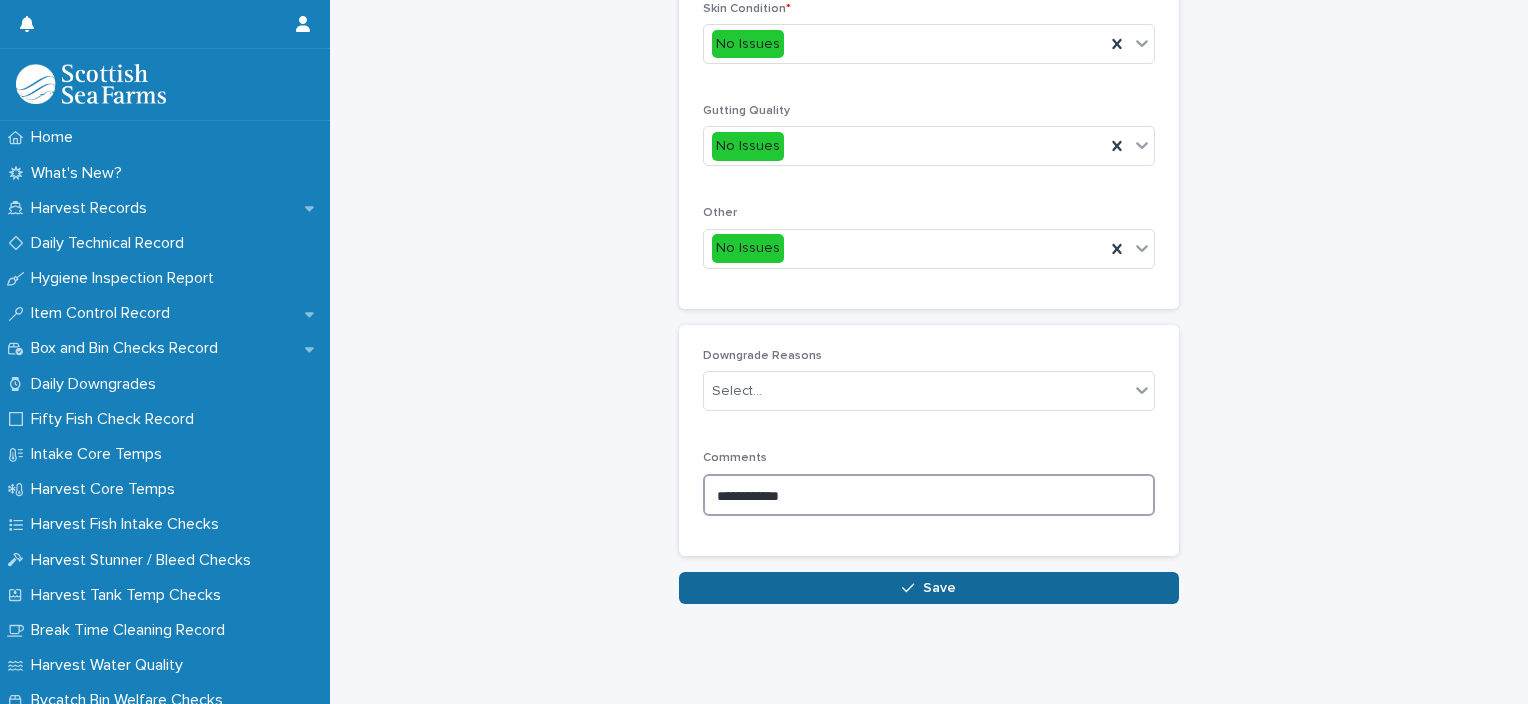 type on "**********" 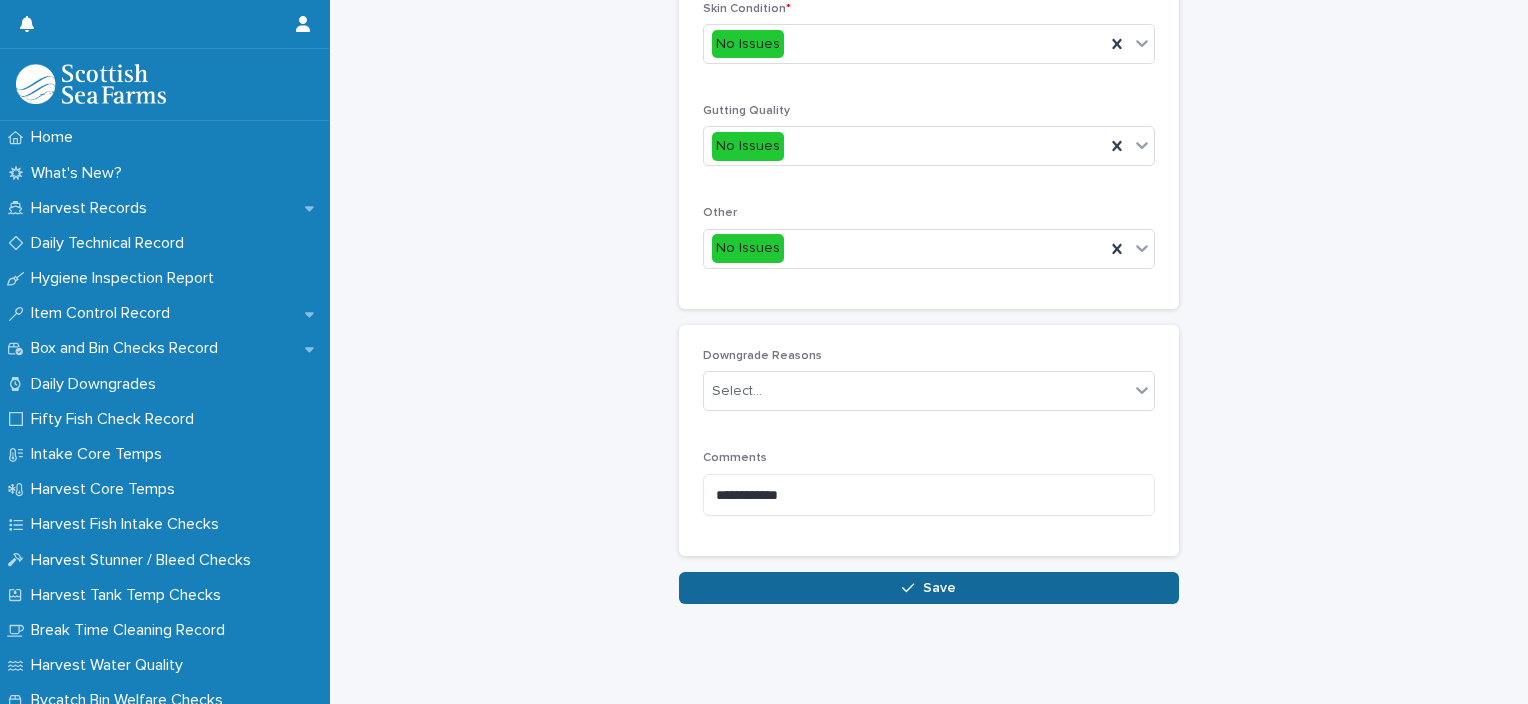 click on "Save" at bounding box center (929, 588) 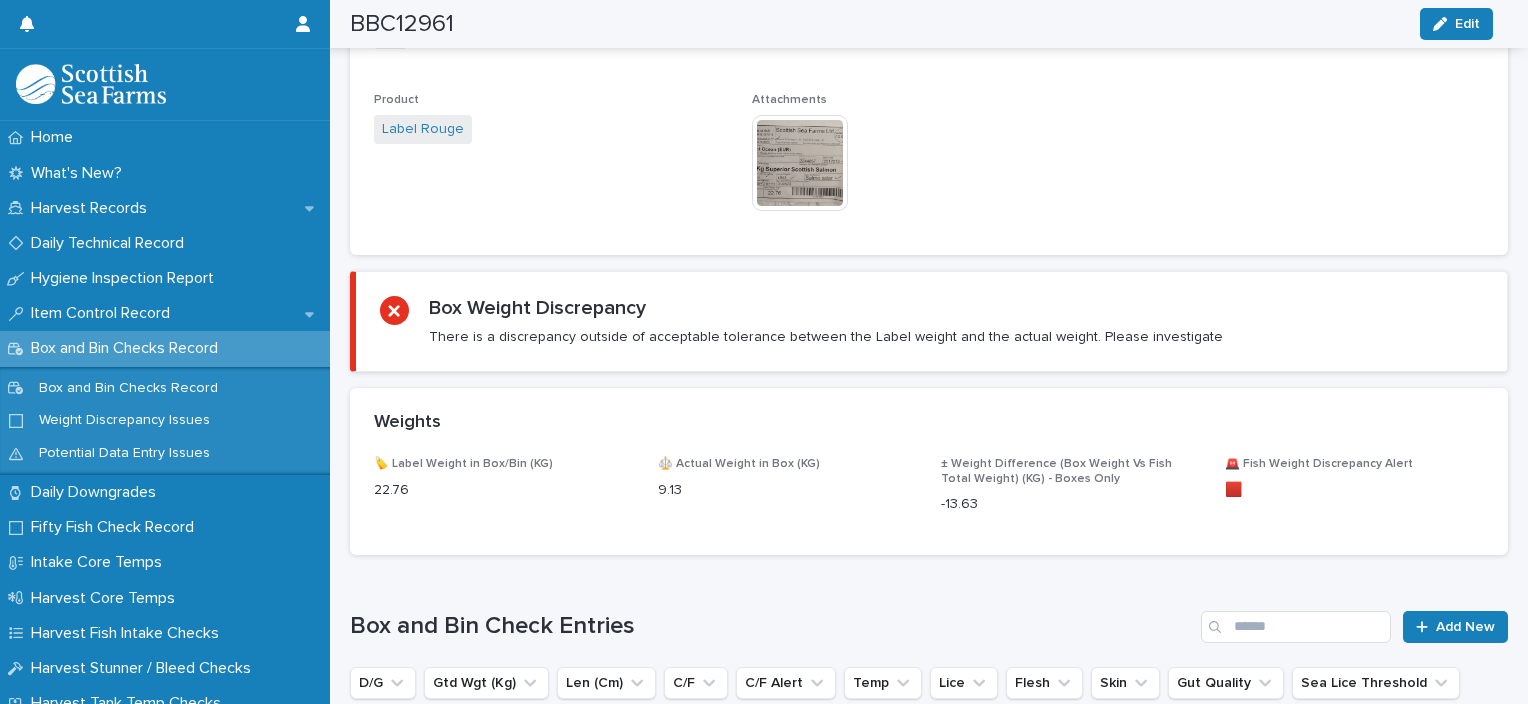 scroll, scrollTop: 1203, scrollLeft: 0, axis: vertical 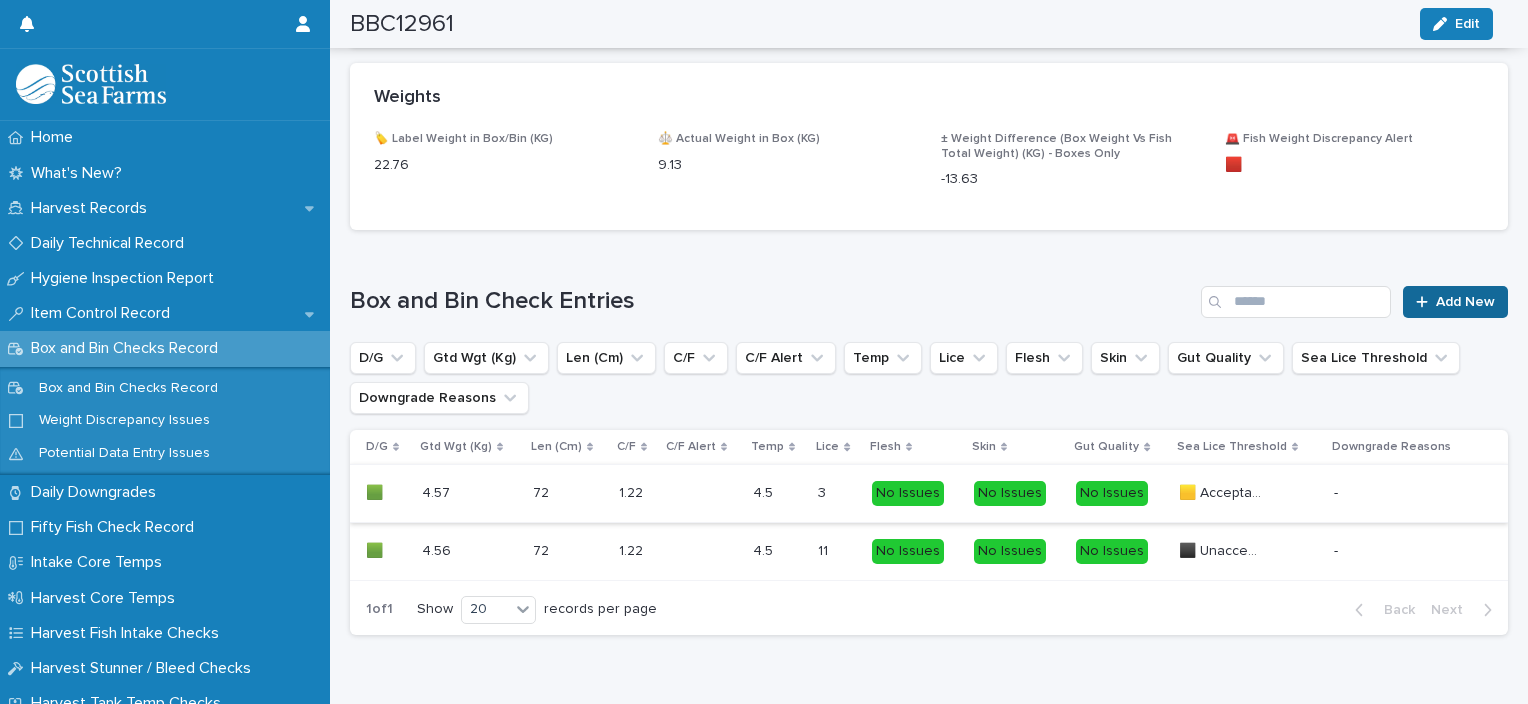 click on "Add New" at bounding box center (1455, 302) 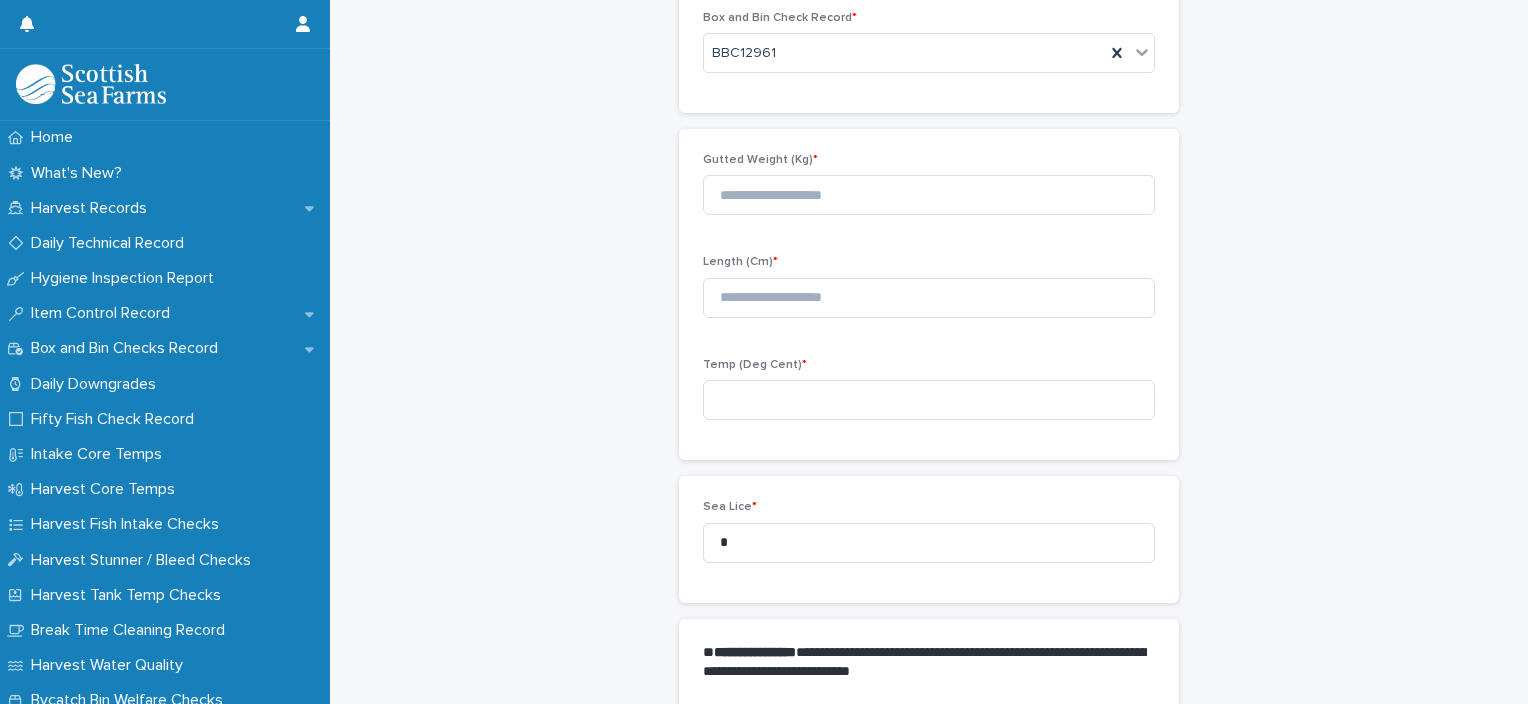 scroll, scrollTop: 111, scrollLeft: 0, axis: vertical 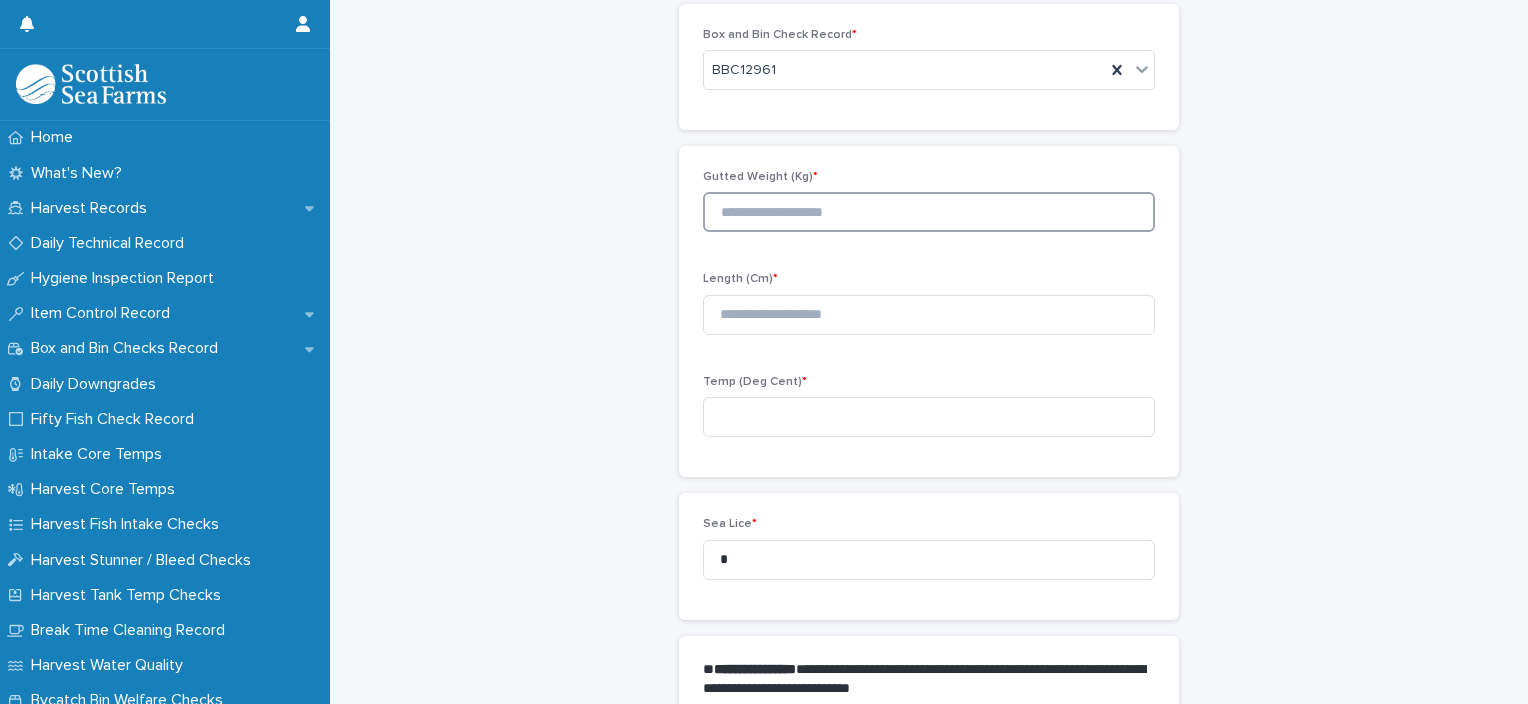 click at bounding box center (929, 212) 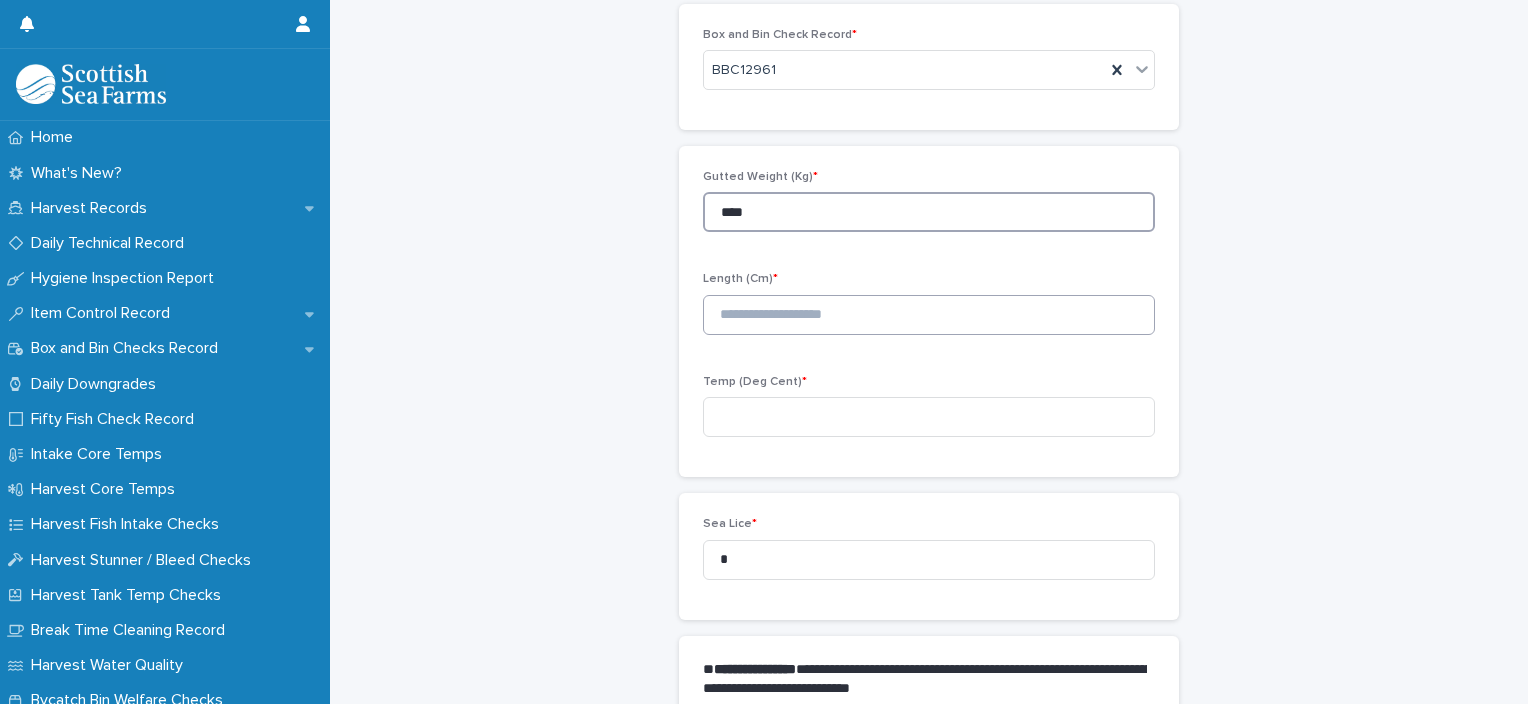 type on "****" 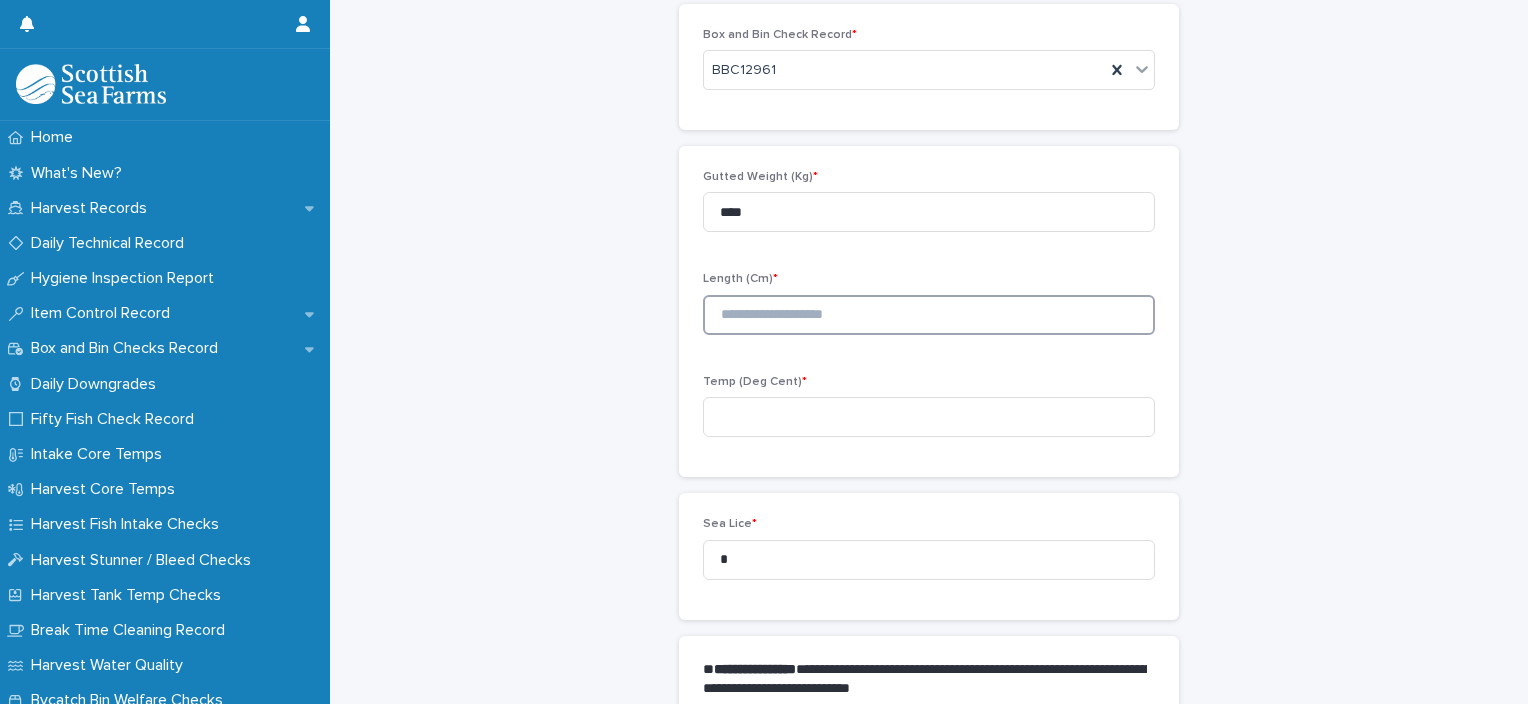 click at bounding box center [929, 315] 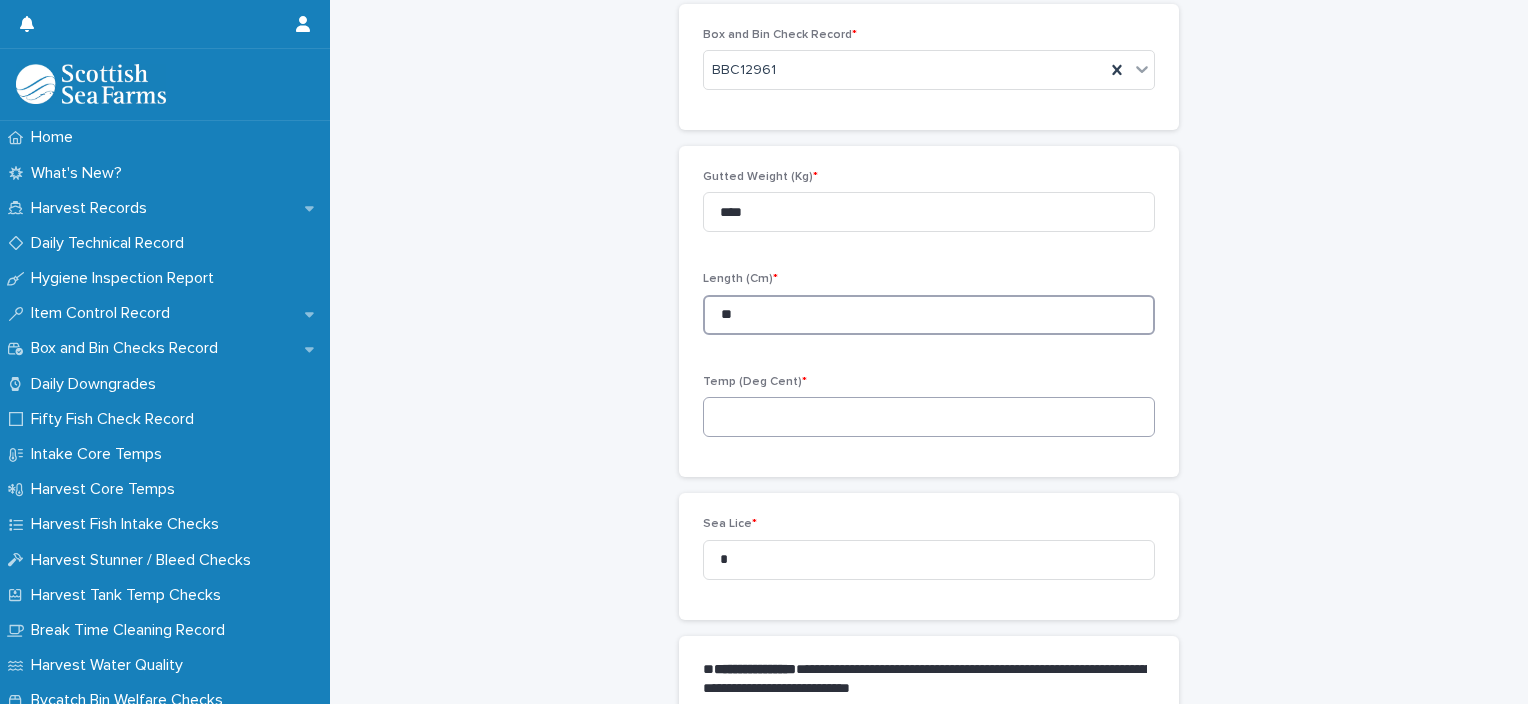 type on "**" 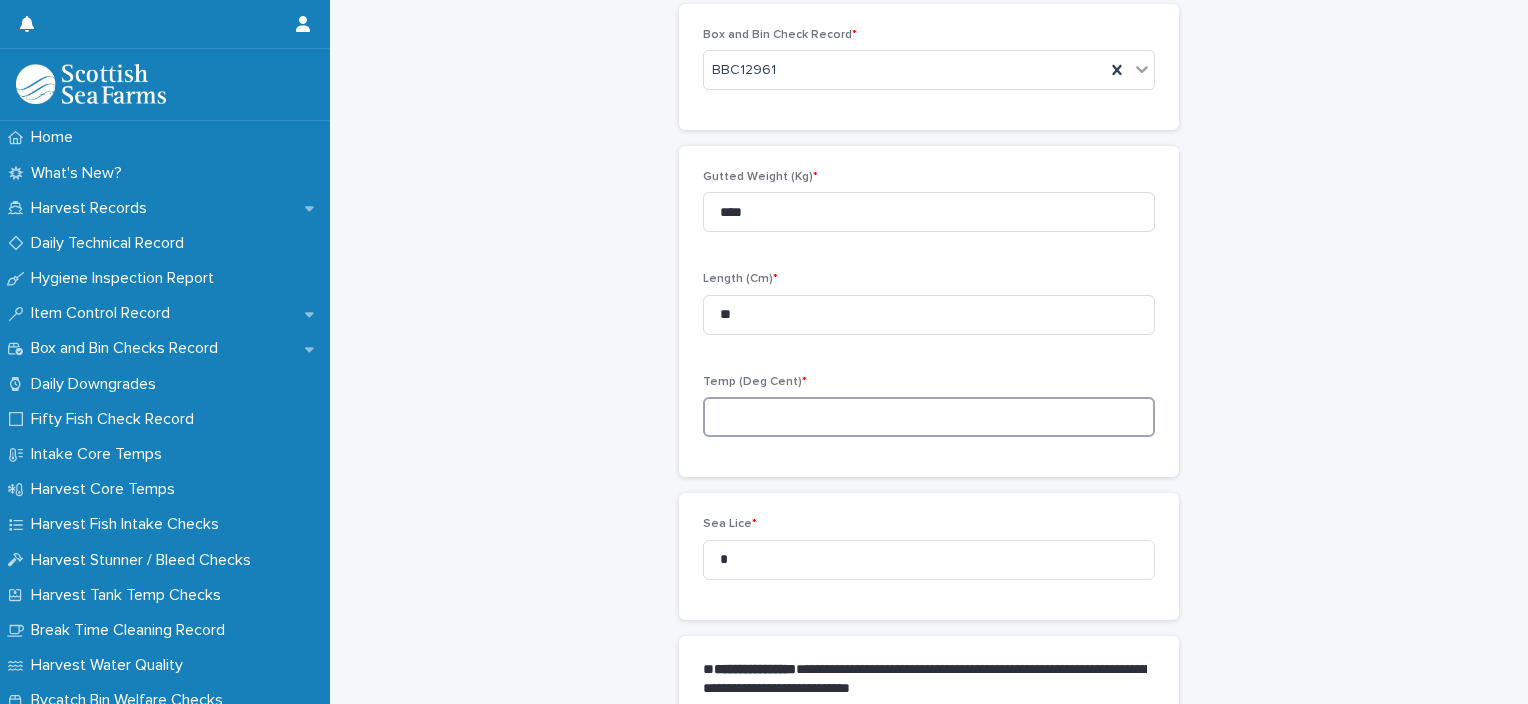 click at bounding box center (929, 417) 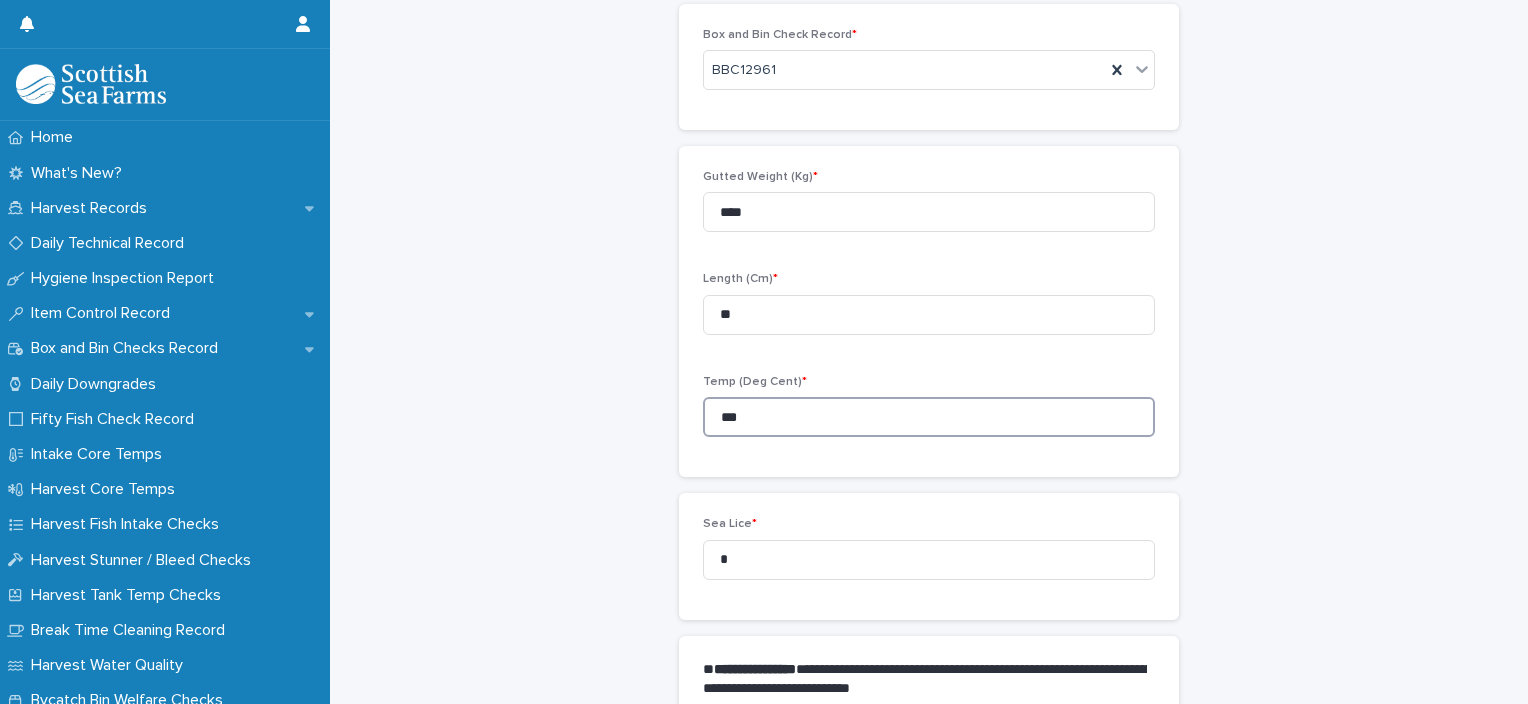 type on "***" 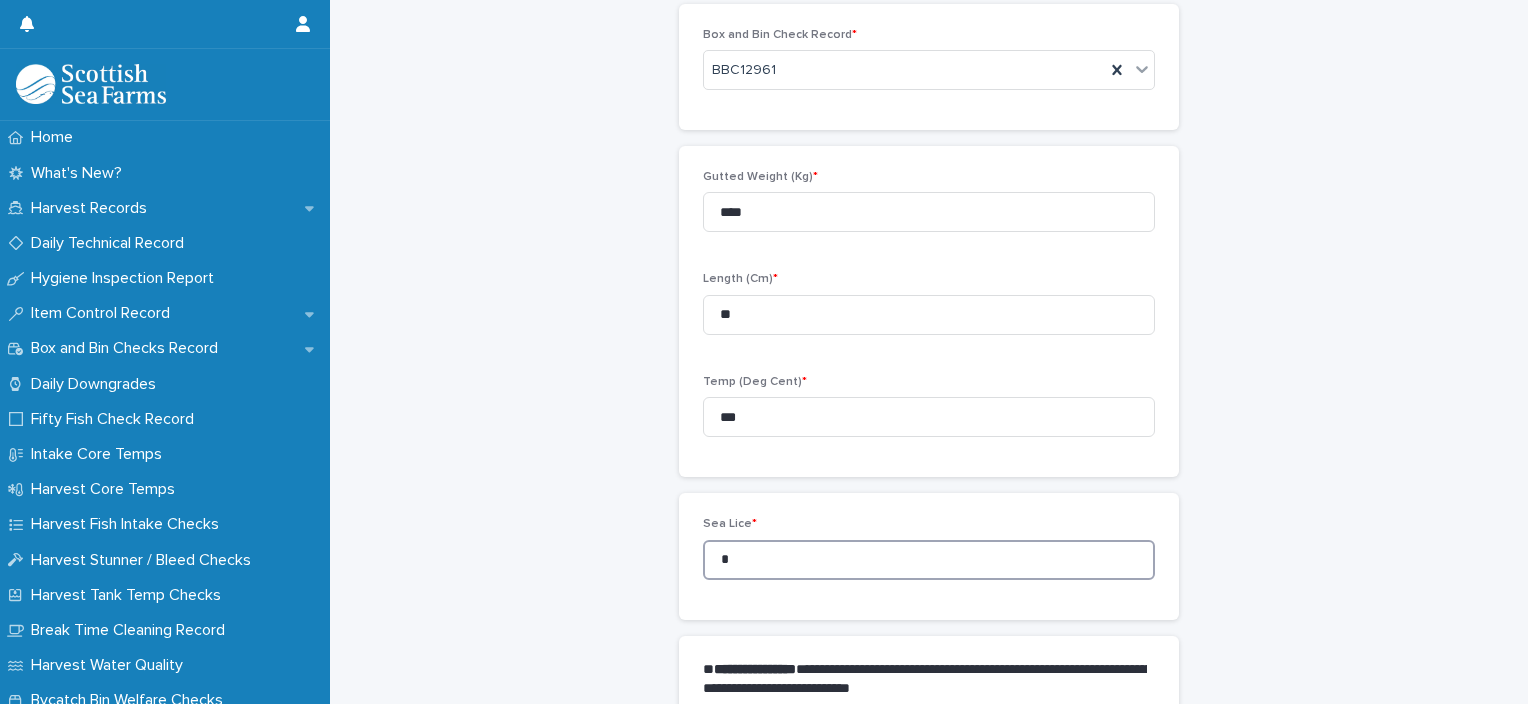 click on "**********" at bounding box center [929, 659] 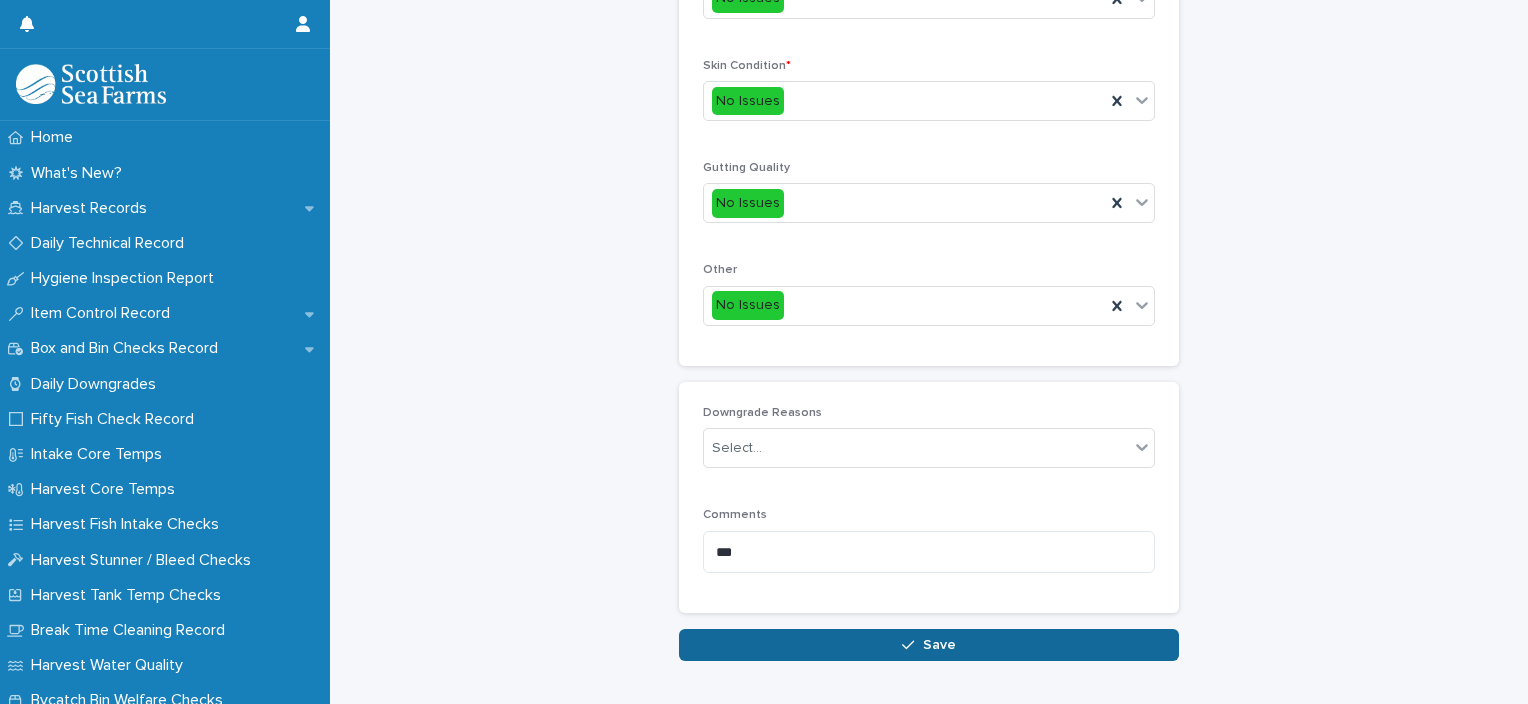 scroll, scrollTop: 948, scrollLeft: 0, axis: vertical 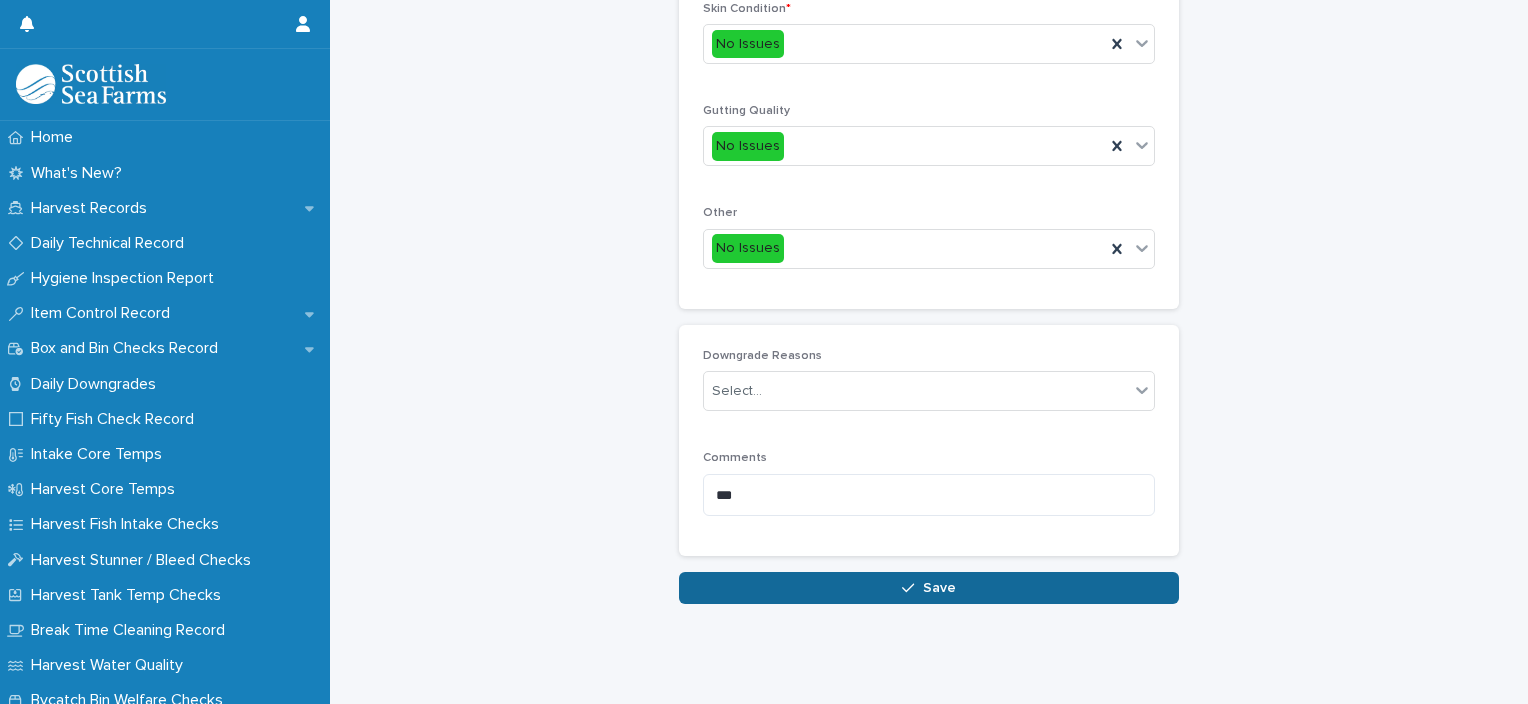 type on "*" 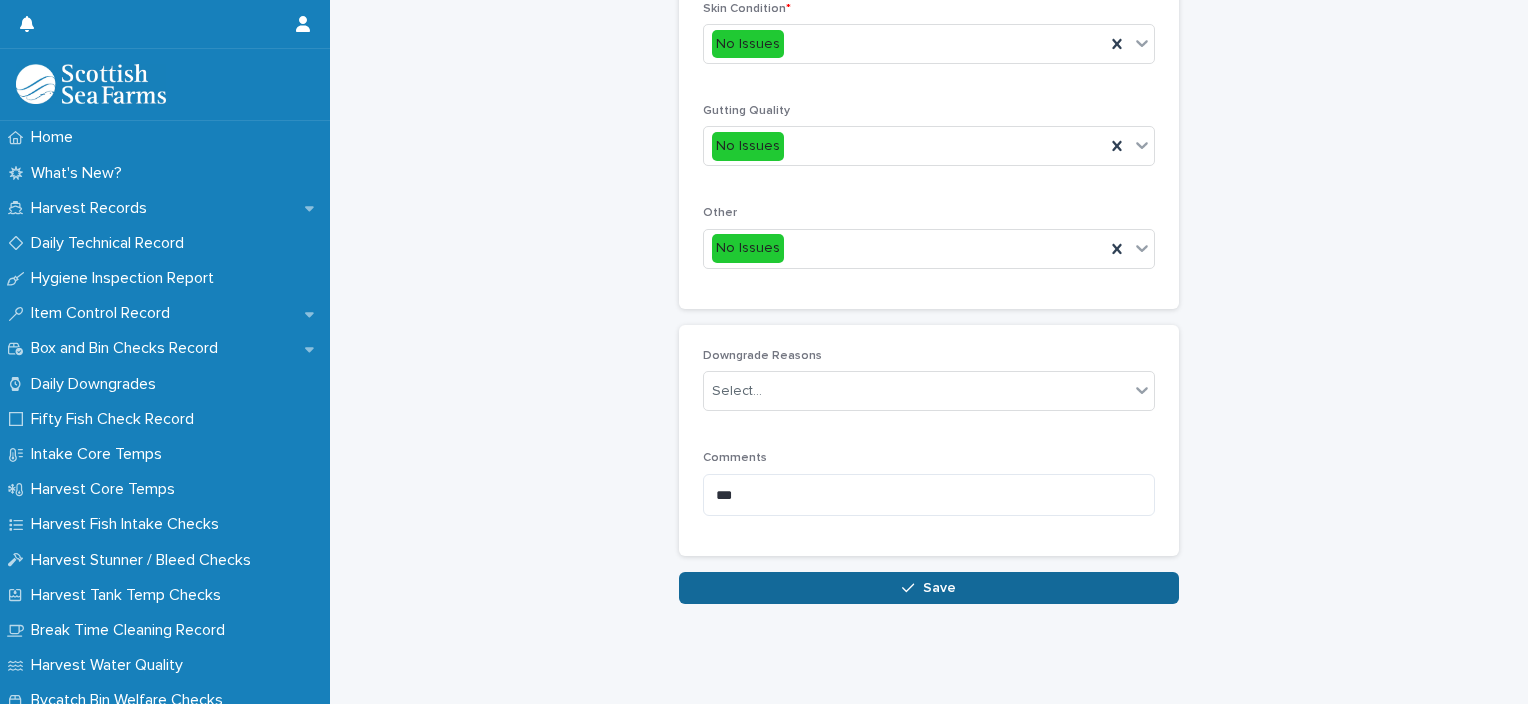 click on "Save" at bounding box center [929, 588] 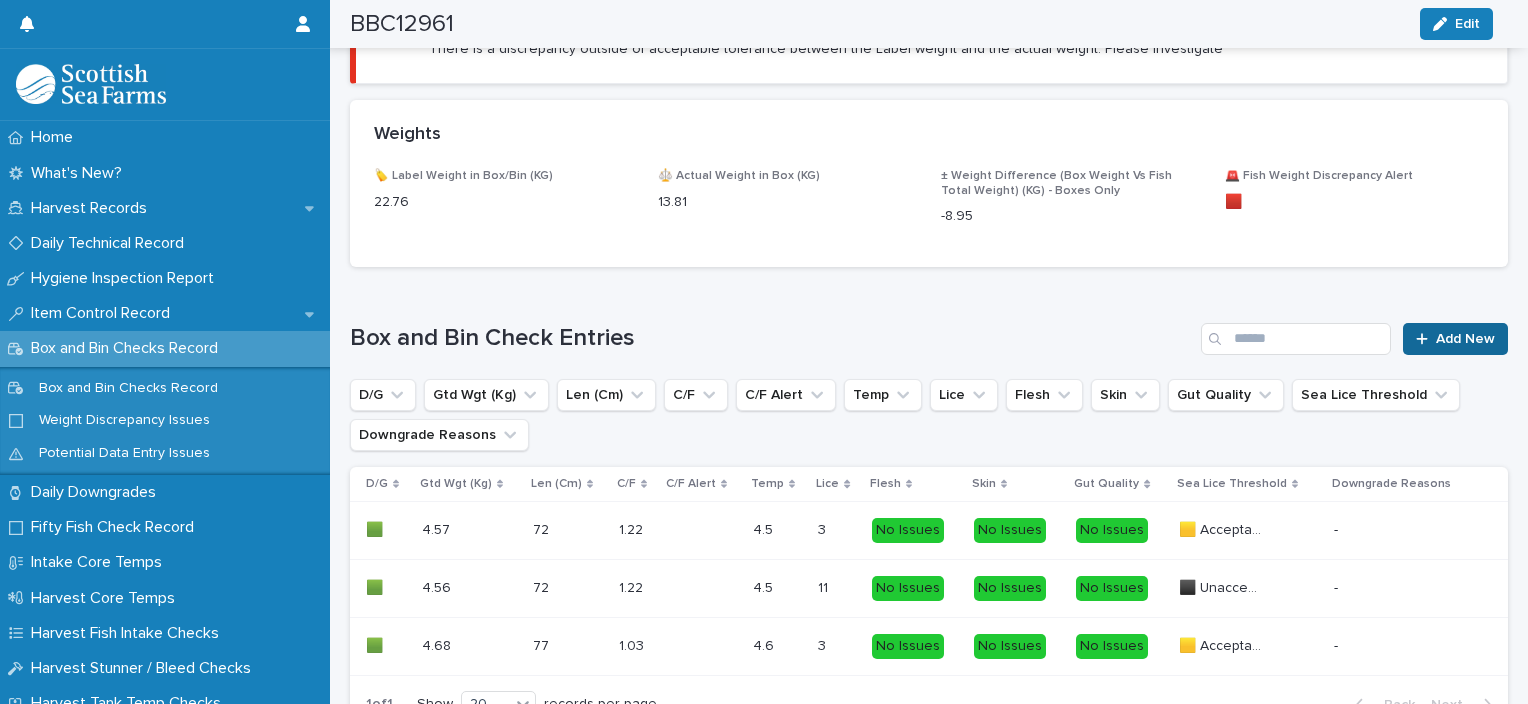 click on "Add New" at bounding box center [1465, 339] 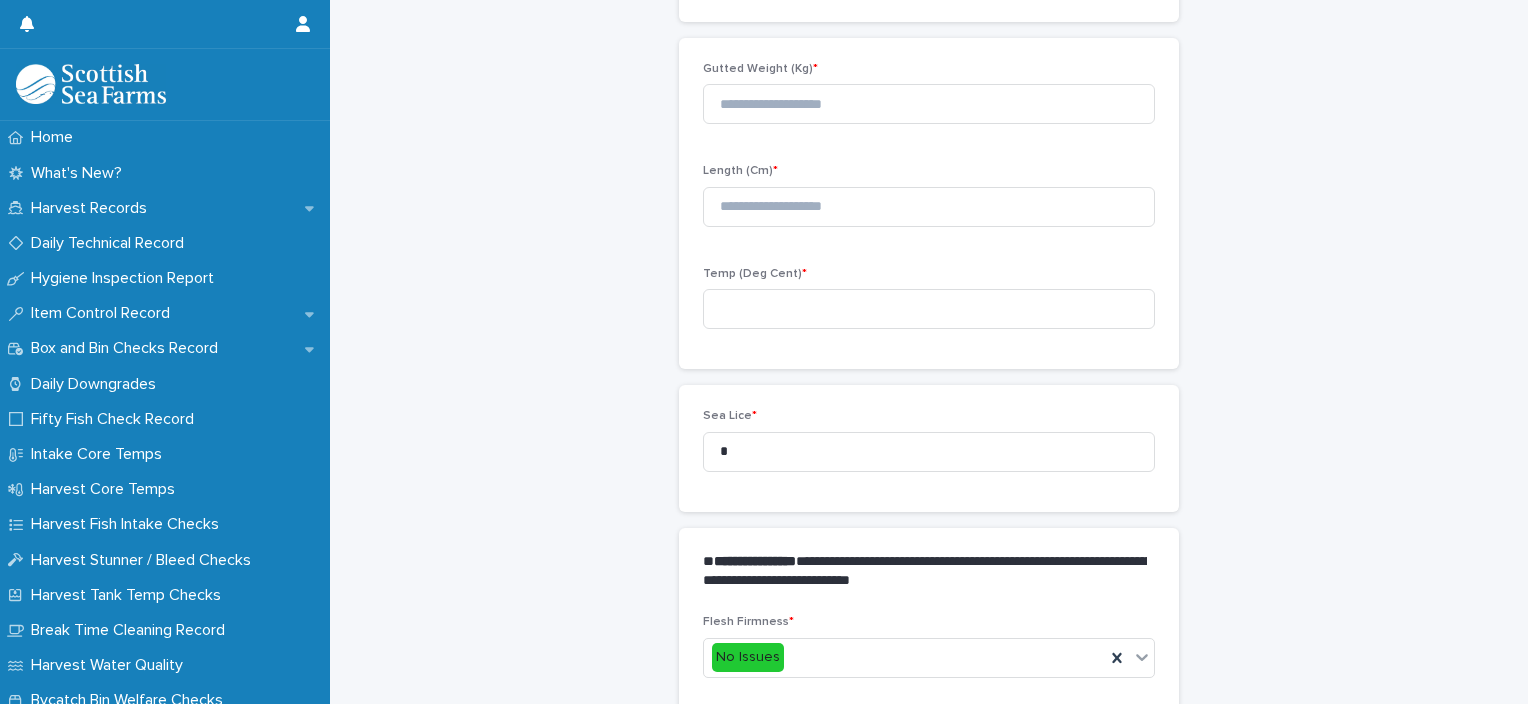 scroll, scrollTop: 211, scrollLeft: 0, axis: vertical 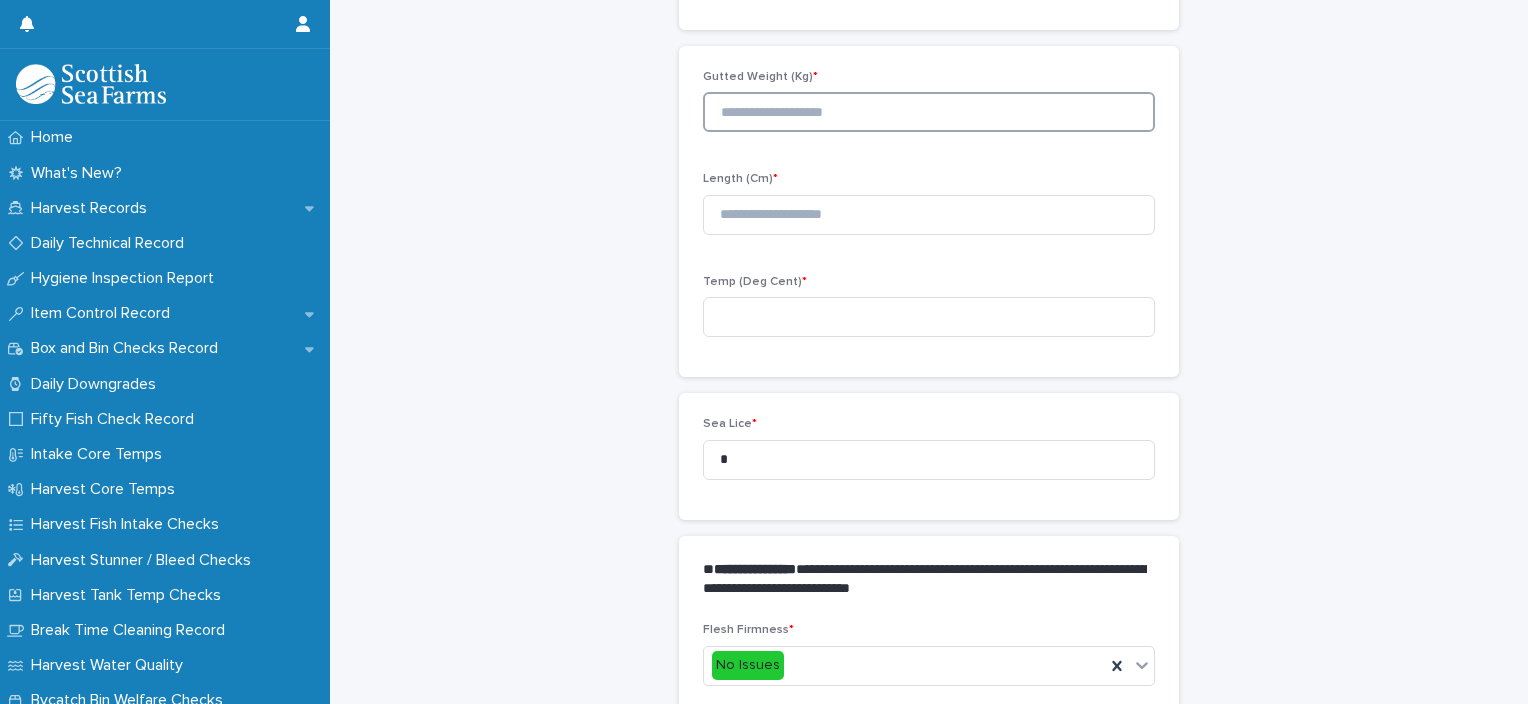 click at bounding box center [929, 112] 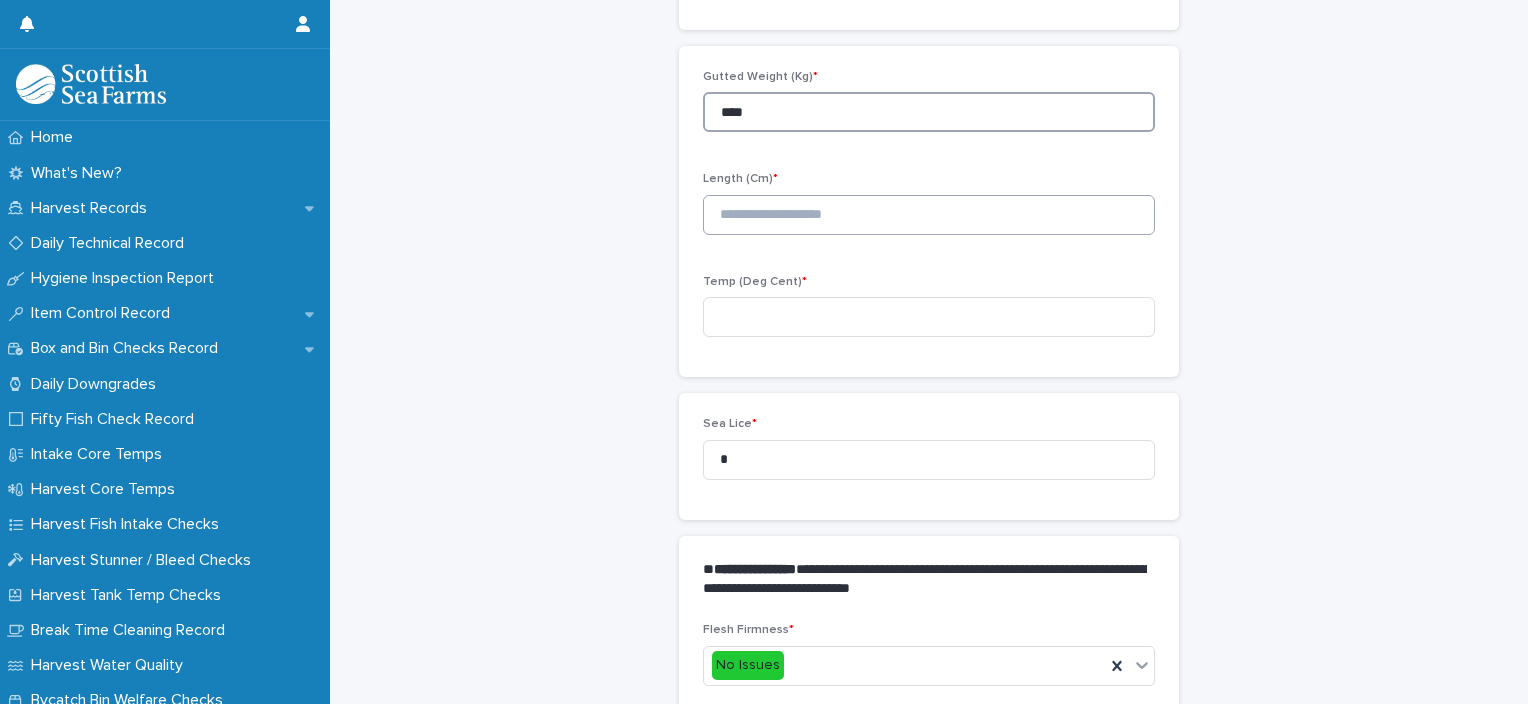 type on "****" 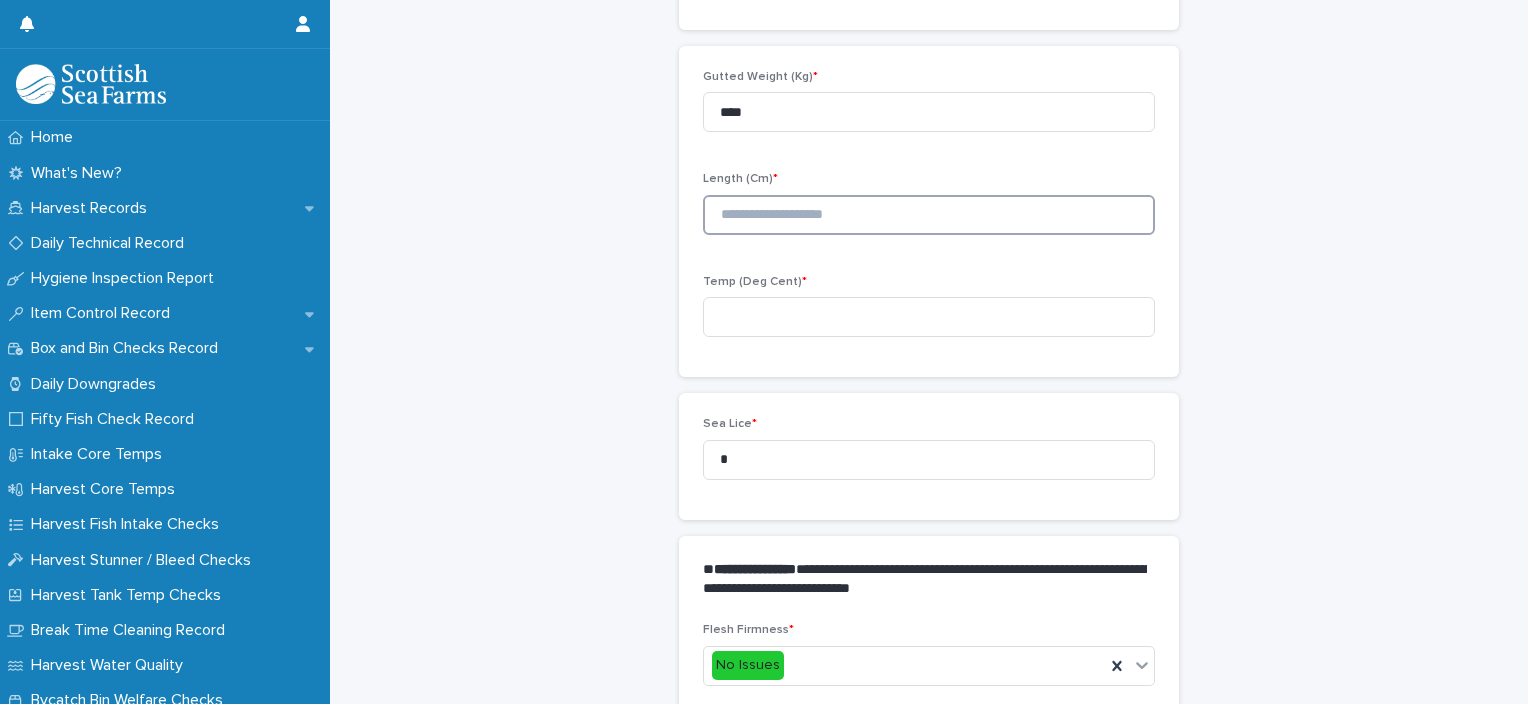 click at bounding box center (929, 215) 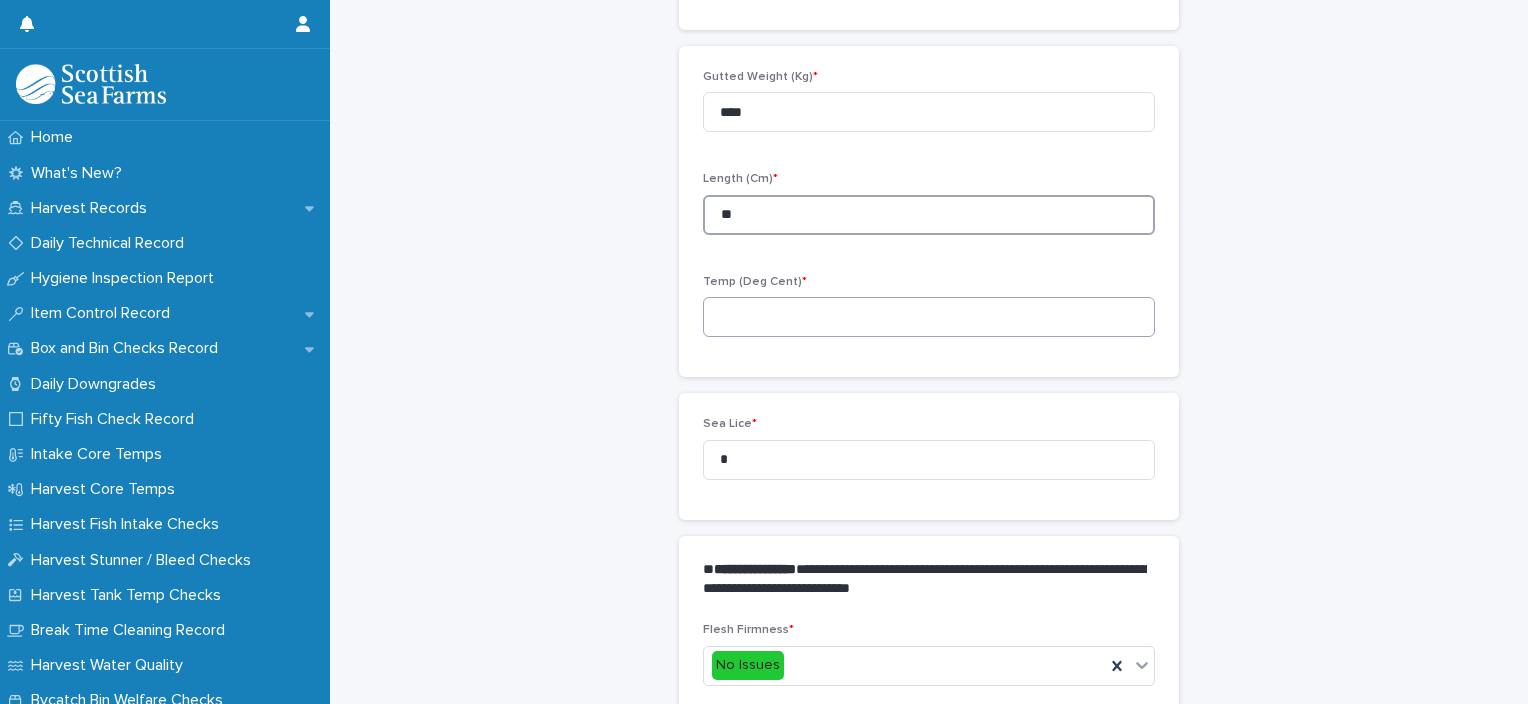 type on "**" 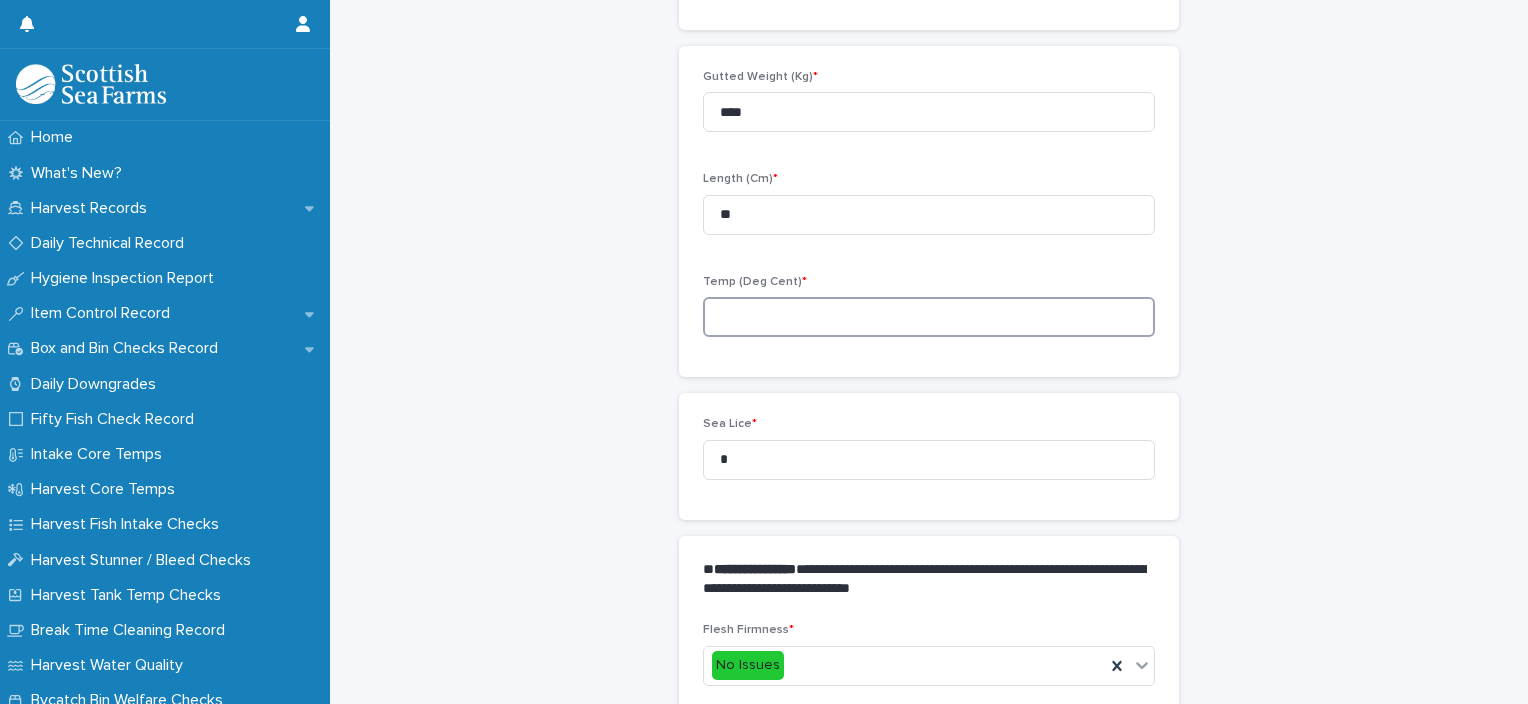 click at bounding box center [929, 317] 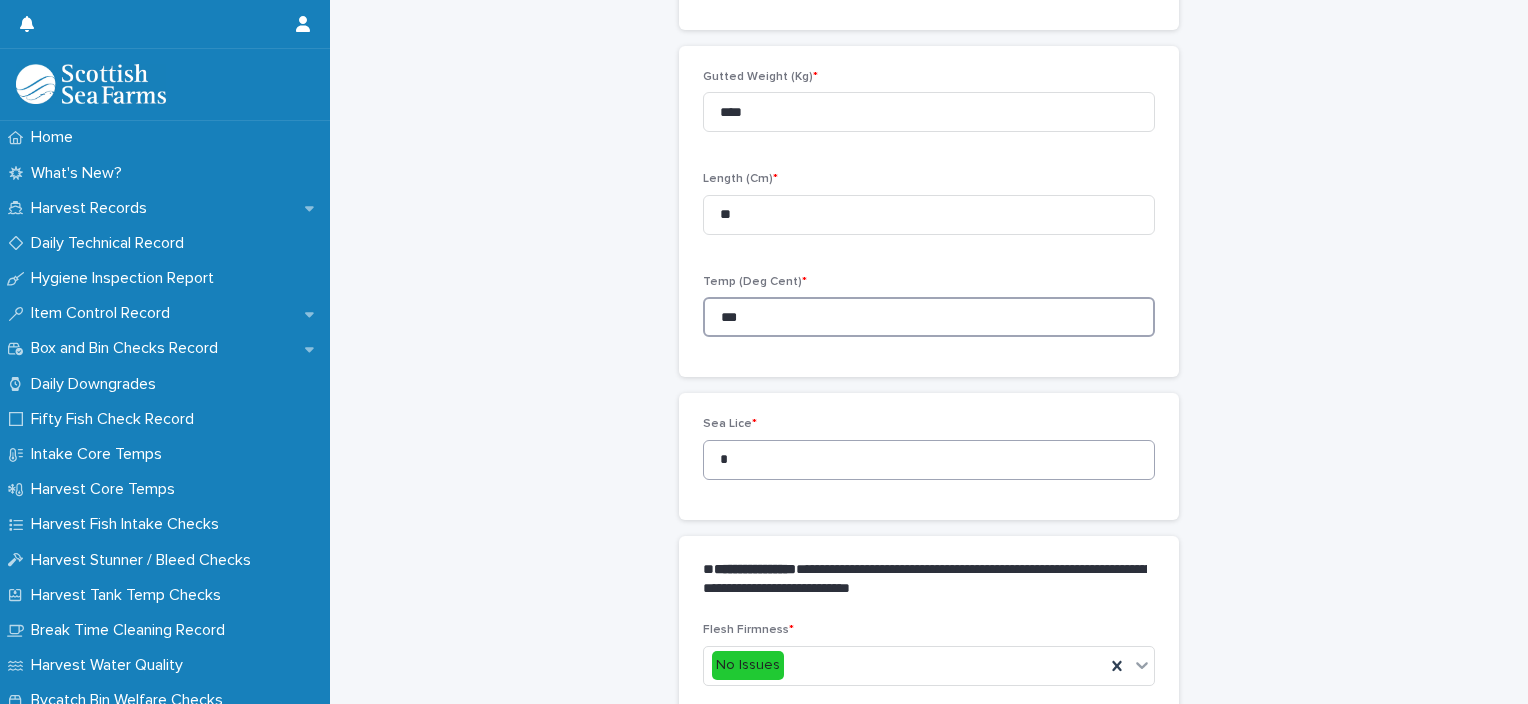 type on "***" 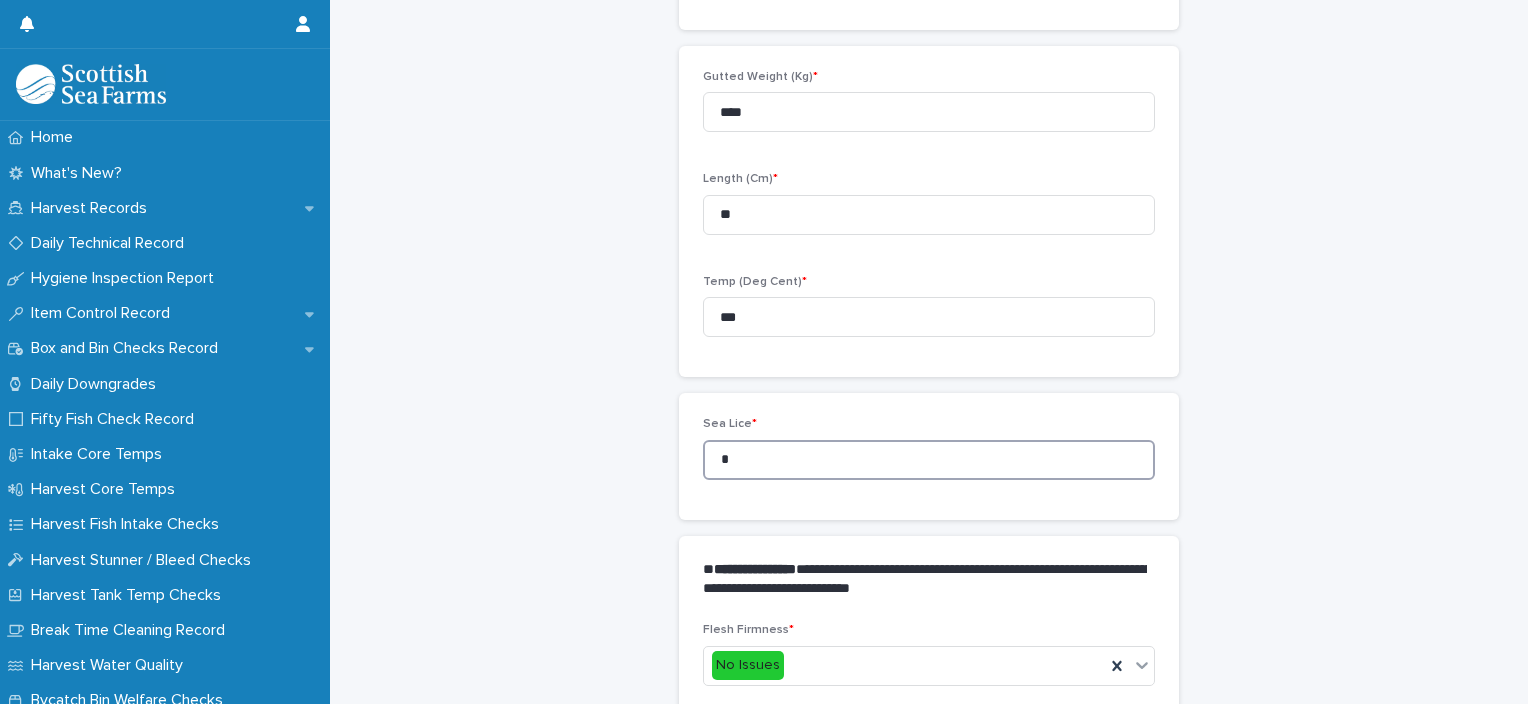 drag, startPoint x: 737, startPoint y: 458, endPoint x: 656, endPoint y: 478, distance: 83.43261 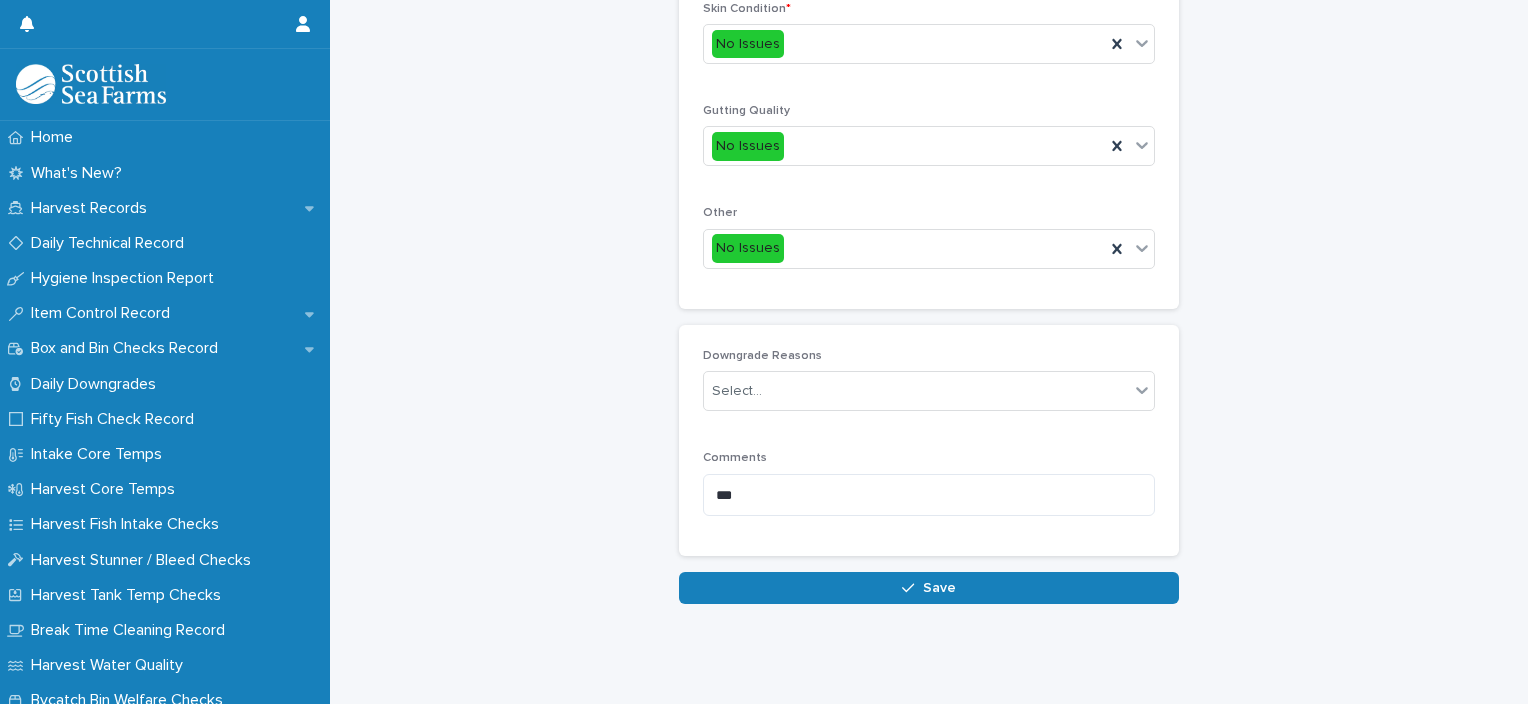 scroll, scrollTop: 948, scrollLeft: 0, axis: vertical 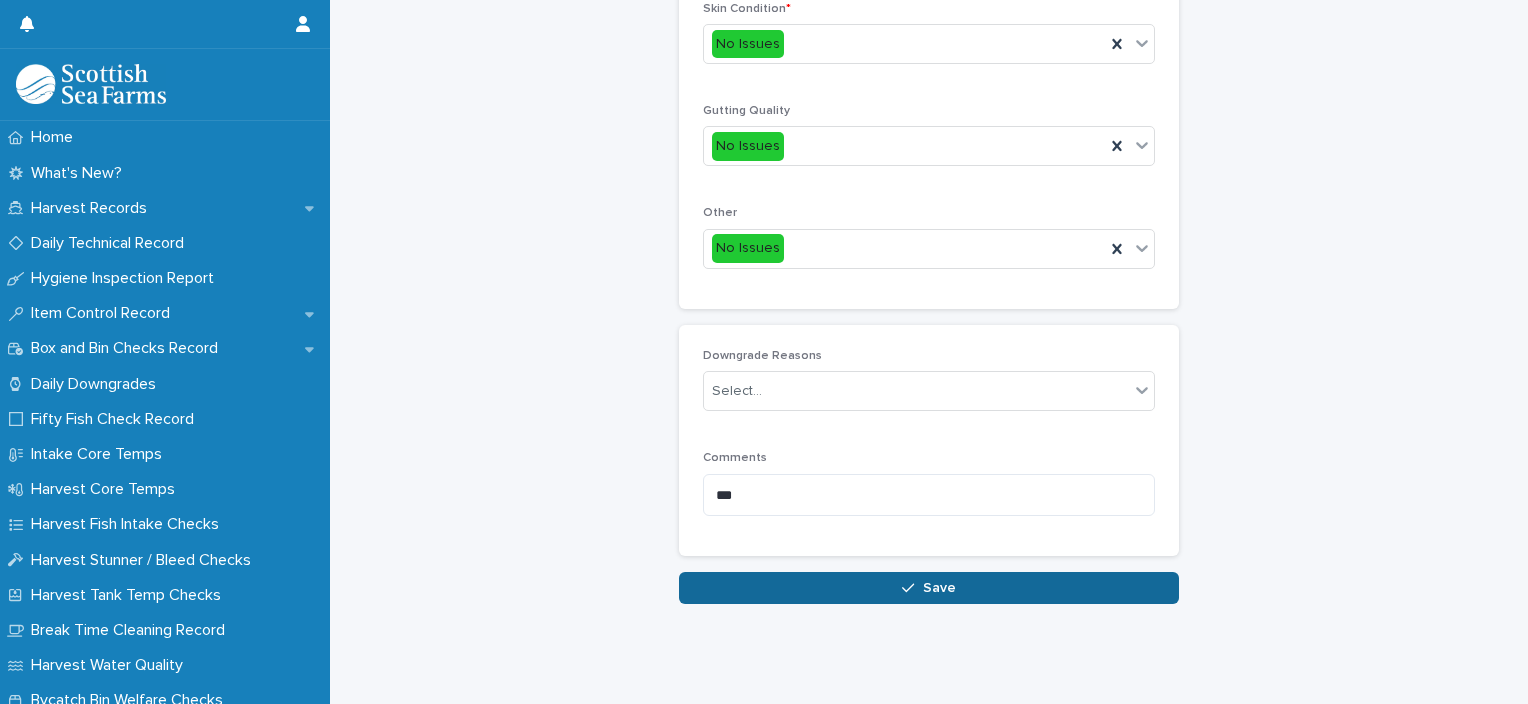 type on "*" 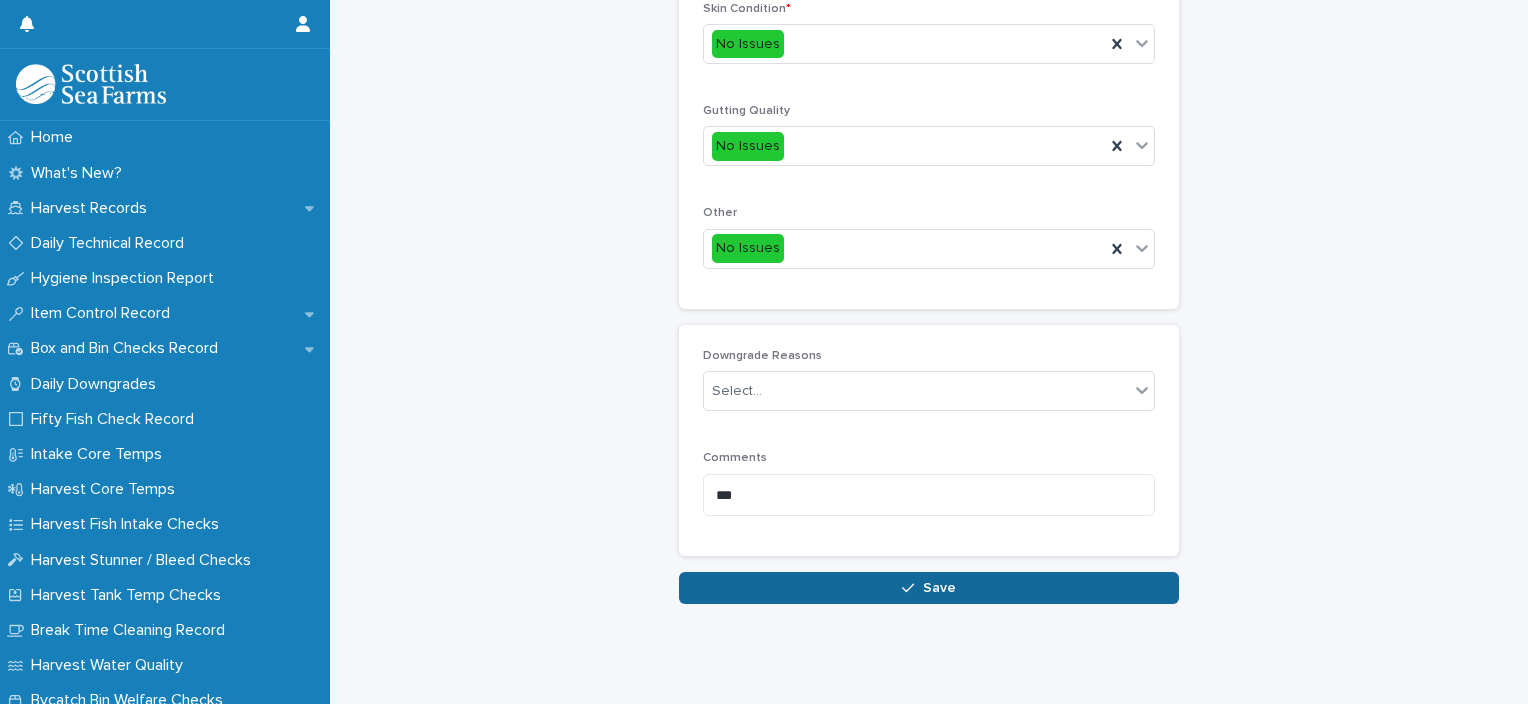 click on "Save" at bounding box center [929, 588] 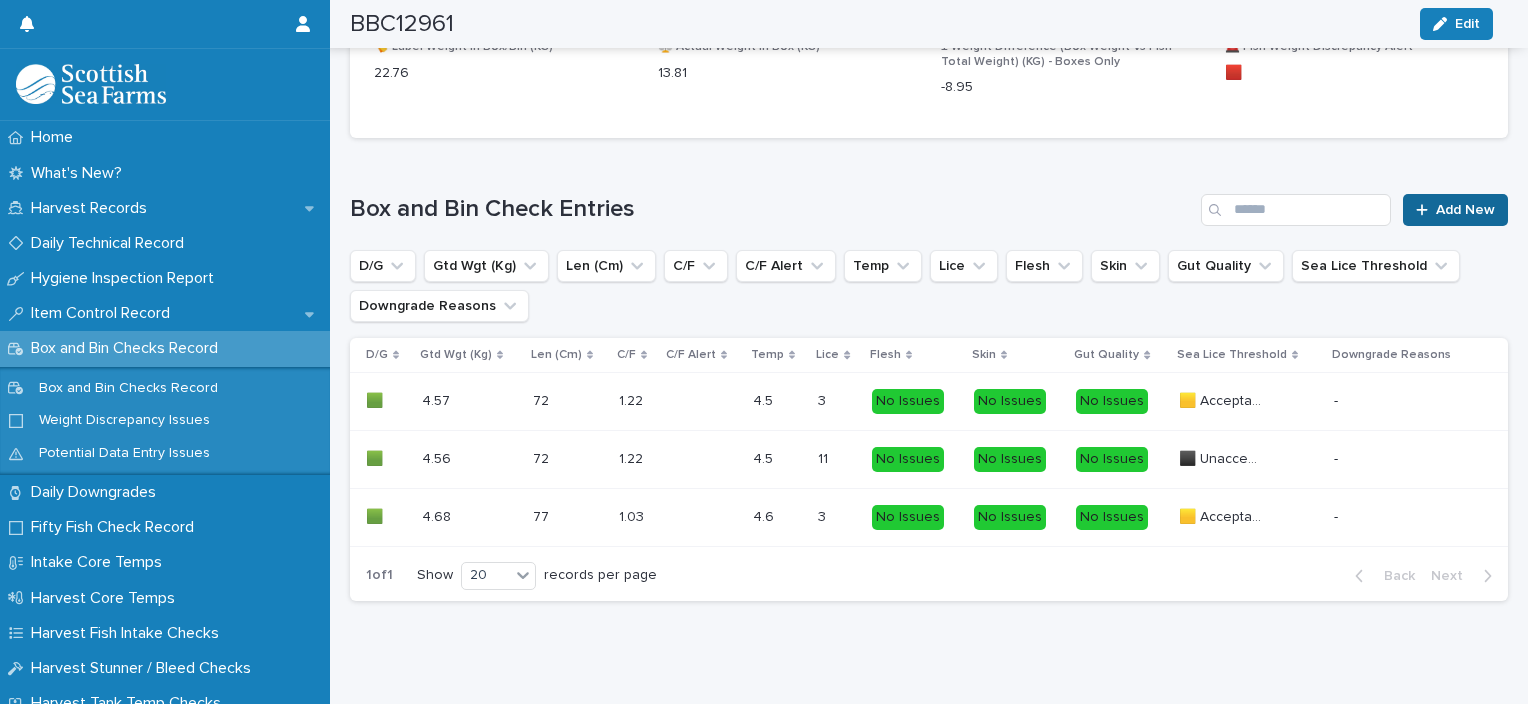 click on "Add New" at bounding box center (1465, 210) 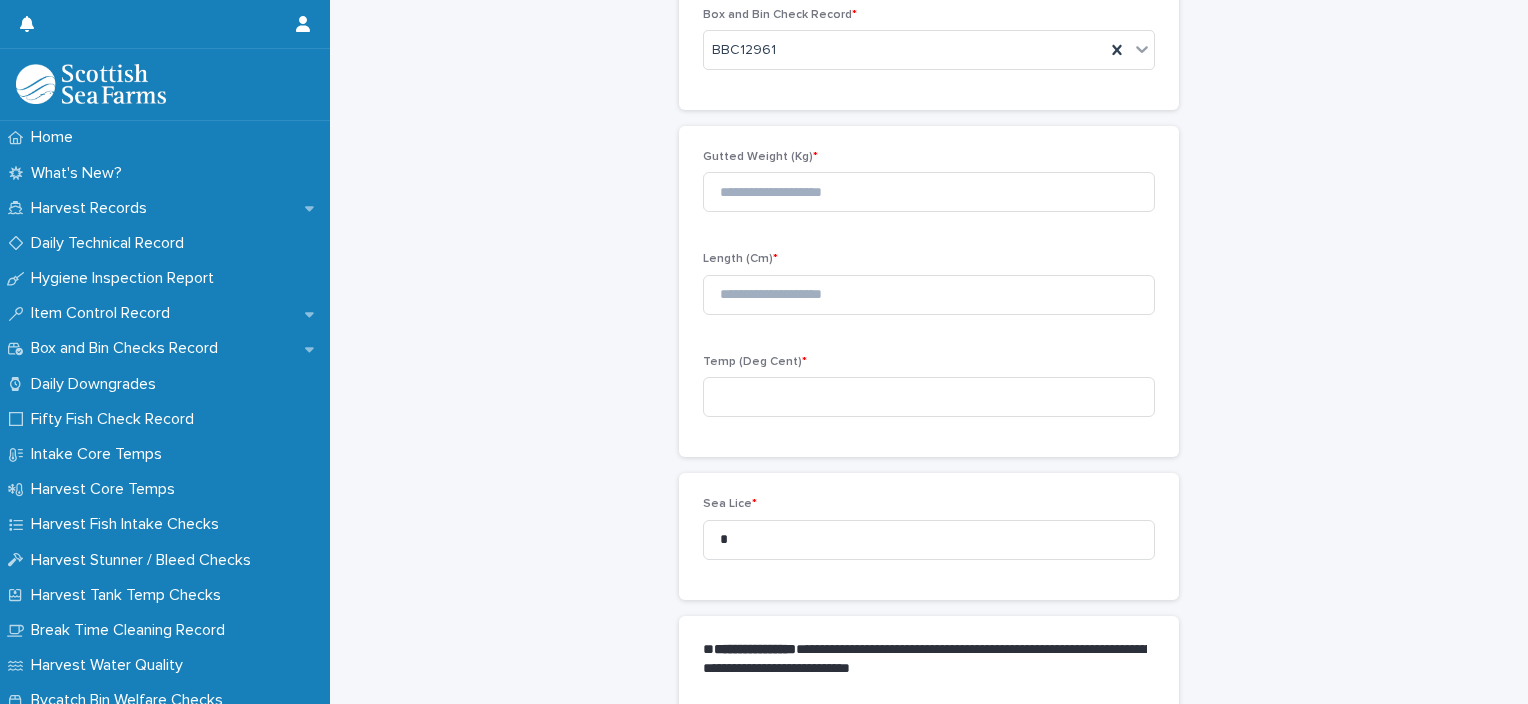scroll, scrollTop: 111, scrollLeft: 0, axis: vertical 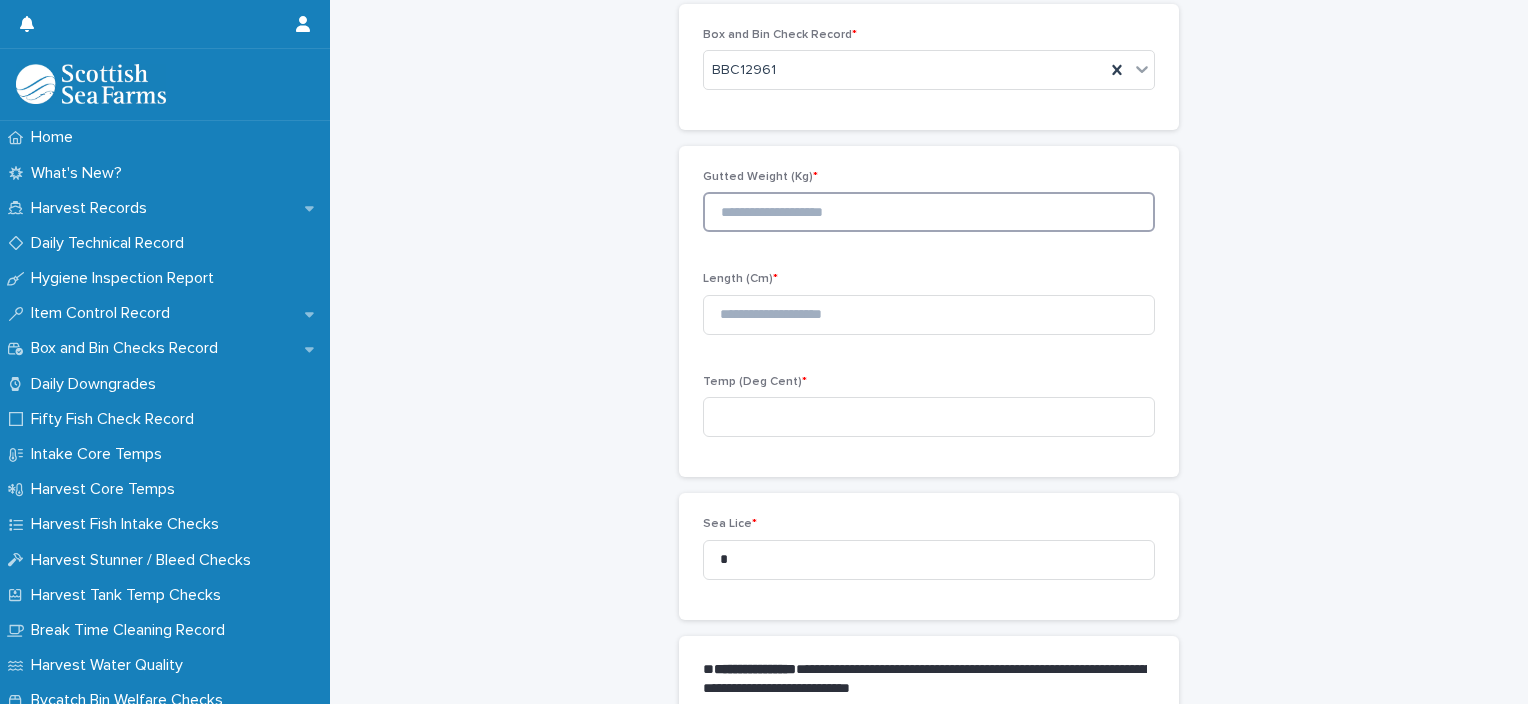 click at bounding box center [929, 212] 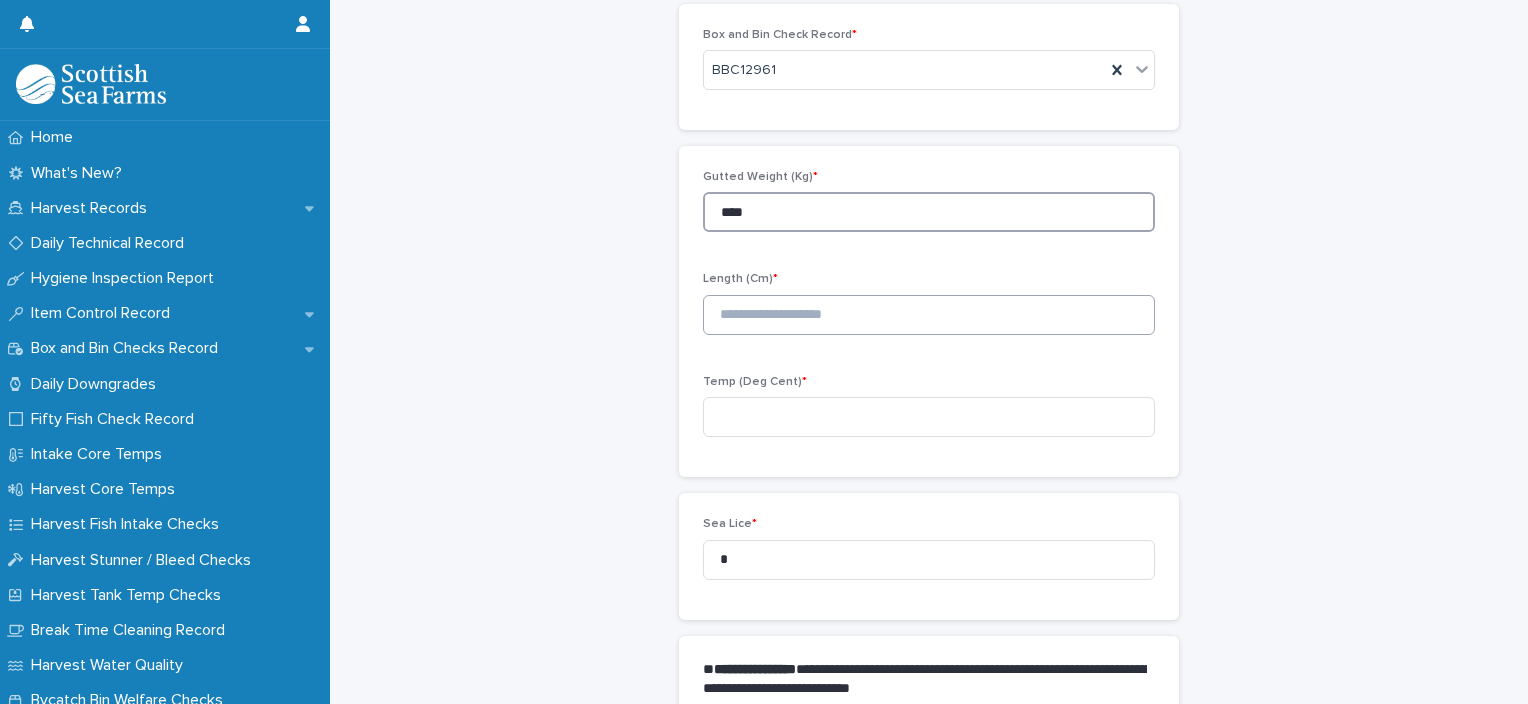 type on "****" 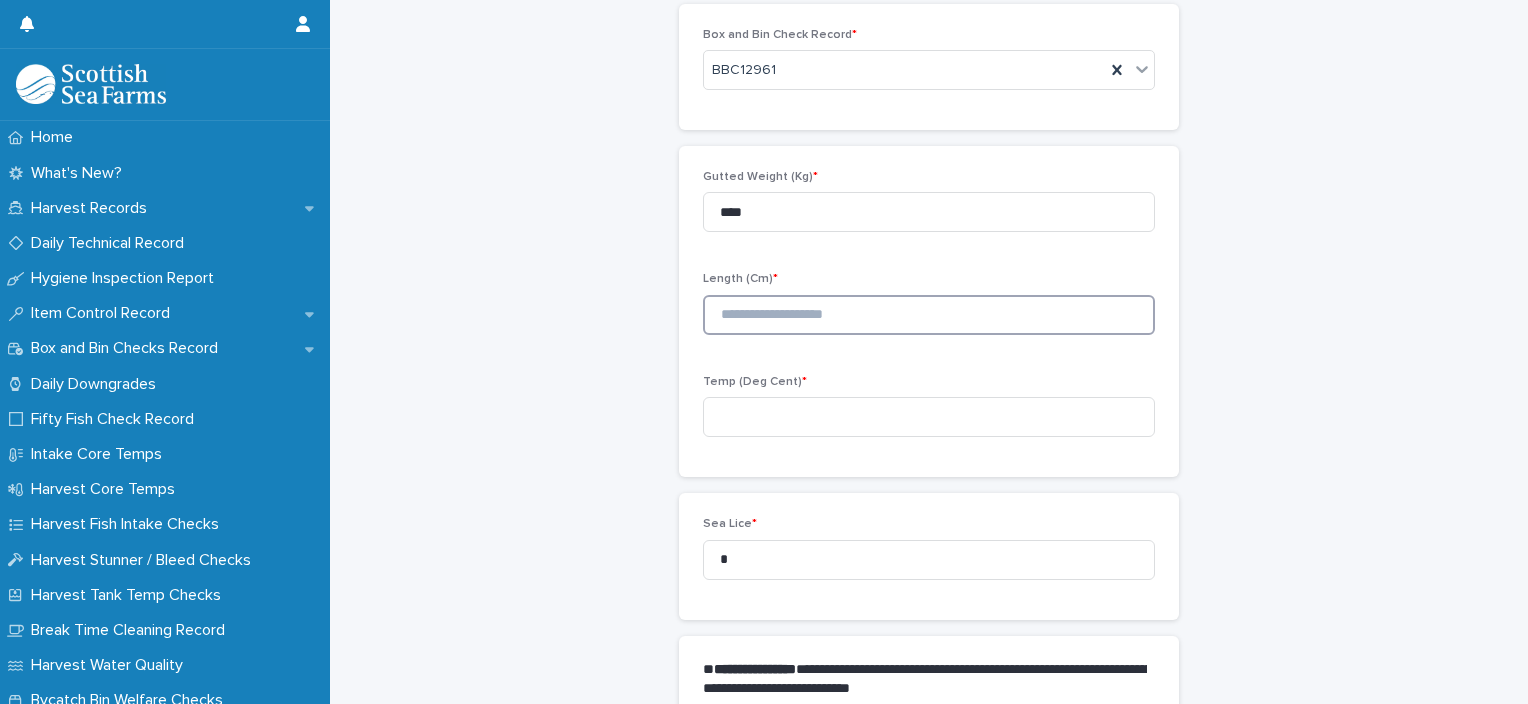 click at bounding box center [929, 315] 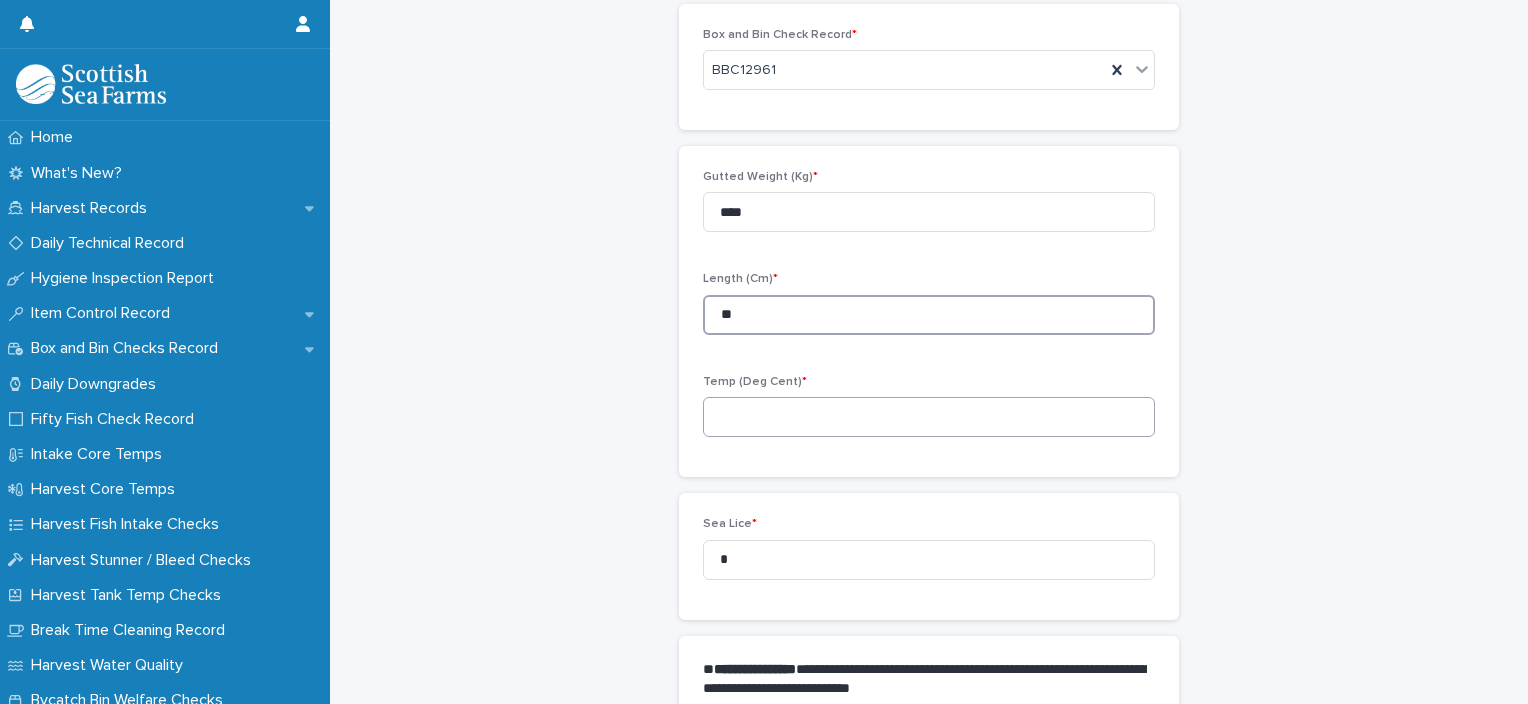 type on "**" 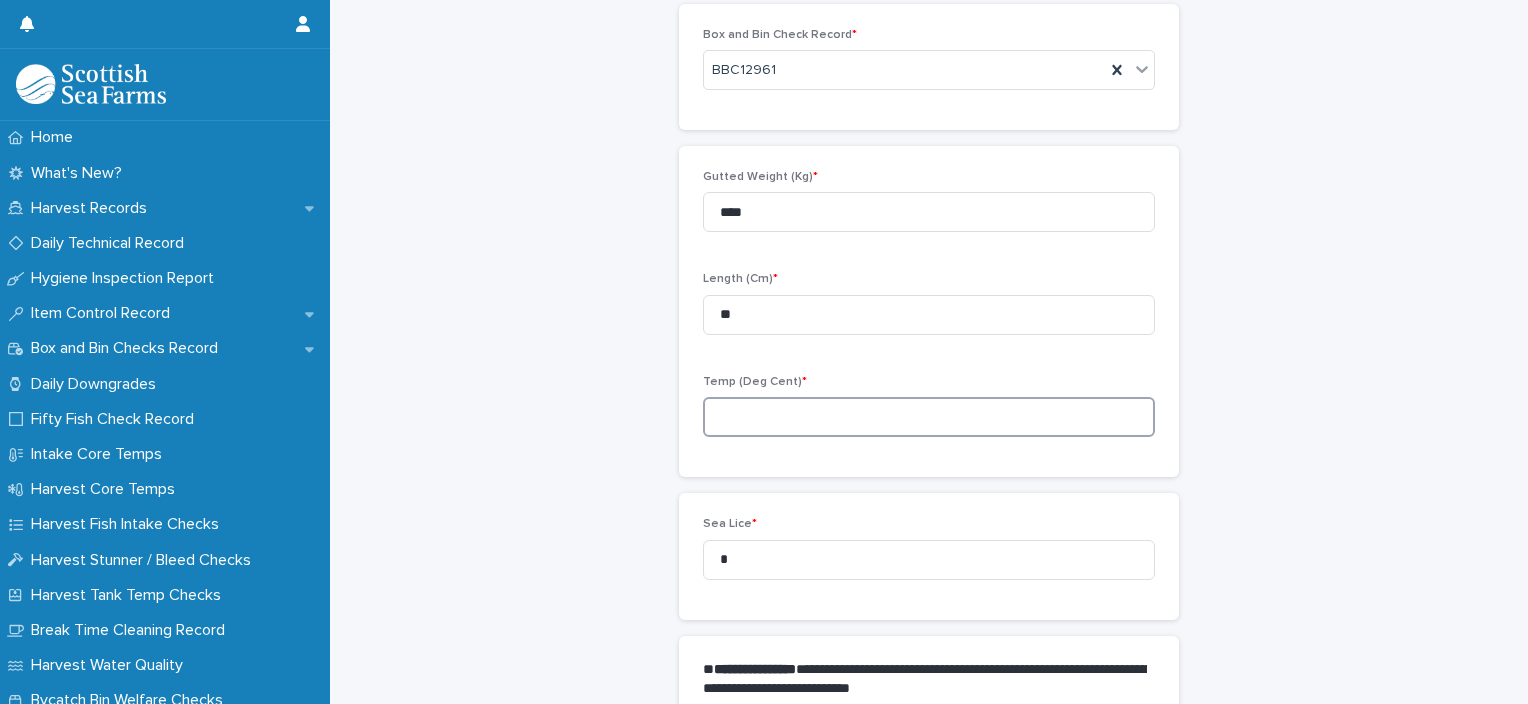 click at bounding box center (929, 417) 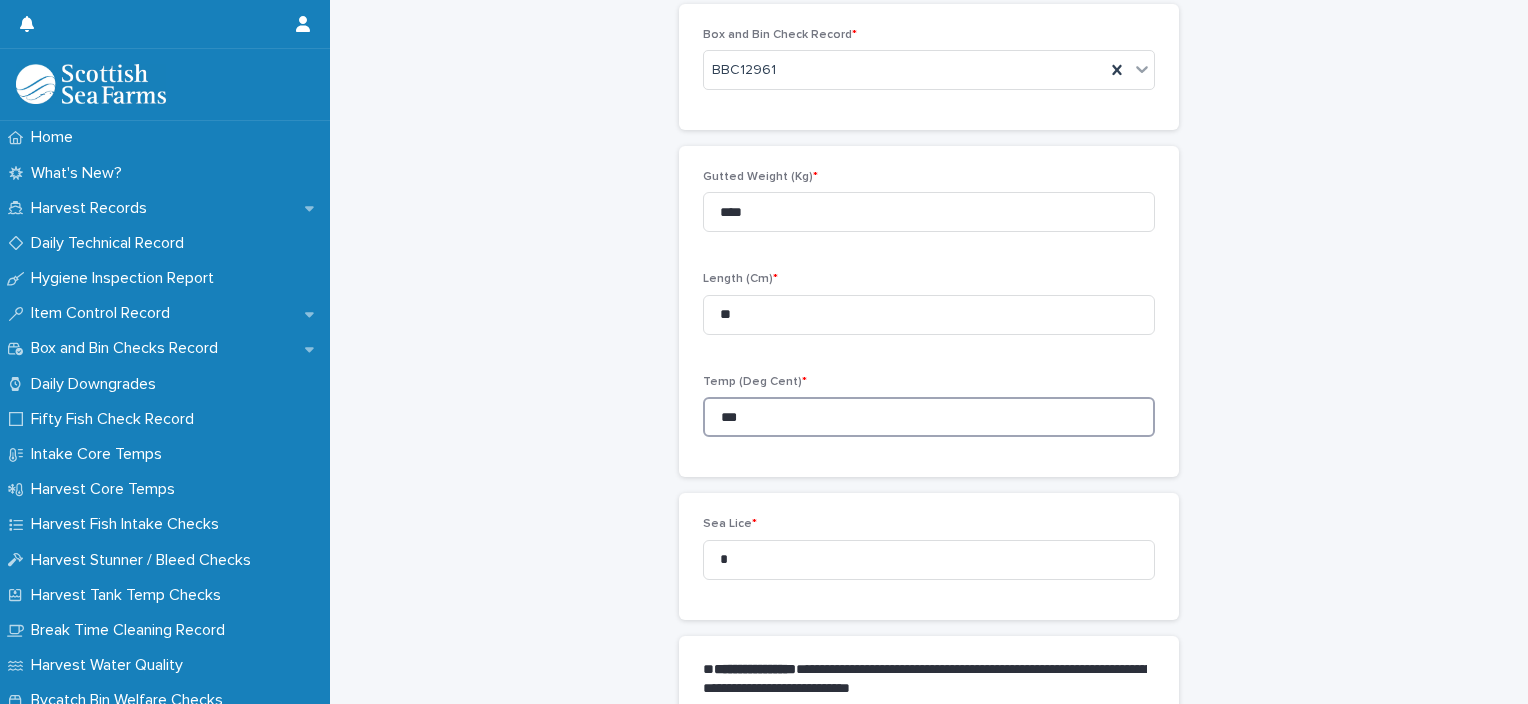 type on "***" 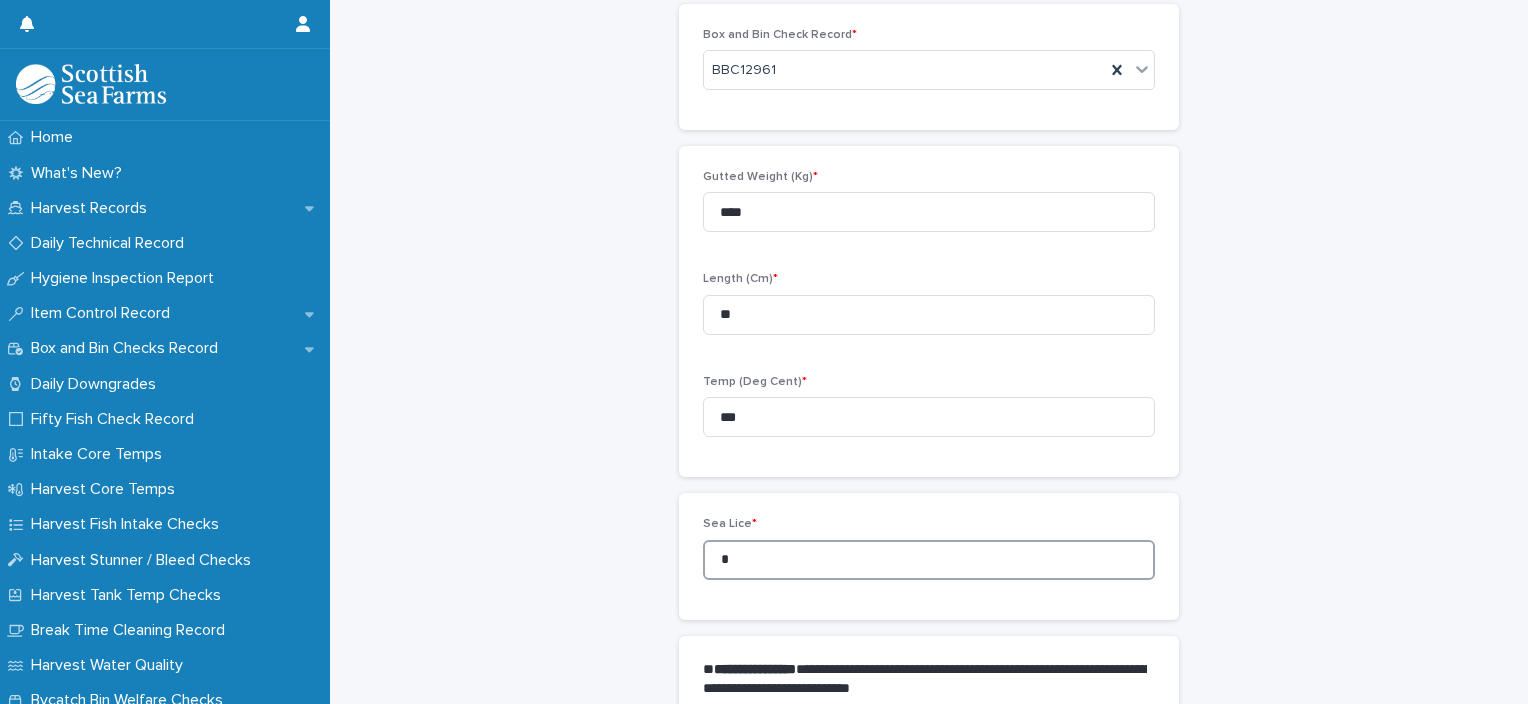 drag, startPoint x: 676, startPoint y: 561, endPoint x: 635, endPoint y: 559, distance: 41.04875 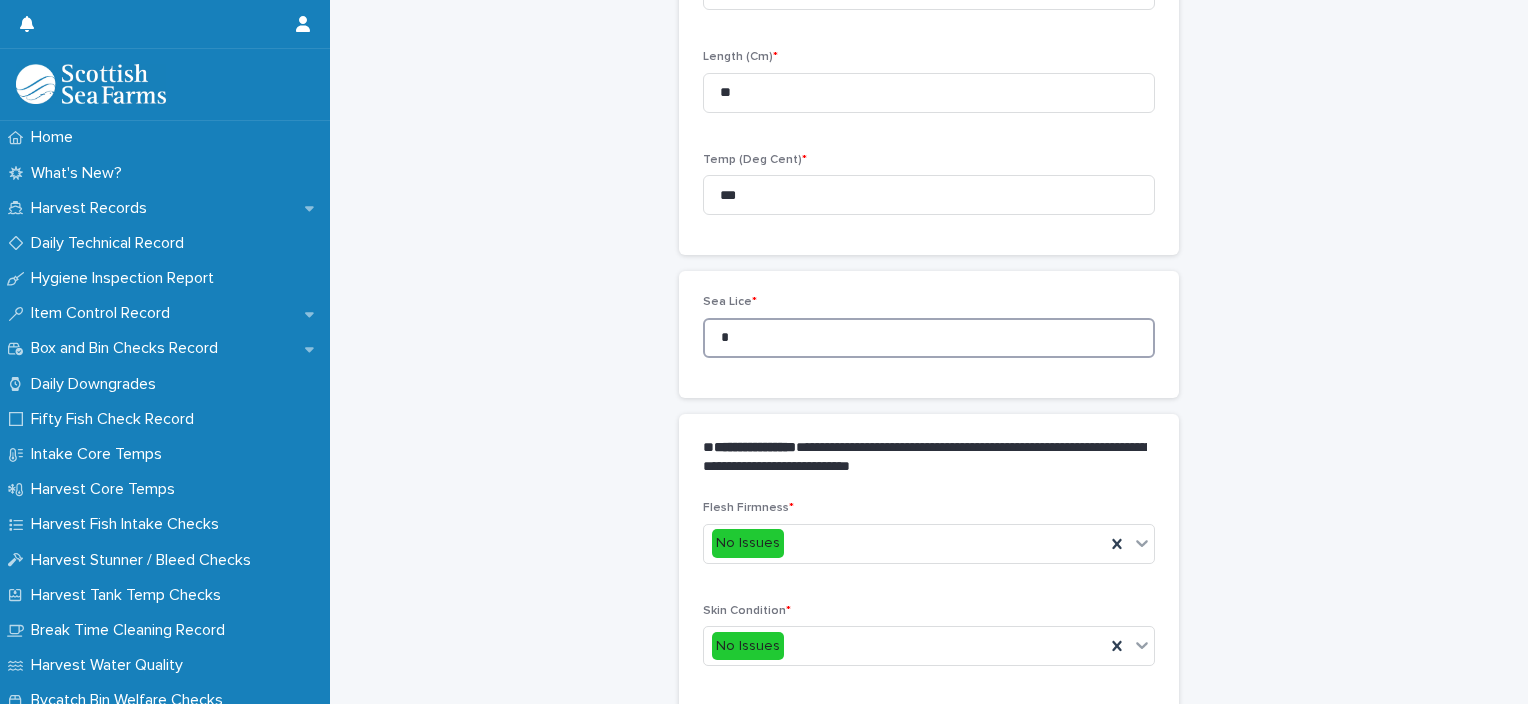 scroll, scrollTop: 911, scrollLeft: 0, axis: vertical 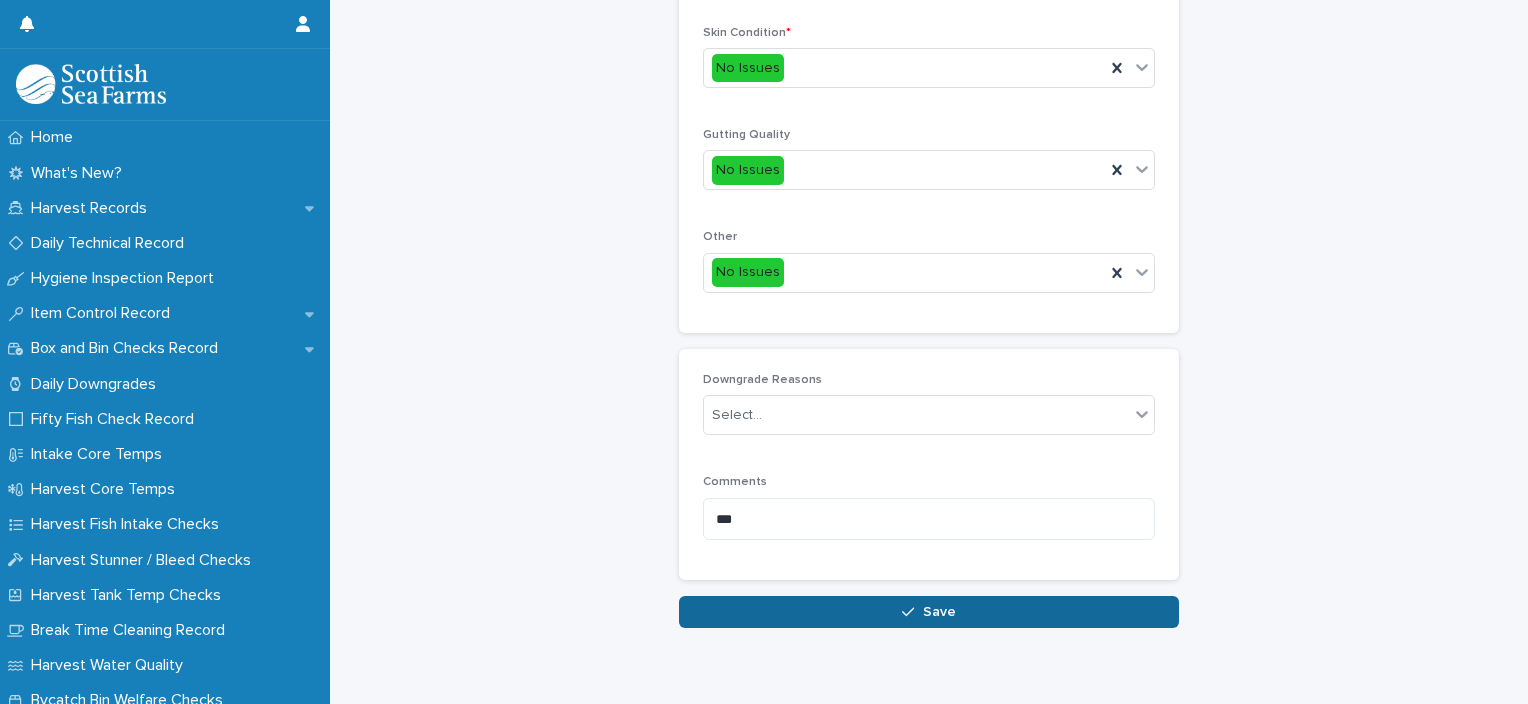 type on "*" 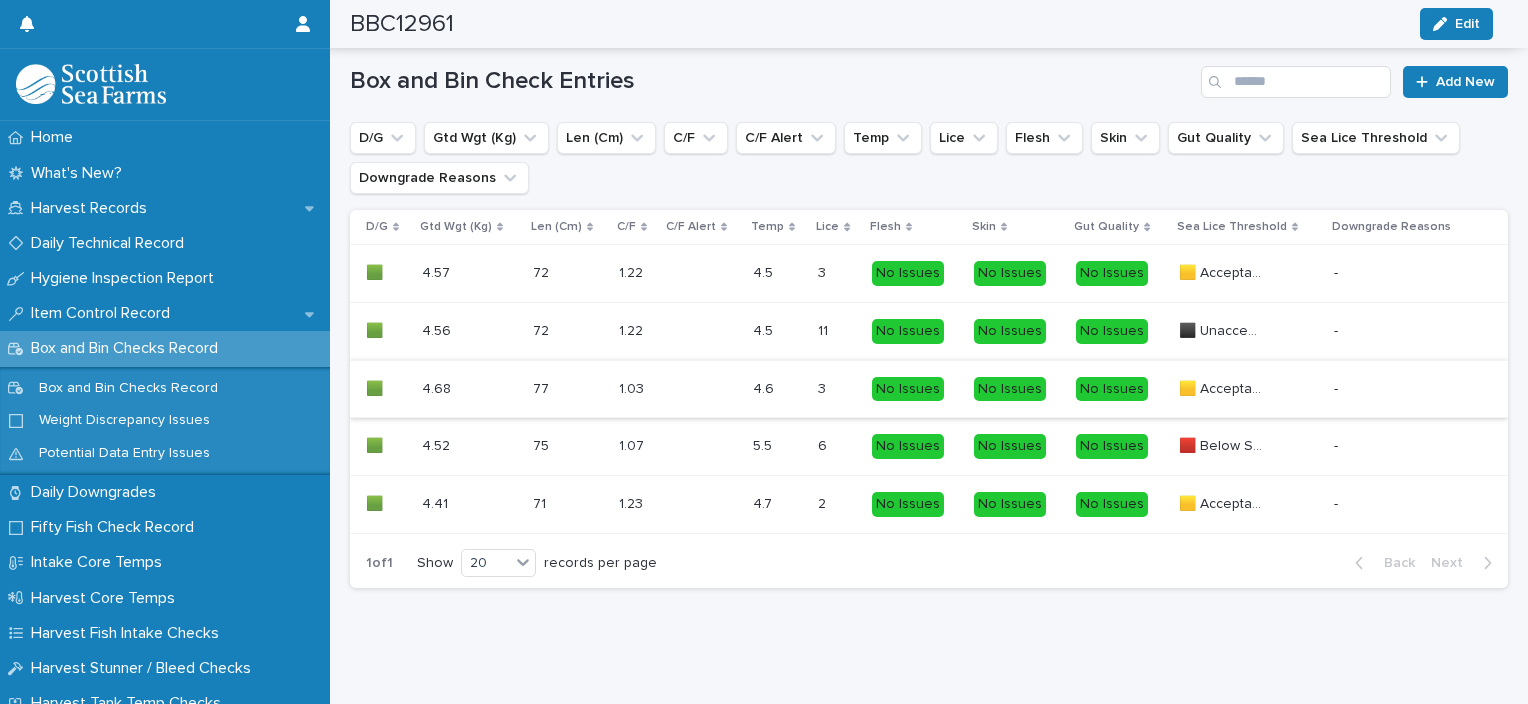 scroll, scrollTop: 1317, scrollLeft: 0, axis: vertical 